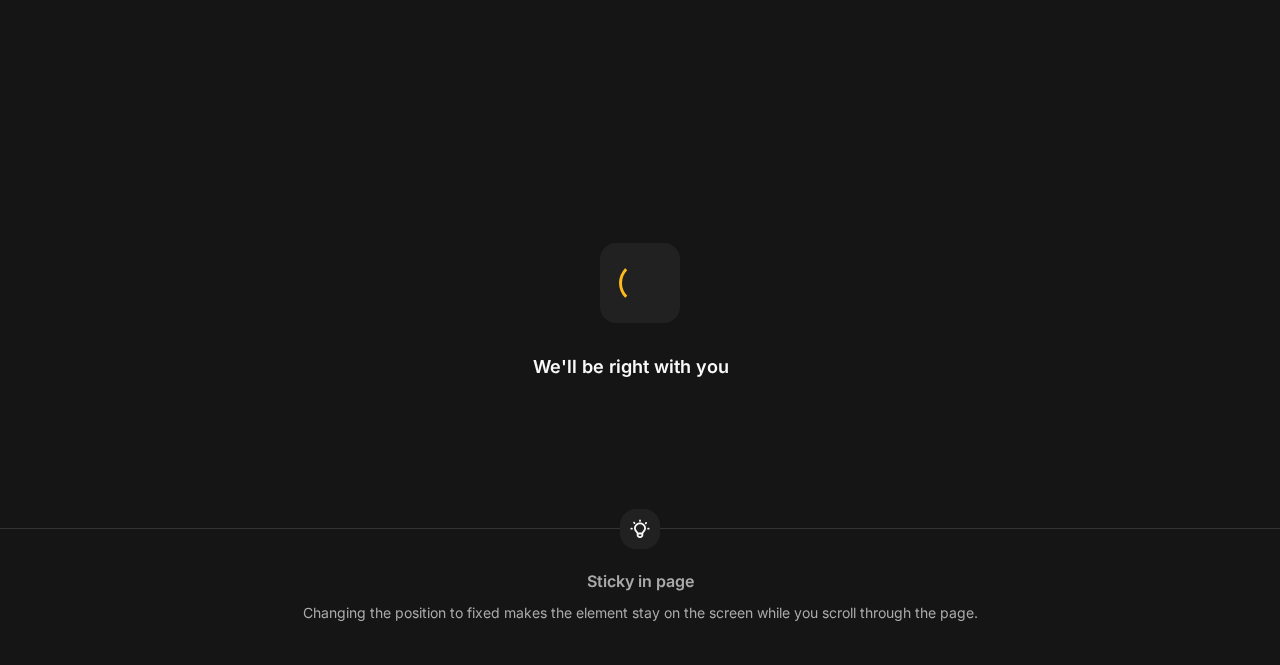 scroll, scrollTop: 0, scrollLeft: 0, axis: both 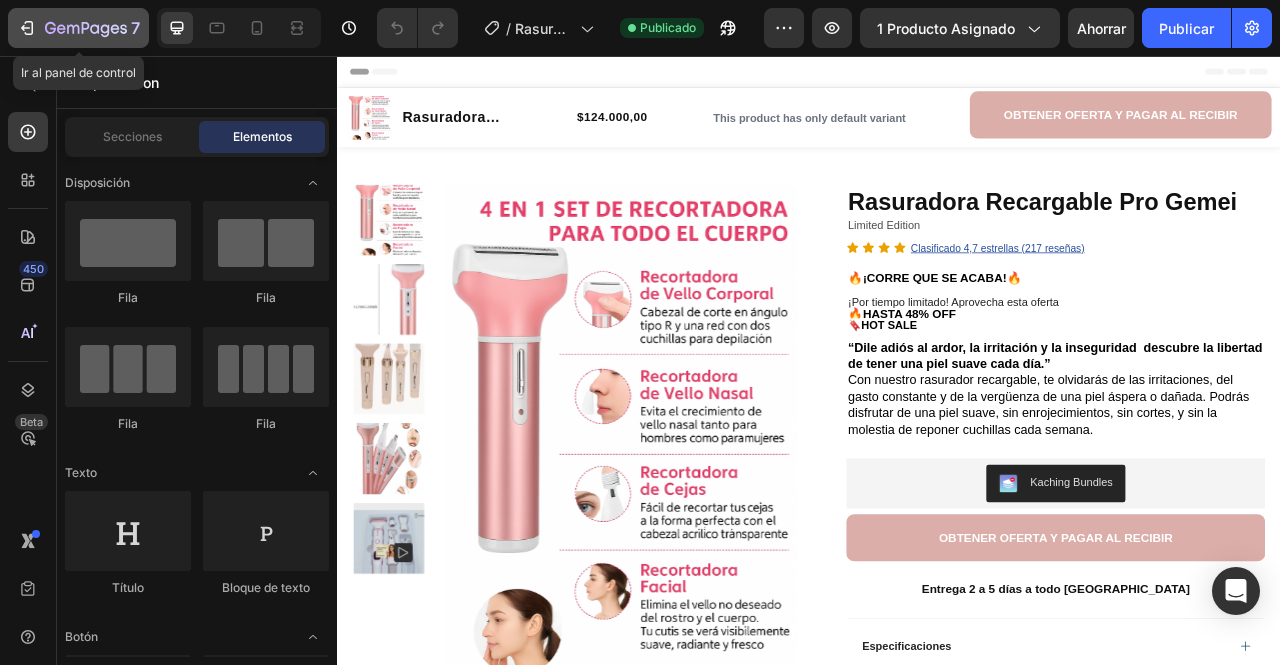 click 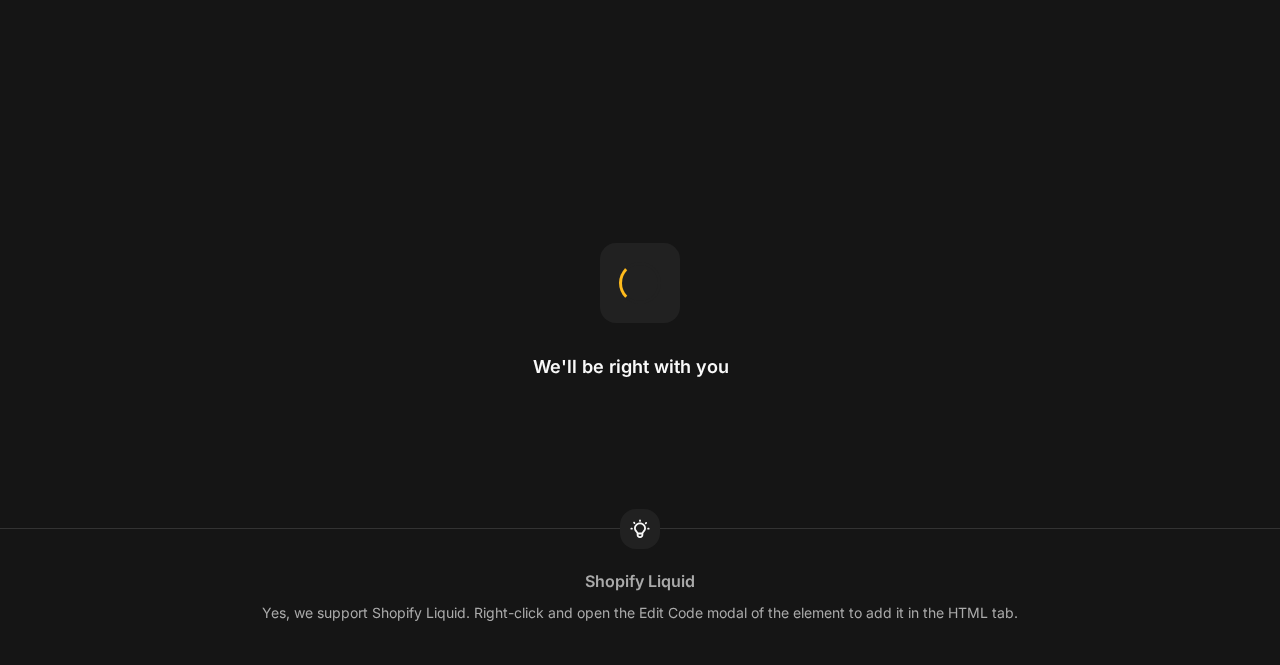 scroll, scrollTop: 0, scrollLeft: 0, axis: both 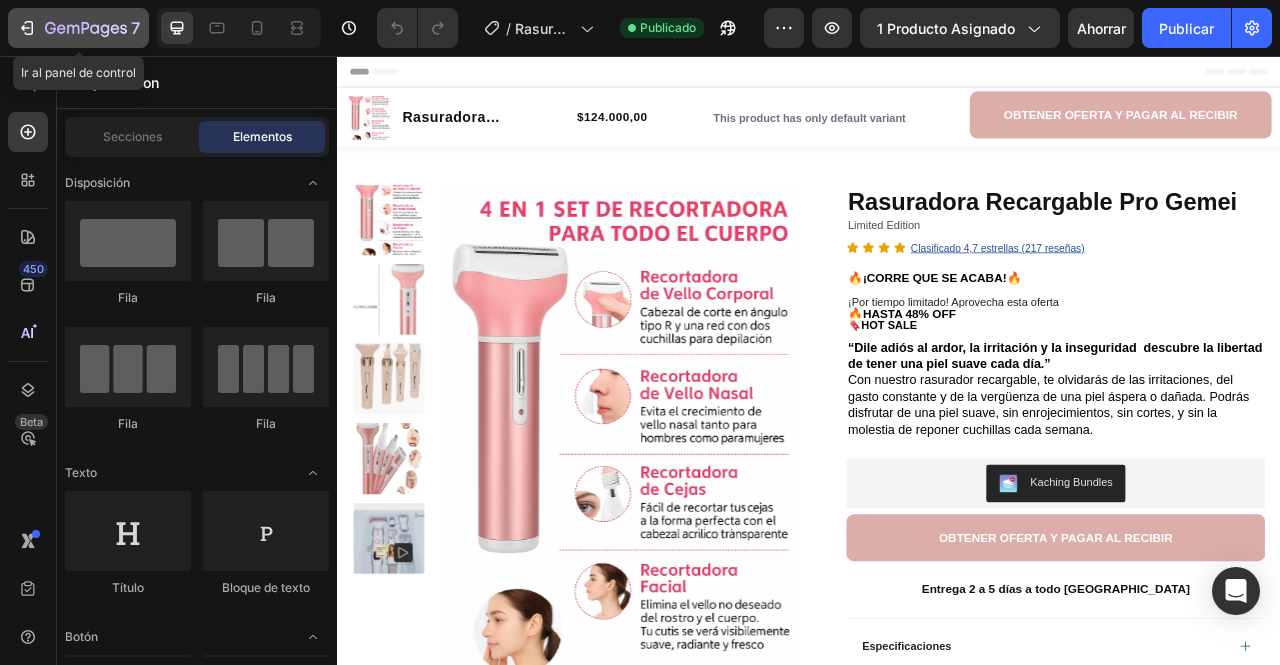 click 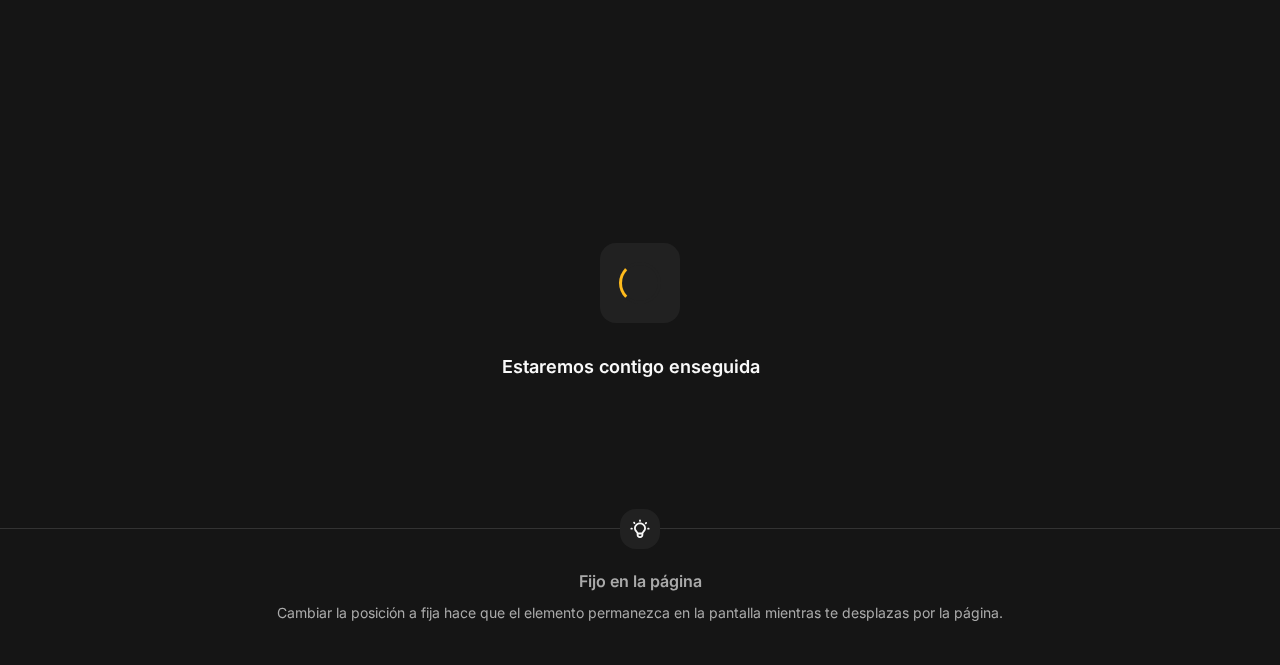 scroll, scrollTop: 0, scrollLeft: 0, axis: both 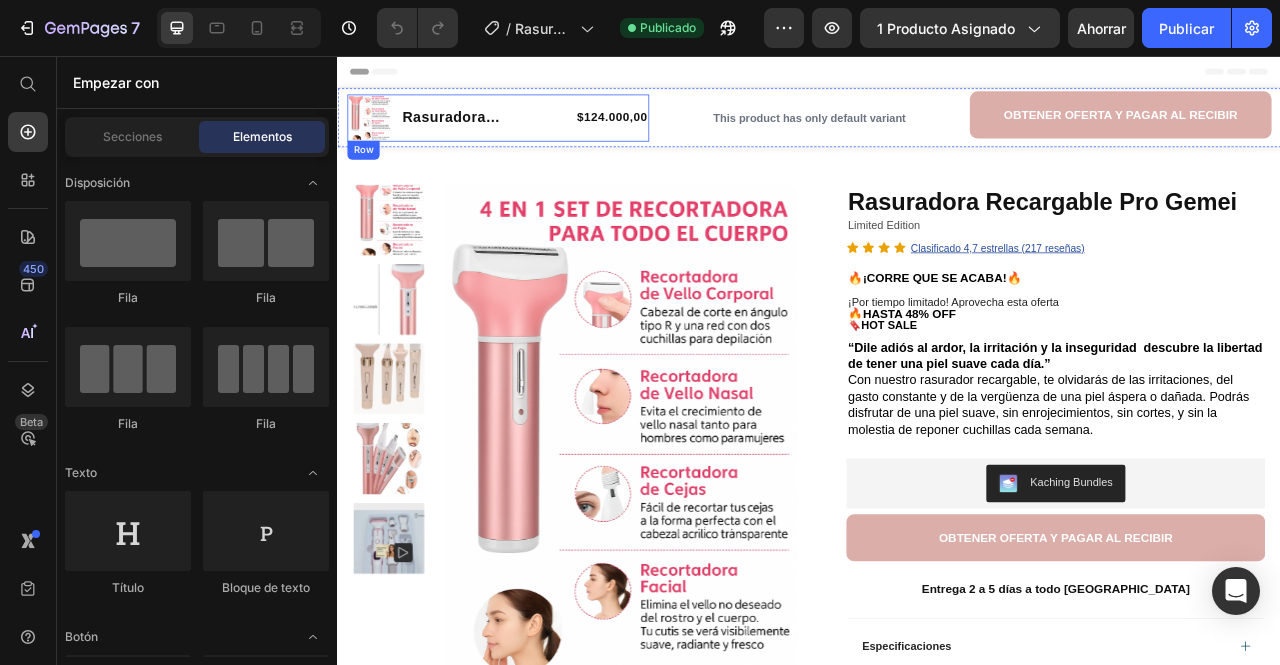 click on "$124.000,00 Product Price" at bounding box center (686, 135) 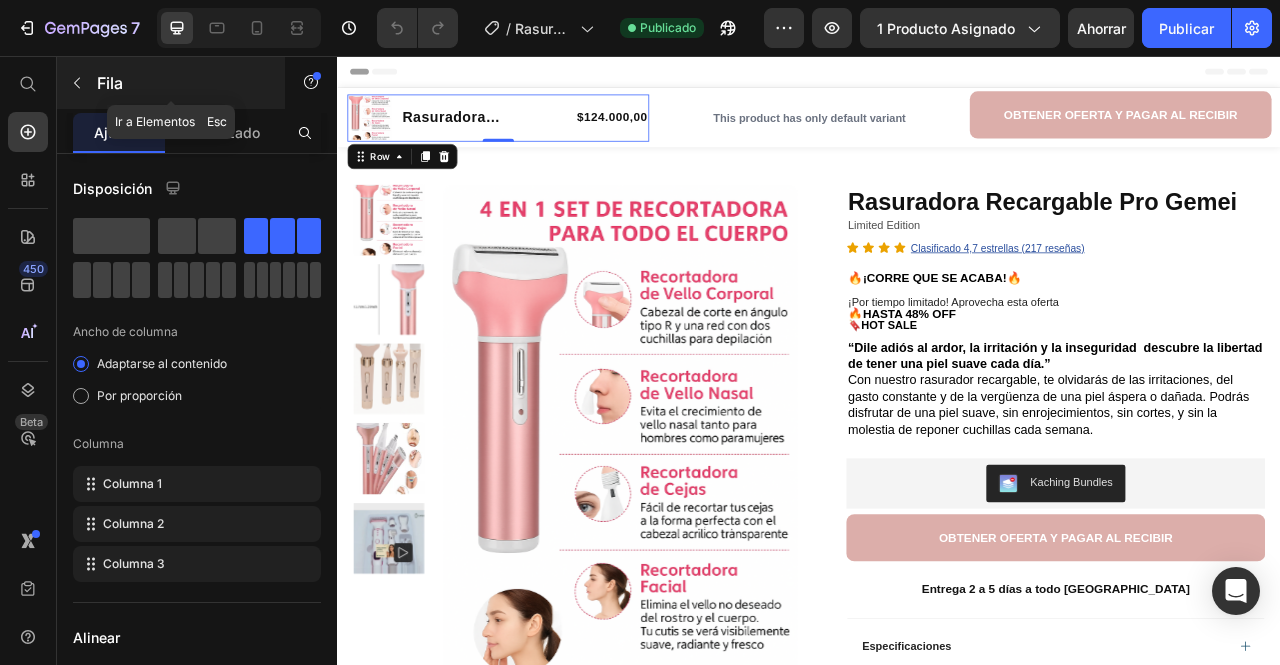 click 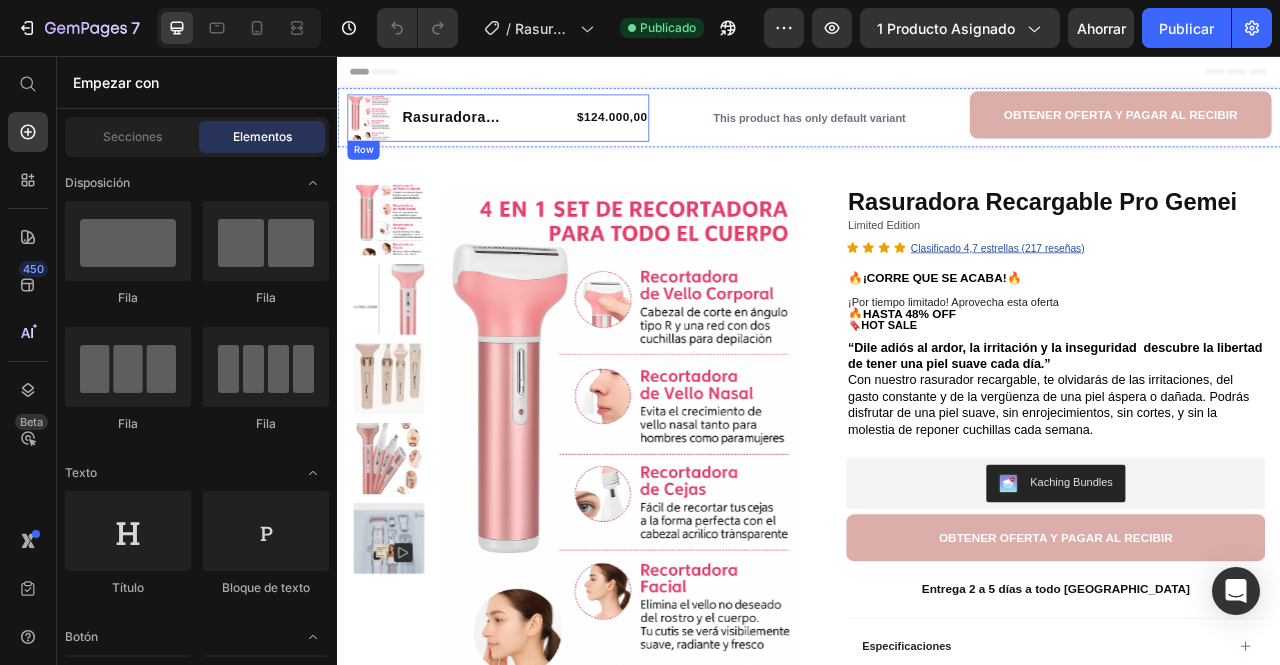 click on "$124.000,00 Product Price" at bounding box center [686, 135] 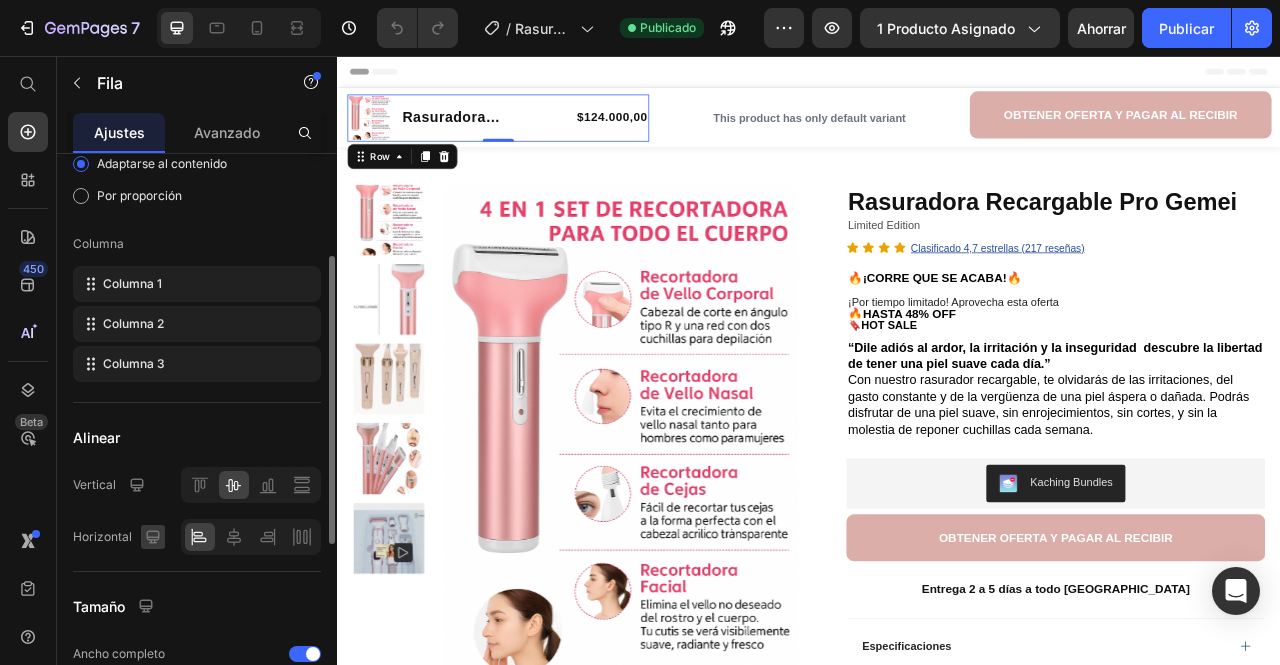scroll, scrollTop: 0, scrollLeft: 0, axis: both 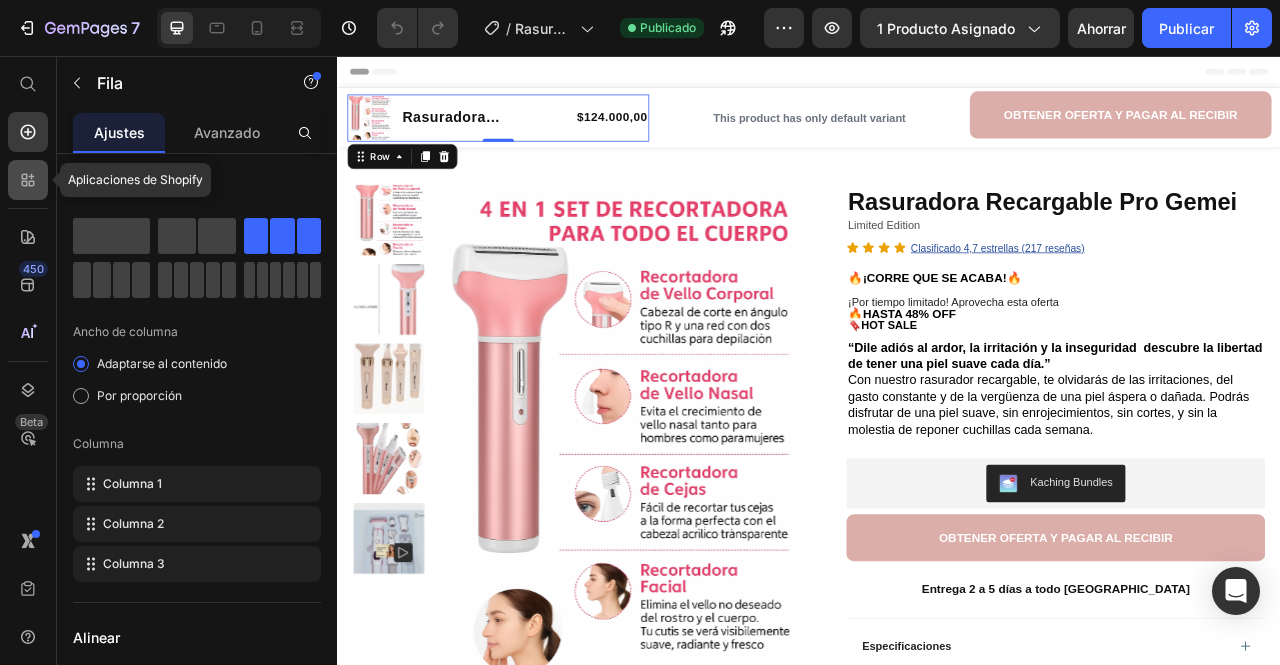 click 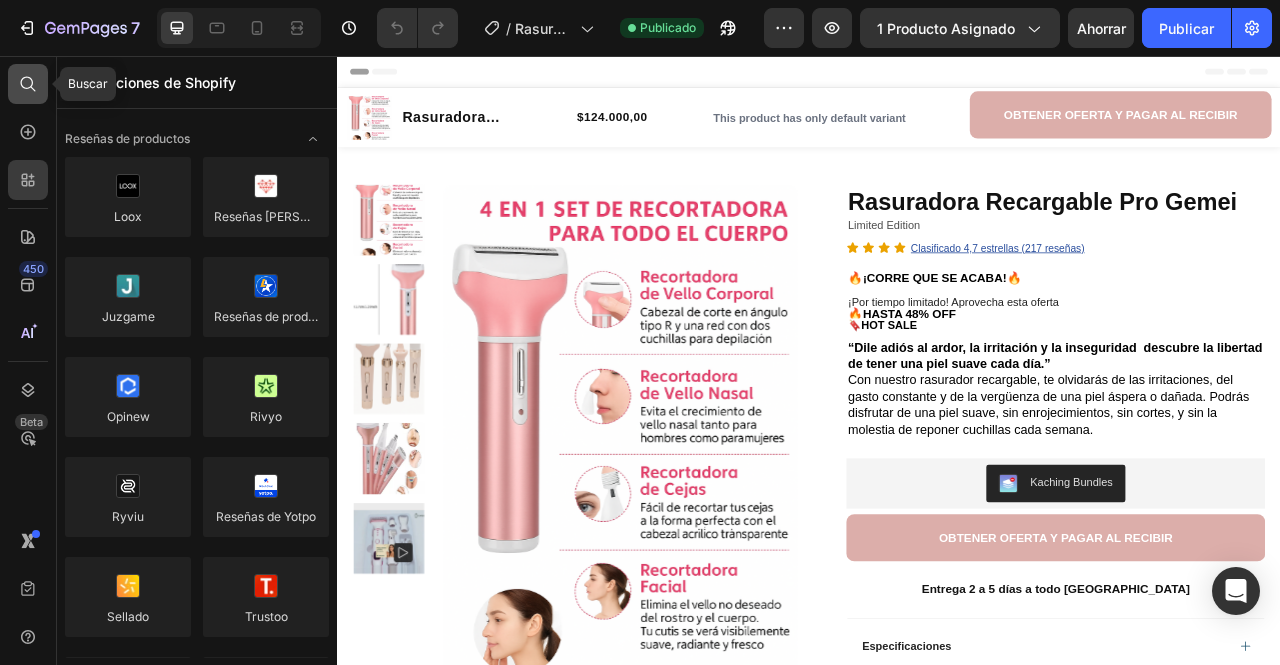 click 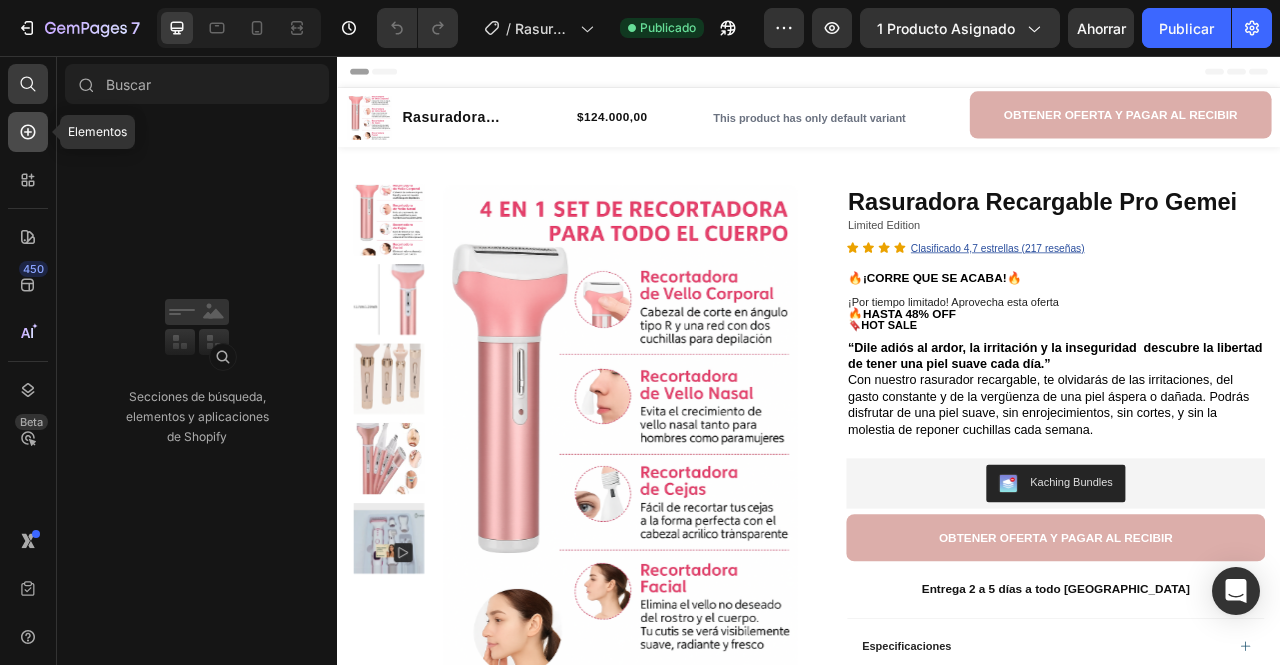 click 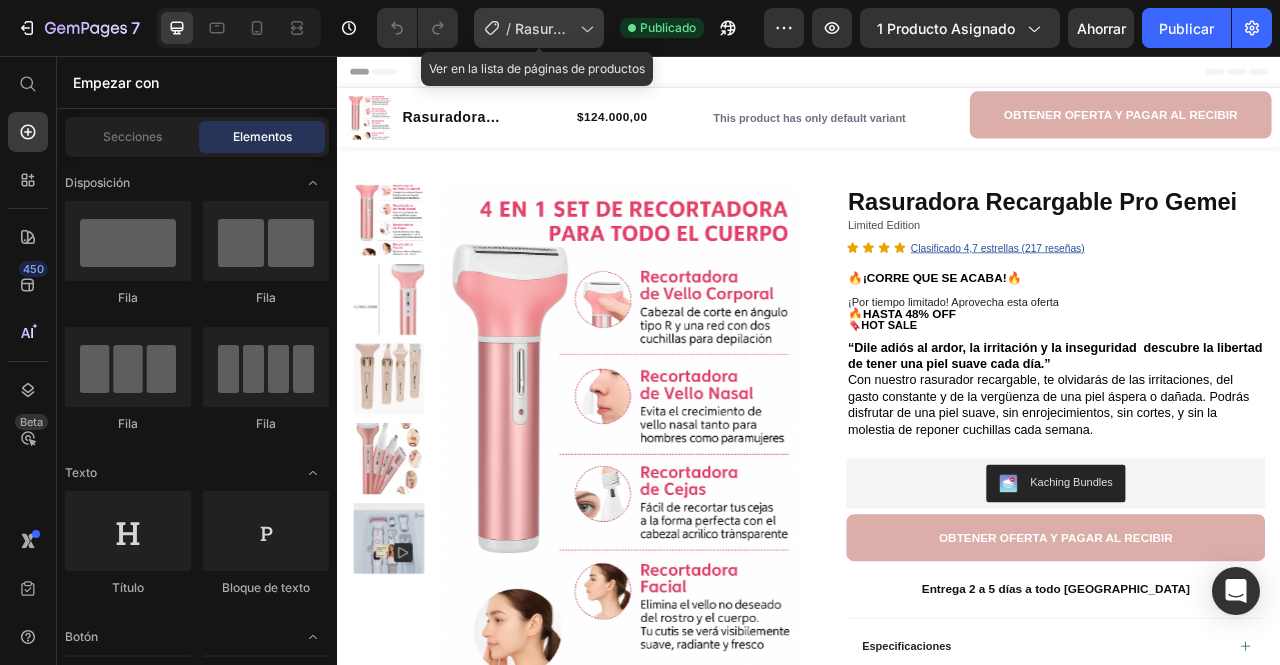 click on "Rasuradora Pro-Gemei" at bounding box center [542, 49] 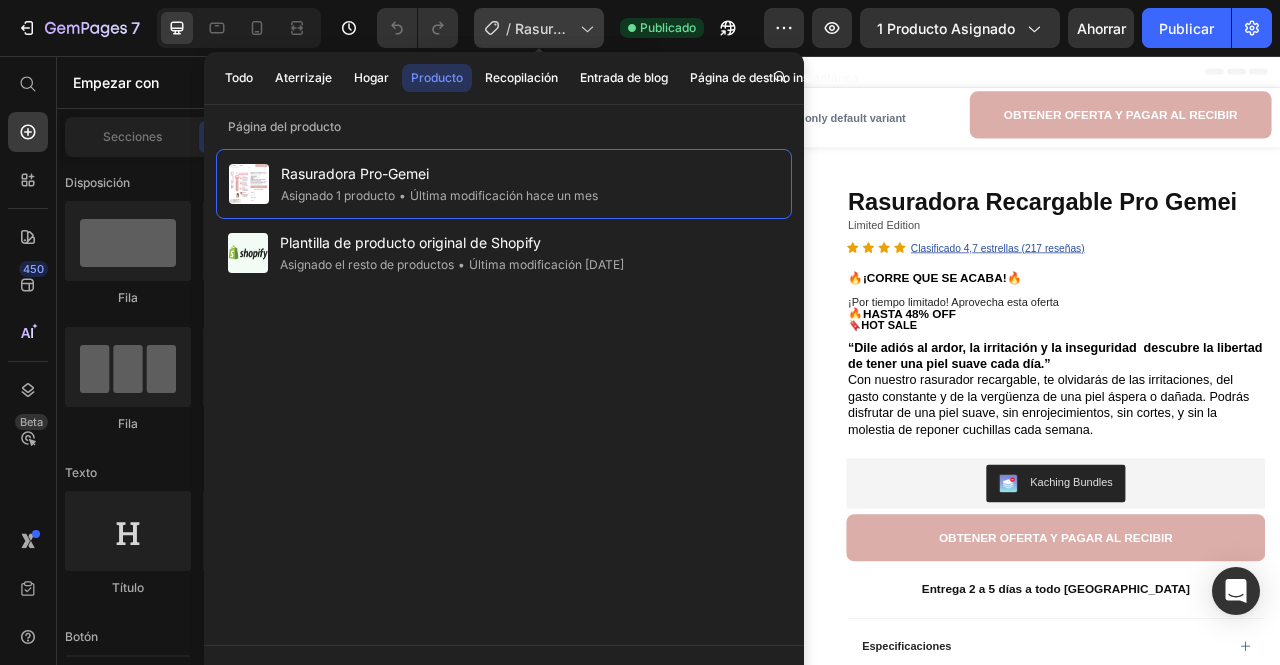 click 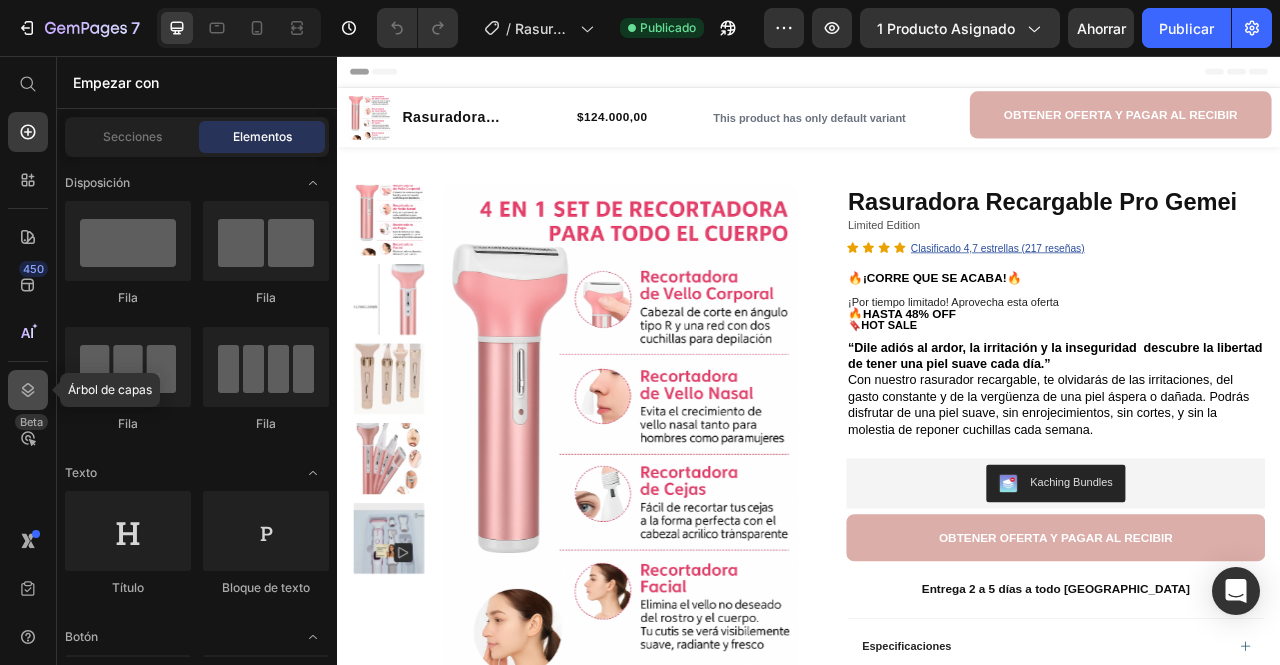 click 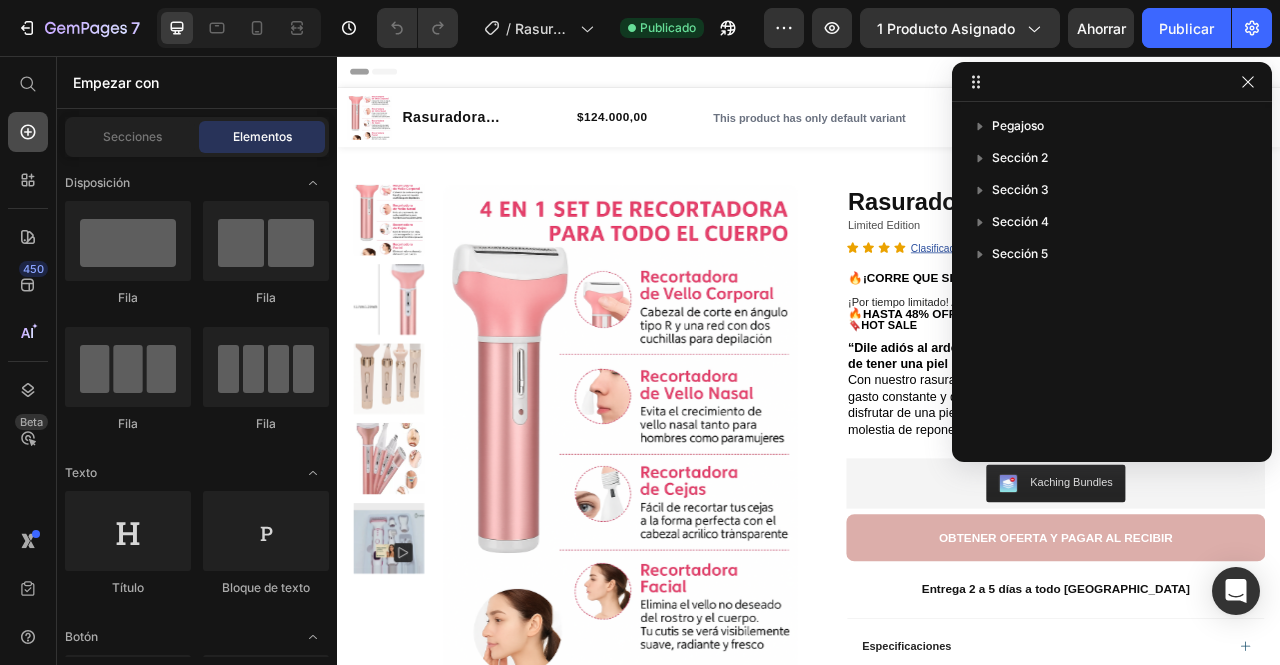 click 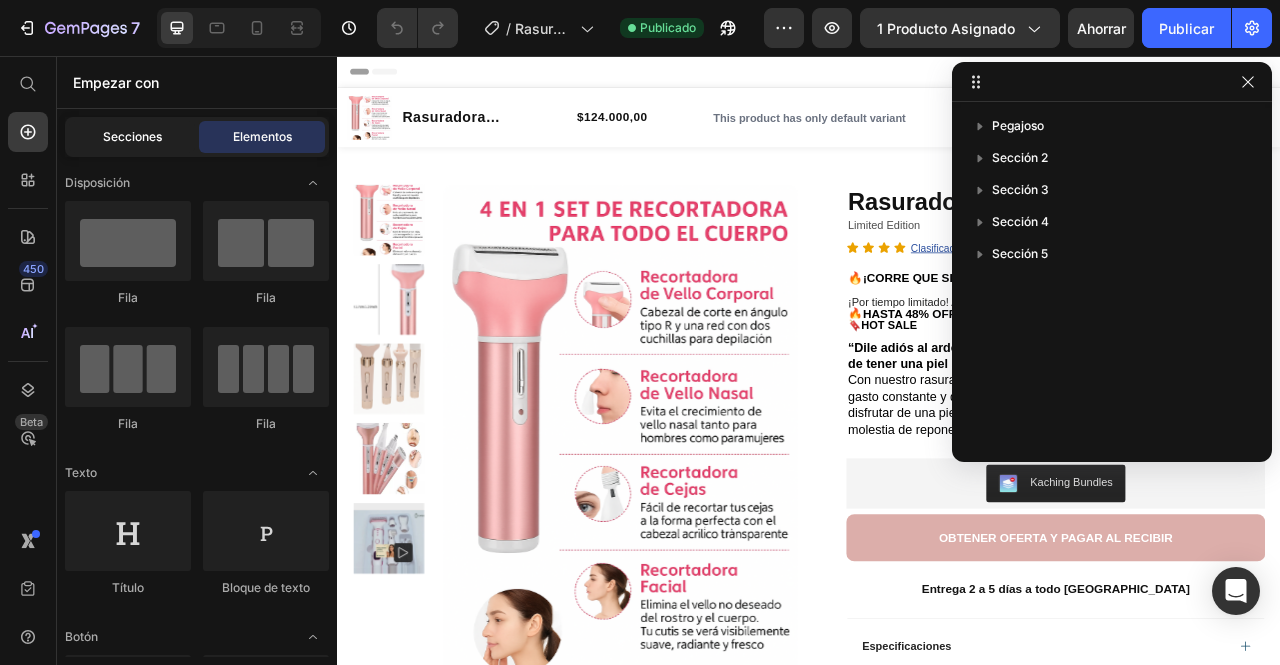 click on "Secciones" at bounding box center [132, 137] 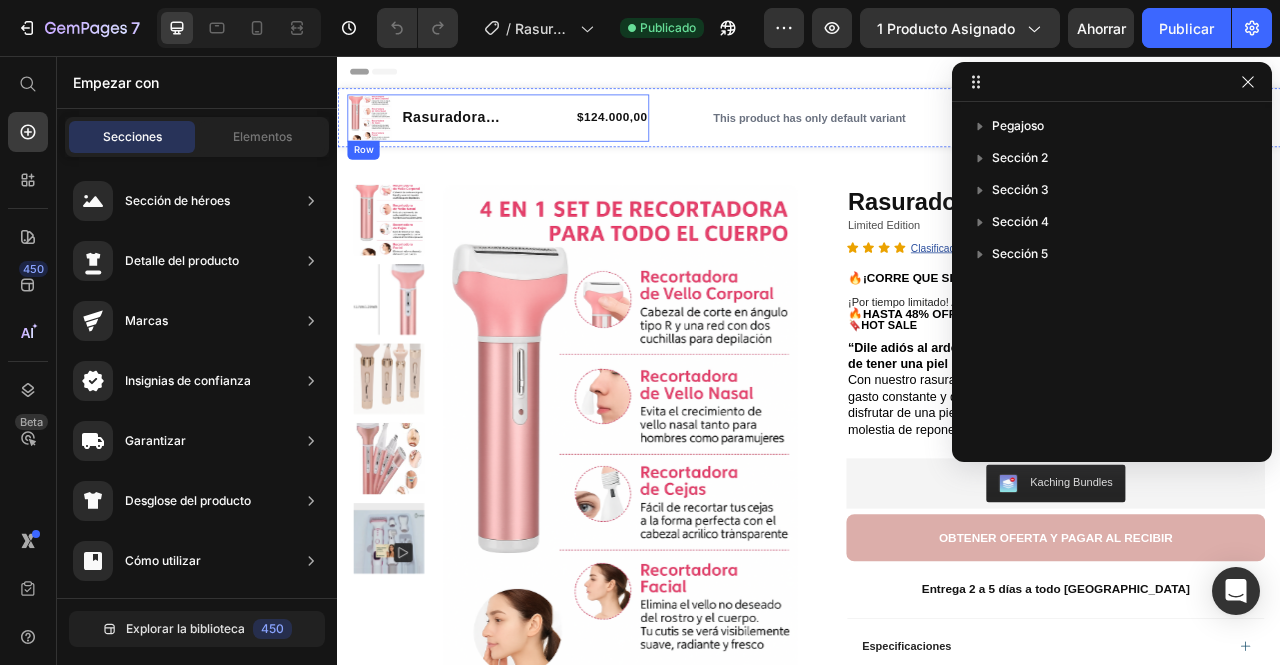 click on "$124.000,00 Product Price" at bounding box center (686, 135) 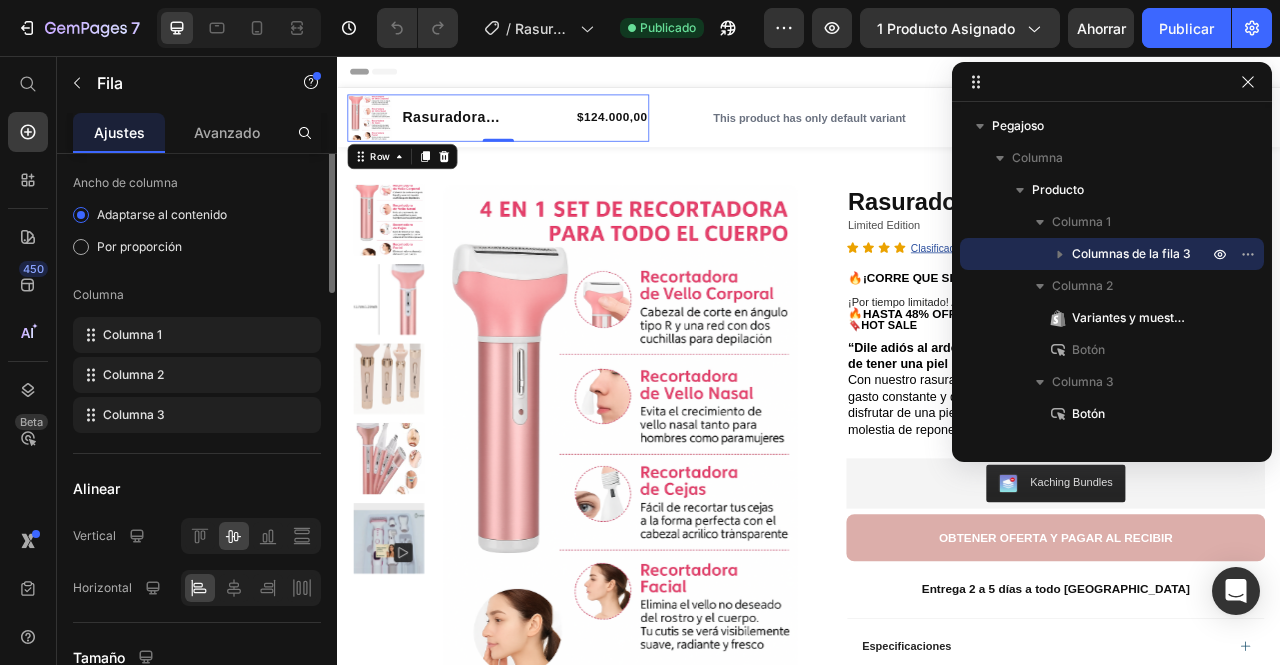 scroll, scrollTop: 0, scrollLeft: 0, axis: both 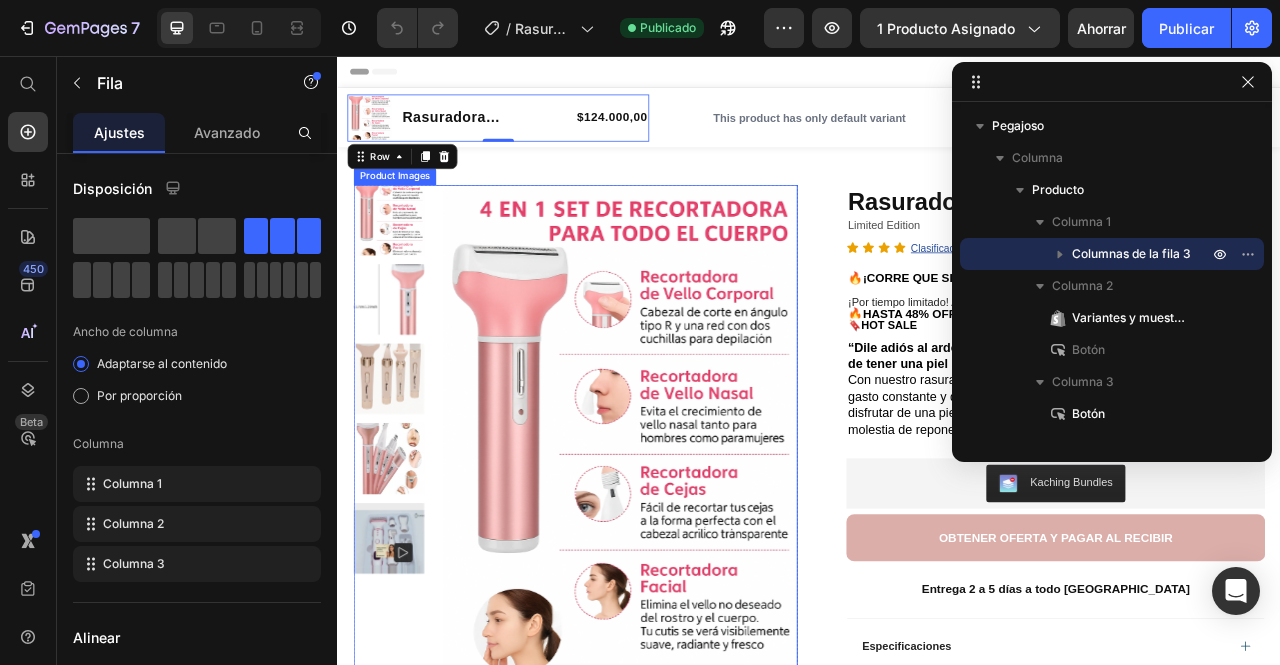 click at bounding box center [696, 558] 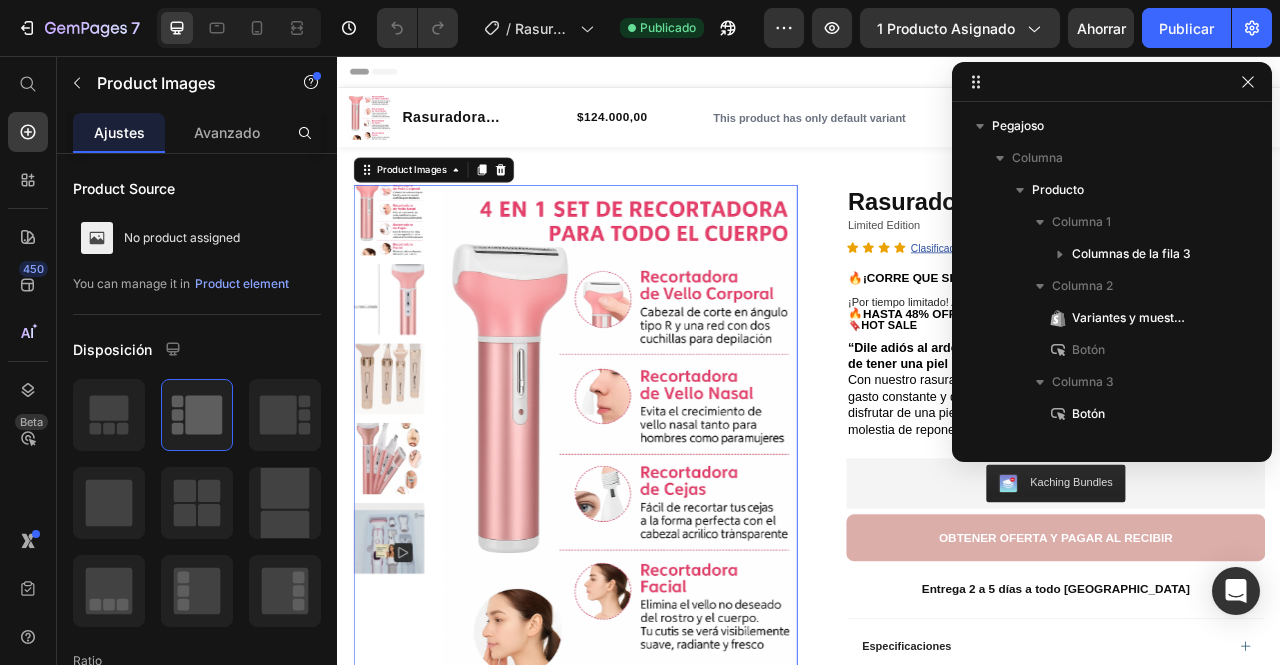 scroll, scrollTop: 378, scrollLeft: 0, axis: vertical 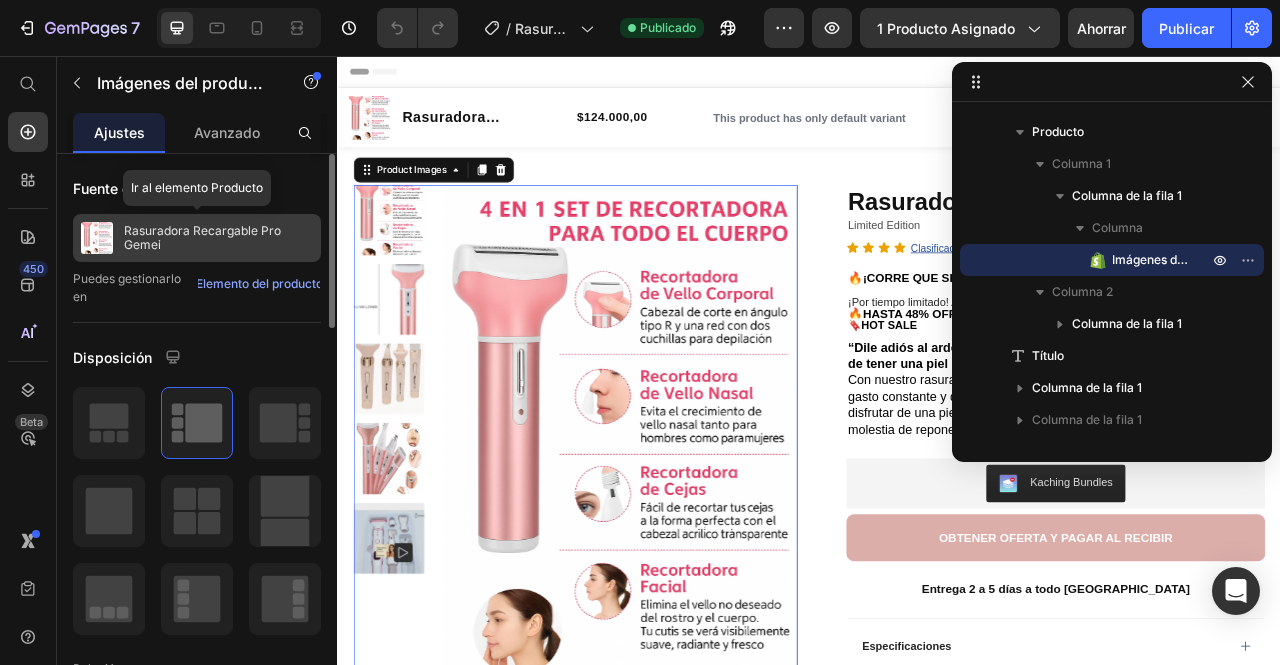 click on "Rasuradora Recargable Pro Gemei" at bounding box center [202, 237] 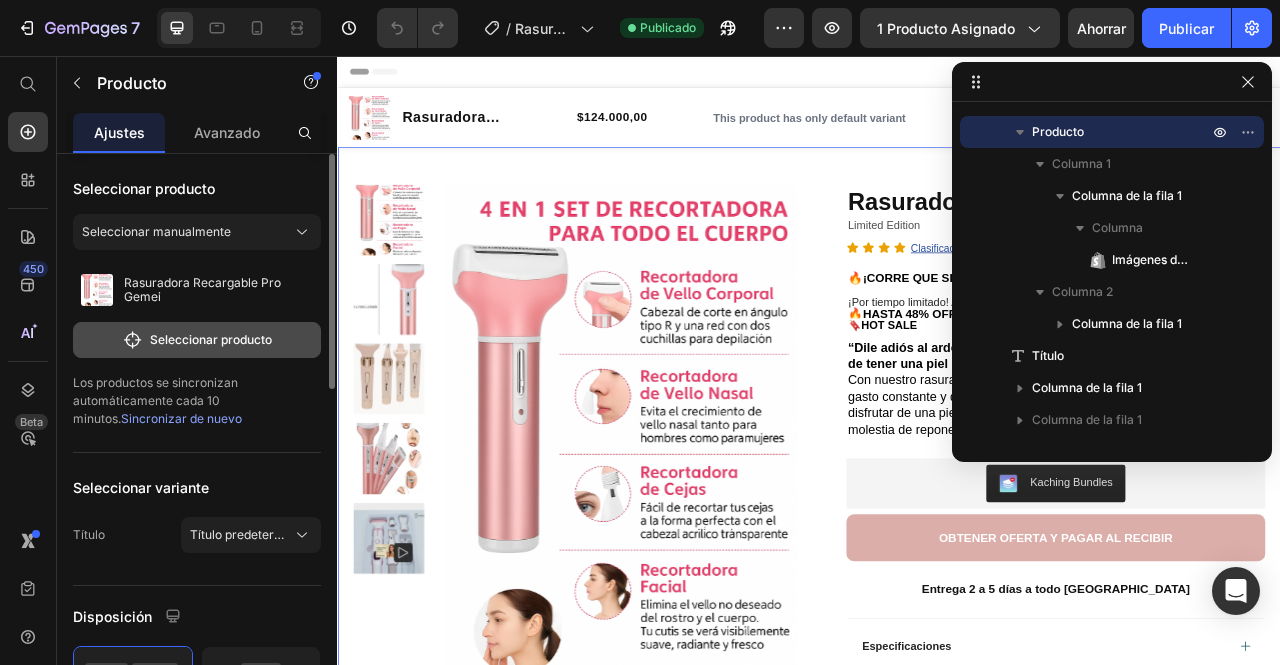 click on "Seleccionar producto" 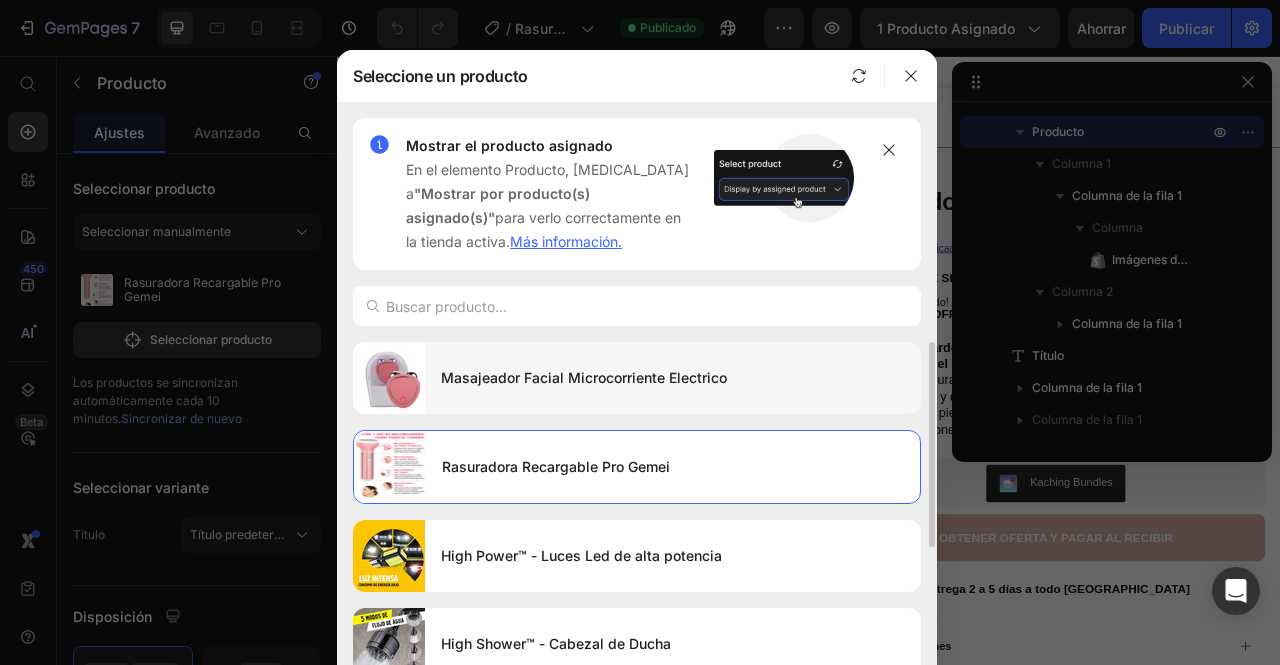 click on "Masajeador Facial Microcorriente Electrico" at bounding box center [584, 377] 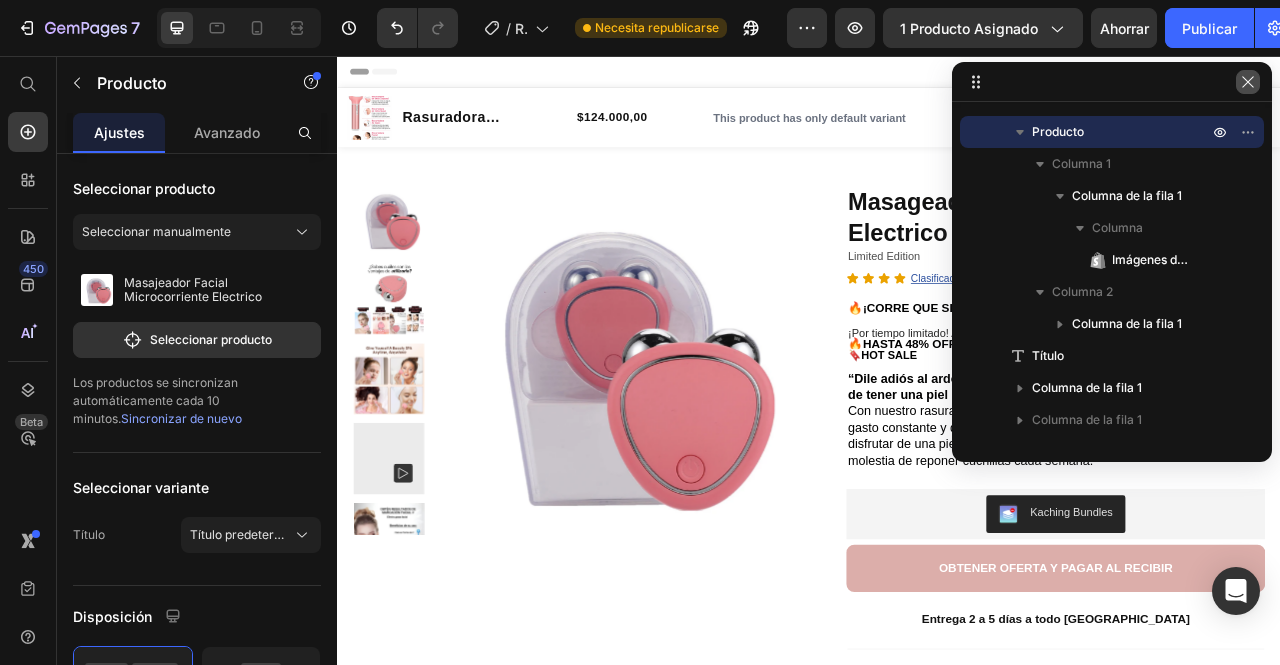 click at bounding box center [1248, 82] 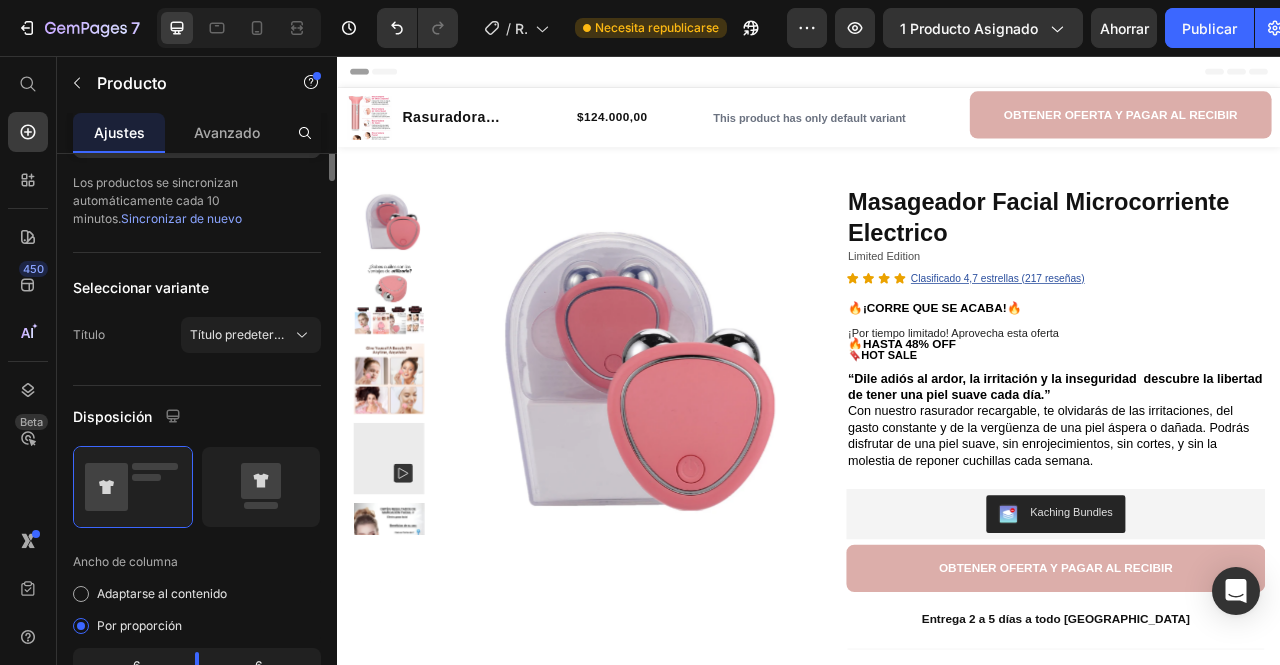 scroll, scrollTop: 0, scrollLeft: 0, axis: both 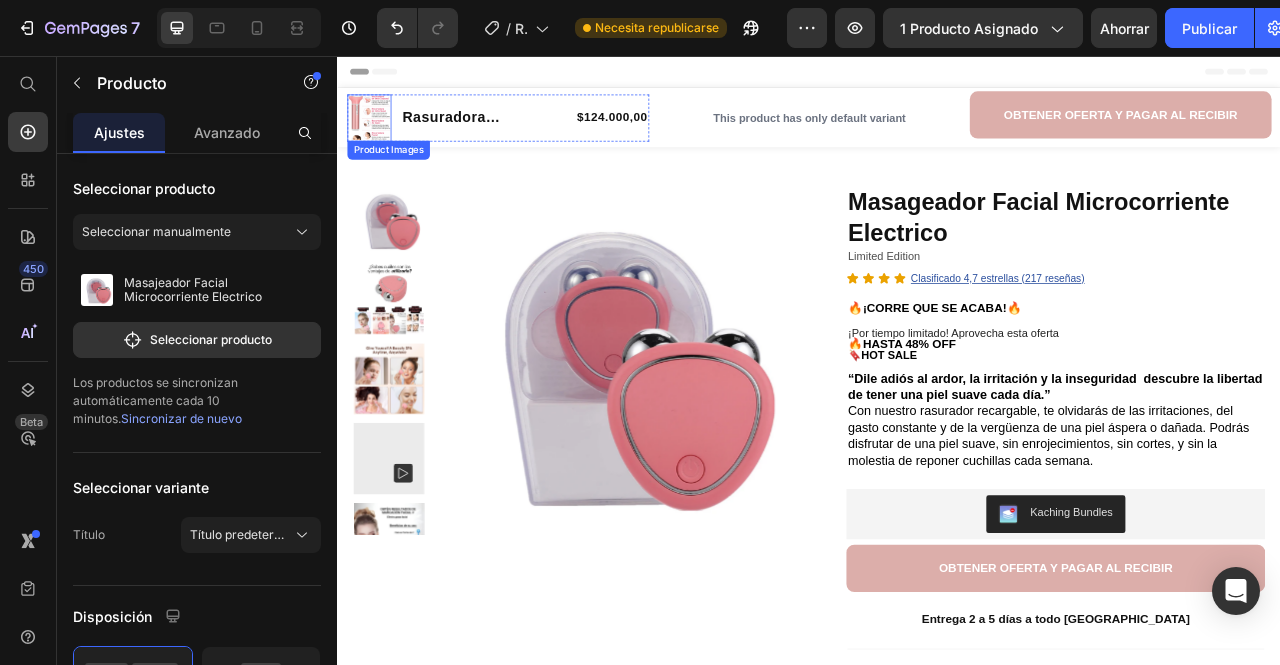 click at bounding box center [377, 135] 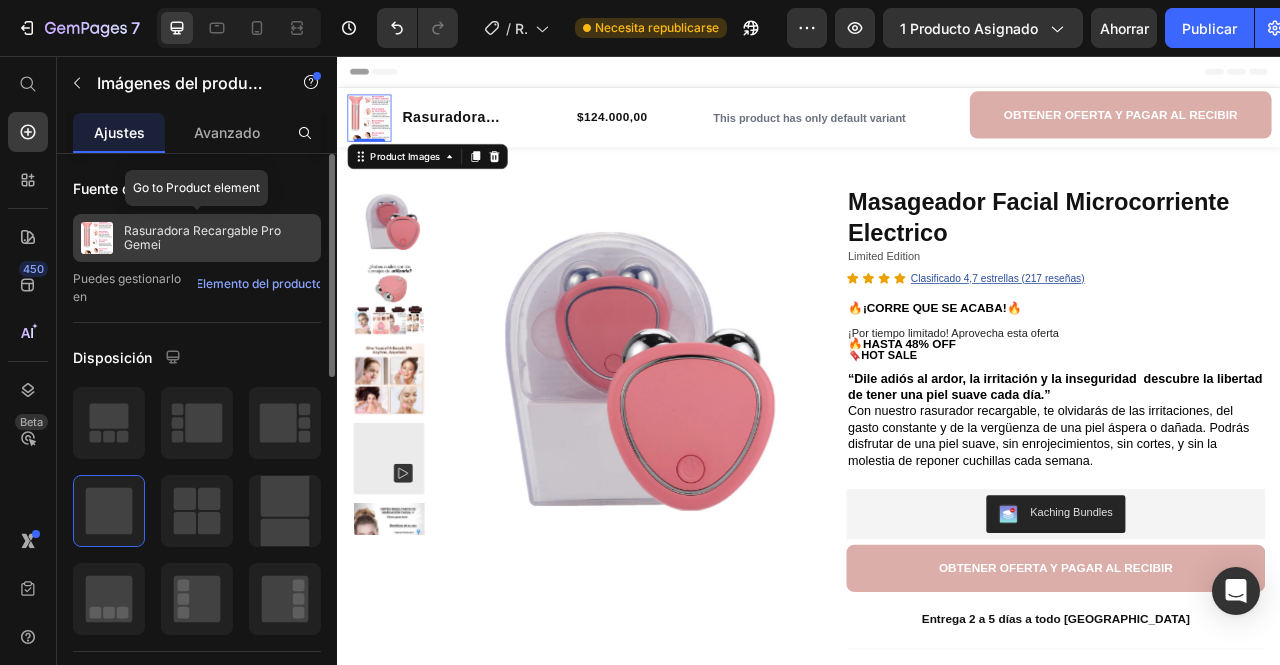 click on "Rasuradora Recargable Pro Gemei" at bounding box center (218, 238) 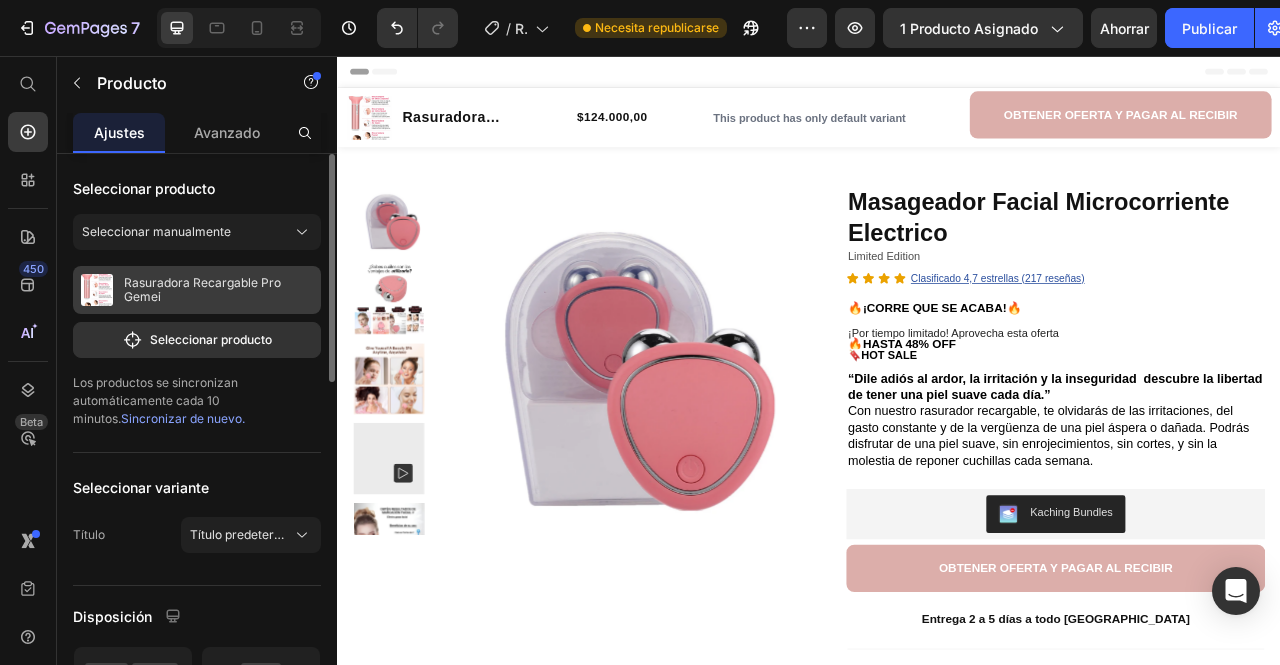 click on "Rasuradora Recargable Pro Gemei" at bounding box center (202, 289) 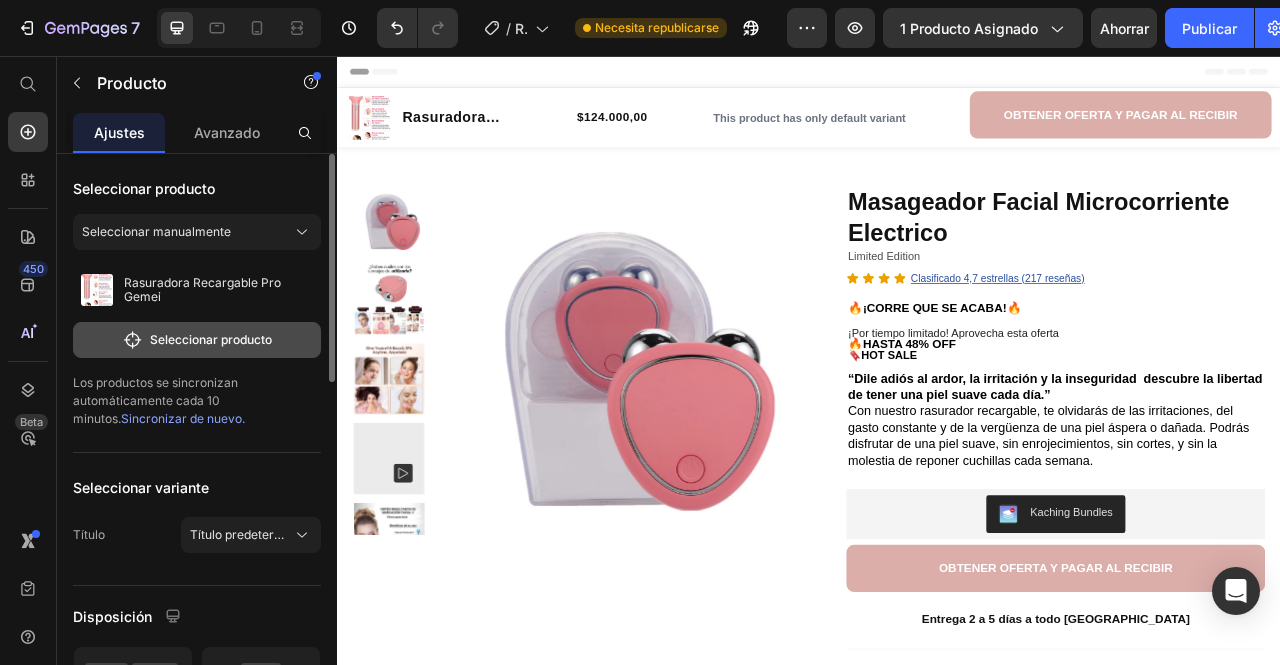 click on "Seleccionar producto" at bounding box center [211, 339] 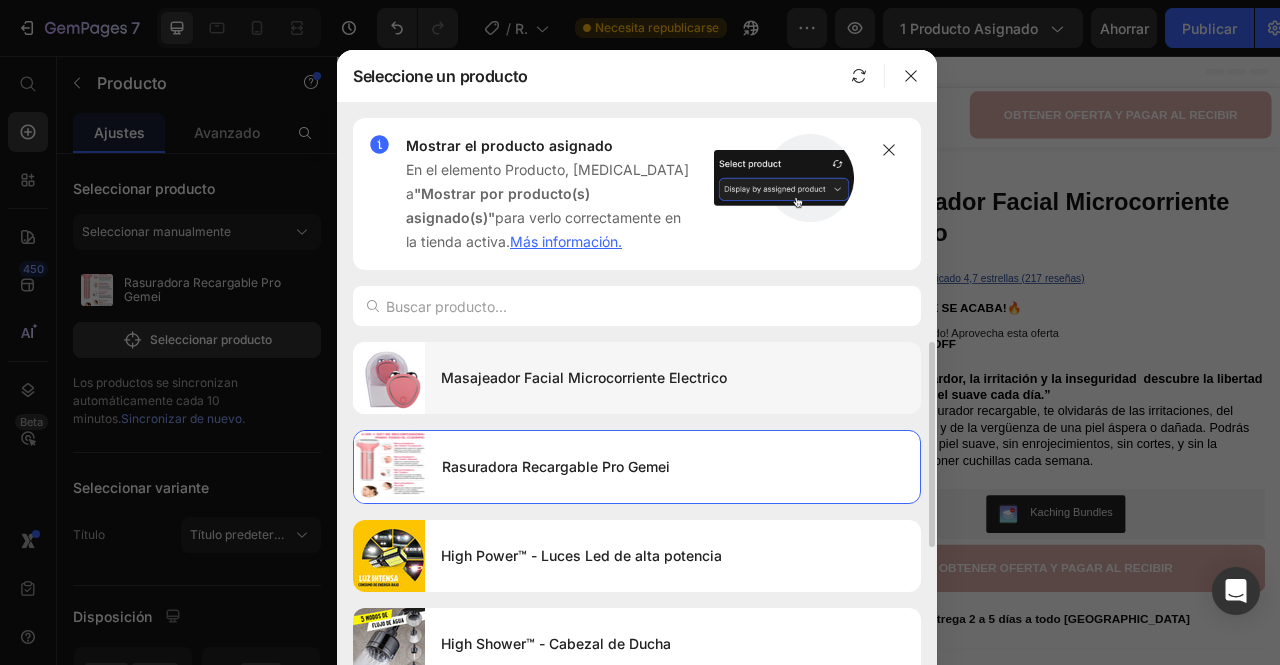 click on "Masajeador Facial Microcorriente Electrico" at bounding box center (673, 378) 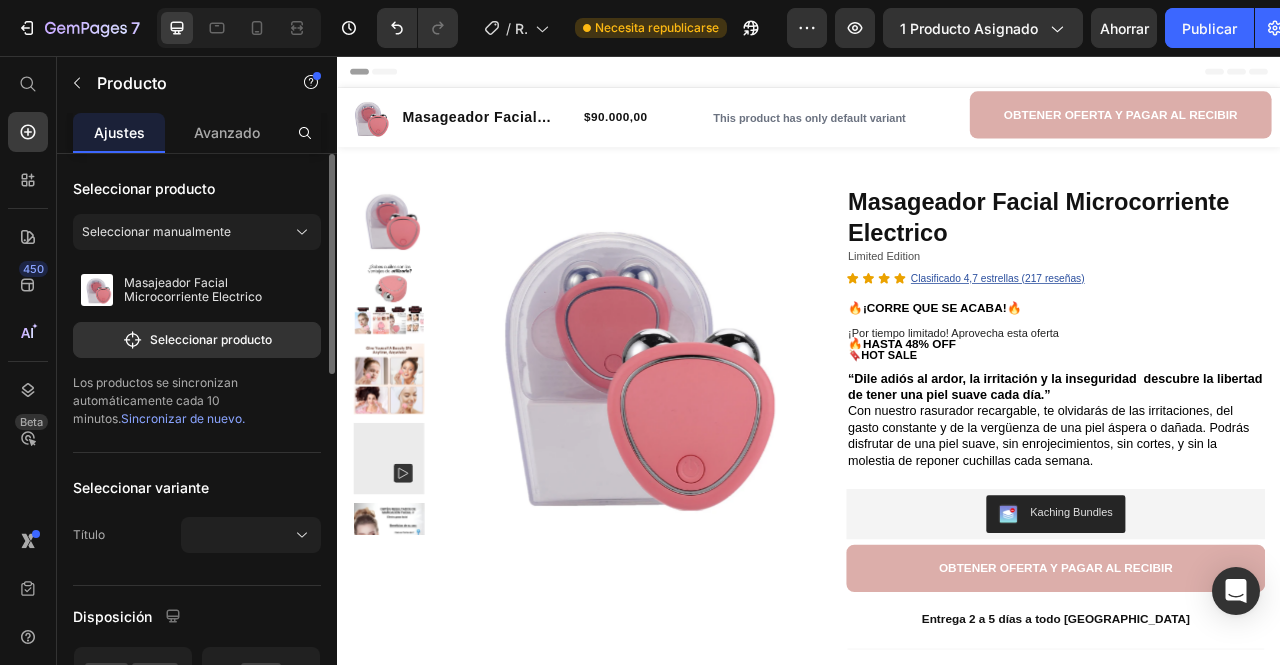 click on "Sincronizar de nuevo." at bounding box center (183, 418) 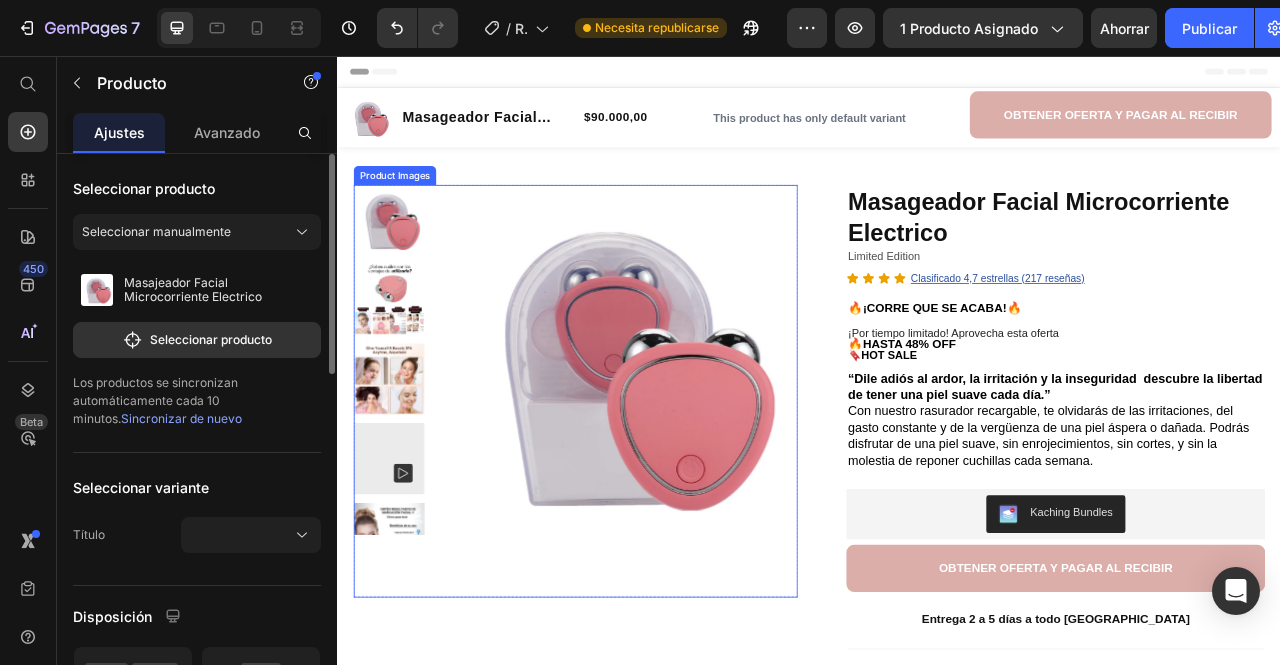 click at bounding box center [696, 445] 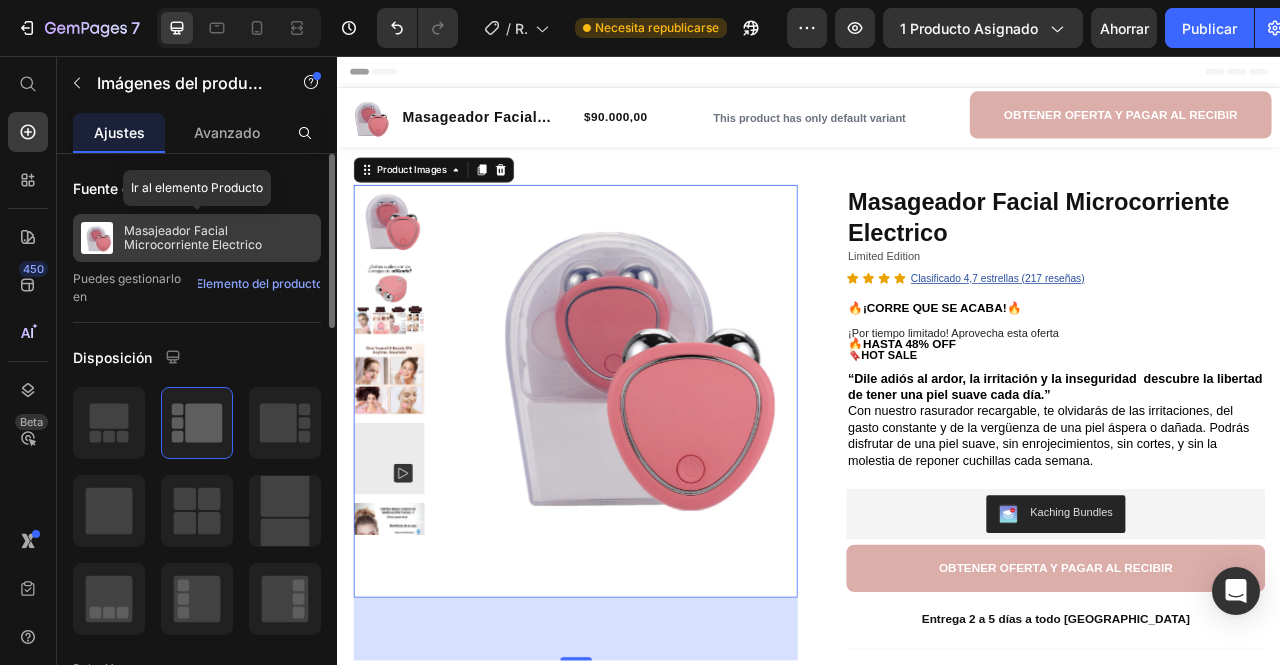 click on "Masajeador Facial Microcorriente Electrico" at bounding box center [193, 237] 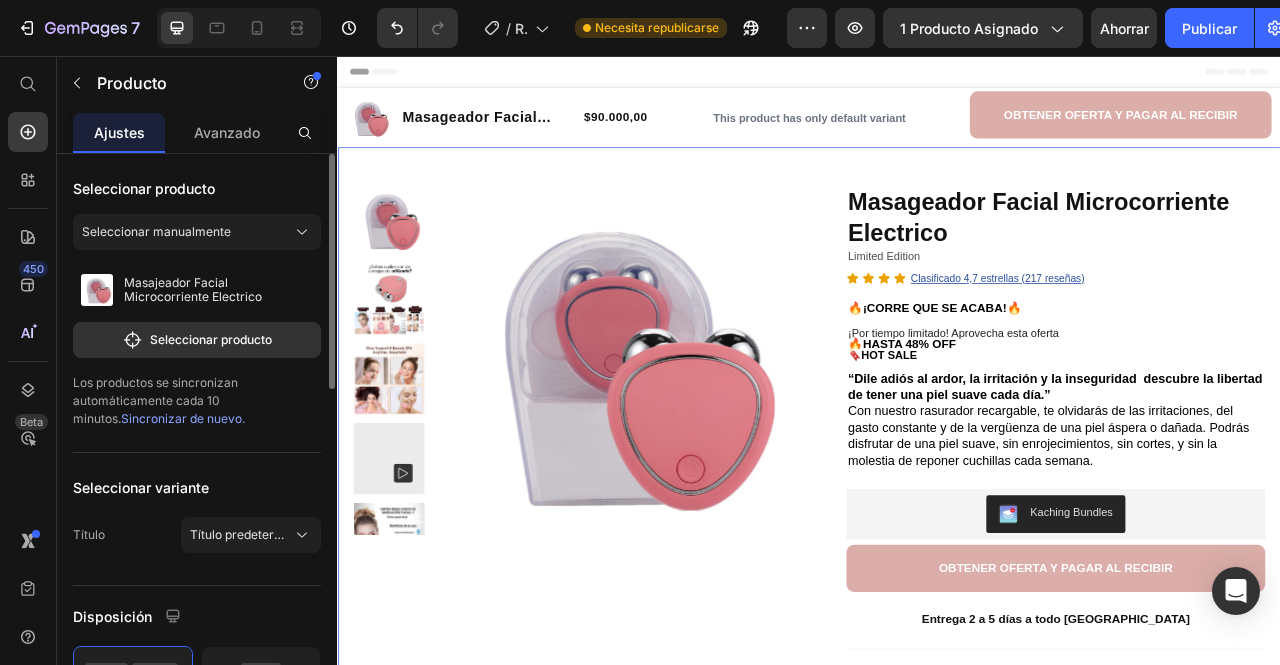 click on "Sincronizar de nuevo." at bounding box center [183, 418] 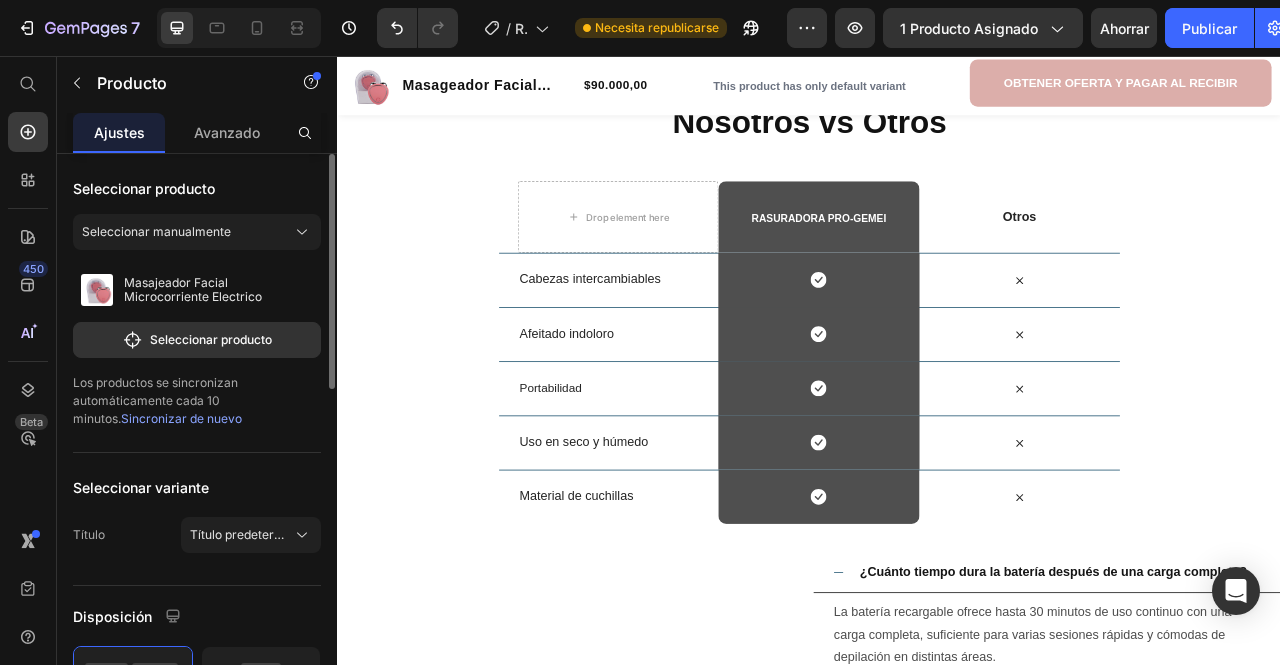 scroll, scrollTop: 1800, scrollLeft: 0, axis: vertical 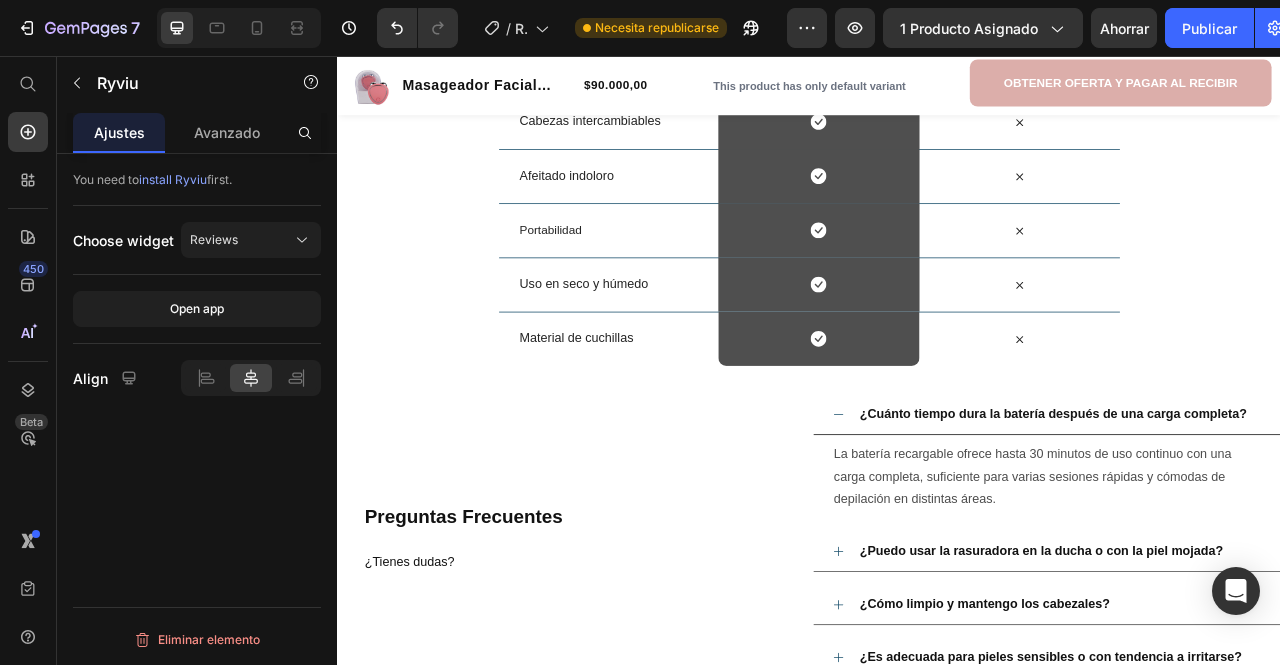 click on "Ryviu - Reviews Ryviu   0 Product Row Section 4" at bounding box center (937, -193) 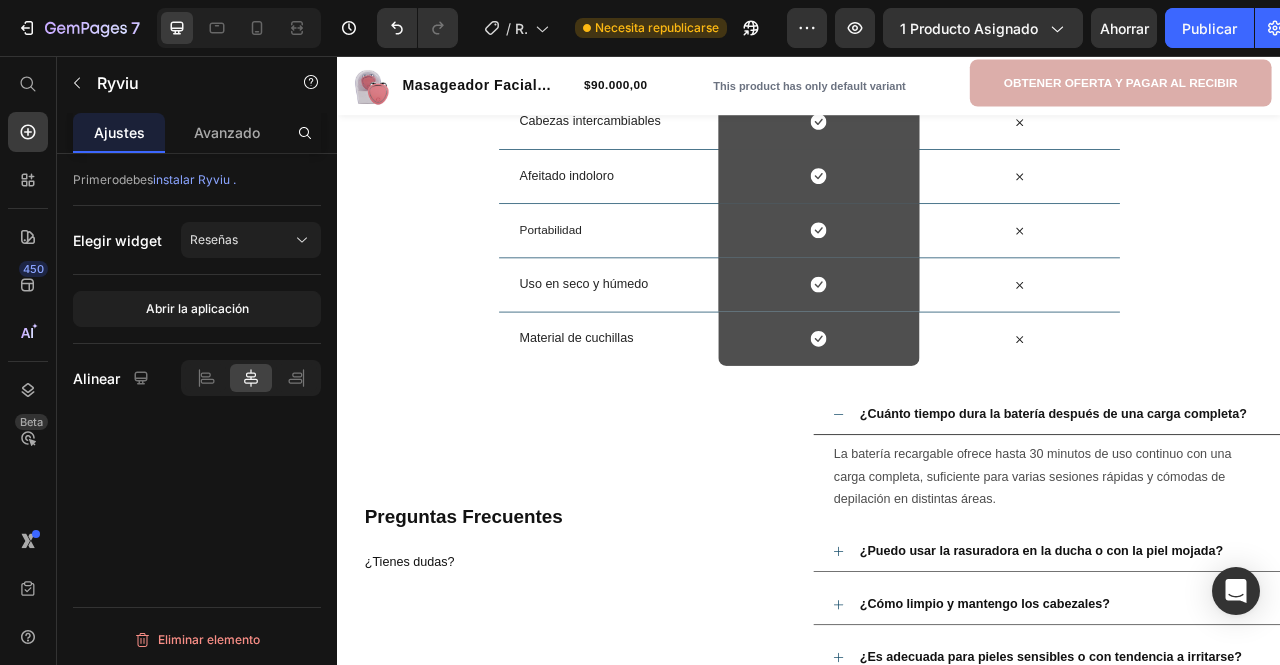 click on "Ryviu" at bounding box center (382, -244) 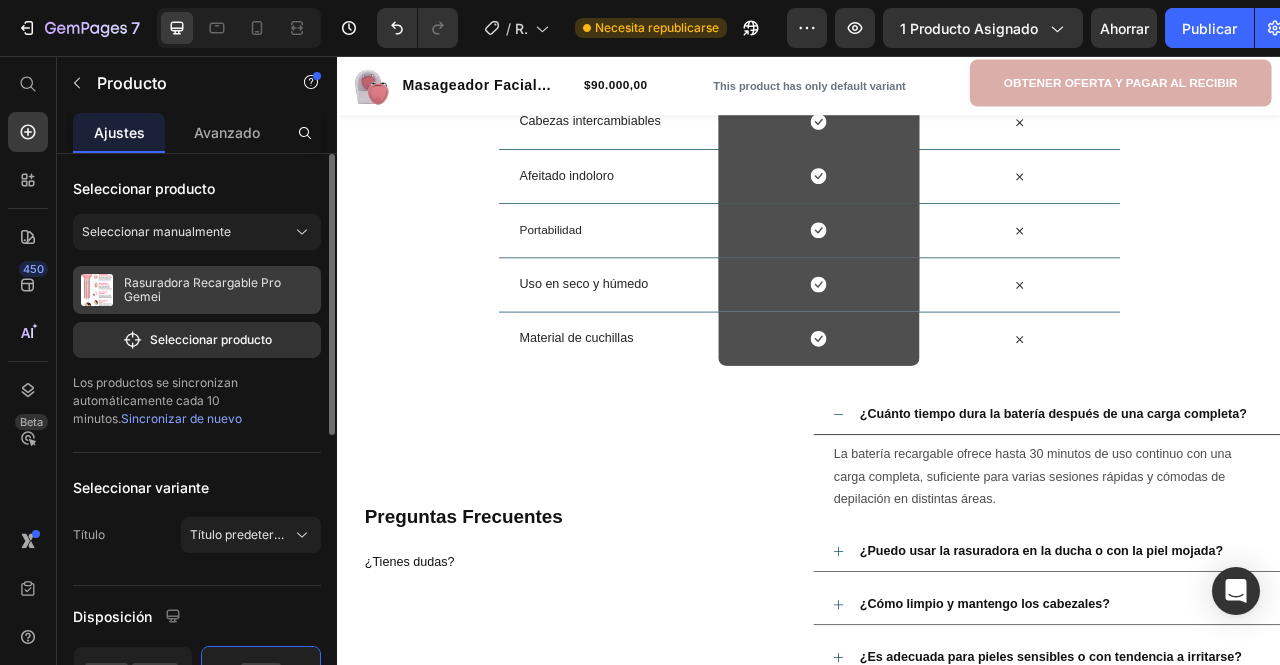 click on "Rasuradora Recargable Pro Gemei" at bounding box center [218, 290] 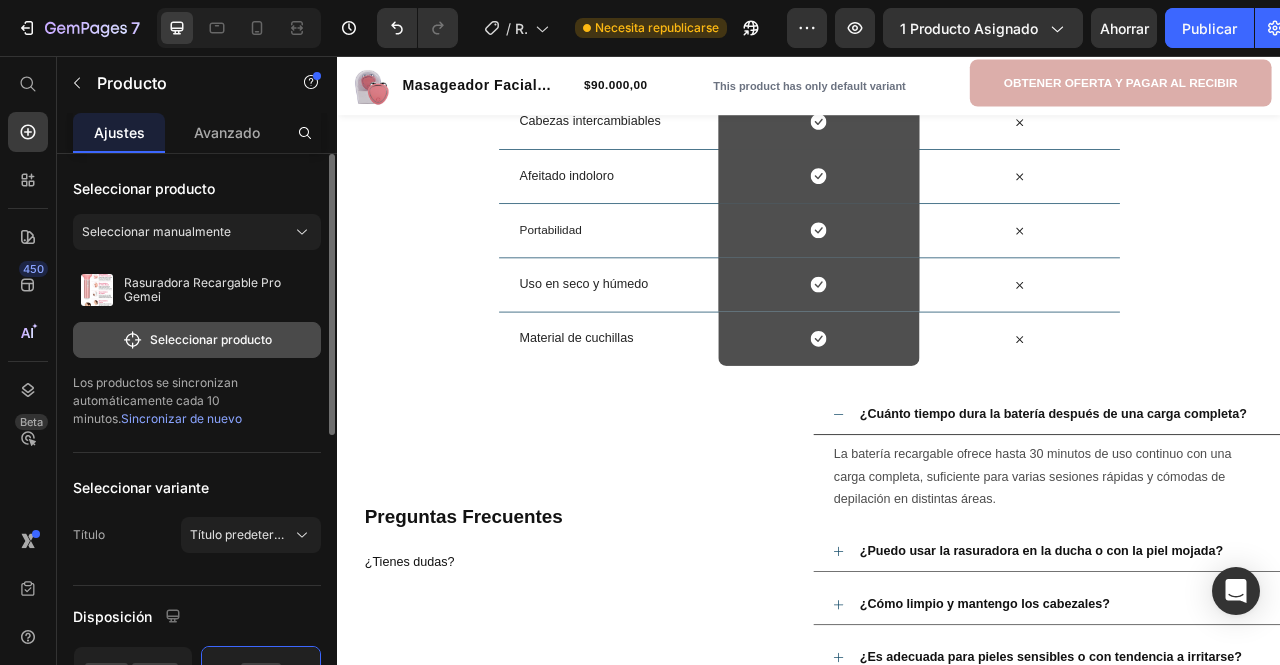 click on "Seleccionar producto" at bounding box center [211, 339] 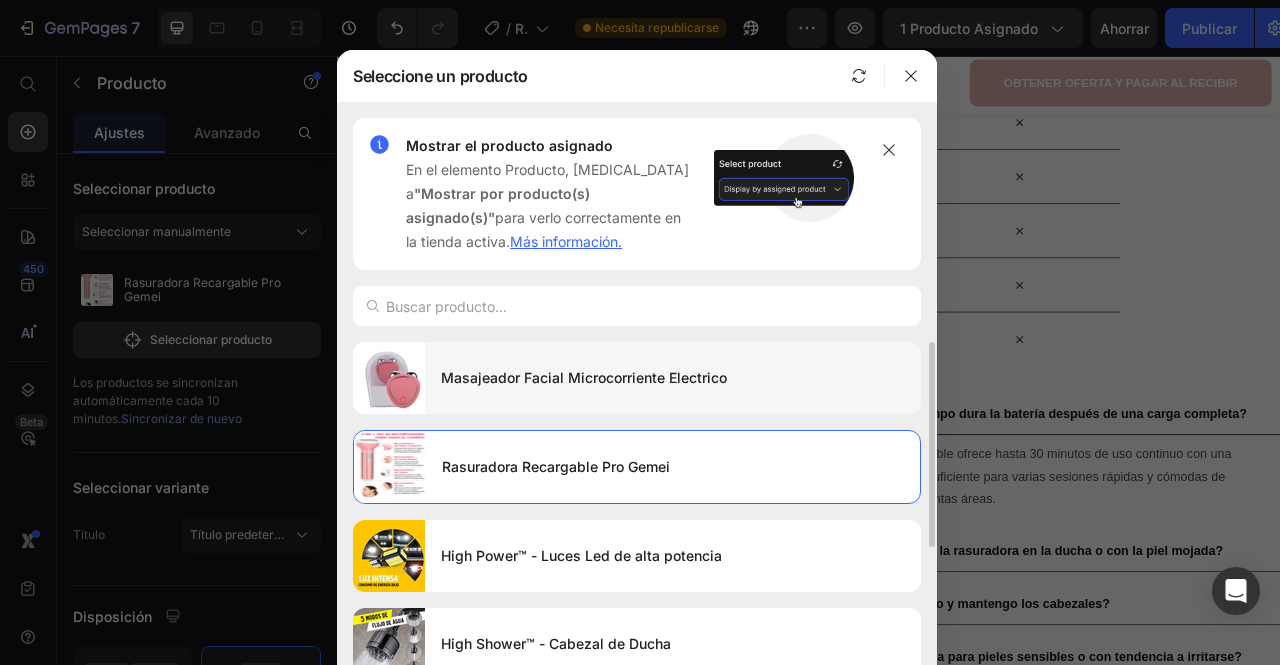 click on "Masajeador Facial Microcorriente Electrico" at bounding box center [584, 377] 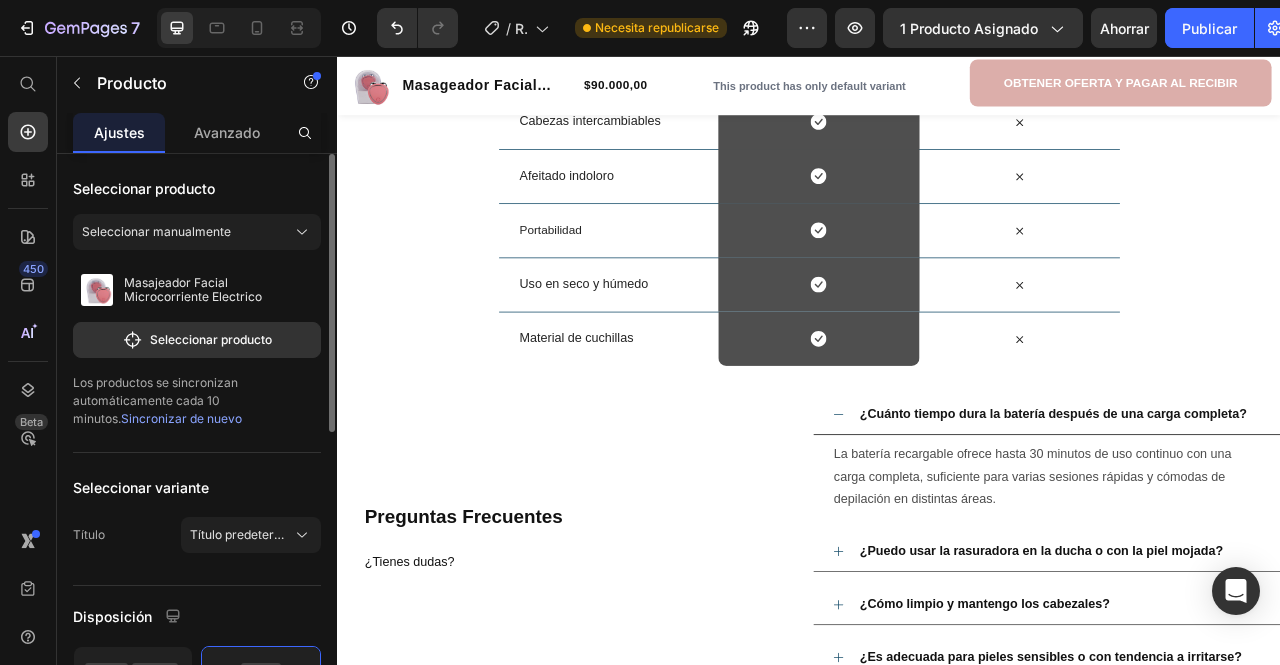 click on "Sincronizar de nuevo" at bounding box center [181, 418] 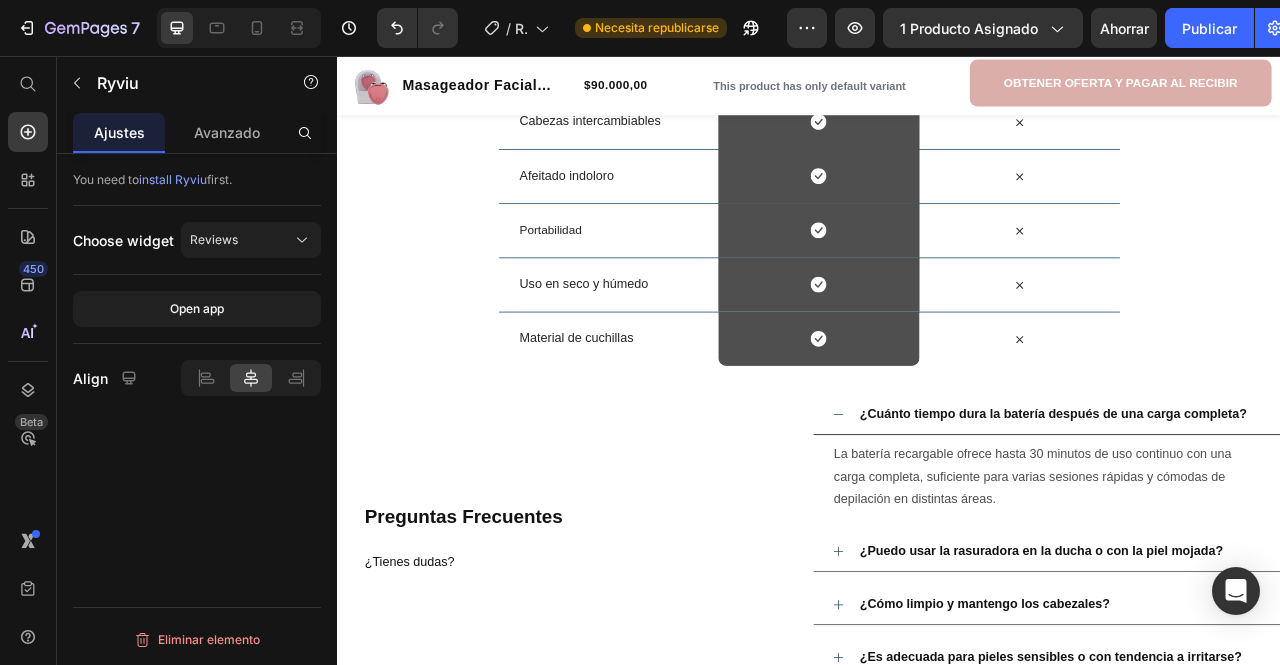 click on "Ryviu" at bounding box center (382, -244) 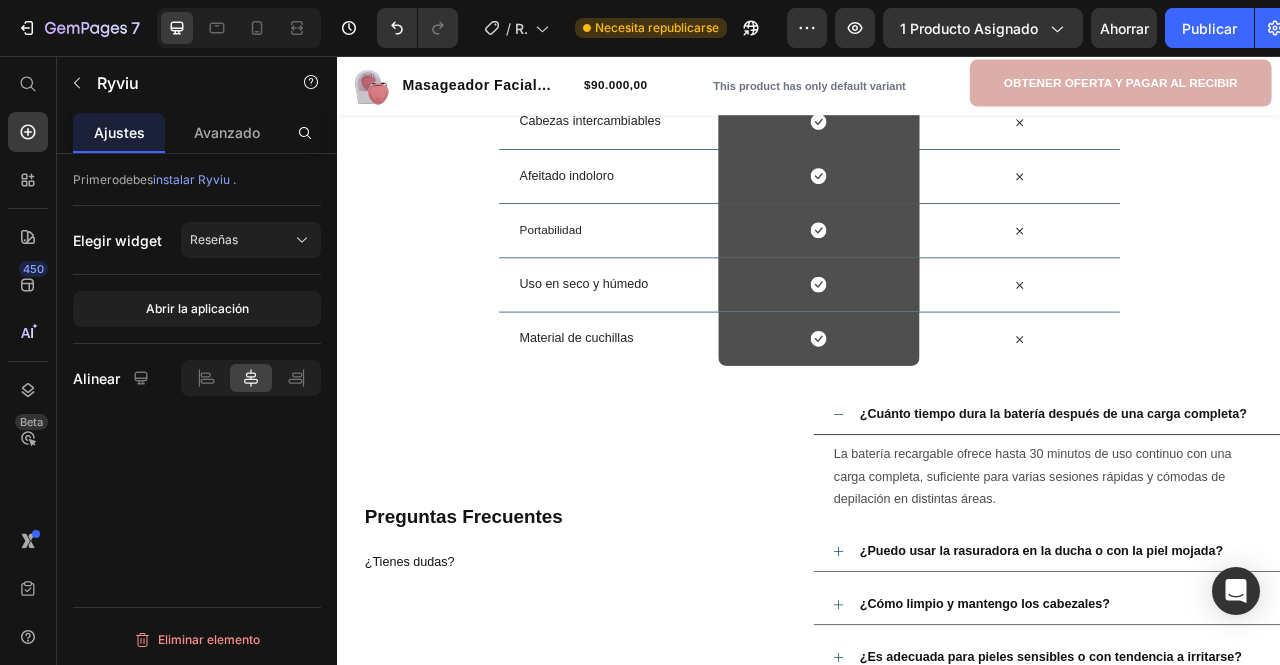 click on "Product" at bounding box center [372, -279] 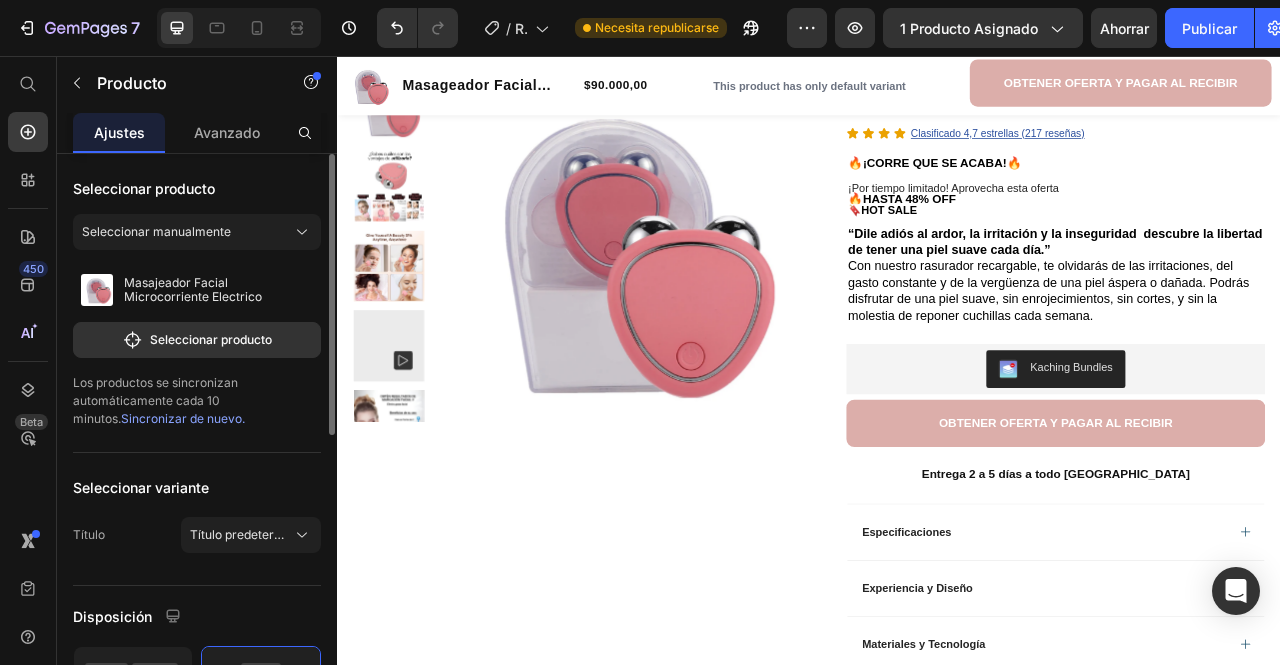 scroll, scrollTop: 0, scrollLeft: 0, axis: both 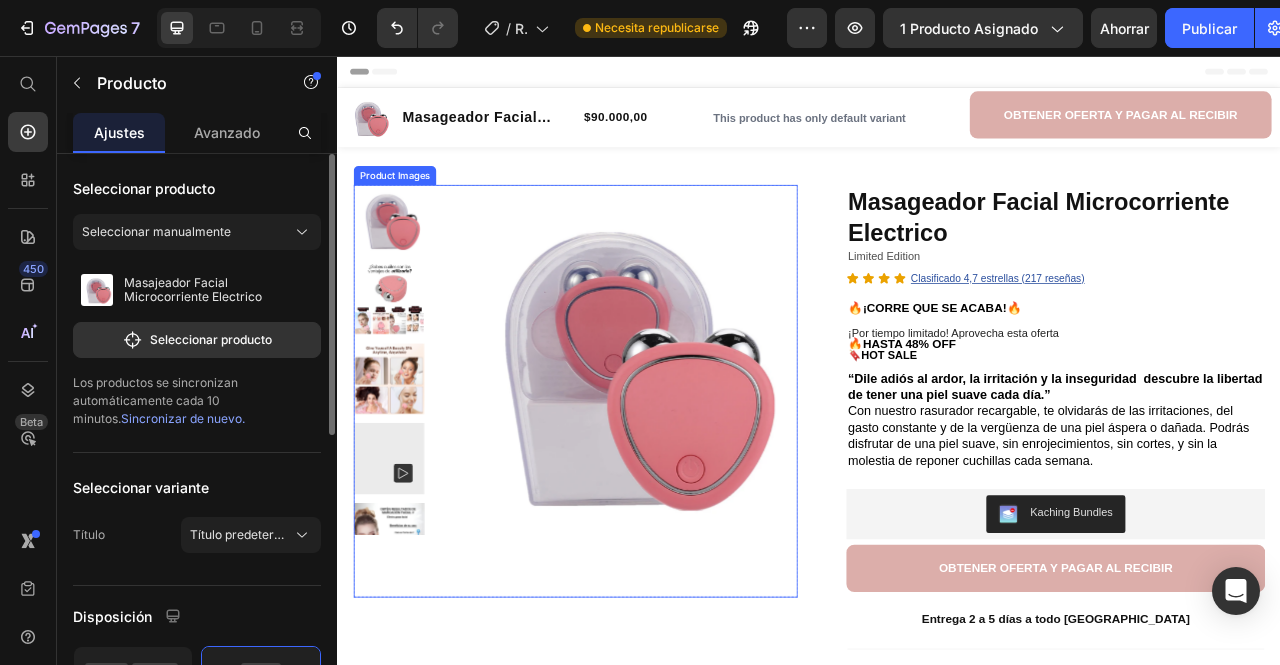 click at bounding box center [696, 445] 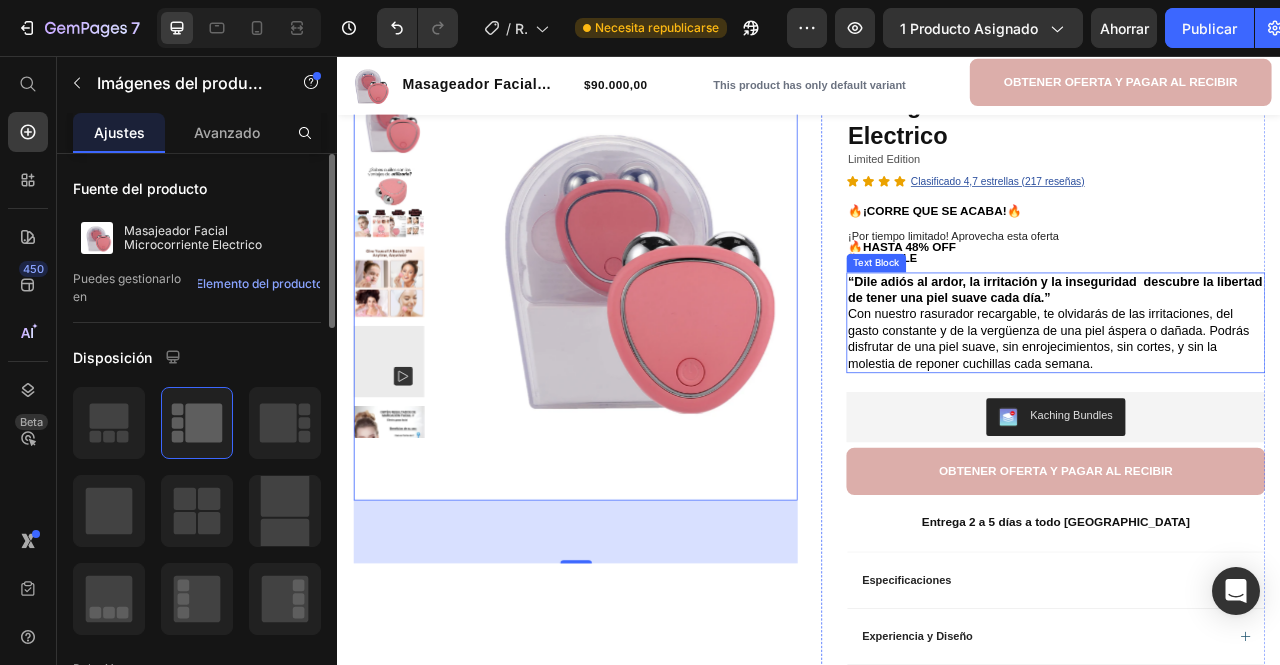 scroll, scrollTop: 200, scrollLeft: 0, axis: vertical 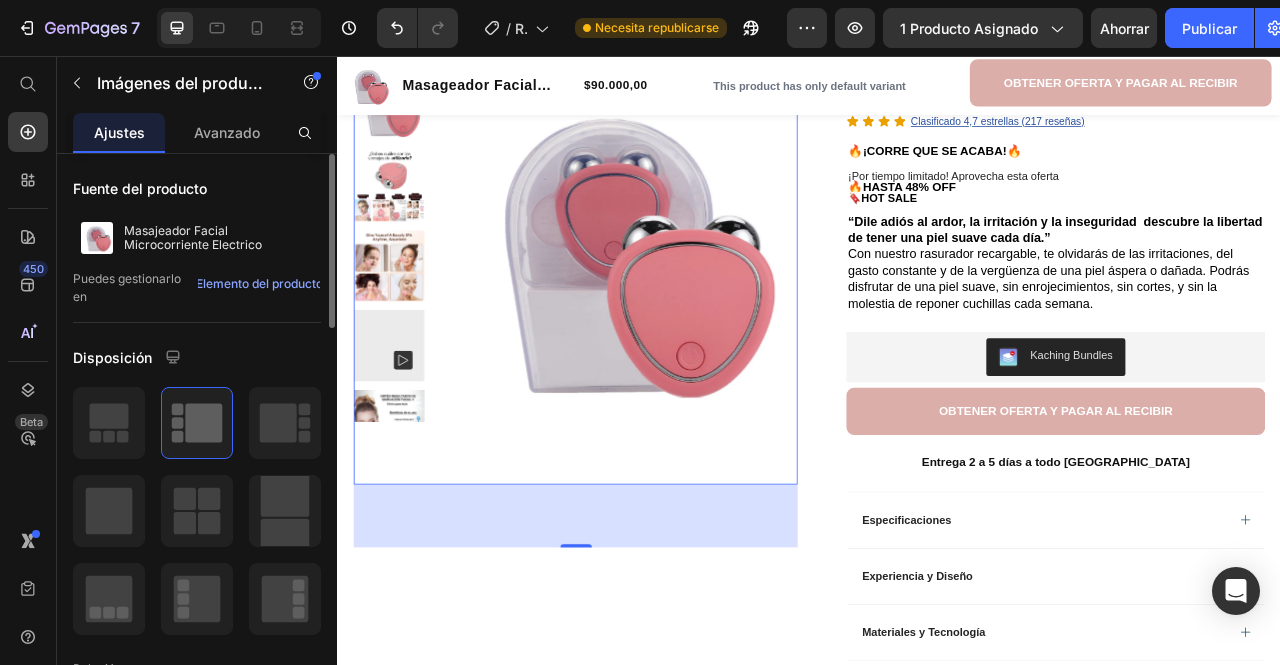 click at bounding box center (402, 424) 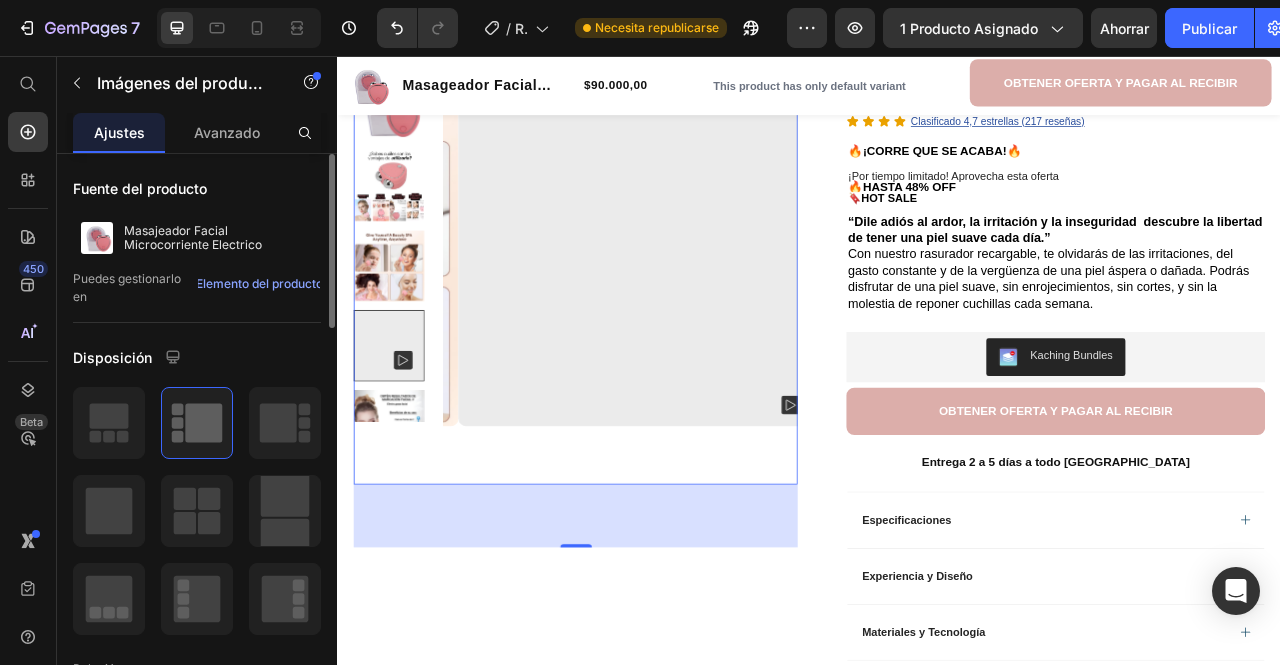 click 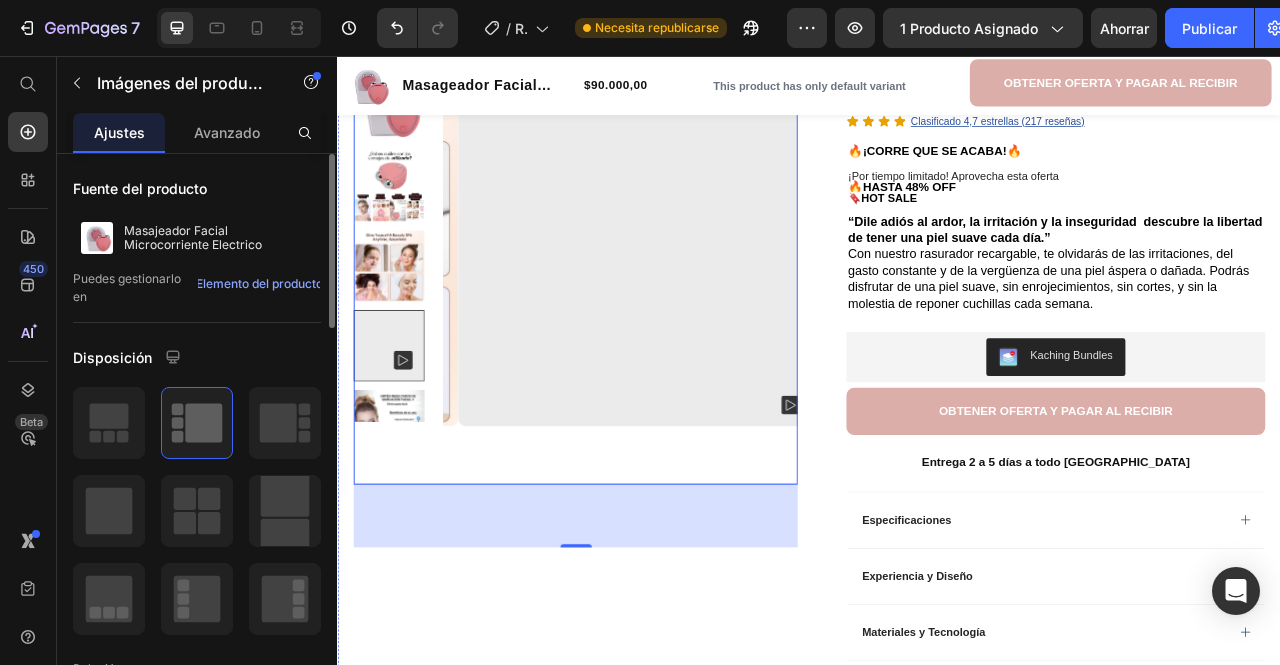 scroll, scrollTop: 0, scrollLeft: 0, axis: both 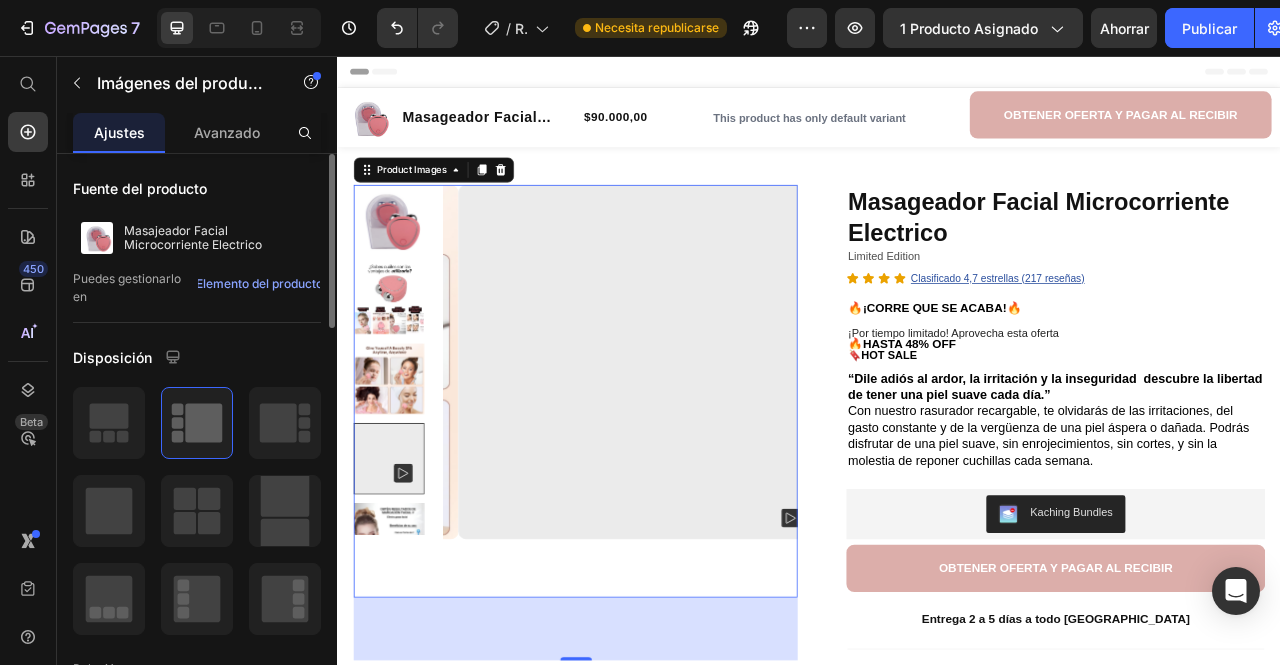 click at bounding box center (402, 265) 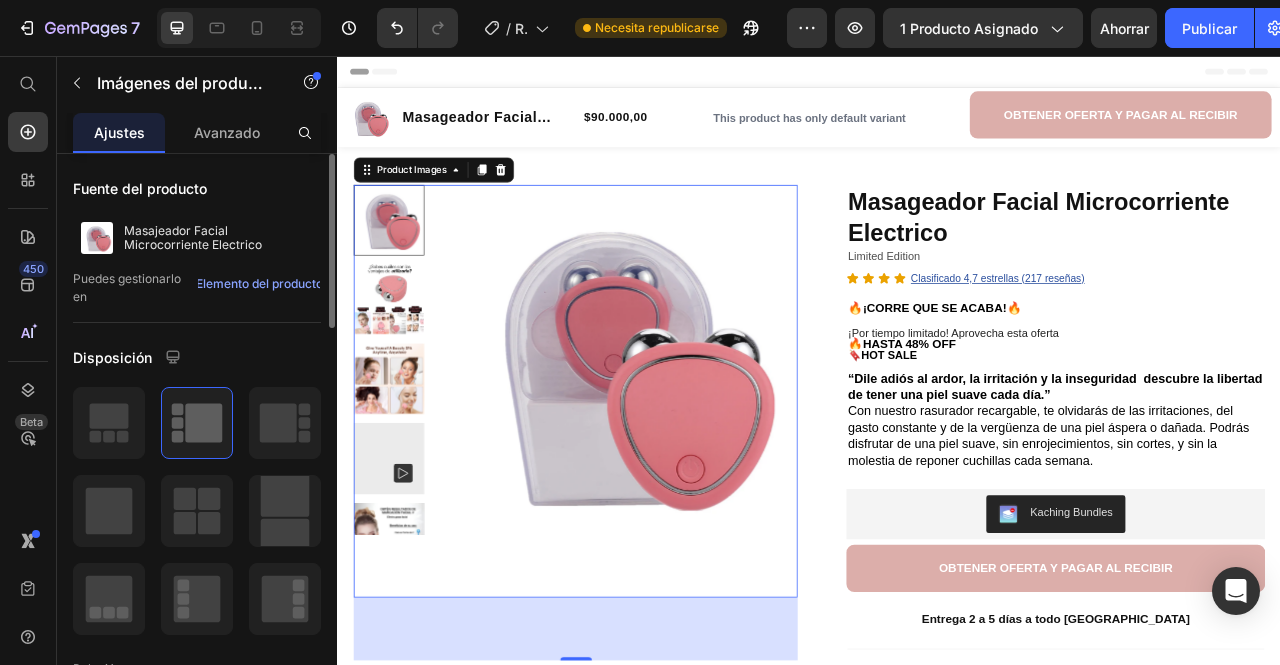 click at bounding box center (402, 366) 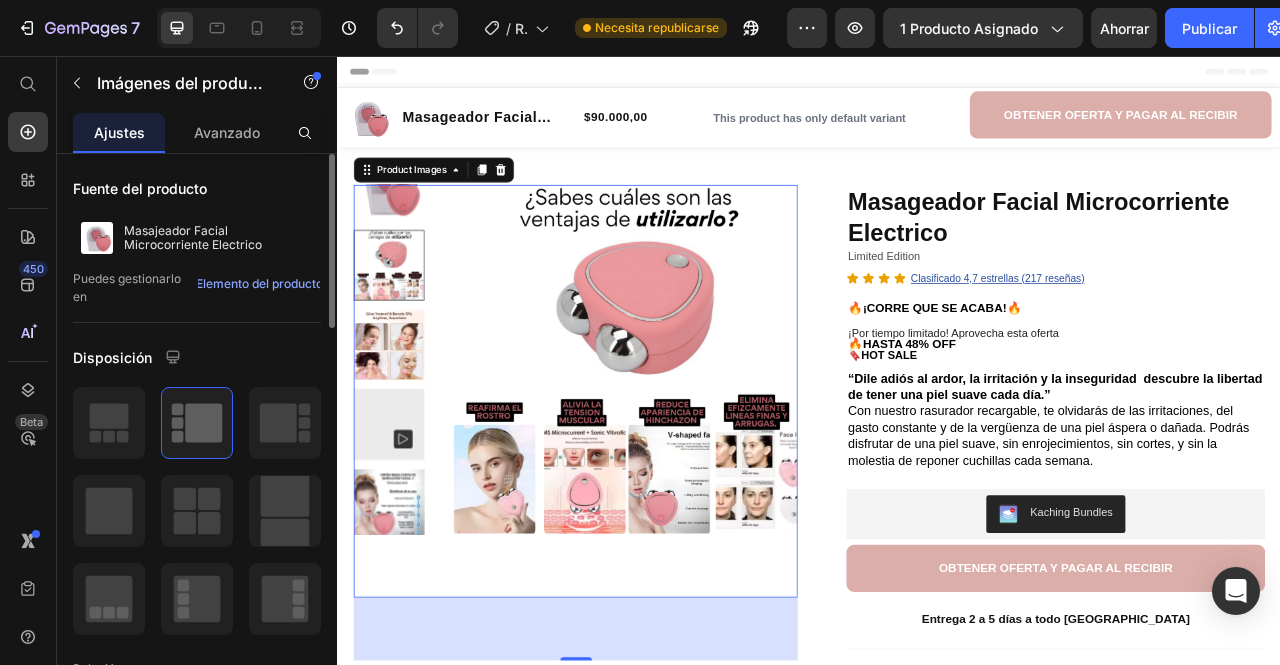 click at bounding box center [402, 424] 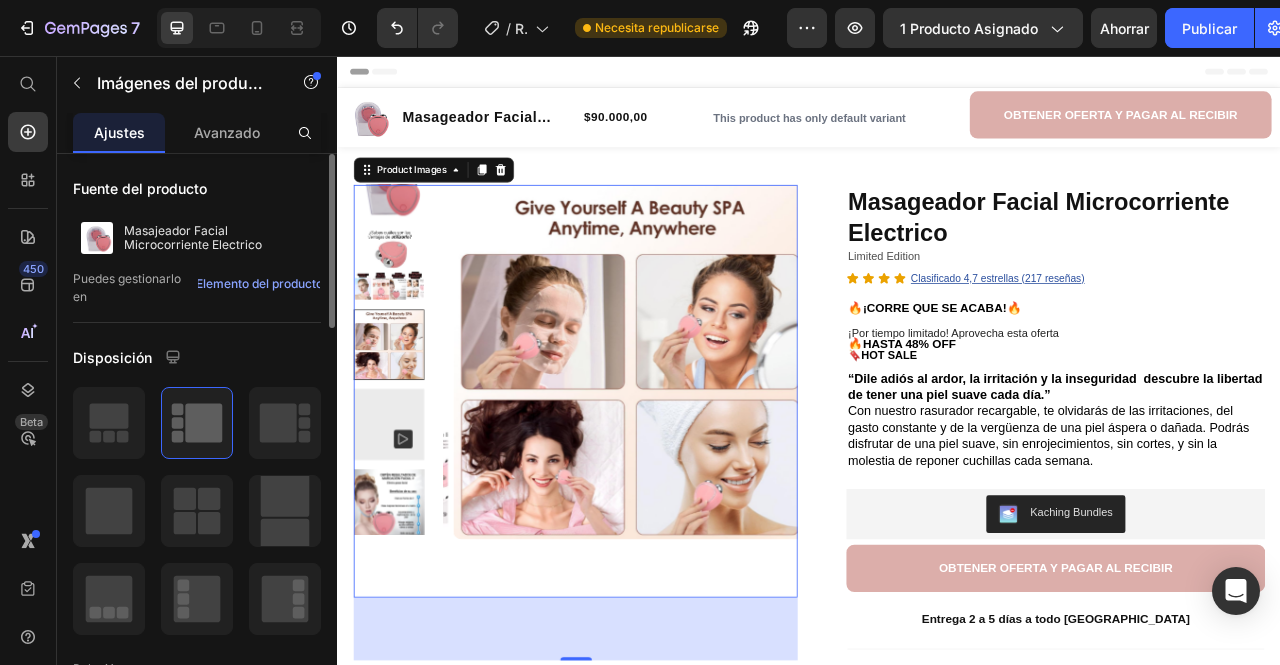 click at bounding box center [402, 525] 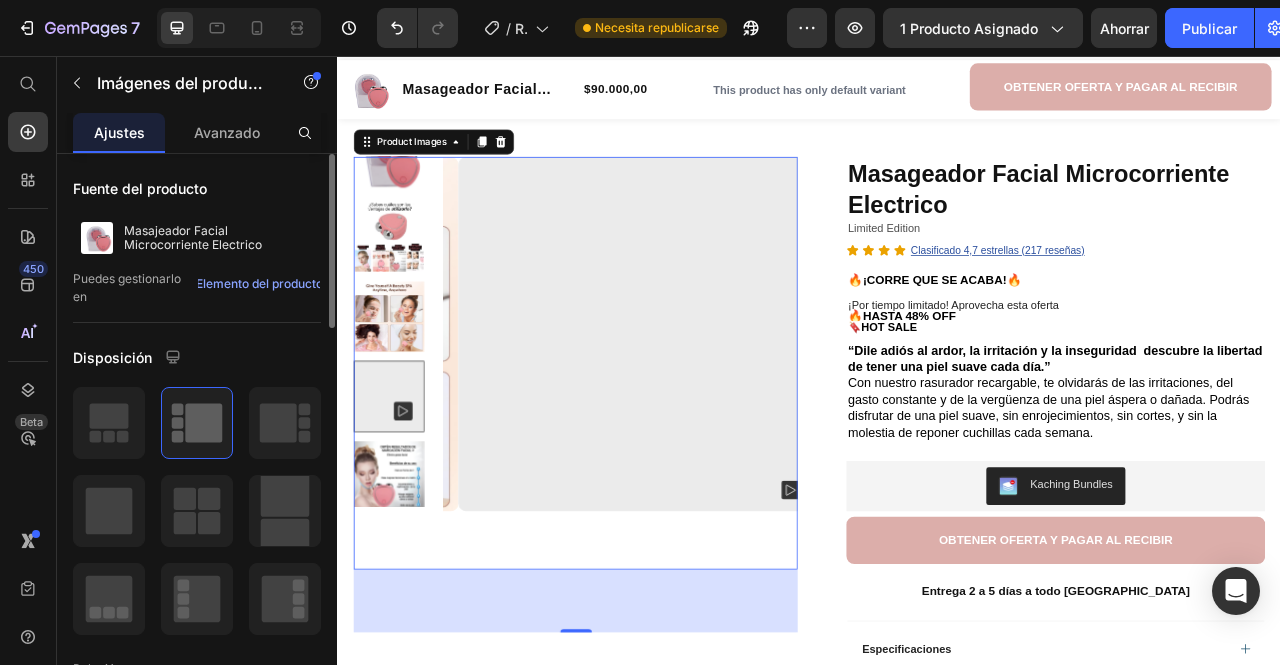 scroll, scrollTop: 0, scrollLeft: 0, axis: both 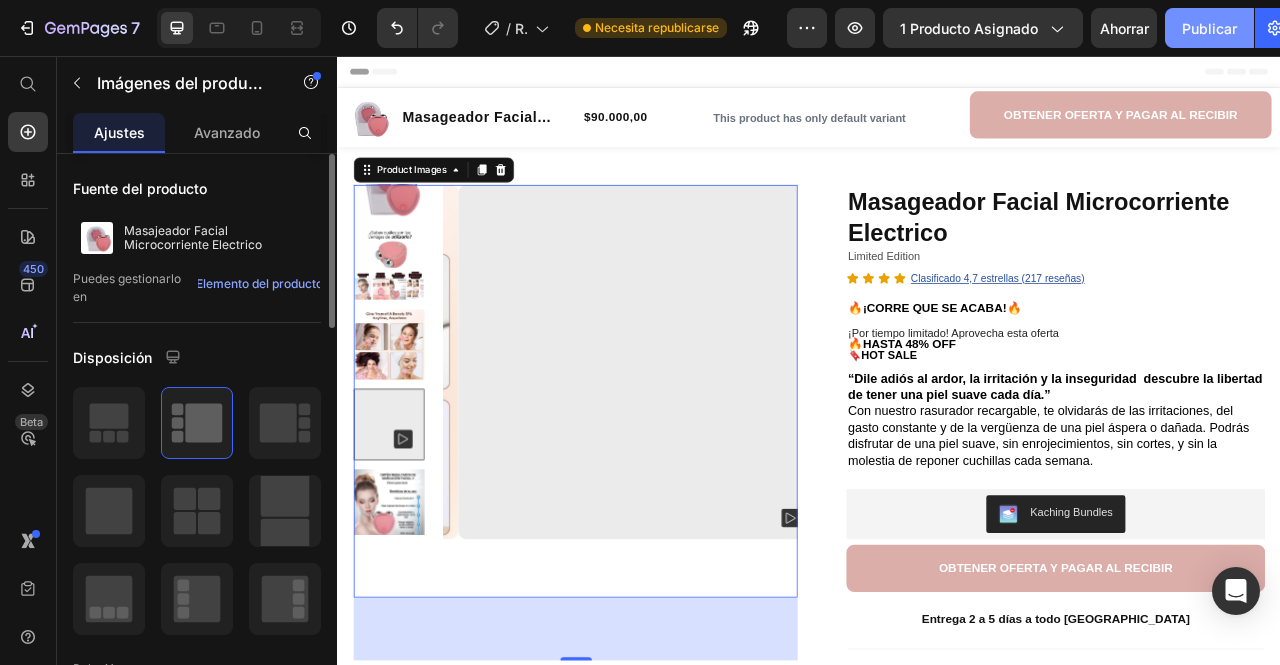 click on "Publicar" at bounding box center (1209, 28) 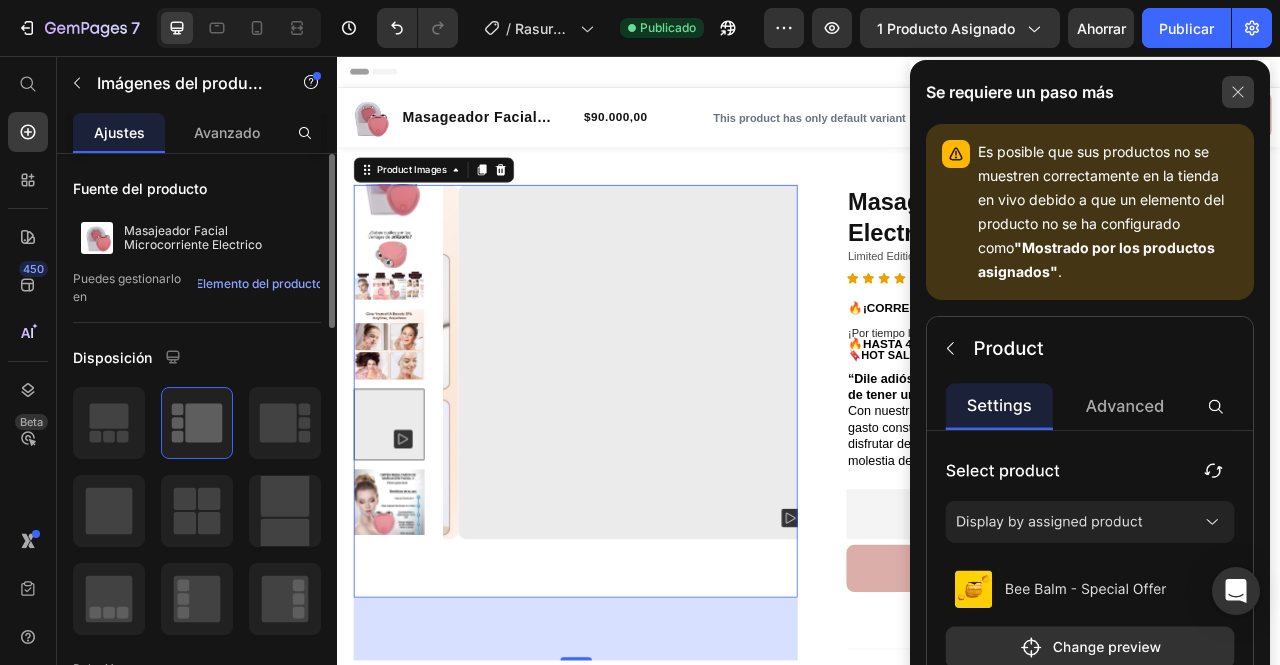 click 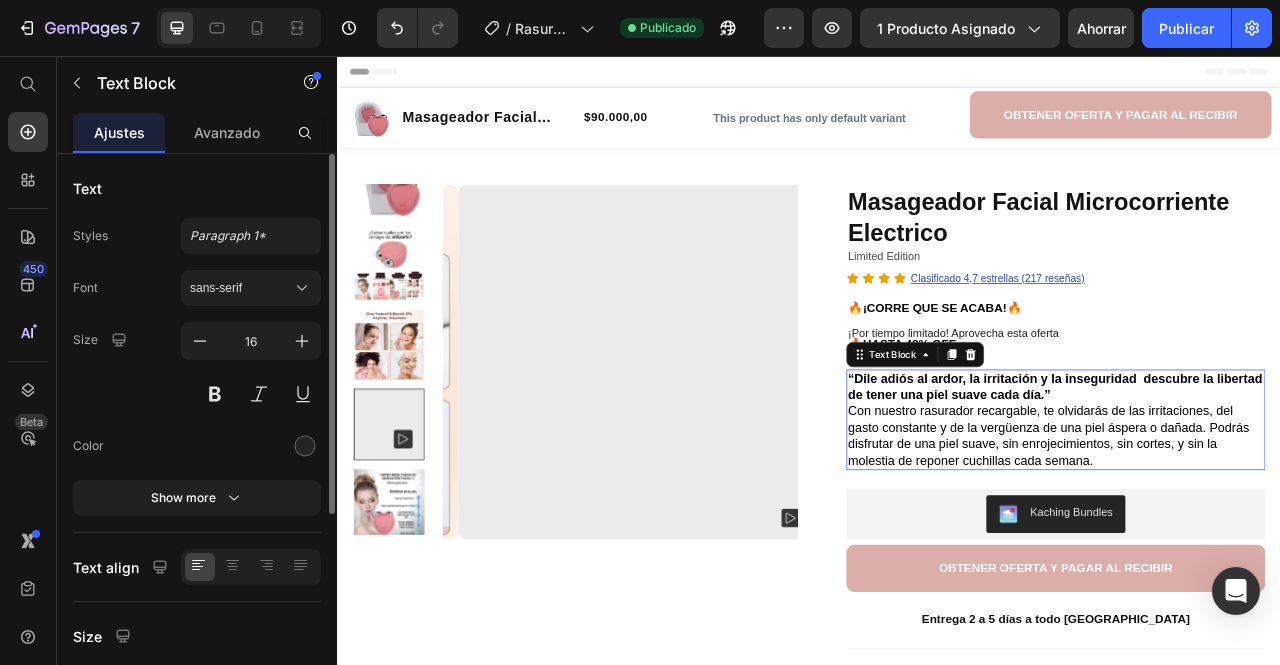 click on "Con nuestro rasurador recargable, te olvidarás de las irritaciones, del gasto constante y de la vergüenza de una piel áspera o dañada. Podrás disfrutar de una piel suave, sin enrojecimientos, sin cortes, y sin la molestia de reponer cuchillas cada semana." at bounding box center (1241, 538) 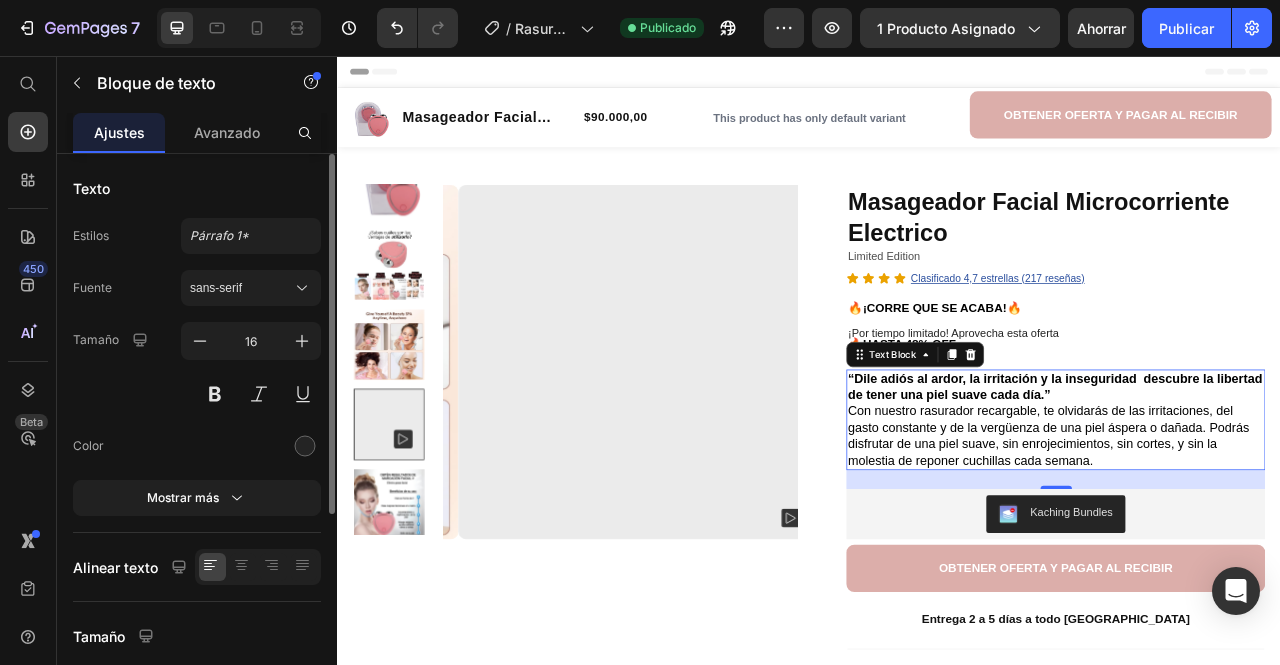 click on "Con nuestro rasurador recargable, te olvidarás de las irritaciones, del gasto constante y de la vergüenza de una piel áspera o dañada. Podrás disfrutar de una piel suave, sin enrojecimientos, sin cortes, y sin la molestia de reponer cuchillas cada semana." at bounding box center (1250, 539) 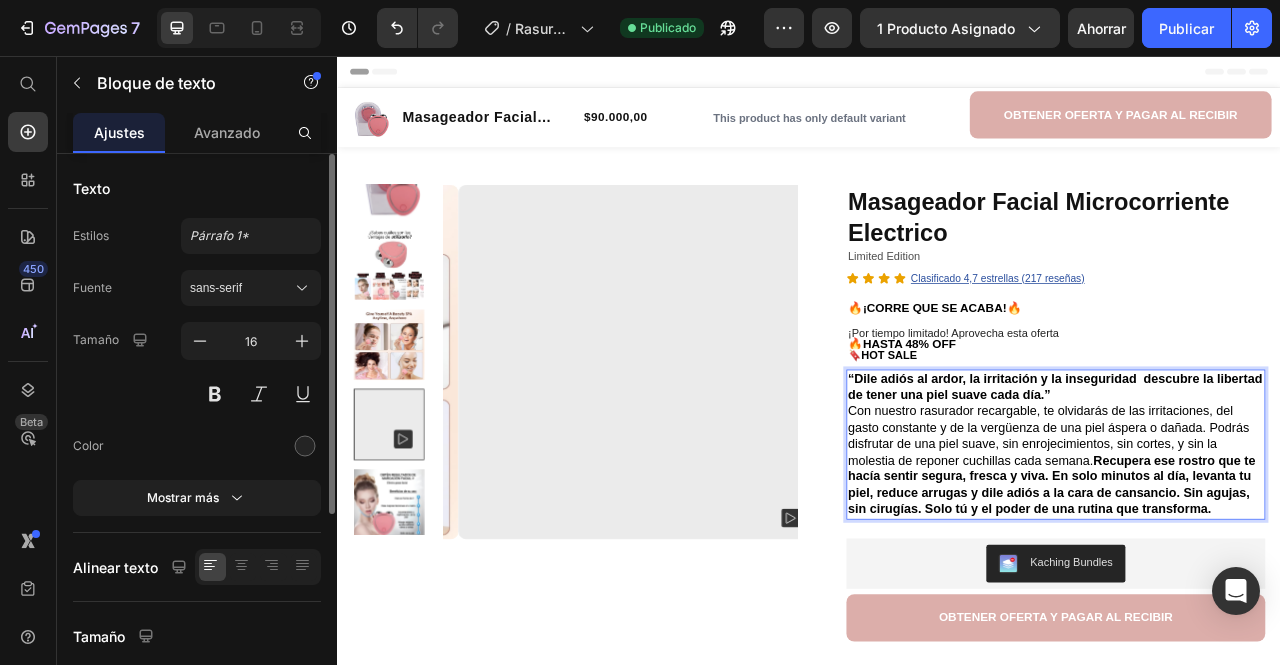 click on "Recupera ese rostro que te hacía sentir segura, fresca y viva. En solo minutos al día, levanta tu piel, reduce arrugas y dile adiós a la cara de cansancio. Sin agujas, sin cirugías. Solo tú y el poder de una rutina que transforma." at bounding box center [1245, 601] 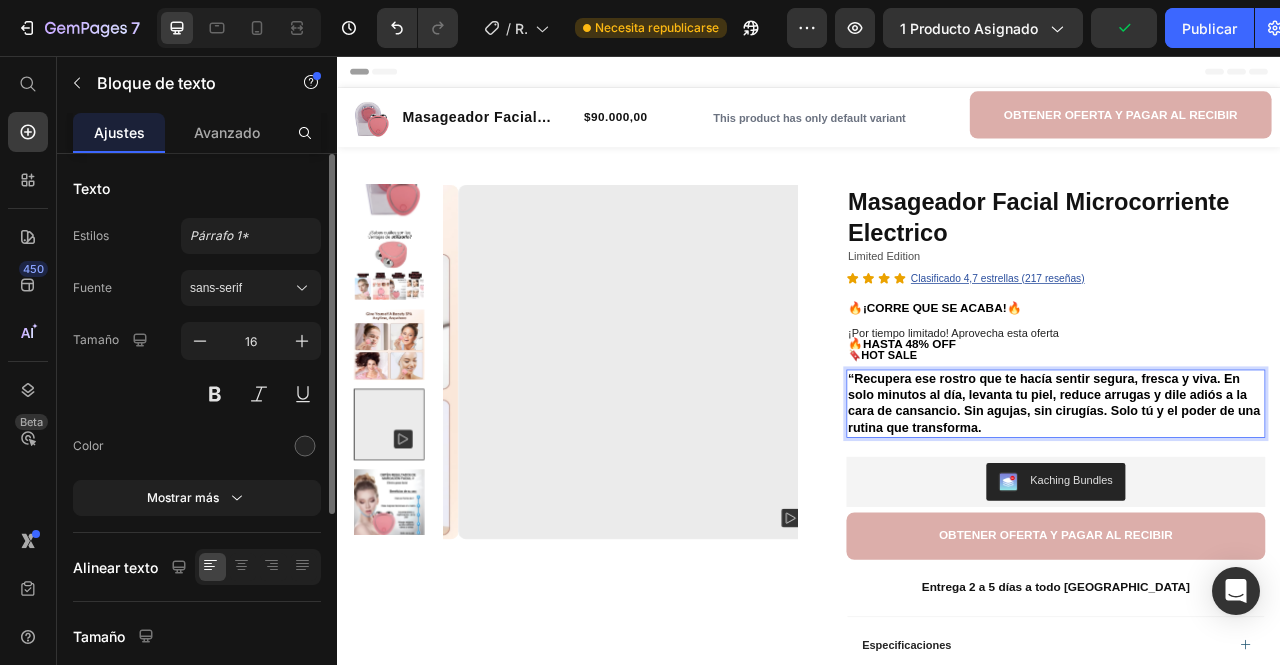 click on "“Recupera ese rostro que te hacía sentir segura, fresca y viva. En solo minutos al día, levanta tu piel, reduce arrugas y dile adiós a la cara de cansancio. Sin agujas, sin cirugías. Solo tú y el poder de una rutina que transforma." at bounding box center (1248, 497) 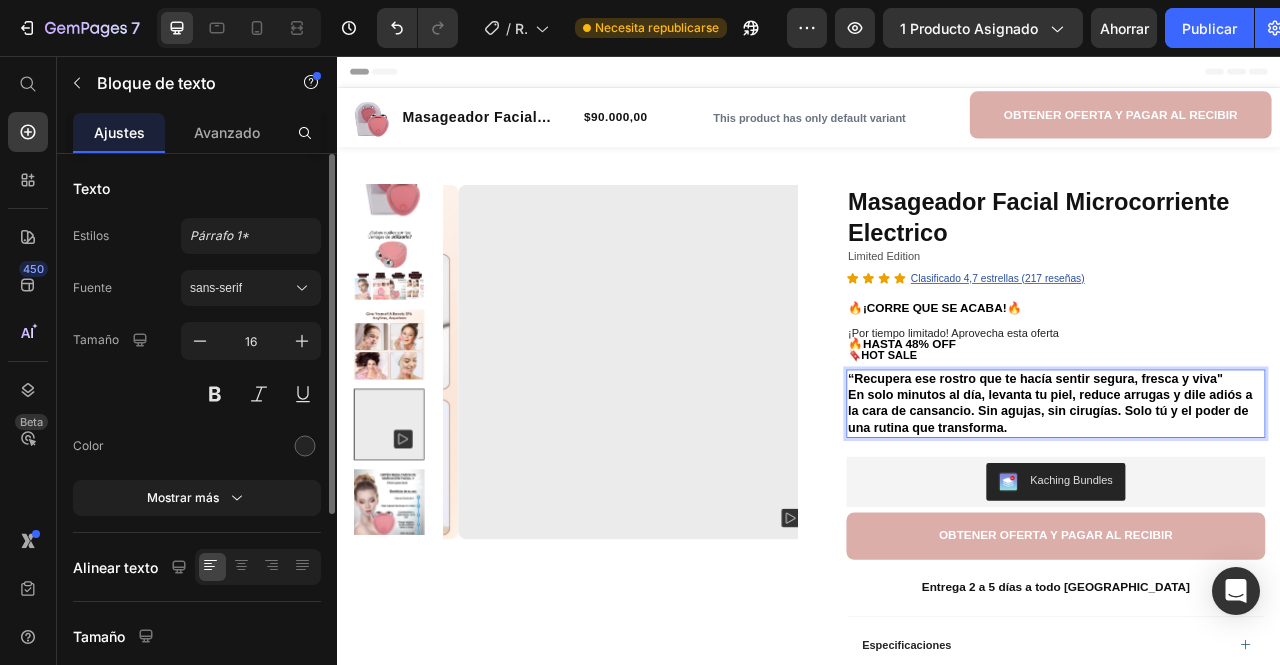 click on "En solo minutos al día, levanta tu piel, reduce arrugas y dile adiós a la cara de cansancio. Sin agujas, sin cirugías. Solo tú y el poder de una rutina que transforma." at bounding box center (1250, 508) 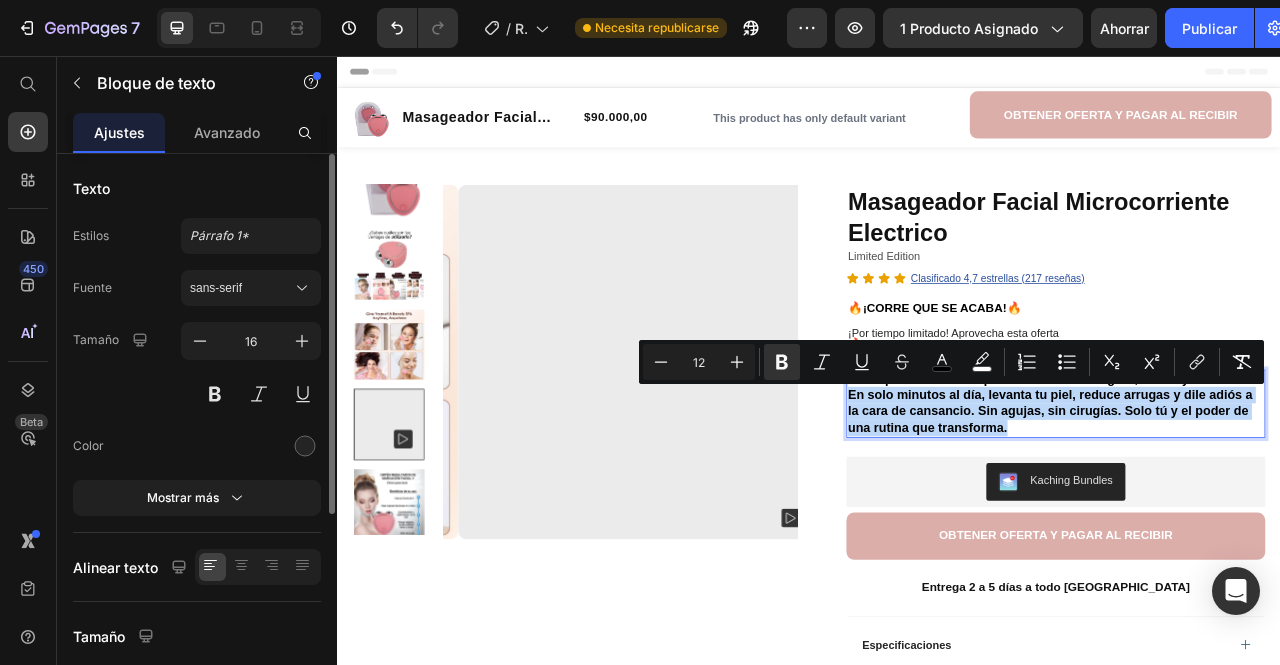 drag, startPoint x: 1187, startPoint y: 527, endPoint x: 981, endPoint y: 487, distance: 209.84756 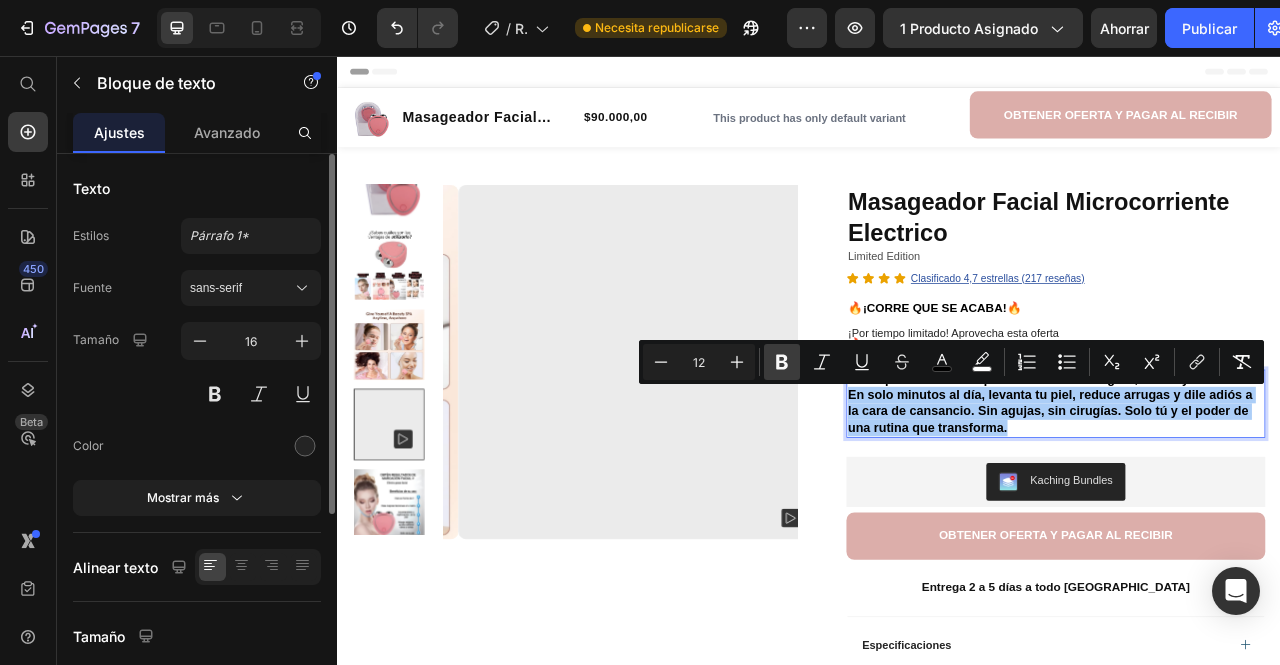 click 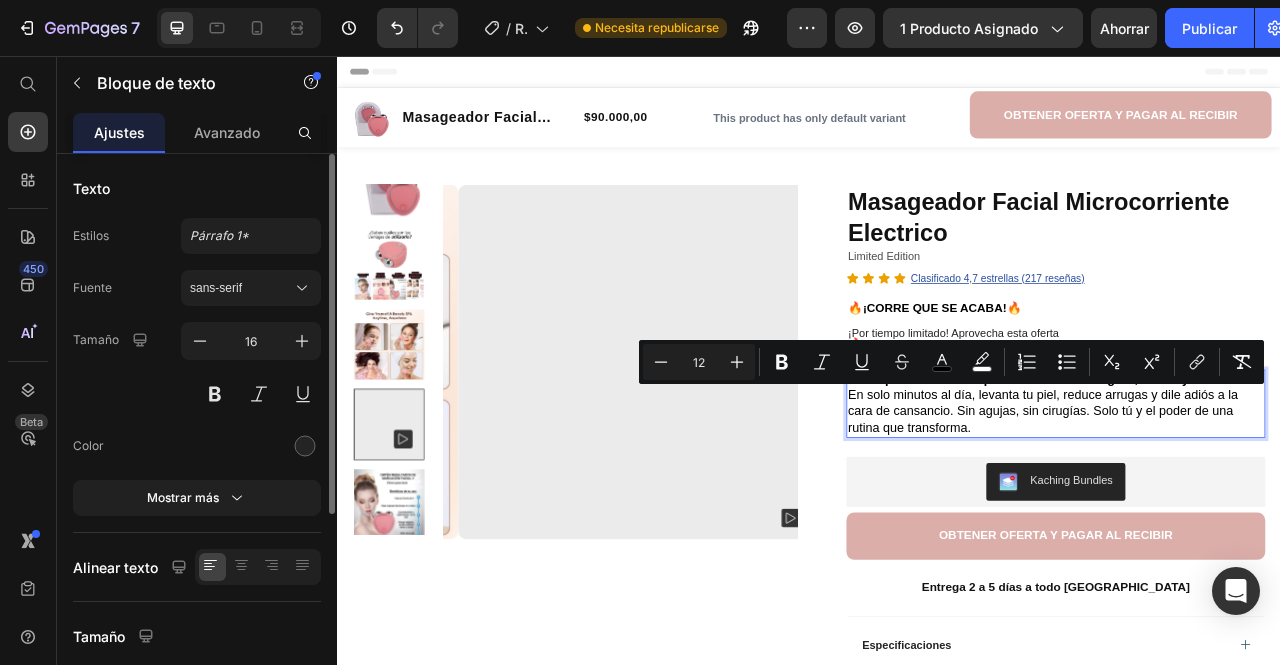 click on "En solo minutos al día, levanta tu piel, reduce arrugas y dile adiós a la cara de cansancio. Sin agujas, sin cirugías. Solo tú y el poder de una rutina que transforma." at bounding box center [1250, 508] 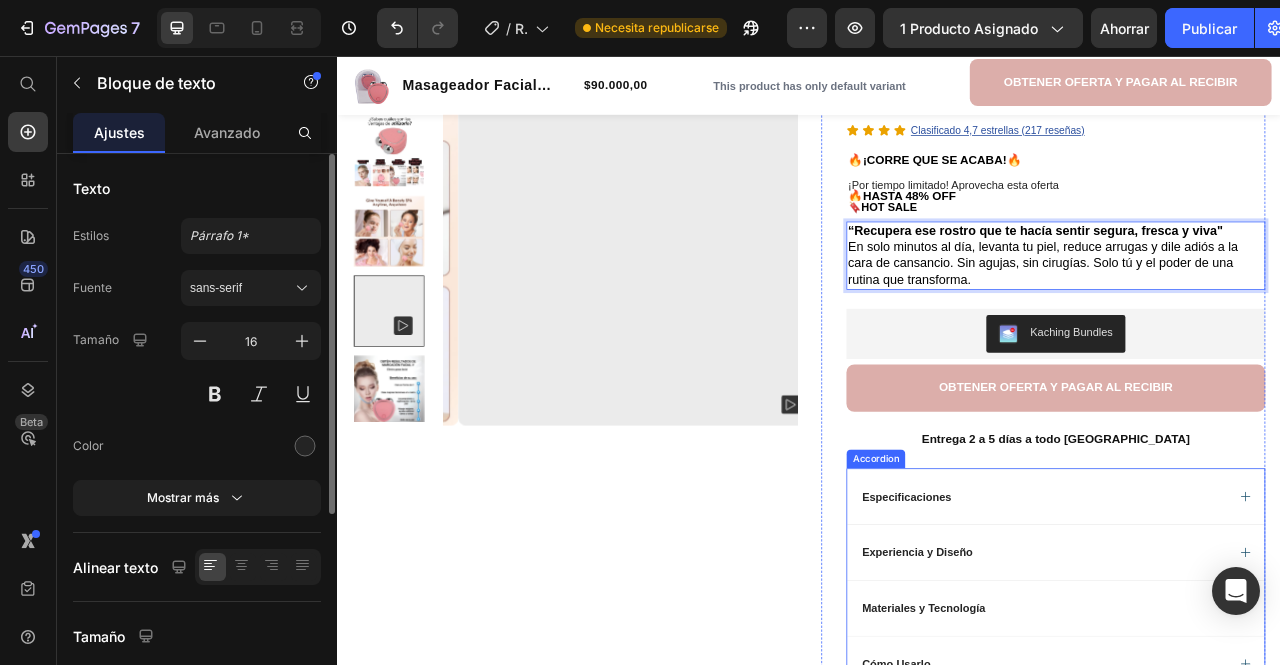 scroll, scrollTop: 200, scrollLeft: 0, axis: vertical 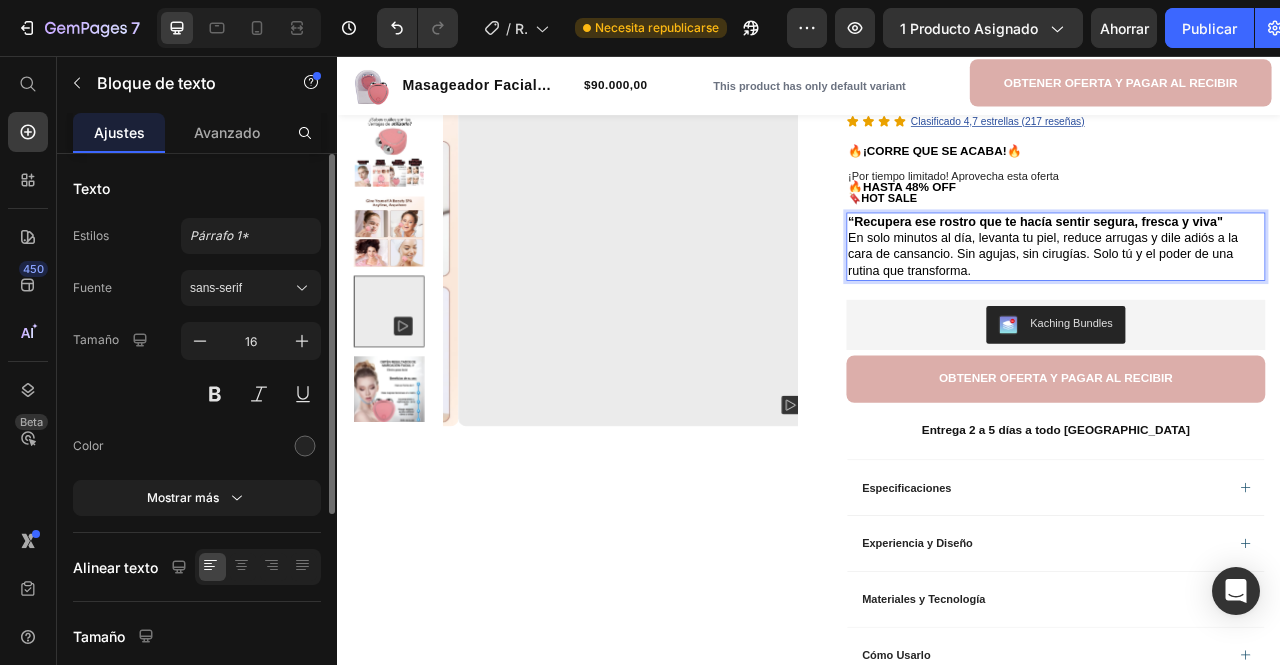 click on "“Recupera ese rostro que te hacía sentir segura, fresca y viva"" at bounding box center [1224, 266] 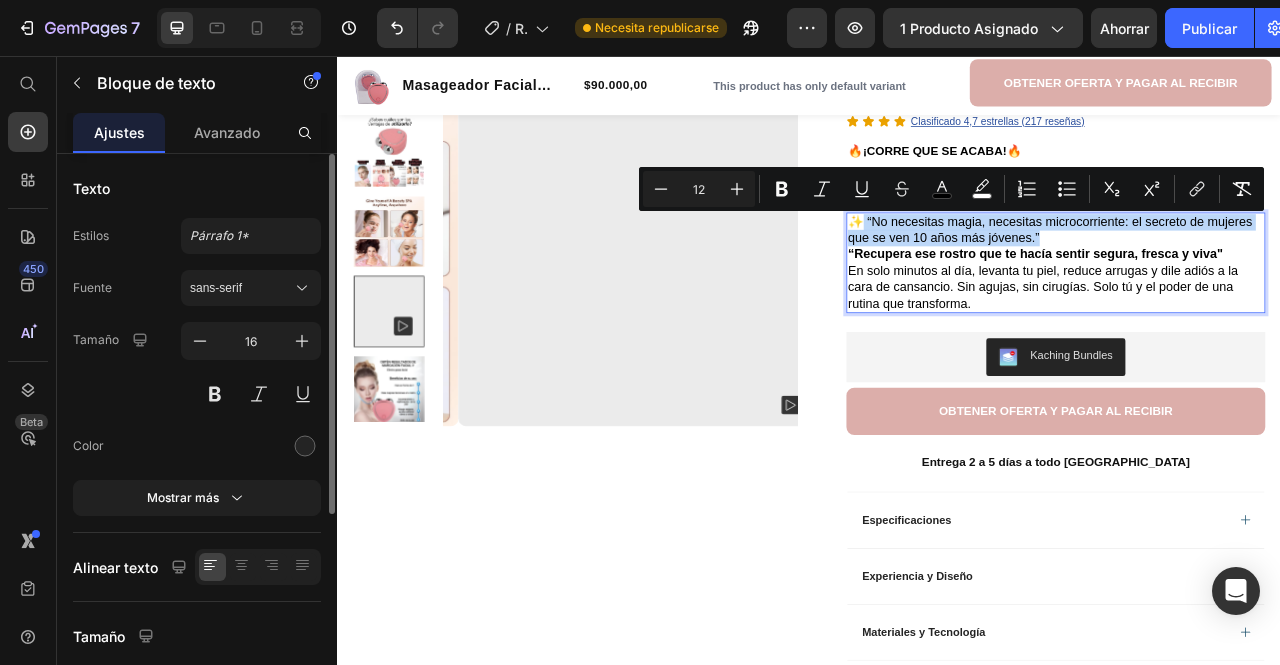 drag, startPoint x: 1229, startPoint y: 285, endPoint x: 991, endPoint y: 268, distance: 238.60637 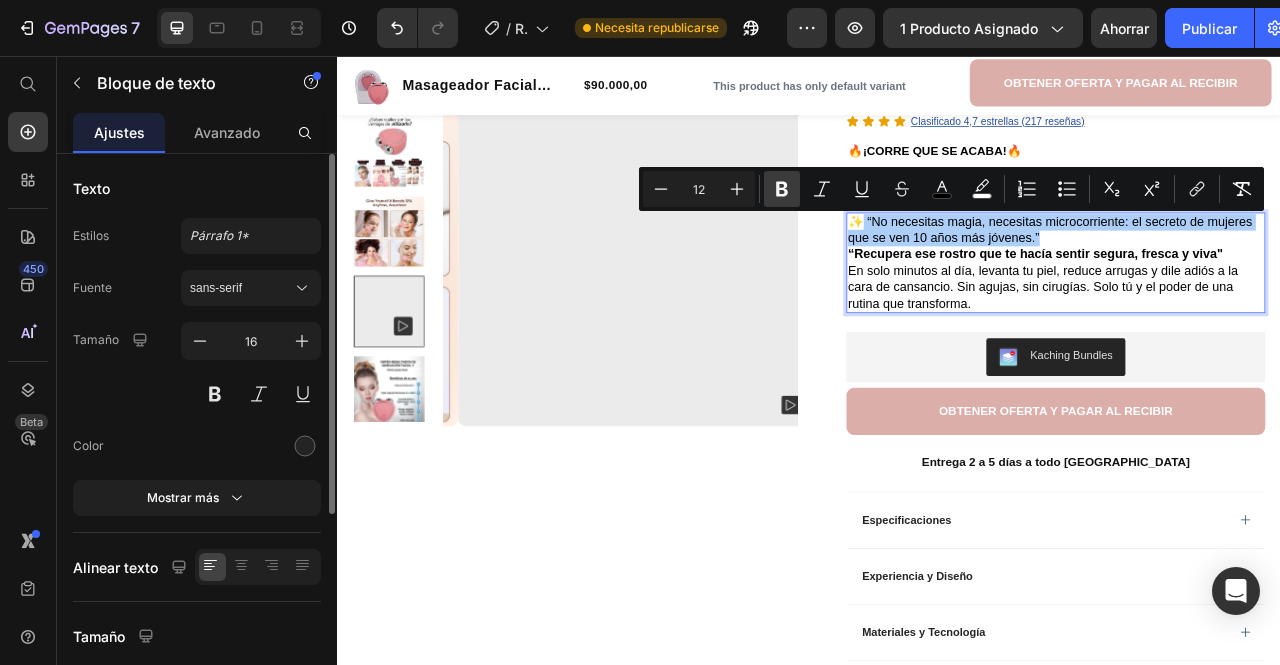 click 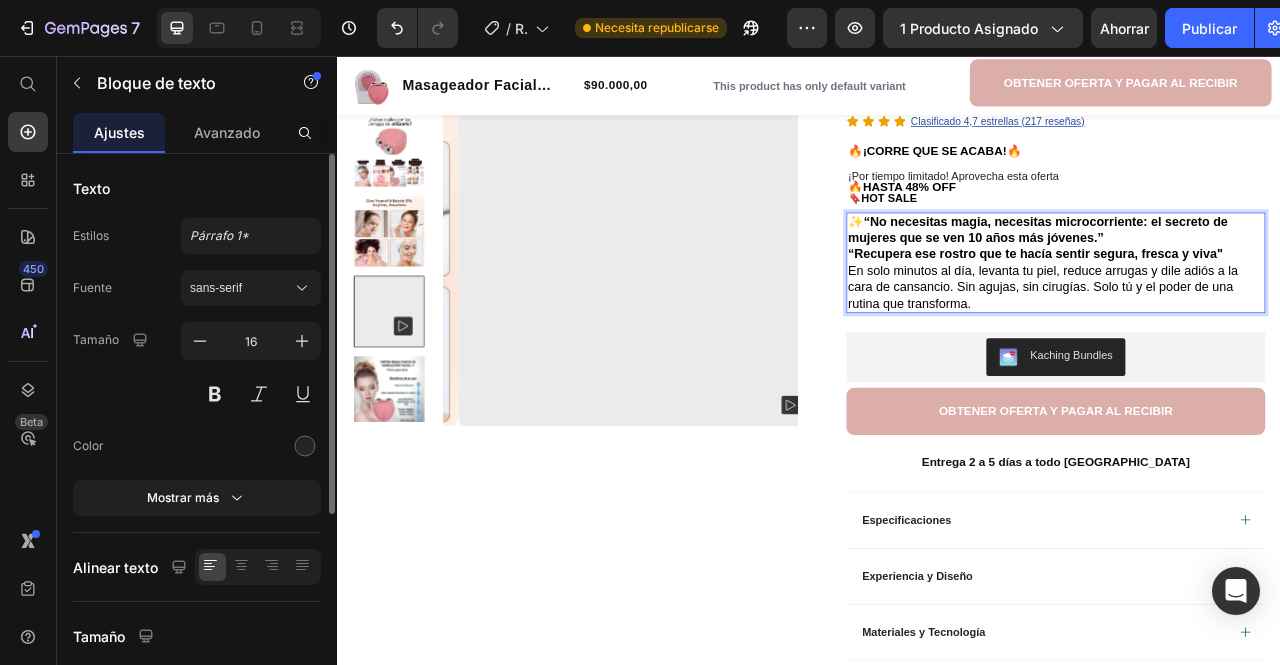 click on "✨  “No necesitas magia, necesitas microcorriente: el secreto de mujeres que se ven 10 años más jóvenes.” “Recupera ese rostro que te hacía sentir segura, fresca y viva"" at bounding box center (1250, 288) 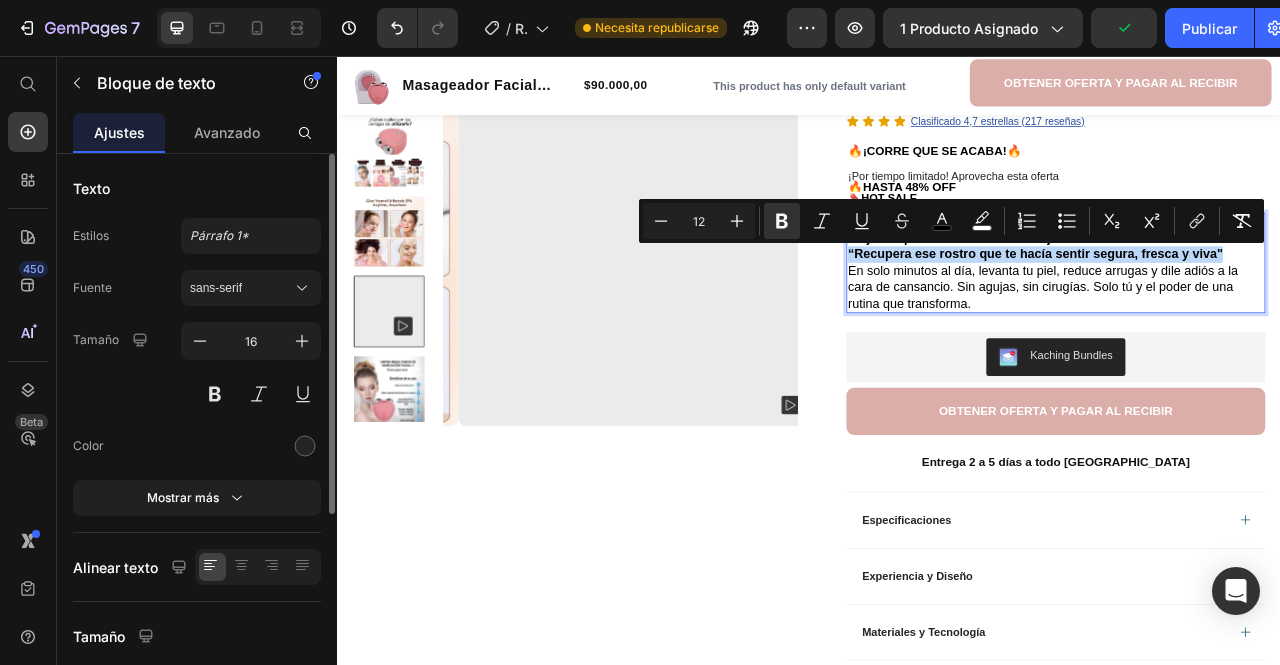 drag, startPoint x: 1453, startPoint y: 308, endPoint x: 981, endPoint y: 316, distance: 472.06778 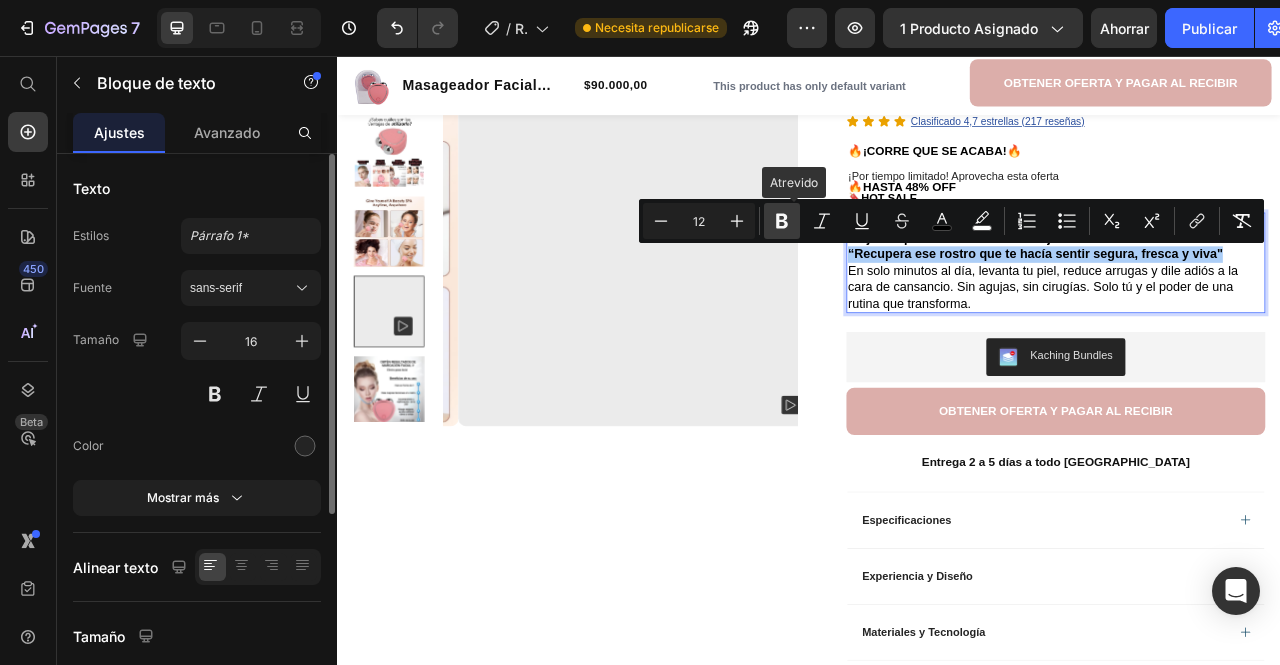 click 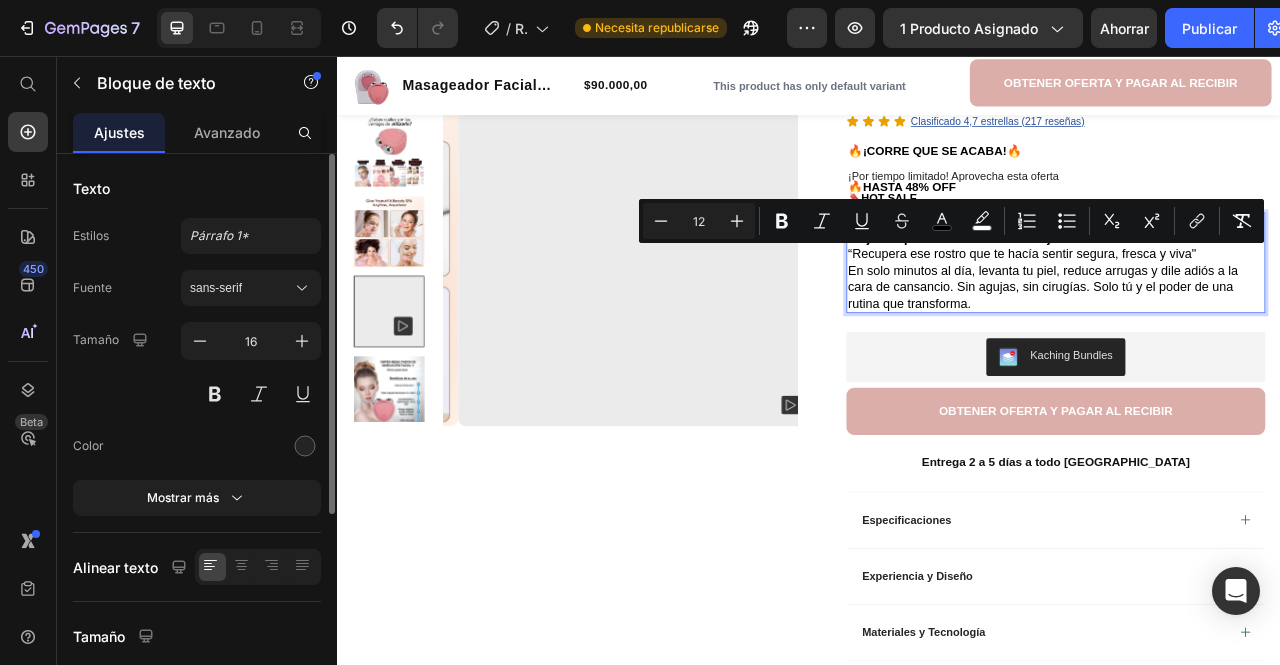 click on "En solo minutos al día, levanta tu piel, reduce arrugas y dile adiós a la cara de cansancio. Sin agujas, sin cirugías. Solo tú y el poder de una rutina que transforma." at bounding box center (1234, 349) 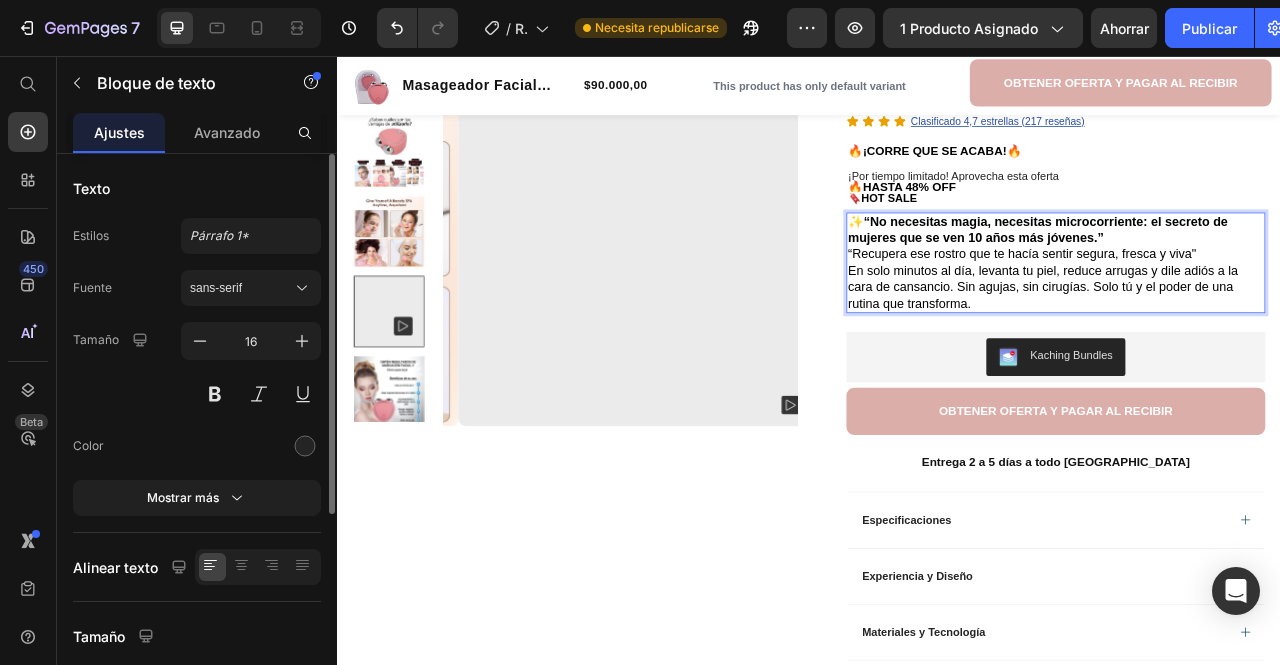 click on "“Recupera ese rostro que te hacía sentir segura, fresca y viva"" at bounding box center [1207, 307] 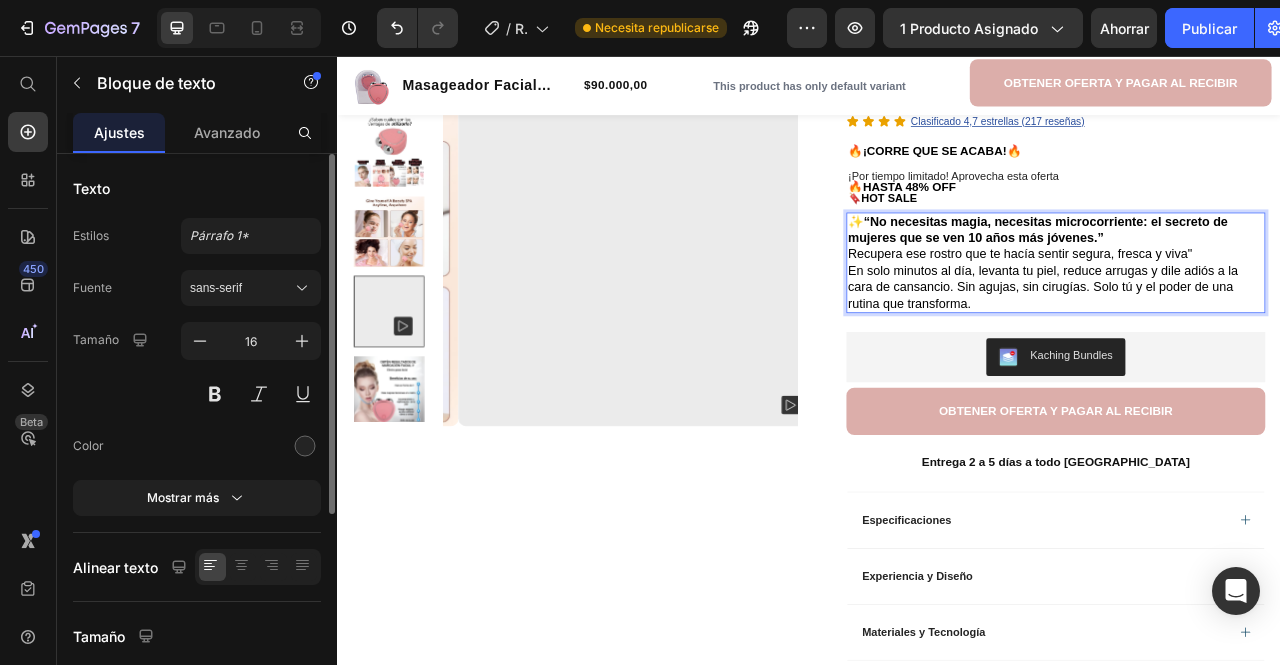 click on "✨  “No necesitas magia, necesitas microcorriente: el secreto de mujeres que se ven 10 años más jóvenes.” Recupera ese rostro que te hacía sentir segura, fresca y viva"" at bounding box center (1250, 288) 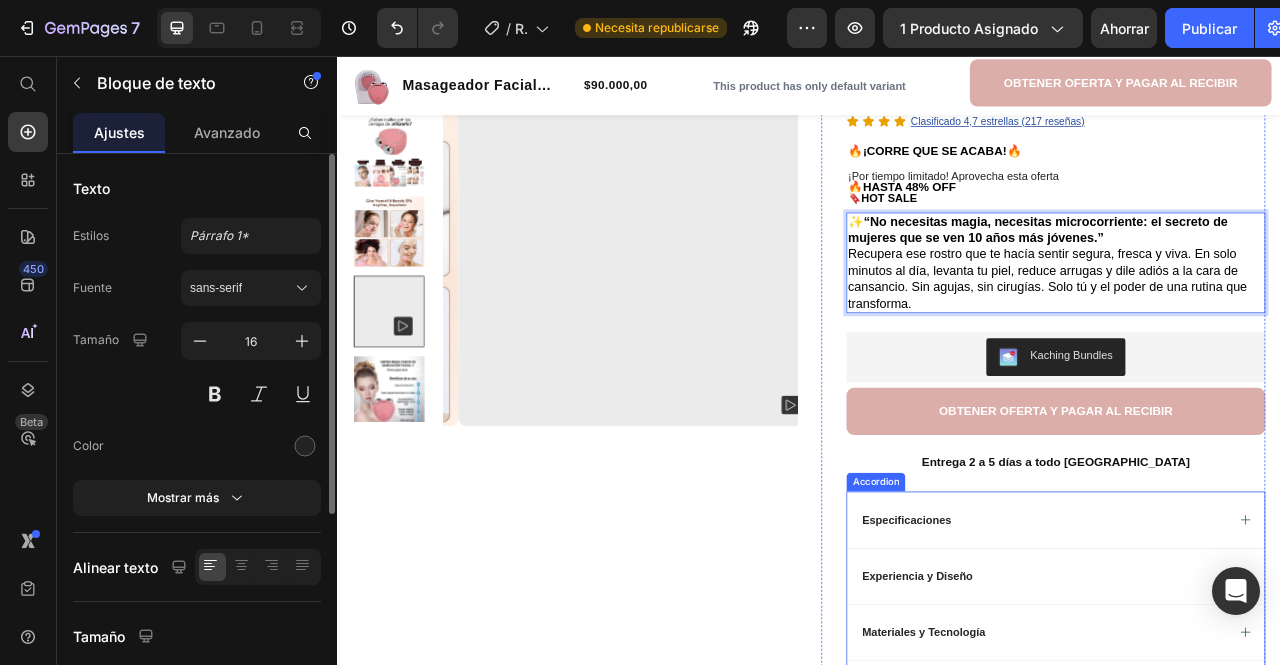 click on "Especificaciones" at bounding box center [1250, 645] 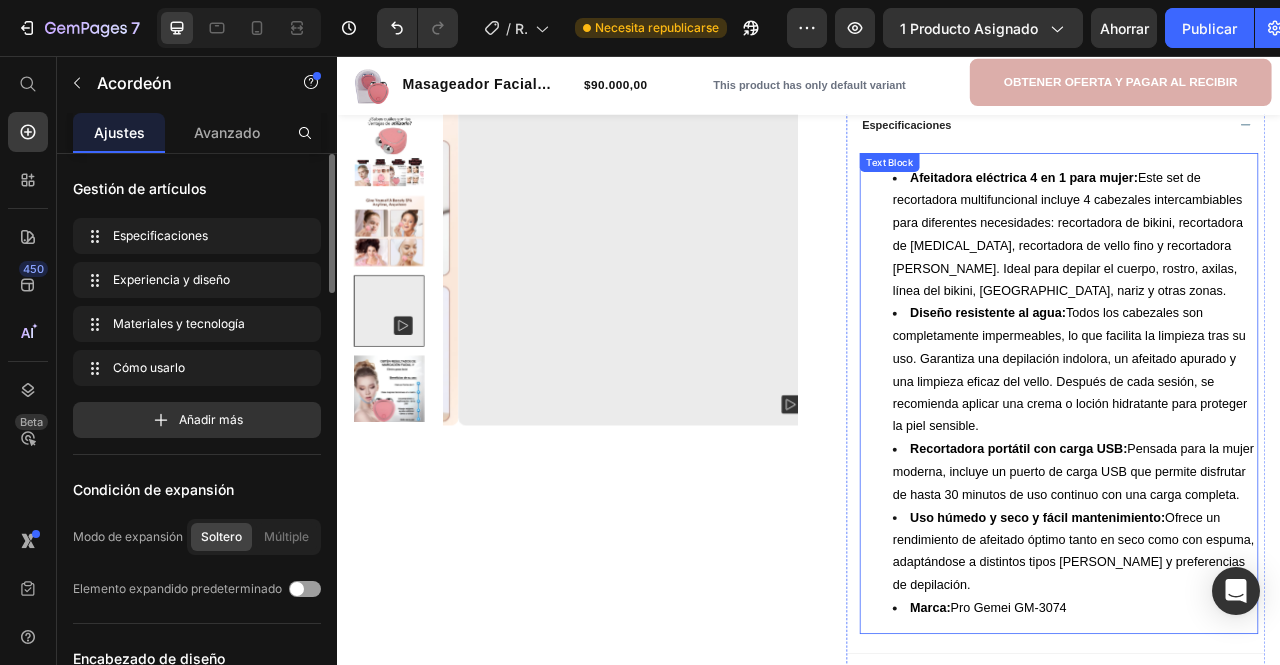 scroll, scrollTop: 600, scrollLeft: 0, axis: vertical 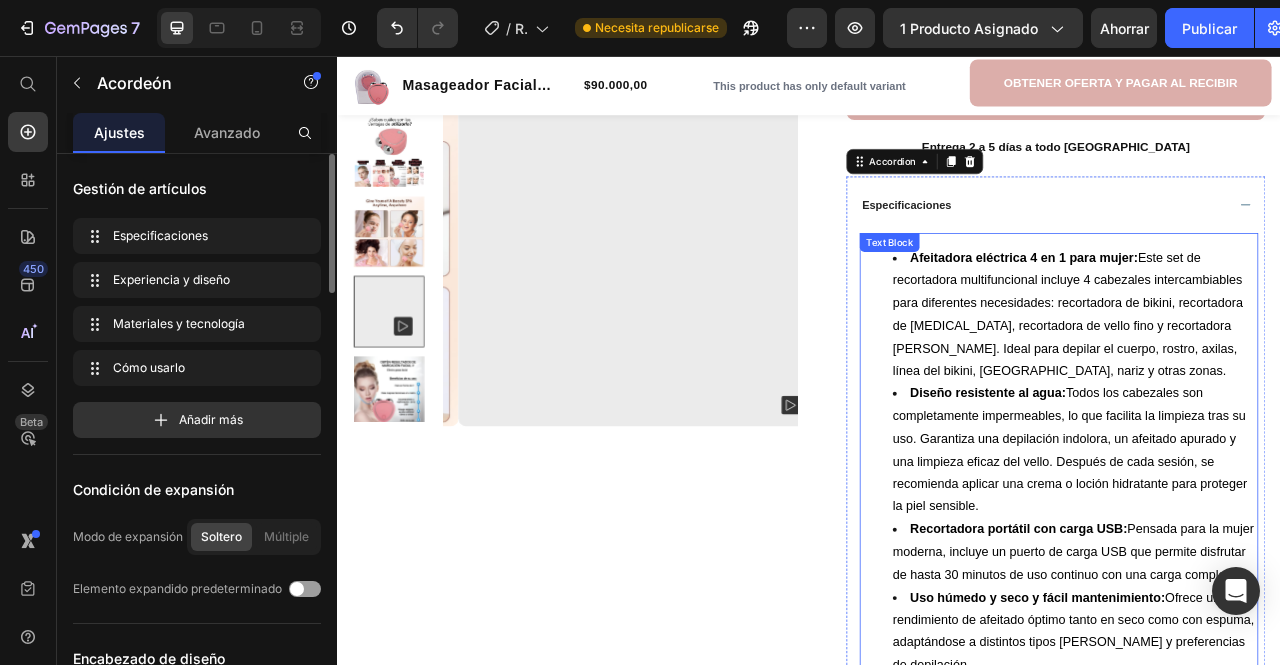 click on "Afeitadora eléctrica 4 en 1 para mujer:  Este set de recortadora multifuncional incluye 4 cabezales intercambiables para diferentes necesidades: recortadora de bikini, recortadora de vello nasal, recortadora de vello fino y recortadora de cejas. Ideal para depilar el cuerpo, rostro, axilas, línea del bikini, cejas, nariz y otras zonas." at bounding box center [1266, 385] 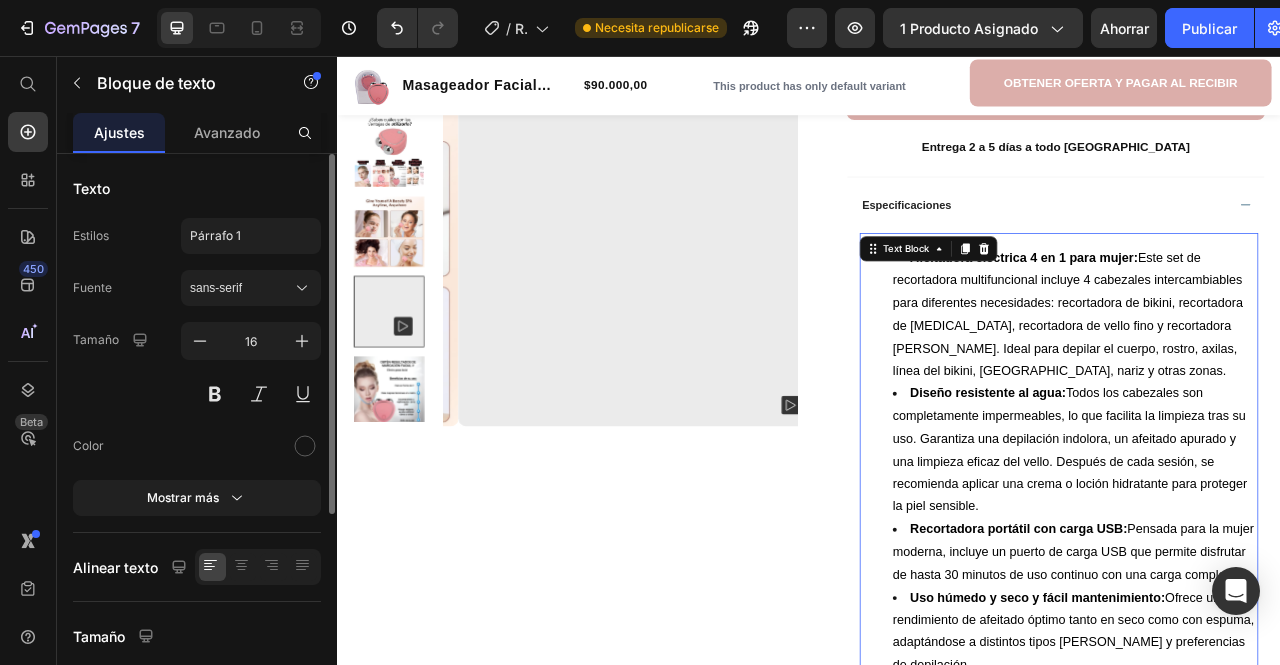 click on "Afeitadora eléctrica 4 en 1 para mujer:  Este set de recortadora multifuncional incluye 4 cabezales intercambiables para diferentes necesidades: recortadora de bikini, recortadora de vello nasal, recortadora de vello fino y recortadora de cejas. Ideal para depilar el cuerpo, rostro, axilas, línea del bikini, cejas, nariz y otras zonas." at bounding box center [1274, 386] 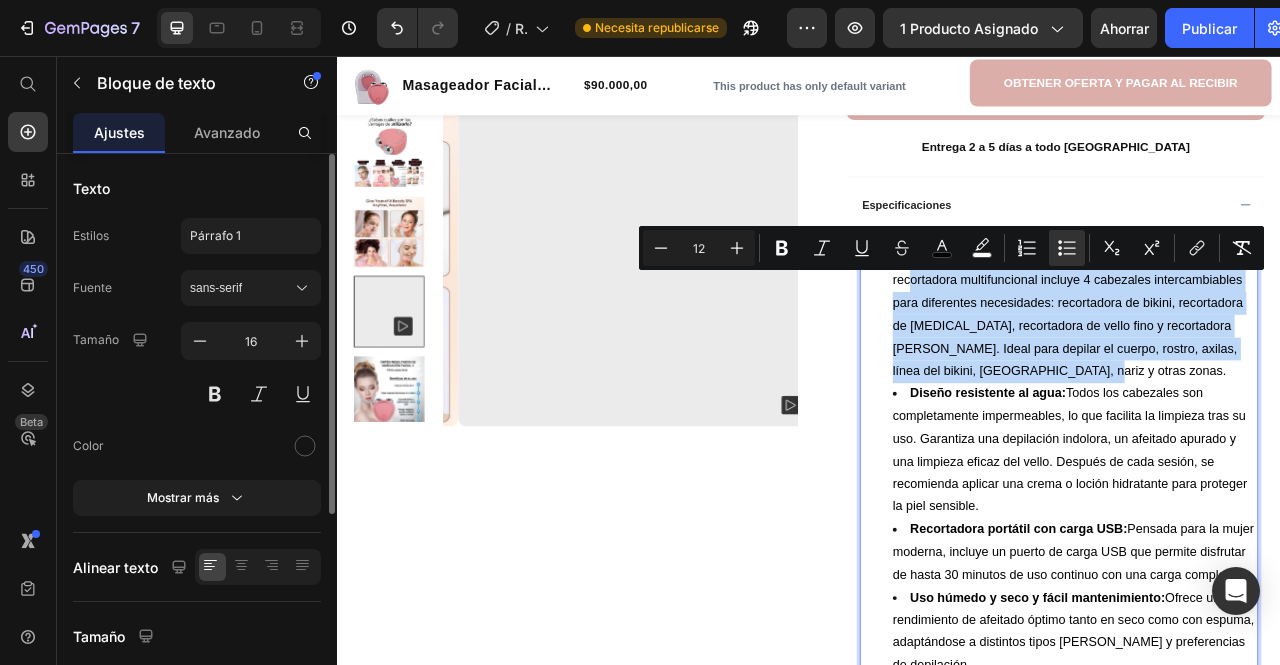 drag, startPoint x: 1176, startPoint y: 458, endPoint x: 1051, endPoint y: 356, distance: 161.33505 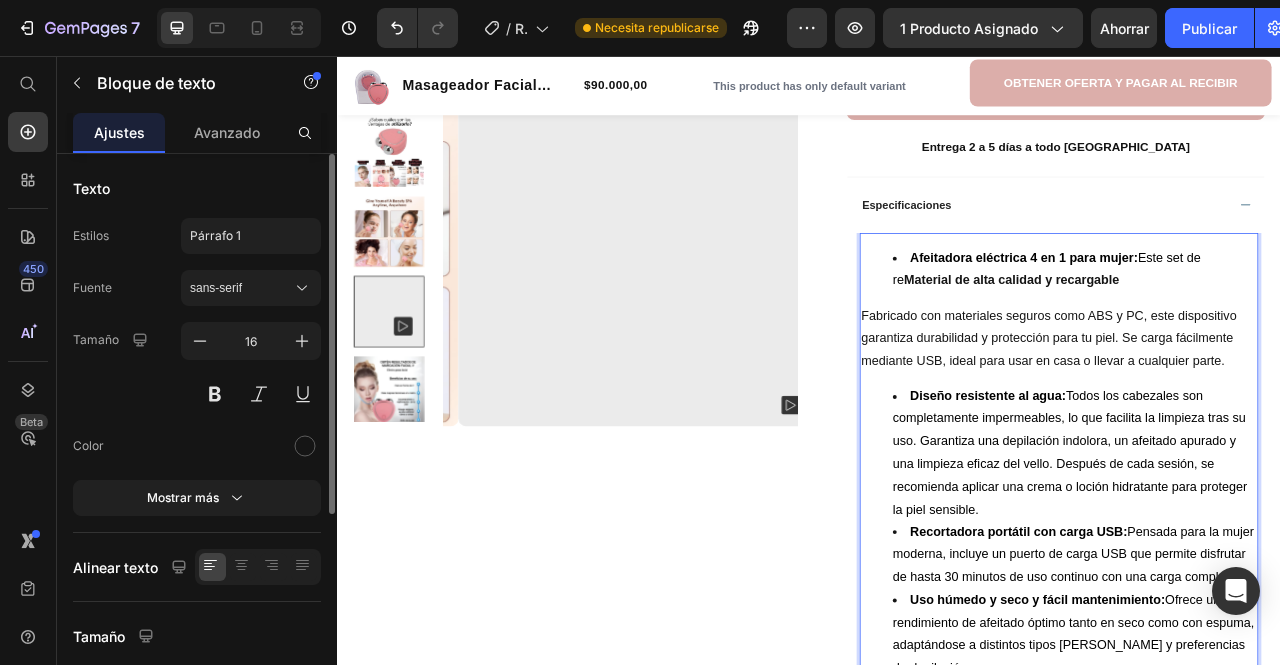 click on "Afeitadora eléctrica 4 en 1 para mujer:  Este set de re" at bounding box center [1239, 328] 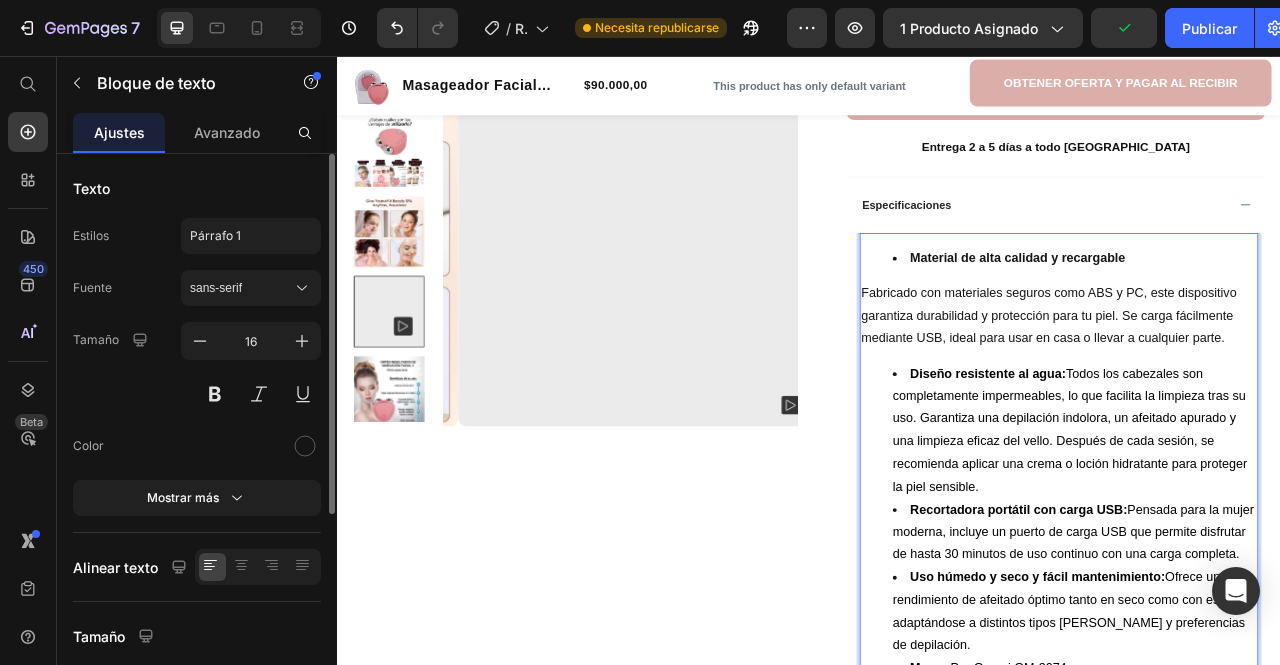 click on "Material de alta calidad y recargable" at bounding box center [1202, 313] 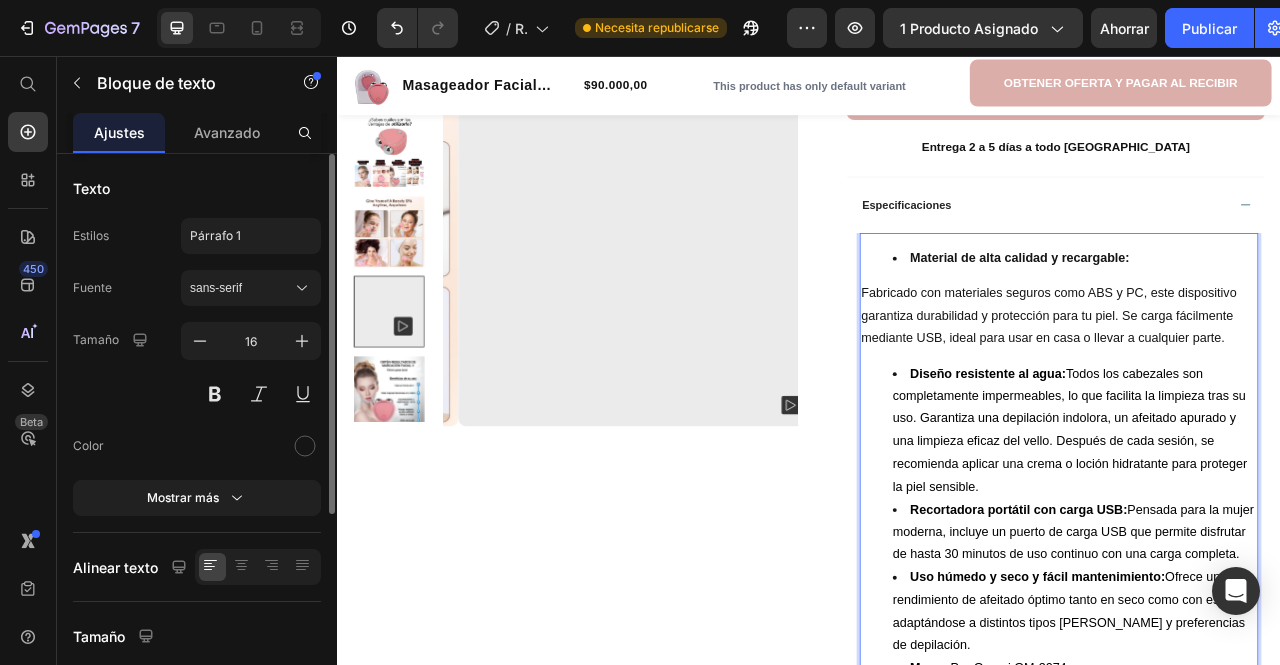 click on "Fabricado con materiales seguros como ABS y PC, este dispositivo garantiza durabilidad y protección para tu piel. Se carga fácilmente mediante USB, ideal para usar en casa o llevar a cualquier parte." at bounding box center (1254, 387) 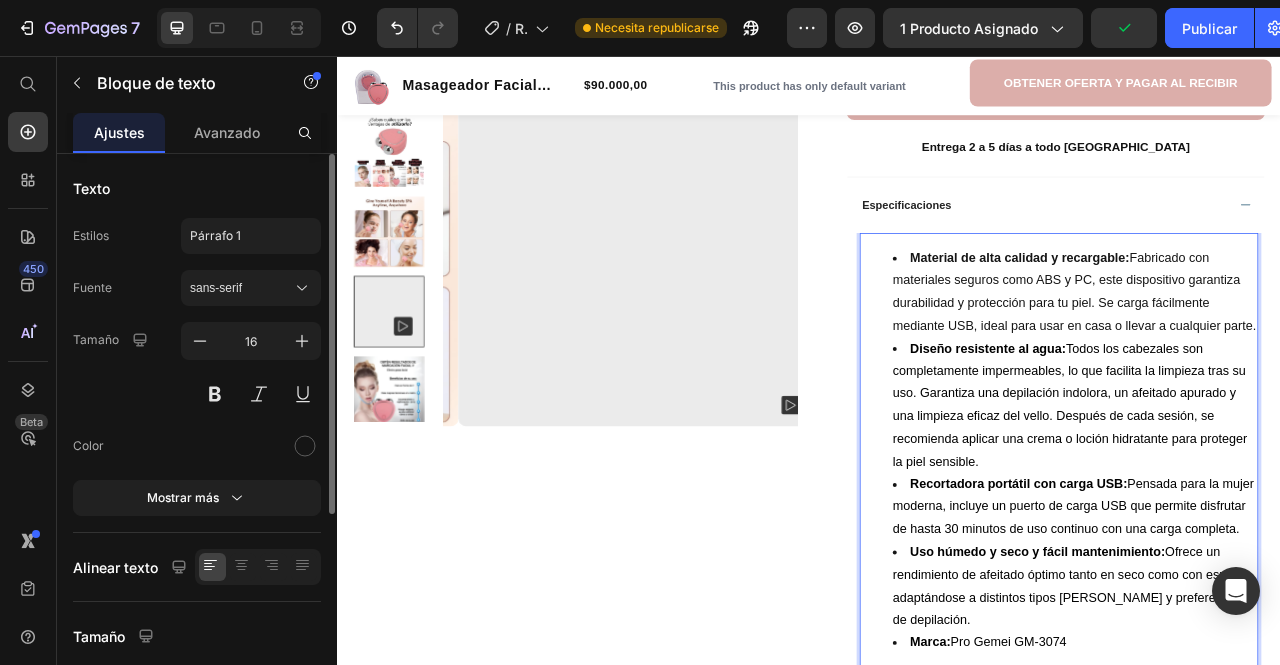 click on "Material de alta calidad y recargable:  Fabricado con materiales seguros como ABS y PC, este dispositivo garantiza durabilidad y protección para tu piel. Se carga fácilmente mediante USB, ideal para usar en casa o llevar a cualquier parte." at bounding box center [1274, 357] 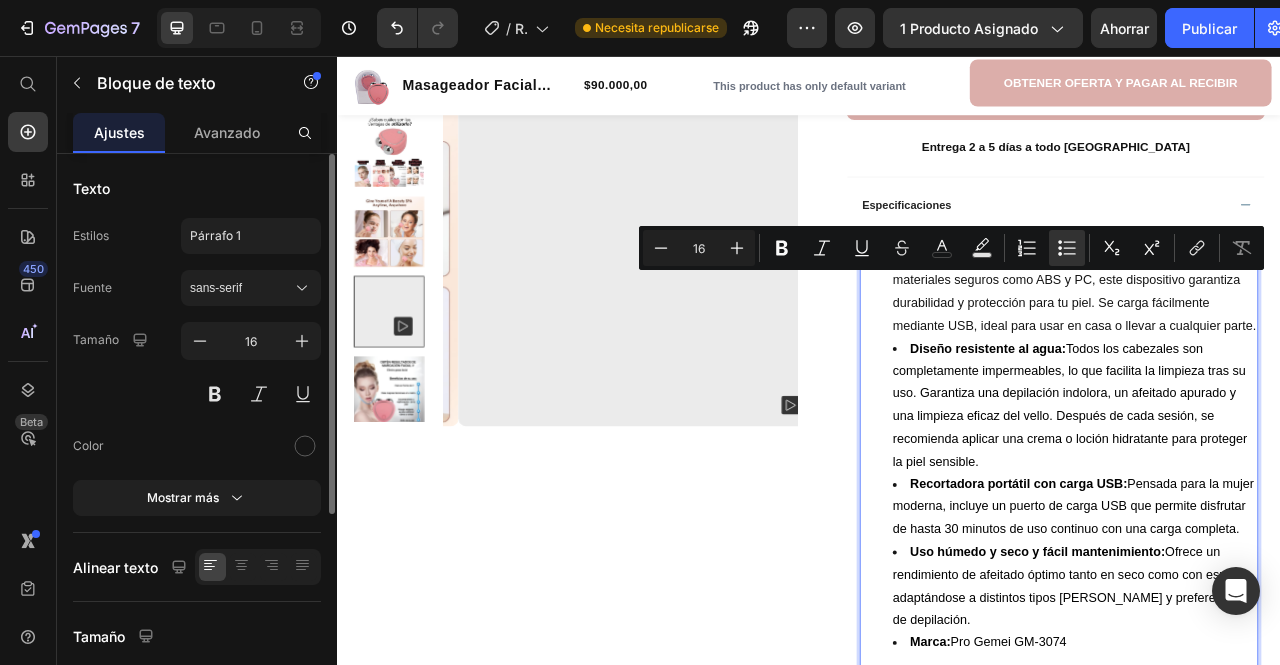 drag, startPoint x: 1072, startPoint y: 345, endPoint x: 1055, endPoint y: 377, distance: 36.23534 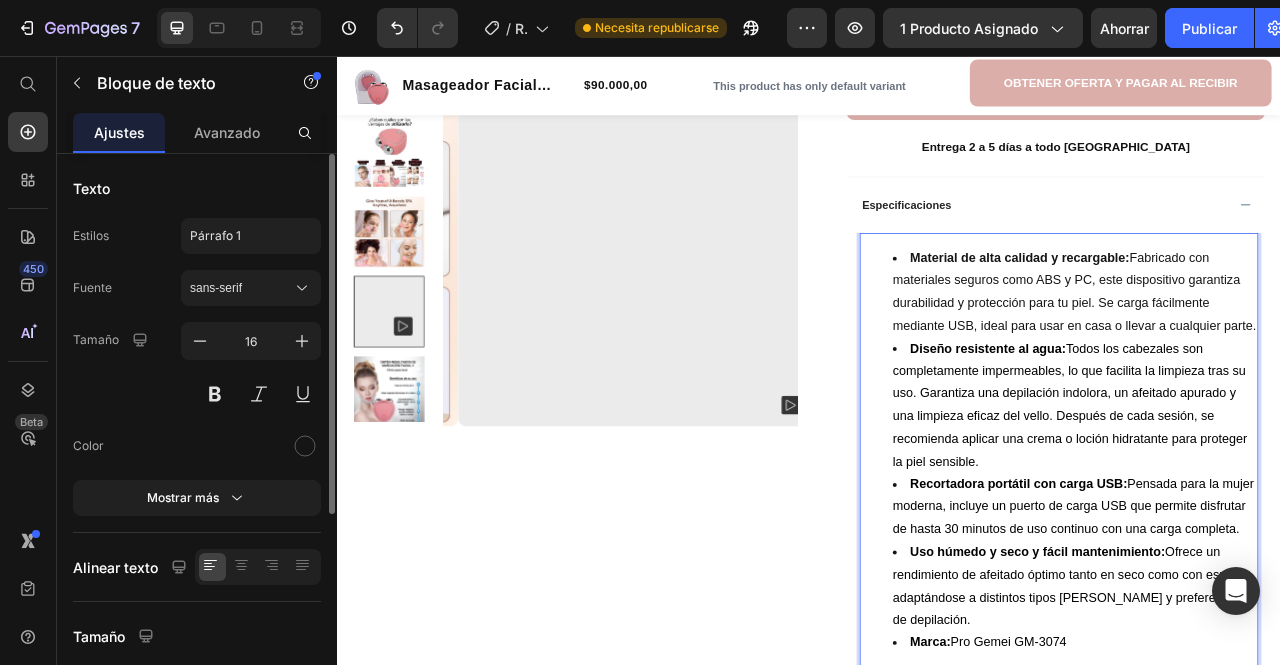 click on "Diseño resistente al agua:  Todos los cabezales son completamente impermeables, lo que facilita la limpieza tras su uso. Garantiza una depilación indolora, un afeitado apurado y una limpieza eficaz del vello. Después de cada sesión, se recomienda aplicar una crema o loción hidratante para proteger la piel sensible." at bounding box center [1268, 500] 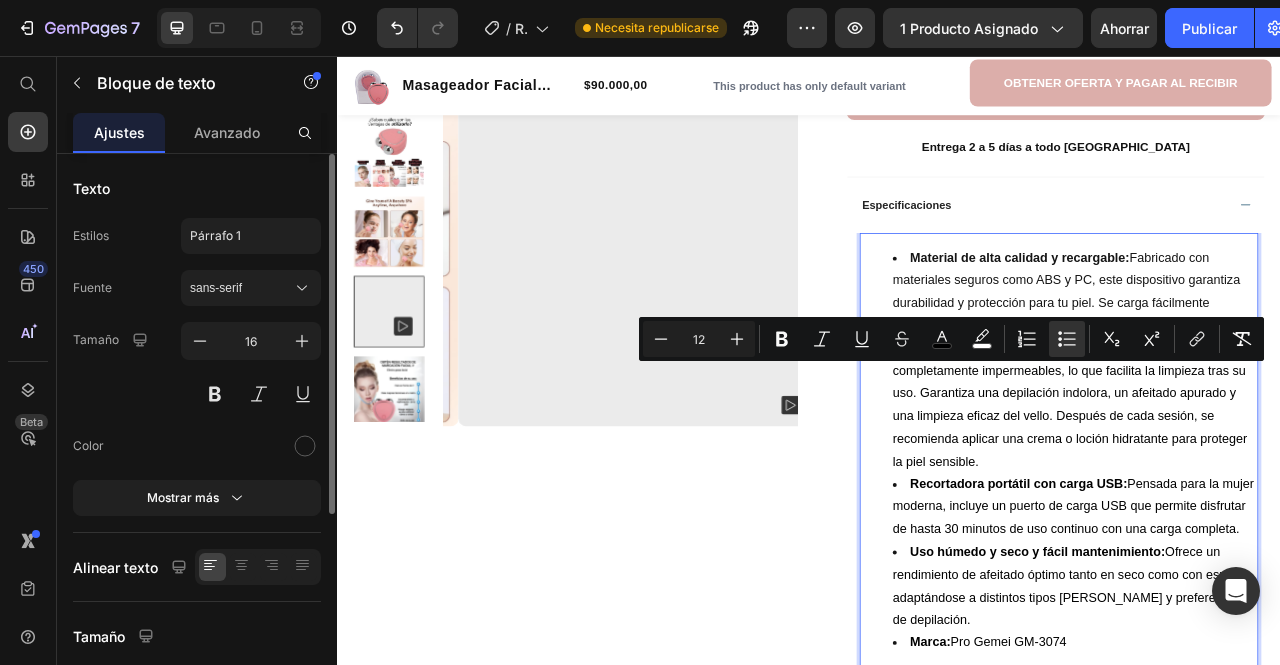 drag, startPoint x: 1263, startPoint y: 452, endPoint x: 1335, endPoint y: 587, distance: 153 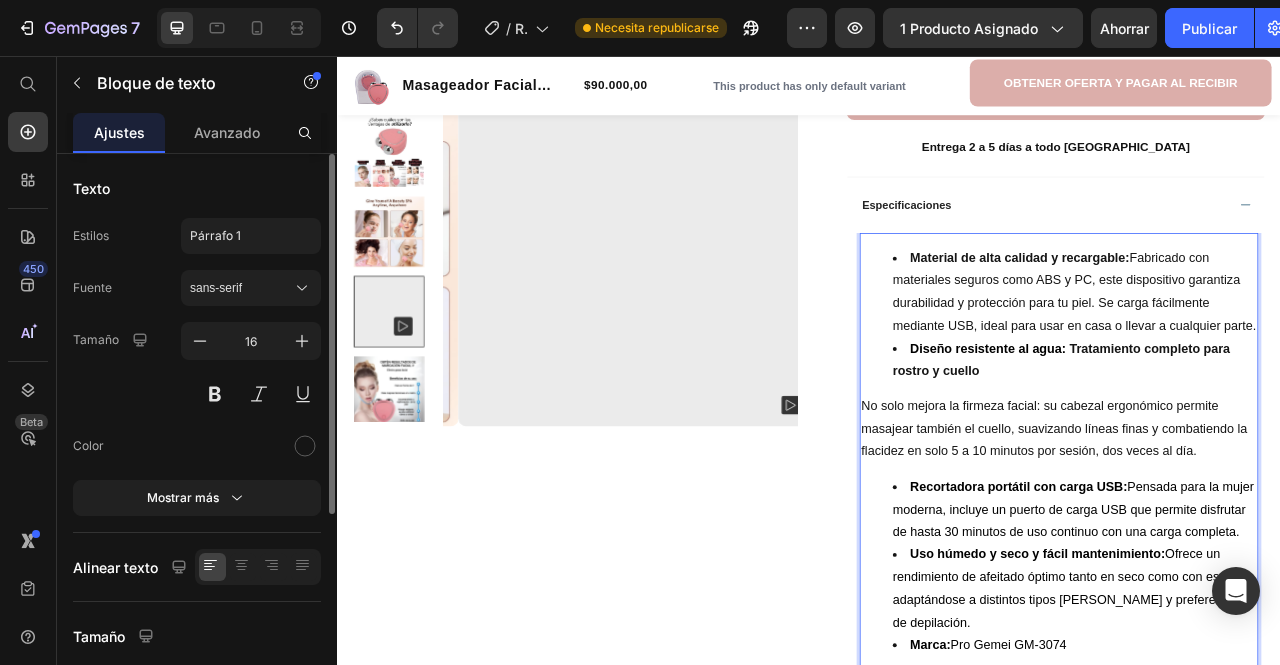 click on "Tratamiento completo para rostro y cuello" at bounding box center (1257, 443) 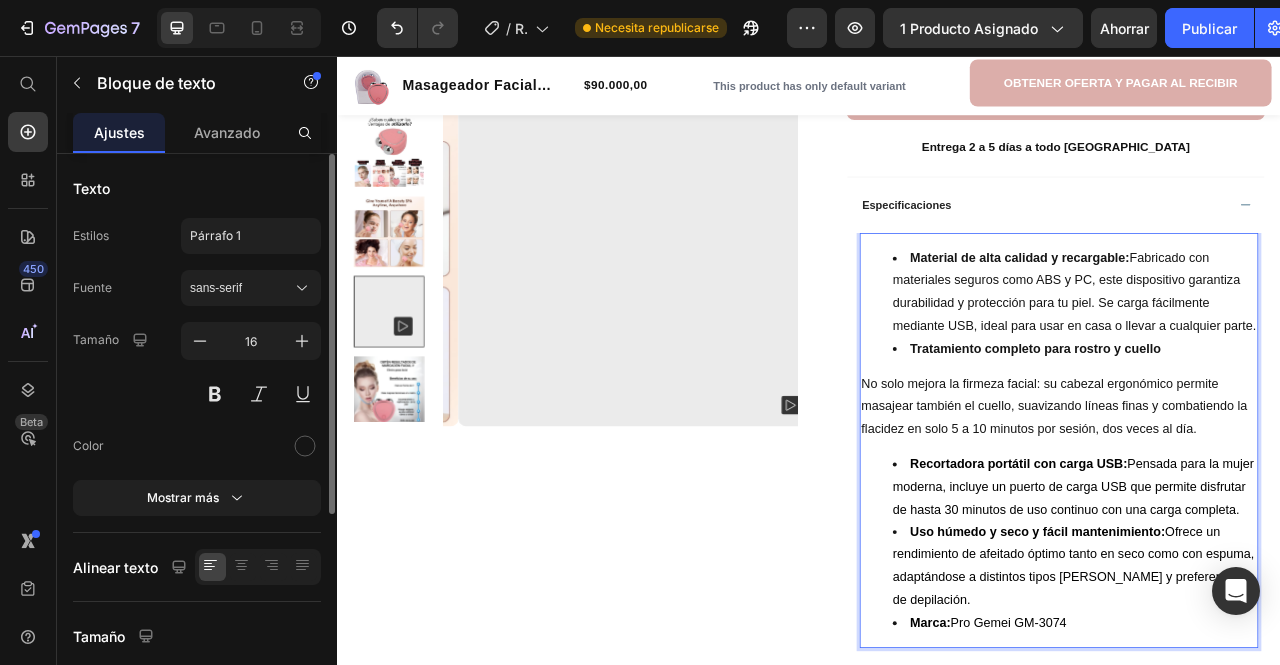 click on "No solo mejora la firmeza facial: su cabezal ergonómico permite masajear también el cuello, suavizando líneas finas y combatiendo la flacidez en solo 5 a 10 minutos por sesión, dos veces al día." at bounding box center [1254, 503] 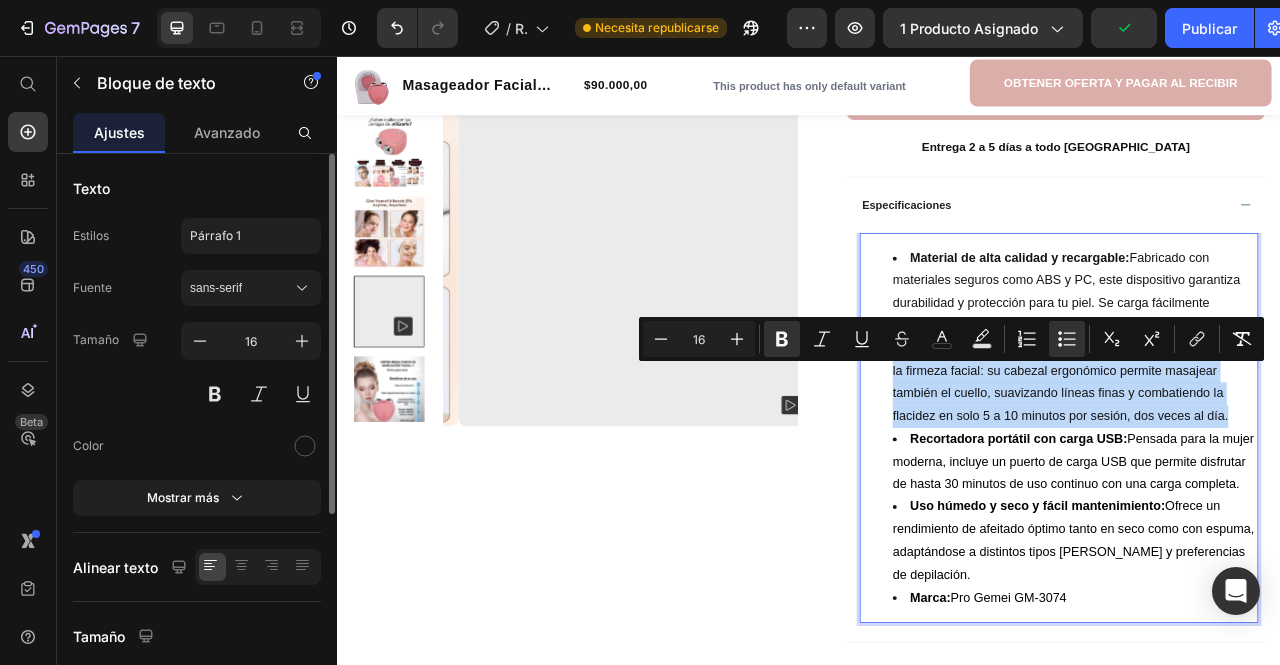 drag, startPoint x: 1058, startPoint y: 454, endPoint x: 1461, endPoint y: 549, distance: 414.0459 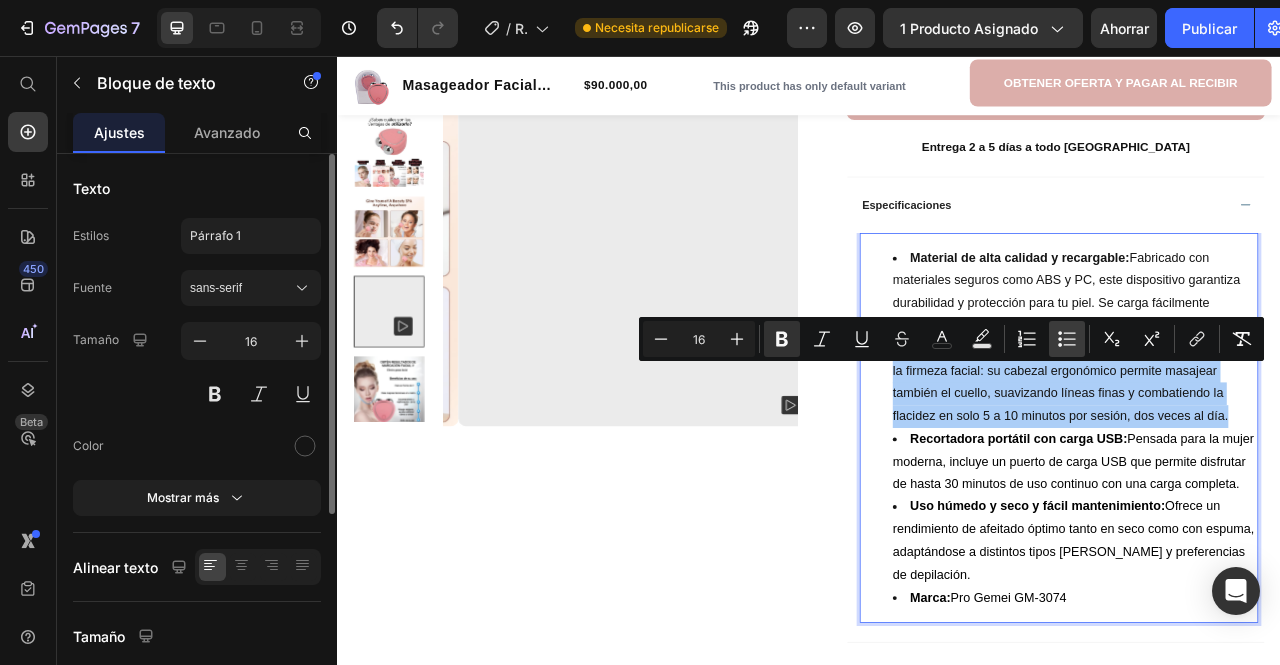 click 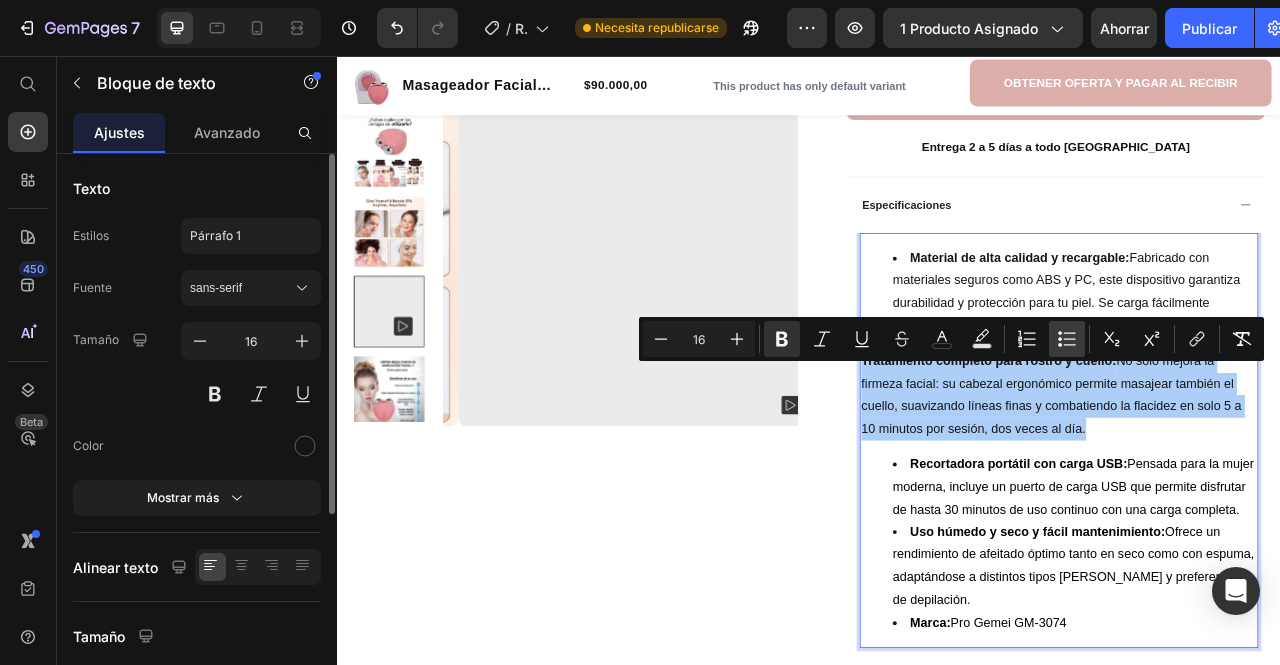 click 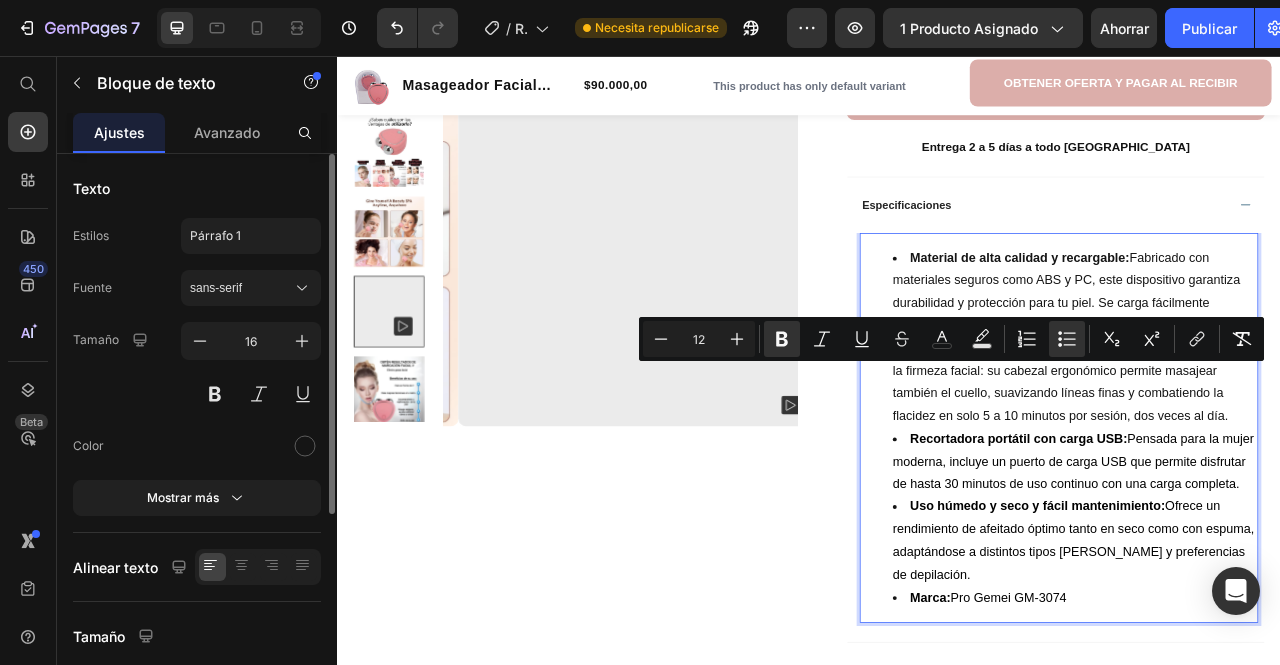 click on "Recortadora portátil con carga USB:  Pensada para la mujer moderna, incluye un puerto de carga USB que permite disfrutar de hasta 30 minutos de uso continuo con una carga completa." at bounding box center (1274, 573) 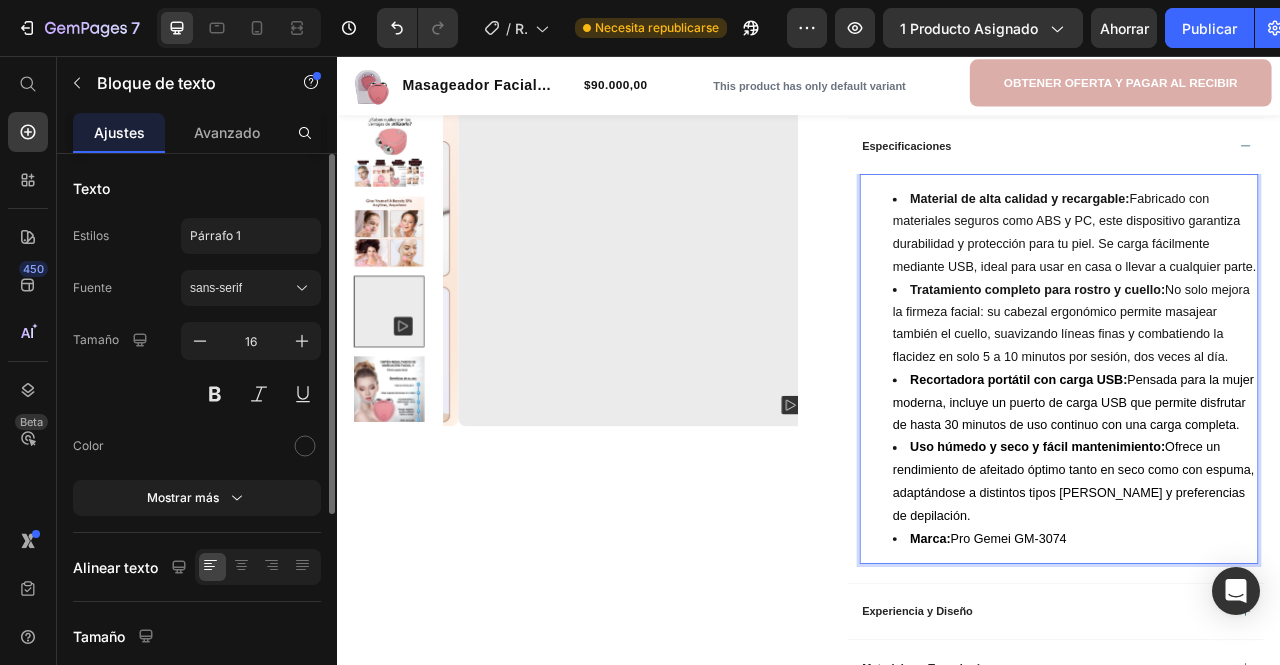 scroll, scrollTop: 700, scrollLeft: 0, axis: vertical 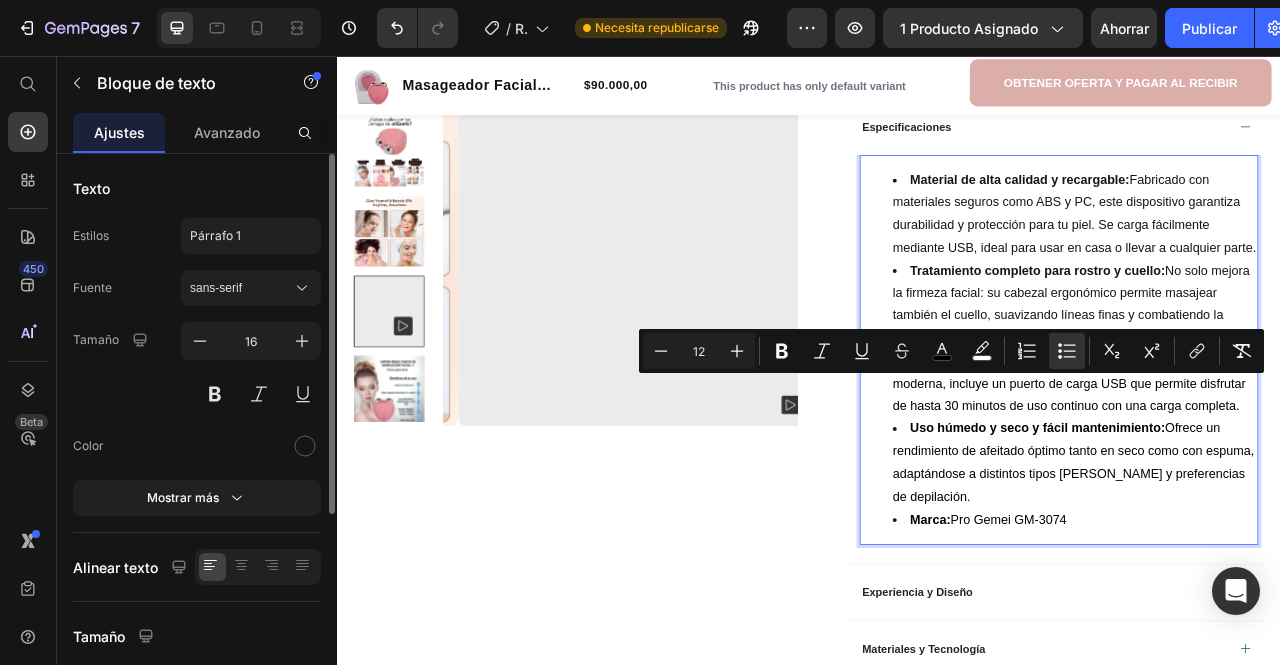 drag, startPoint x: 1338, startPoint y: 469, endPoint x: 1384, endPoint y: 551, distance: 94.02127 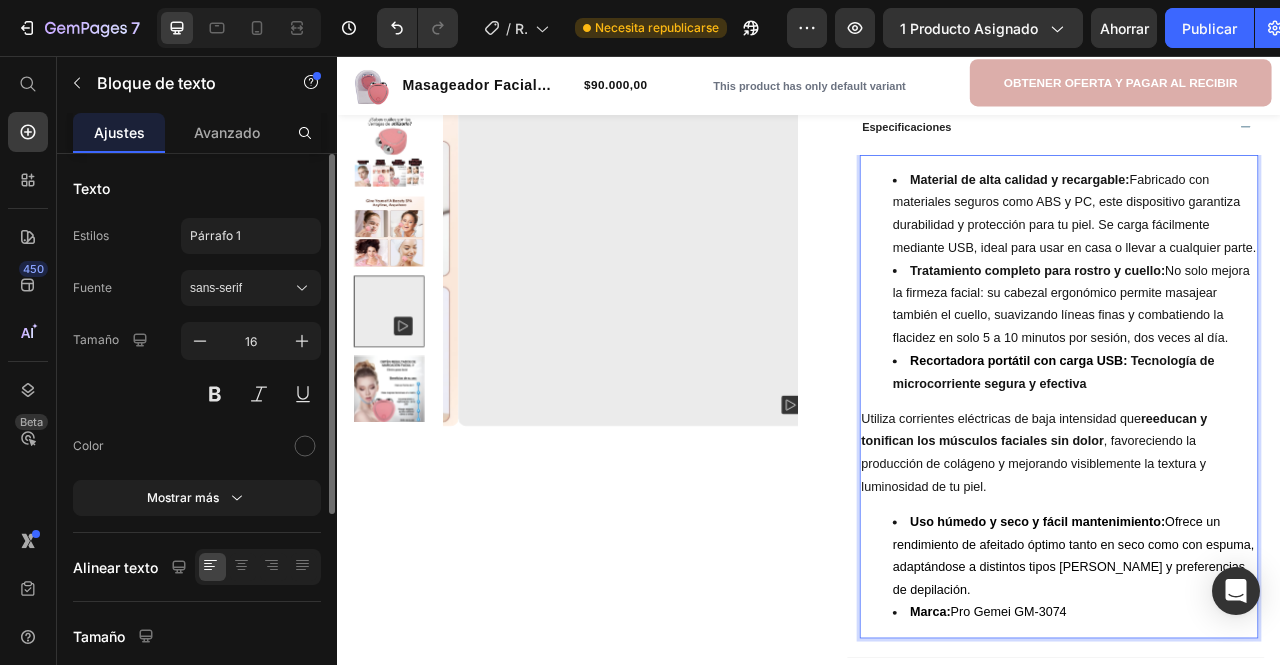 click on "Recortadora portátil con carga USB:" at bounding box center (1205, 443) 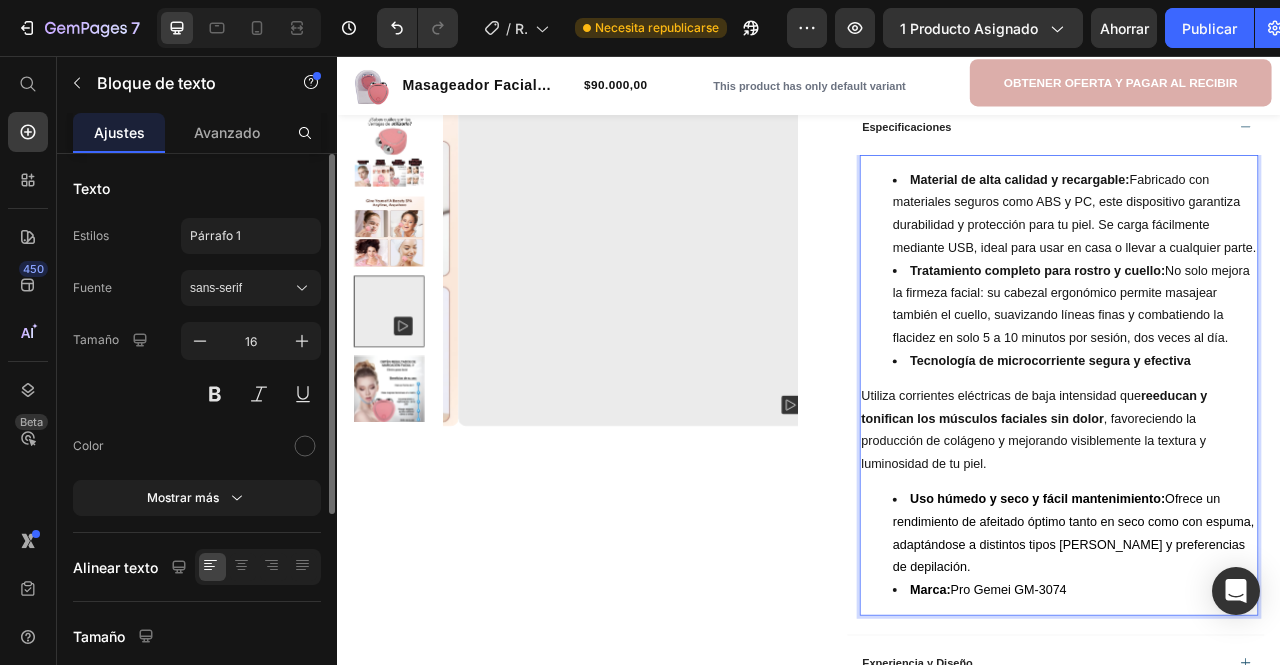click on "Material de alta calidad y recargable:  Fabricado con materiales seguros como ABS y PC, este dispositivo garantiza durabilidad y protección para tu piel. Se carga fácilmente mediante USB, ideal para usar en casa o llevar a cualquier parte. Tratamiento completo para rostro y cuello: No solo mejora la firmeza facial: su cabezal ergonómico permite masajear también el cuello, suavizando líneas finas y combatiendo la flacidez en solo 5 a 10 minutos por sesión, dos veces al día. Tecnología de microcorriente segura y efectiva Utiliza corrientes eléctricas de baja intensidad que  reeducan y tonifican los músculos faciales sin dolor , favoreciendo la producción de colágeno y mejorando visiblemente la textura y luminosidad de tu piel. Uso húmedo y seco y fácil mantenimiento:  Ofrece un rendimiento de afeitado óptimo tanto en seco como con espuma, adaptándose a distintos tipos de piel y preferencias de depilación. Marca:  Pro Gemei GM-3074" at bounding box center (1254, 475) 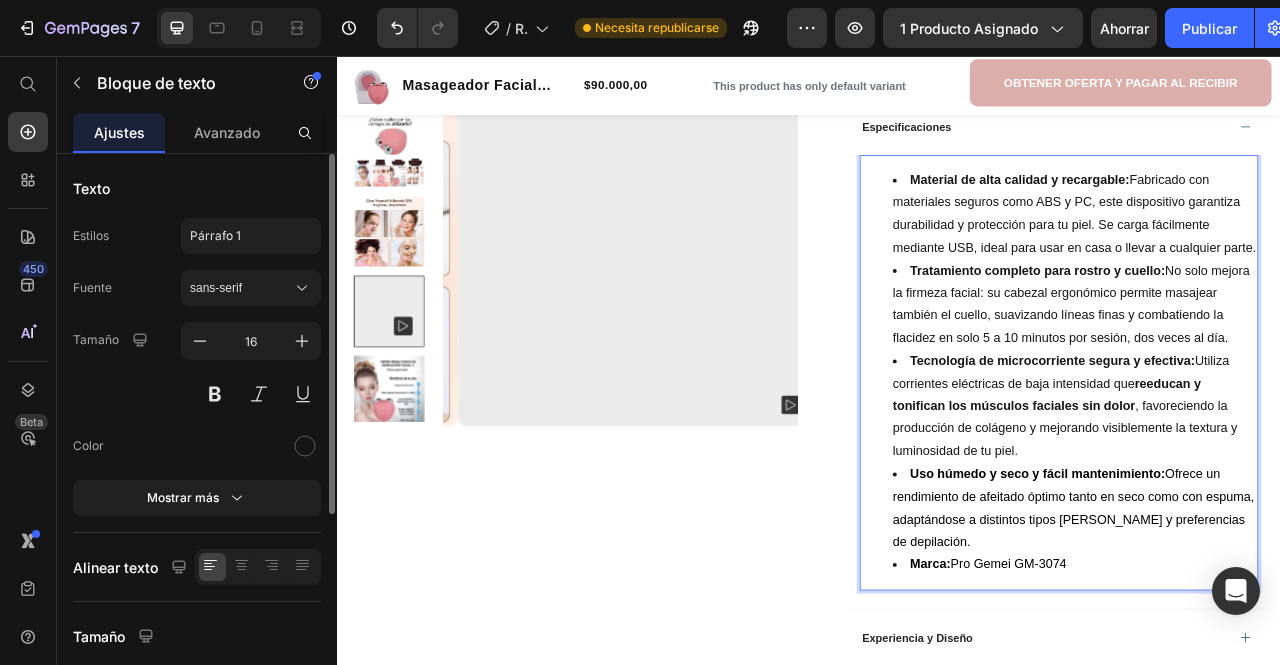 click on "Tratamiento completo para rostro y cuello: No solo mejora la firmeza facial: su cabezal ergonómico permite masajear también el cuello, suavizando líneas finas y combatiendo la flacidez en solo 5 a 10 minutos por sesión, dos veces al día." at bounding box center [1274, 372] 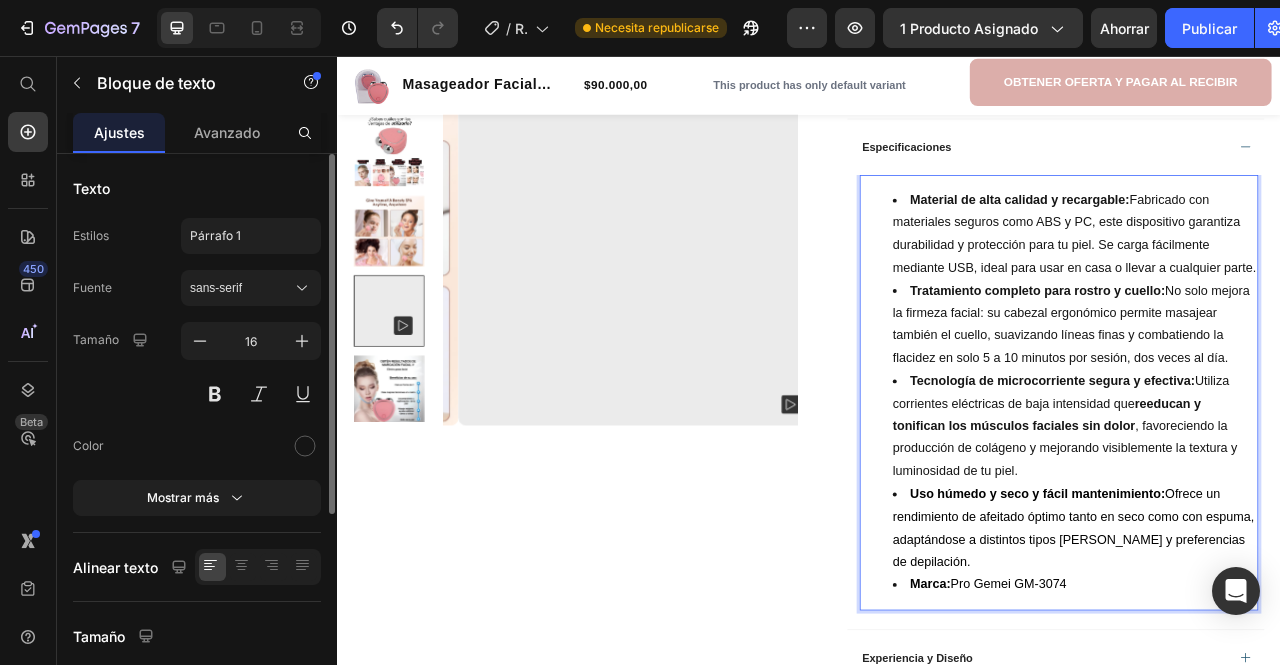 scroll, scrollTop: 700, scrollLeft: 0, axis: vertical 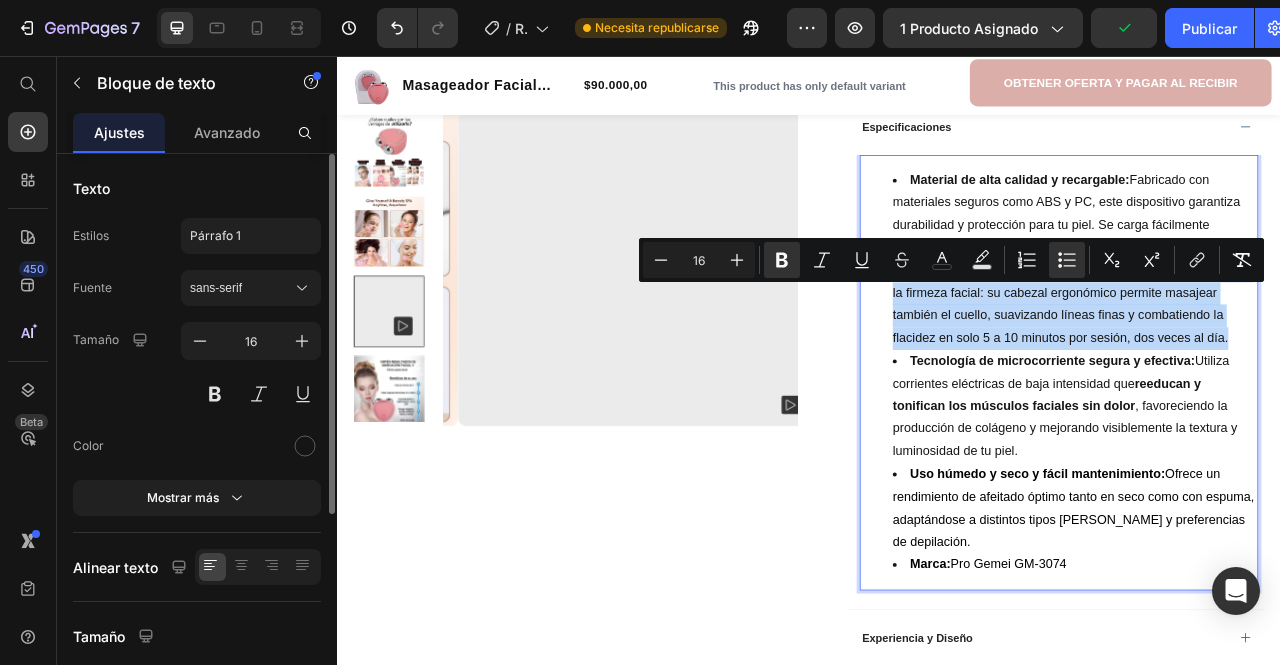drag, startPoint x: 1054, startPoint y: 357, endPoint x: 1469, endPoint y: 445, distance: 424.22754 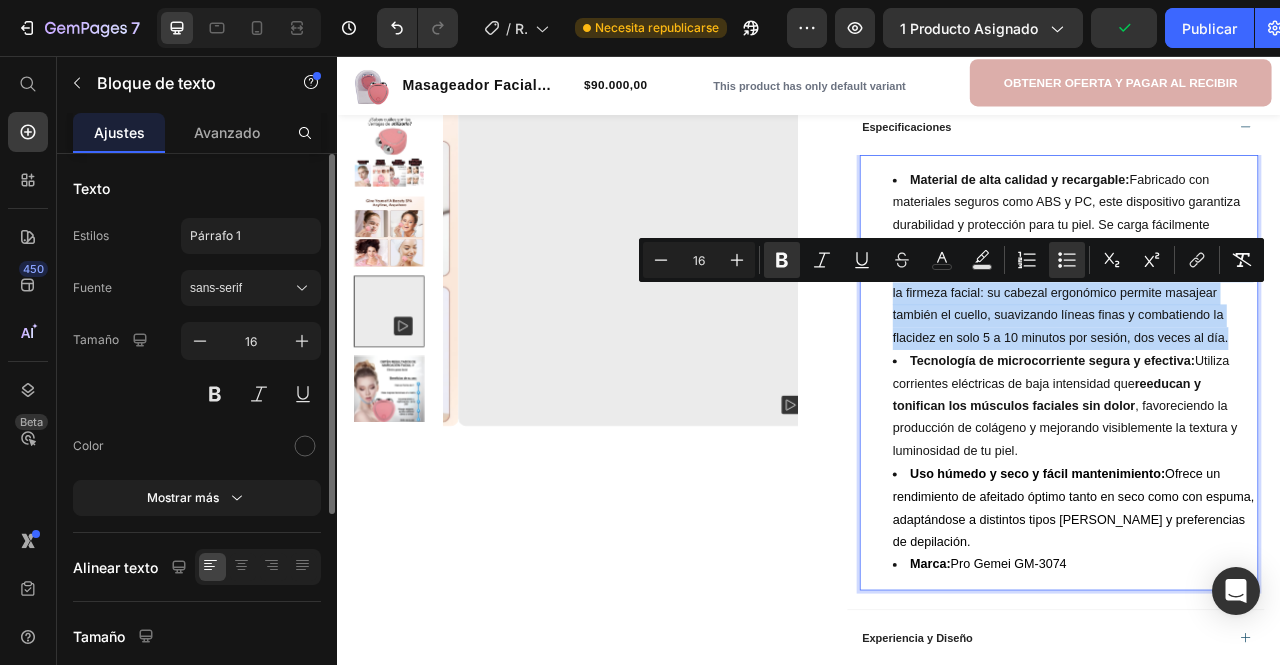 click on "Tratamiento completo para rostro y cuello: No solo mejora la firmeza facial: su cabezal ergonómico permite masajear también el cuello, suavizando líneas finas y combatiendo la flacidez en solo 5 a 10 minutos por sesión, dos veces al día." at bounding box center [1274, 372] 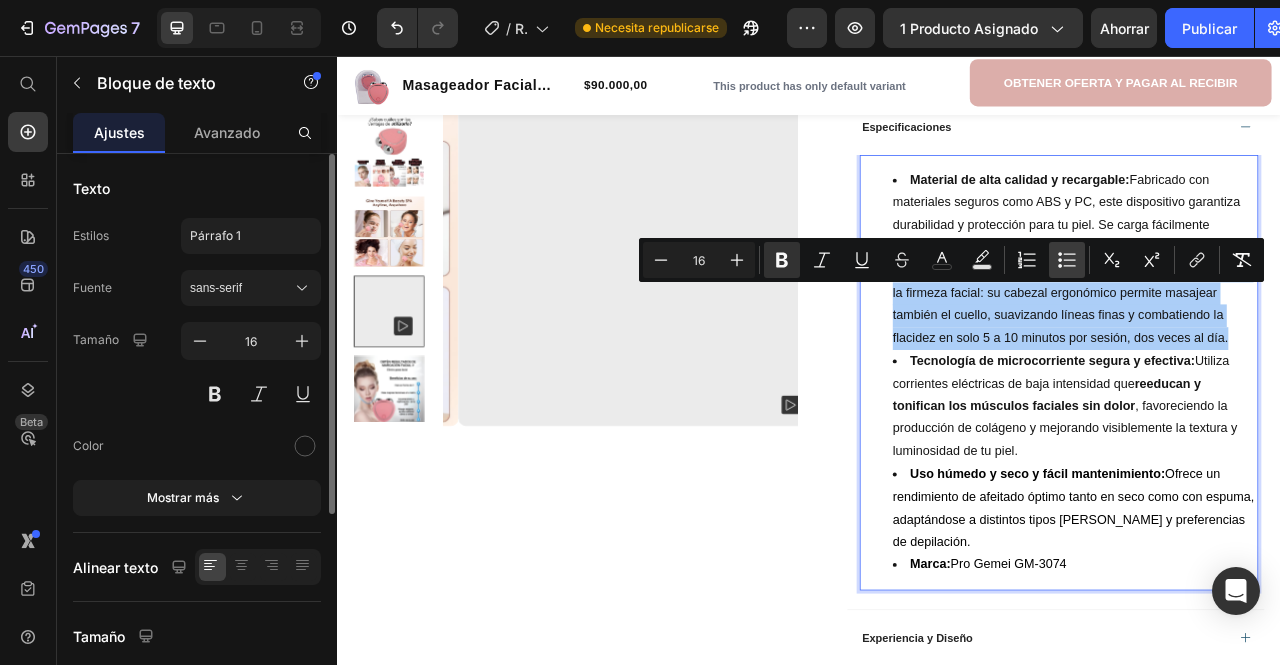 click 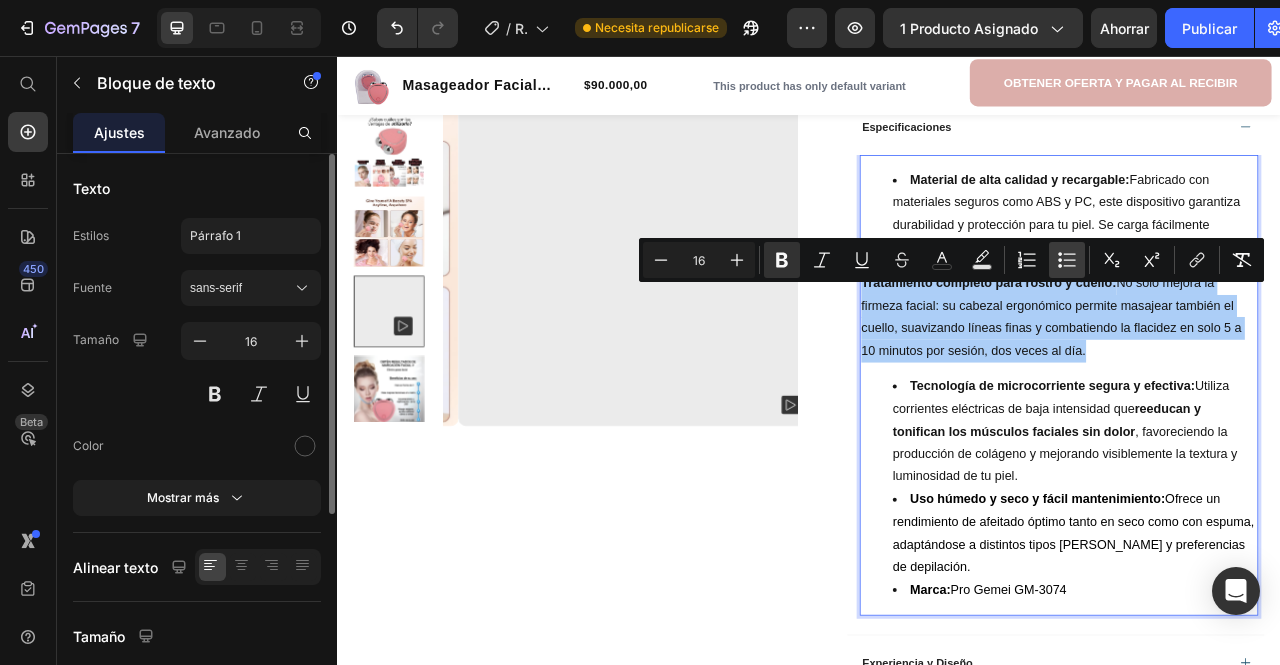 click 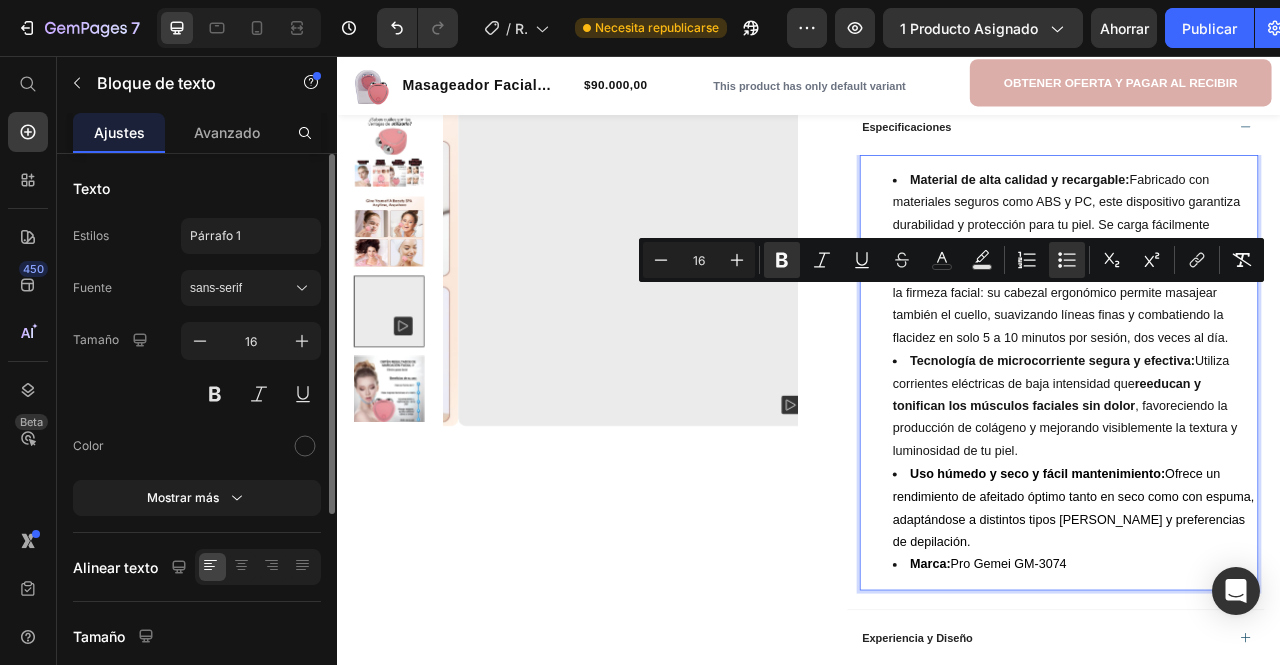 click on "Tecnología de microcorriente segura y efectiva: Utiliza corrientes eléctricas de baja intensidad que  reeducan y tonifican los músculos faciales sin dolor , favoreciendo la producción de colágeno y mejorando visiblemente la textura y luminosidad de tu piel." at bounding box center (1274, 502) 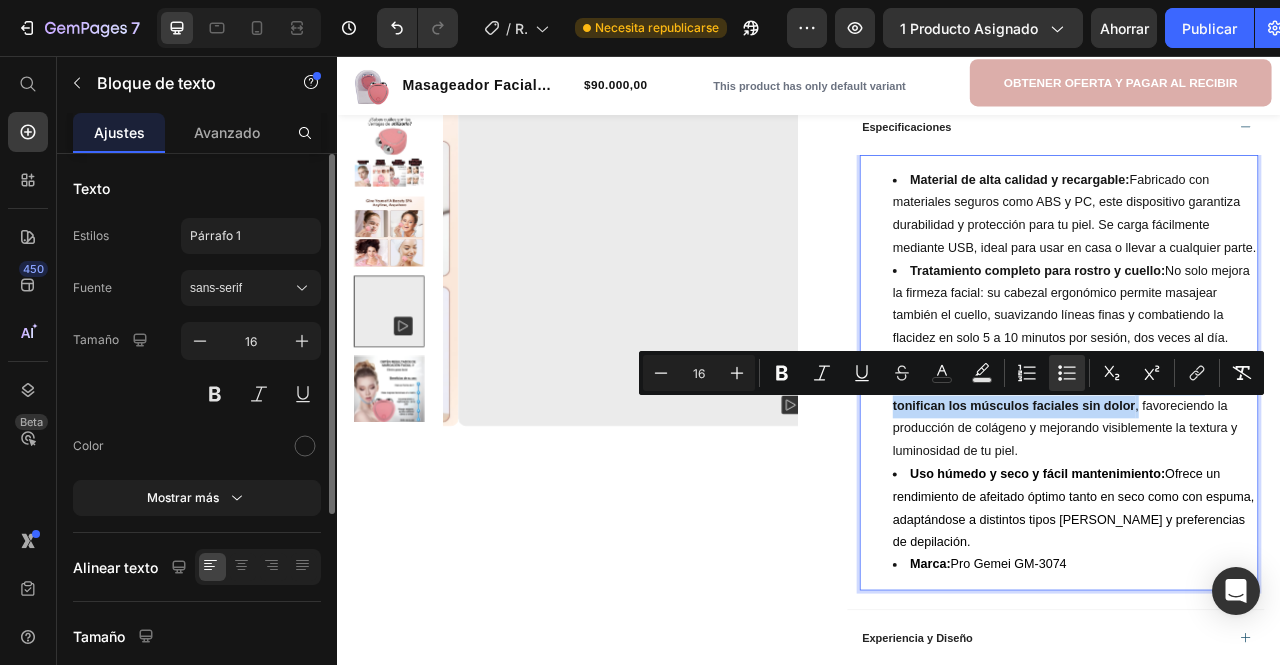 drag, startPoint x: 1344, startPoint y: 498, endPoint x: 1347, endPoint y: 523, distance: 25.179358 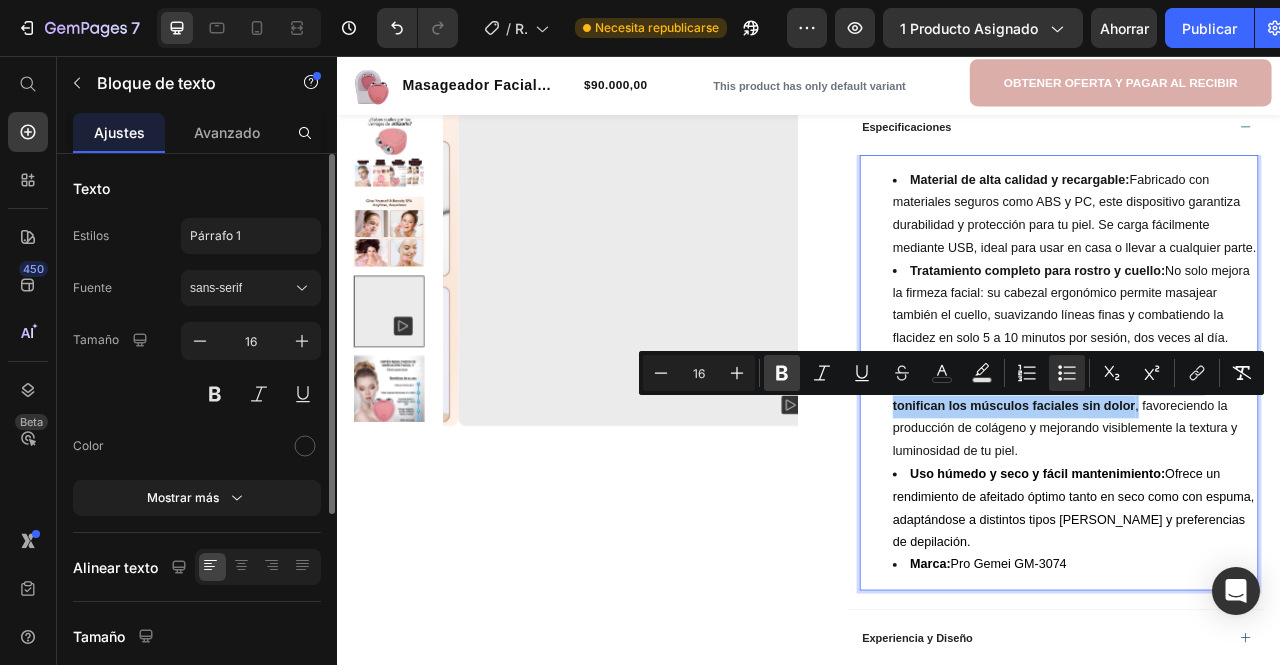 click 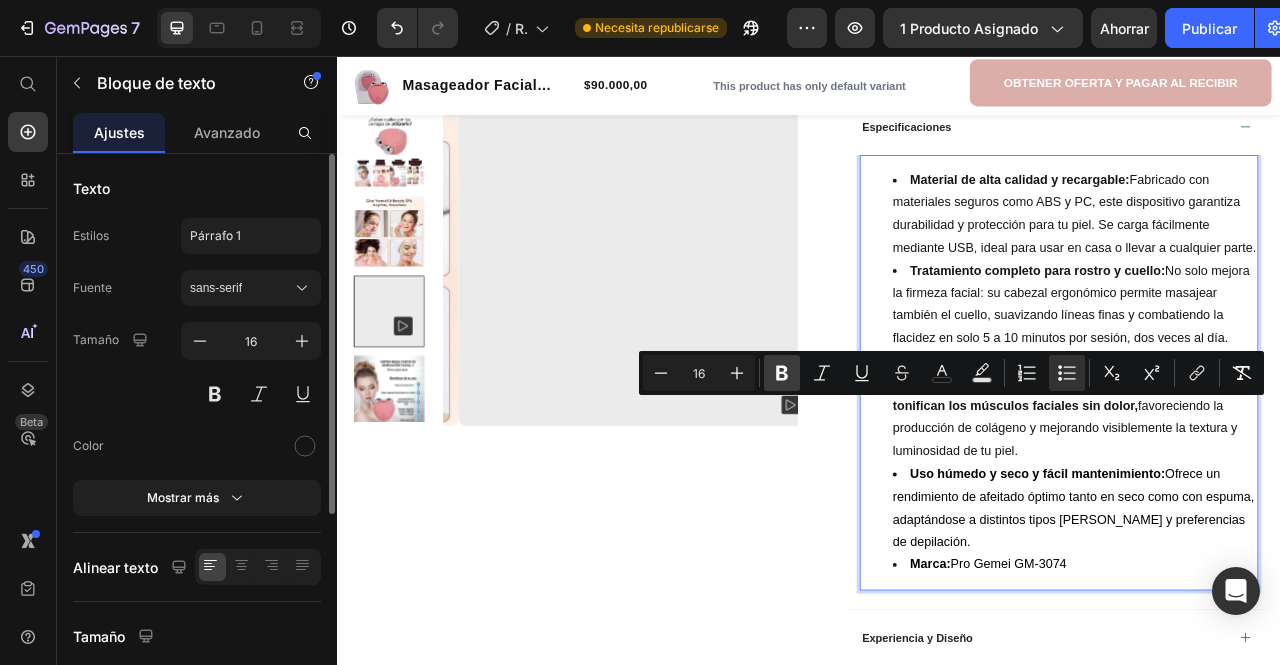 click 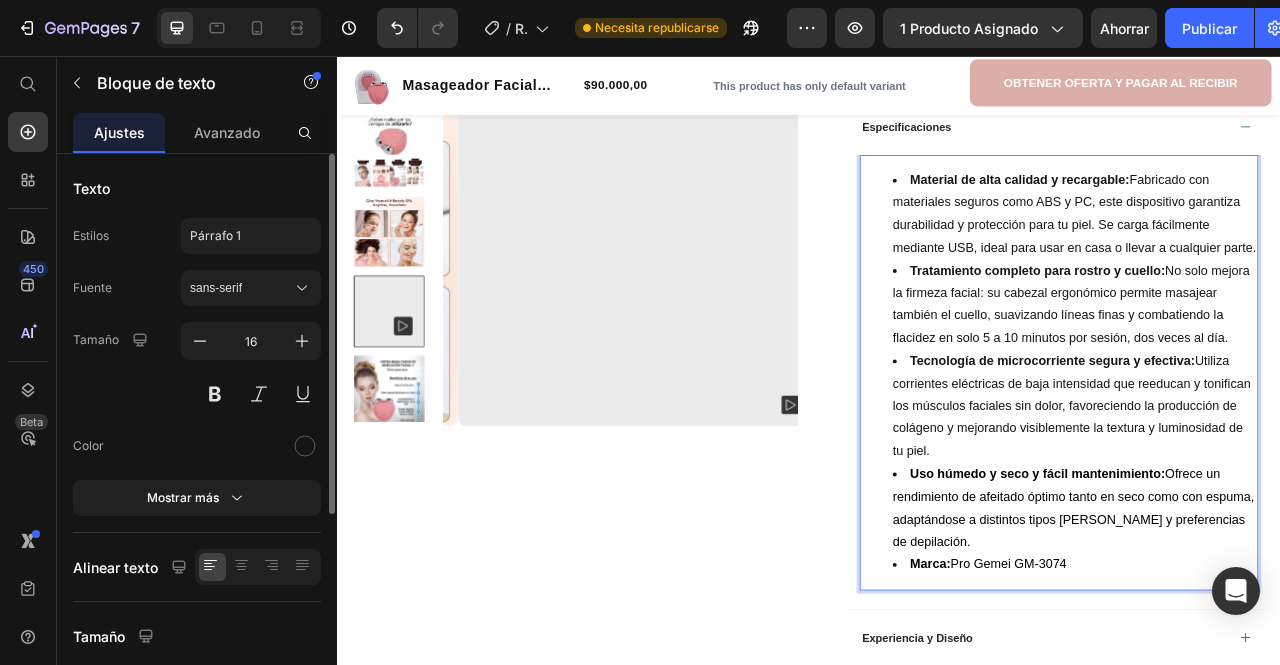 click on "Tecnología de microcorriente segura y efectiva: Utiliza corrientes eléctricas de baja intensidad que reeducan y tonifican los músculos faciales sin dolor, favoreciendo la producción de colágeno y mejorando visiblemente la textura y luminosidad de tu piel." at bounding box center (1274, 502) 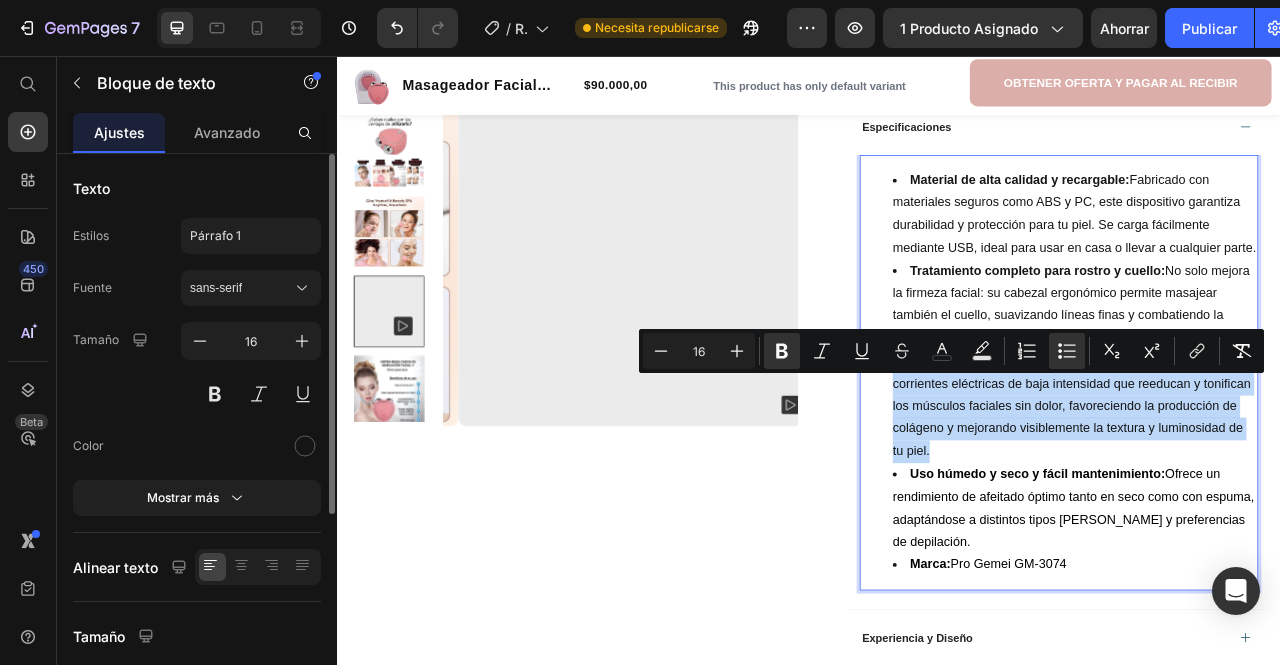 drag, startPoint x: 1060, startPoint y: 463, endPoint x: 1460, endPoint y: 583, distance: 417.61227 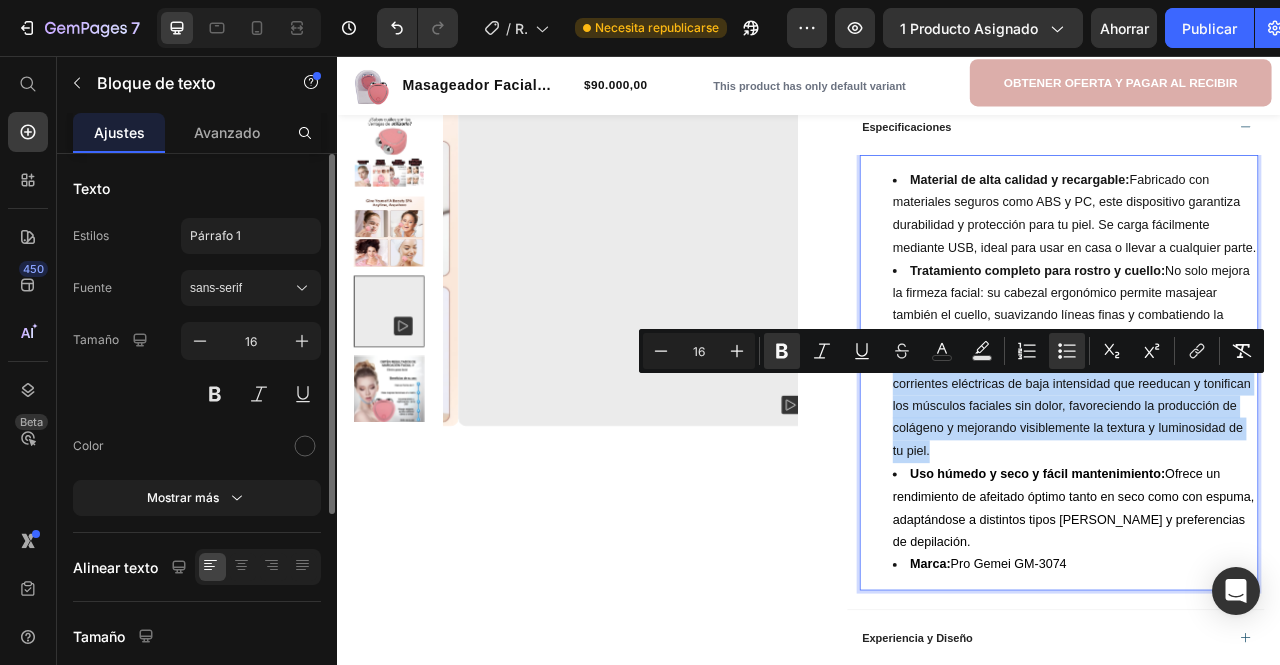 click on "Tecnología de microcorriente segura y efectiva: Utiliza corrientes eléctricas de baja intensidad que reeducan y tonifican los músculos faciales sin dolor, favoreciendo la producción de colágeno y mejorando visiblemente la textura y luminosidad de tu piel." at bounding box center [1274, 502] 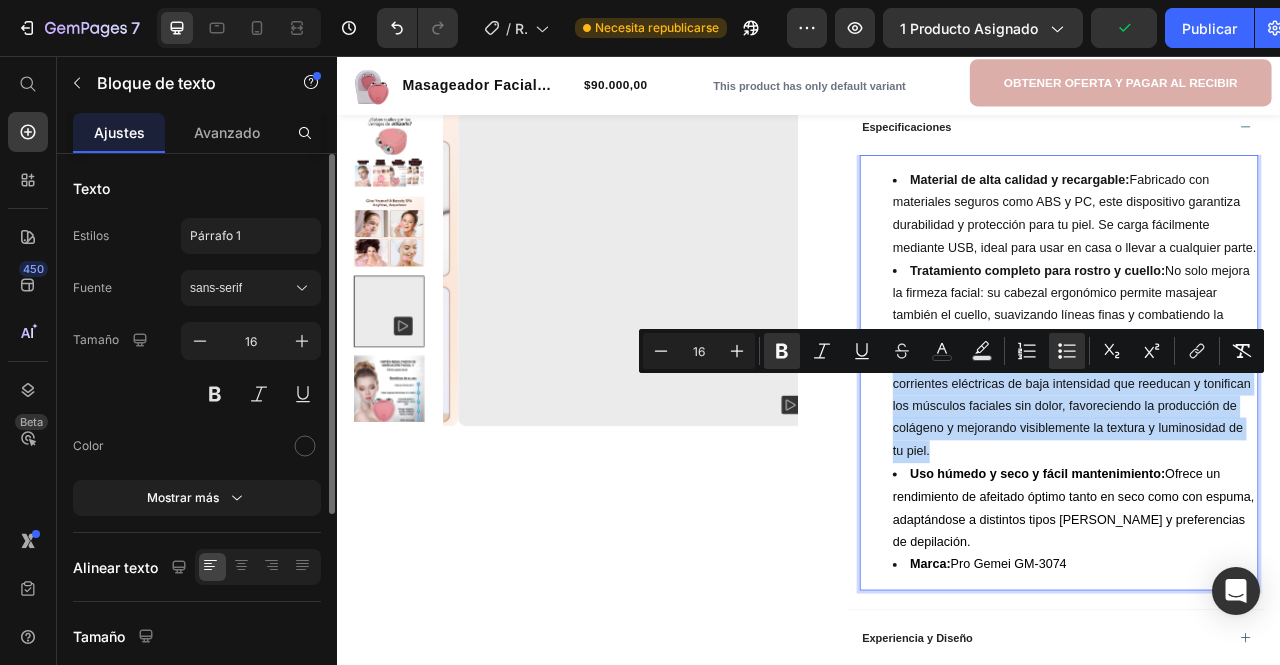 click on "Tecnología de microcorriente segura y efectiva: Utiliza corrientes eléctricas de baja intensidad que reeducan y tonifican los músculos faciales sin dolor, favoreciendo la producción de colágeno y mejorando visiblemente la textura y luminosidad de tu piel." at bounding box center [1274, 502] 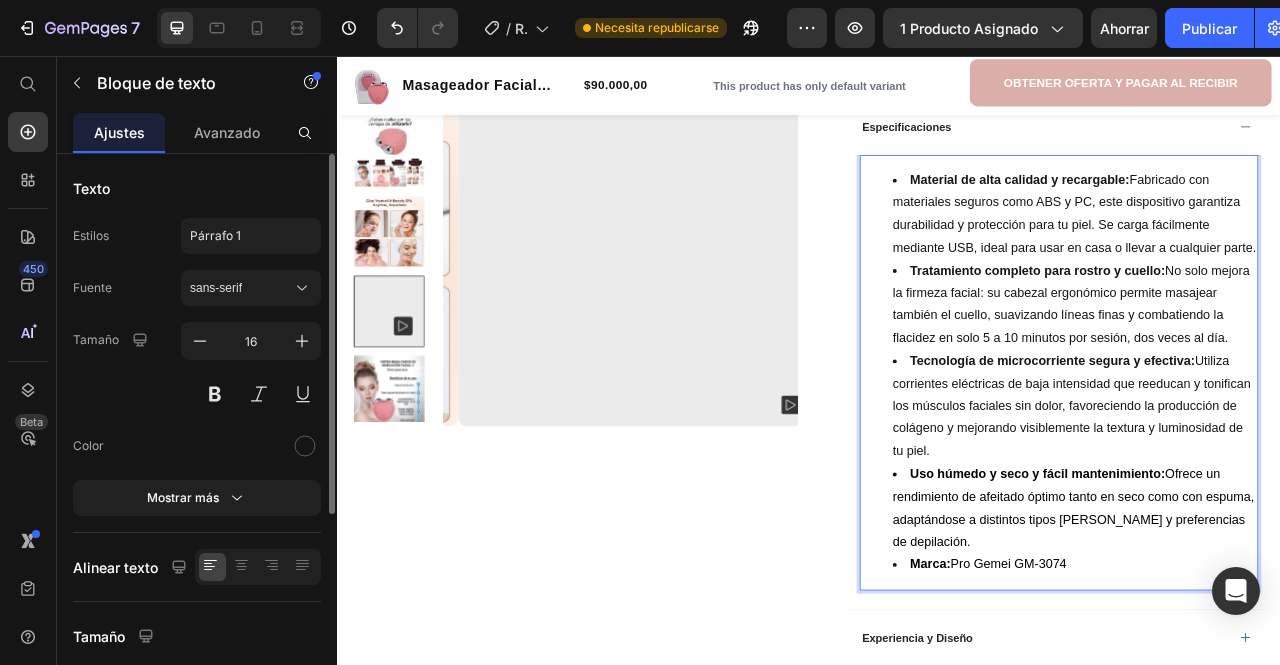 click on "Tratamiento completo para rostro y cuello: No solo mejora la firmeza facial: su cabezal ergonómico permite masajear también el cuello, suavizando líneas finas y combatiendo la flacidez en solo 5 a 10 minutos por sesión, dos veces al día." at bounding box center [1274, 372] 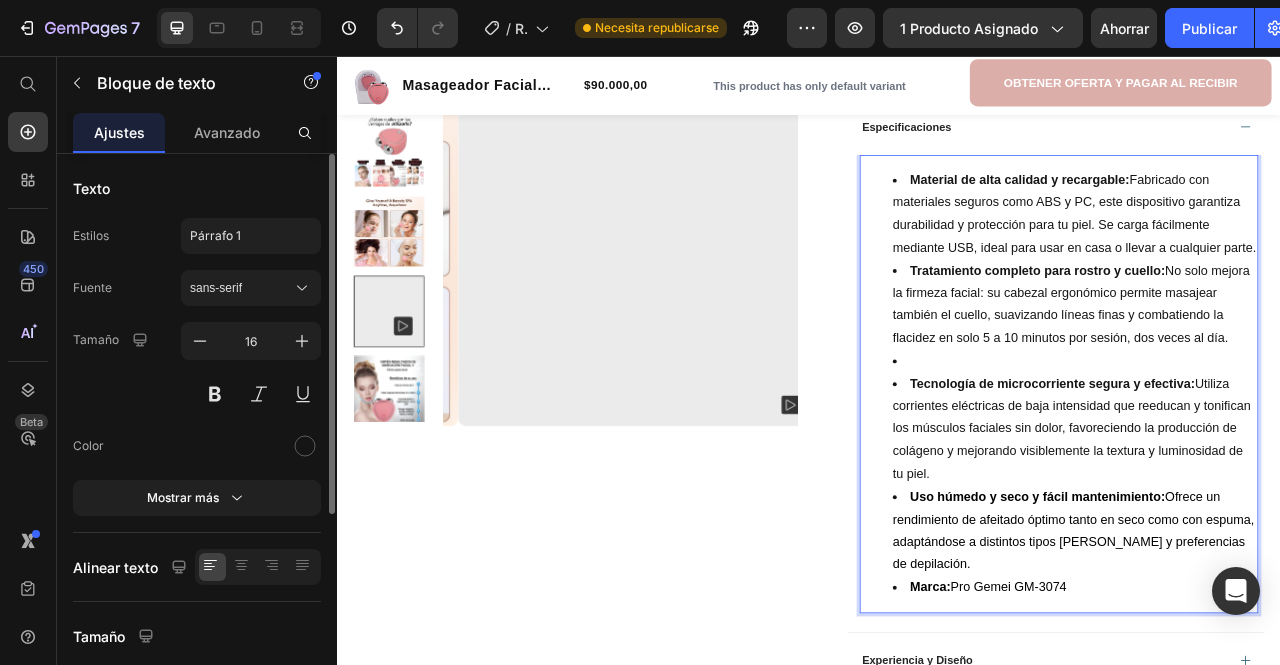 click at bounding box center [1274, 444] 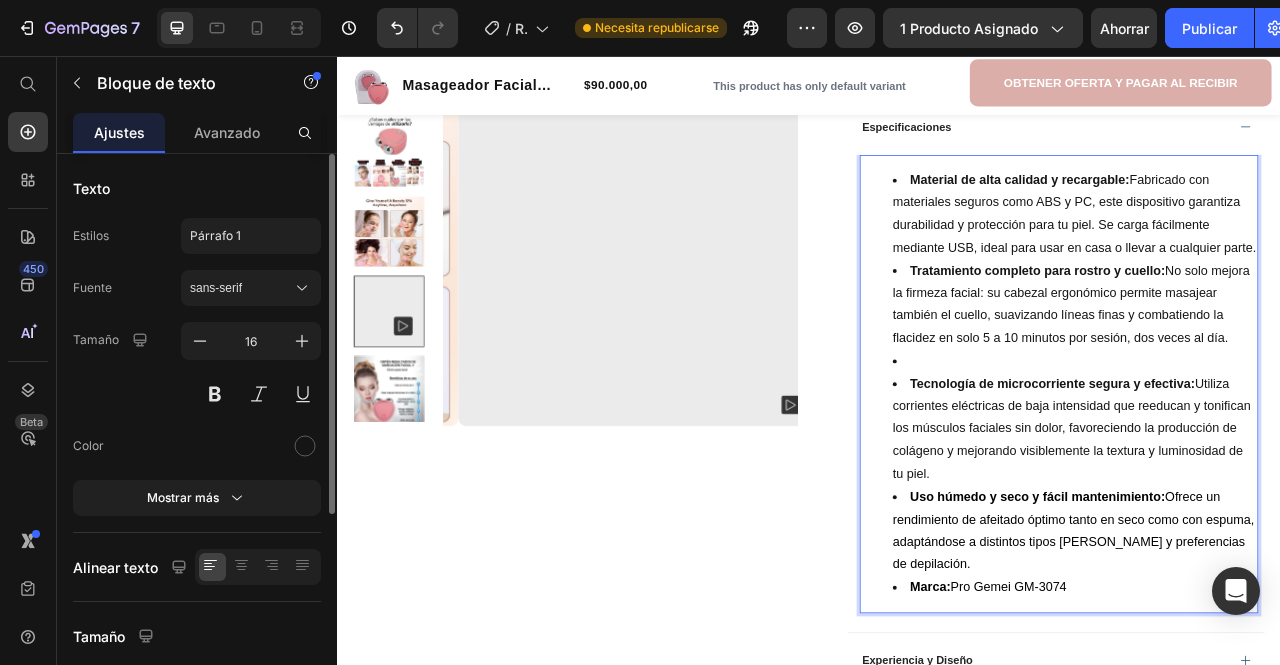 click at bounding box center [1274, 444] 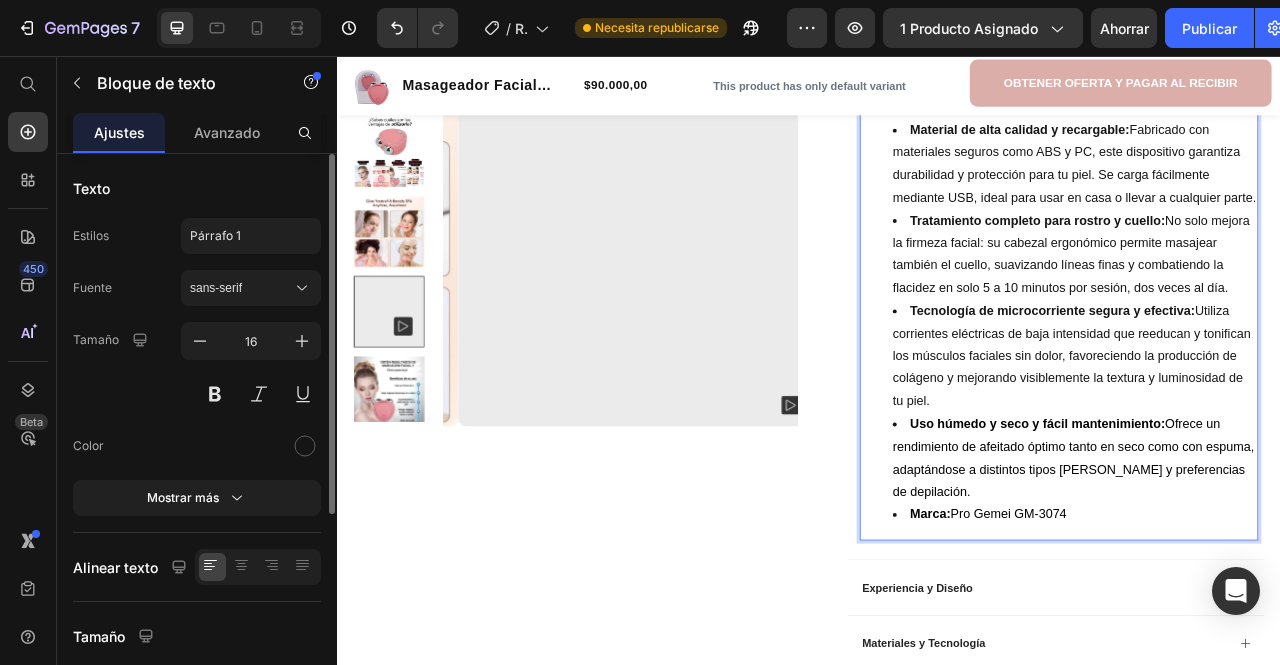 scroll, scrollTop: 800, scrollLeft: 0, axis: vertical 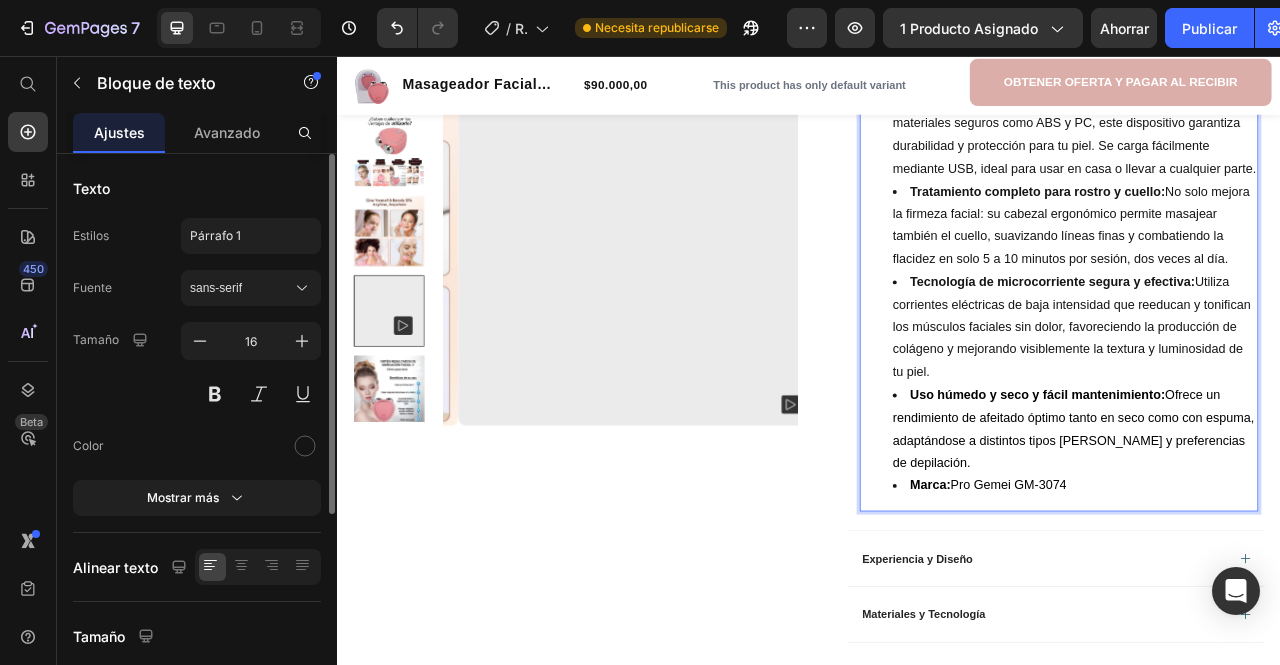 click on "Uso húmedo y seco y fácil mantenimiento:  Ofrece un rendimiento de afeitado óptimo tanto en seco como con espuma, adaptándose a distintos tipos de piel y preferencias de depilación." at bounding box center [1274, 531] 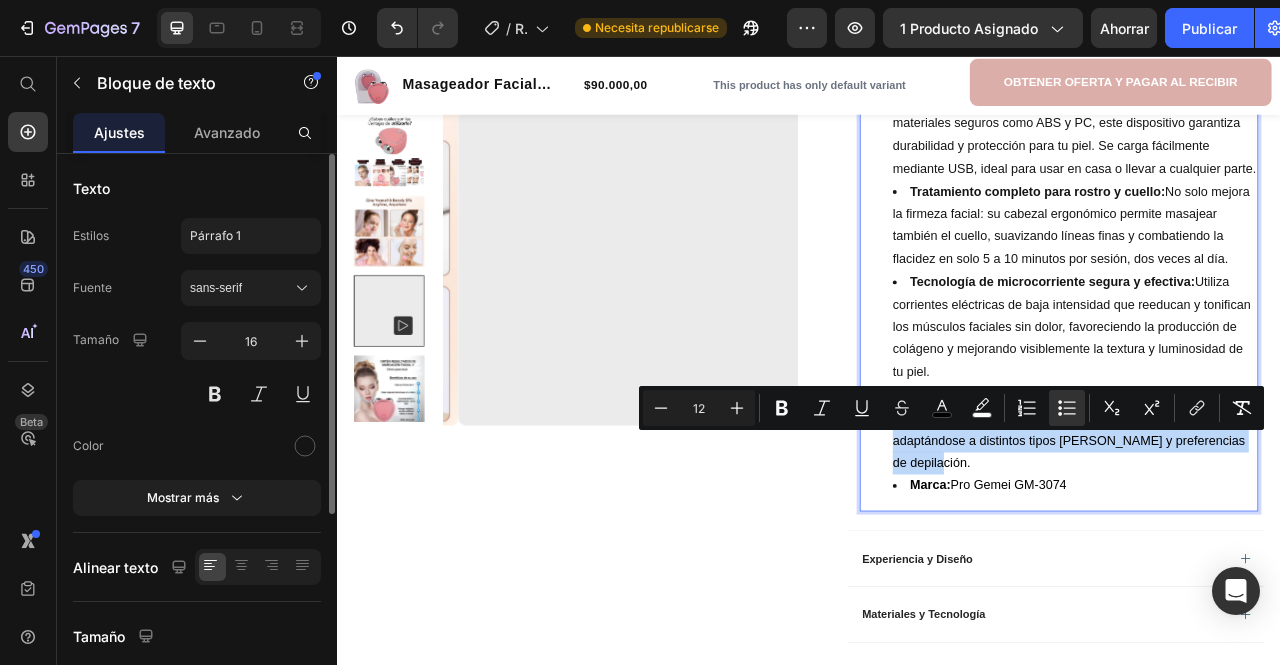 drag, startPoint x: 1129, startPoint y: 605, endPoint x: 1036, endPoint y: 549, distance: 108.55874 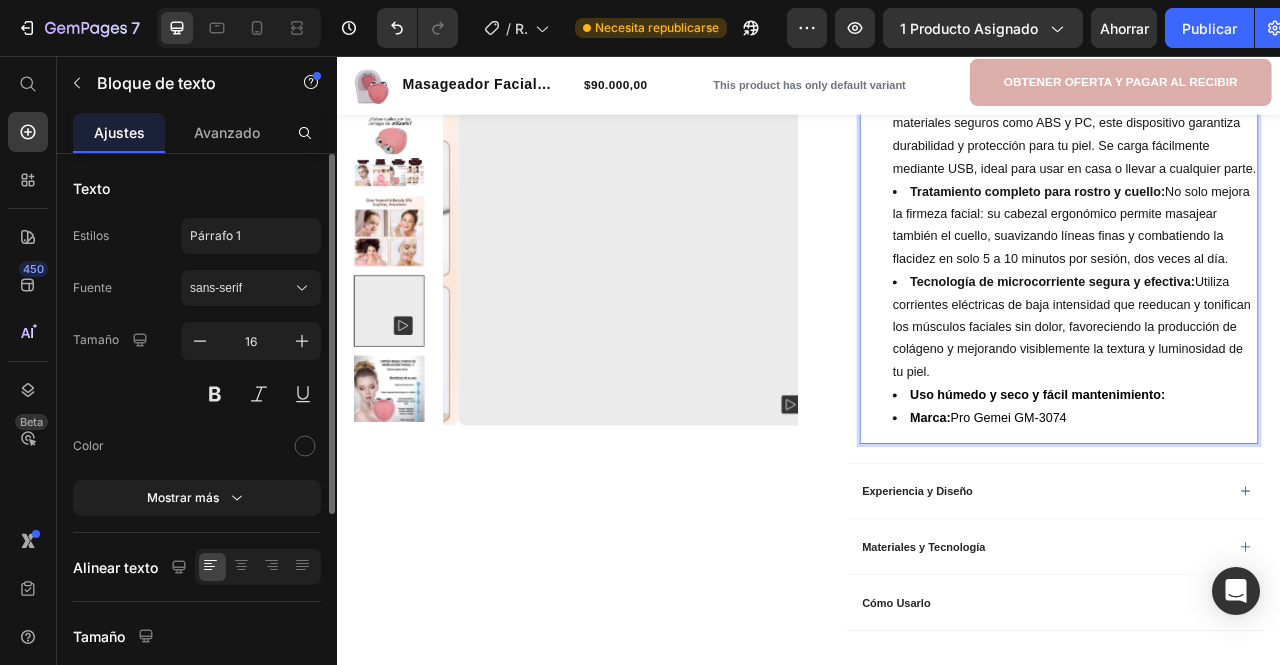 scroll, scrollTop: 40, scrollLeft: 0, axis: vertical 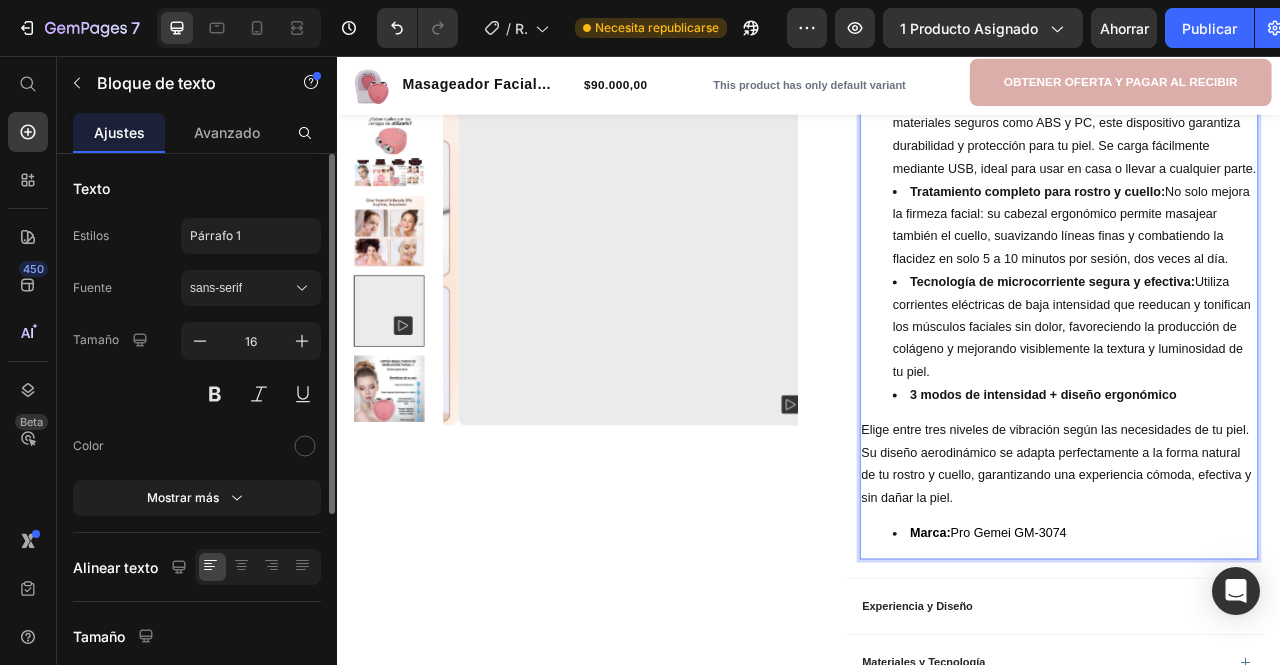 click on "Elige entre tres niveles de vibración según las necesidades de tu piel. Su diseño aerodinámico se adapta perfectamente a la forma natural de tu rostro y cuello, garantizando una experiencia cómoda, efectiva y sin dañar la piel." at bounding box center [1254, 576] 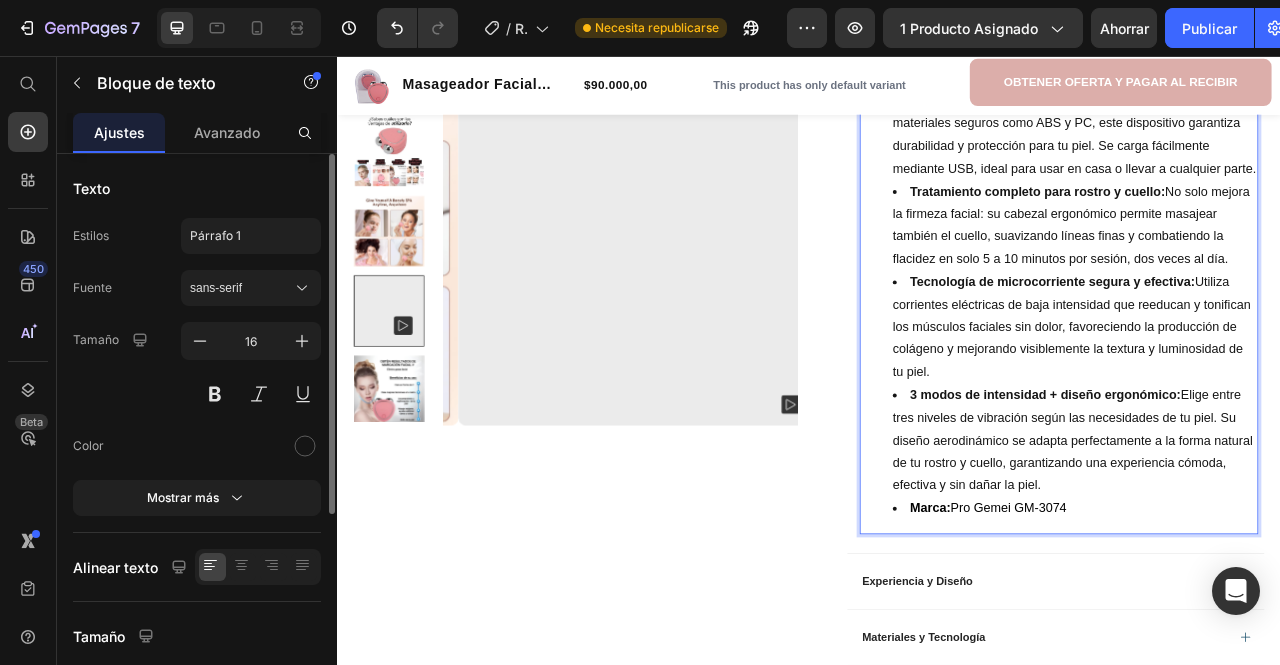 click on "Marca:  Pro Gemei GM-3074" at bounding box center [1274, 632] 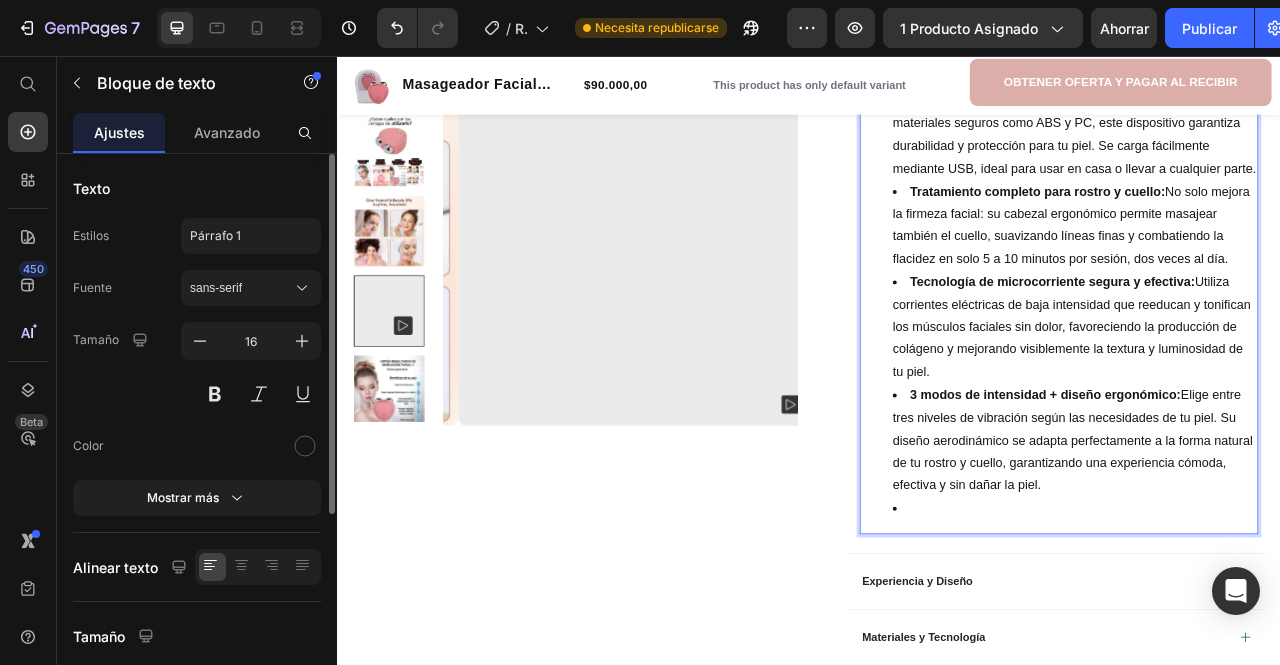 scroll, scrollTop: 634, scrollLeft: 0, axis: vertical 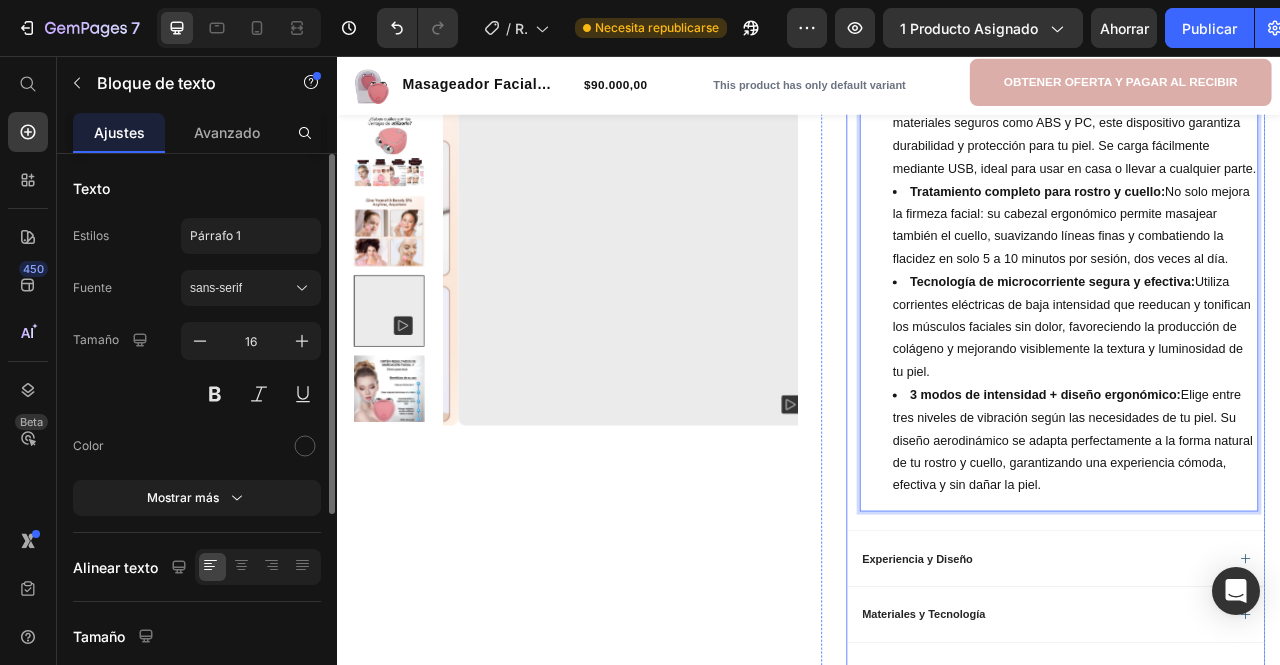 click on "Experiencia y Diseño" at bounding box center [1234, 696] 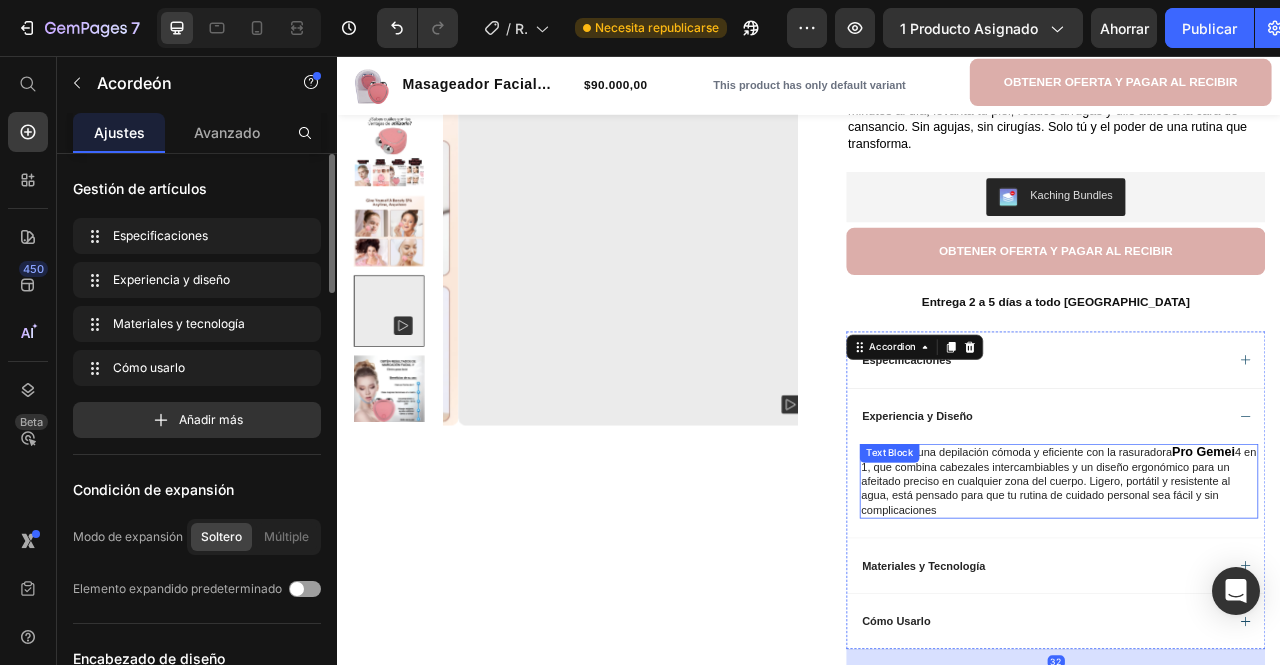 scroll, scrollTop: 400, scrollLeft: 0, axis: vertical 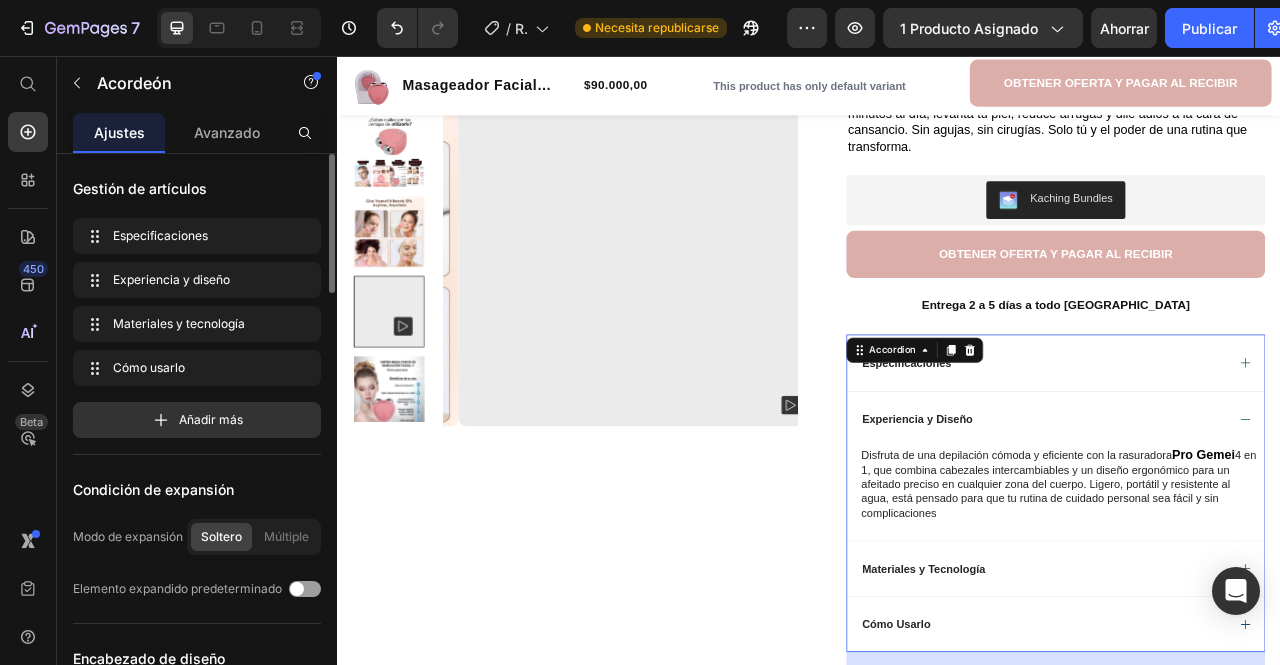 click 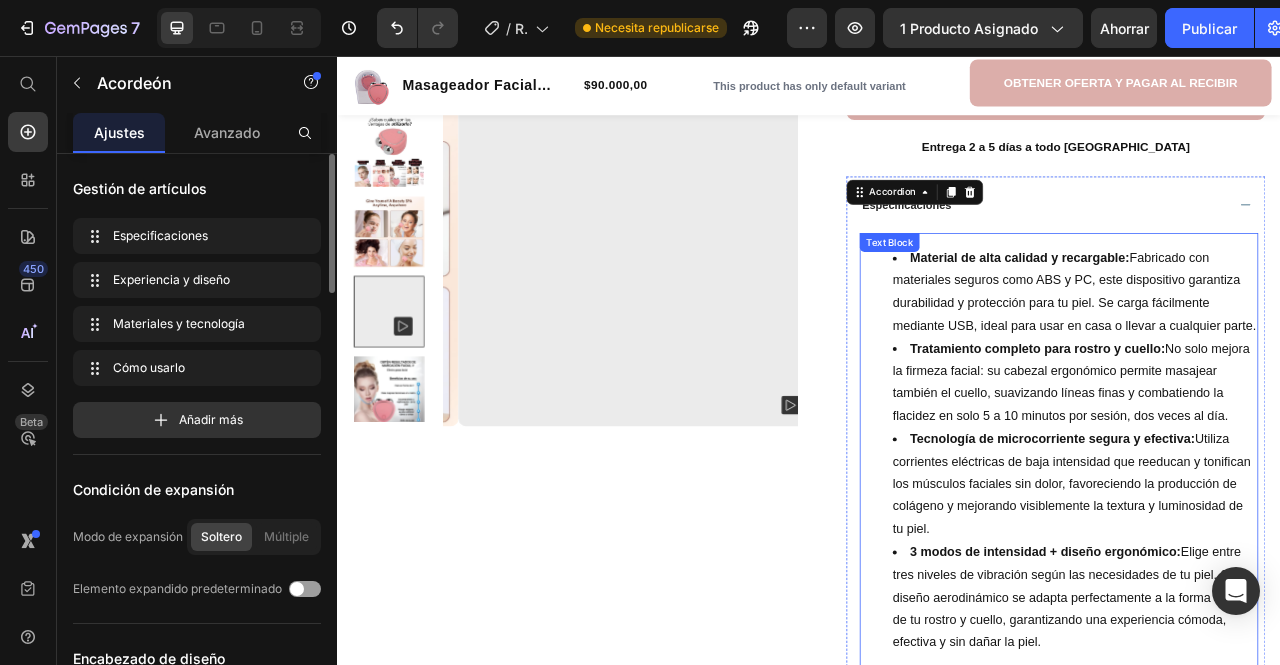 scroll, scrollTop: 700, scrollLeft: 0, axis: vertical 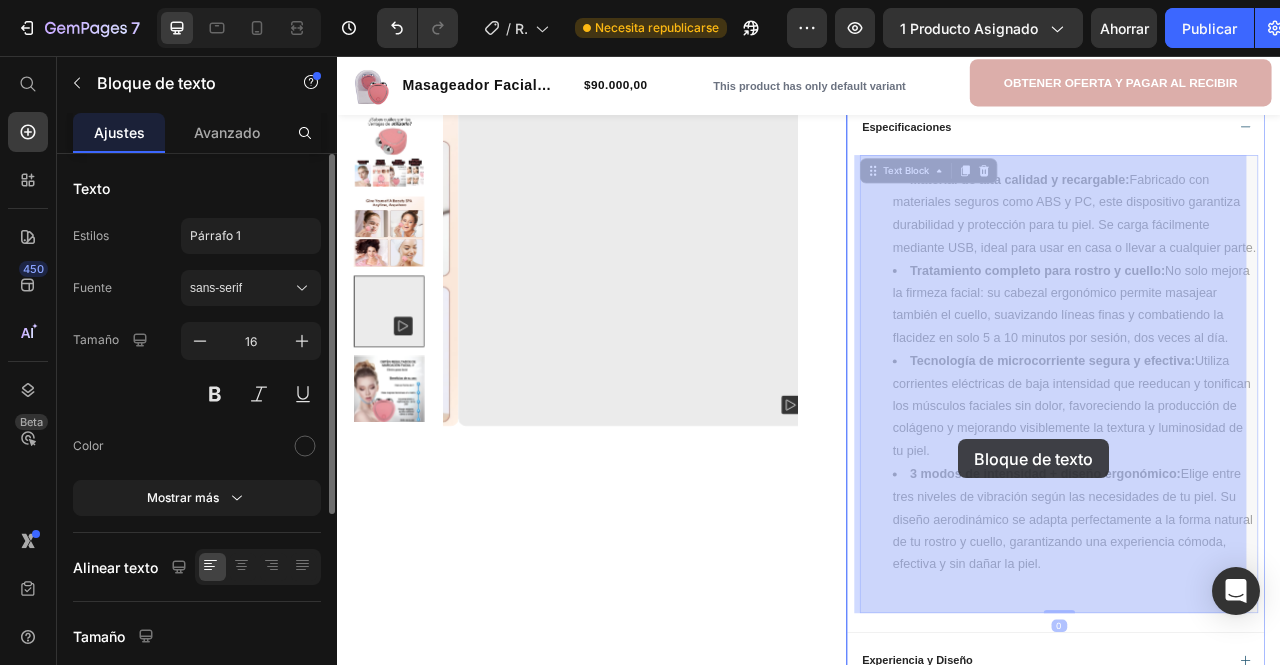 drag, startPoint x: 1057, startPoint y: 465, endPoint x: 1127, endPoint y: 544, distance: 105.550934 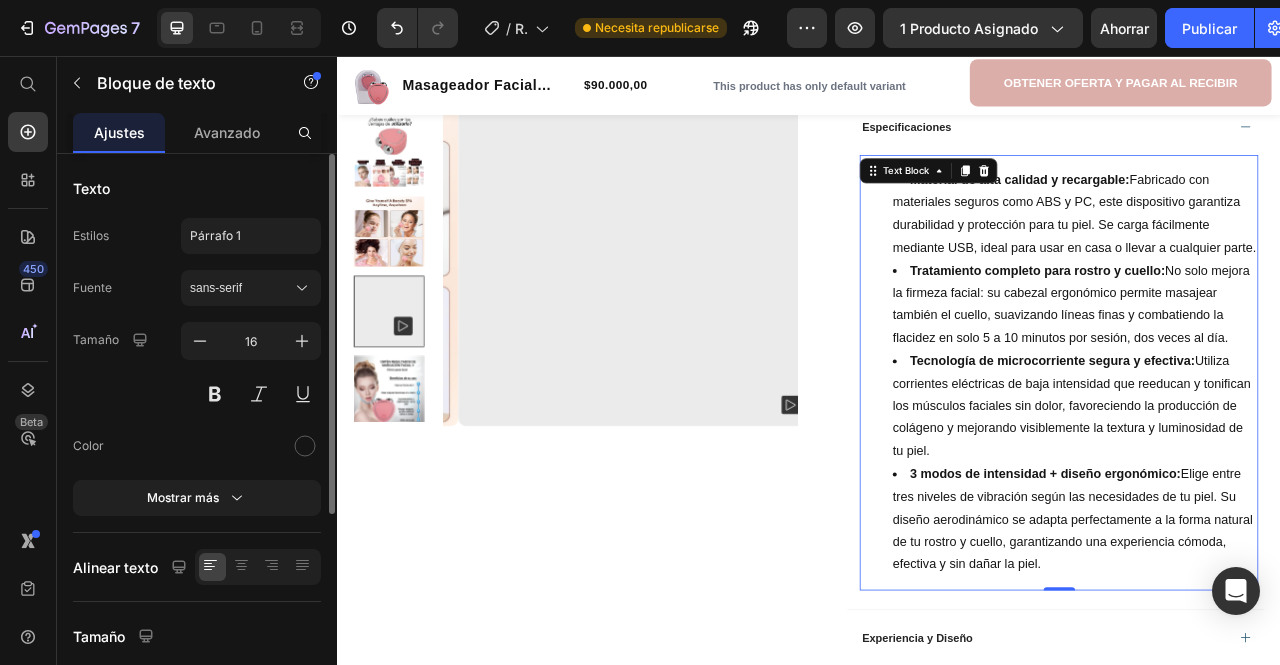 click on "Tecnología de microcorriente segura y efectiva: Utiliza corrientes eléctricas de baja intensidad que reeducan y tonifican los músculos faciales sin dolor, favoreciendo la producción de colágeno y mejorando visiblemente la textura y luminosidad de tu piel." at bounding box center [1274, 502] 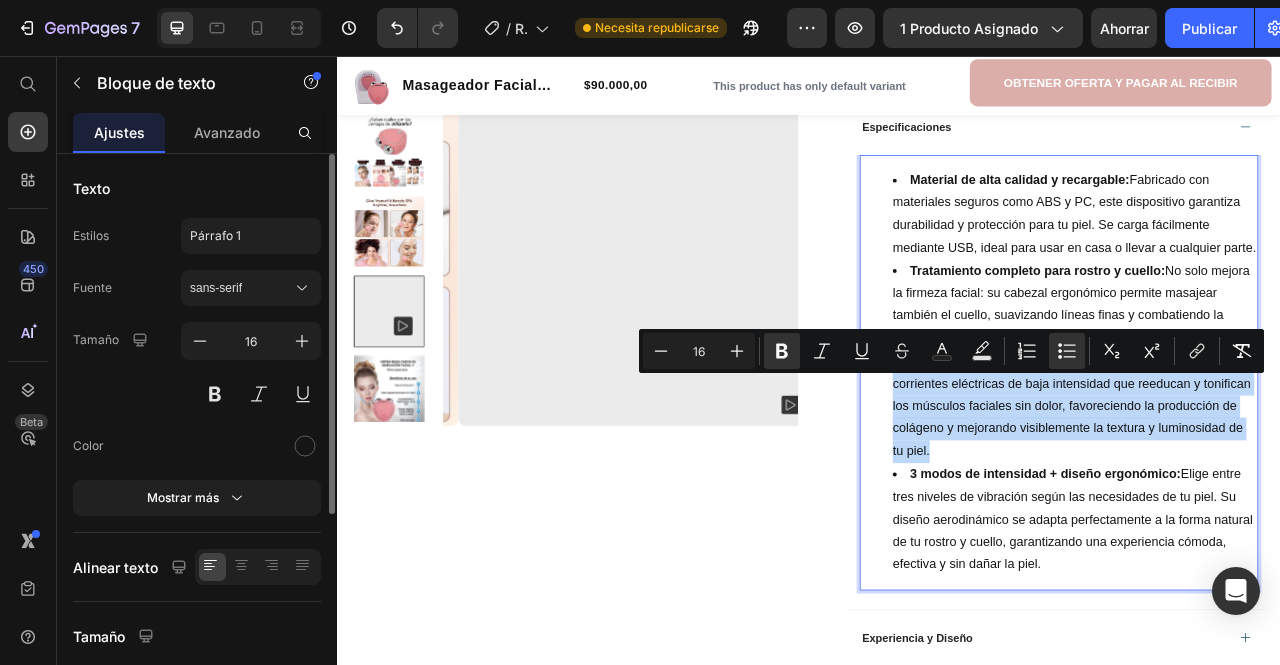 drag, startPoint x: 1104, startPoint y: 593, endPoint x: 1040, endPoint y: 483, distance: 127.263504 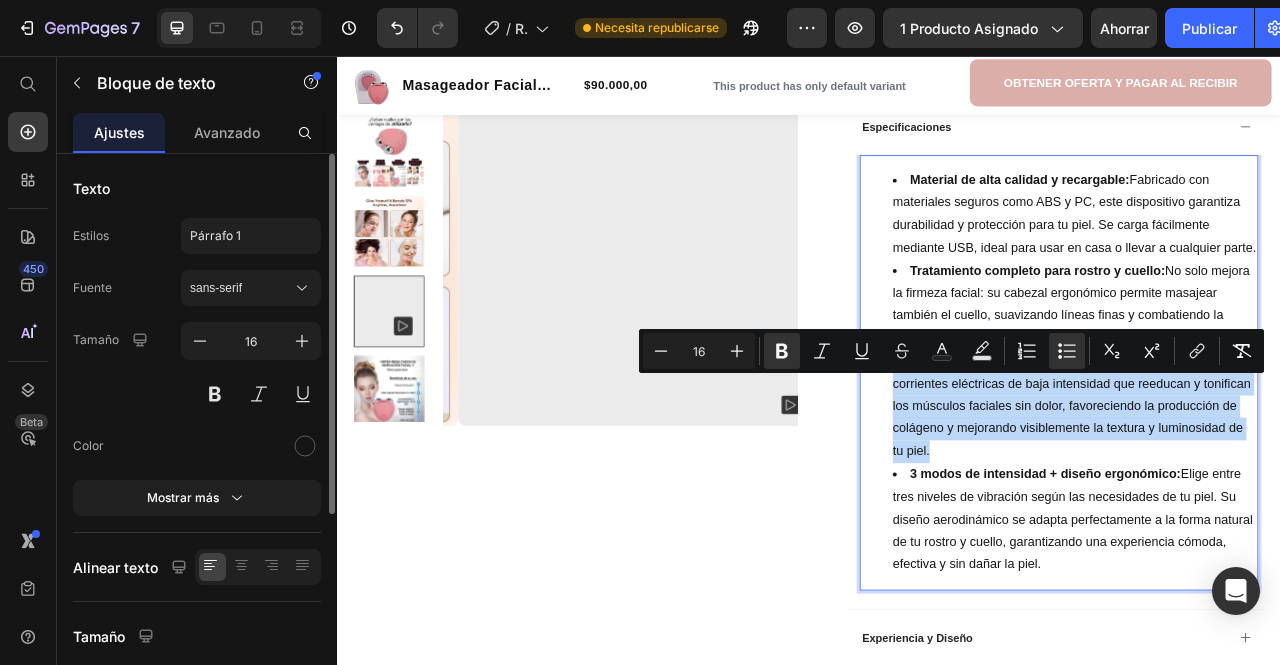 click on "Tecnología de microcorriente segura y efectiva: Utiliza corrientes eléctricas de baja intensidad que reeducan y tonifican los músculos faciales sin dolor, favoreciendo la producción de colágeno y mejorando visiblemente la textura y luminosidad de tu piel." at bounding box center (1274, 502) 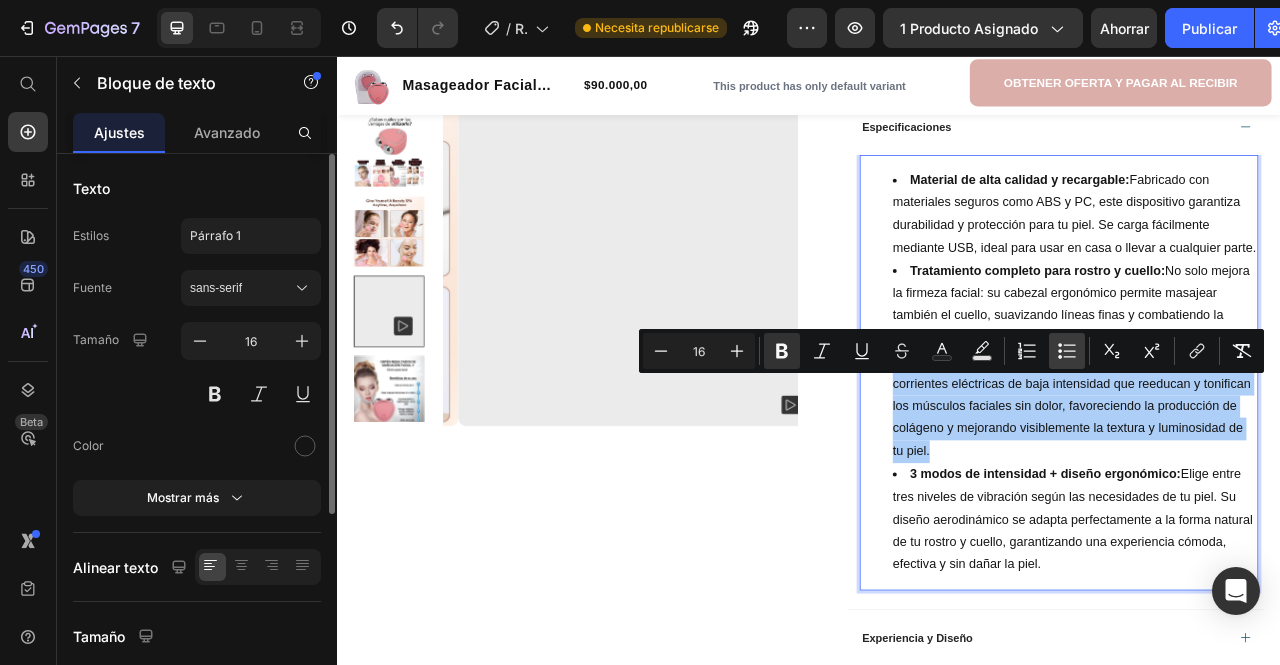 click 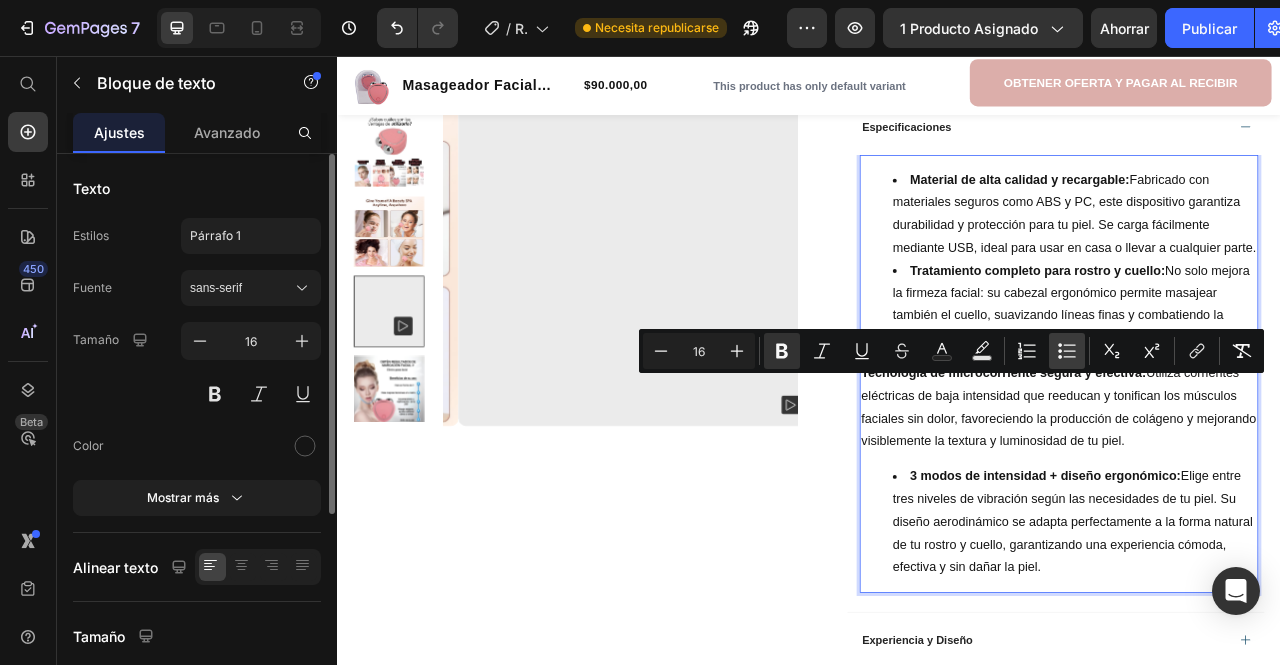 click 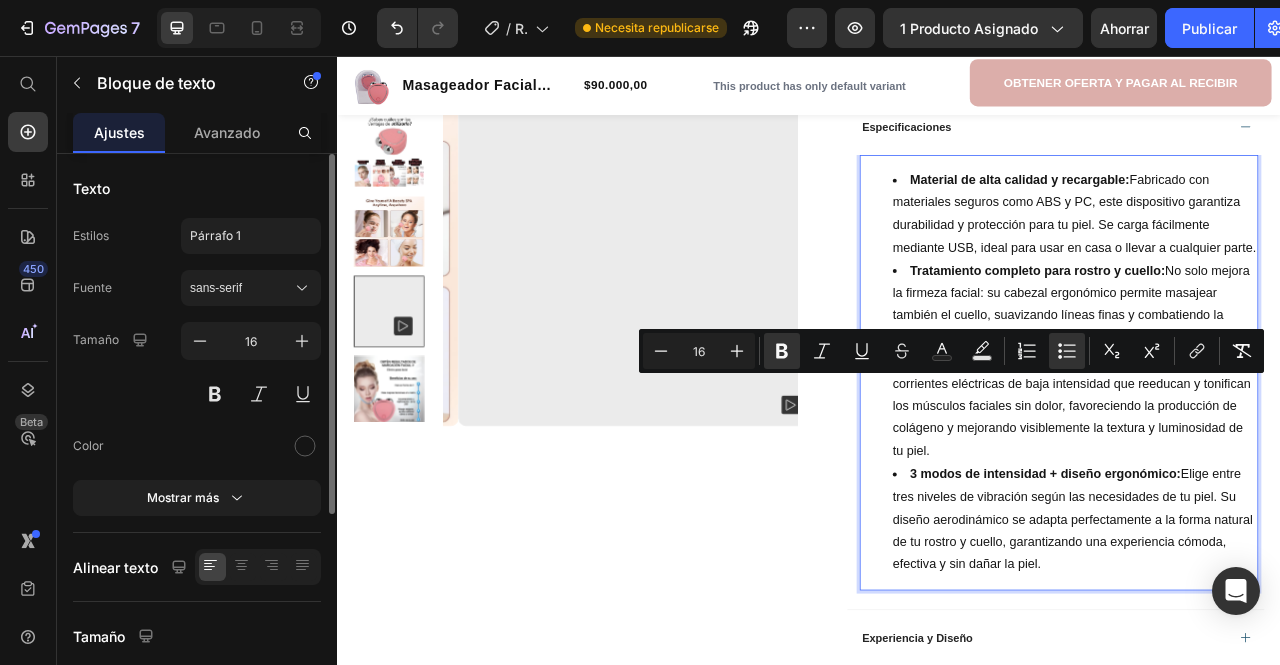 click on "Tecnología de microcorriente segura y efectiva: Utiliza corrientes eléctricas de baja intensidad que reeducan y tonifican los músculos faciales sin dolor, favoreciendo la producción de colágeno y mejorando visiblemente la textura y luminosidad de tu piel." at bounding box center (1274, 502) 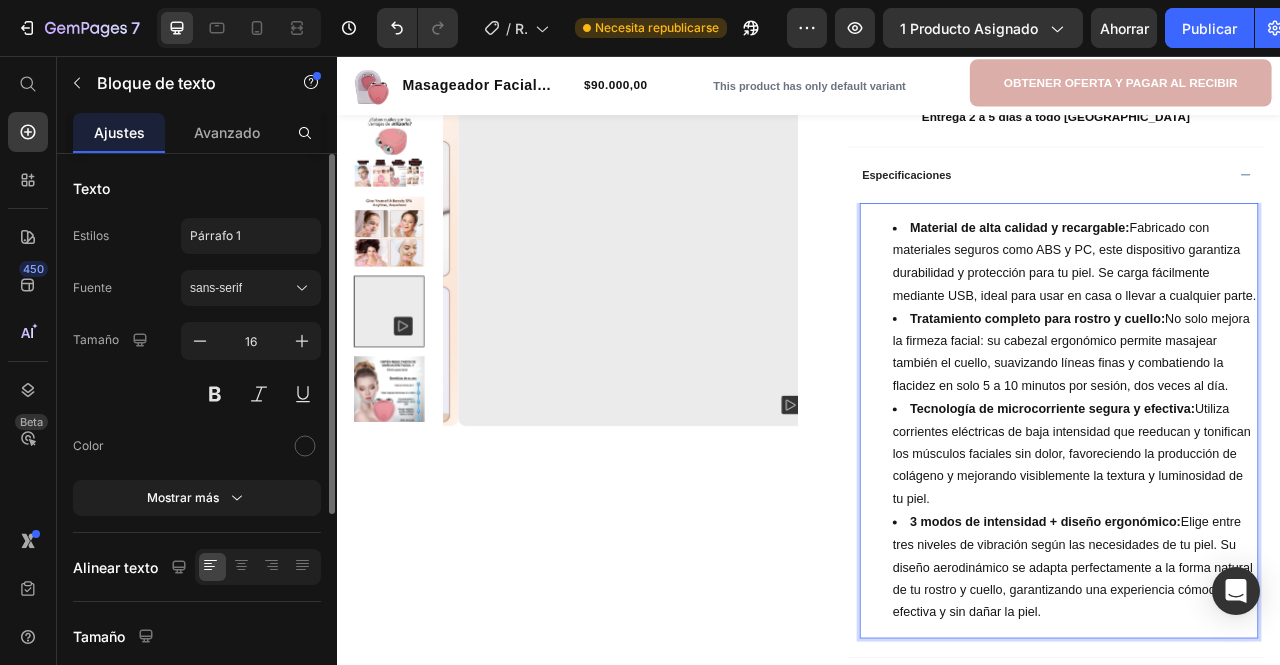 scroll, scrollTop: 600, scrollLeft: 0, axis: vertical 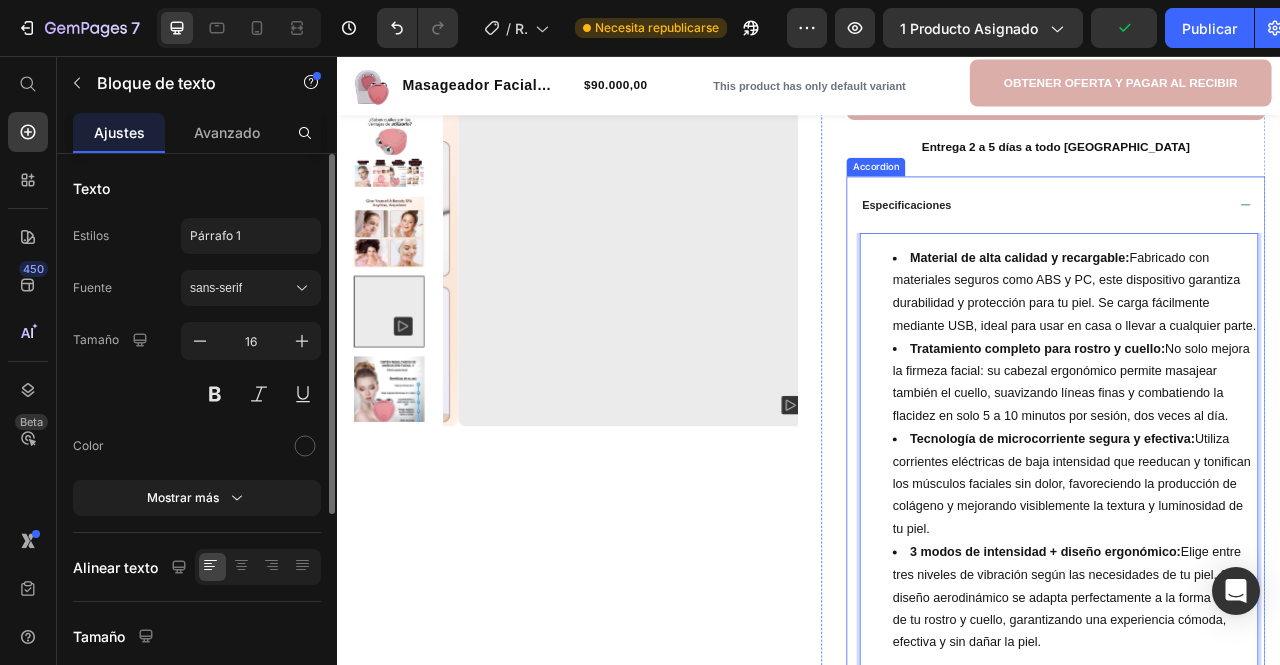 click 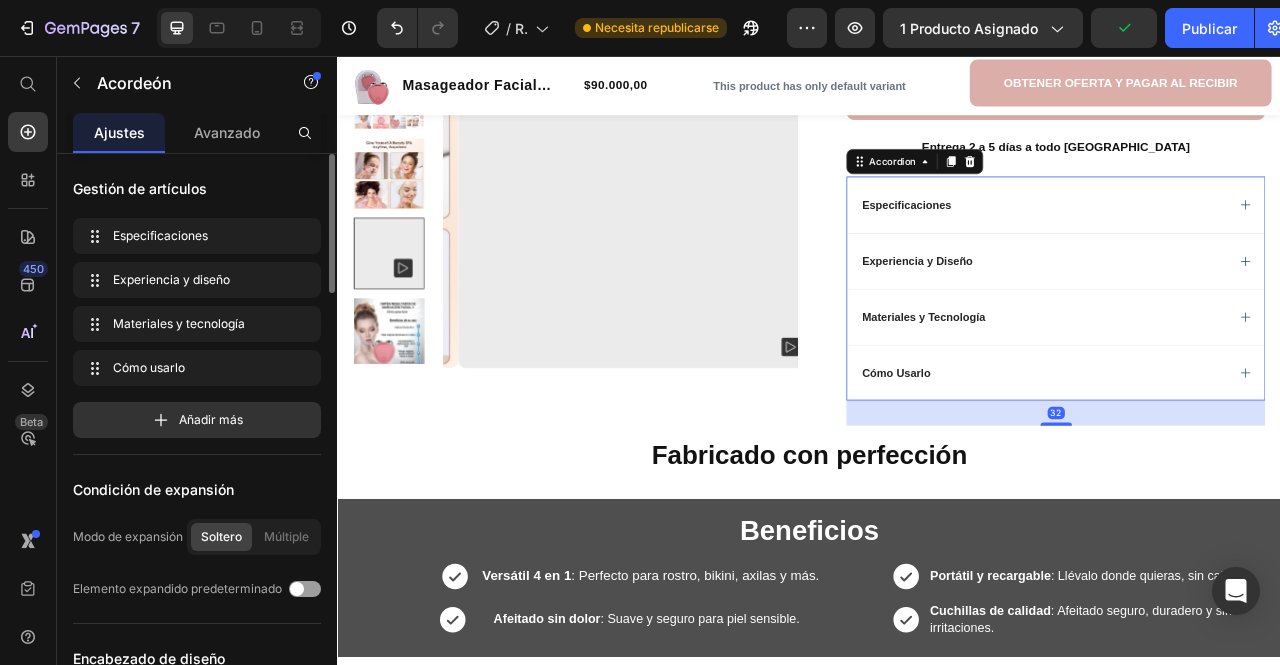 click 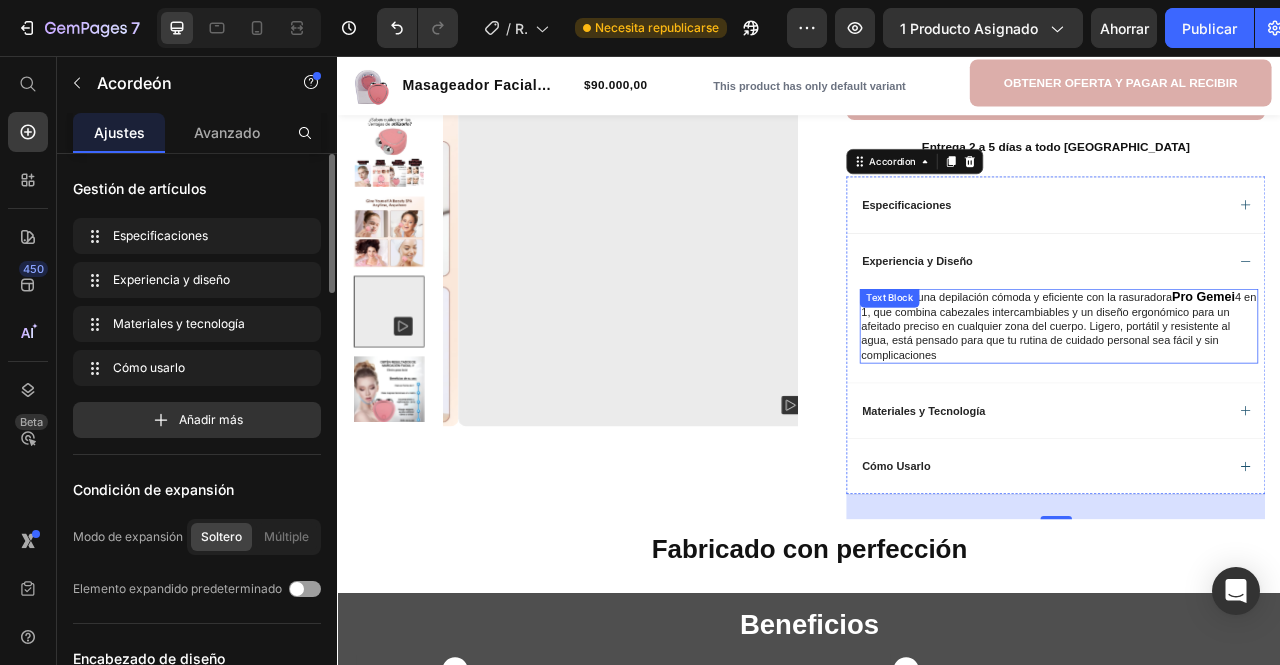 click on "Disfruta de una depilación cómoda y eficiente con la rasuradora   Pro Gemei   4 en 1, que combina cabezales intercambiables y un diseño ergonómico para un afeitado preciso en cualquier zona del cuerpo. Ligero, portátil y resistente al agua, está pensado para que tu rutina de cuidado personal sea fácil y sin complicaciones" at bounding box center (1254, 400) 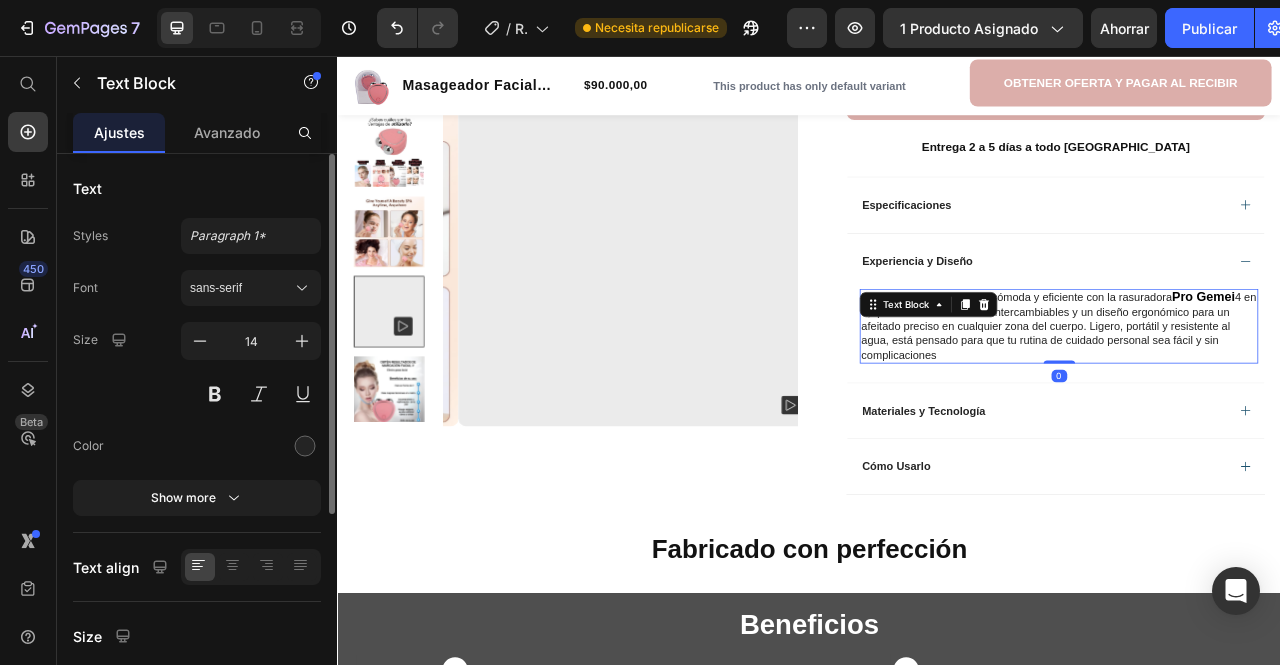 click on "Disfruta de una depilación cómoda y eficiente con la rasuradora   Pro Gemei   4 en 1, que combina cabezales intercambiables y un diseño ergonómico para un afeitado preciso en cualquier zona del cuerpo. Ligero, portátil y resistente al agua, está pensado para que tu rutina de cuidado personal sea fácil y sin complicaciones" at bounding box center [1254, 400] 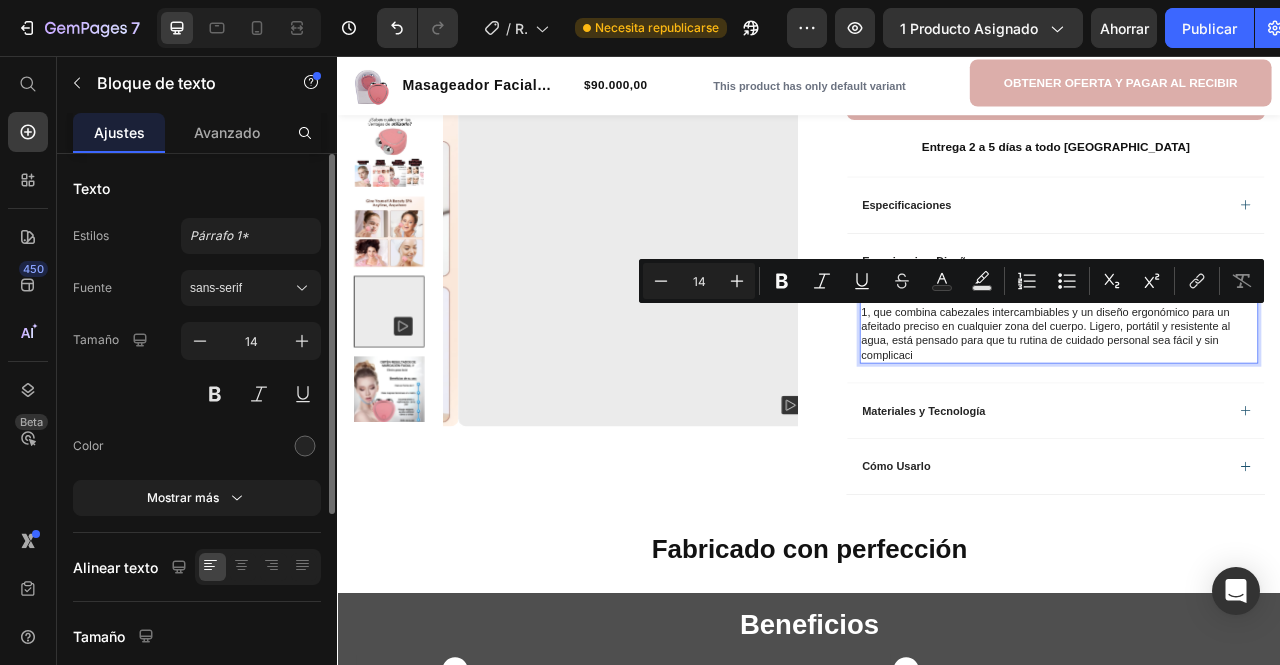 drag, startPoint x: 1064, startPoint y: 432, endPoint x: 998, endPoint y: 387, distance: 79.881165 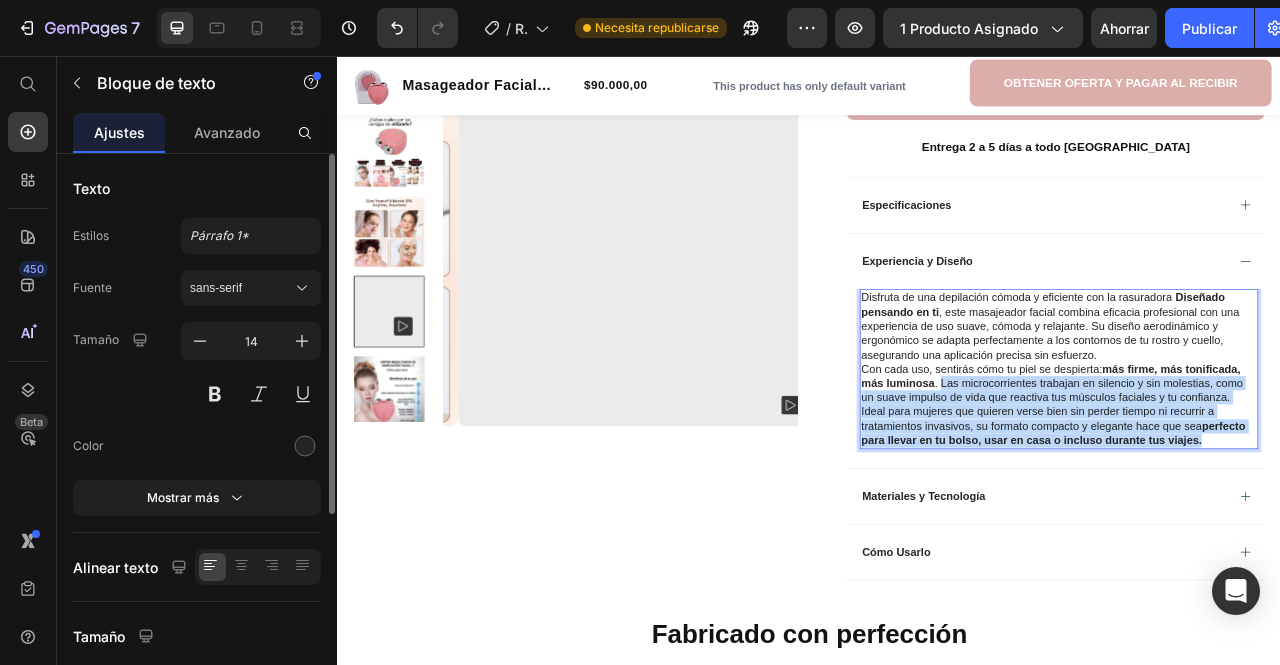 drag, startPoint x: 1096, startPoint y: 467, endPoint x: 1434, endPoint y: 545, distance: 346.88327 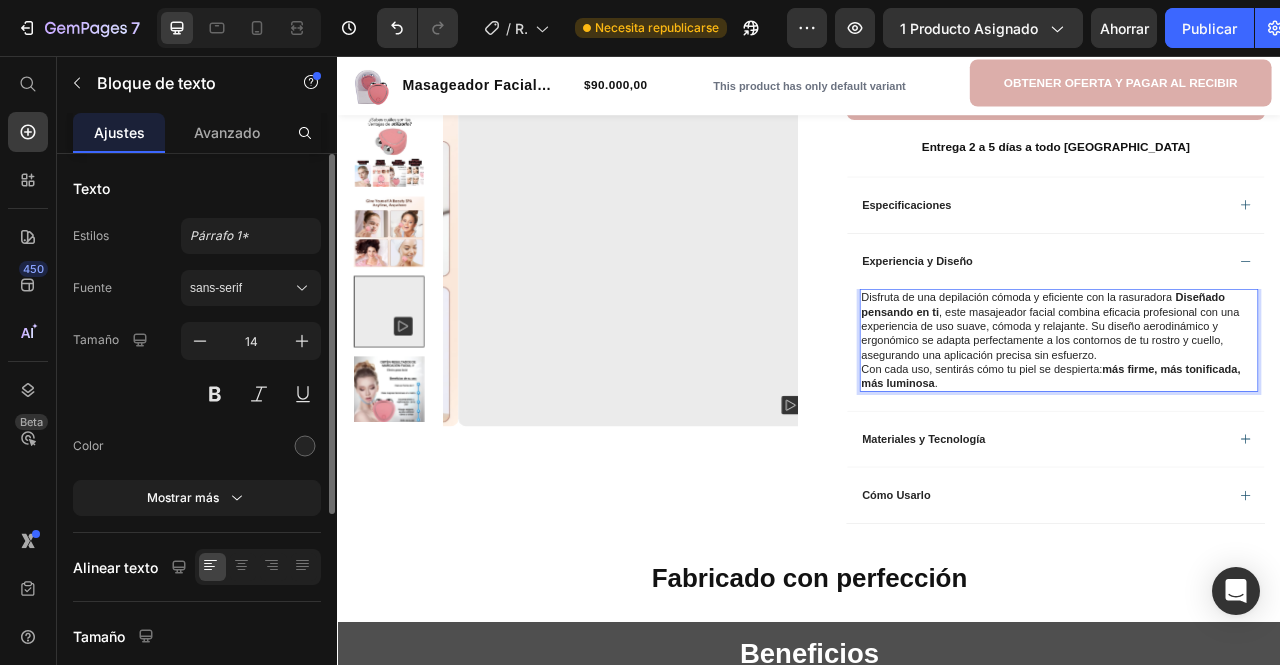 click on "Con cada uso, sentirás cómo tu piel se despierta:  más firme, más tonificada, más luminosa ." at bounding box center [1254, 464] 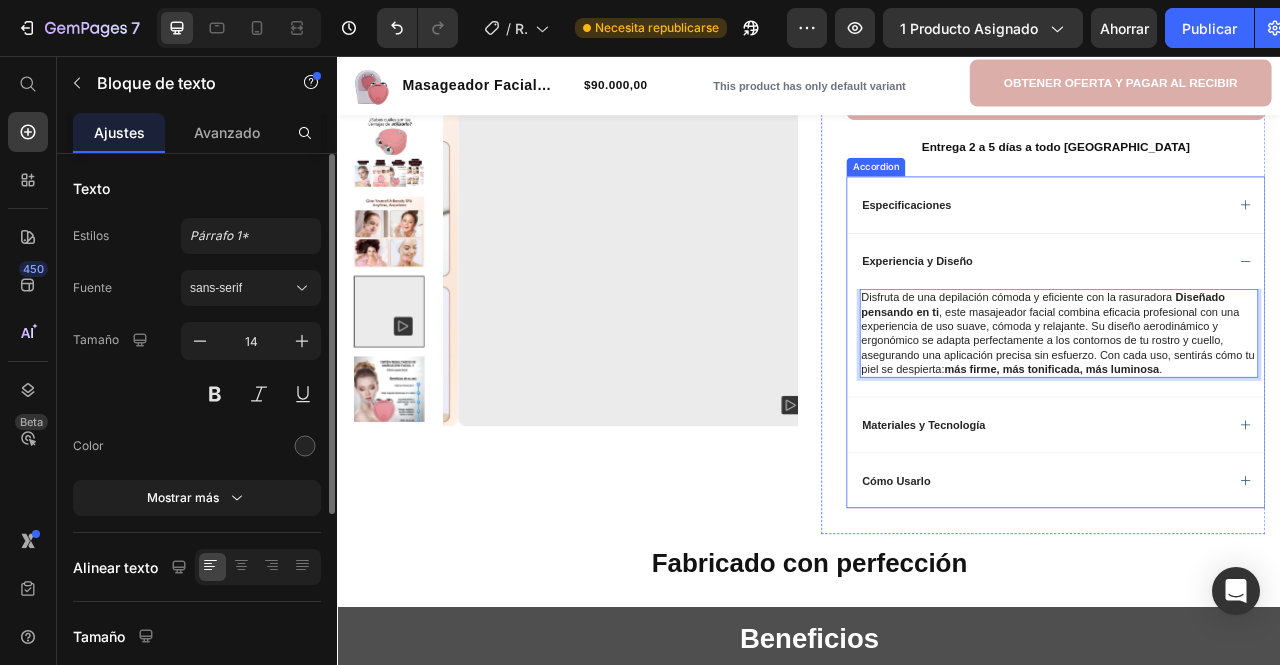 click on "Materiales y Tecnología" at bounding box center (1234, 526) 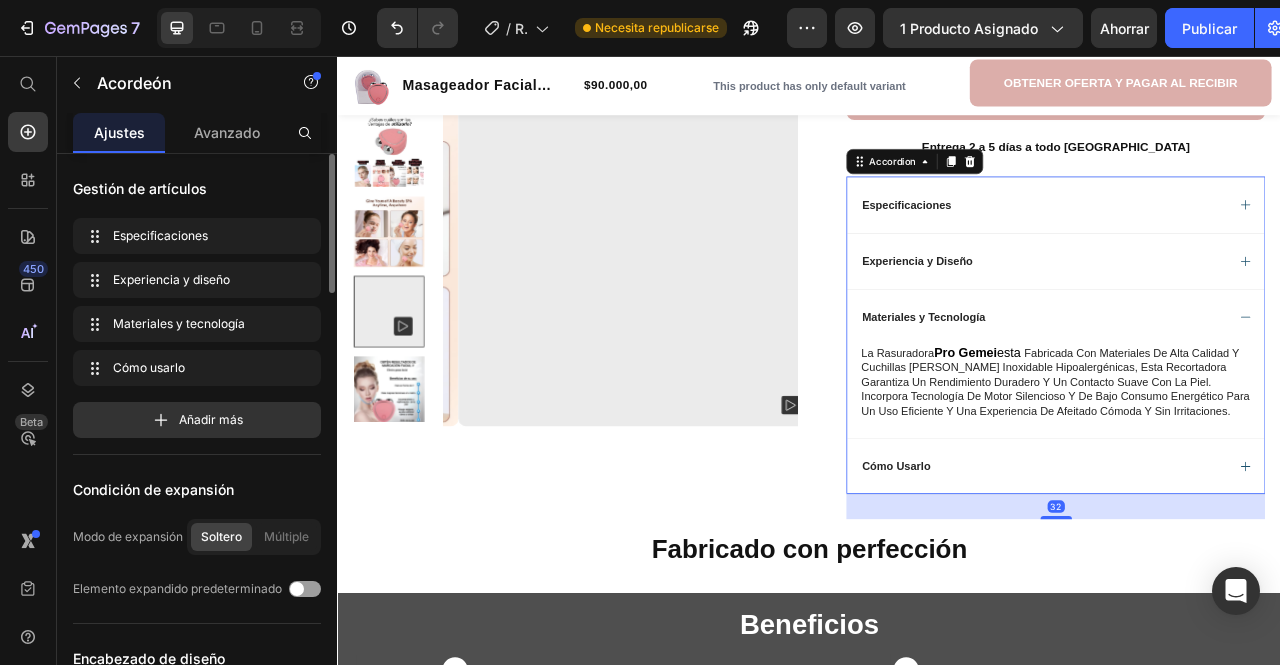 click 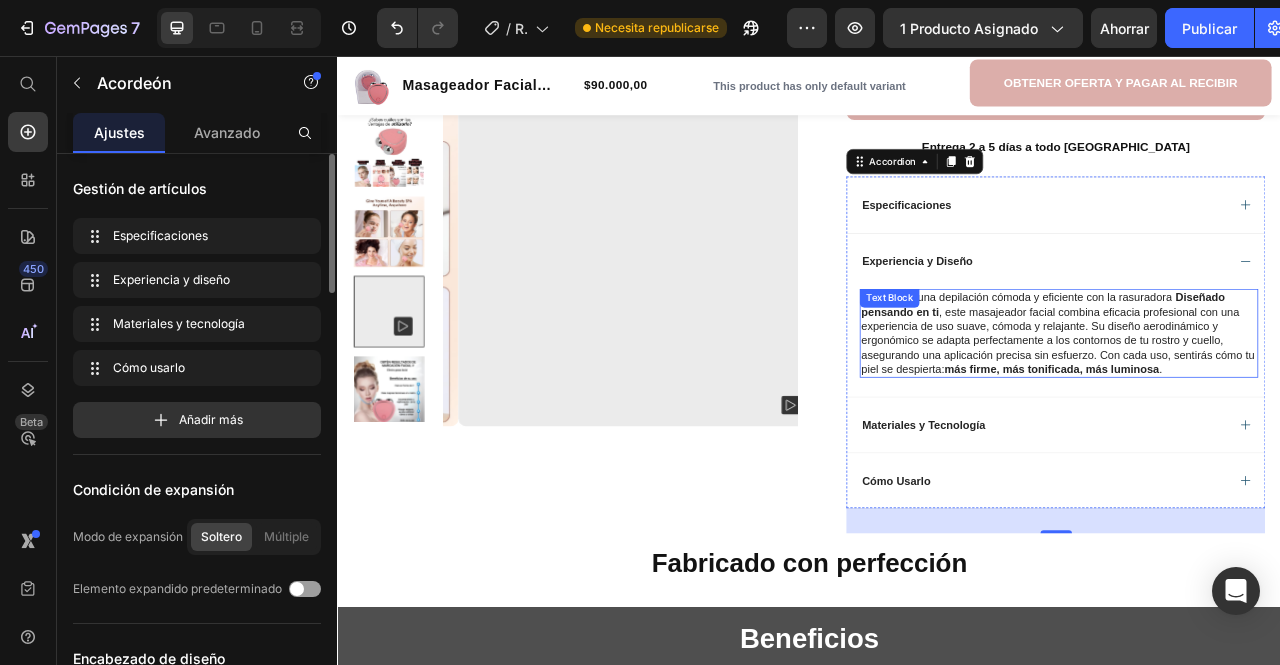 click on "Disfruta de una depilación cómoda y eficiente con la rasuradora    Diseñado pensando en ti , este masajeador facial combina eficacia profesional con una experiencia de uso suave, cómoda y relajante. Su diseño aerodinámico y ergonómico se adapta perfectamente a los contornos de tu rostro y cuello, asegurando una aplicación precisa sin esfuerzo. Con cada uso, sentirás cómo tu piel se despierta:  más firme, más tonificada, más luminosa ." at bounding box center (1254, 409) 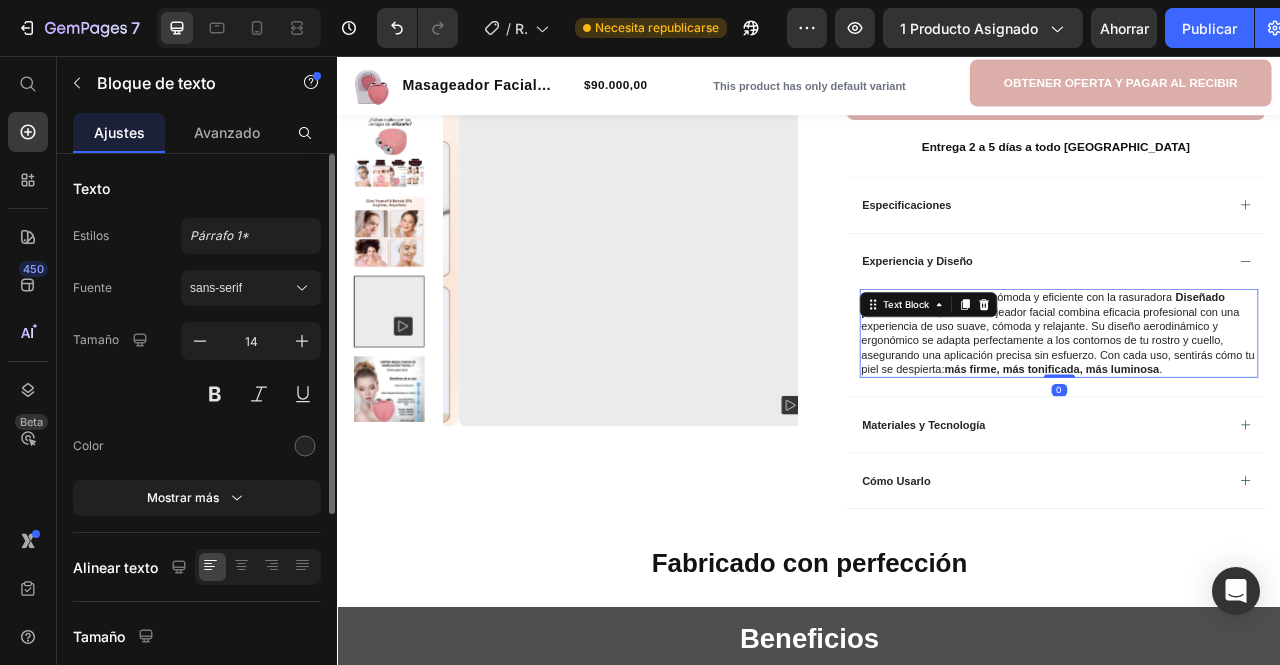 click on "Disfruta de una depilación cómoda y eficiente con la rasuradora    Diseñado pensando en ti , este masajeador facial combina eficacia profesional con una experiencia de uso suave, cómoda y relajante. Su diseño aerodinámico y ergonómico se adapta perfectamente a los contornos de tu rostro y cuello, asegurando una aplicación precisa sin esfuerzo. Con cada uso, sentirás cómo tu piel se despierta:  más firme, más tonificada, más luminosa ." at bounding box center (1254, 409) 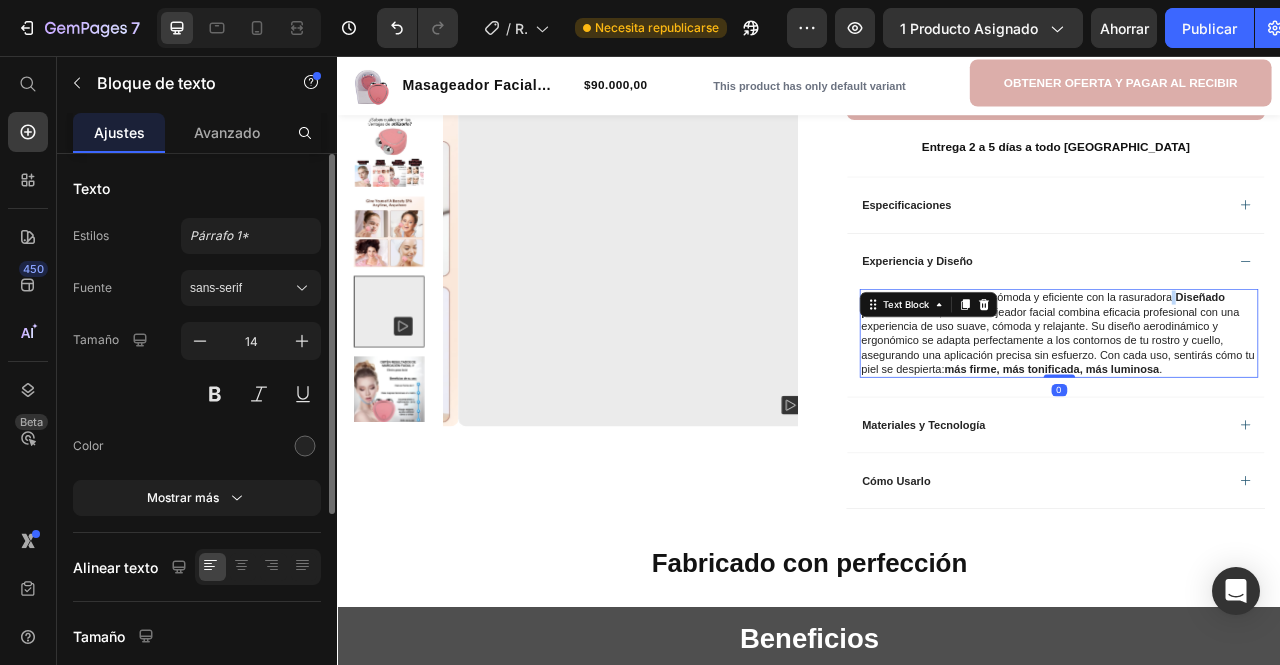 click on "Disfruta de una depilación cómoda y eficiente con la rasuradora    Diseñado pensando en ti , este masajeador facial combina eficacia profesional con una experiencia de uso suave, cómoda y relajante. Su diseño aerodinámico y ergonómico se adapta perfectamente a los contornos de tu rostro y cuello, asegurando una aplicación precisa sin esfuerzo. Con cada uso, sentirás cómo tu piel se despierta:  más firme, más tonificada, más luminosa ." at bounding box center (1254, 409) 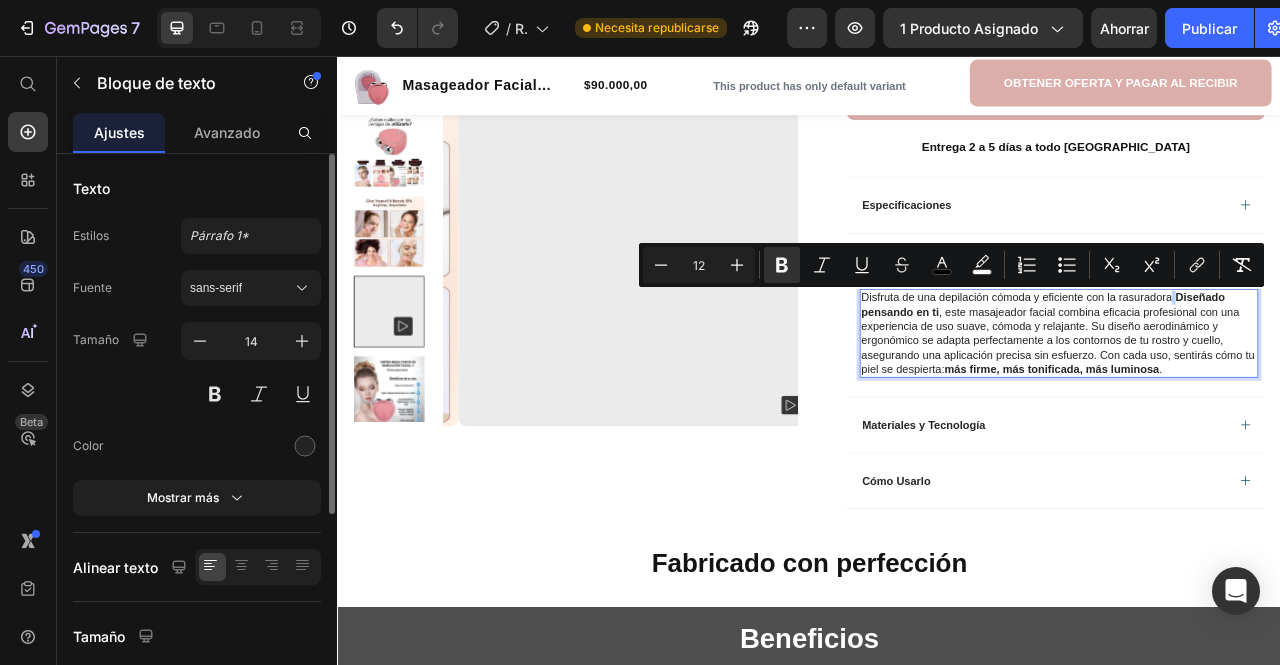click on "Disfruta de una depilación cómoda y eficiente con la rasuradora    Diseñado pensando en ti , este masajeador facial combina eficacia profesional con una experiencia de uso suave, cómoda y relajante. Su diseño aerodinámico y ergonómico se adapta perfectamente a los contornos de tu rostro y cuello, asegurando una aplicación precisa sin esfuerzo. Con cada uso, sentirás cómo tu piel se despierta:  más firme, más tonificada, más luminosa ." at bounding box center [1254, 409] 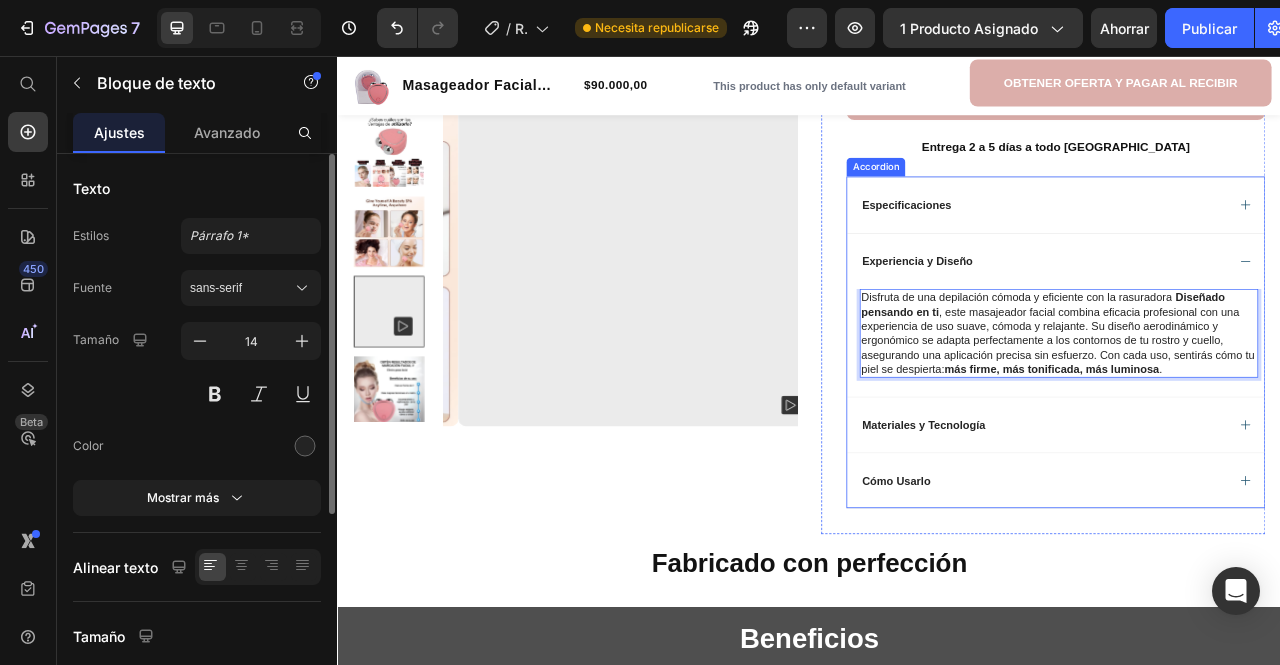 click 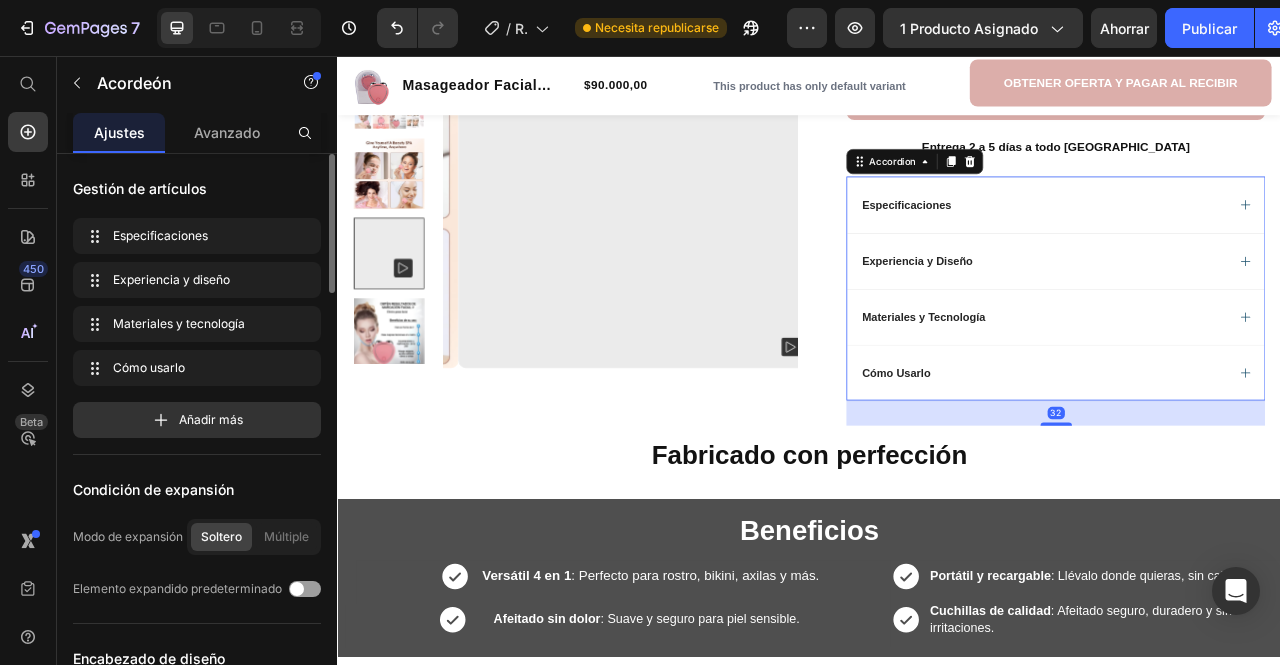click 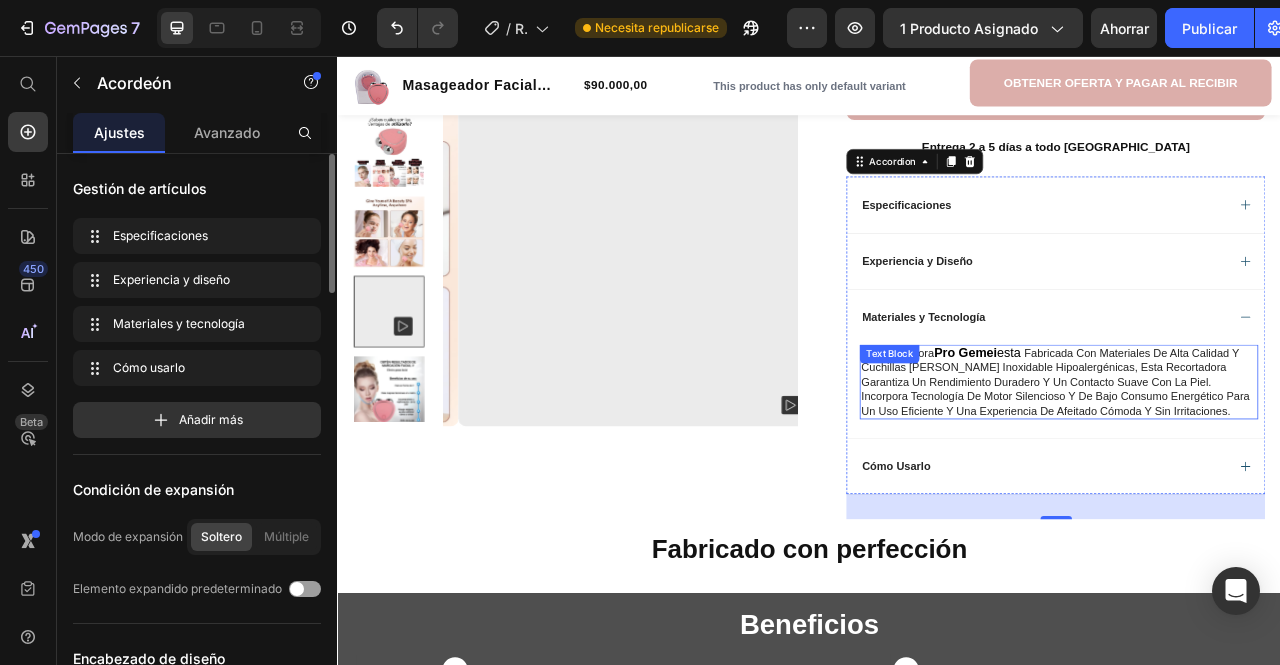 click on "La rasuradora  Pro Gemei  esta   Fabricada con materiales de alta calidad y cuchillas de acero inoxidable hipoalergénicas, esta recortadora garantiza un rendimiento duradero y un contacto suave con la piel. Incorpora tecnología de motor silencioso y de bajo consumo energético para un uso eficiente y una experiencia de afeitado cómoda y sin irritaciones." at bounding box center (1254, 471) 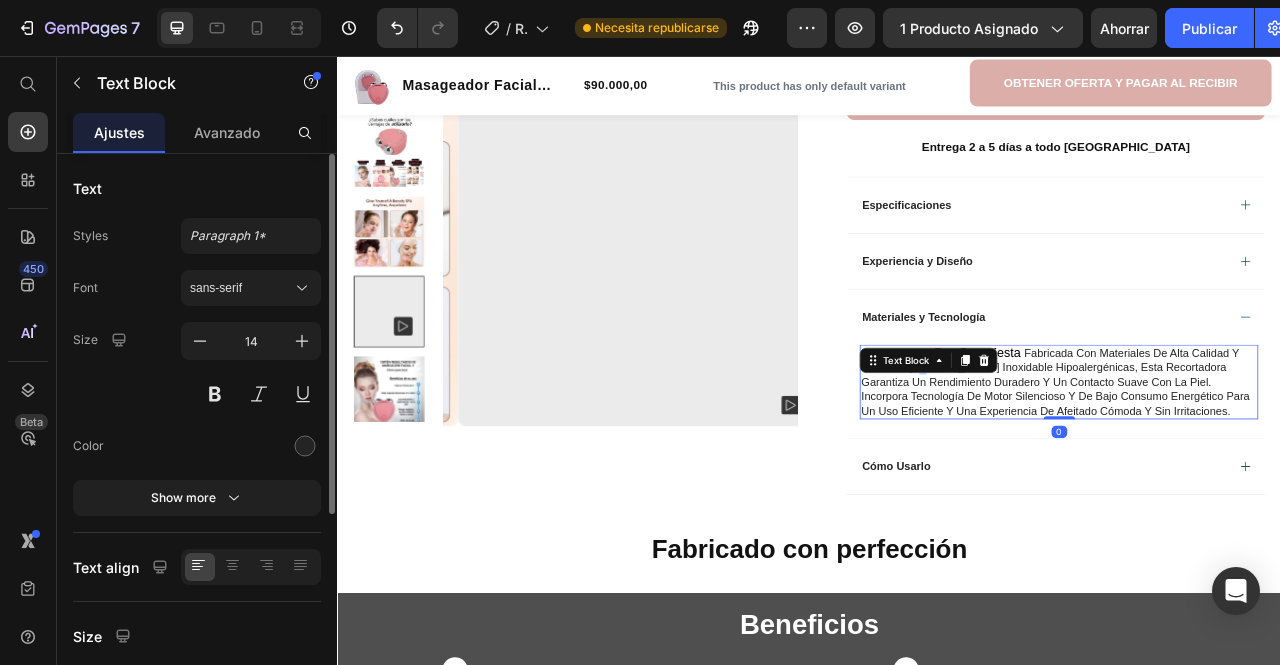 click on "La rasuradora  Pro Gemei  esta   Fabricada con materiales de alta calidad y cuchillas de acero inoxidable hipoalergénicas, esta recortadora garantiza un rendimiento duradero y un contacto suave con la piel. Incorpora tecnología de motor silencioso y de bajo consumo energético para un uso eficiente y una experiencia de afeitado cómoda y sin irritaciones." at bounding box center (1254, 471) 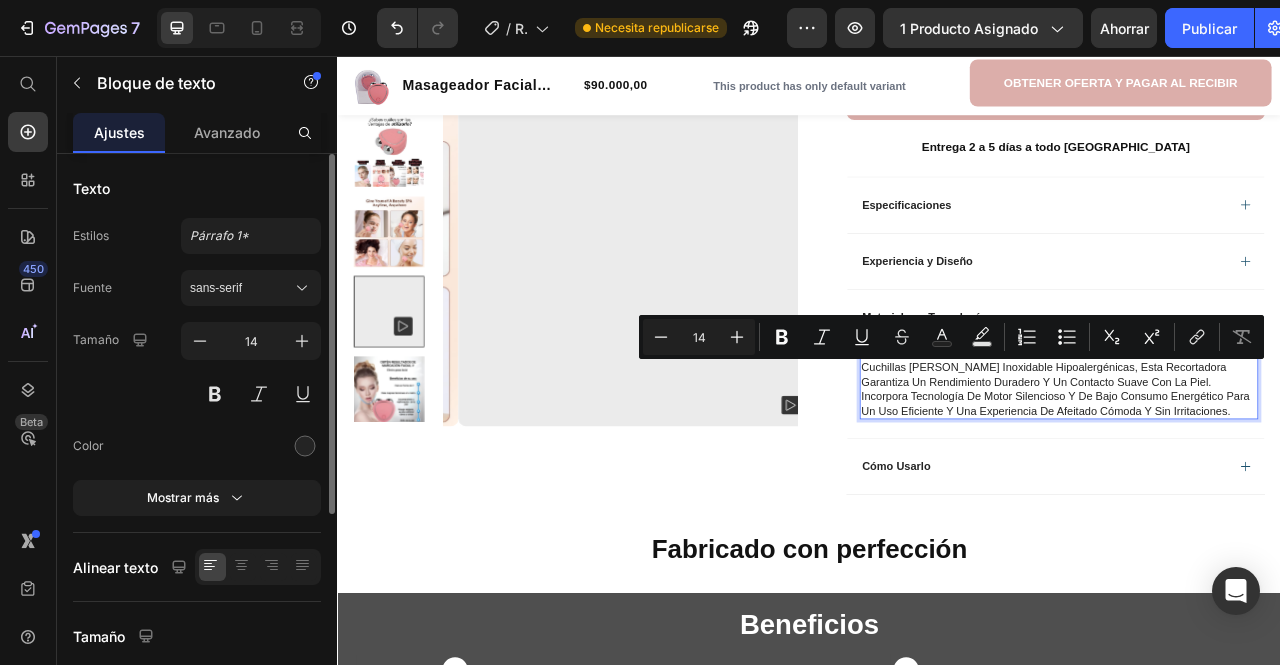 click on "La rasuradora  Pro Gemei  esta   Fabricada con materiales de alta calidad y cuchillas de acero inoxidable hipoalergénicas, esta recortadora garantiza un rendimiento duradero y un contacto suave con la piel. Incorpora tecnología de motor silencioso y de bajo consumo energético para un uso eficiente y una experiencia de afeitado cómoda y sin irritaciones." at bounding box center (1254, 471) 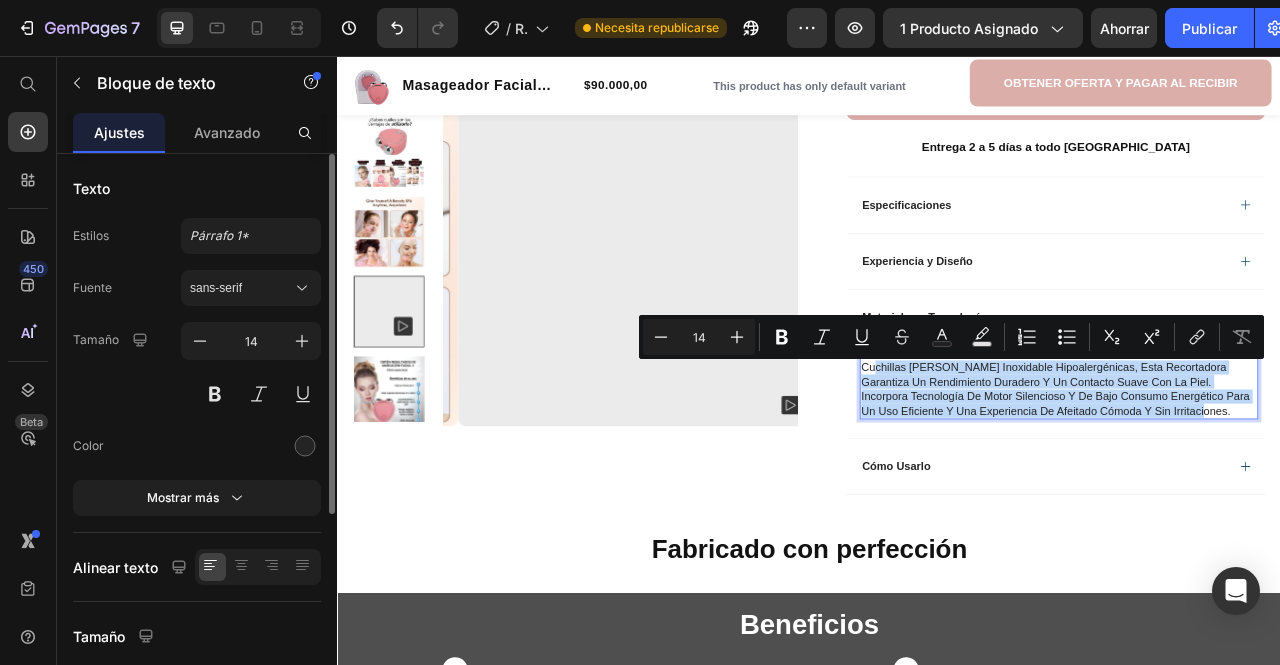 drag, startPoint x: 1354, startPoint y: 506, endPoint x: 1010, endPoint y: 447, distance: 349.02292 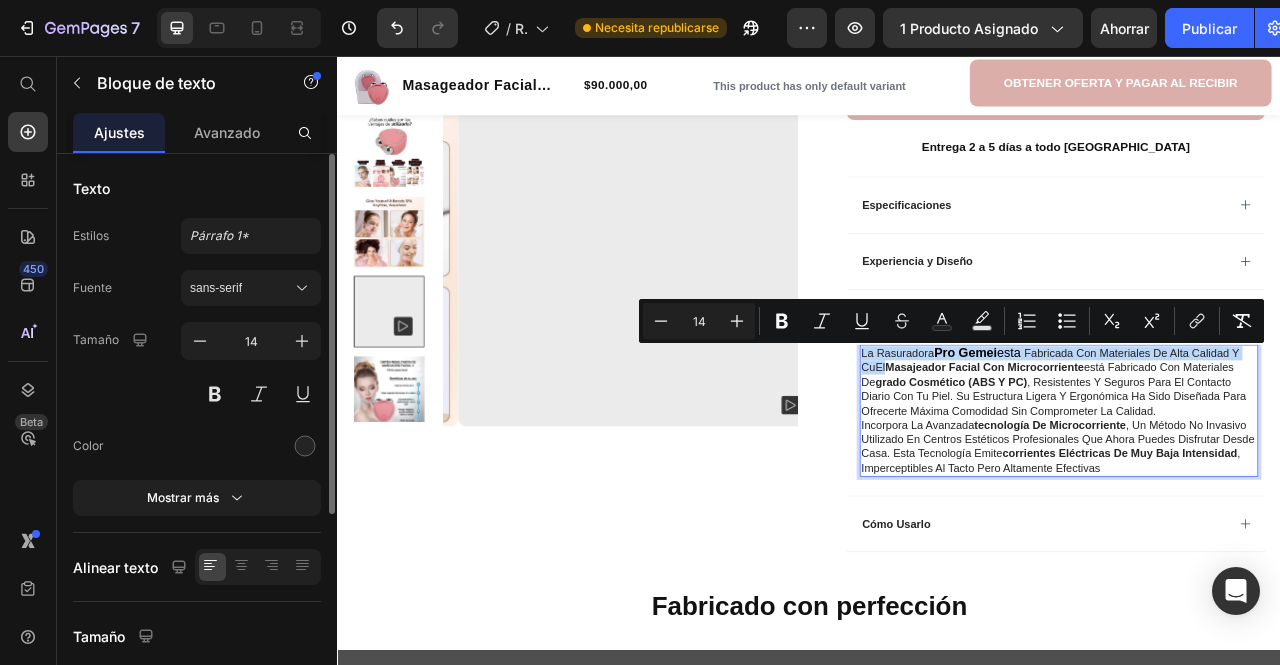 drag, startPoint x: 1025, startPoint y: 454, endPoint x: 997, endPoint y: 432, distance: 35.608986 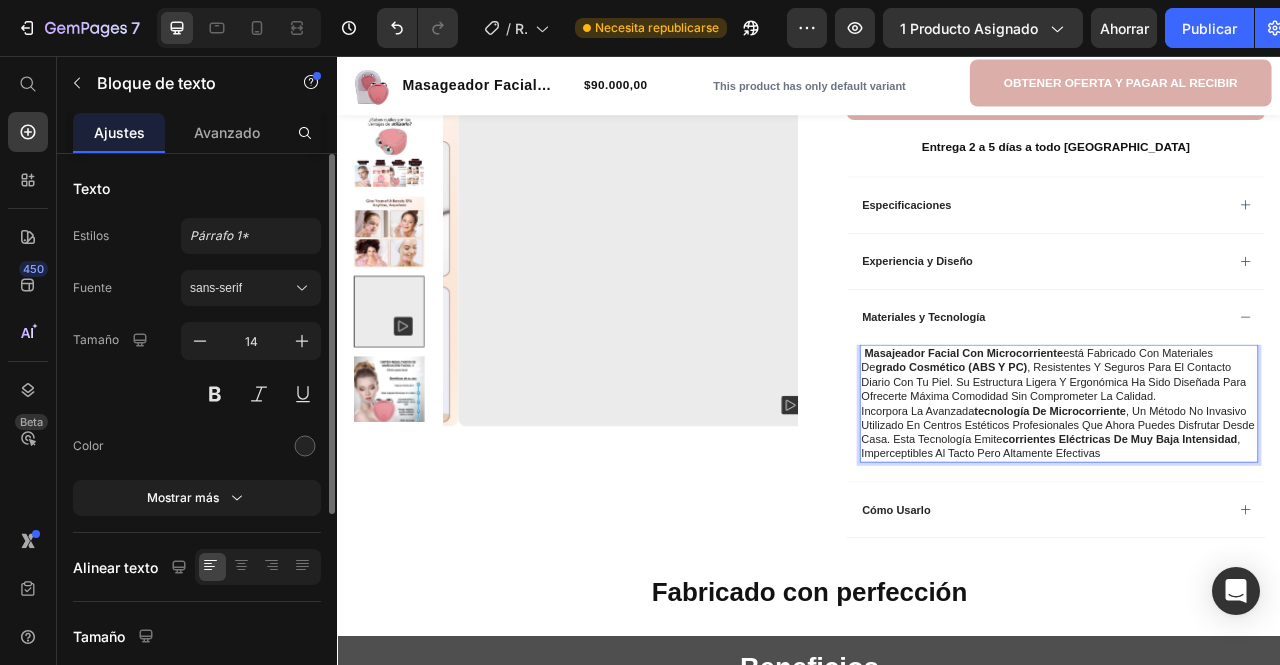 click on "Incorpora la avanzada  tecnología de microcorriente , un método no invasivo utilizado en centros estéticos profesionales que ahora puedes disfrutar desde casa. Esta tecnología emite  corrientes eléctricas de muy baja intensidad , imperceptibles al tacto pero altamente efectivas" at bounding box center [1254, 535] 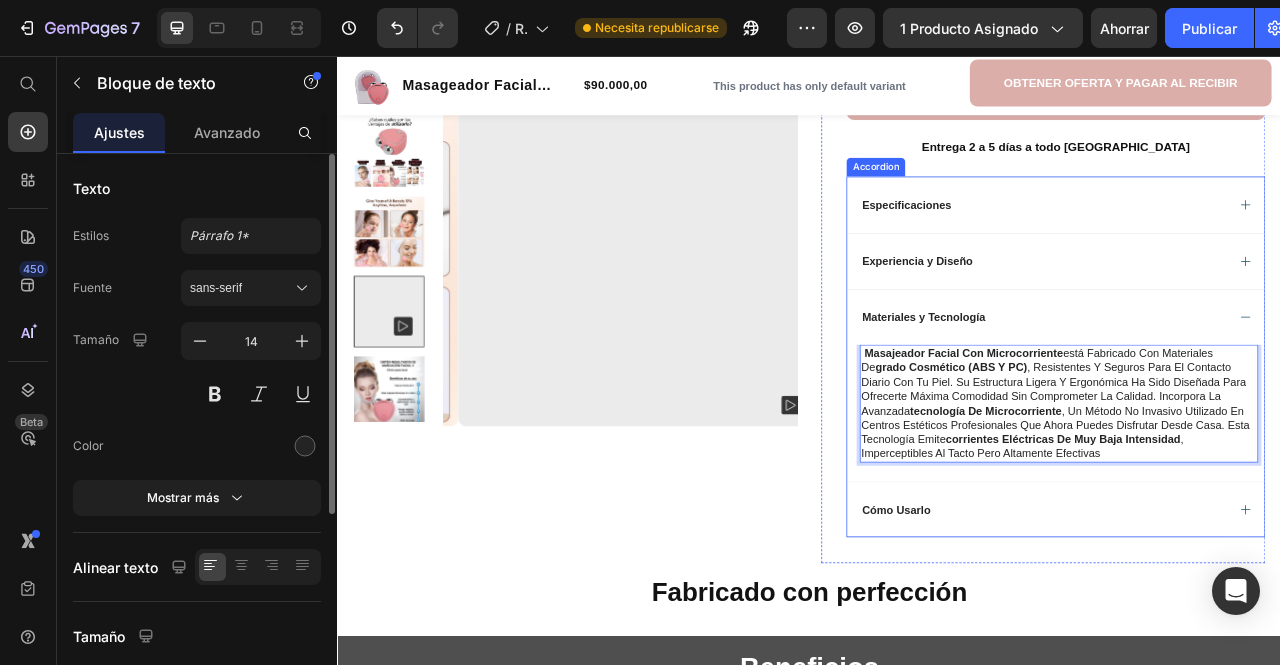 click on "Cómo Usarlo" at bounding box center (1250, 633) 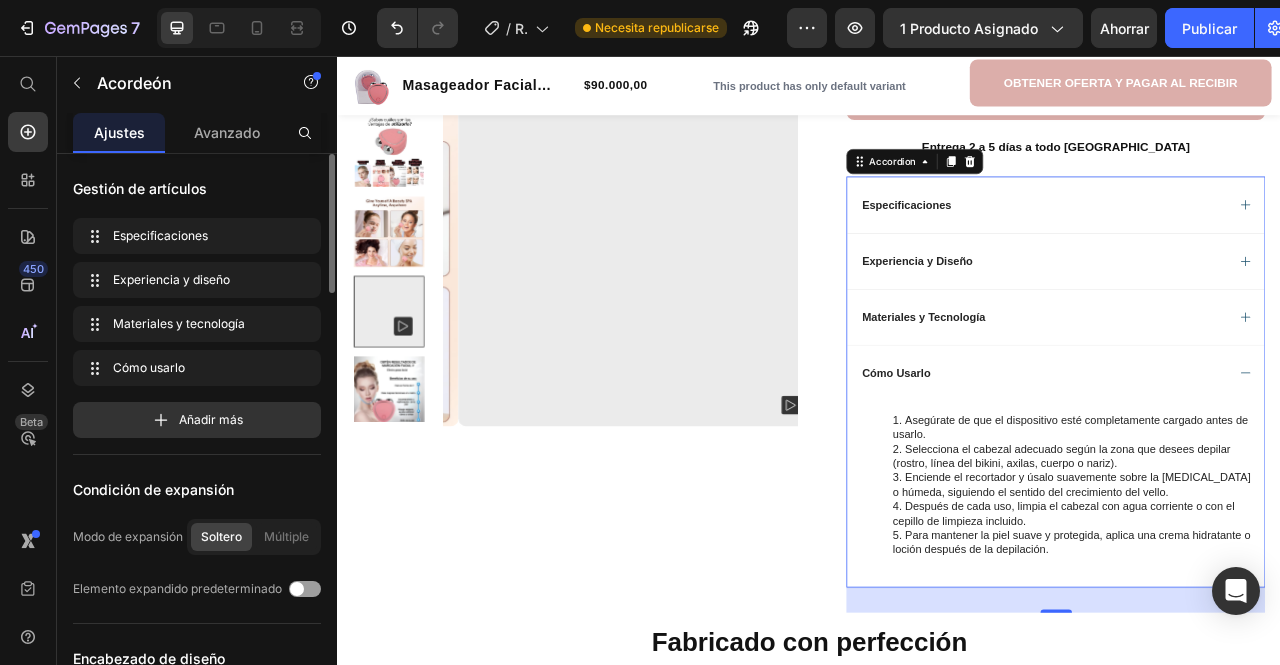click 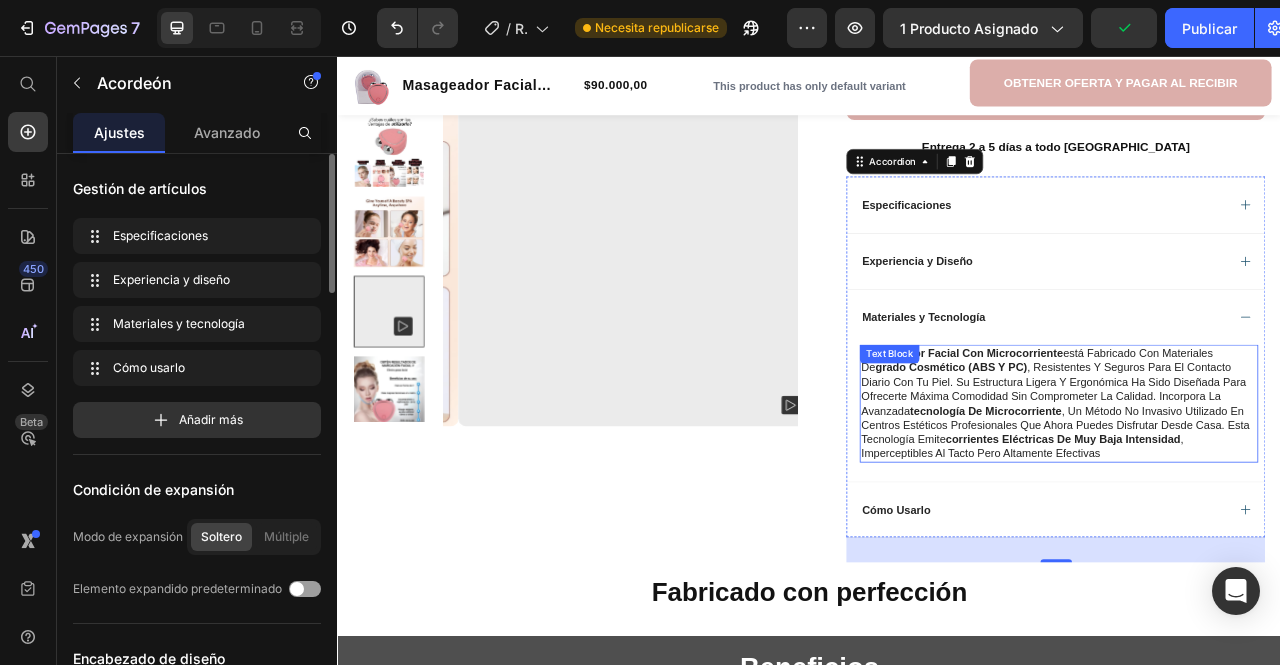 click on "Masajeador Facial con Microcorriente  está fabricado con materiales de  grado cosmético (ABS y PC) , resistentes y seguros para el contacto diario con tu piel. Su estructura ligera y ergonómica ha sido diseñada para ofrecerte máxima comodidad sin comprometer la calidad. Incorpora la avanzada  tecnología de microcorriente , un método no invasivo utilizado en centros estéticos profesionales que ahora puedes disfrutar desde casa. Esta tecnología emite  corrientes eléctricas de muy baja intensidad , imperceptibles al tacto pero altamente efectivas" at bounding box center (1254, 499) 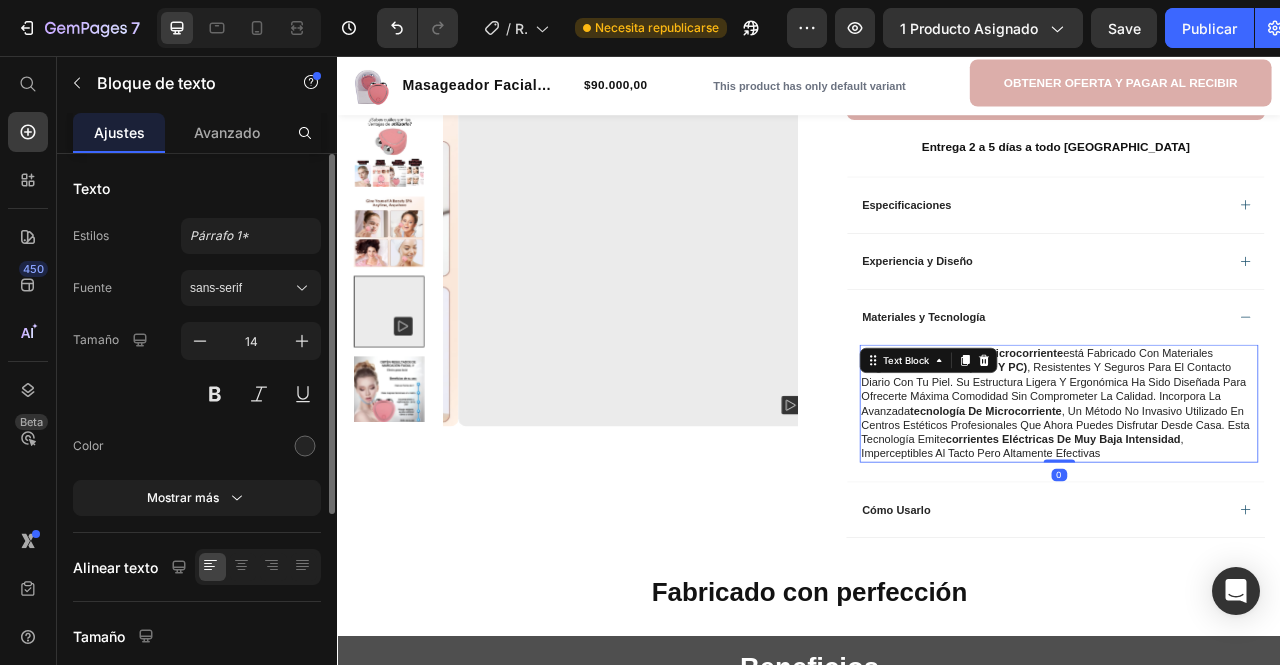 click on "Masajeador Facial con Microcorriente  está fabricado con materiales de  grado cosmético (ABS y PC) , resistentes y seguros para el contacto diario con tu piel. Su estructura ligera y ergonómica ha sido diseñada para ofrecerte máxima comodidad sin comprometer la calidad. Incorpora la avanzada  tecnología de microcorriente , un método no invasivo utilizado en centros estéticos profesionales que ahora puedes disfrutar desde casa. Esta tecnología emite  corrientes eléctricas de muy baja intensidad , imperceptibles al tacto pero altamente efectivas" at bounding box center [1254, 499] 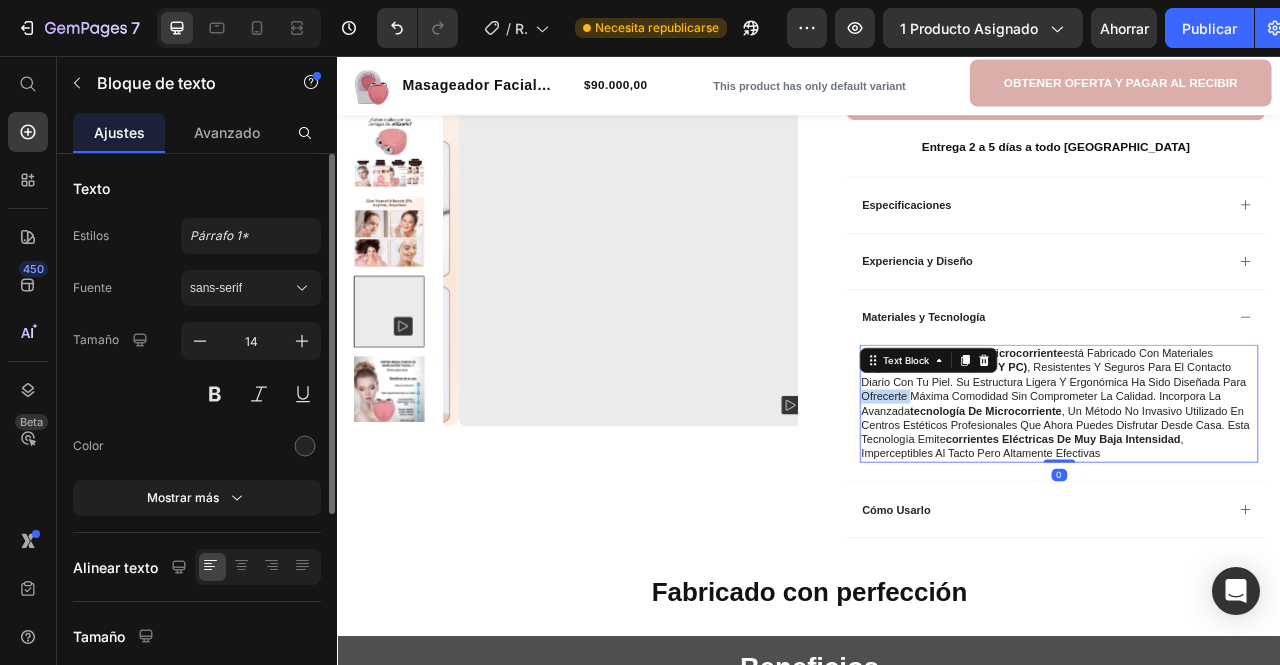 click on "Masajeador Facial con Microcorriente  está fabricado con materiales de  grado cosmético (ABS y PC) , resistentes y seguros para el contacto diario con tu piel. Su estructura ligera y ergonómica ha sido diseñada para ofrecerte máxima comodidad sin comprometer la calidad. Incorpora la avanzada  tecnología de microcorriente , un método no invasivo utilizado en centros estéticos profesionales que ahora puedes disfrutar desde casa. Esta tecnología emite  corrientes eléctricas de muy baja intensidad , imperceptibles al tacto pero altamente efectivas" at bounding box center [1254, 499] 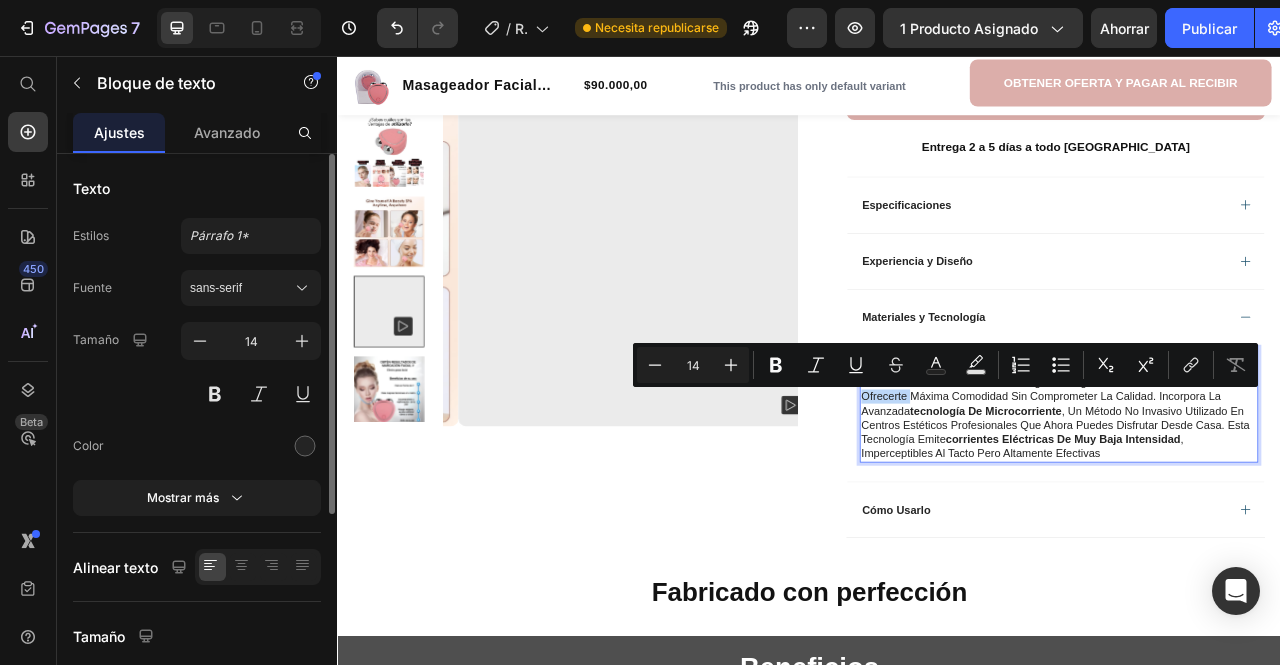 click on "Masajeador Facial con Microcorriente  está fabricado con materiales de  grado cosmético (ABS y PC) , resistentes y seguros para el contacto diario con tu piel. Su estructura ligera y ergonómica ha sido diseñada para ofrecerte máxima comodidad sin comprometer la calidad. Incorpora la avanzada  tecnología de microcorriente , un método no invasivo utilizado en centros estéticos profesionales que ahora puedes disfrutar desde casa. Esta tecnología emite  corrientes eléctricas de muy baja intensidad , imperceptibles al tacto pero altamente efectivas" at bounding box center (1254, 499) 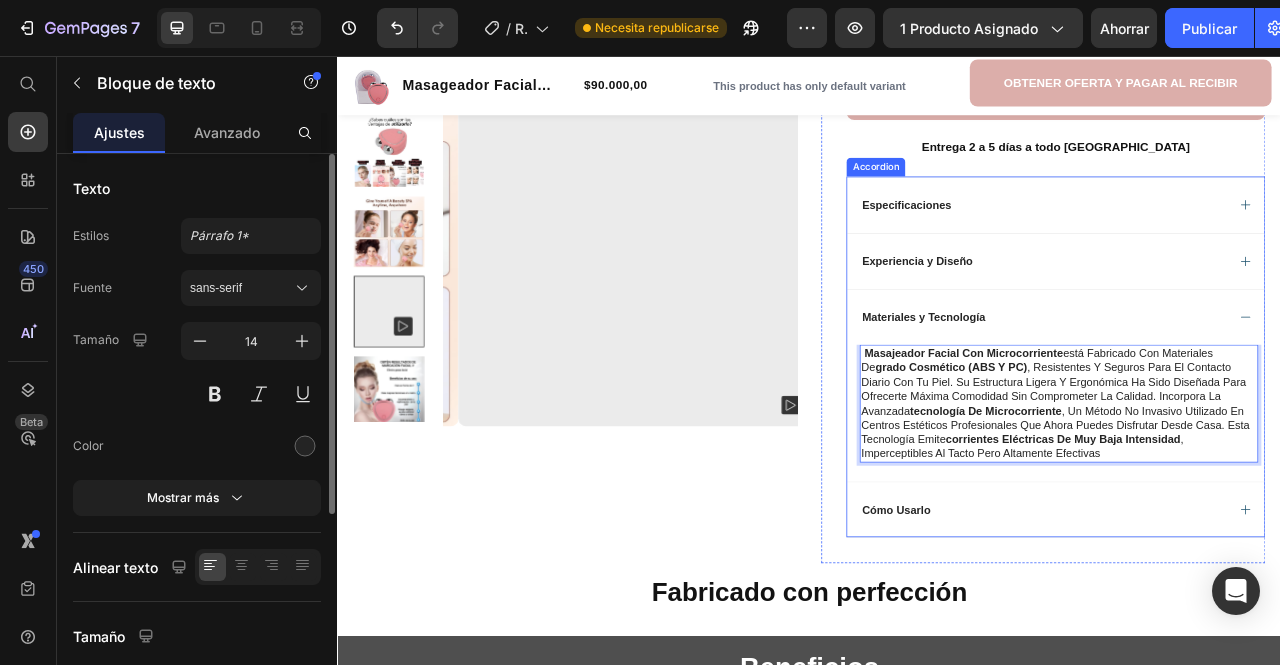 click on "Experiencia y Diseño" at bounding box center (1250, 317) 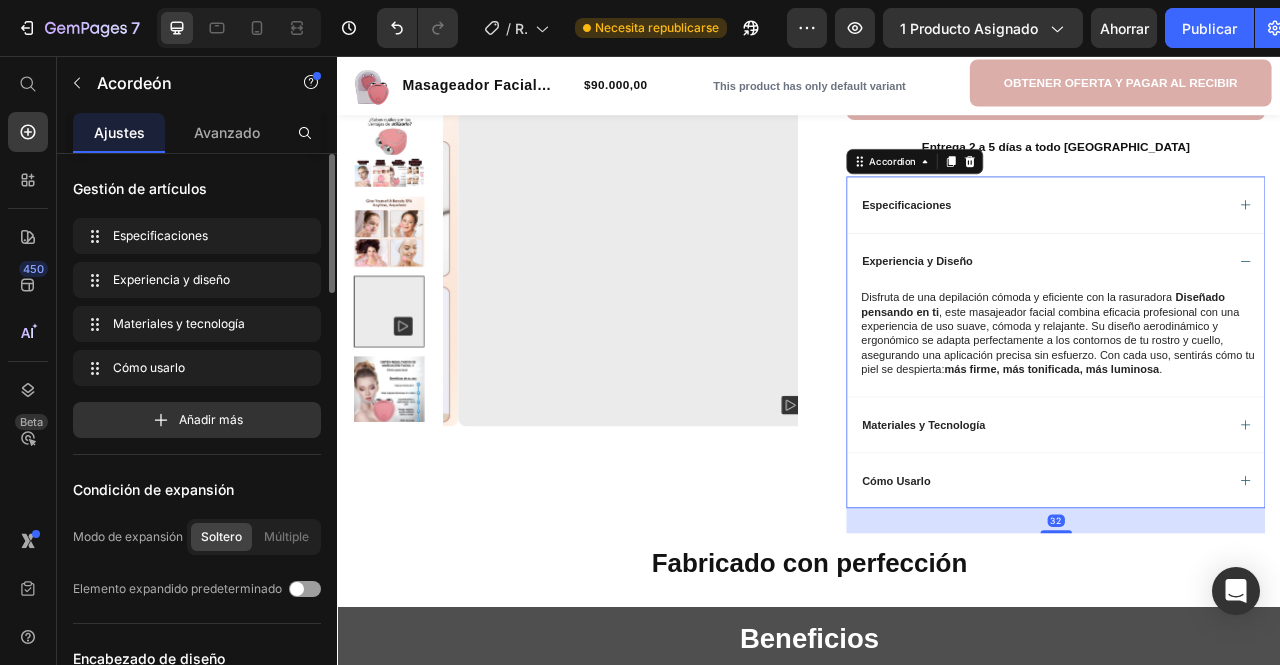 click on "Experiencia y Diseño" at bounding box center (1250, 317) 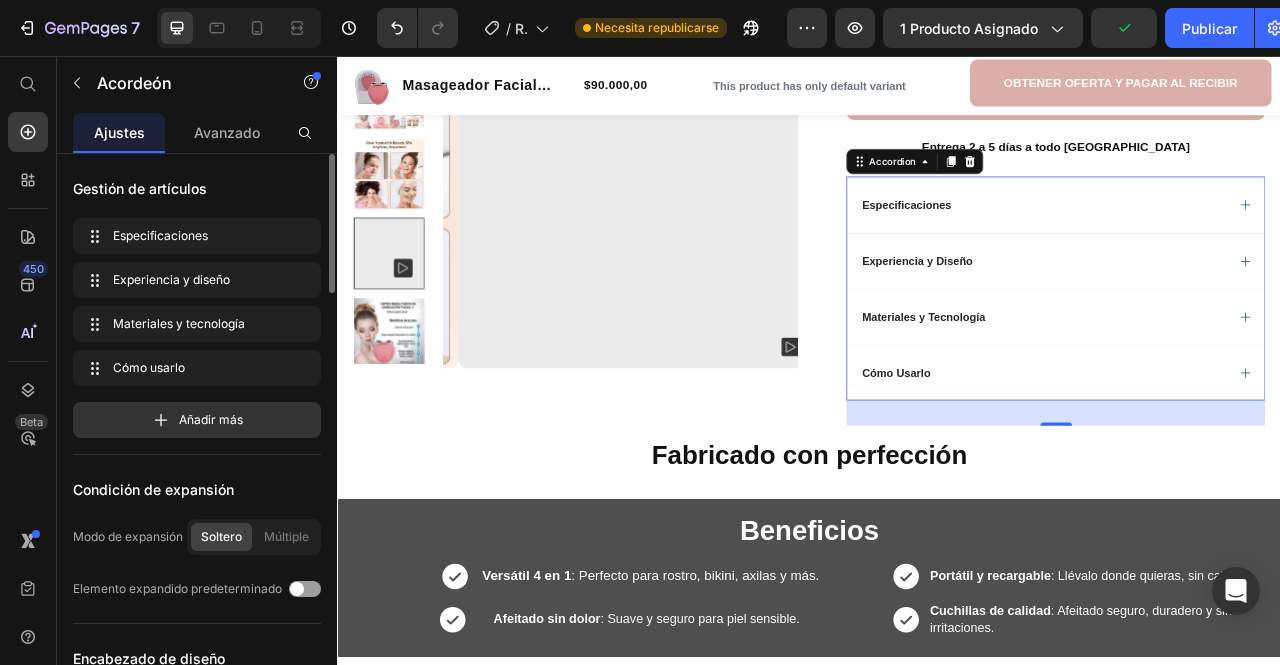 click 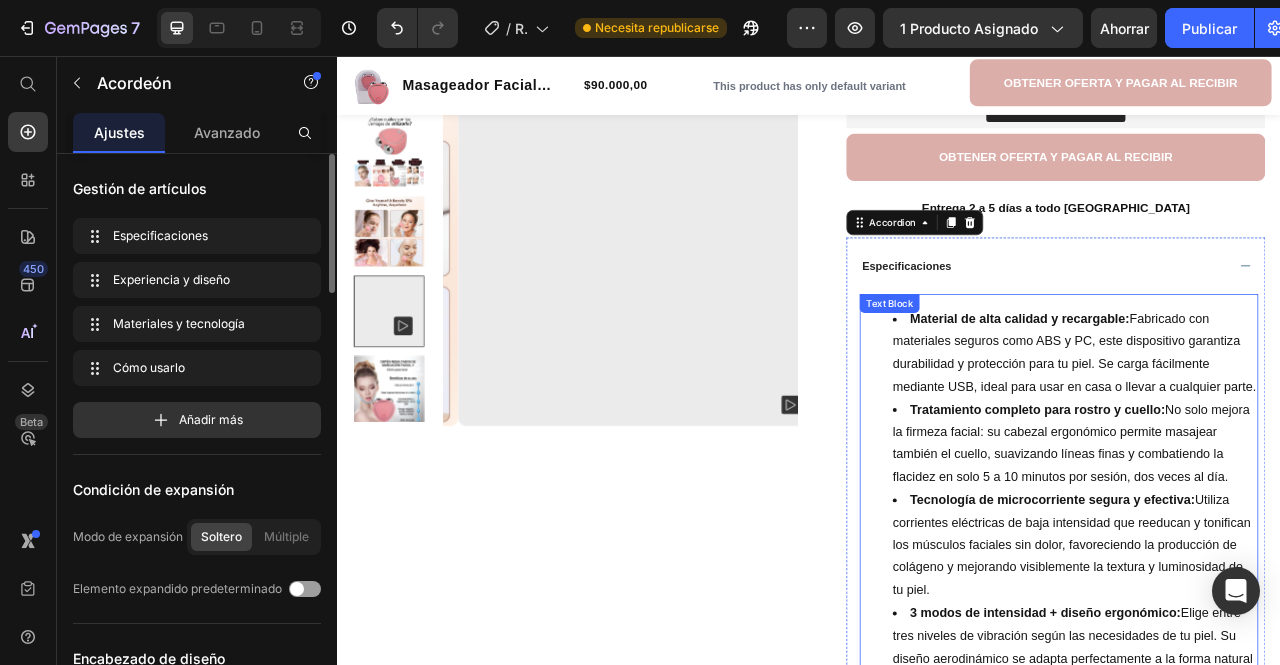 scroll, scrollTop: 500, scrollLeft: 0, axis: vertical 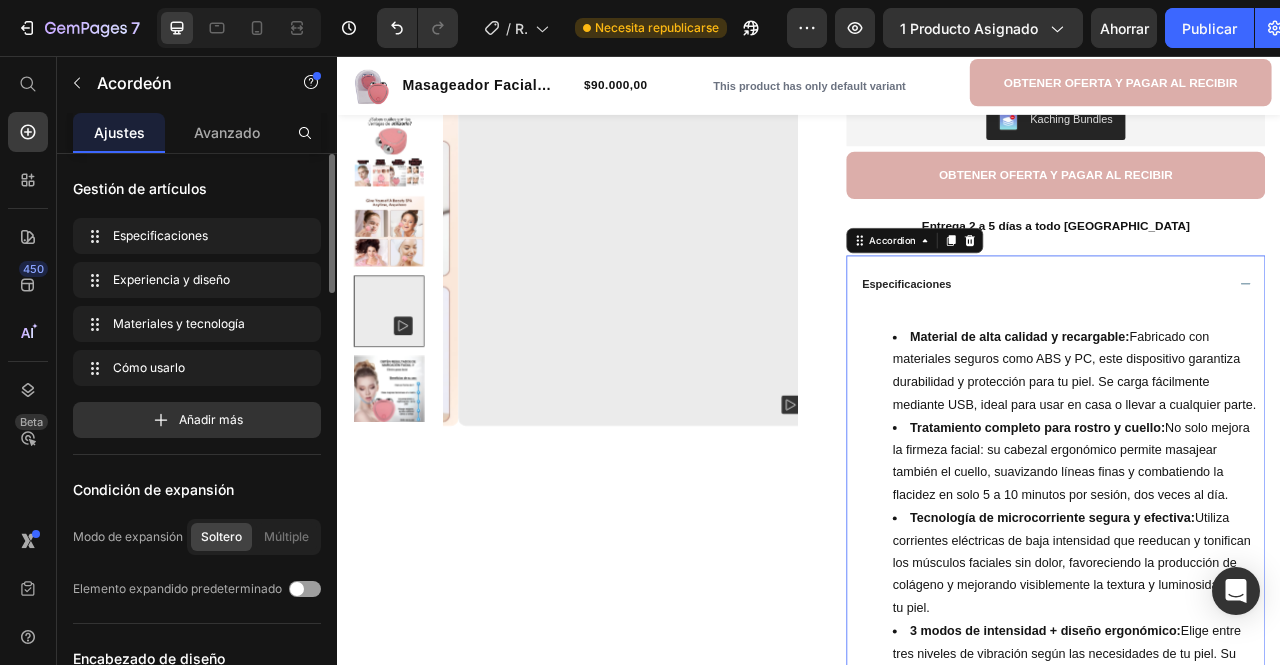 click 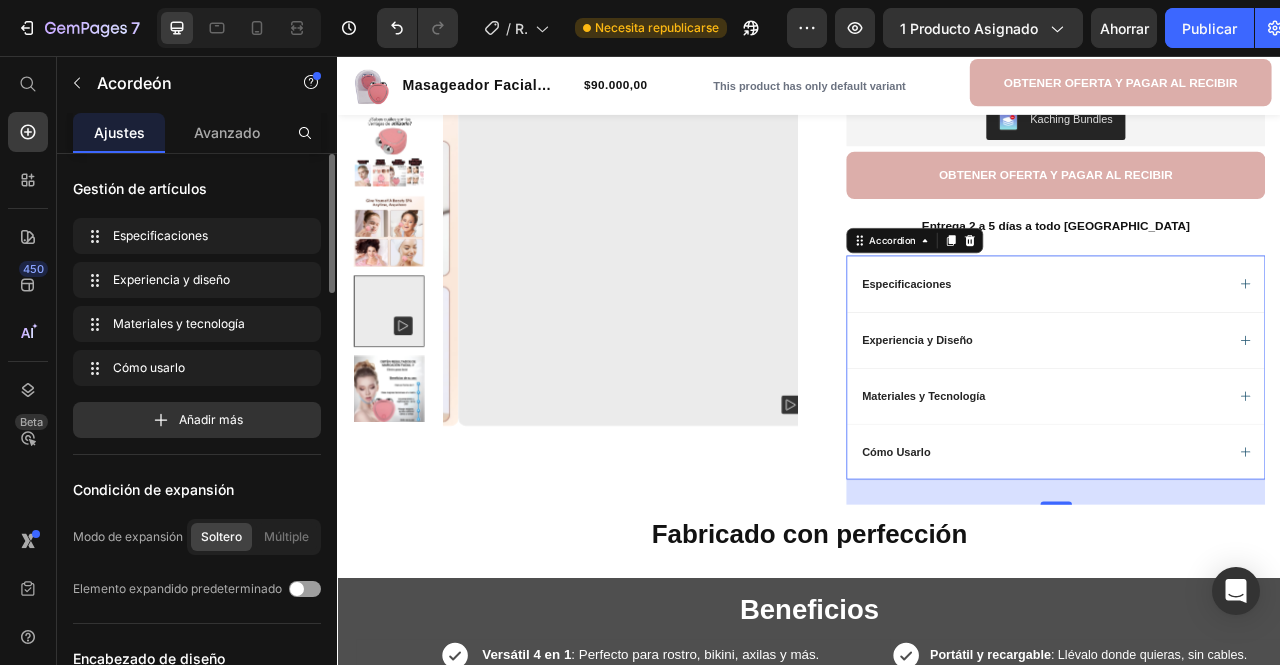 click 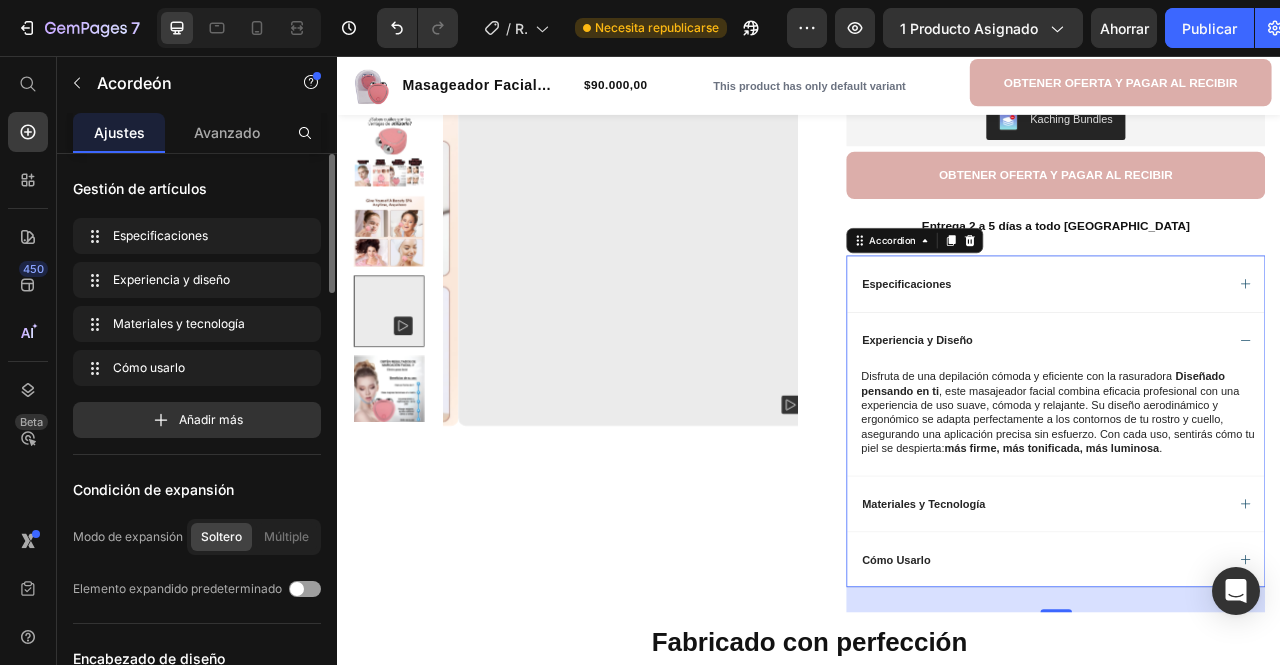 click 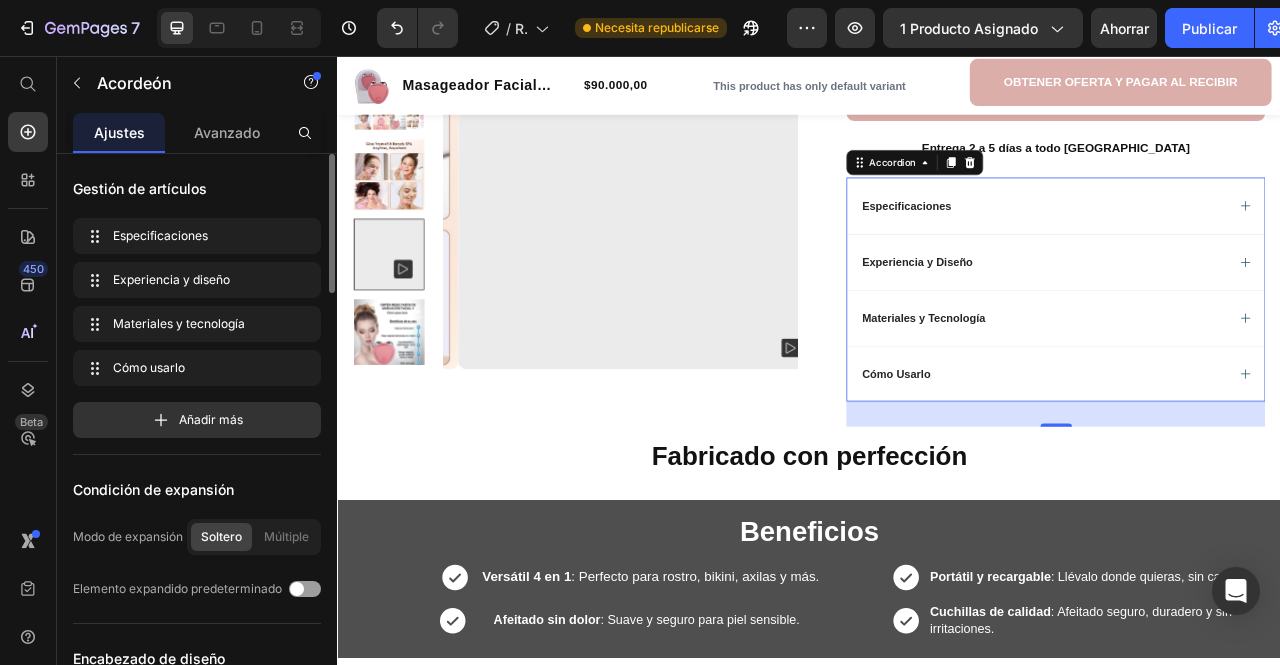 scroll, scrollTop: 600, scrollLeft: 0, axis: vertical 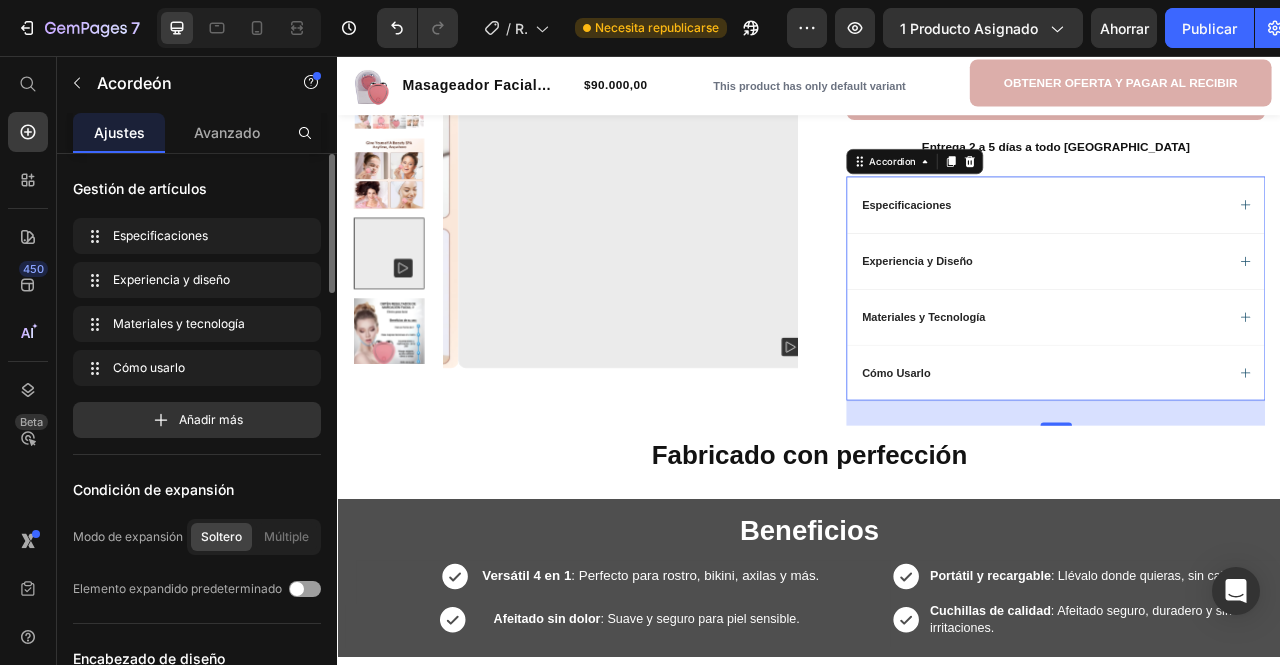 click 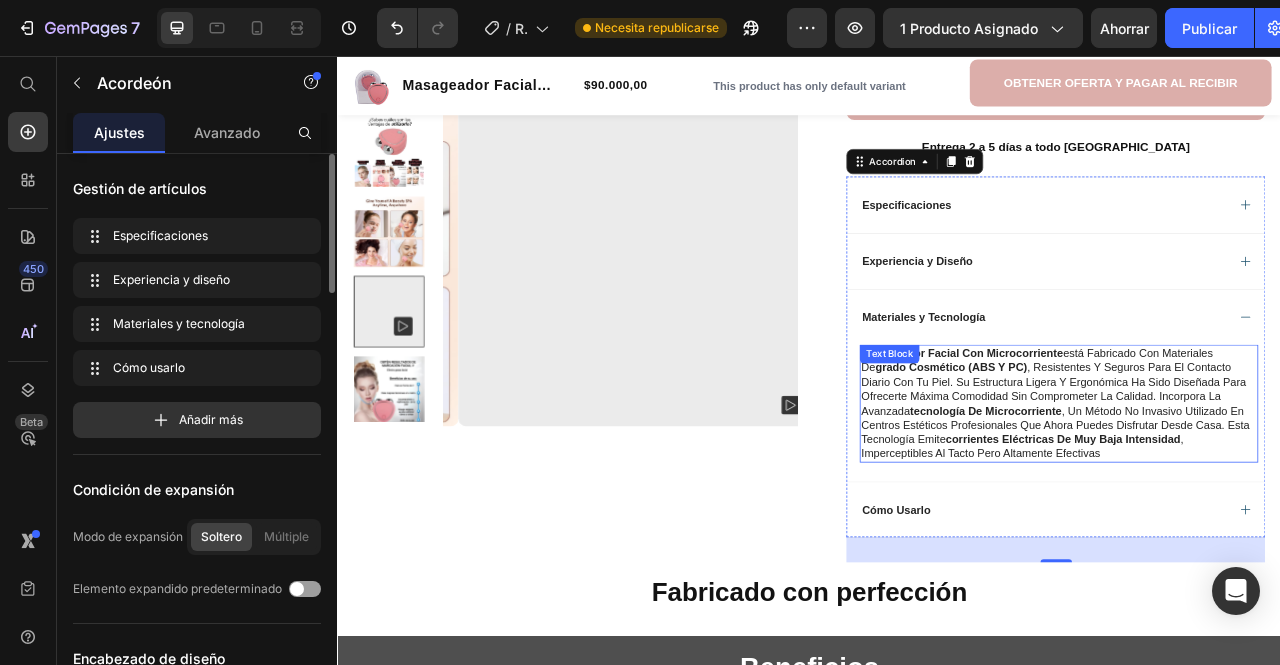 click on "Masajeador Facial con Microcorriente  está fabricado con materiales de  grado cosmético (ABS y PC) , resistentes y seguros para el contacto diario con tu piel. Su estructura ligera y ergonómica ha sido diseñada para ofrecerte máxima comodidad sin comprometer la calidad. Incorpora la avanzada  tecnología de microcorriente , un método no invasivo utilizado en centros estéticos profesionales que ahora puedes disfrutar desde casa. Esta tecnología emite  corrientes eléctricas de muy baja intensidad , imperceptibles al tacto pero altamente efectivas" at bounding box center (1254, 499) 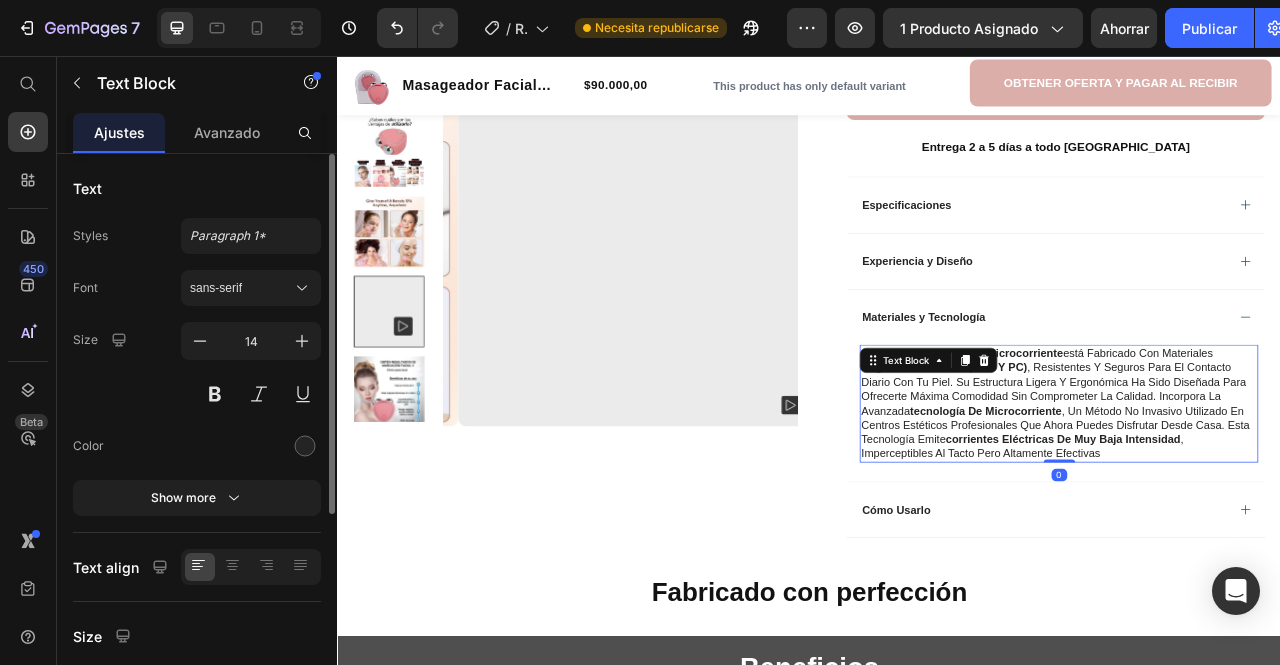click on "Masajeador Facial con Microcorriente  está fabricado con materiales de  grado cosmético (ABS y PC) , resistentes y seguros para el contacto diario con tu piel. Su estructura ligera y ergonómica ha sido diseñada para ofrecerte máxima comodidad sin comprometer la calidad. Incorpora la avanzada  tecnología de microcorriente , un método no invasivo utilizado en centros estéticos profesionales que ahora puedes disfrutar desde casa. Esta tecnología emite  corrientes eléctricas de muy baja intensidad , imperceptibles al tacto pero altamente efectivas" at bounding box center (1254, 499) 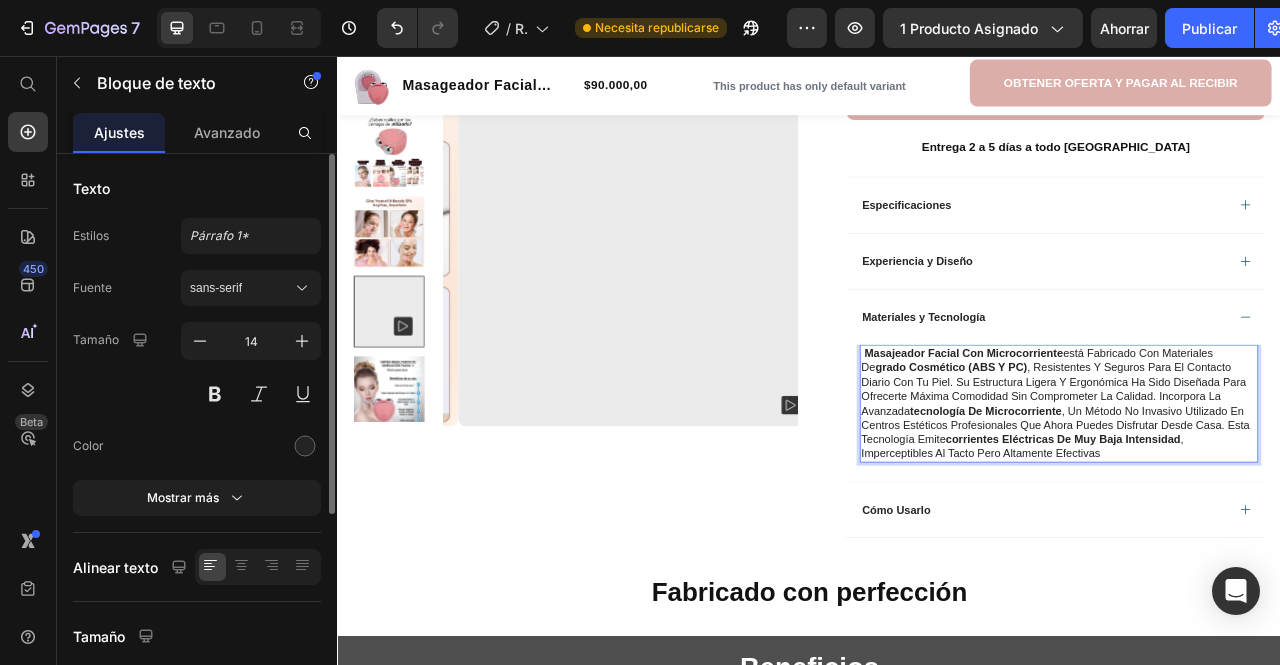 click on "Masajeador Facial con Microcorriente  está fabricado con materiales de  grado cosmético (ABS y PC) , resistentes y seguros para el contacto diario con tu piel. Su estructura ligera y ergonómica ha sido diseñada para ofrecerte máxima comodidad sin comprometer la calidad. Incorpora la avanzada  tecnología de microcorriente , un método no invasivo utilizado en centros estéticos profesionales que ahora puedes disfrutar desde casa. Esta tecnología emite  corrientes eléctricas de muy baja intensidad , imperceptibles al tacto pero altamente efectivas" at bounding box center [1254, 499] 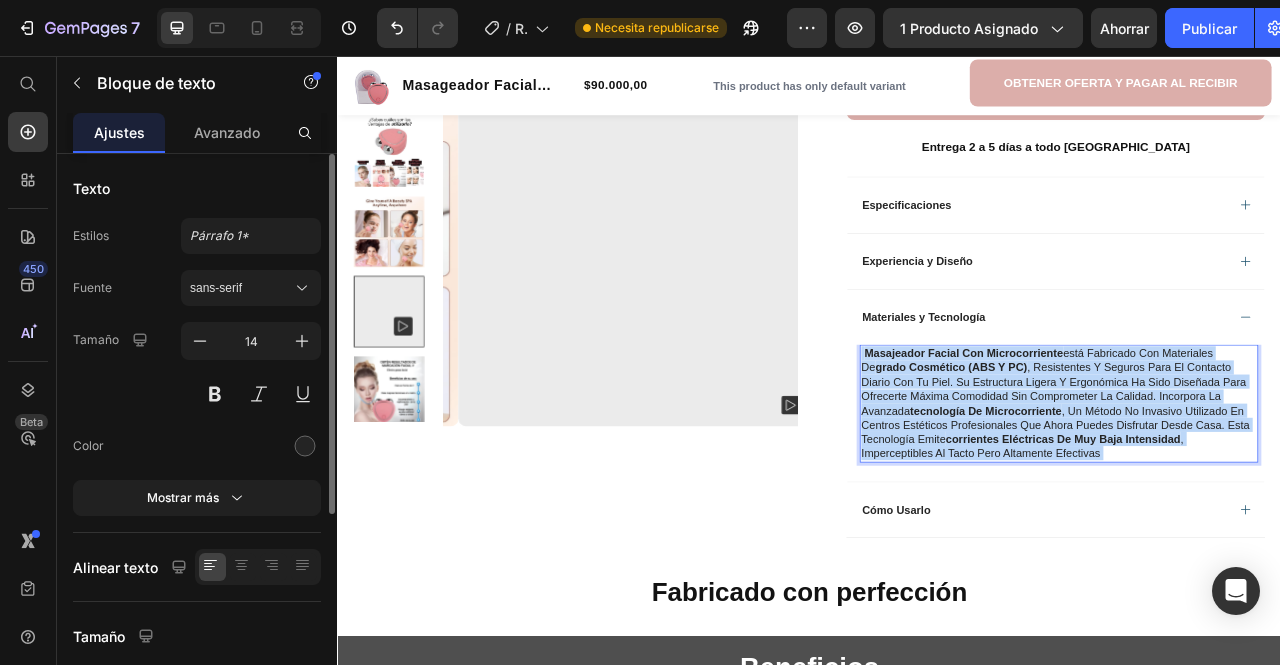 drag, startPoint x: 1304, startPoint y: 554, endPoint x: 1089, endPoint y: 509, distance: 219.65883 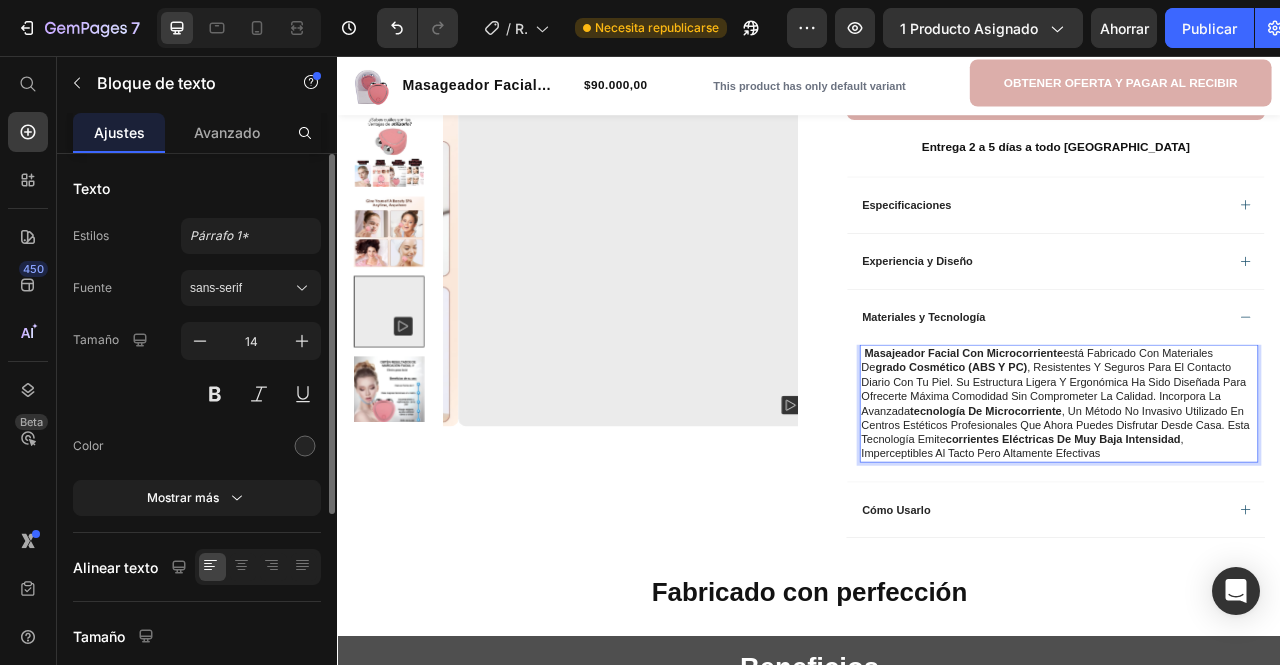 click on "Masajeador Facial con Microcorriente  está fabricado con materiales de  grado cosmético (ABS y PC) , resistentes y seguros para el contacto diario con tu piel. Su estructura ligera y ergonómica ha sido diseñada para ofrecerte máxima comodidad sin comprometer la calidad. Incorpora la avanzada  tecnología de microcorriente , un método no invasivo utilizado en centros estéticos profesionales que ahora puedes disfrutar desde casa. Esta tecnología emite  corrientes eléctricas de muy baja intensidad , imperceptibles al tacto pero altamente efectivas" at bounding box center [1254, 499] 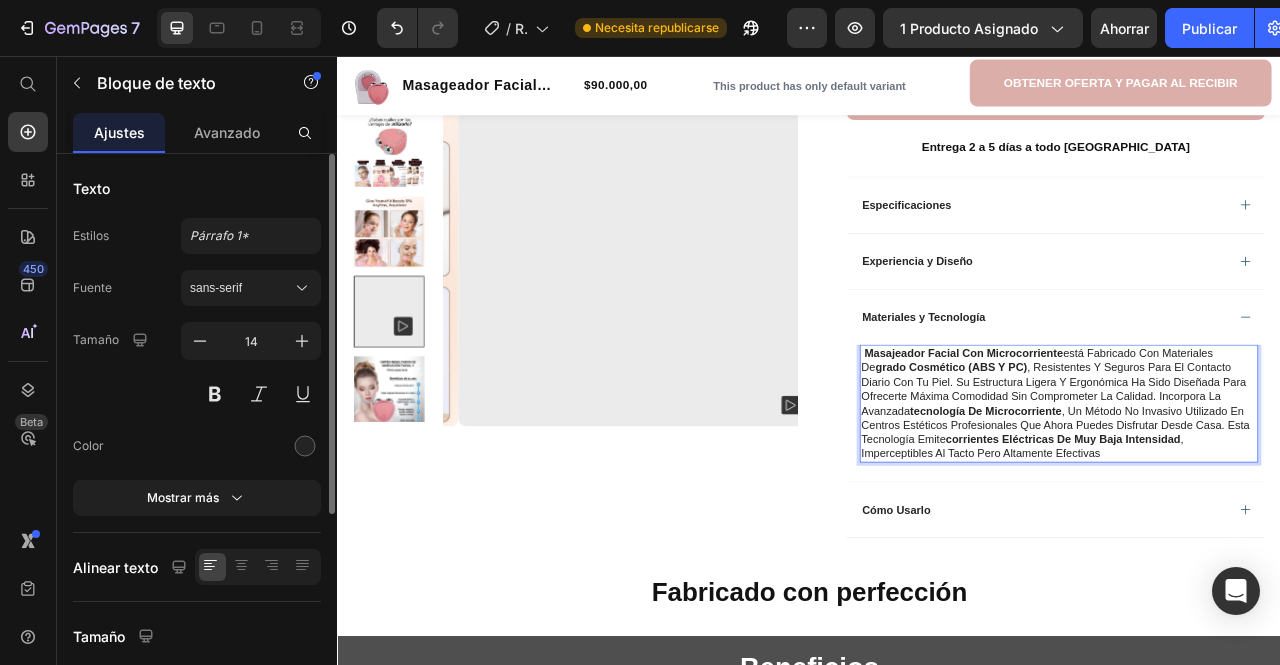 click on "Masajeador Facial con Microcorriente" at bounding box center (1133, 435) 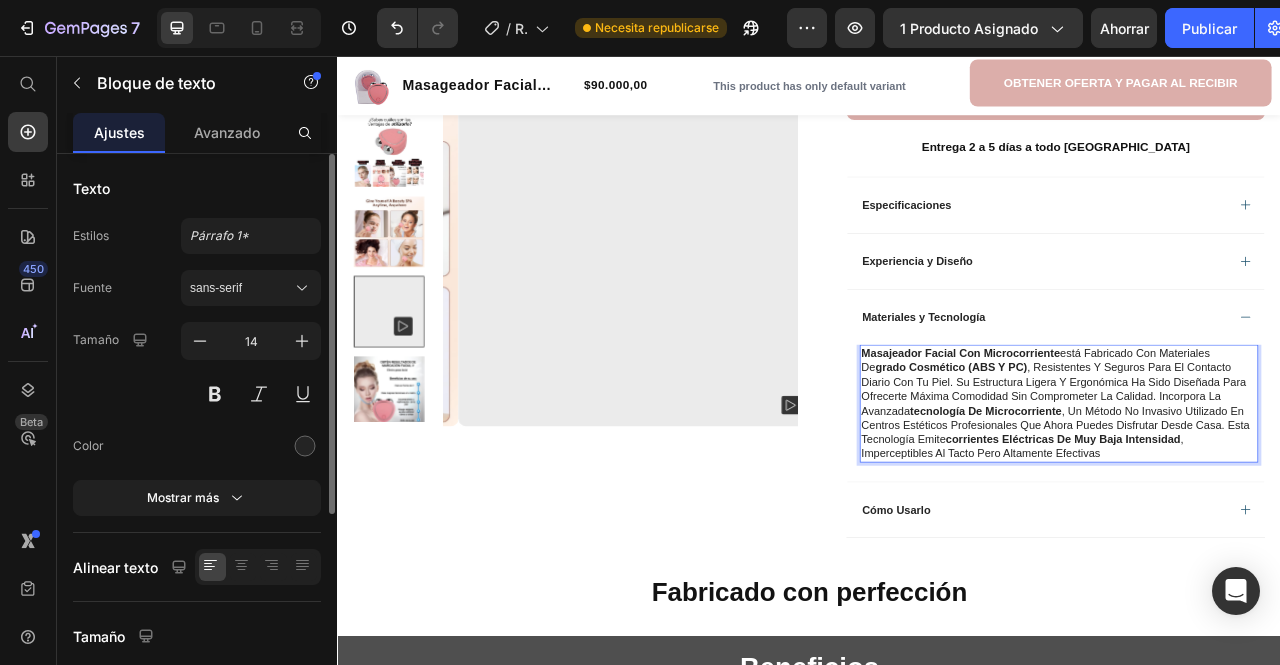 click on "Masajeador Facial con Microcorriente  está fabricado con materiales de  grado cosmético (ABS y PC) , resistentes y seguros para el contacto diario con tu piel. Su estructura ligera y ergonómica ha sido diseñada para ofrecerte máxima comodidad sin comprometer la calidad. Incorpora la avanzada  tecnología de microcorriente , un método no invasivo utilizado en centros estéticos profesionales que ahora puedes disfrutar desde casa. Esta tecnología emite  corrientes eléctricas de muy baja intensidad , imperceptibles al tacto pero altamente efectivas" at bounding box center [1254, 499] 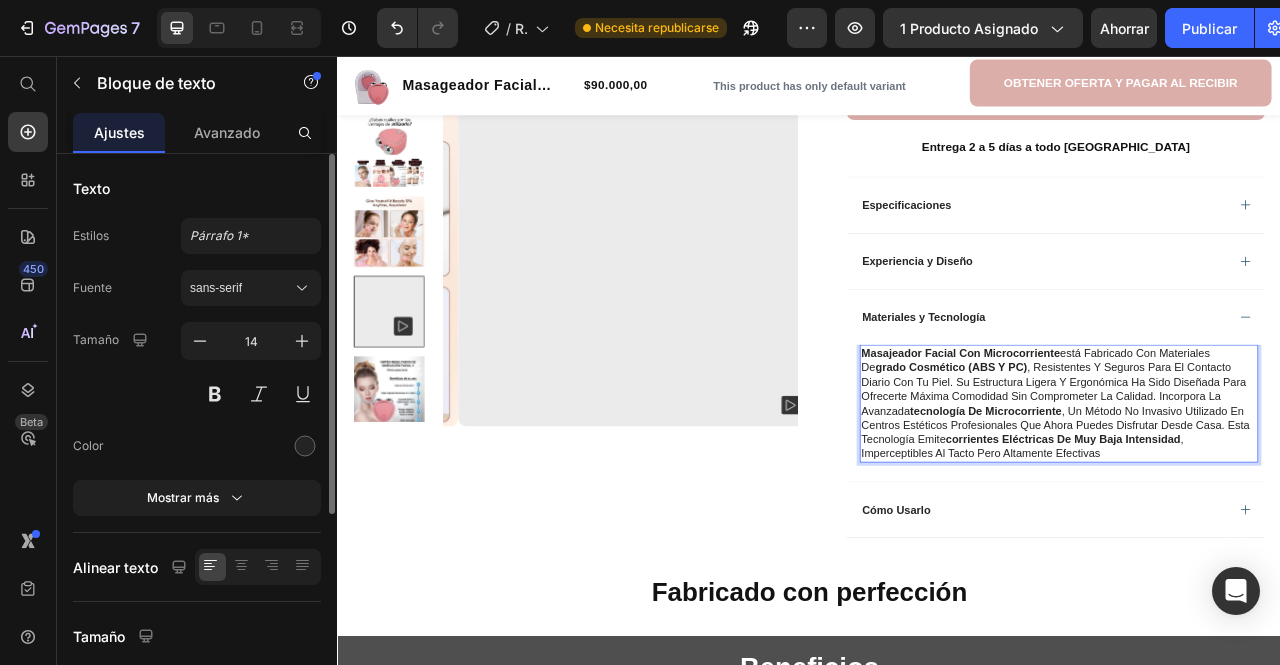 click on "Masajeador Facial con Microcorriente  está fabricado con materiales de  grado cosmético (ABS y PC) , resistentes y seguros para el contacto diario con tu piel. Su estructura ligera y ergonómica ha sido diseñada para ofrecerte máxima comodidad sin comprometer la calidad. Incorpora la avanzada  tecnología de microcorriente , un método no invasivo utilizado en centros estéticos profesionales que ahora puedes disfrutar desde casa. Esta tecnología emite  corrientes eléctricas de muy baja intensidad , imperceptibles al tacto pero altamente efectivas" at bounding box center (1254, 499) 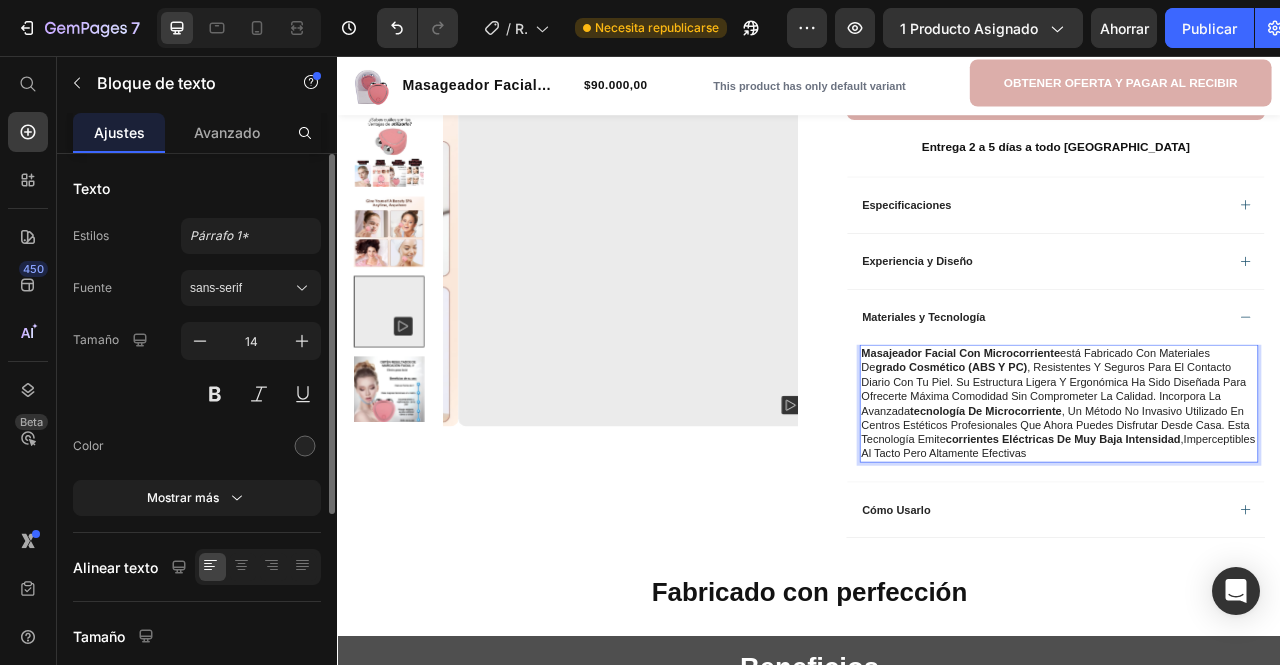 click on "Masajeador Facial con Microcorriente  está fabricado con materiales de  grado cosmético (ABS y PC) , resistentes y seguros para el contacto diario con tu piel. Su estructura ligera y ergonómica ha sido diseñada para ofrecerte máxima comodidad sin comprometer la calidad. Incorpora la avanzada  tecnología de microcorriente , un método no invasivo utilizado en centros estéticos profesionales que ahora puedes disfrutar desde casa. Esta tecnología emite  corrientes eléctricas de muy baja intensidad ,imperceptibles al tacto pero altamente efectivas" at bounding box center (1254, 499) 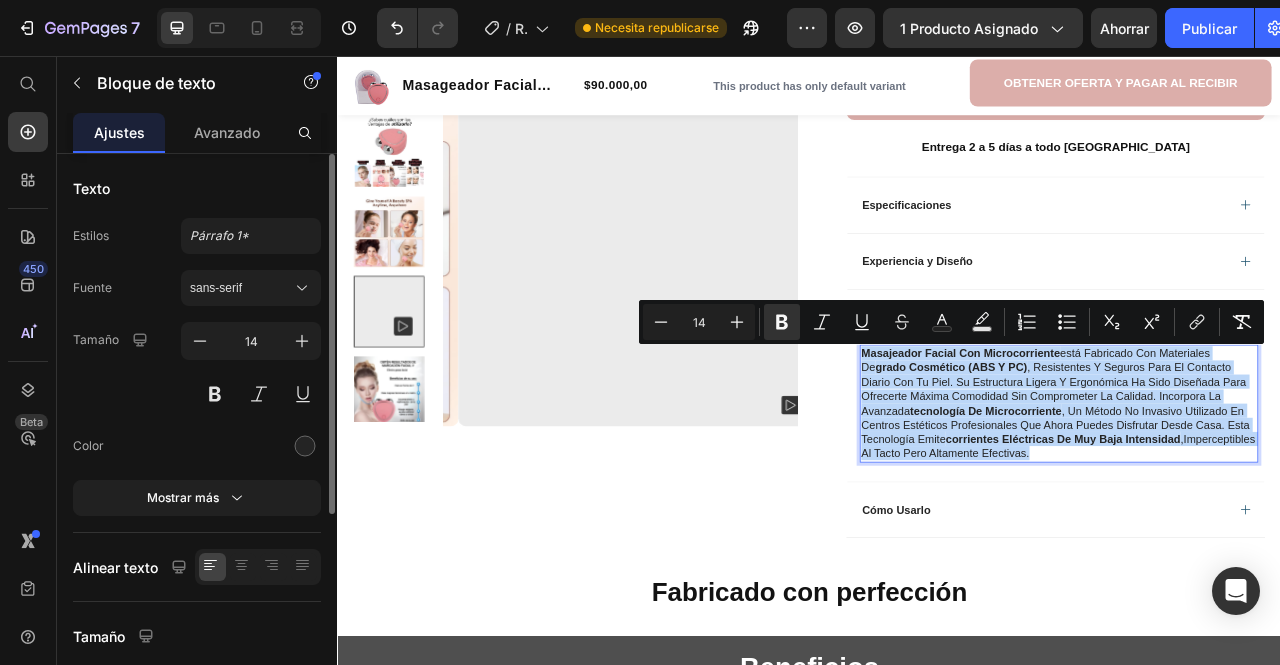 drag, startPoint x: 1376, startPoint y: 554, endPoint x: 996, endPoint y: 426, distance: 400.9788 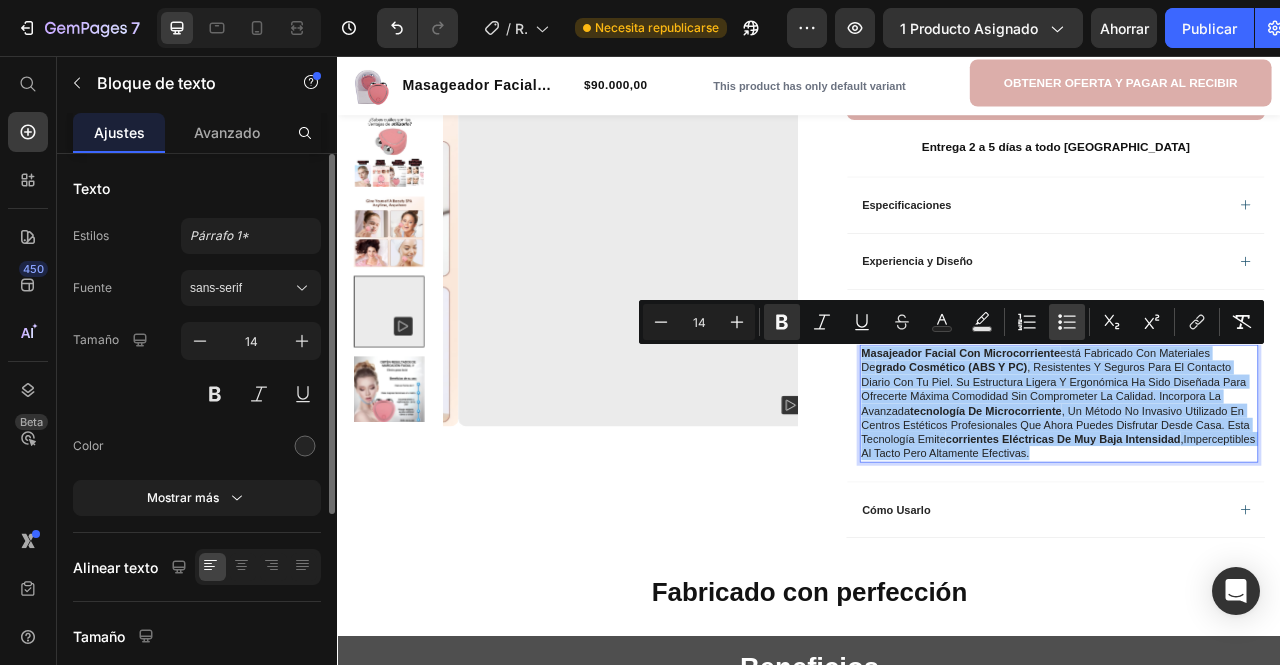 click 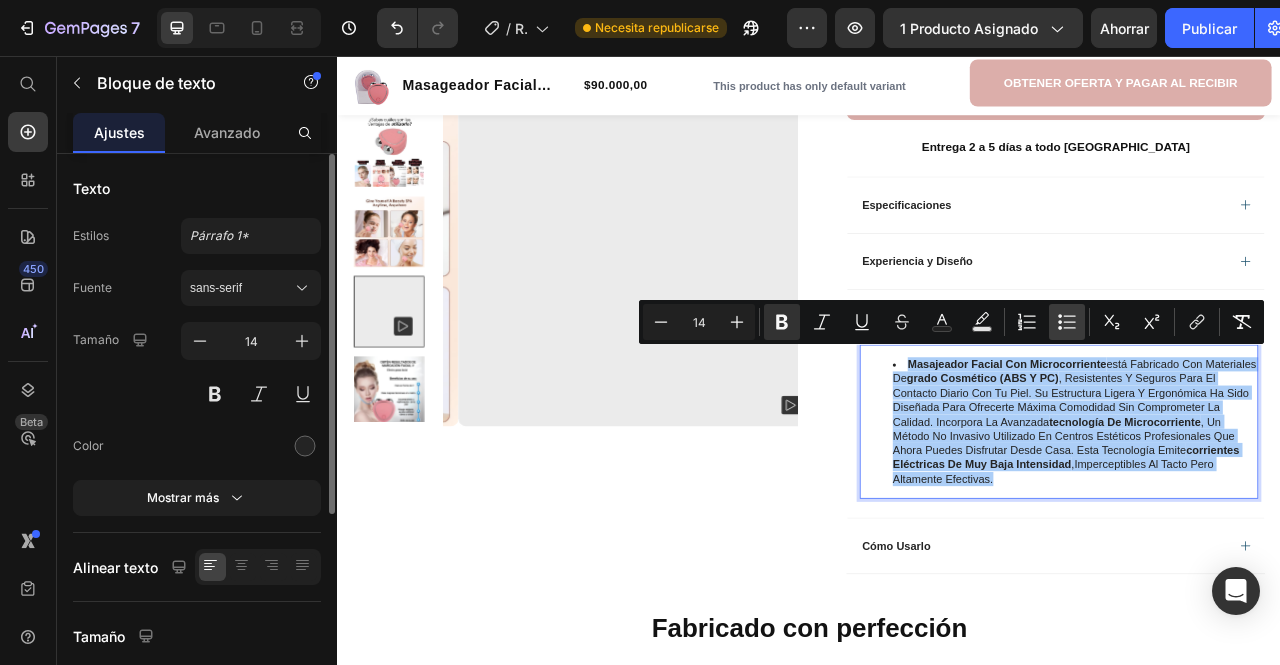 click 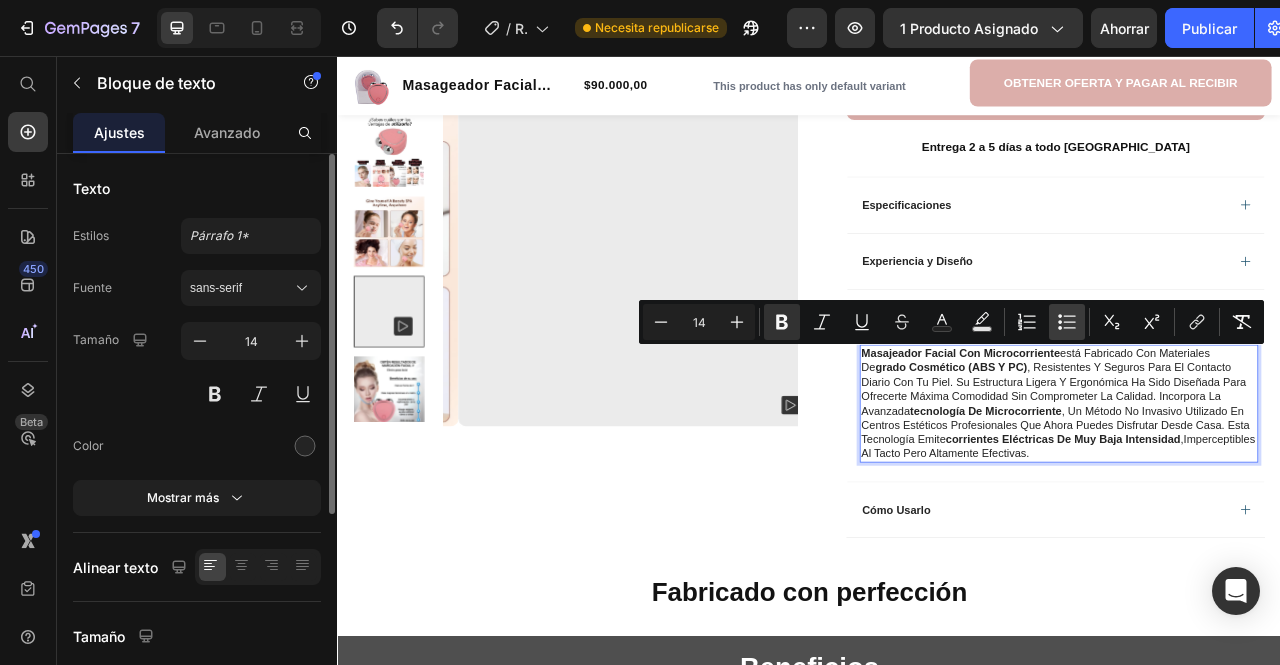 click 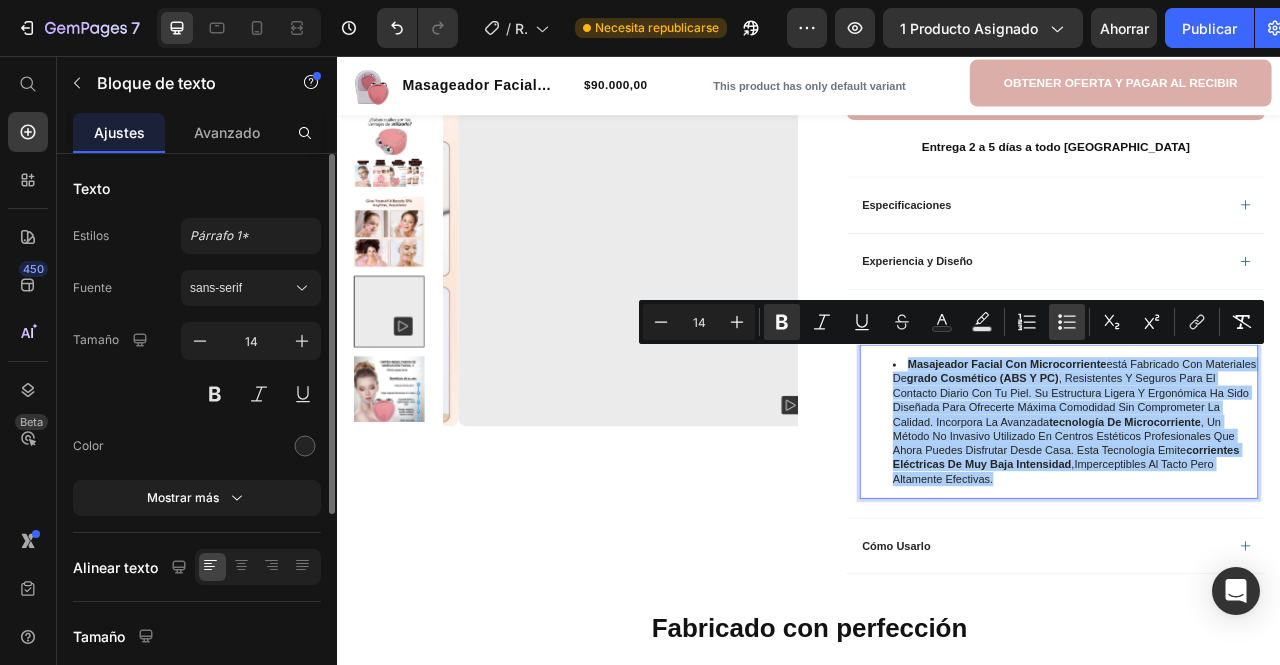 click 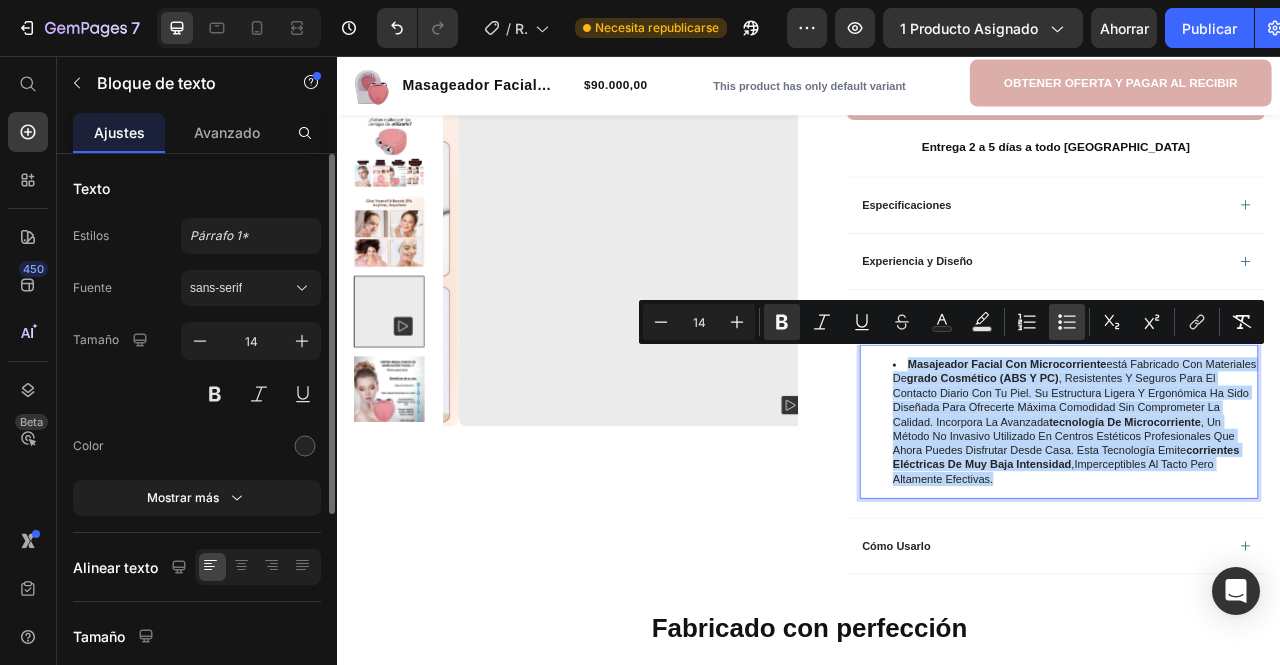 type on "14" 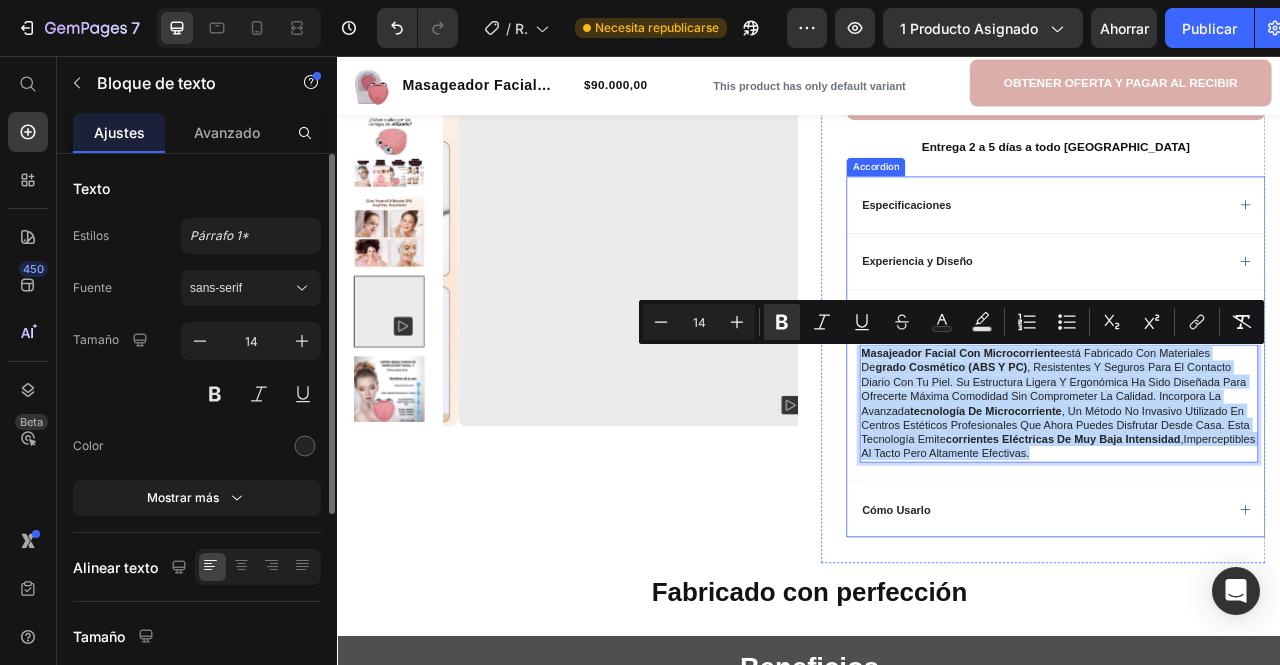 click on "Cómo Usarlo" at bounding box center [1234, 634] 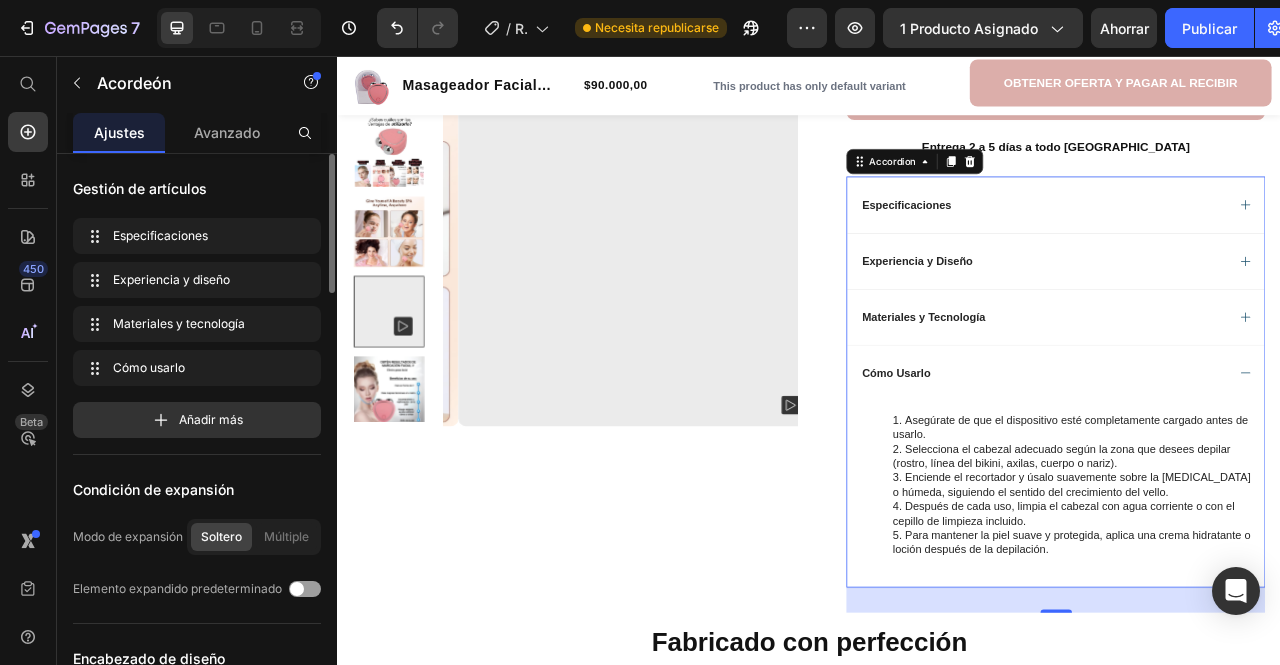 click 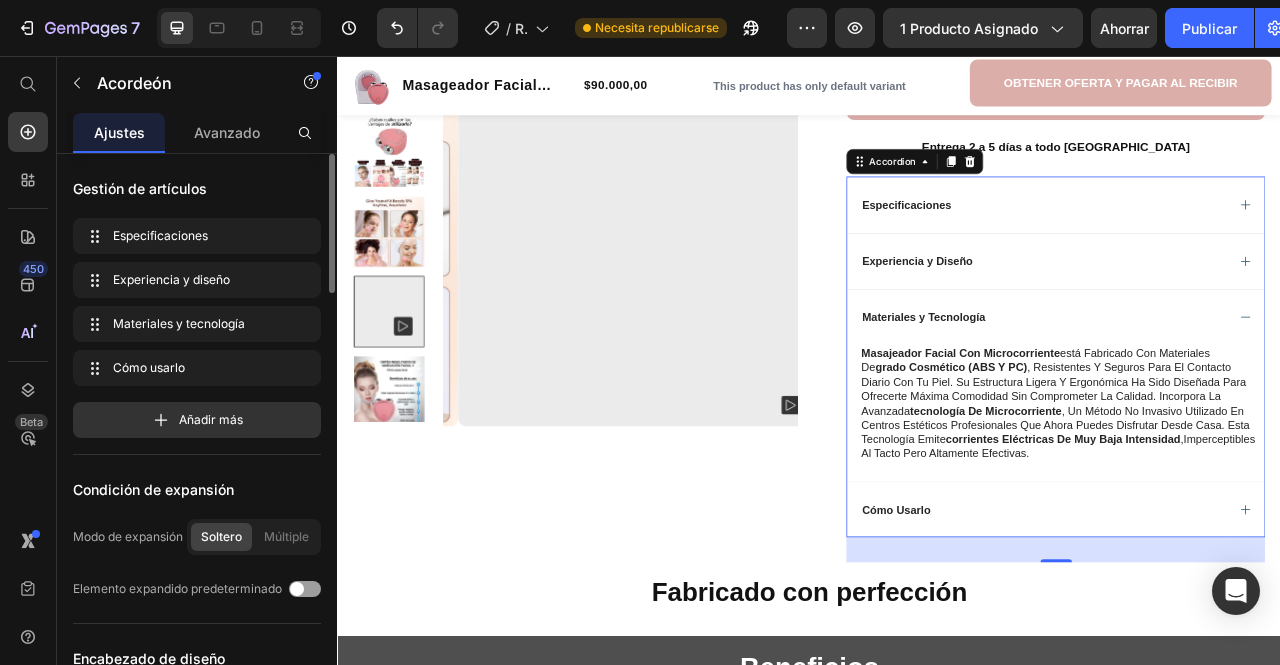 click 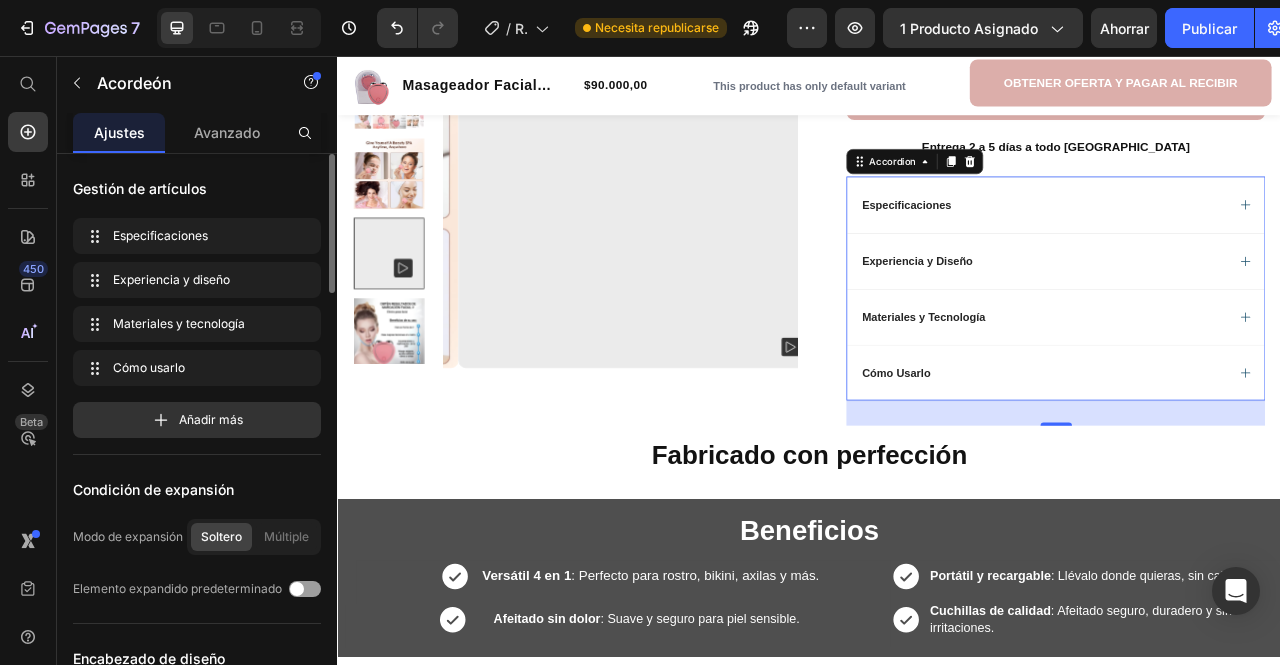 click 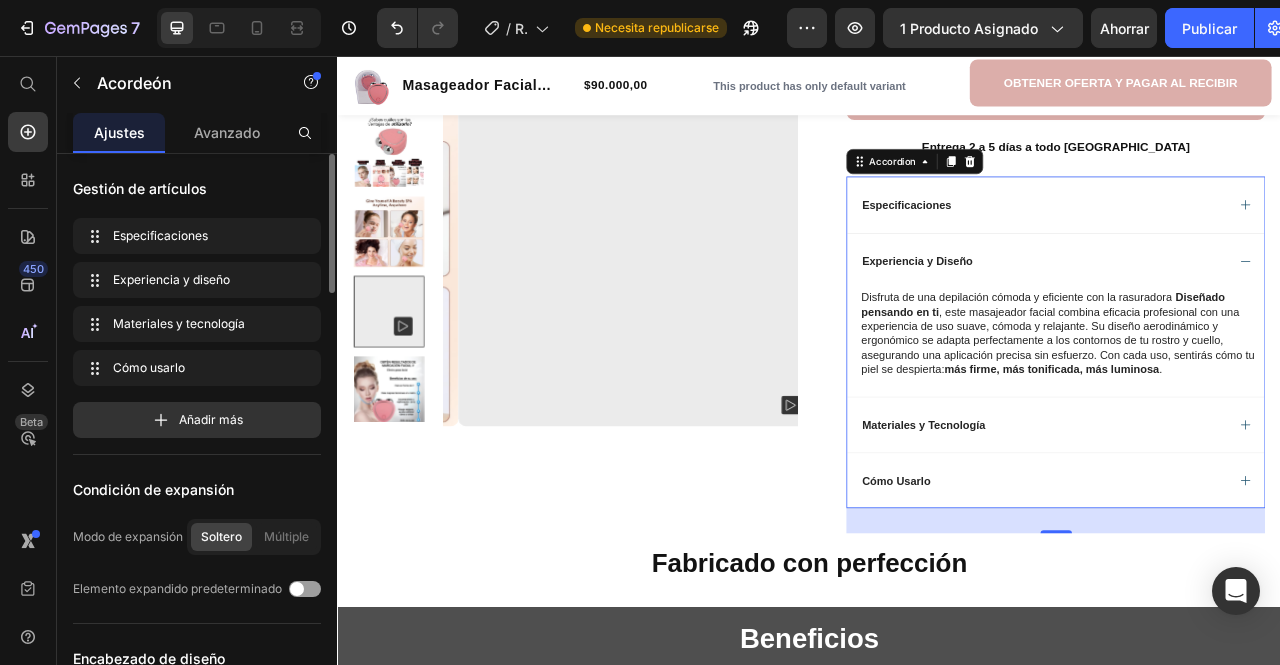 click 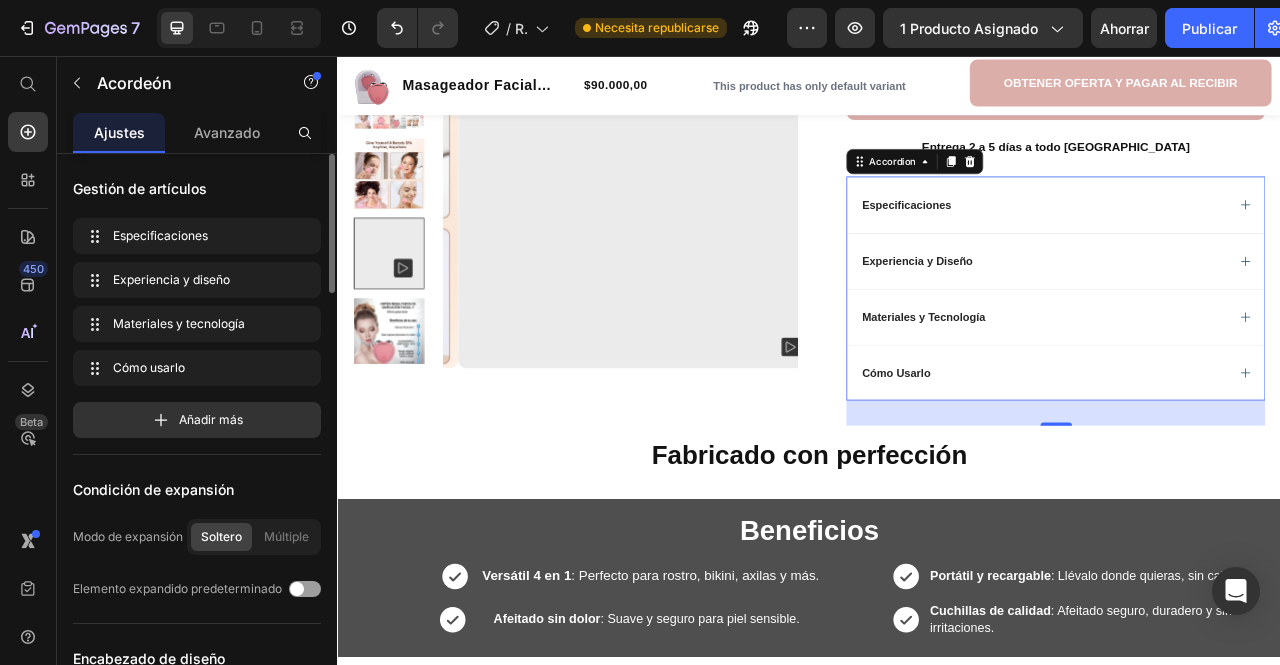 click 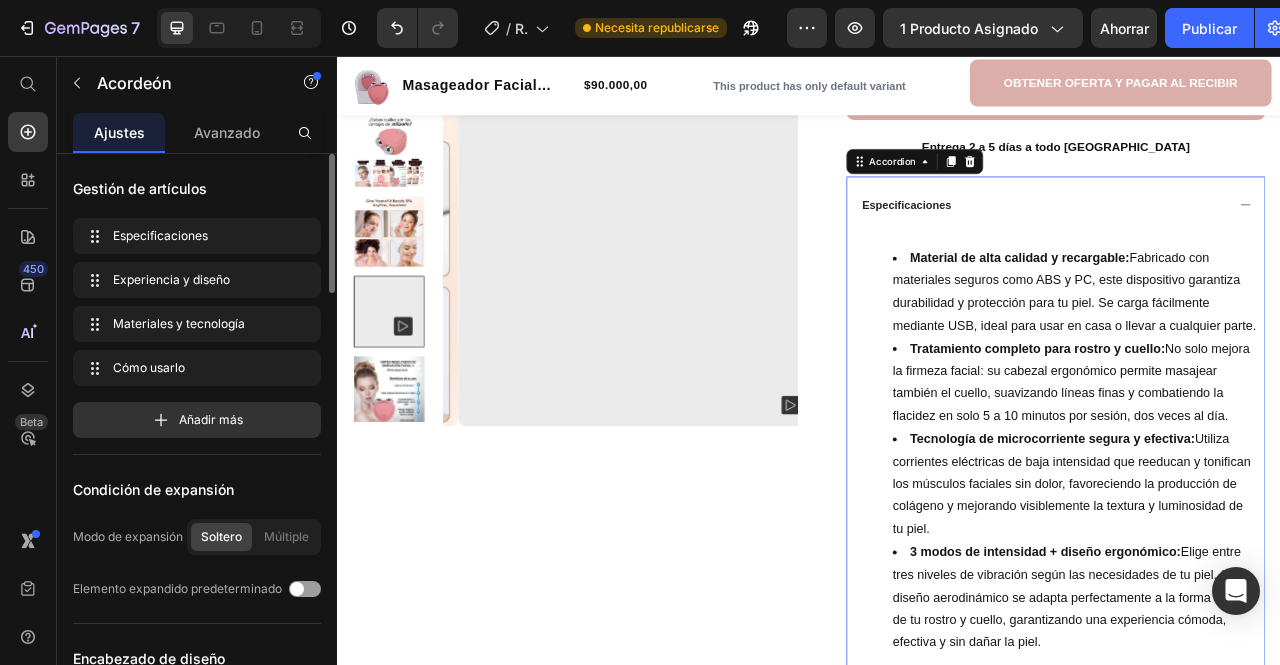 click 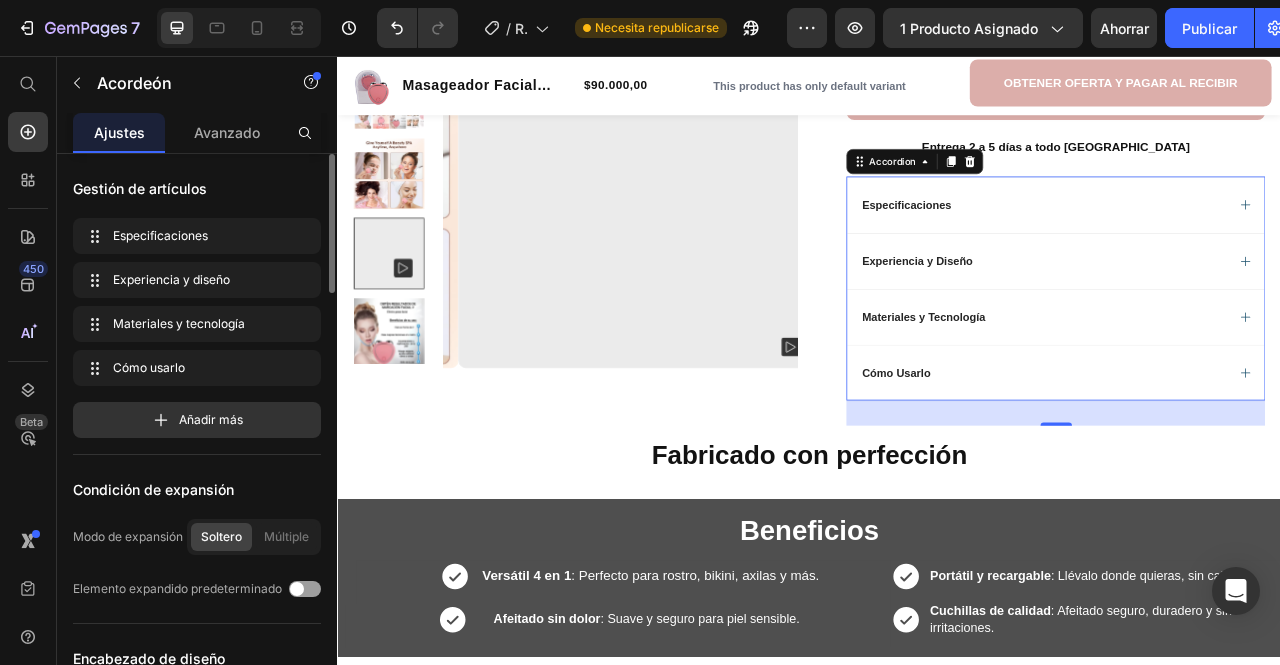 click 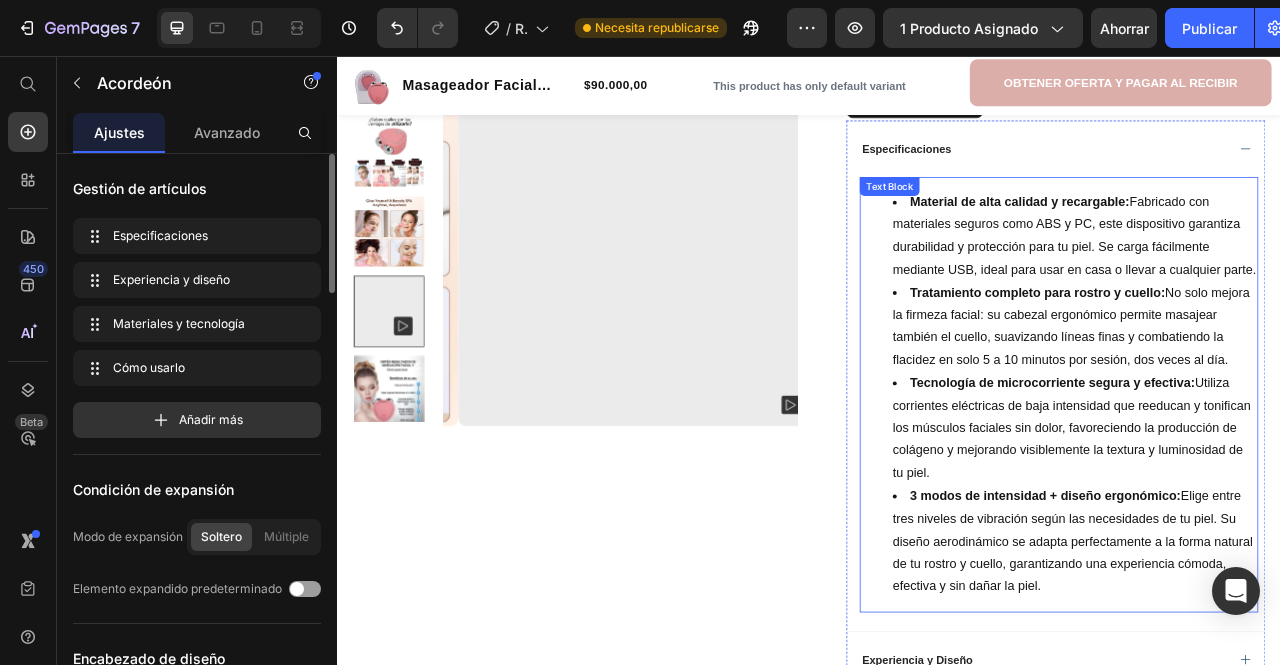 scroll, scrollTop: 600, scrollLeft: 0, axis: vertical 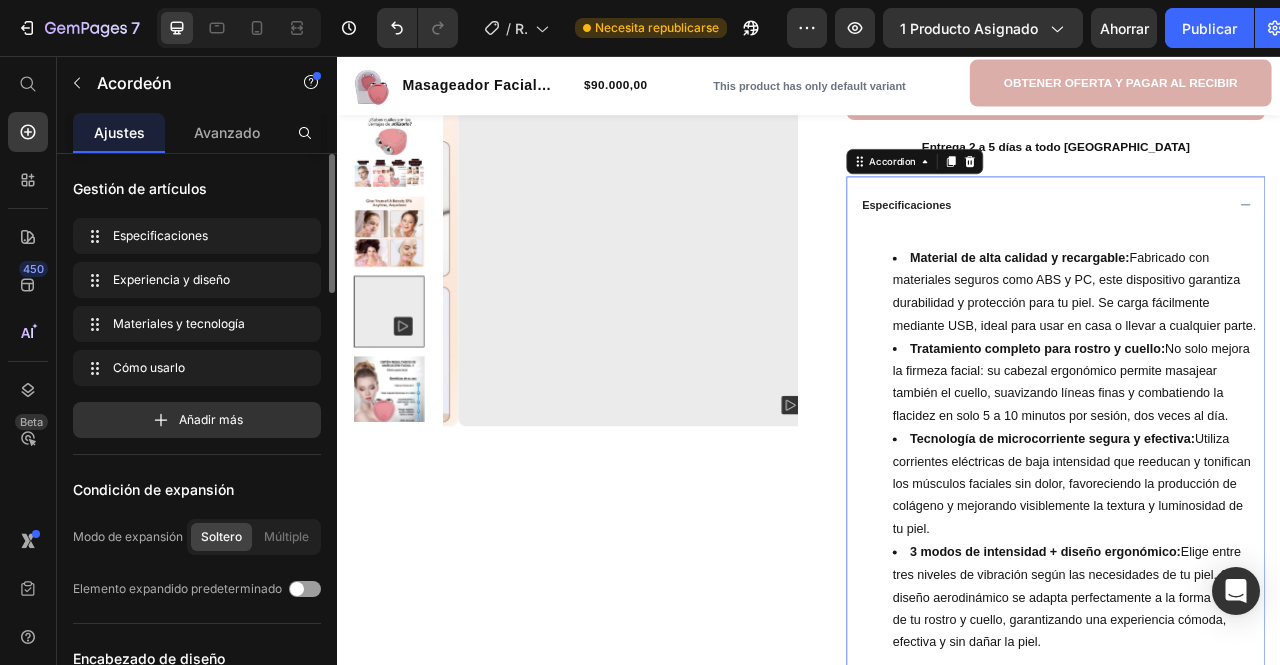 click 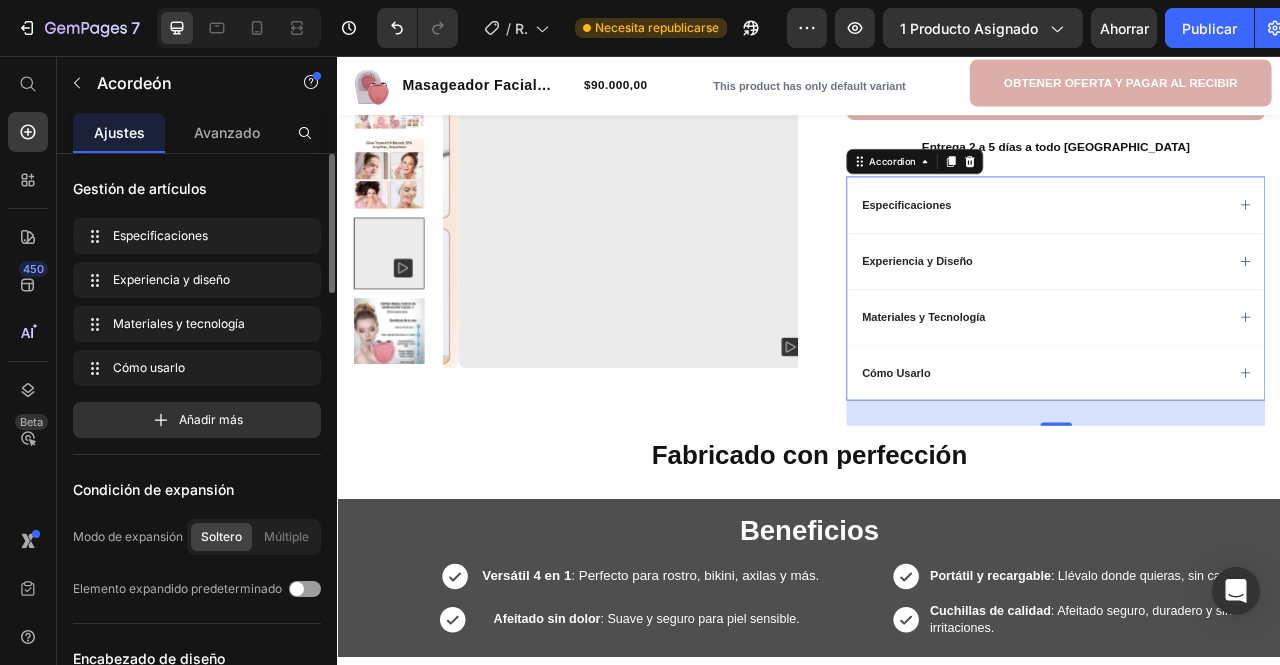 click on "Experiencia y Diseño" at bounding box center (1250, 317) 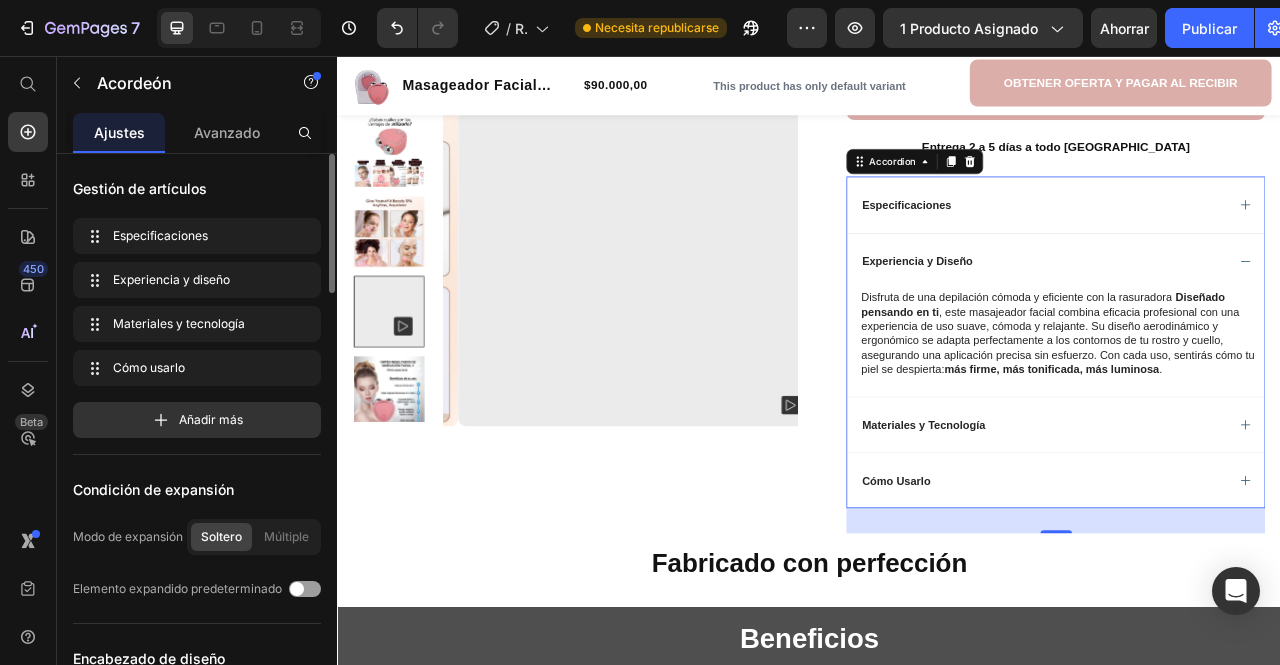 click on "Experiencia y Diseño" at bounding box center [1250, 317] 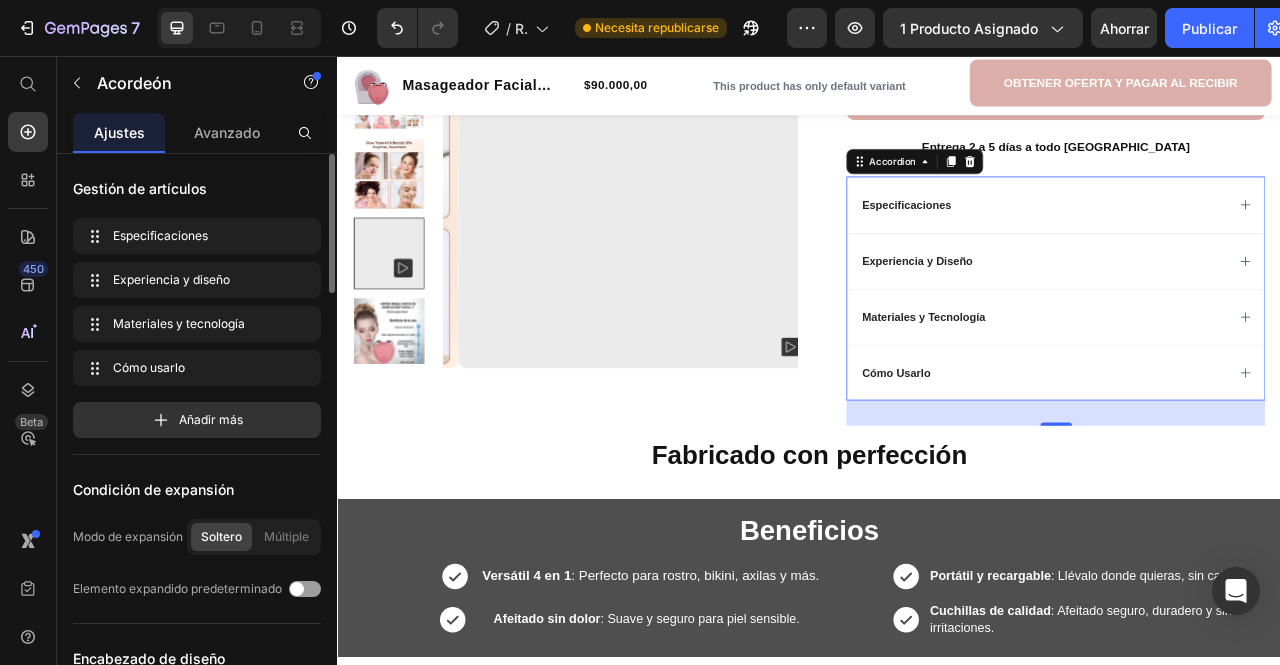 click on "Experiencia y Diseño" at bounding box center [1250, 317] 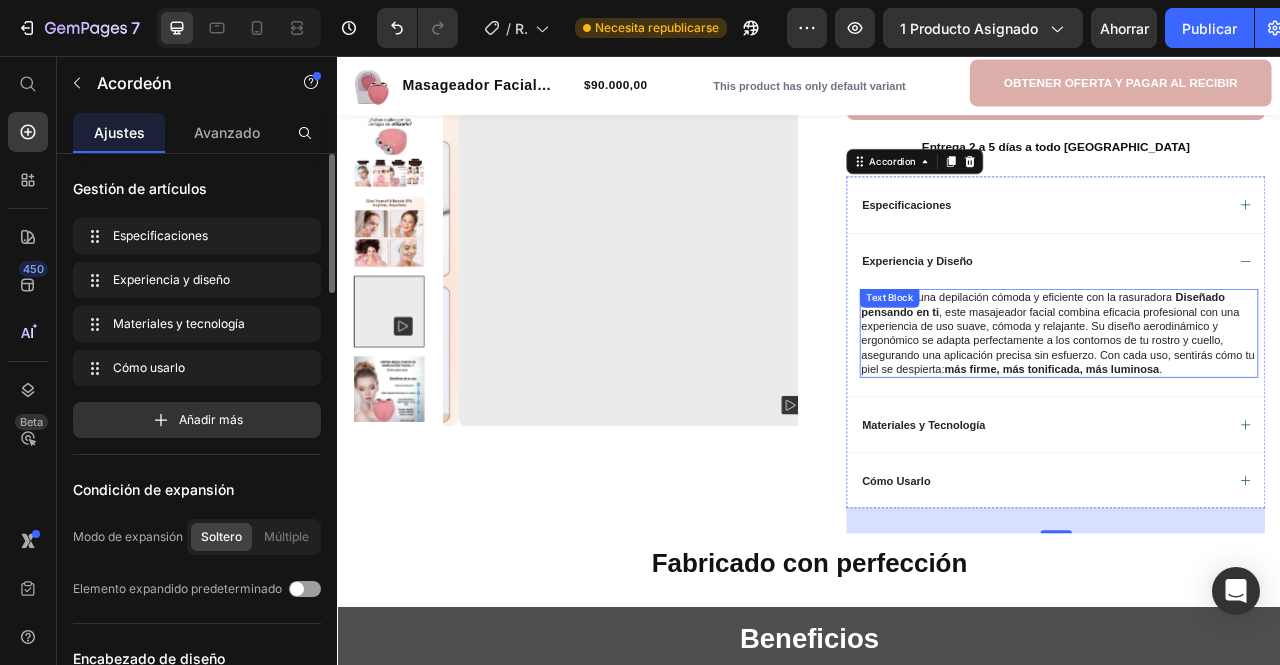 click on "Disfruta de una depilación cómoda y eficiente con la rasuradora    Diseñado pensando en ti , este masajeador facial combina eficacia profesional con una experiencia de uso suave, cómoda y relajante. Su diseño aerodinámico y ergonómico se adapta perfectamente a los contornos de tu rostro y cuello, asegurando una aplicación precisa sin esfuerzo. Con cada uso, sentirás cómo tu piel se despierta:  más firme, más tonificada, más luminosa ." at bounding box center [1254, 409] 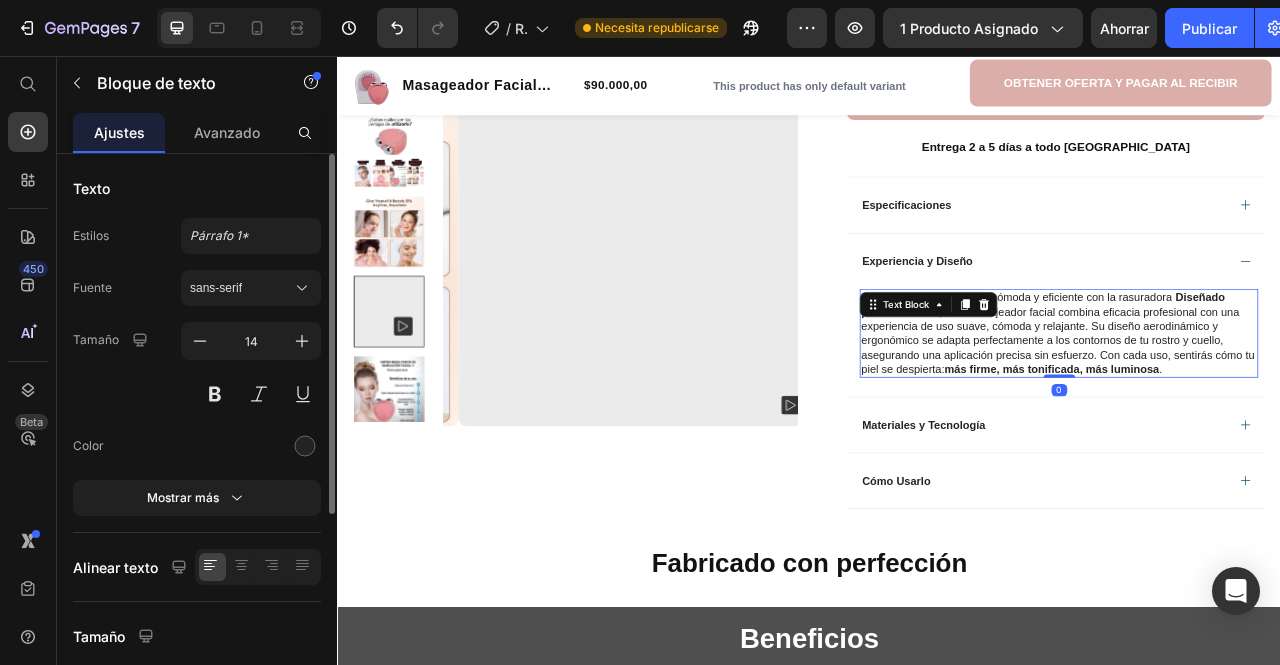 click on "Disfruta de una depilación cómoda y eficiente con la rasuradora    Diseñado pensando en ti , este masajeador facial combina eficacia profesional con una experiencia de uso suave, cómoda y relajante. Su diseño aerodinámico y ergonómico se adapta perfectamente a los contornos de tu rostro y cuello, asegurando una aplicación precisa sin esfuerzo. Con cada uso, sentirás cómo tu piel se despierta:  más firme, más tonificada, más luminosa ." at bounding box center [1254, 409] 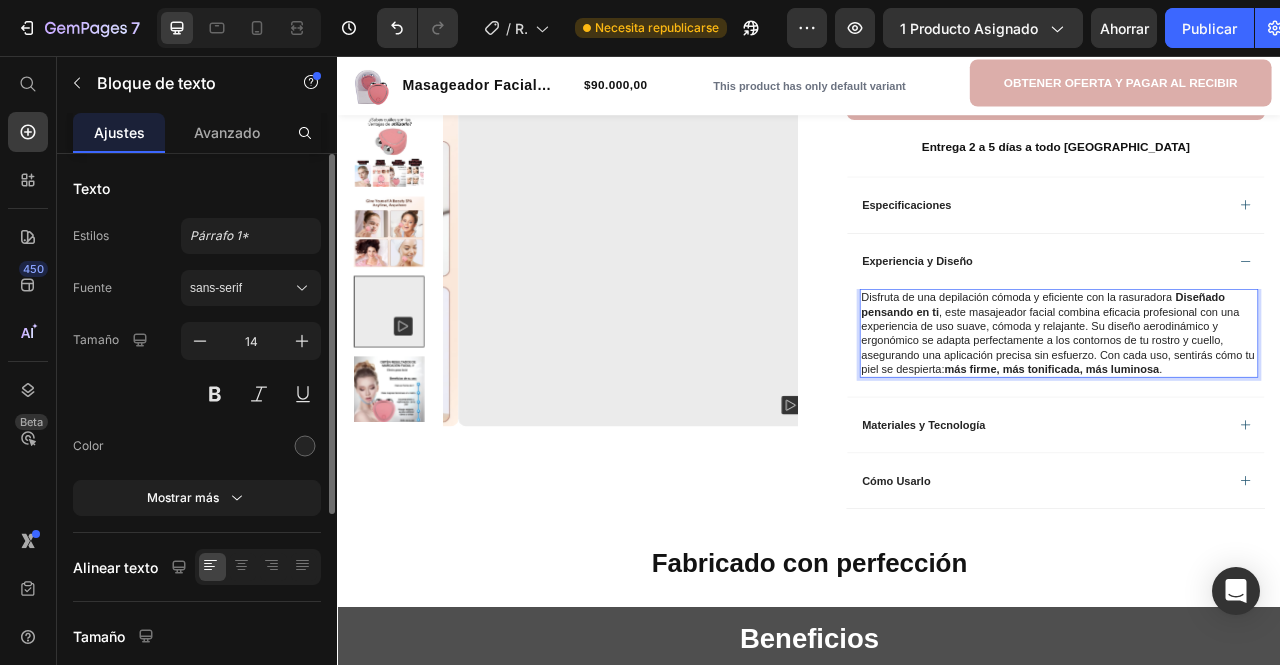 drag, startPoint x: 1402, startPoint y: 452, endPoint x: 1100, endPoint y: 369, distance: 313.19803 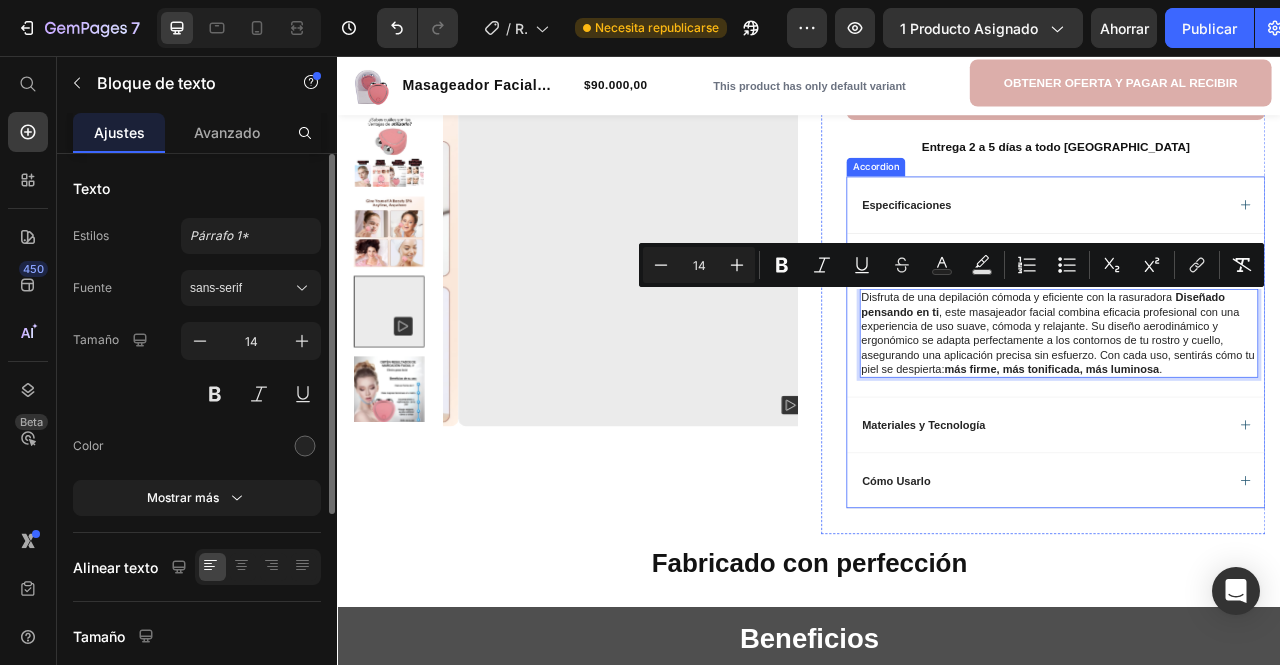 click on "Materiales y Tecnología" at bounding box center (1234, 526) 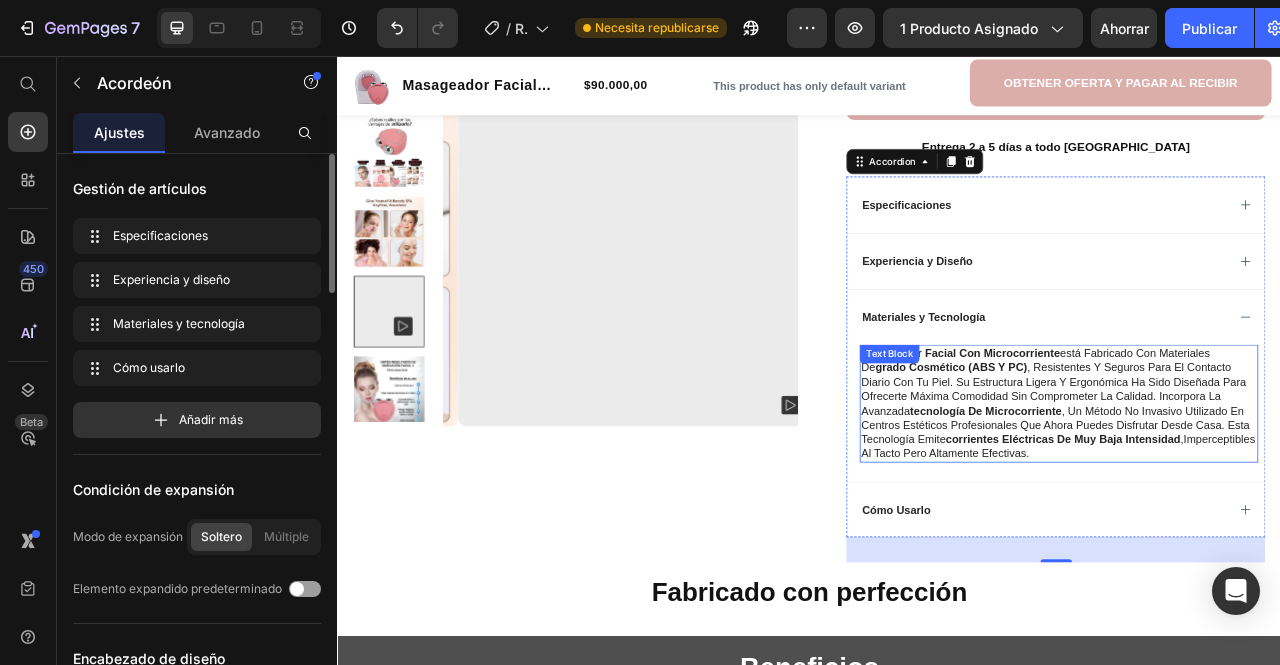 click on "Masajeador Facial con Microcorriente  está fabricado con materiales de  grado cosmético (ABS y PC) , resistentes y seguros para el contacto diario con tu piel. Su estructura ligera y ergonómica ha sido diseñada para ofrecerte máxima comodidad sin comprometer la calidad. Incorpora la avanzada  tecnología de microcorriente , un método no invasivo utilizado en centros estéticos profesionales que ahora puedes disfrutar desde casa. Esta tecnología emite  corrientes eléctricas de muy baja intensidad ,imperceptibles al tacto pero altamente efectivas." at bounding box center (1254, 499) 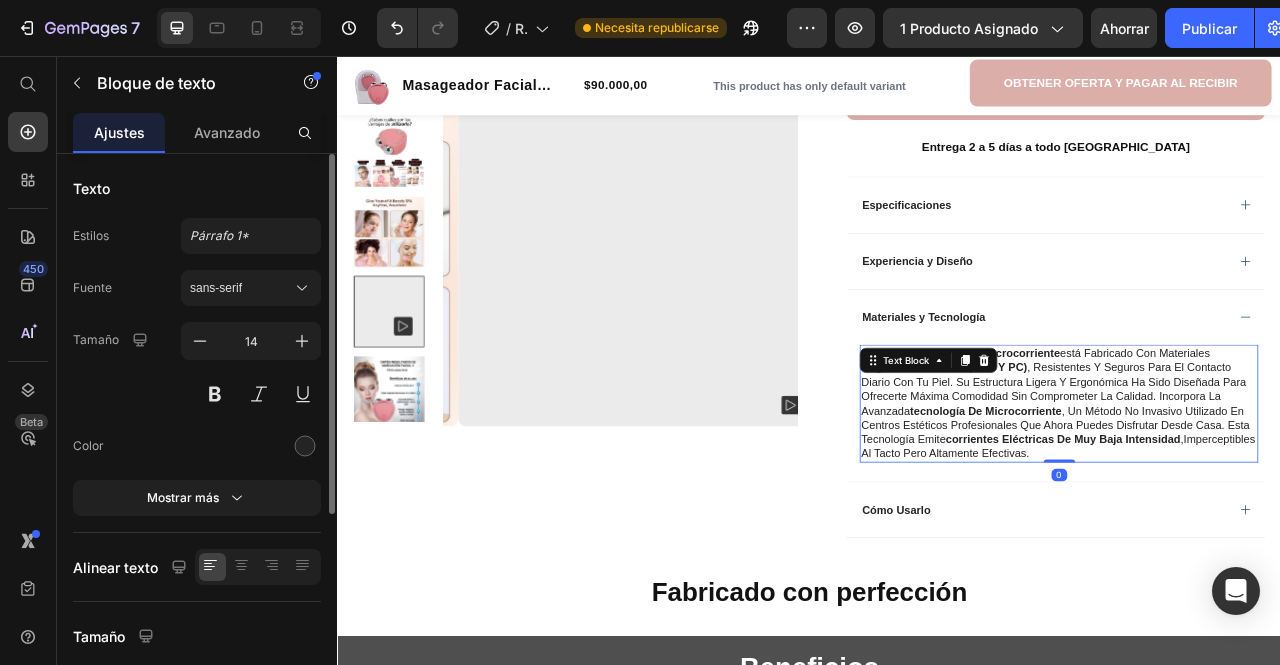 click on "Masajeador Facial con Microcorriente  está fabricado con materiales de  grado cosmético (ABS y PC) , resistentes y seguros para el contacto diario con tu piel. Su estructura ligera y ergonómica ha sido diseñada para ofrecerte máxima comodidad sin comprometer la calidad. Incorpora la avanzada  tecnología de microcorriente , un método no invasivo utilizado en centros estéticos profesionales que ahora puedes disfrutar desde casa. Esta tecnología emite  corrientes eléctricas de muy baja intensidad ,imperceptibles al tacto pero altamente efectivas." at bounding box center [1254, 499] 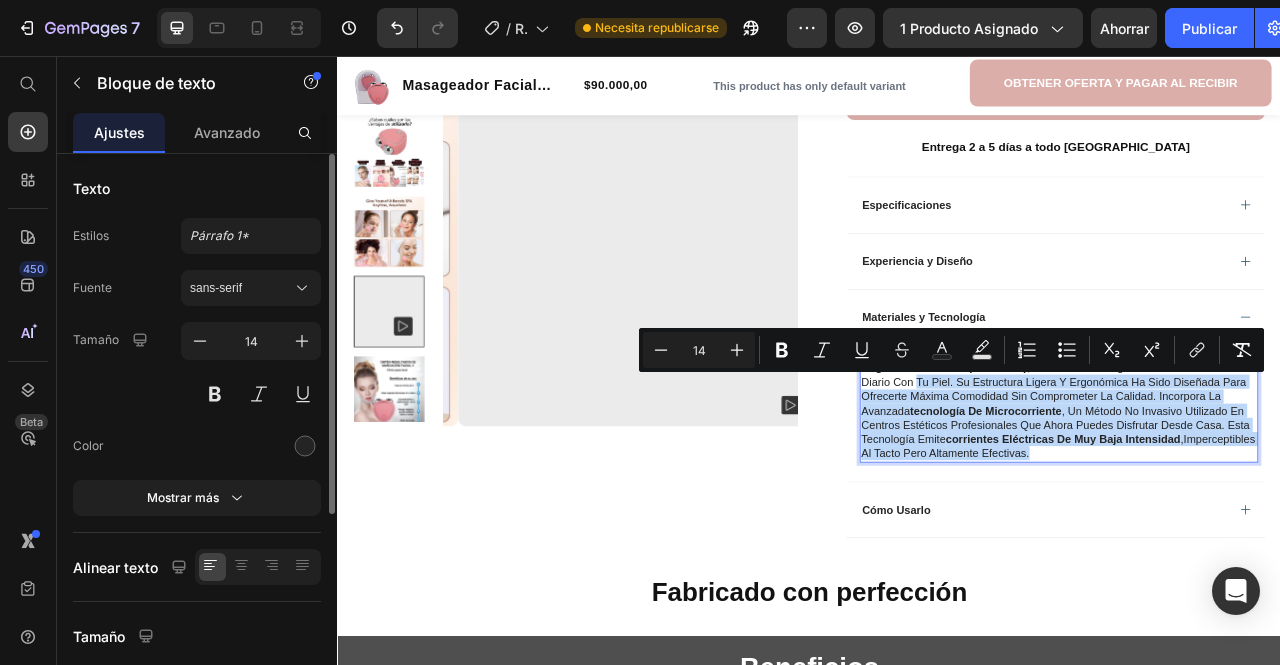 drag, startPoint x: 1383, startPoint y: 556, endPoint x: 1026, endPoint y: 464, distance: 368.66382 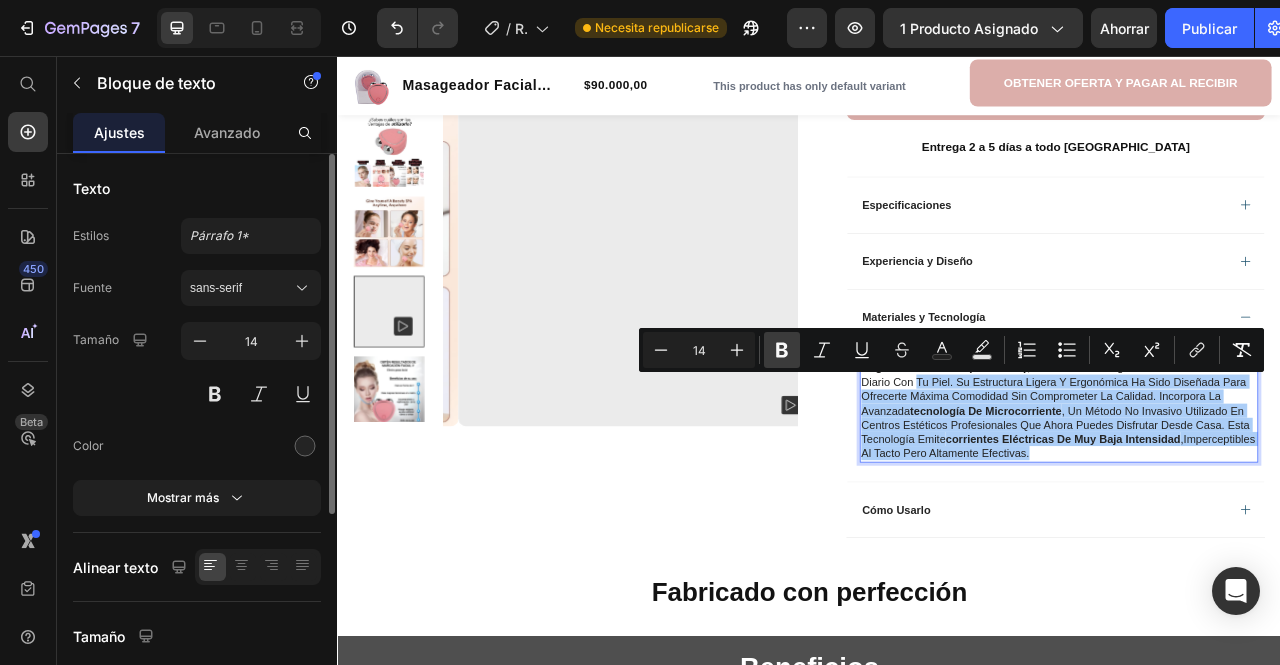 click 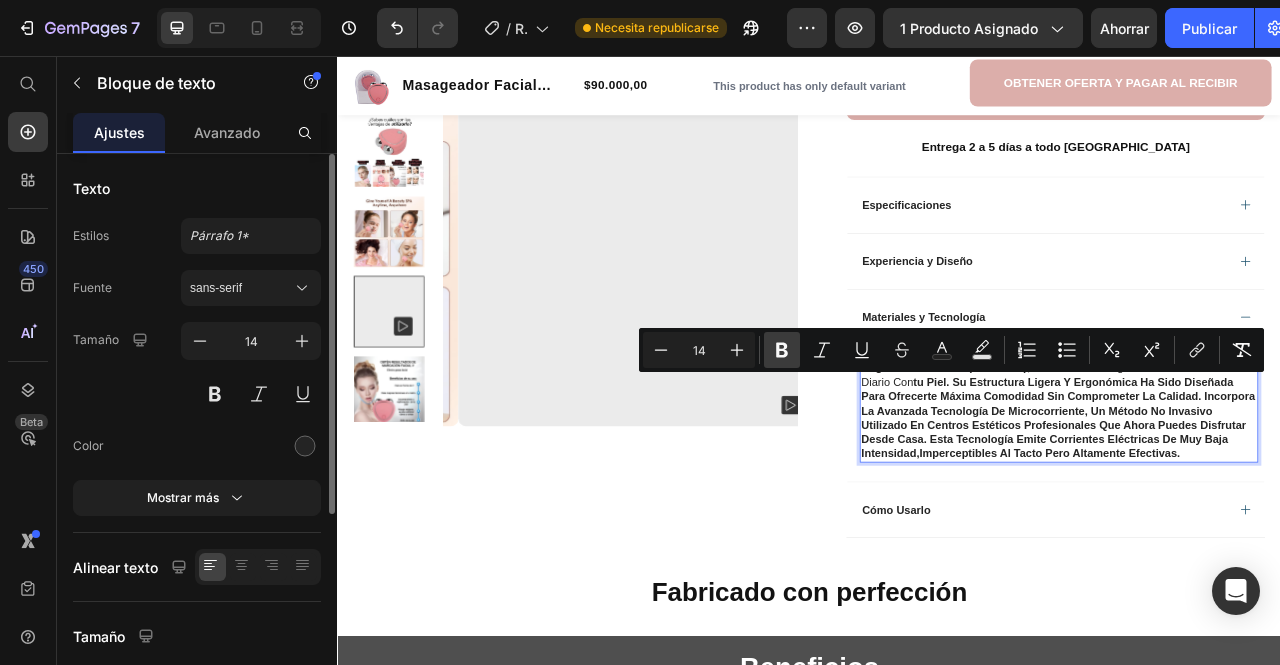 click 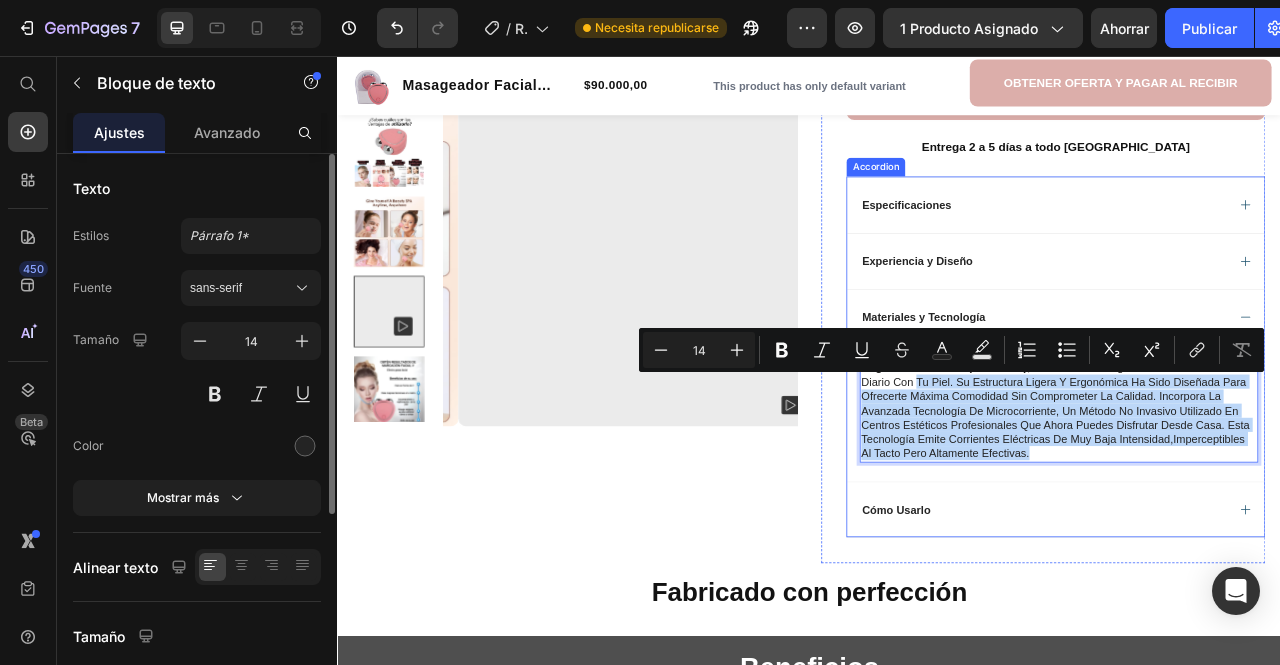 click on "Cómo Usarlo" at bounding box center [1234, 634] 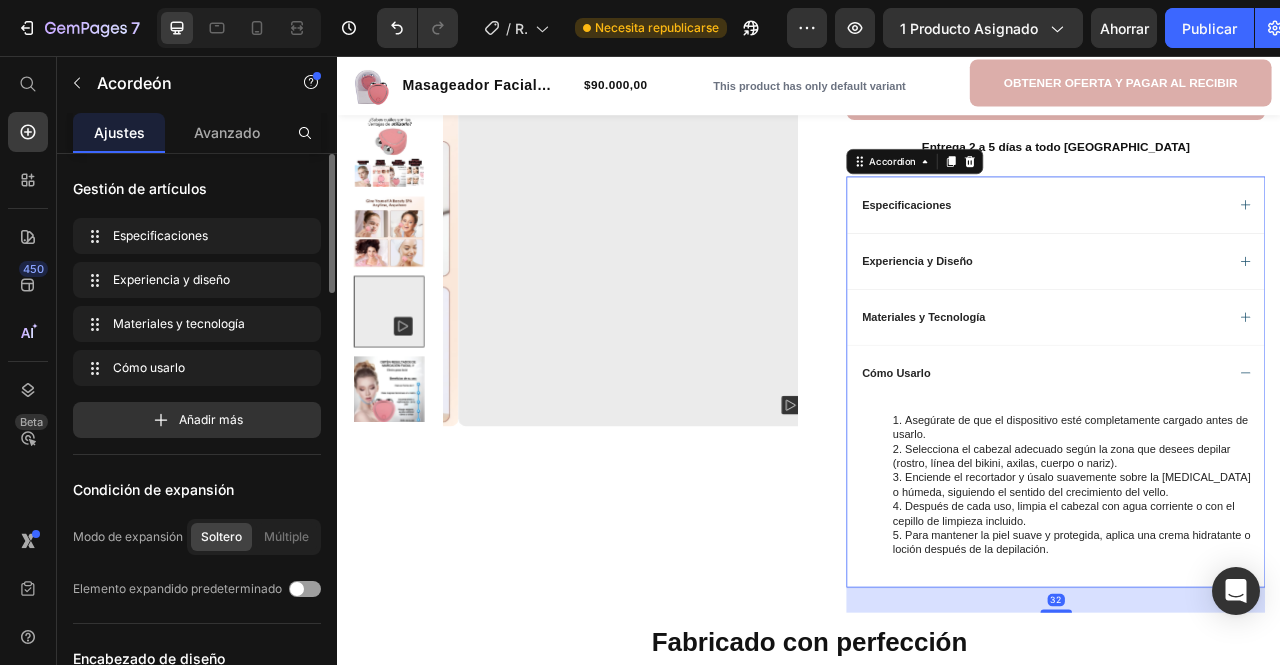 click 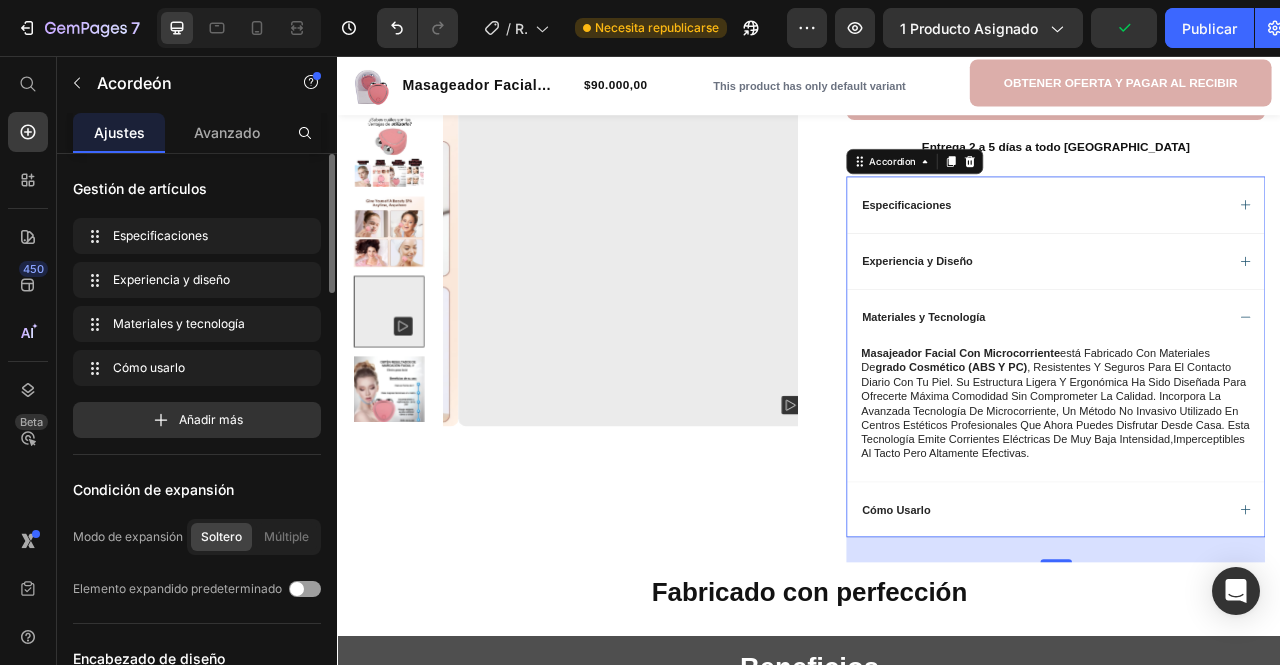 click 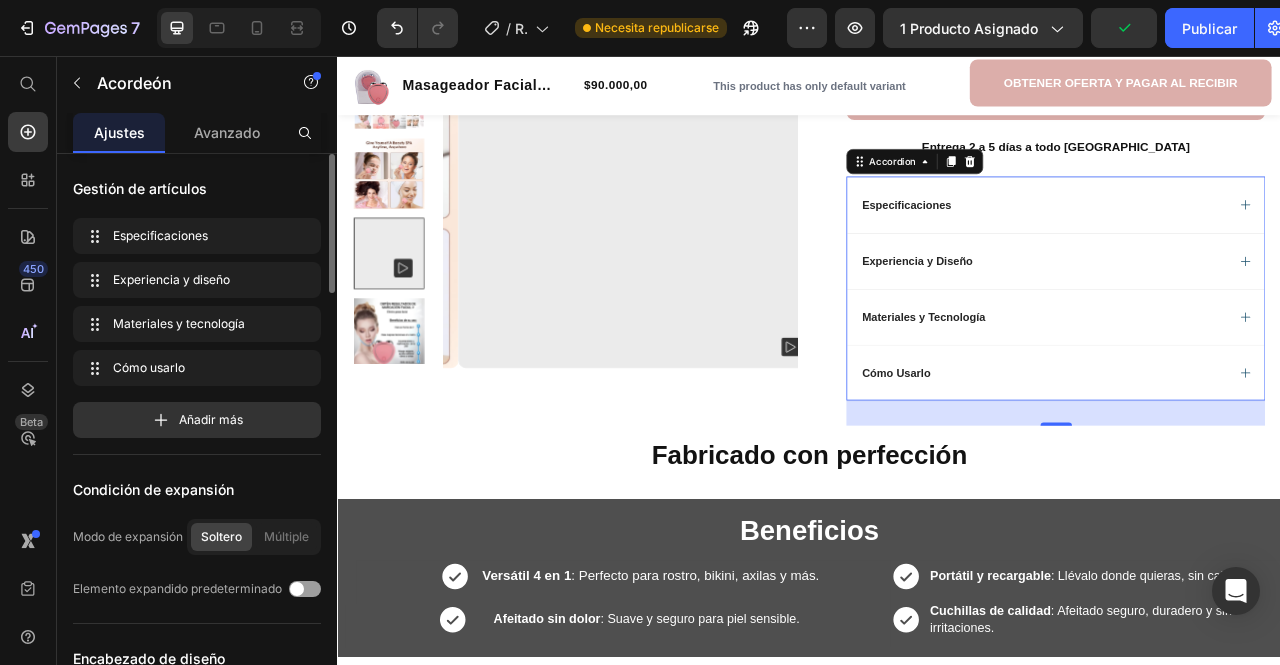 click 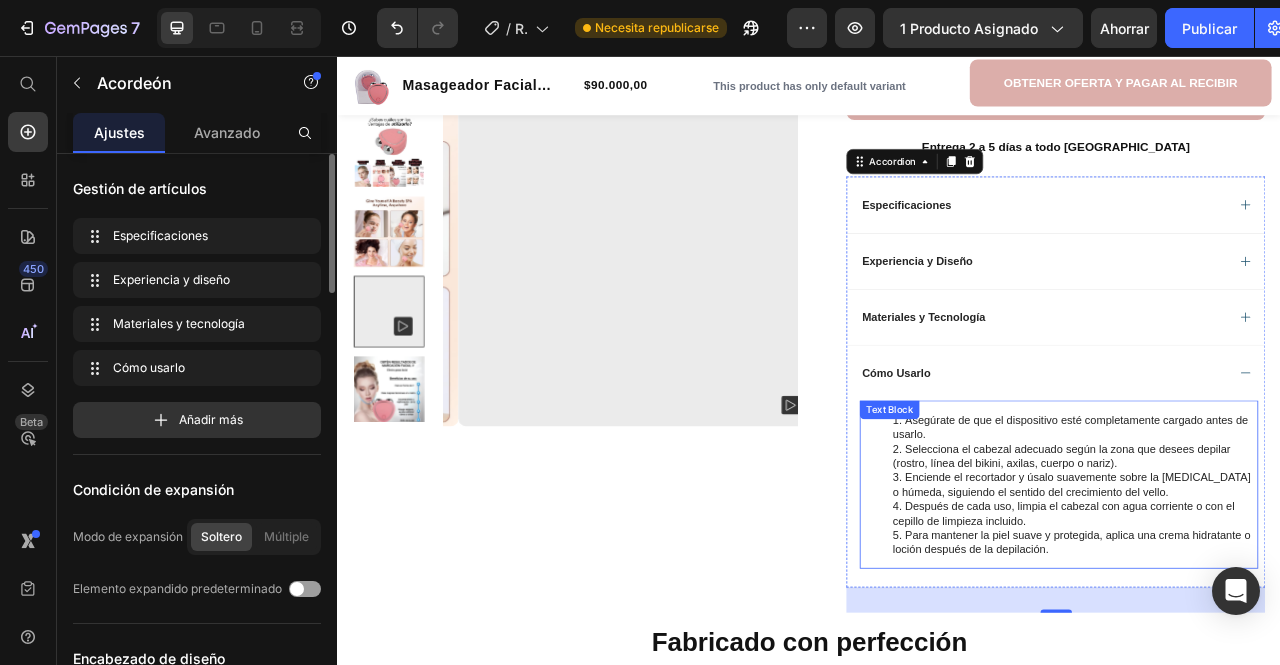 scroll, scrollTop: 700, scrollLeft: 0, axis: vertical 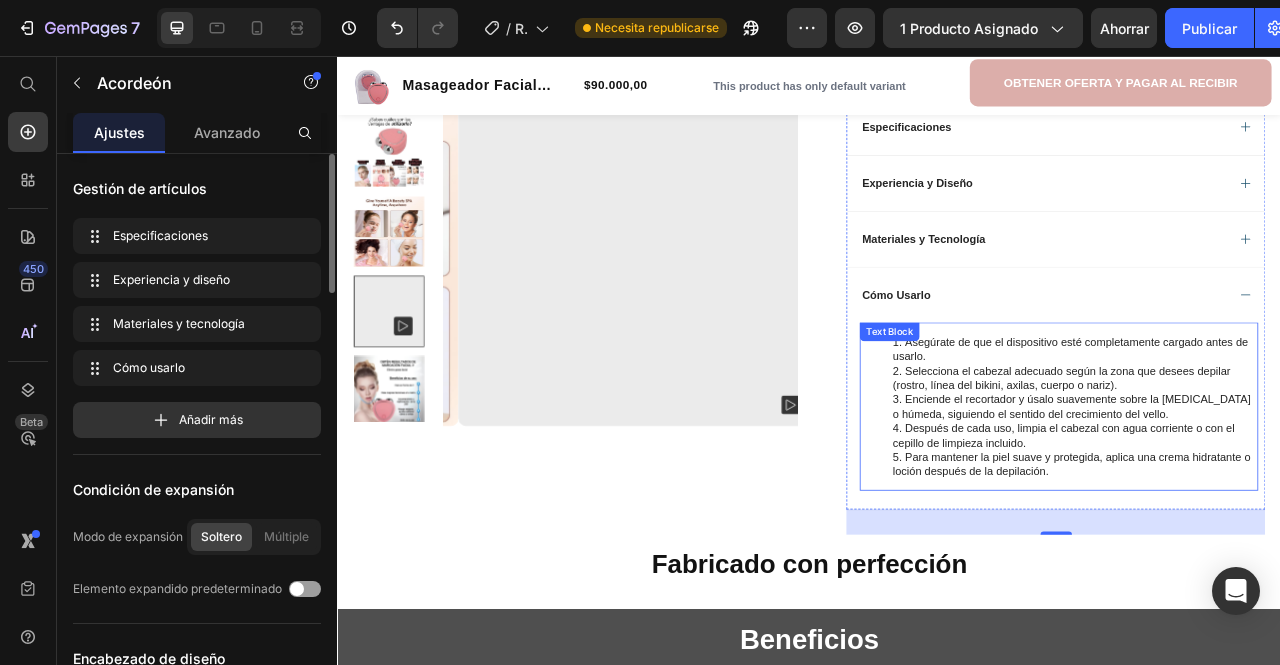 click on "Asegúrate de que el dispositivo esté completamente cargado antes de usarlo." at bounding box center [1274, 429] 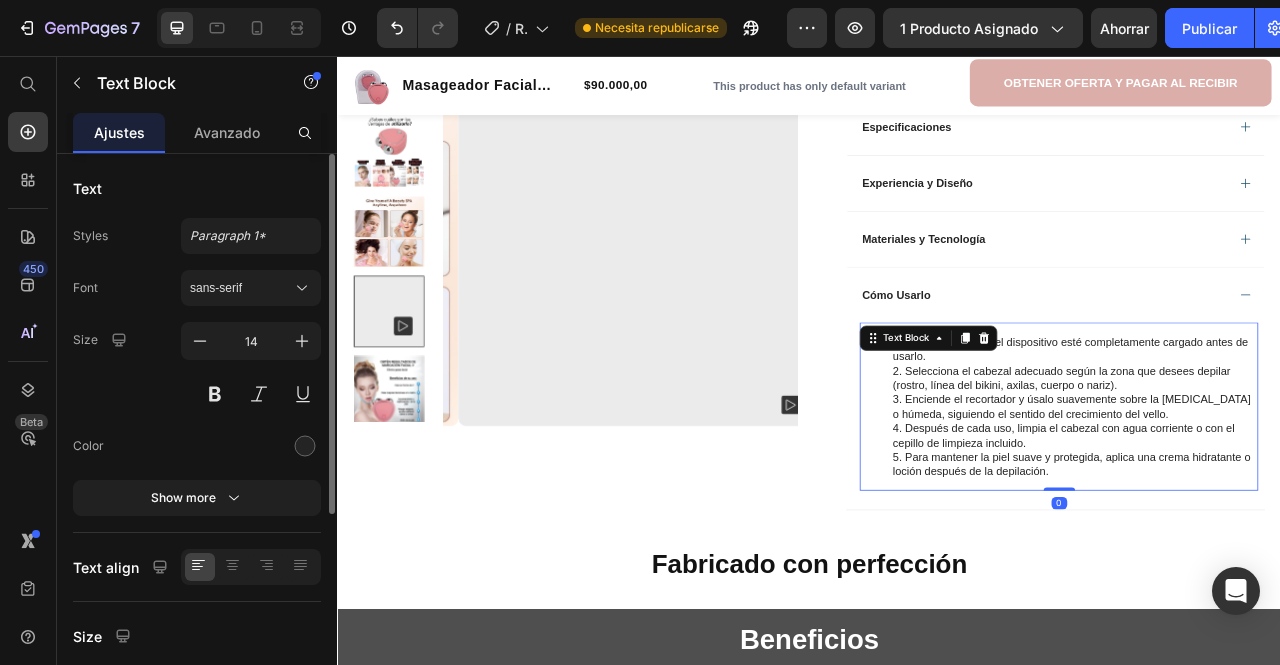 click on "Asegúrate de que el dispositivo esté completamente cargado antes de usarlo." at bounding box center [1274, 429] 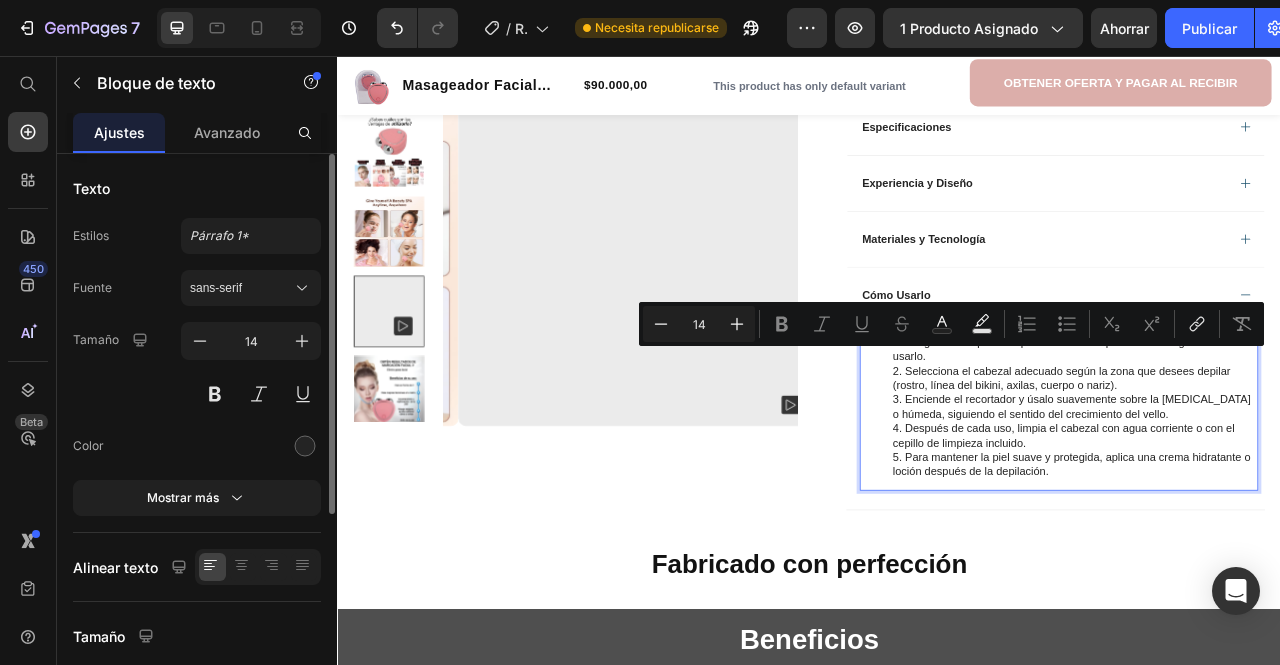 click on "Asegúrate de que el dispositivo esté completamente cargado antes de usarlo." at bounding box center [1274, 429] 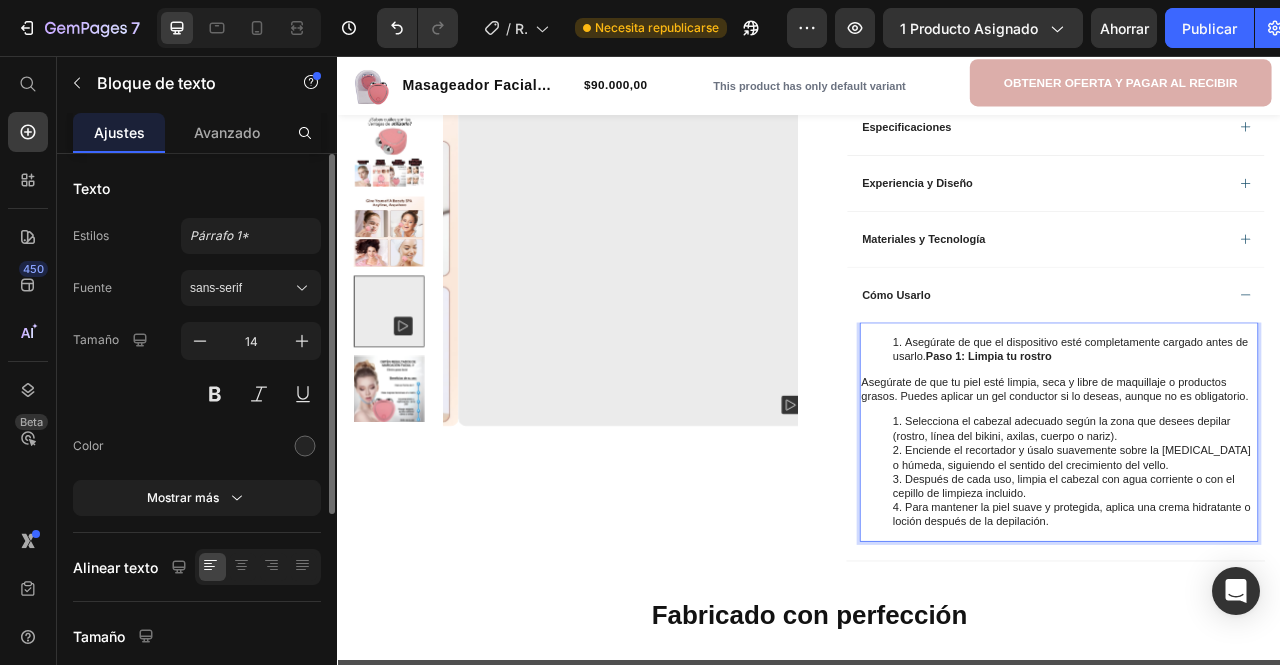 click on "Asegúrate de que el dispositivo esté completamente cargado antes de usarlo. Paso 1: Limpia tu rostro" at bounding box center (1274, 429) 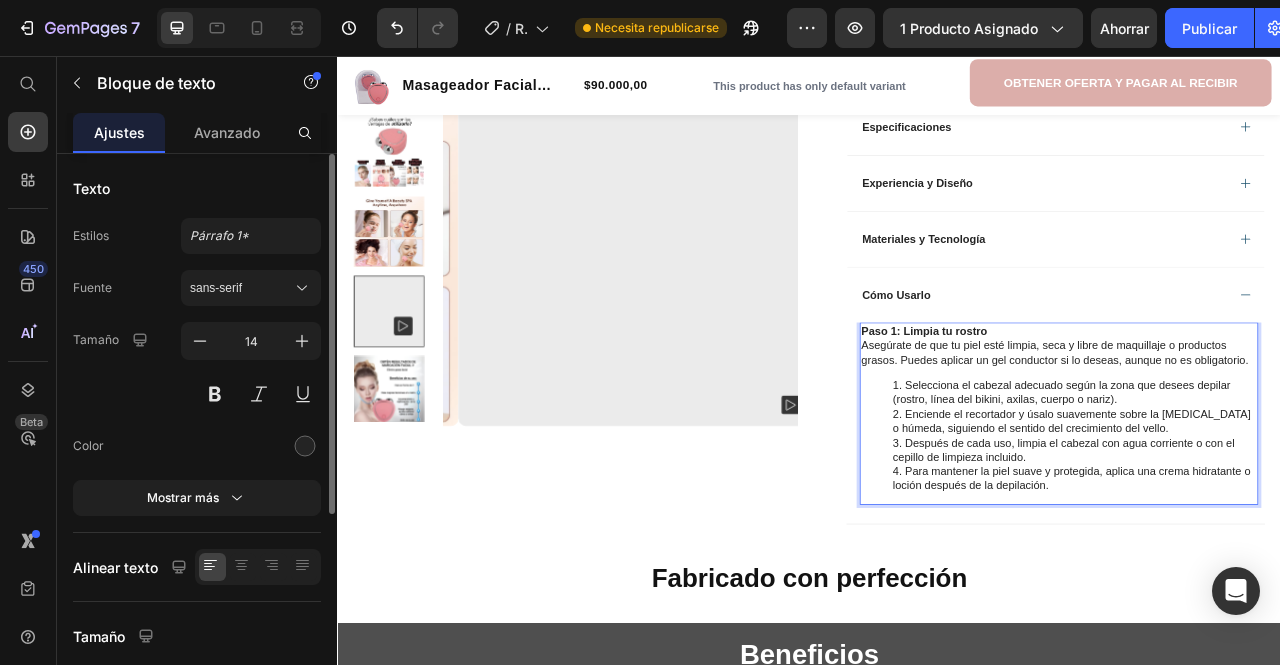 click on "Asegúrate de que tu piel esté limpia, seca y libre de maquillaje o productos grasos. Puedes aplicar un gel conductor si lo deseas, aunque no es obligatorio." at bounding box center [1254, 433] 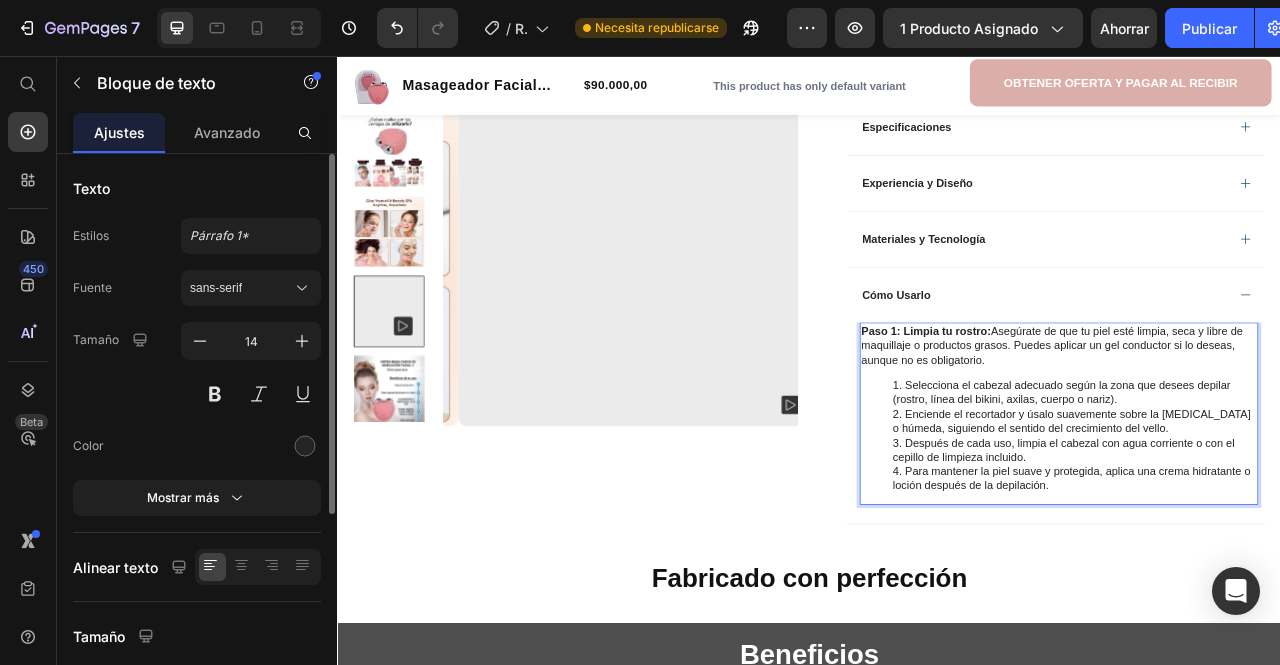 click on "Paso 1: Limpia tu rostro:  Asegúrate de que tu piel esté limpia, seca y libre de maquillaje o productos grasos. Puedes aplicar un gel conductor si lo deseas, aunque no es obligatorio." at bounding box center [1254, 424] 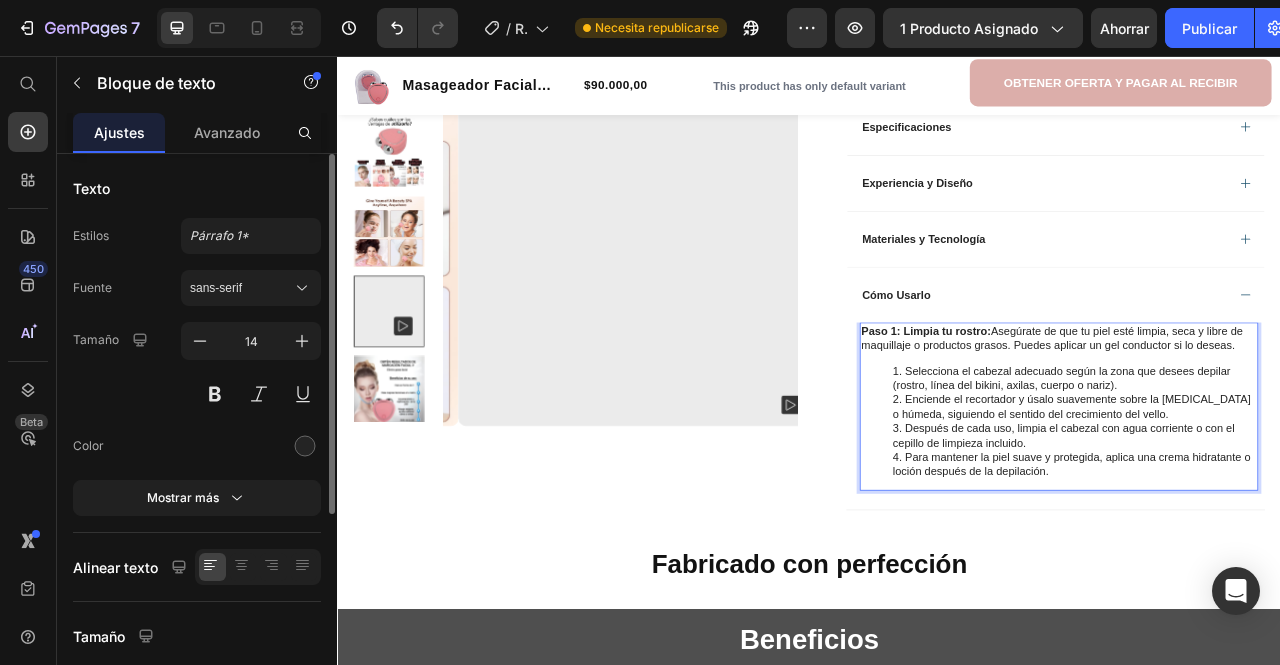 click on "Selecciona el cabezal adecuado según la zona que desees depilar (rostro, línea del bikini, axilas, cuerpo o nariz)." at bounding box center [1274, 466] 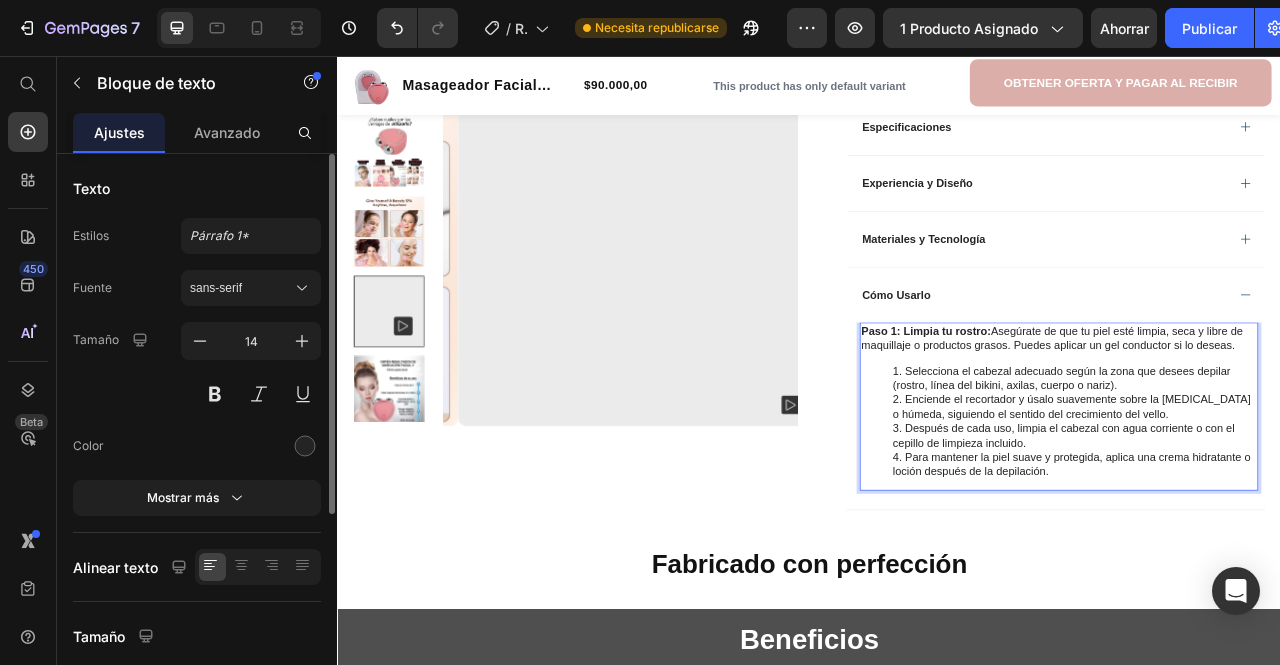 click on "Selecciona el cabezal adecuado según la zona que desees depilar (rostro, línea del bikini, axilas, cuerpo o nariz)." at bounding box center (1274, 466) 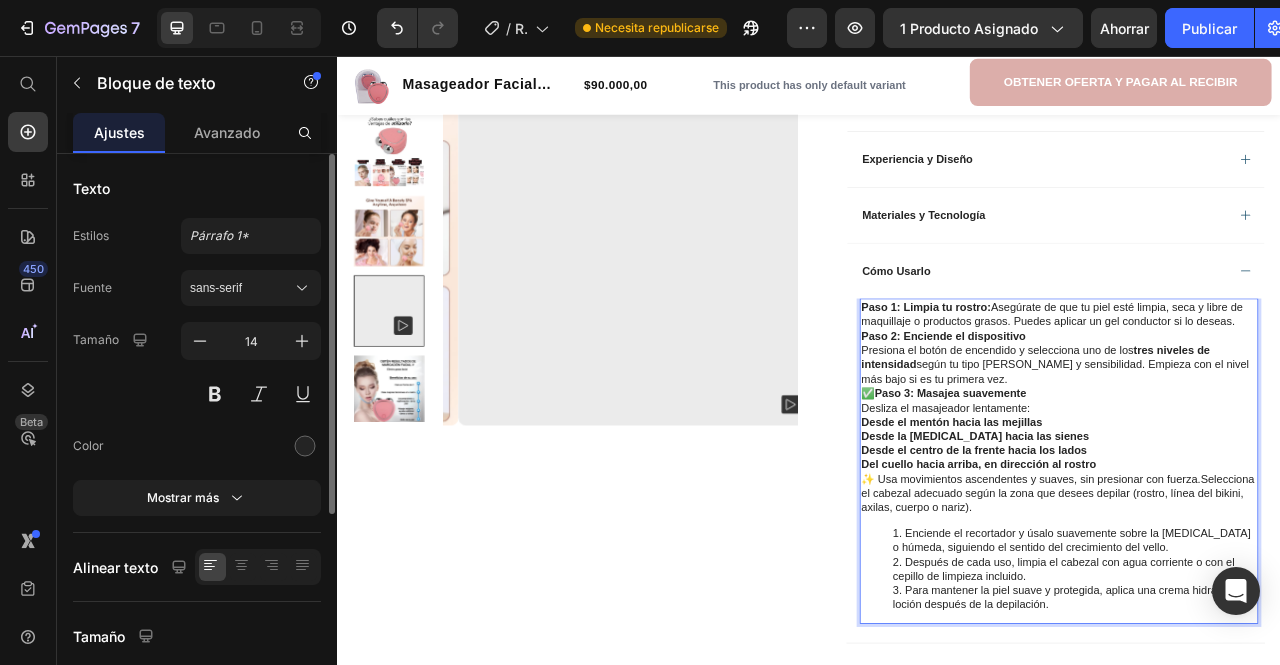 scroll, scrollTop: 800, scrollLeft: 0, axis: vertical 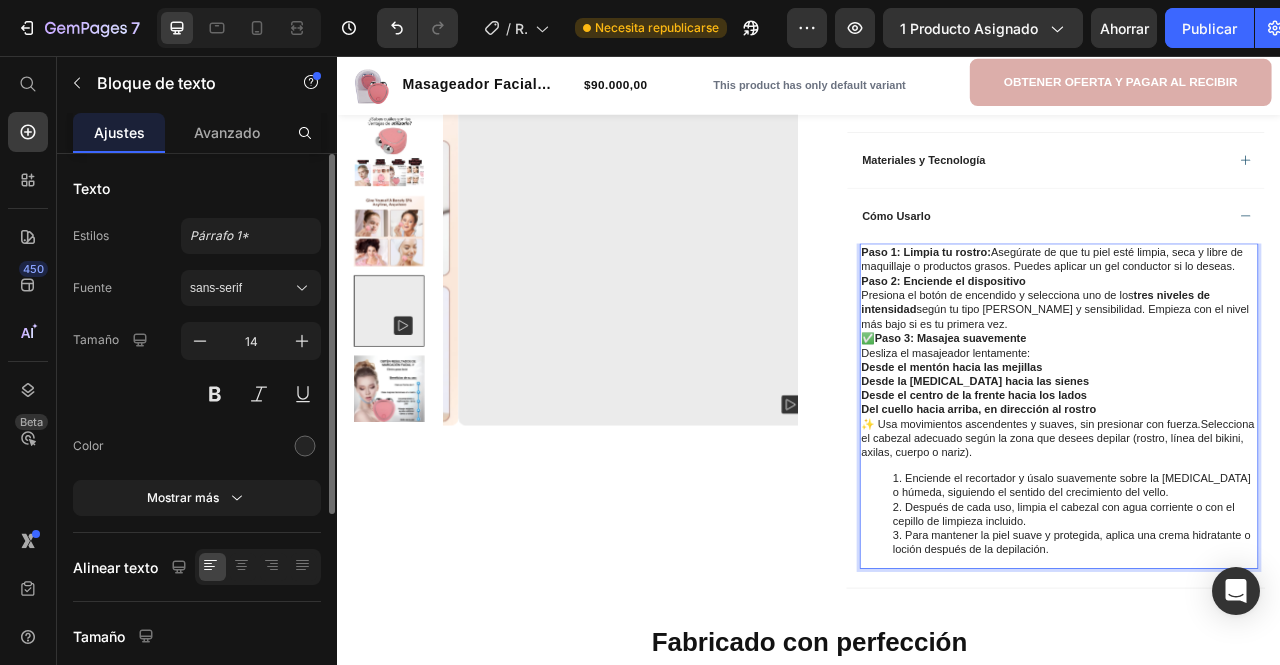 click on "✅  Paso 3: Masajea suavemente" at bounding box center (1254, 415) 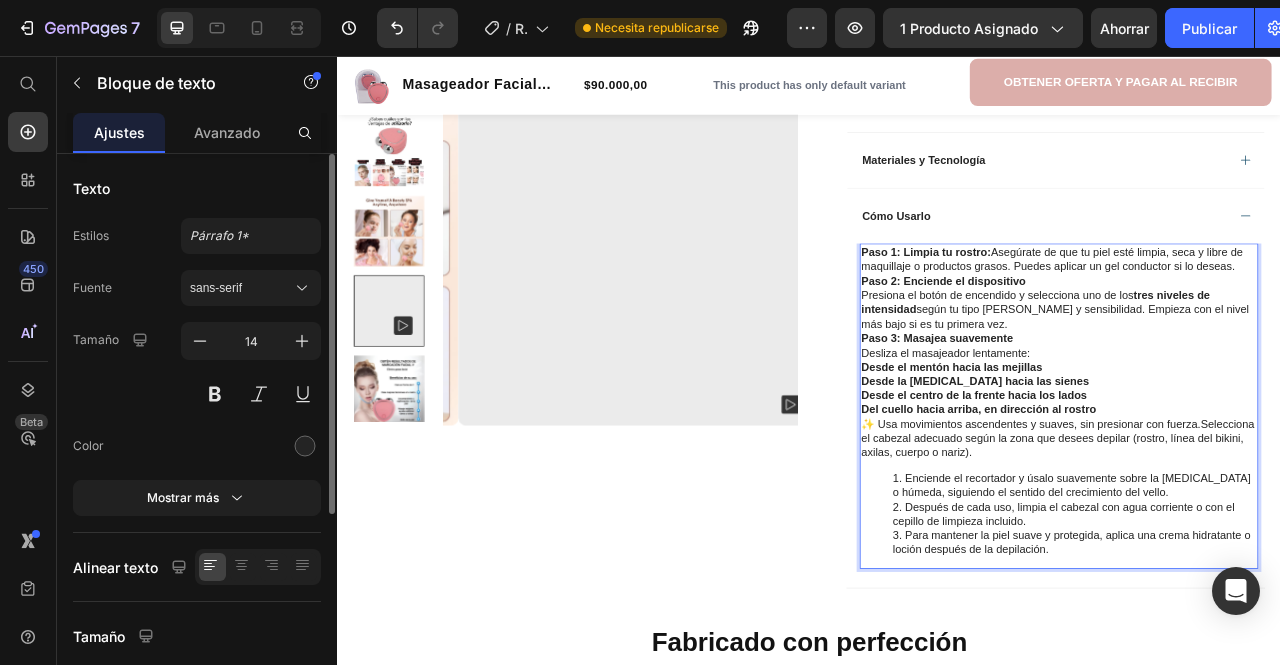click on "Desliza el masajeador lentamente:" at bounding box center (1254, 434) 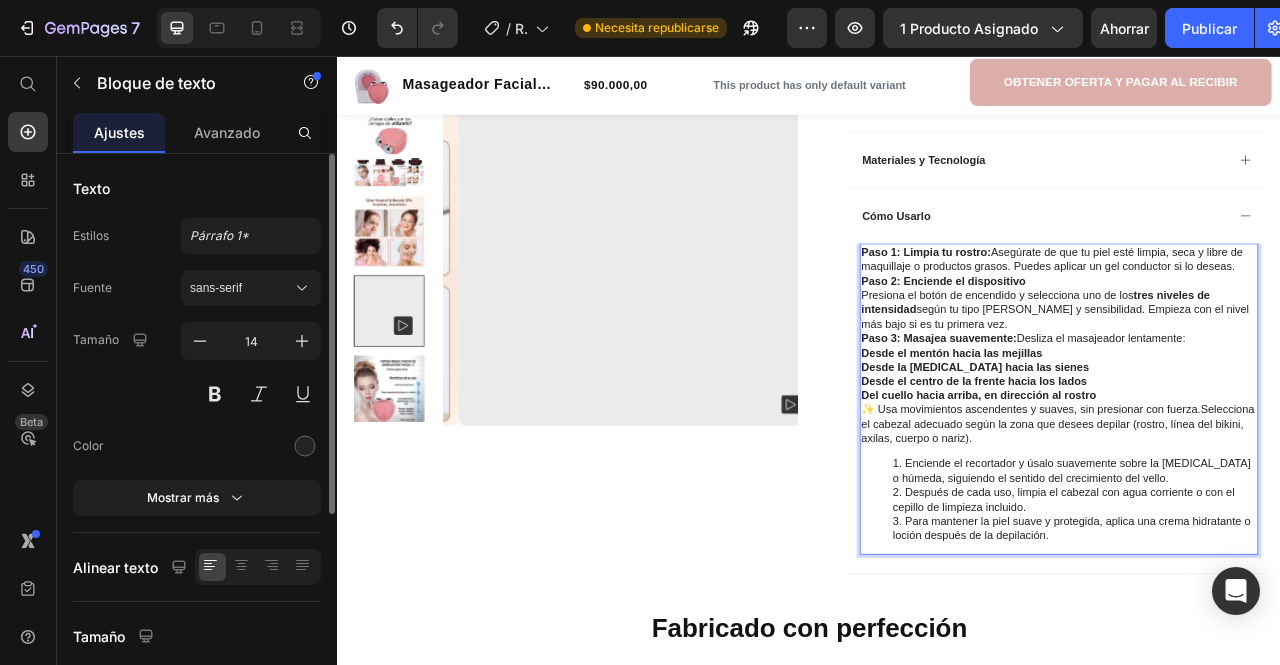 click on "Presiona el botón de encendido y selecciona uno de los  tres niveles de intensidad  según tu tipo de piel y sensibilidad. Empieza con el nivel más bajo si es tu primera vez." at bounding box center [1254, 379] 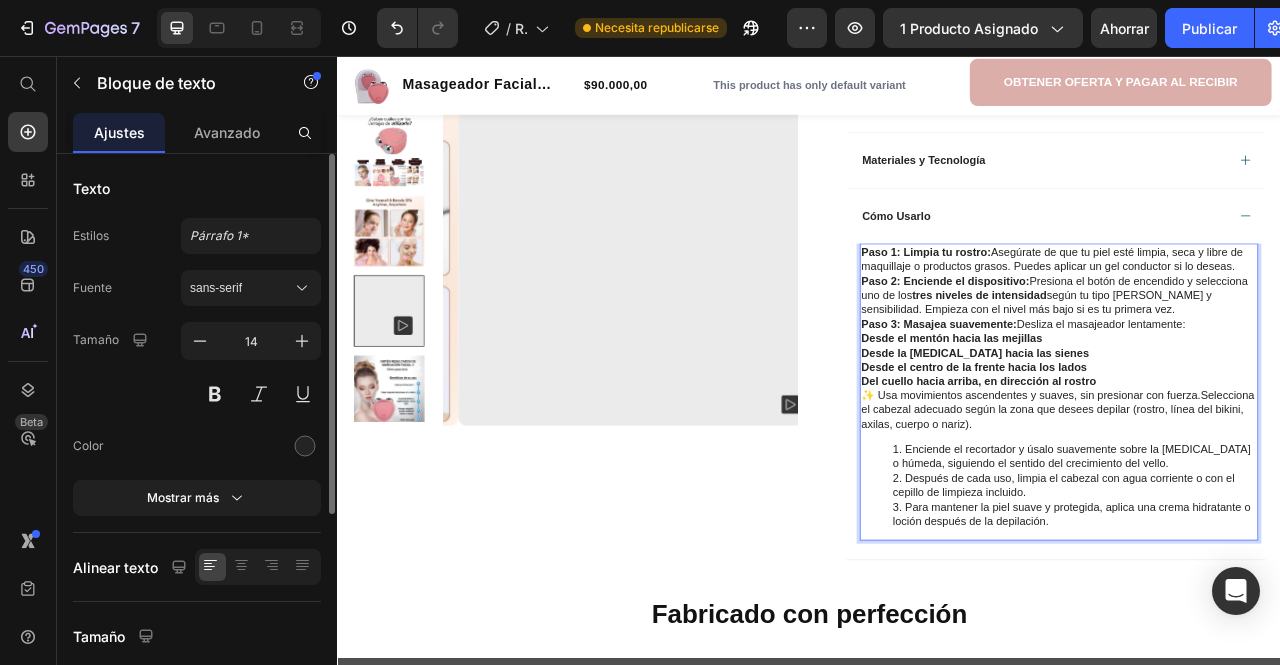 click on "Paso 1: Limpia tu rostro:  Asegúrate de que tu piel esté limpia, seca y libre de maquillaje o productos grasos. Puedes aplicar un gel conductor si lo deseas." at bounding box center (1254, 315) 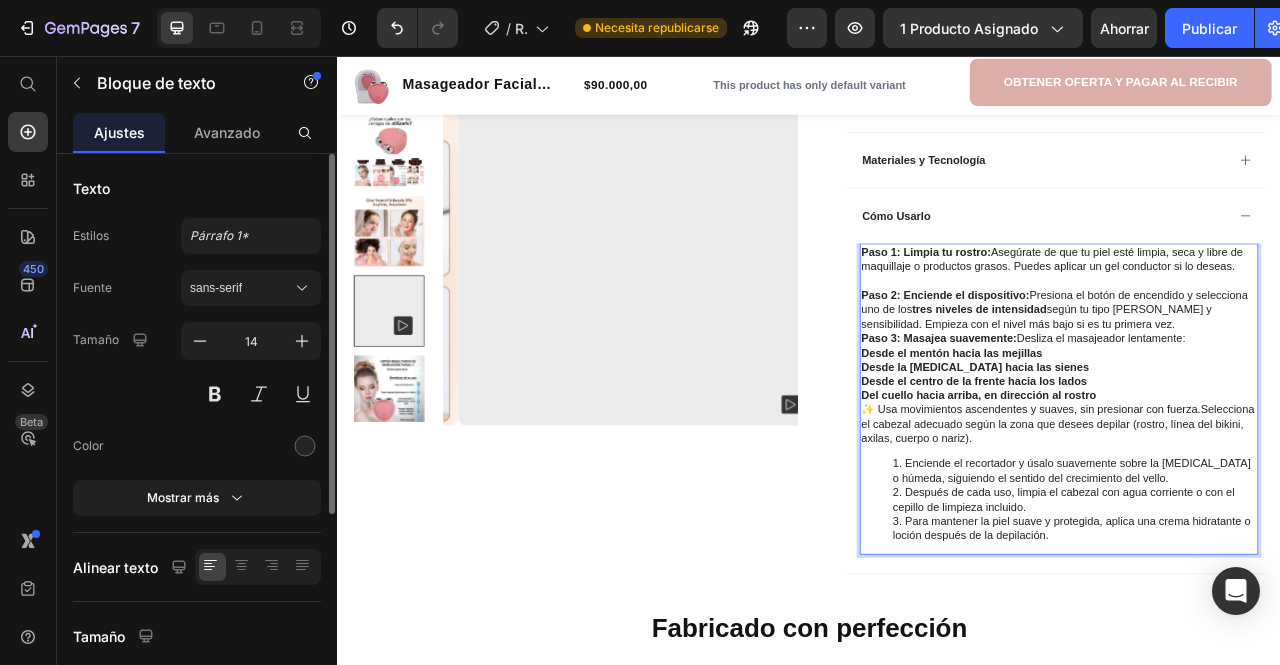 click on "Paso 2: Enciende el dispositivo:  Presiona el botón de encendido y selecciona uno de los  tres niveles de intensidad  según tu tipo de piel y sensibilidad. Empieza con el nivel más bajo si es tu primera vez." at bounding box center [1254, 379] 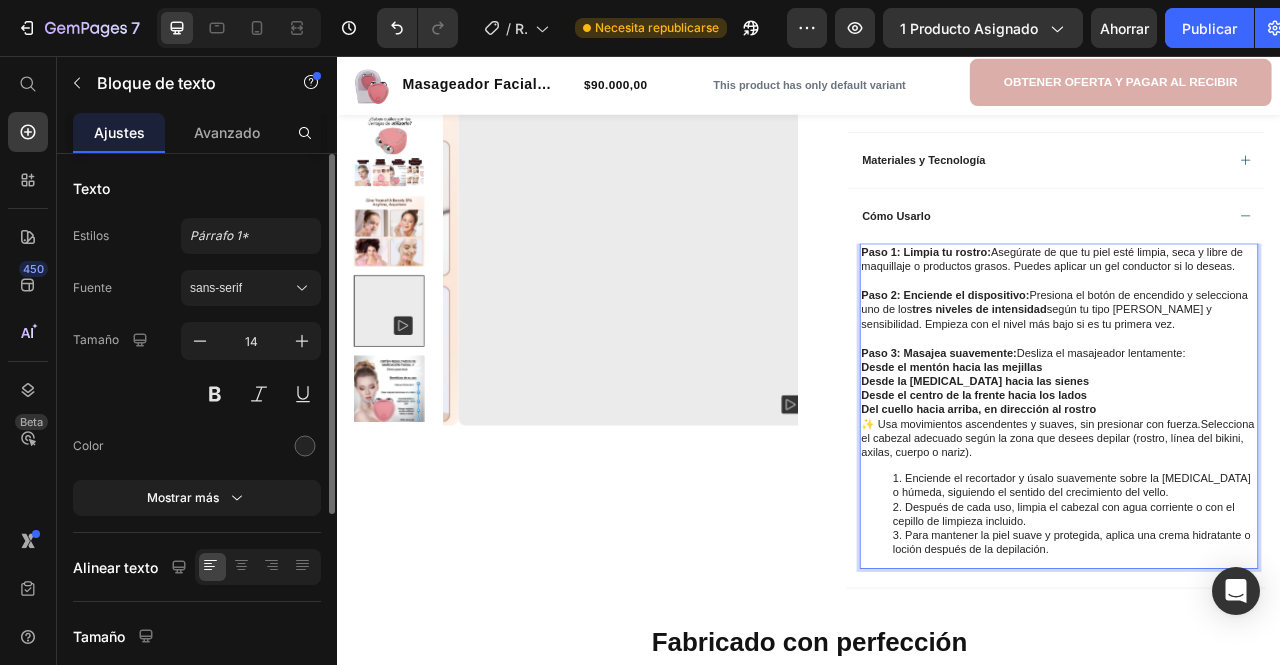 click on "Del cuello hacia arriba, en dirección al rostro" at bounding box center (1254, 506) 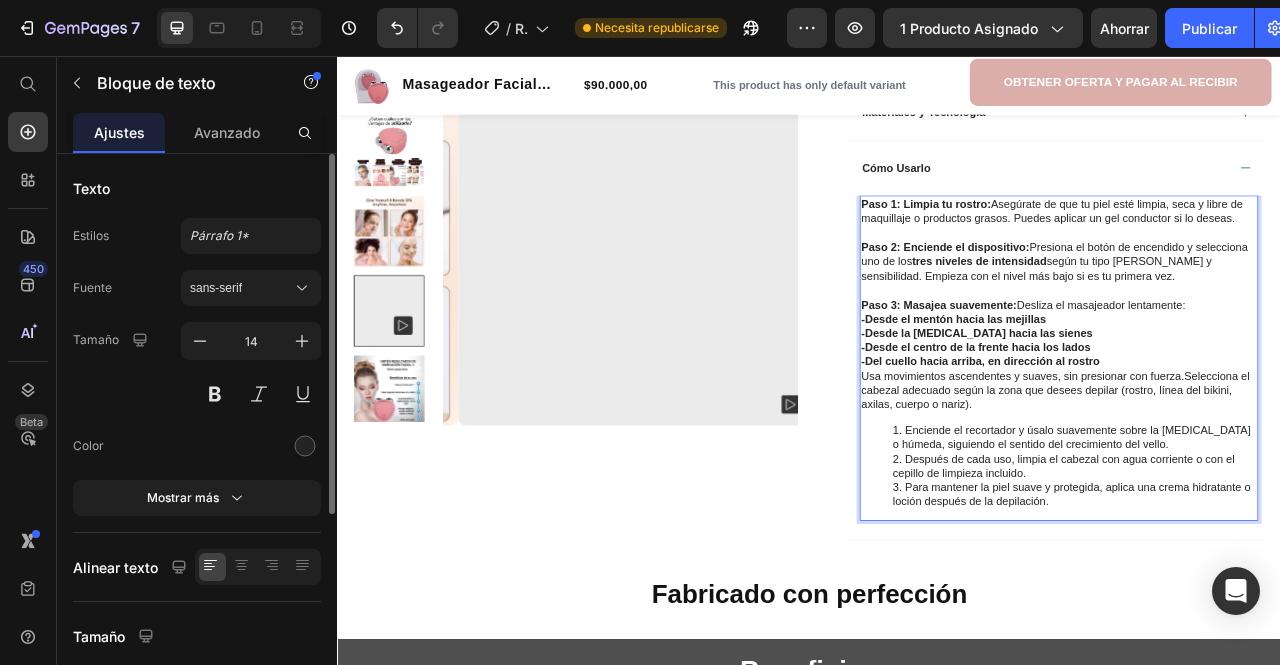 scroll, scrollTop: 900, scrollLeft: 0, axis: vertical 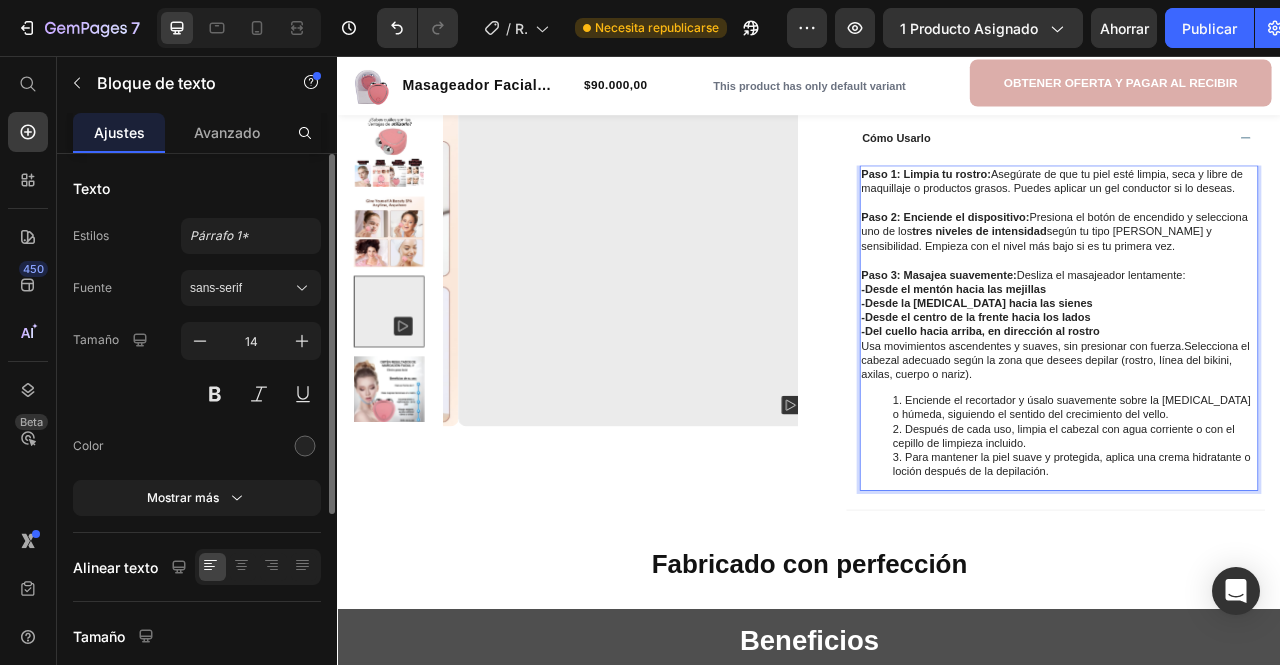 click on "Paso 1: Limpia tu rostro:  Asegúrate de que tu piel esté limpia, seca y libre de maquillaje o productos grasos. Puedes aplicar un gel conductor si lo deseas. Paso 2: Enciende el dispositivo:  Presiona el botón de encendido y selecciona uno de los  tres niveles de intensidad  según tu tipo de piel y sensibilidad. Empieza con el nivel más bajo si es tu primera vez. Paso 3: Masajea suavemente:  Desliza el masajeador lentamente: -Desde el mentón hacia las mejillas -Desde la mandíbula hacia las sienes -Desde el centro de la frente hacia los lados -Del cuello hacia arriba, en dirección al rostro Usa movimientos ascendentes y suaves, sin presionar con fuerza.Selecciona el cabezal adecuado según la zona que desees depilar (rostro, línea del bikini, axilas, cuerpo o nariz). Enciende el recortador y úsalo suavemente sobre la piel seca o húmeda, siguiendo el sentido del crecimiento del vello. Después de cada uso, limpia el cabezal con agua corriente o con el cepillo de limpieza incluido." at bounding box center [1254, 402] 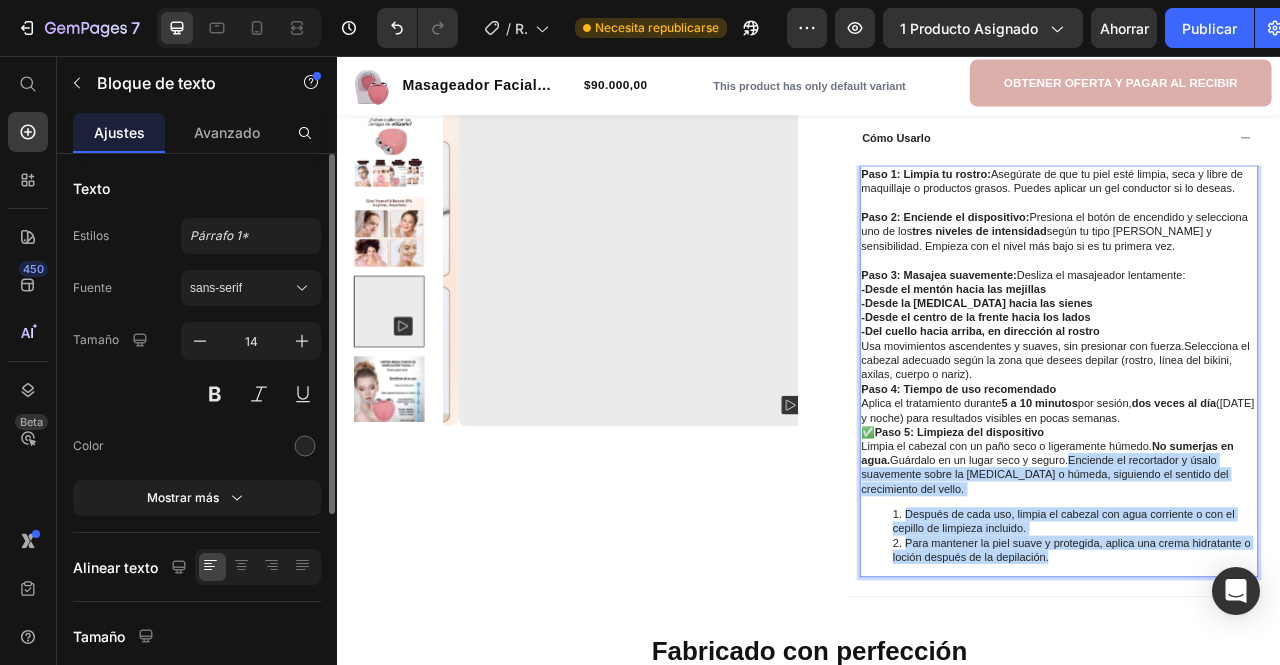 drag, startPoint x: 1259, startPoint y: 566, endPoint x: 1314, endPoint y: 696, distance: 141.15594 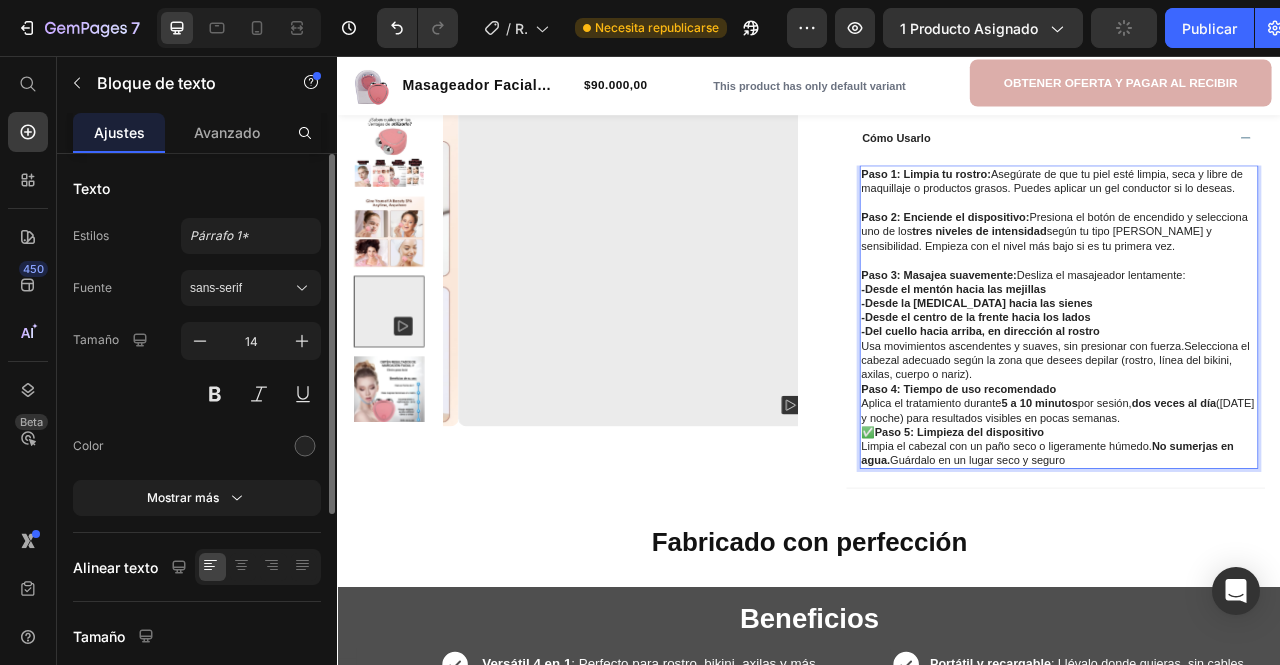 click on "✅  Paso 5: Limpieza del dispositivo" at bounding box center [1254, 534] 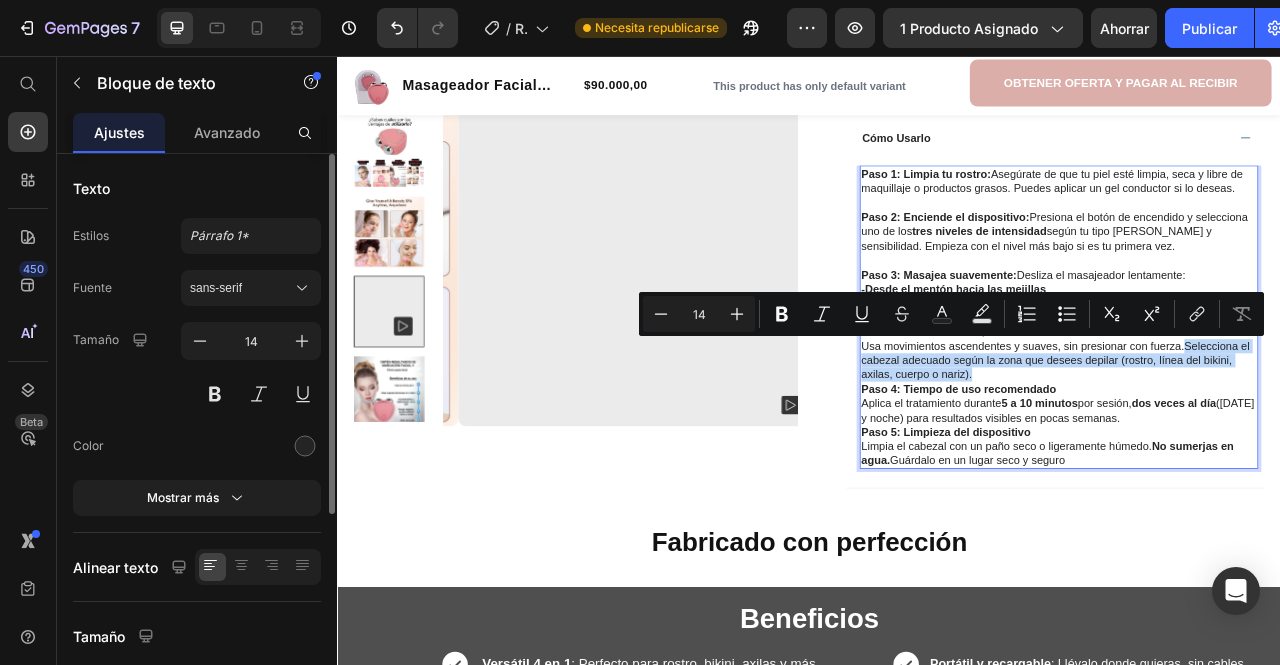 drag, startPoint x: 1406, startPoint y: 423, endPoint x: 1441, endPoint y: 463, distance: 53.15073 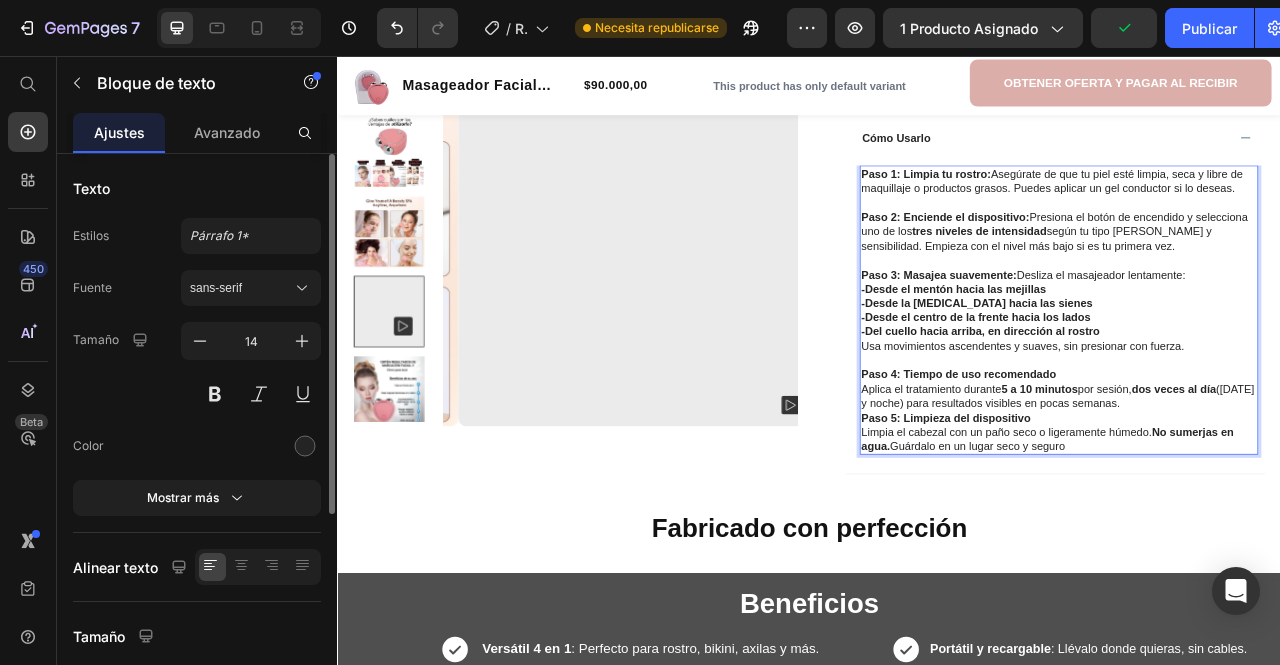 click on "Aplica el tratamiento durante  5 a 10 minutos  por sesión,  dos veces al día  (mañana y noche) para resultados visibles en pocas semanas." at bounding box center (1254, 488) 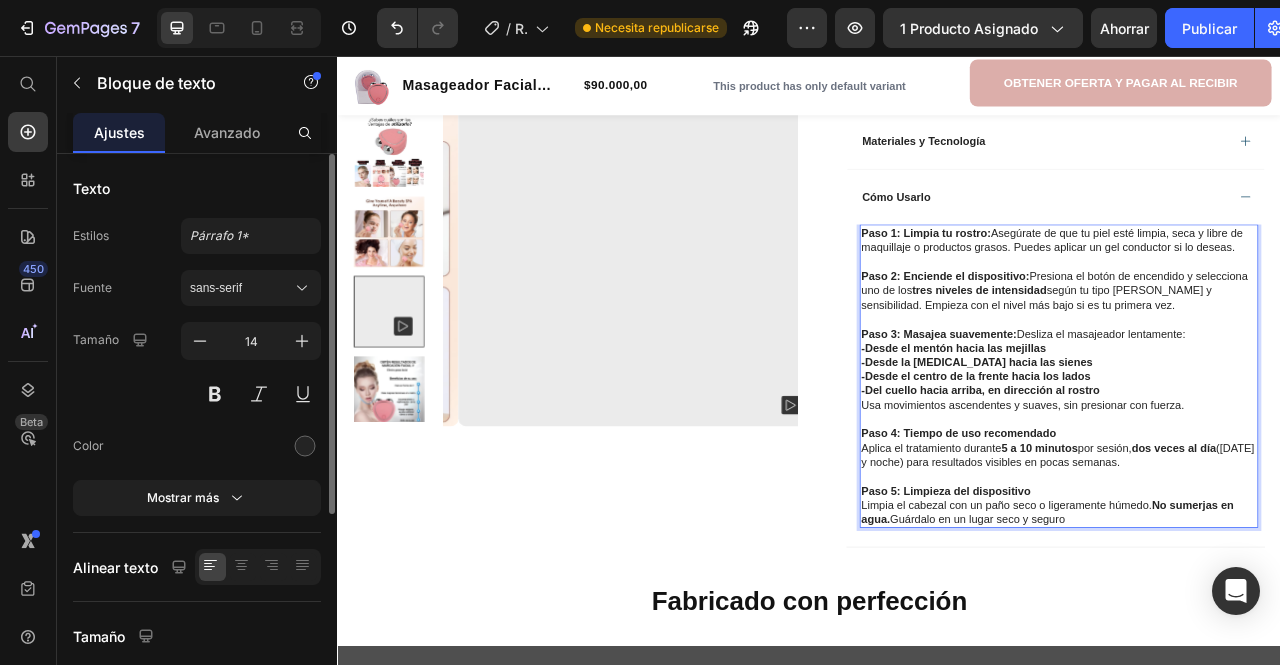 scroll, scrollTop: 800, scrollLeft: 0, axis: vertical 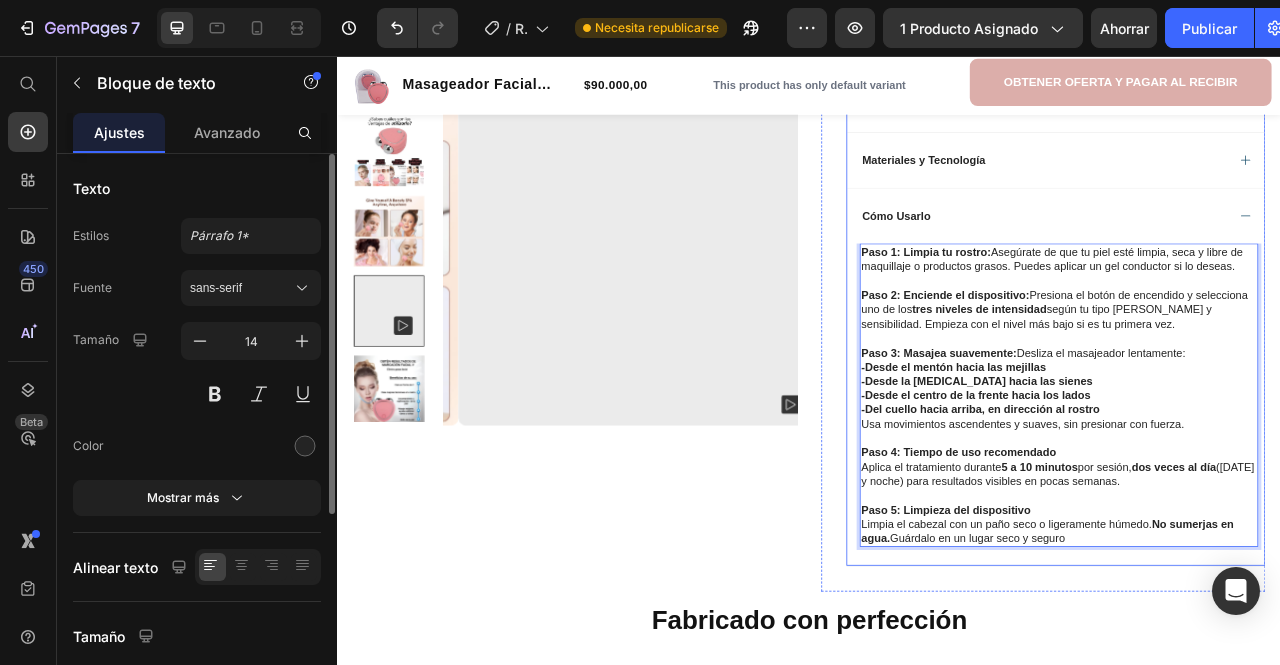 click on "Cómo Usarlo" at bounding box center (1250, 259) 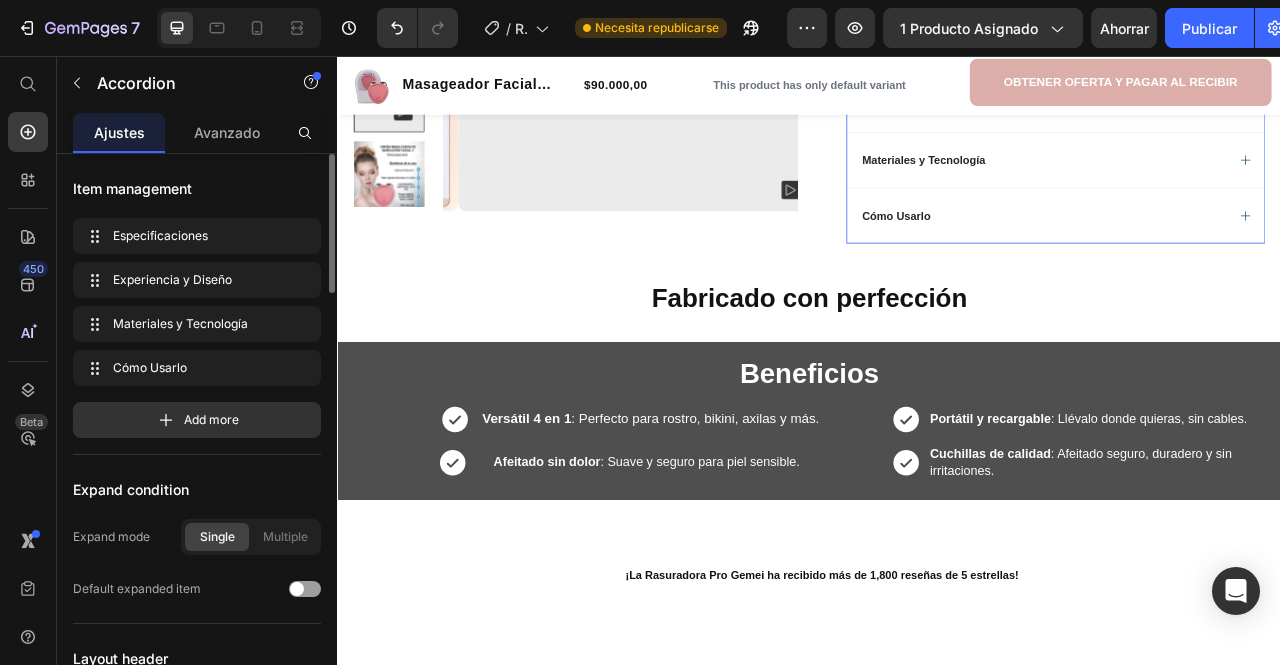 scroll, scrollTop: 0, scrollLeft: 0, axis: both 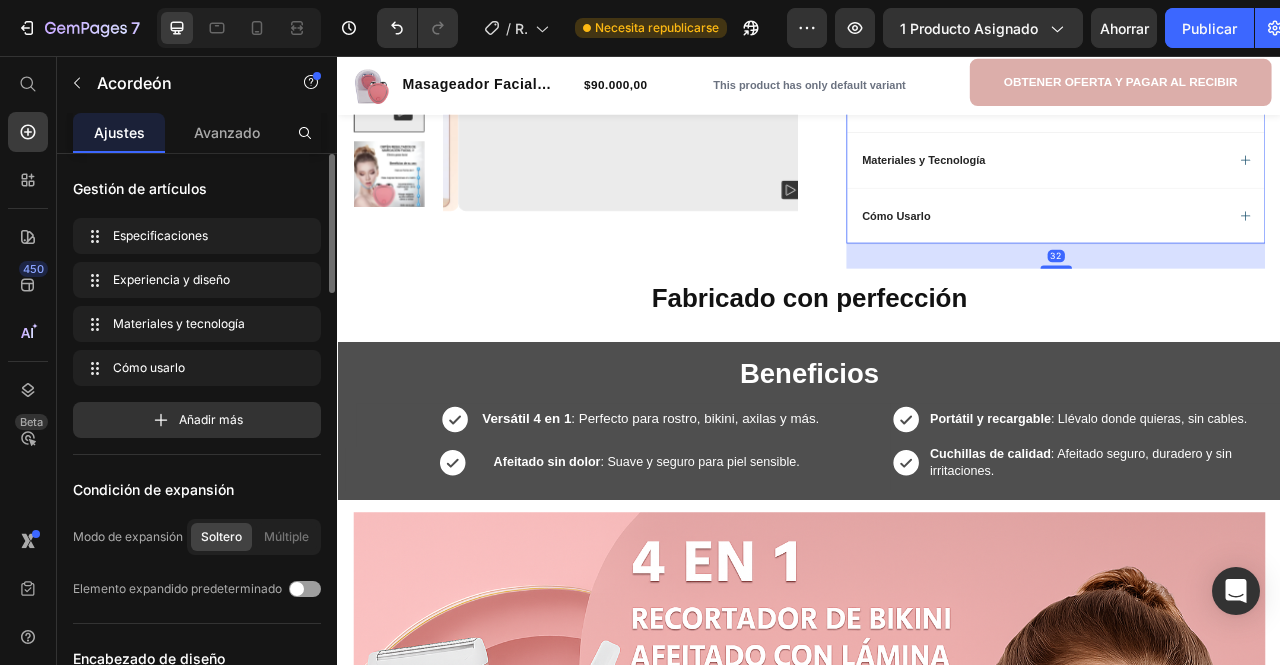 click 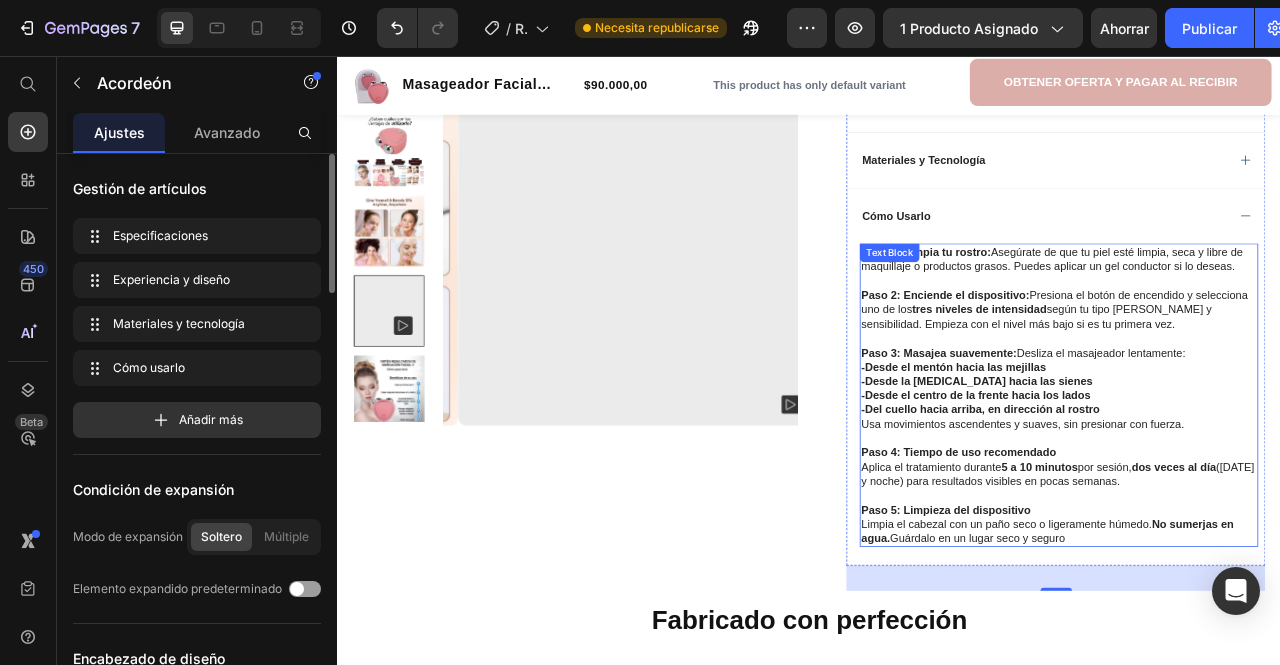 click on "Limpia el cabezal con un paño seco o ligeramente húmedo.  No sumerjas en agua.  Guárdalo en un lugar seco y seguro" at bounding box center (1254, 661) 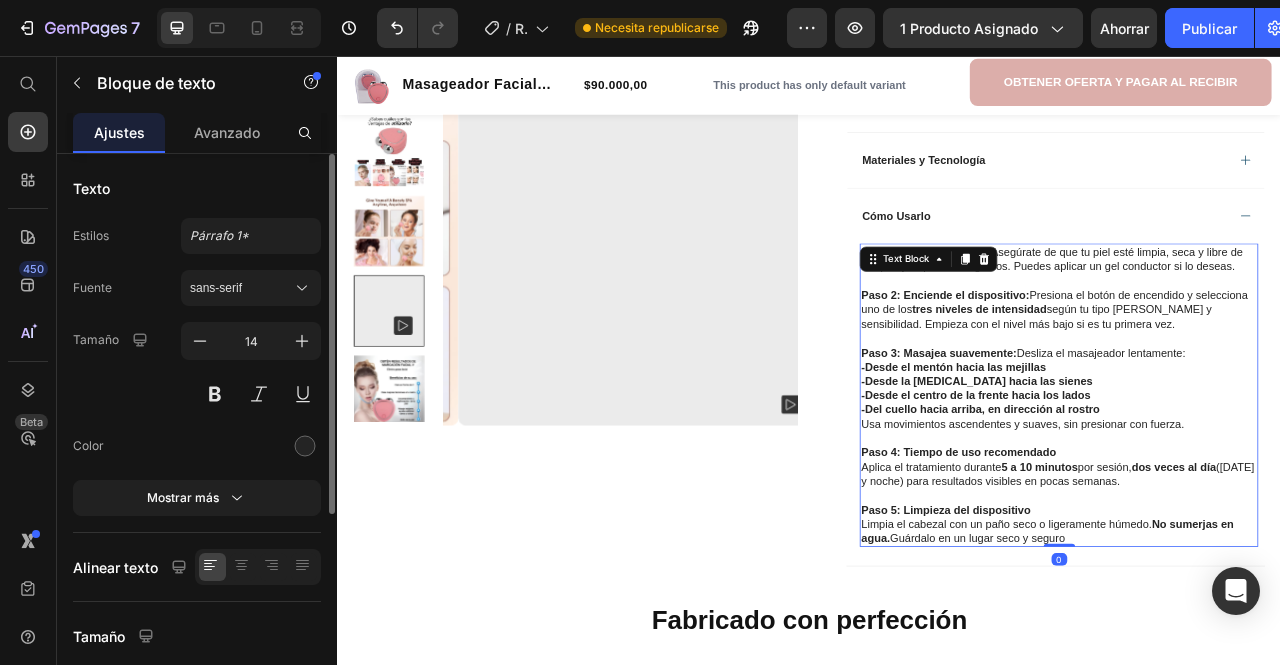 click on "Limpia el cabezal con un paño seco o ligeramente húmedo.  No sumerjas en agua.  Guárdalo en un lugar seco y seguro" at bounding box center (1254, 661) 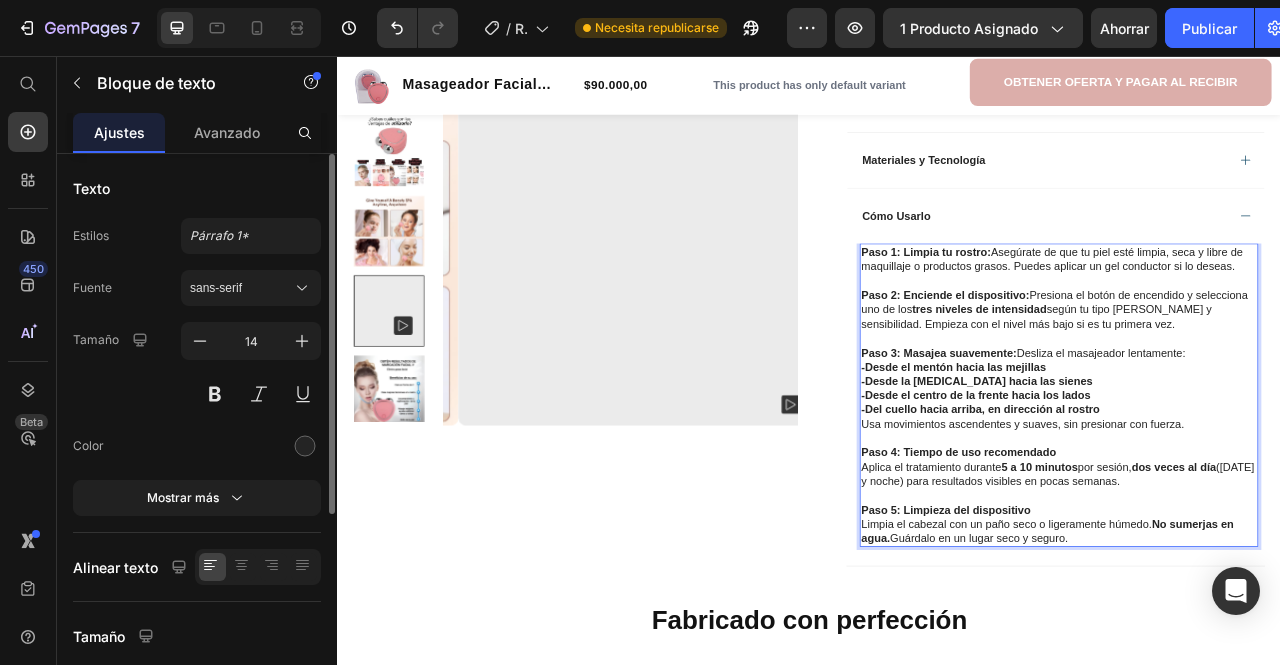 click on "-Del cuello hacia arriba, en dirección al rostro" at bounding box center (1254, 506) 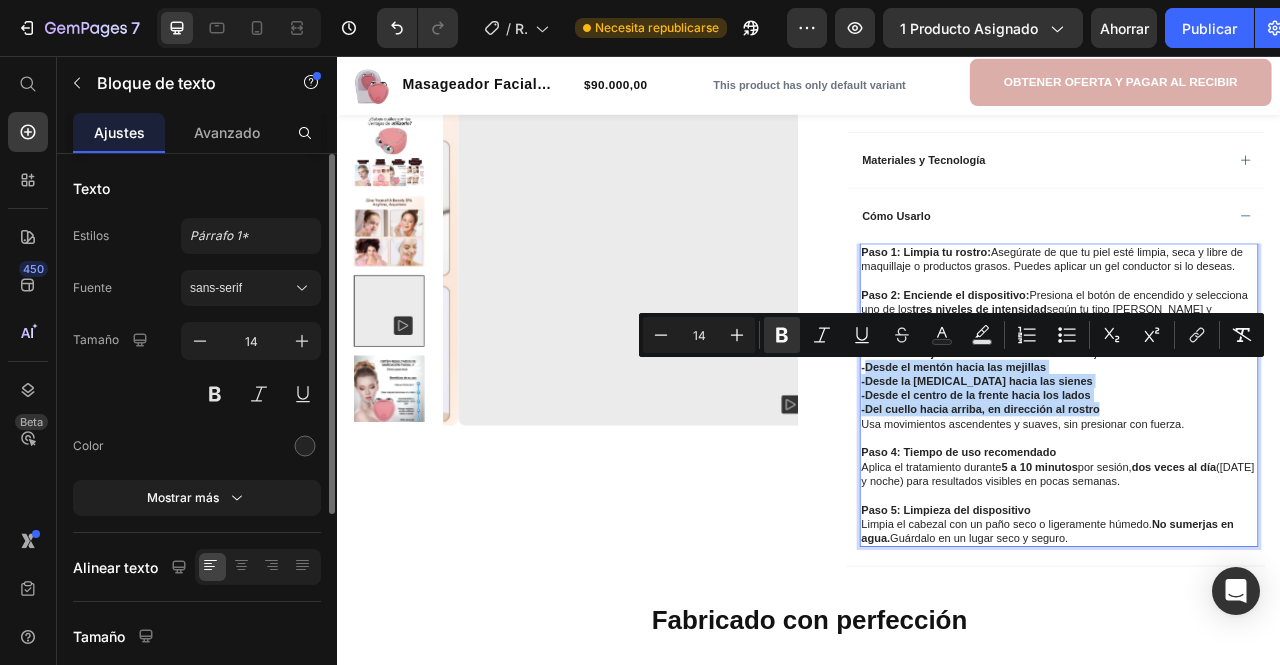 drag, startPoint x: 1303, startPoint y: 506, endPoint x: 1001, endPoint y: 448, distance: 307.5191 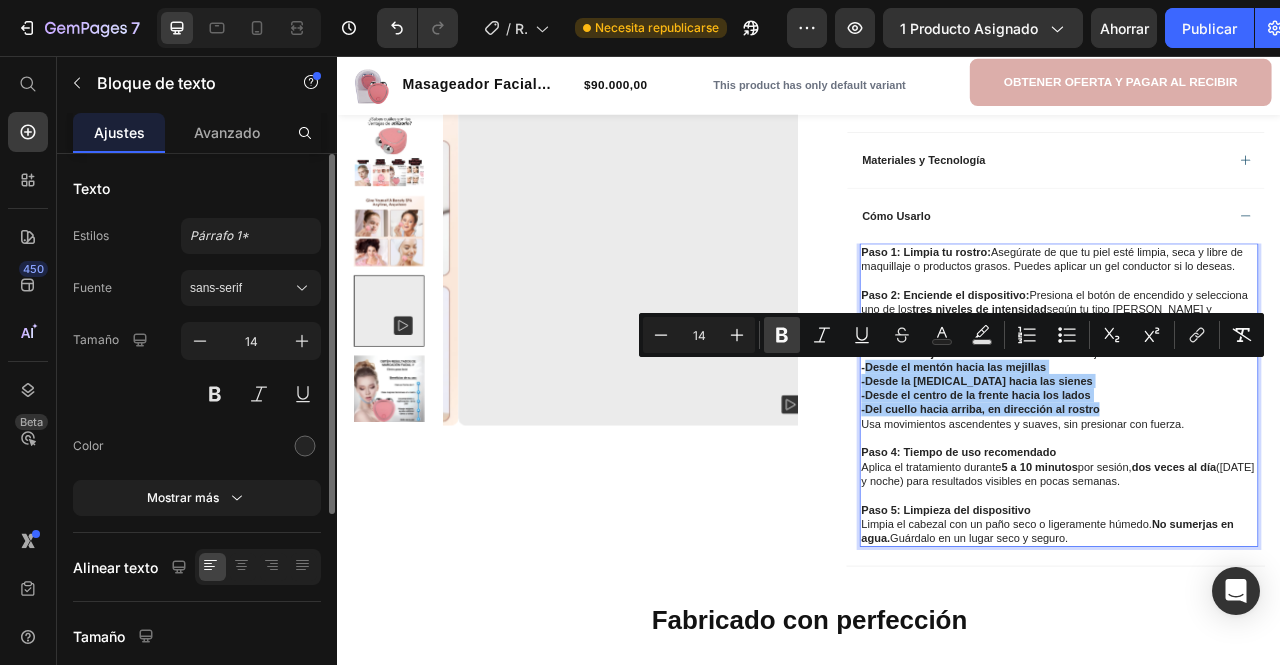 click 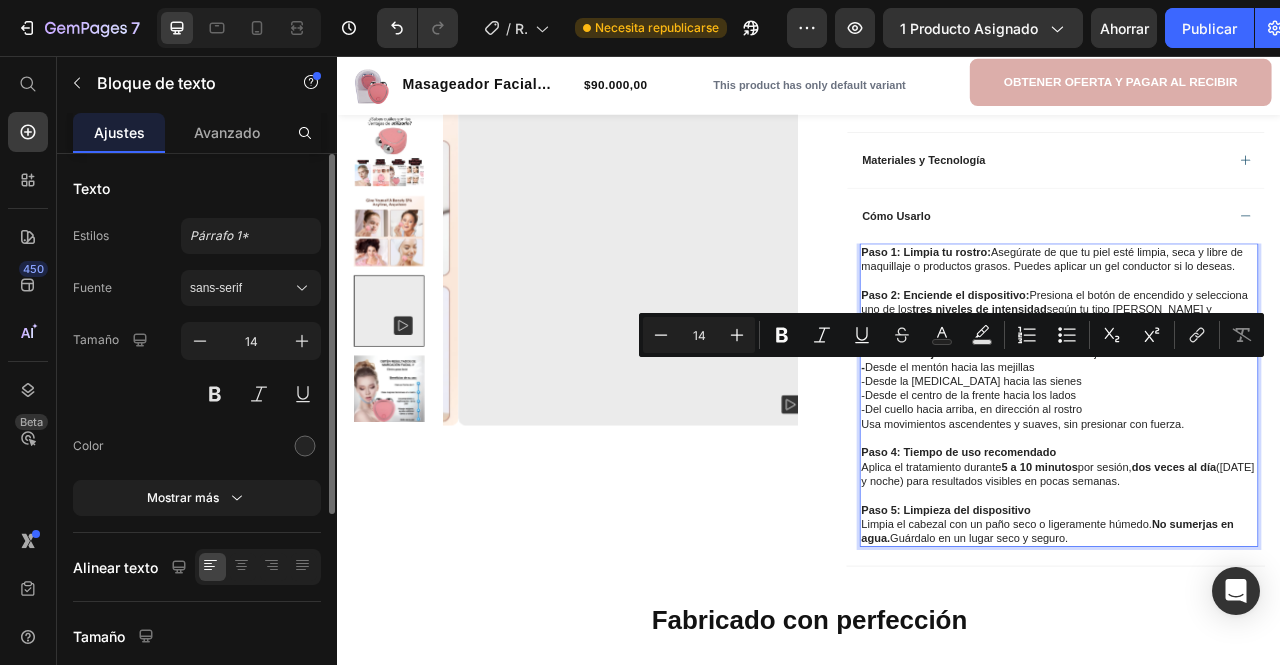 click on "-Desde el centro de la frente hacia los lados" at bounding box center [1254, 488] 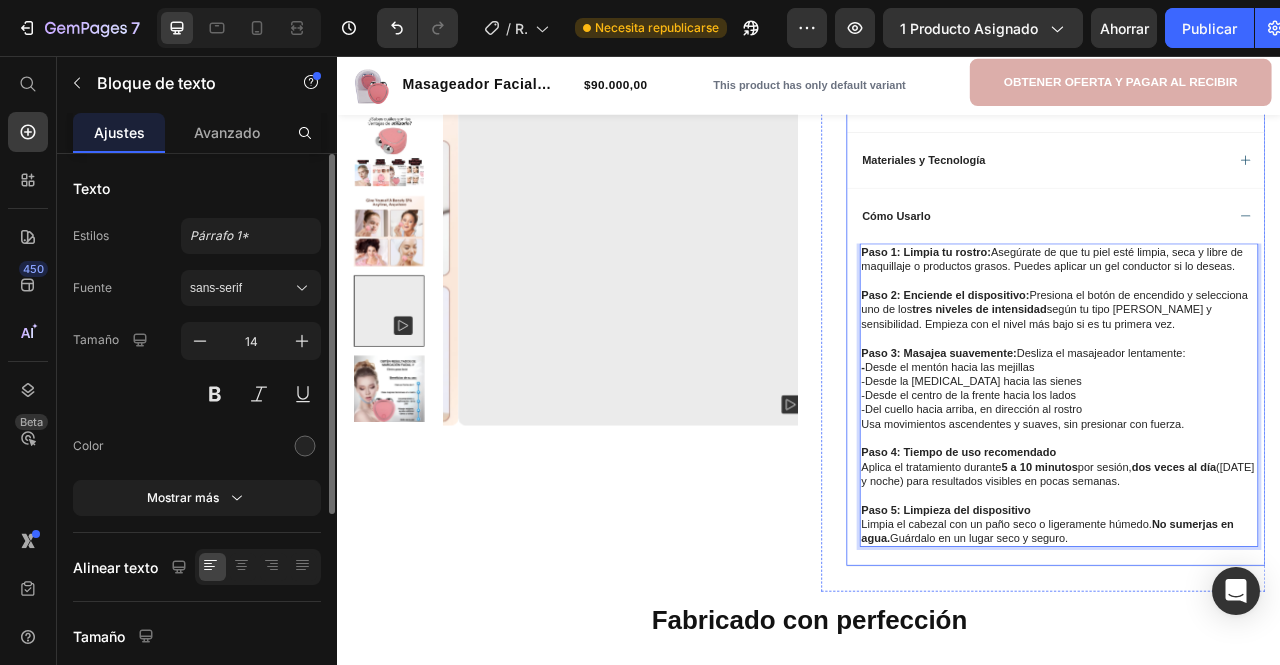 click 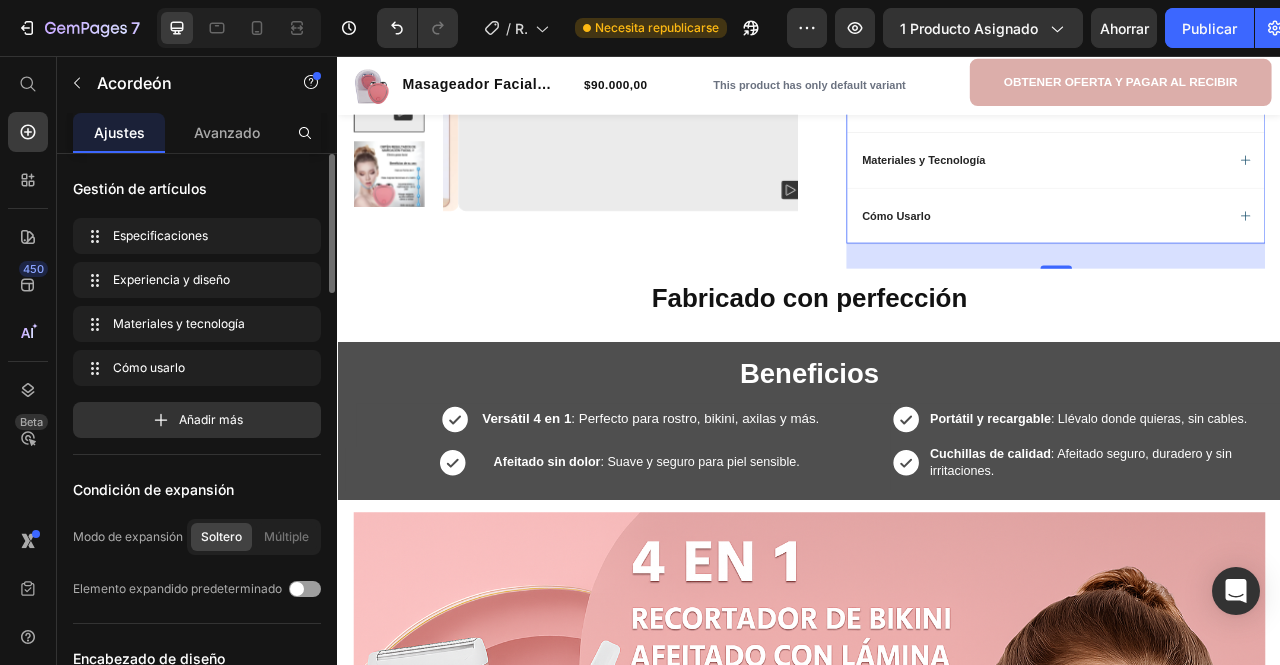 click 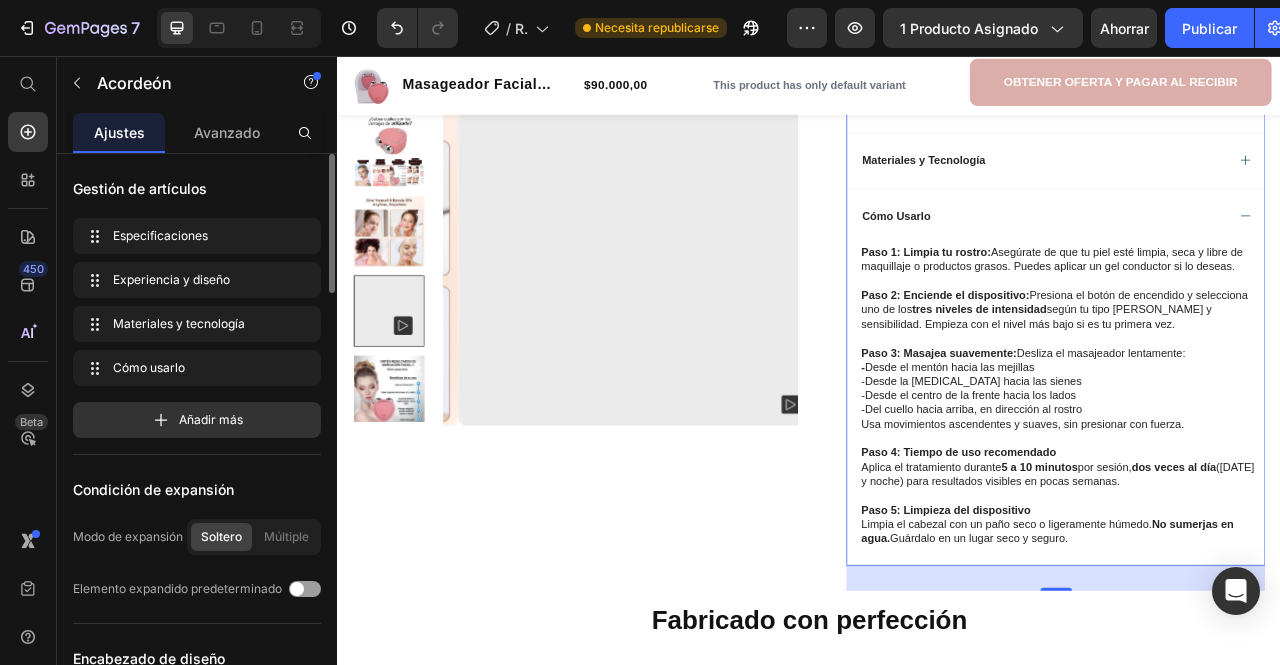 click on "Cómo Usarlo" at bounding box center (1250, 259) 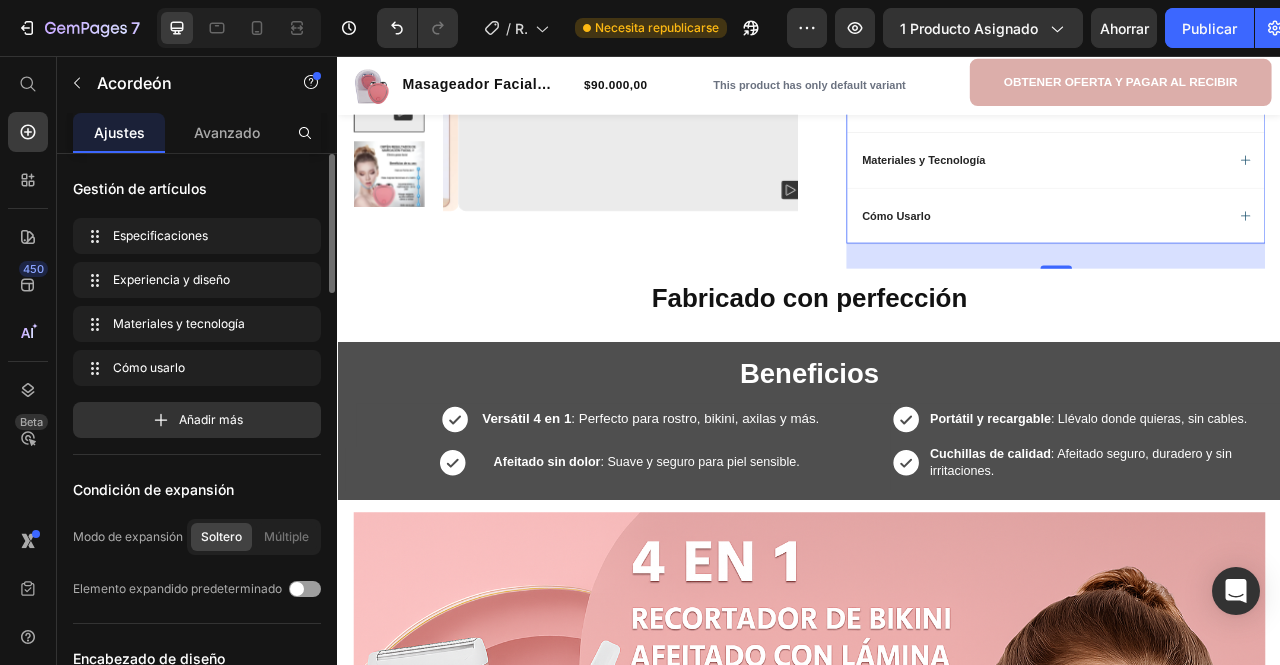 click 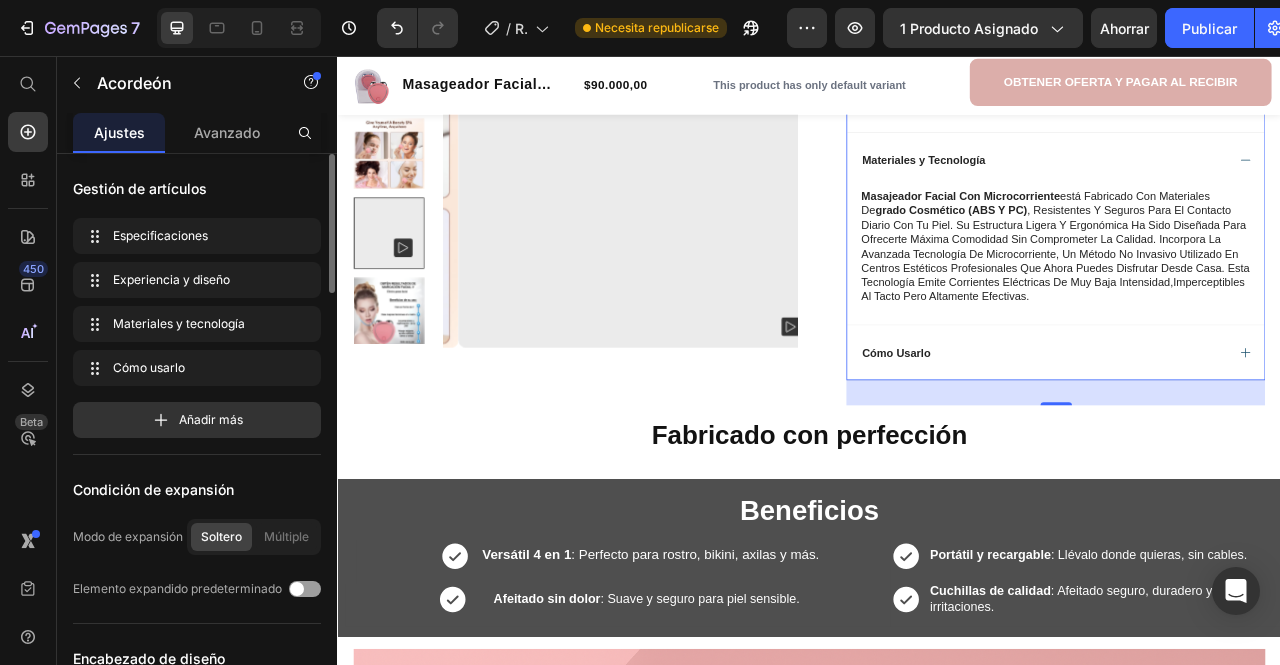 click 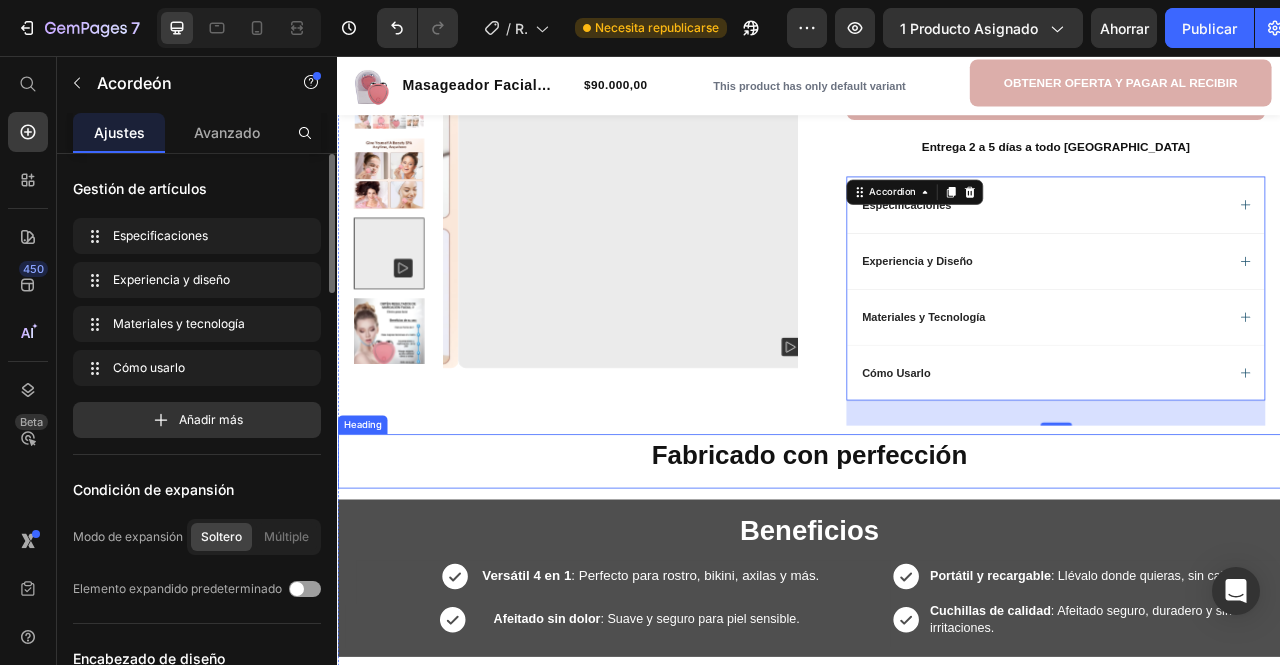 scroll, scrollTop: 600, scrollLeft: 0, axis: vertical 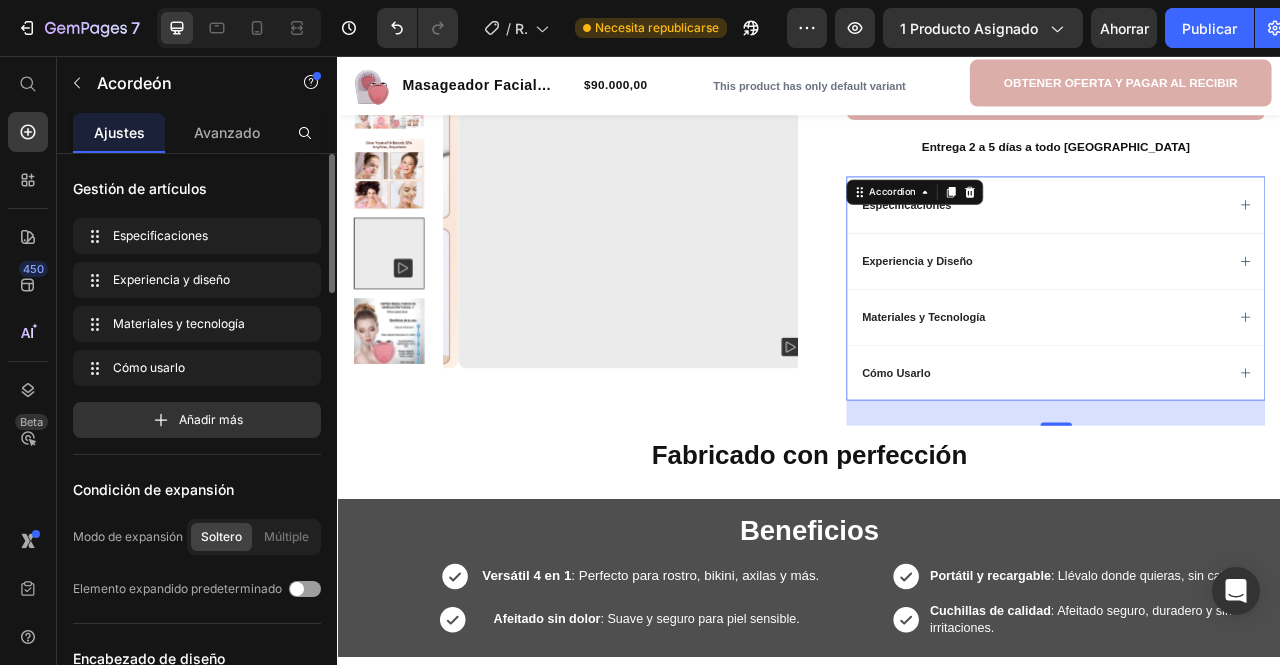 click 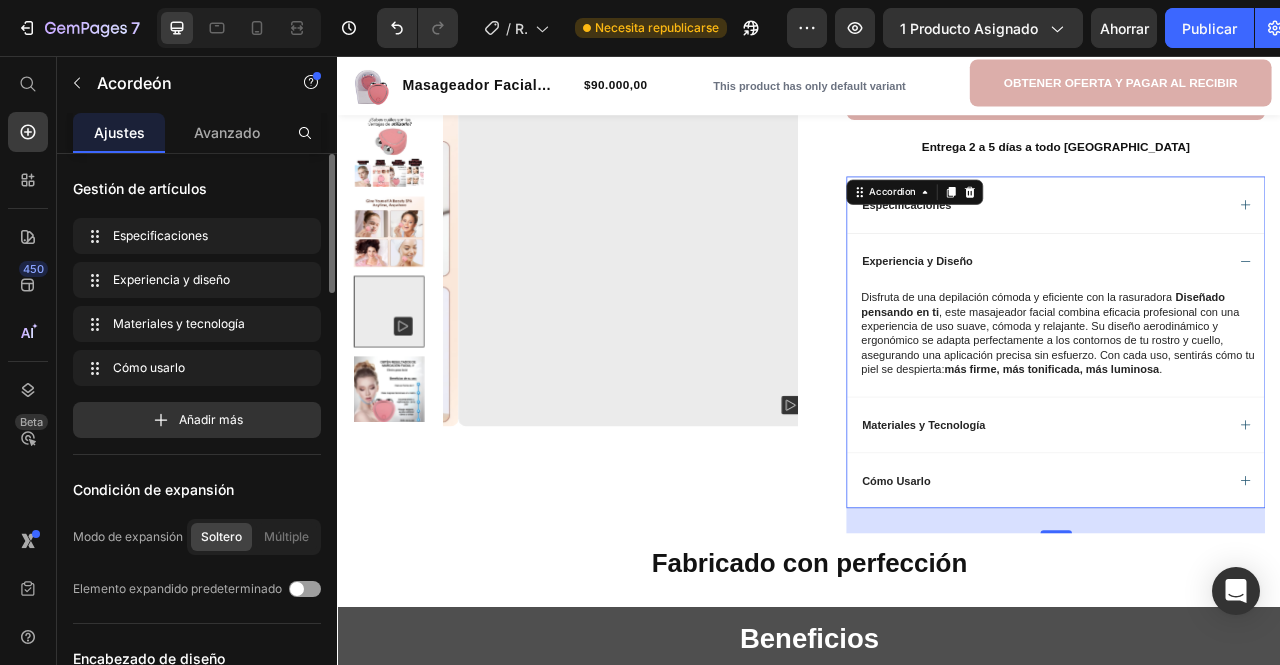 click 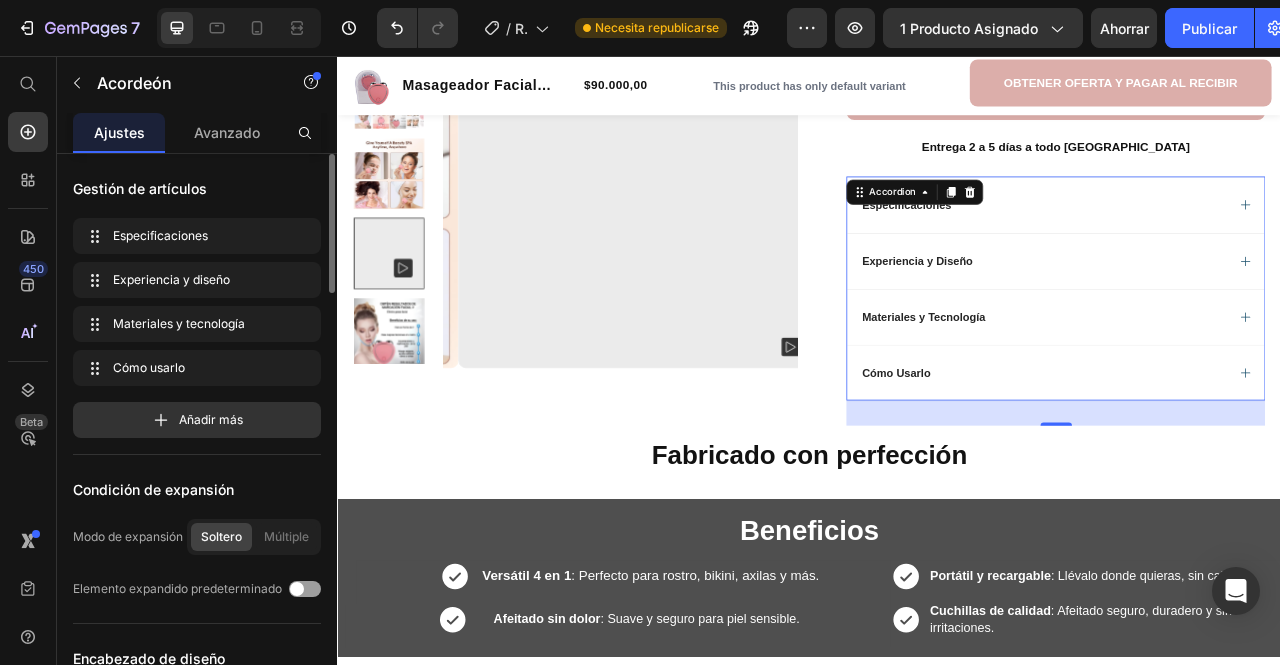 click 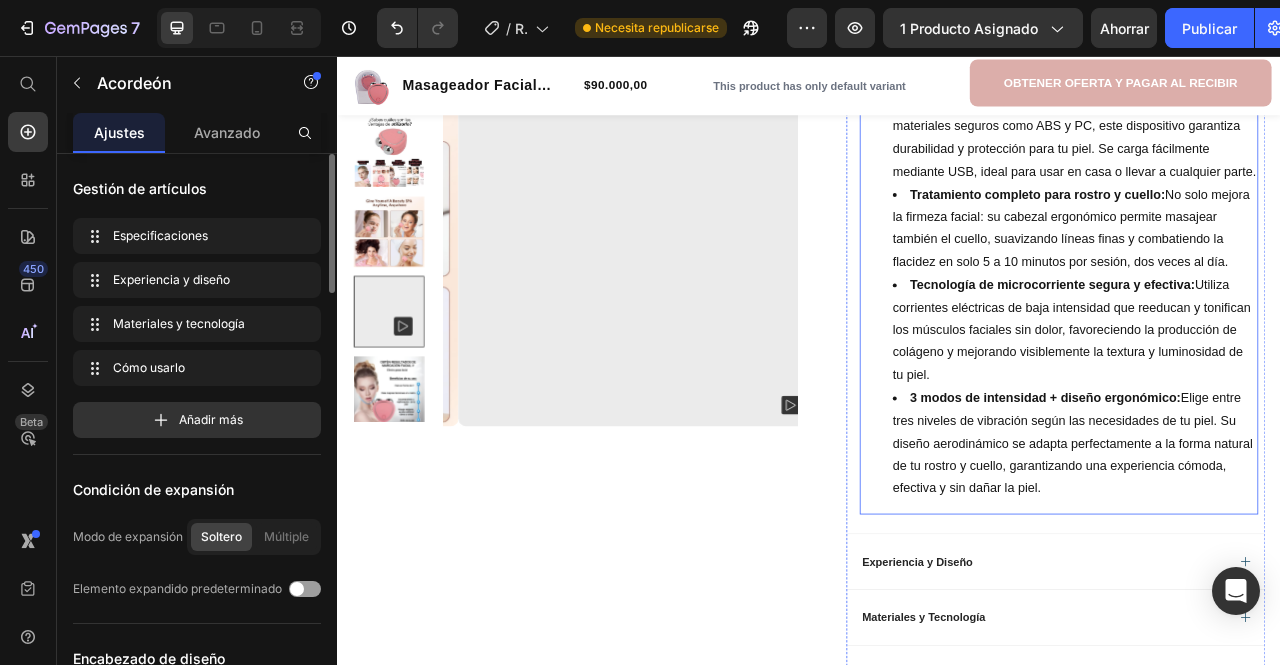 scroll, scrollTop: 800, scrollLeft: 0, axis: vertical 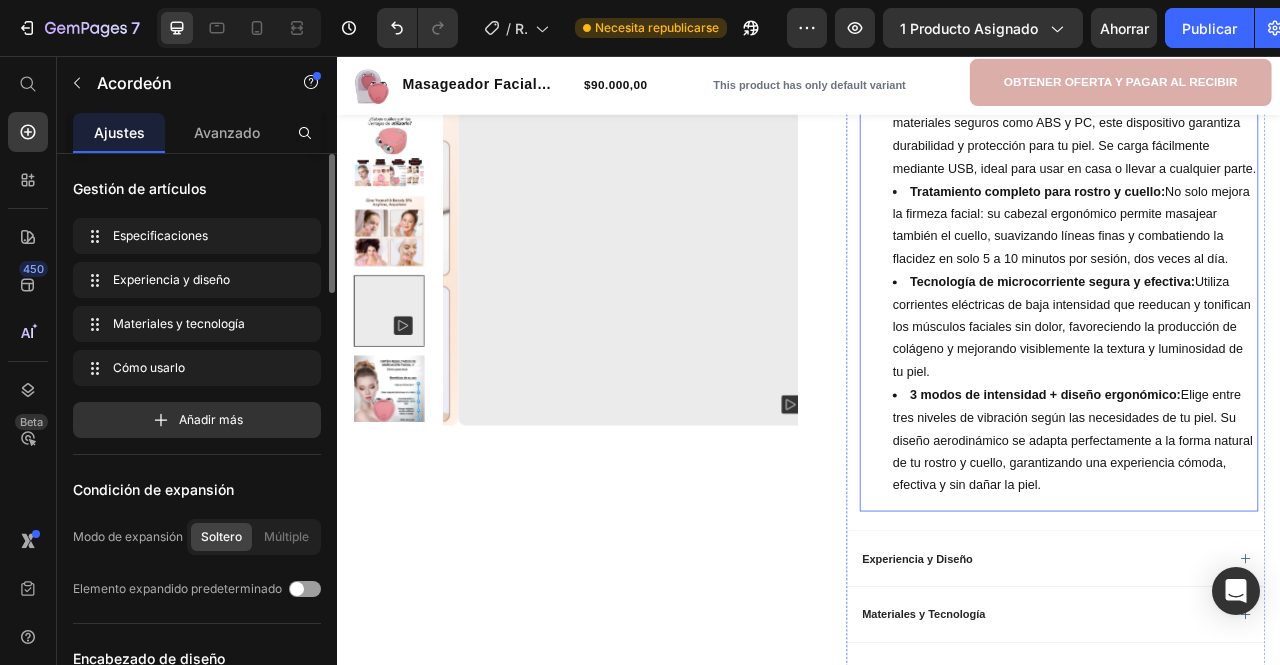 click on "3 modos de intensidad + diseño ergonómico:  Elige entre tres niveles de vibración según las necesidades de tu piel. Su diseño aerodinámico se adapta perfectamente a la forma natural de tu rostro y cuello, garantizando una experiencia cómoda, efectiva y sin dañar la piel." at bounding box center [1274, 546] 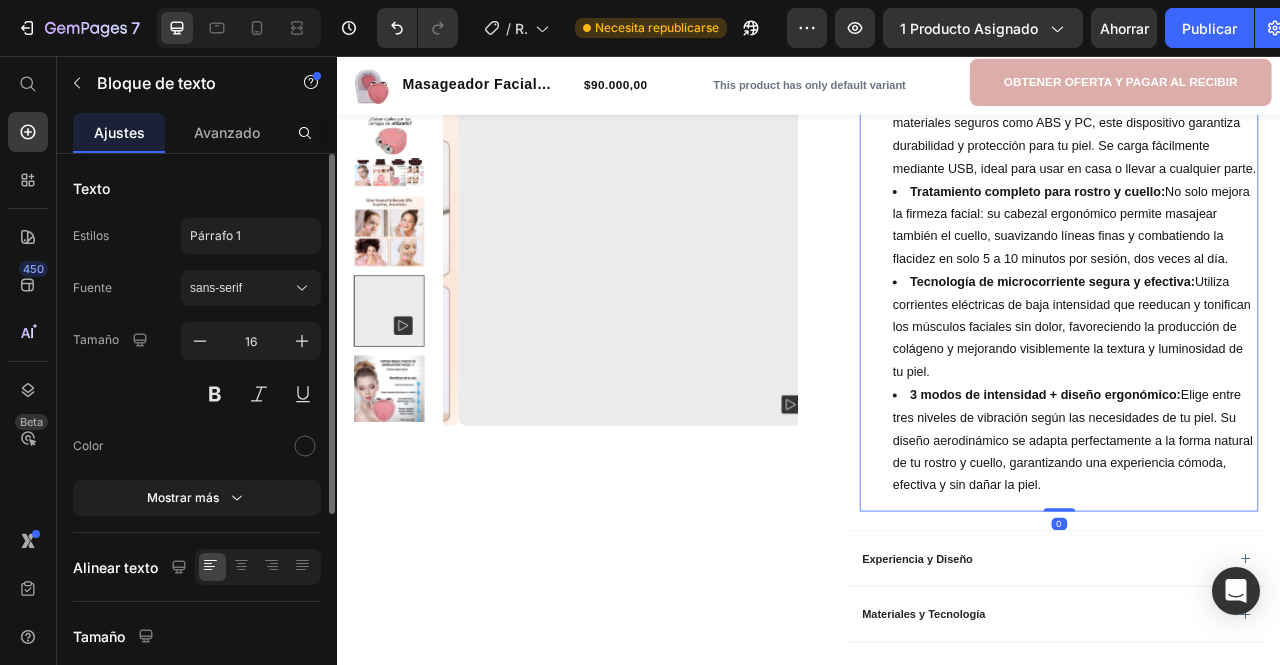 click on "3 modos de intensidad + diseño ergonómico:  Elige entre tres niveles de vibración según las necesidades de tu piel. Su diseño aerodinámico se adapta perfectamente a la forma natural de tu rostro y cuello, garantizando una experiencia cómoda, efectiva y sin dañar la piel." at bounding box center [1274, 546] 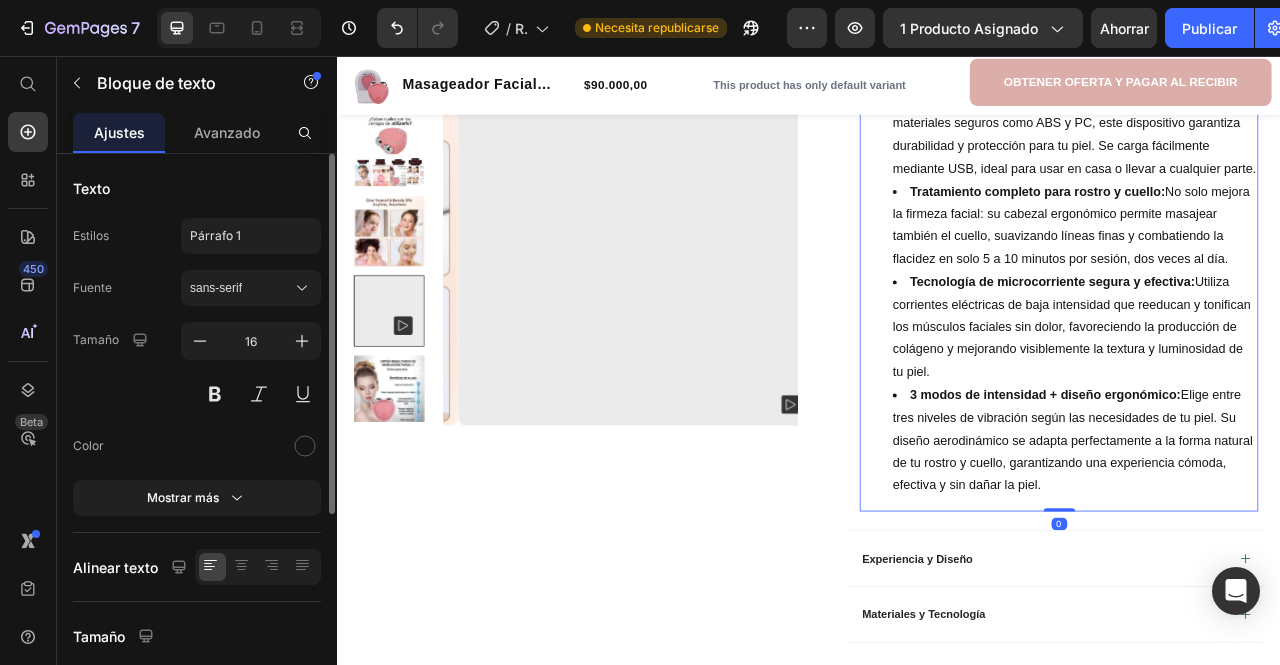 click on "3 modos de intensidad + diseño ergonómico:  Elige entre tres niveles de vibración según las necesidades de tu piel. Su diseño aerodinámico se adapta perfectamente a la forma natural de tu rostro y cuello, garantizando una experiencia cómoda, efectiva y sin dañar la piel." at bounding box center (1274, 546) 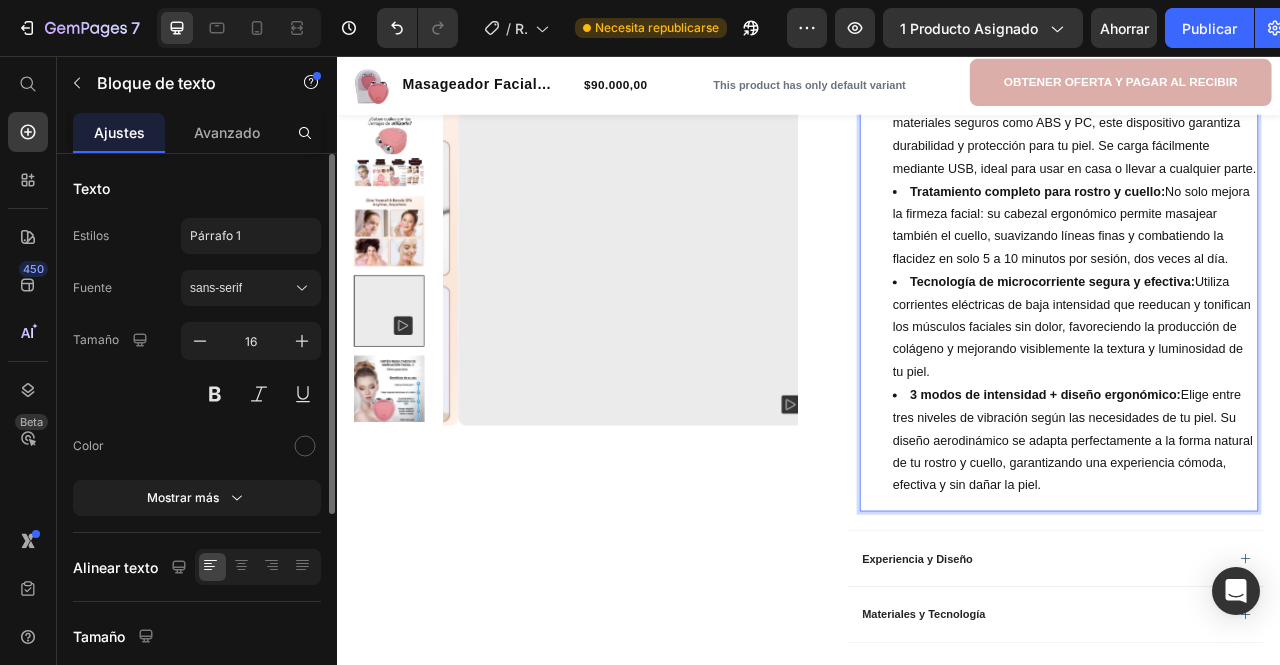 click on "3 modos de intensidad + diseño ergonómico:  Elige entre tres niveles de vibración según las necesidades de tu piel. Su diseño aerodinámico se adapta perfectamente a la forma natural de tu rostro y cuello, garantizando una experiencia cómoda, efectiva y sin dañar la piel." at bounding box center [1274, 546] 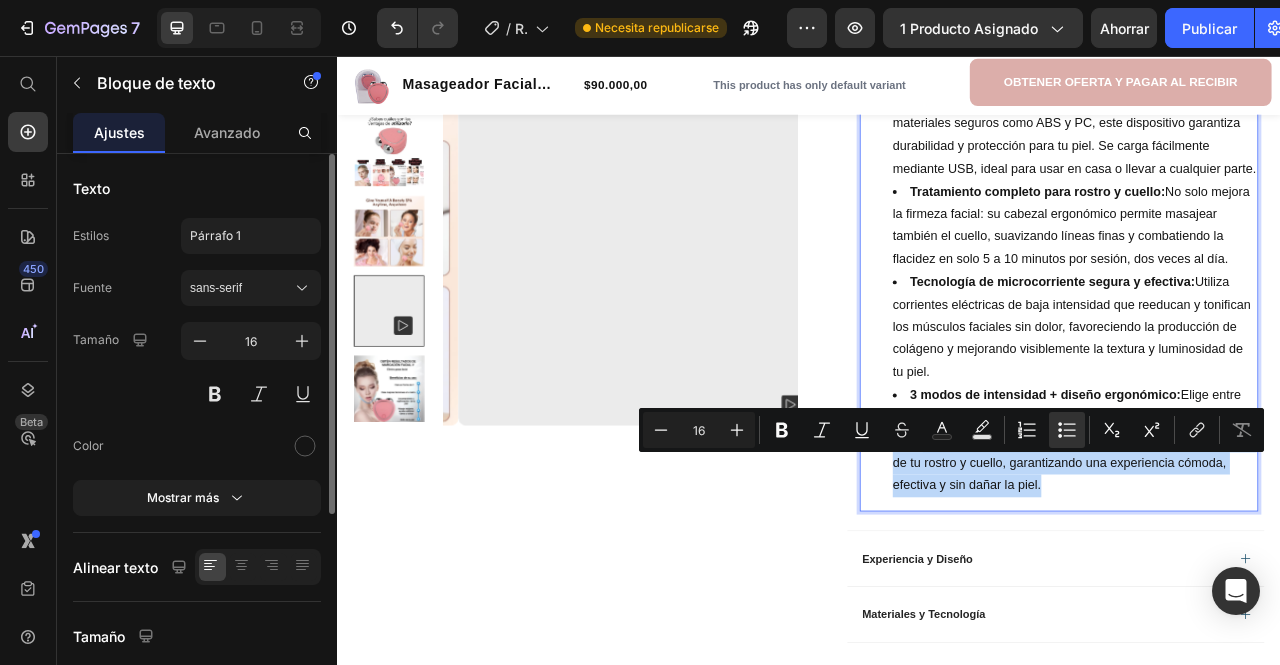 drag, startPoint x: 1293, startPoint y: 628, endPoint x: 1072, endPoint y: 565, distance: 229.80426 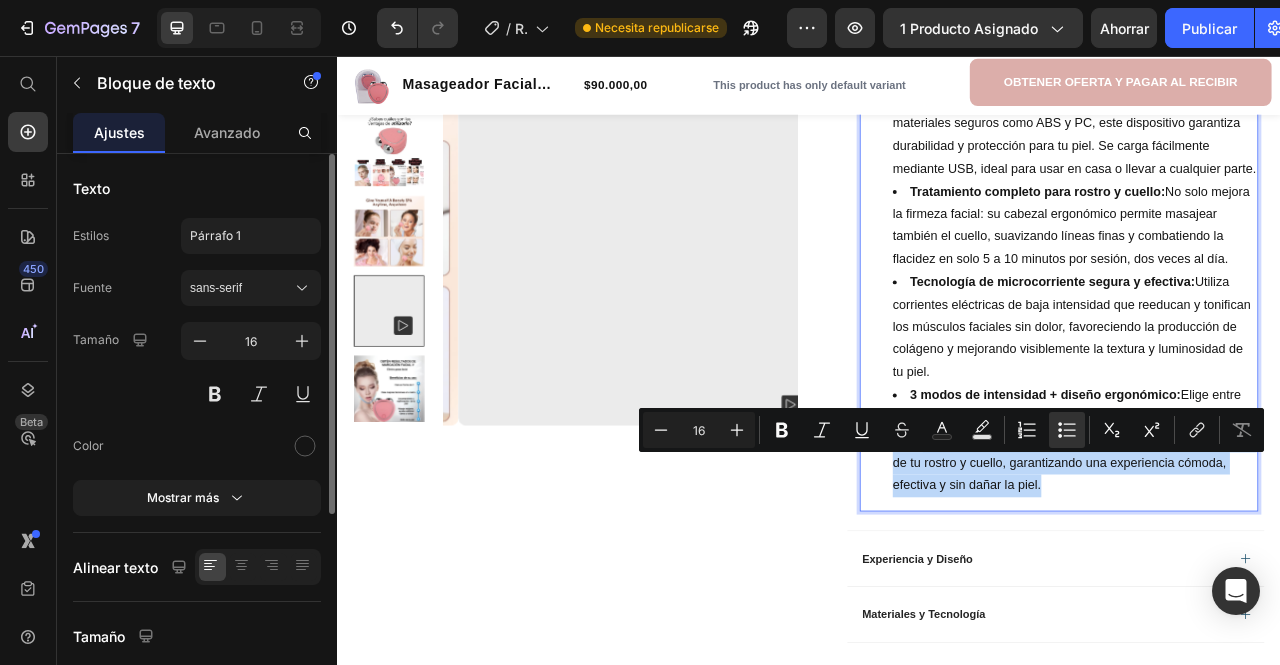 click on "3 modos de intensidad + diseño ergonómico:  Elige entre tres niveles de vibración según las necesidades de tu piel. Su diseño aerodinámico se adapta perfectamente a la forma natural de tu rostro y cuello, garantizando una experiencia cómoda, efectiva y sin dañar la piel." at bounding box center [1274, 546] 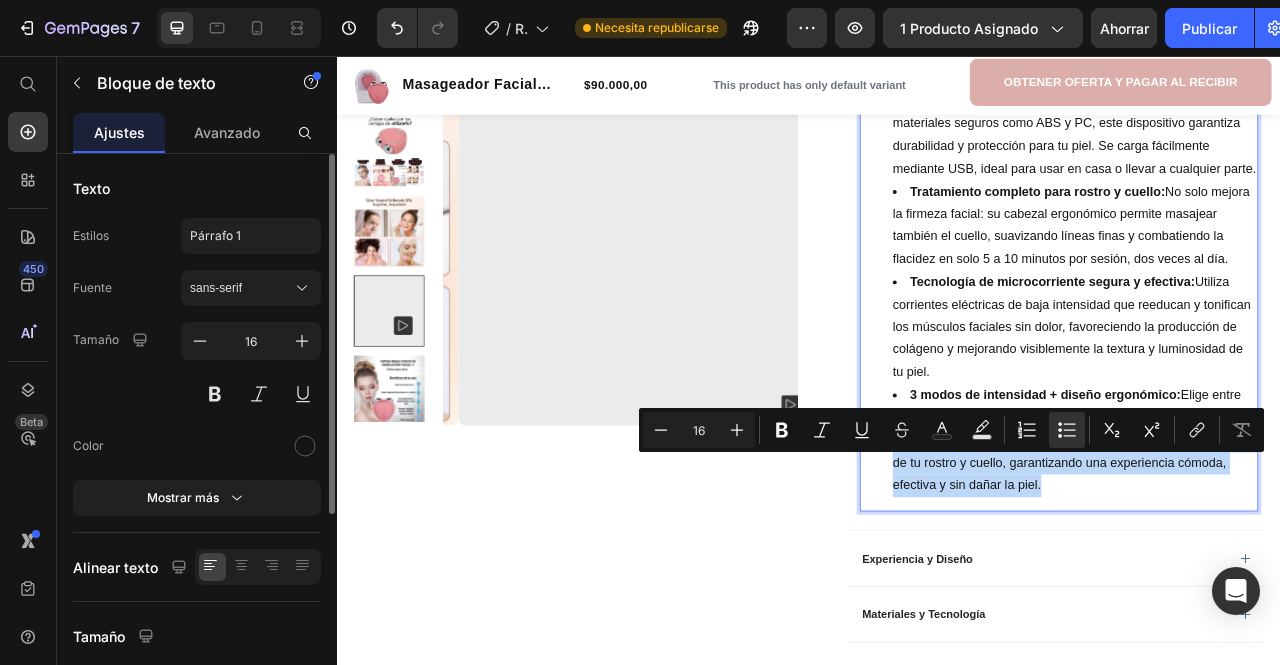 click on "3 modos de intensidad + diseño ergonómico:  Elige entre tres niveles de vibración según las necesidades de tu piel. Su diseño aerodinámico se adapta perfectamente a la forma natural de tu rostro y cuello, garantizando una experiencia cómoda, efectiva y sin dañar la piel." at bounding box center [1274, 546] 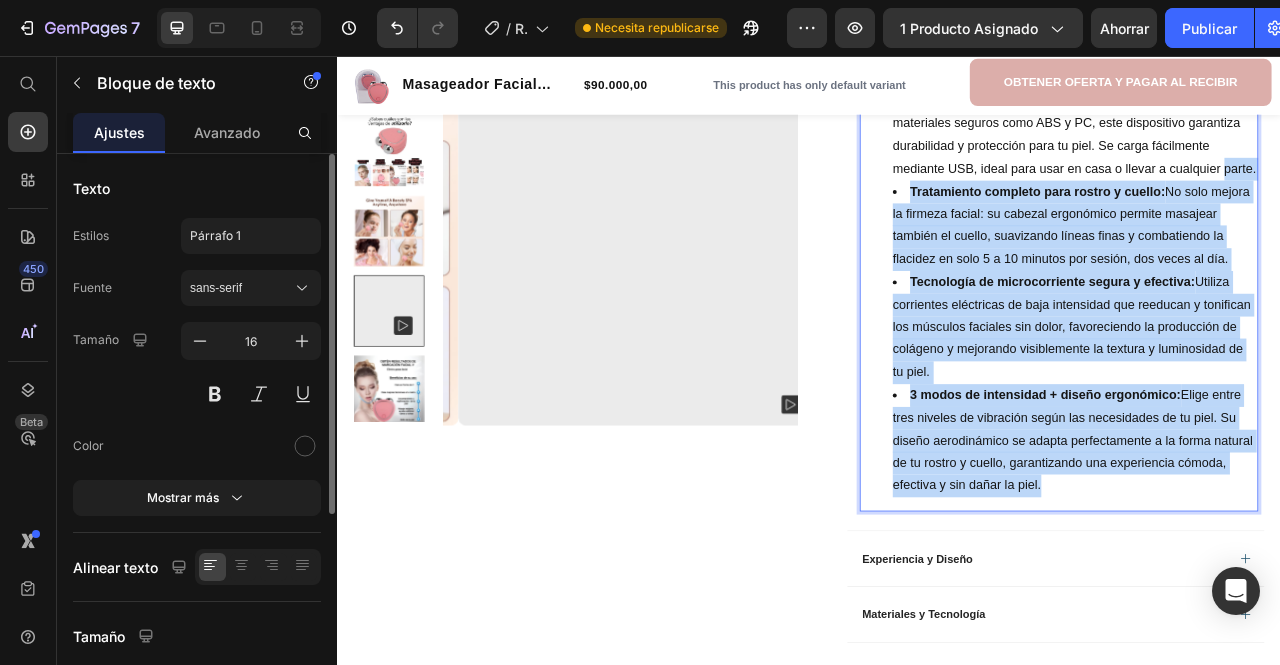 scroll, scrollTop: 500, scrollLeft: 0, axis: vertical 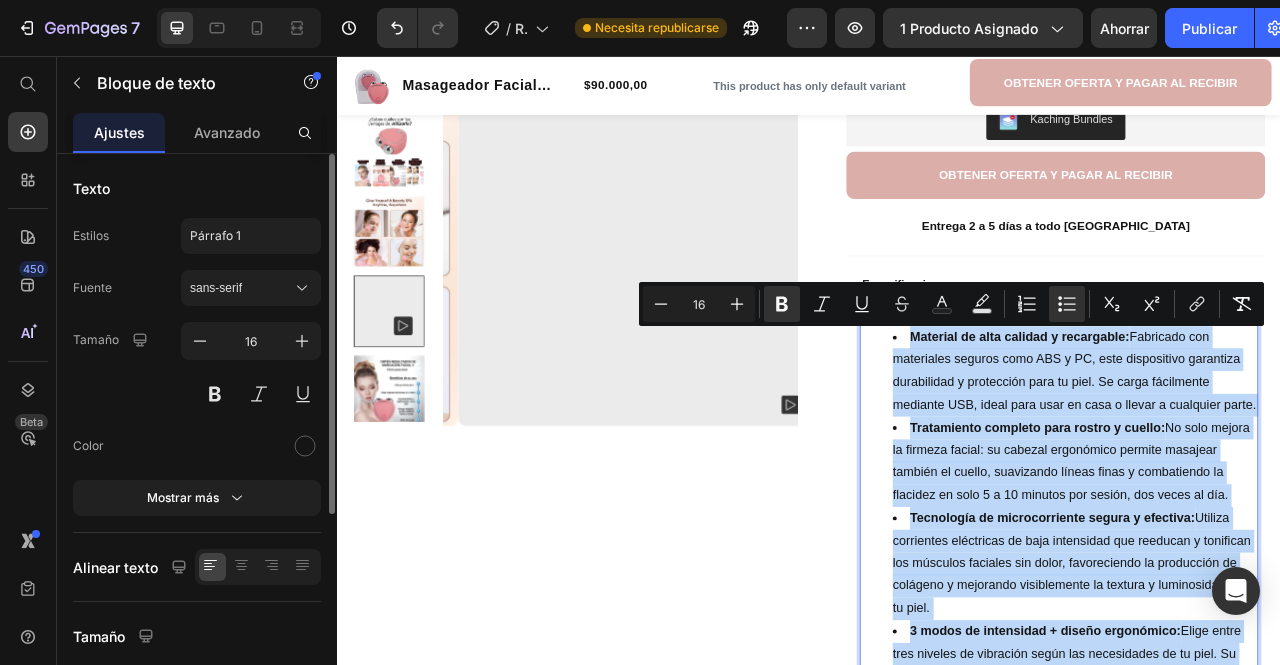 drag, startPoint x: 1302, startPoint y: 626, endPoint x: 1035, endPoint y: 419, distance: 337.84317 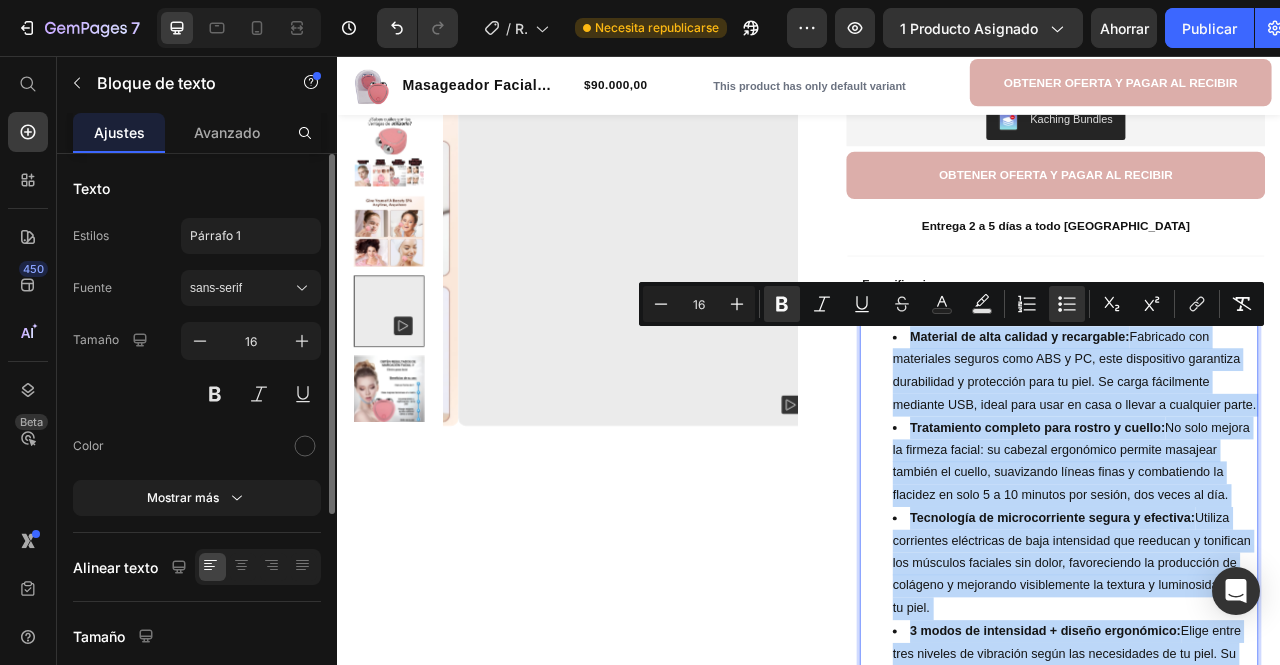 click on "Material de alta calidad y recargable:  Fabricado con materiales seguros como ABS y PC, este dispositivo garantiza durabilidad y protección para tu piel. Se carga fácilmente mediante USB, ideal para usar en casa o llevar a cualquier parte. Tratamiento completo para rostro y cuello: No solo mejora la firmeza facial: su cabezal ergonómico permite masajear también el cuello, suavizando líneas finas y combatiendo la flacidez en solo 5 a 10 minutos por sesión, dos veces al día. Tecnología de microcorriente segura y efectiva: Utiliza corrientes eléctricas de baja intensidad que reeducan y tonifican los músculos faciales sin dolor, favoreciendo la producción de colágeno y mejorando visiblemente la textura y luminosidad de tu piel. 3 modos de intensidad + diseño ergonómico:" at bounding box center (1254, 659) 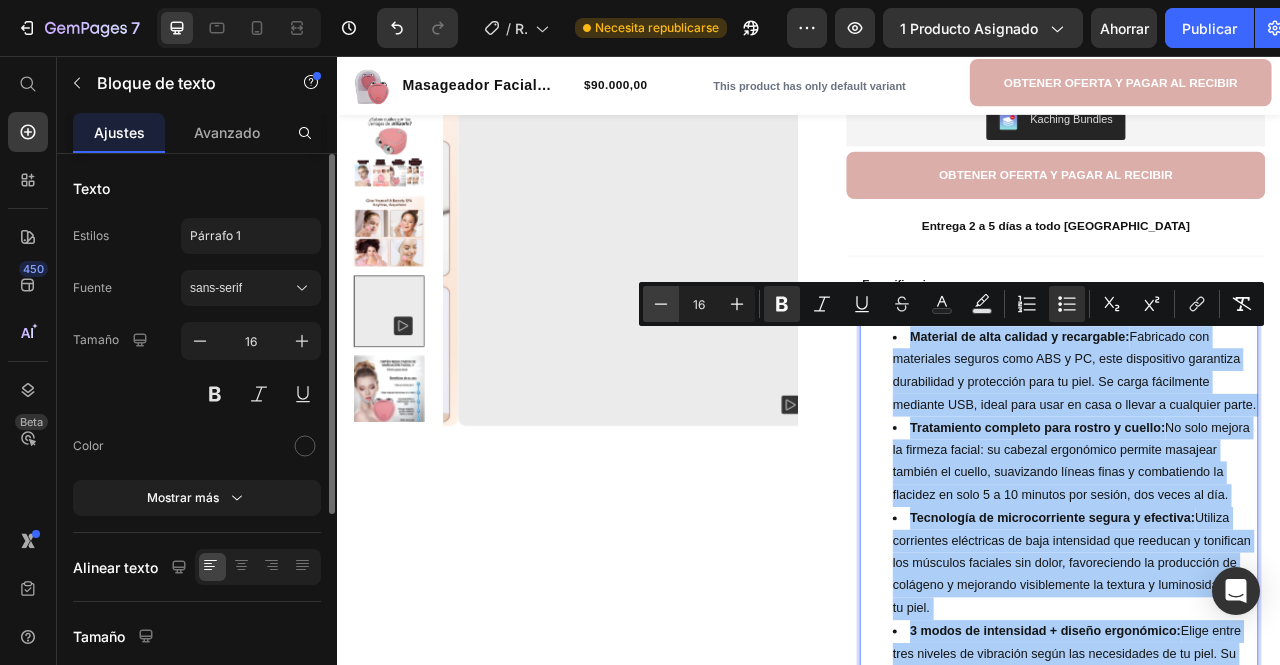 click on "Minus" at bounding box center [661, 304] 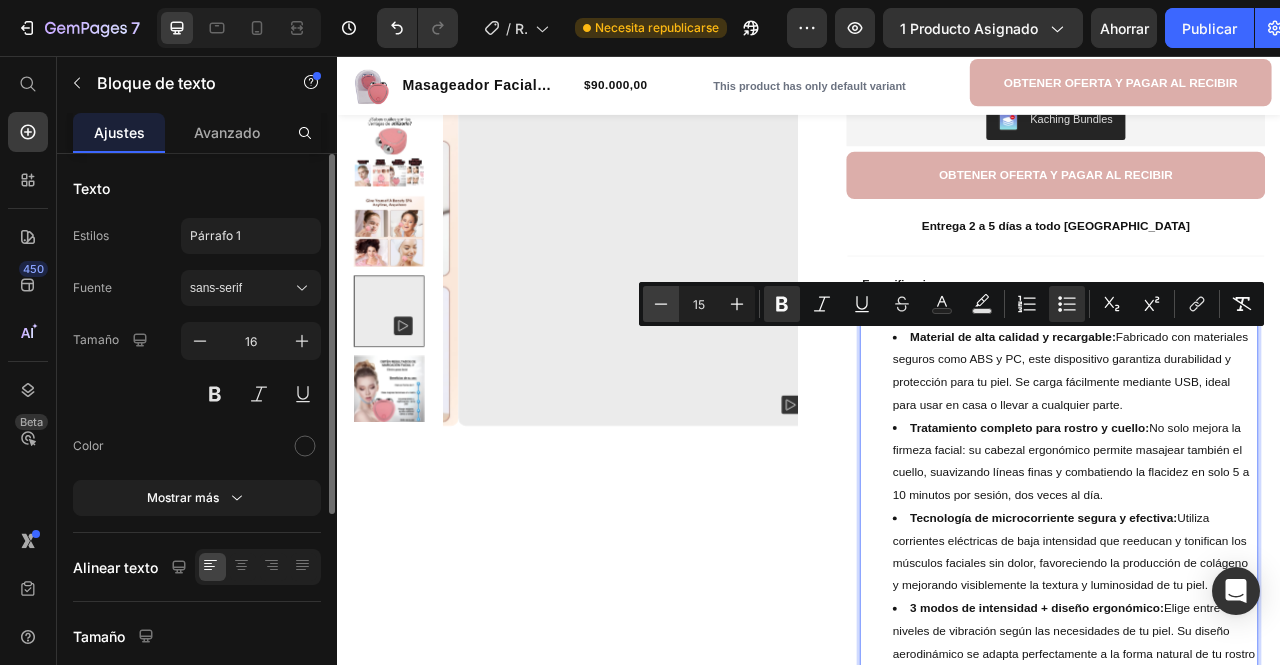 click on "Minus" at bounding box center [661, 304] 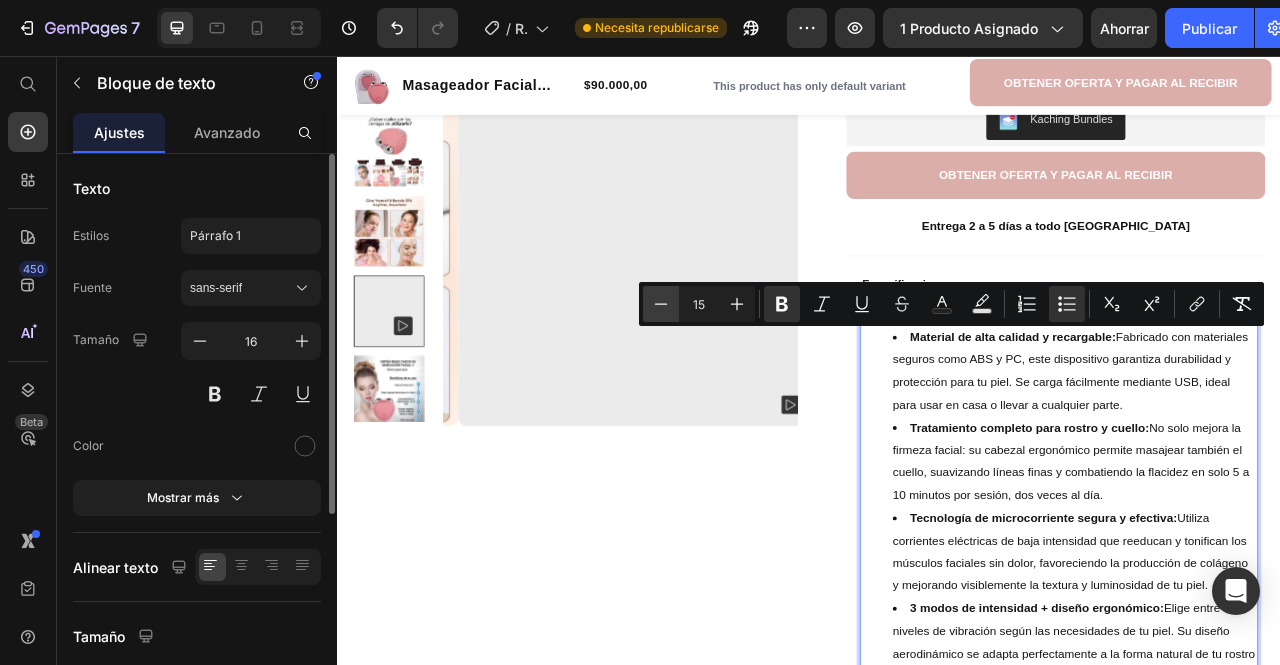 type on "14" 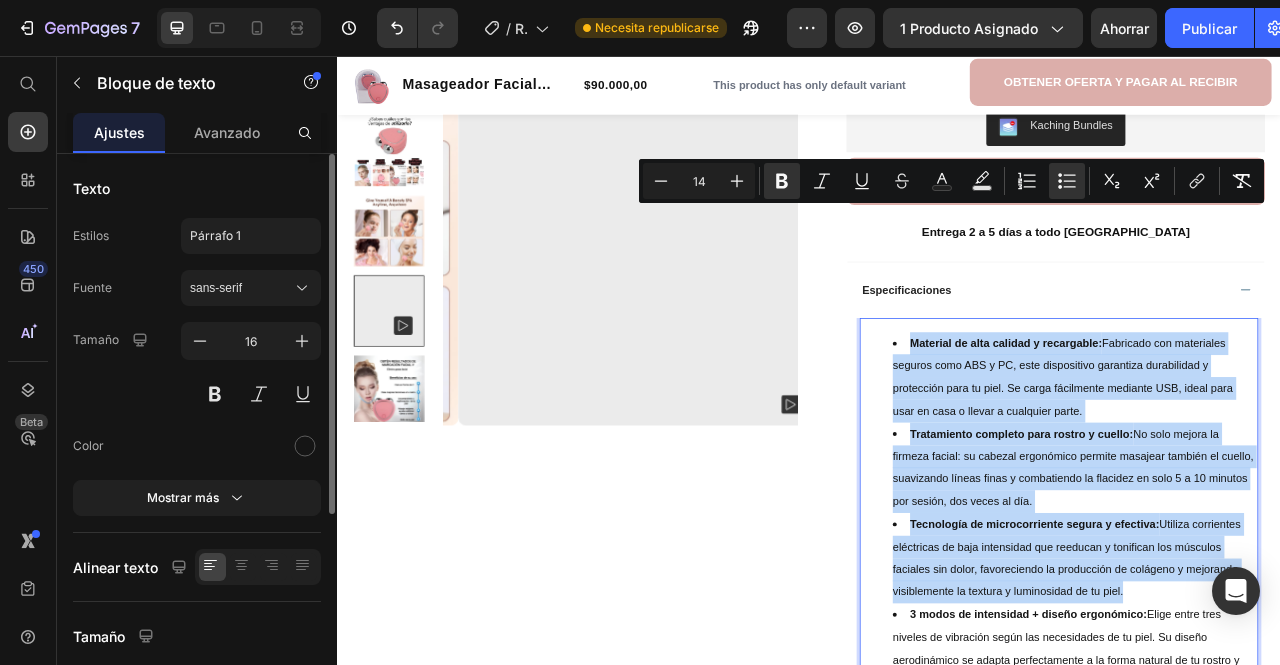 scroll, scrollTop: 400, scrollLeft: 0, axis: vertical 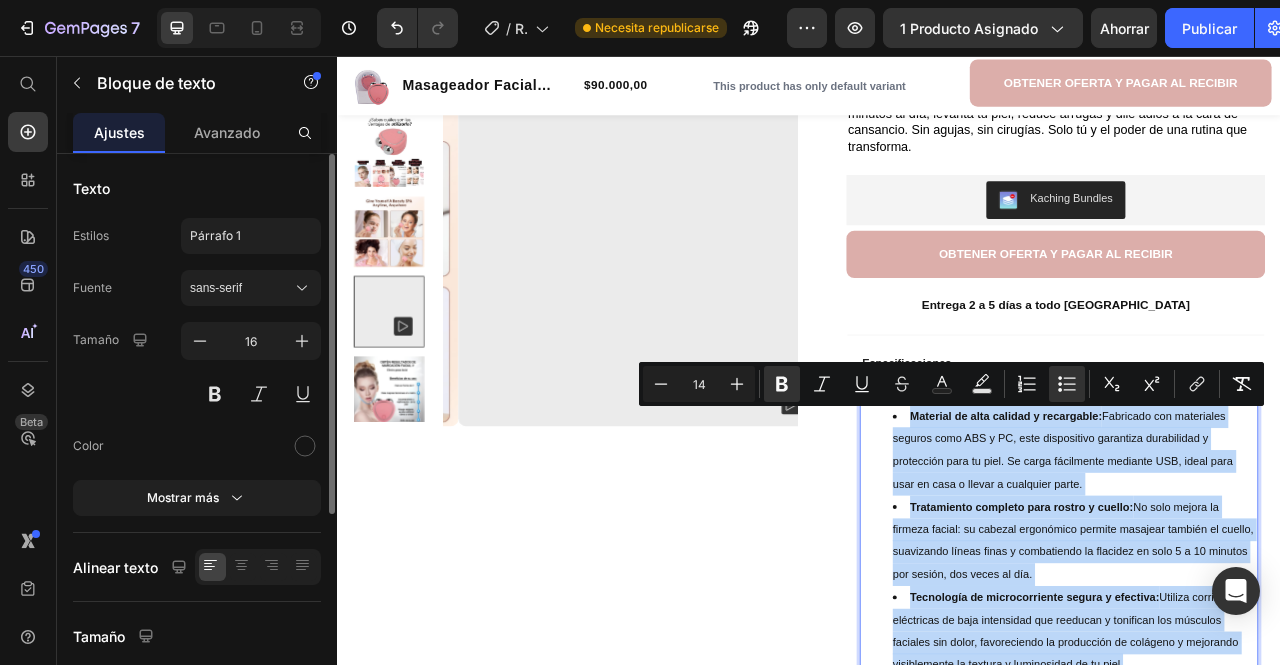 click on "Material de alta calidad y recargable:  Fabricado con materiales seguros como ABS y PC, este dispositivo garantiza durabilidad y protección para tu piel. Se carga fácilmente mediante USB, ideal para usar en casa o llevar a cualquier parte." at bounding box center [1274, 557] 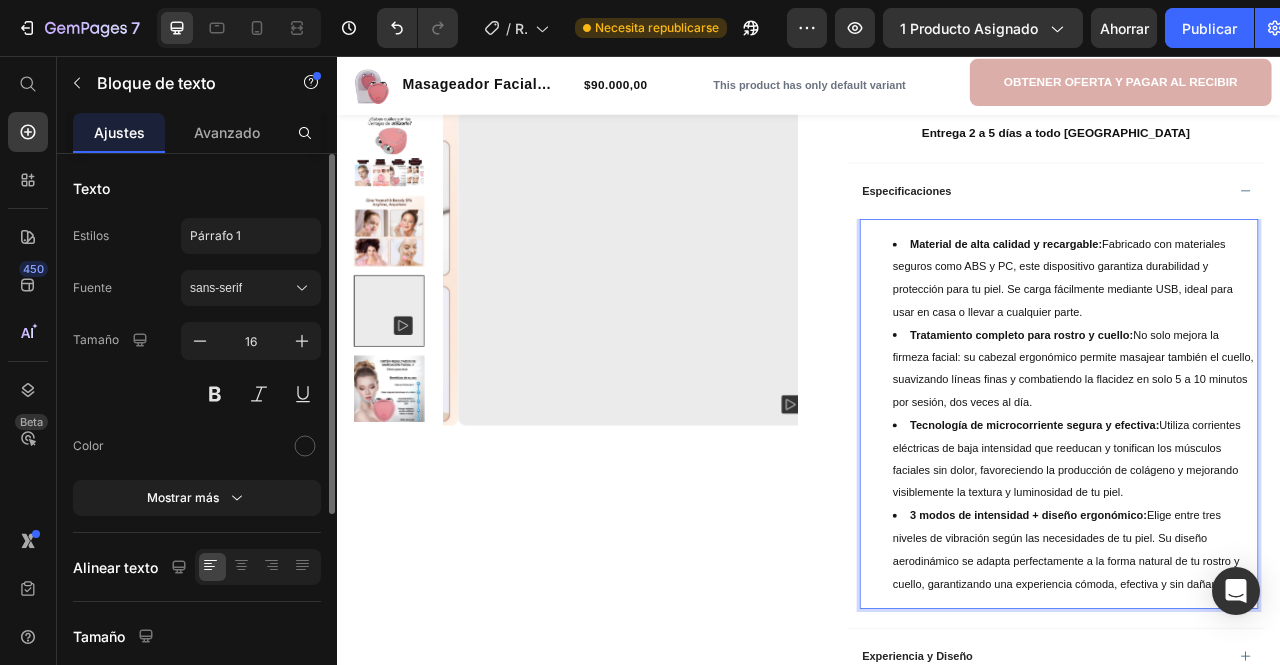 scroll, scrollTop: 600, scrollLeft: 0, axis: vertical 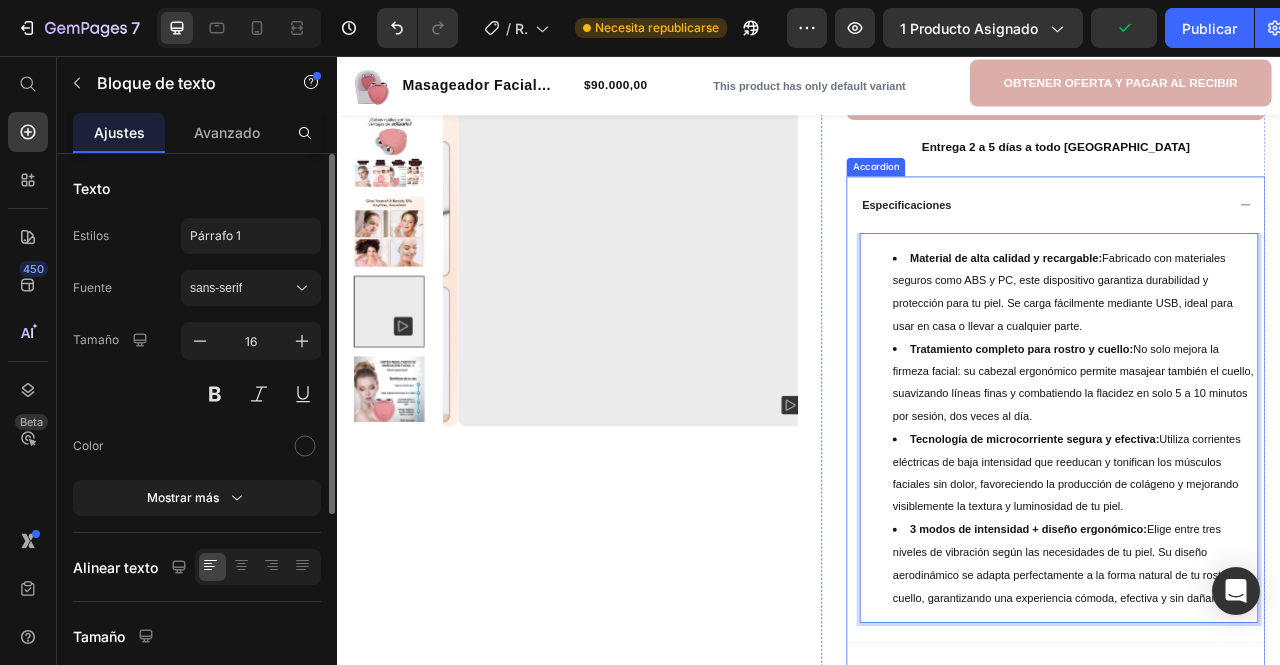 click 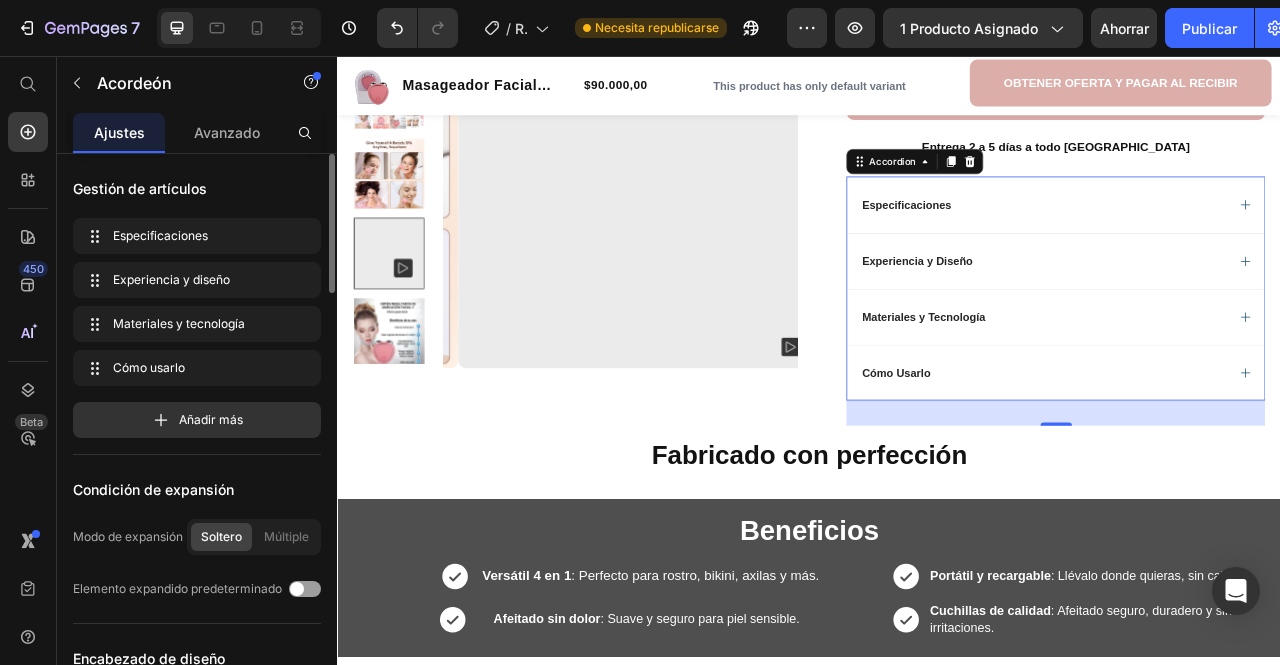 click 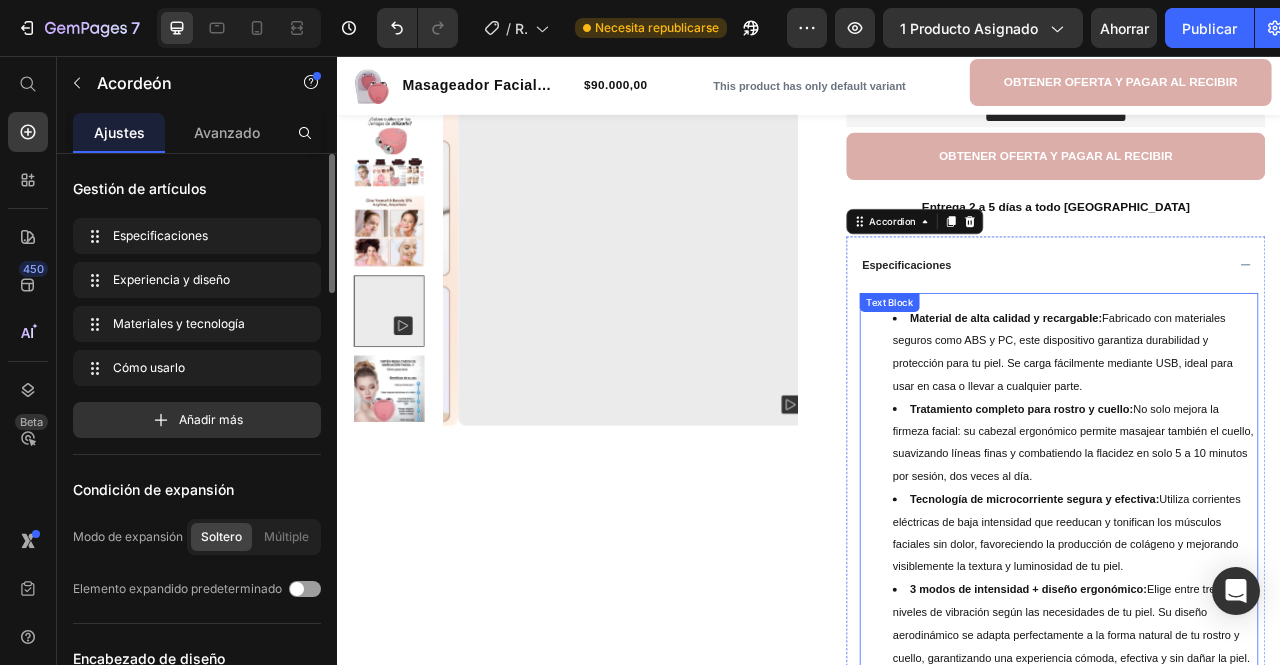 scroll, scrollTop: 500, scrollLeft: 0, axis: vertical 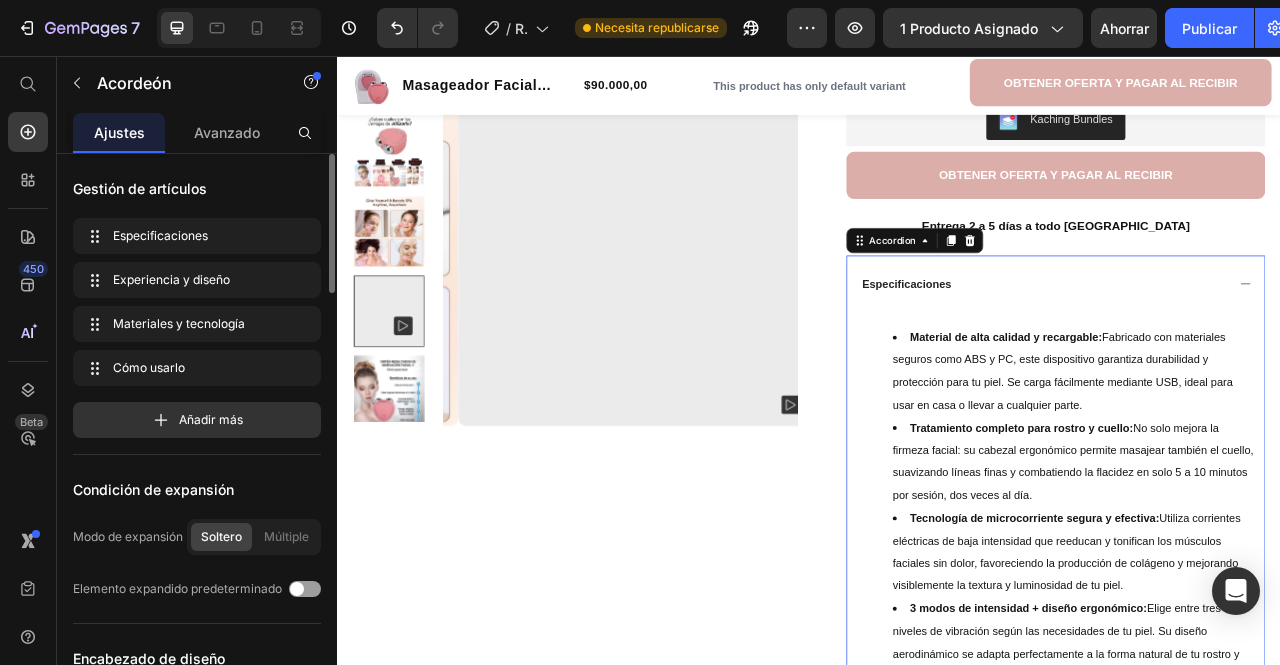 click 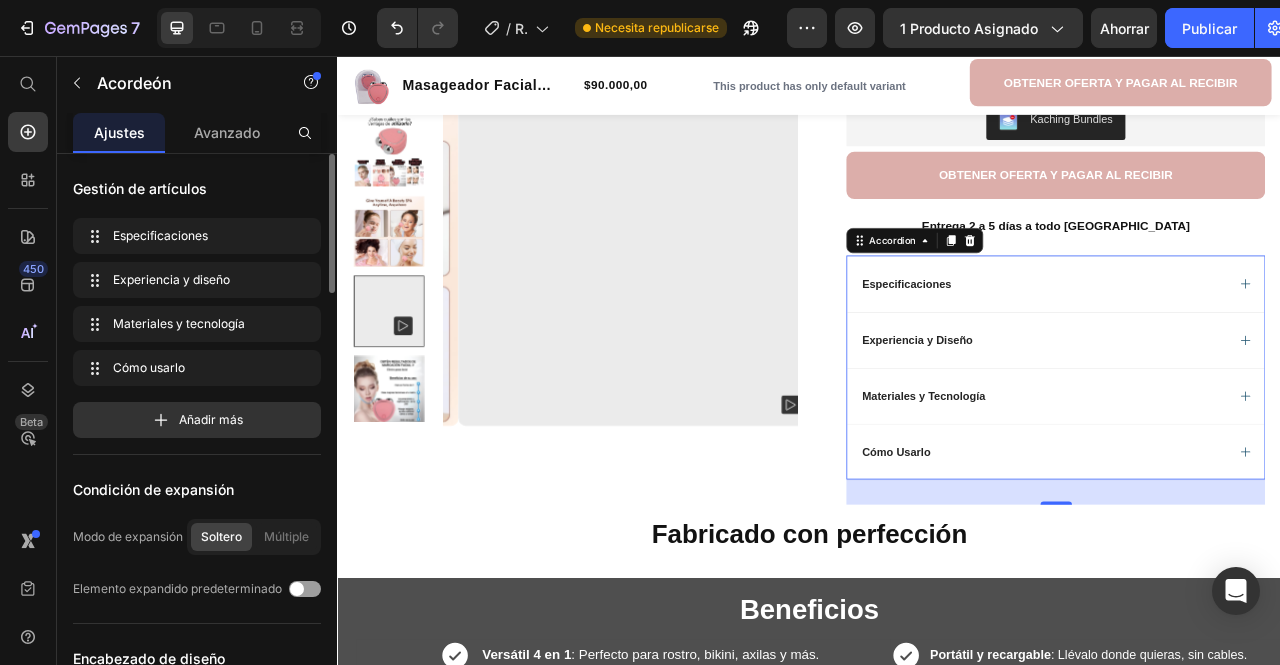 scroll, scrollTop: 600, scrollLeft: 0, axis: vertical 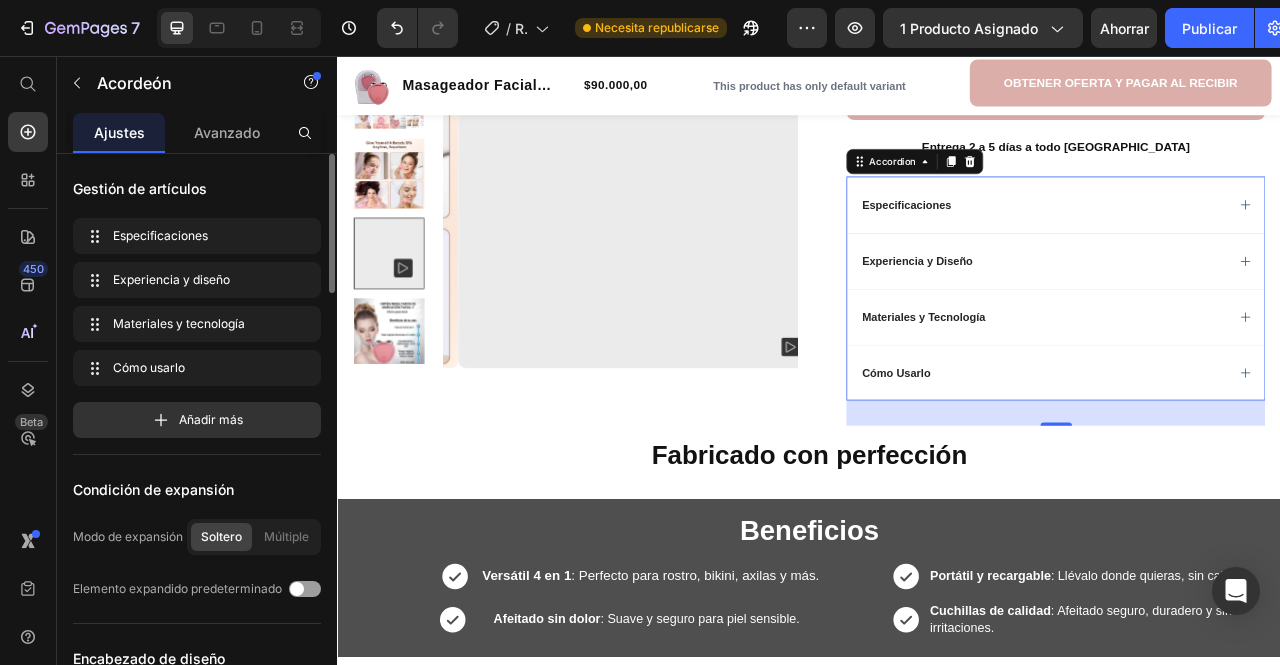 click 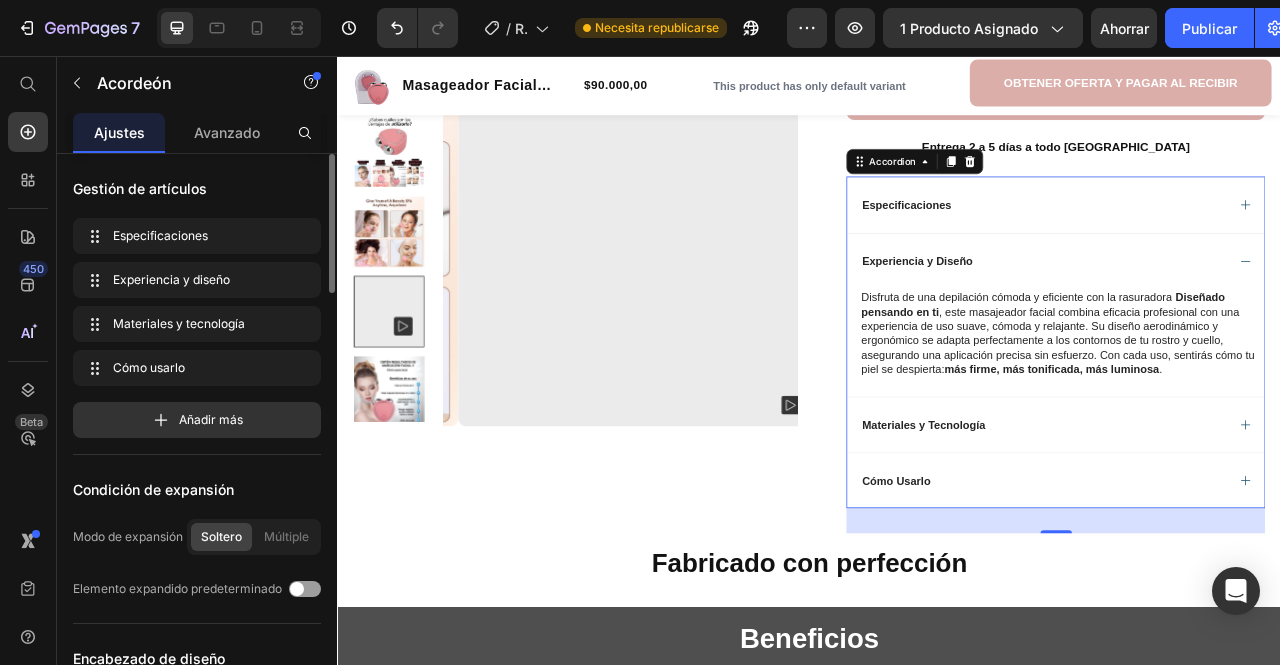 click 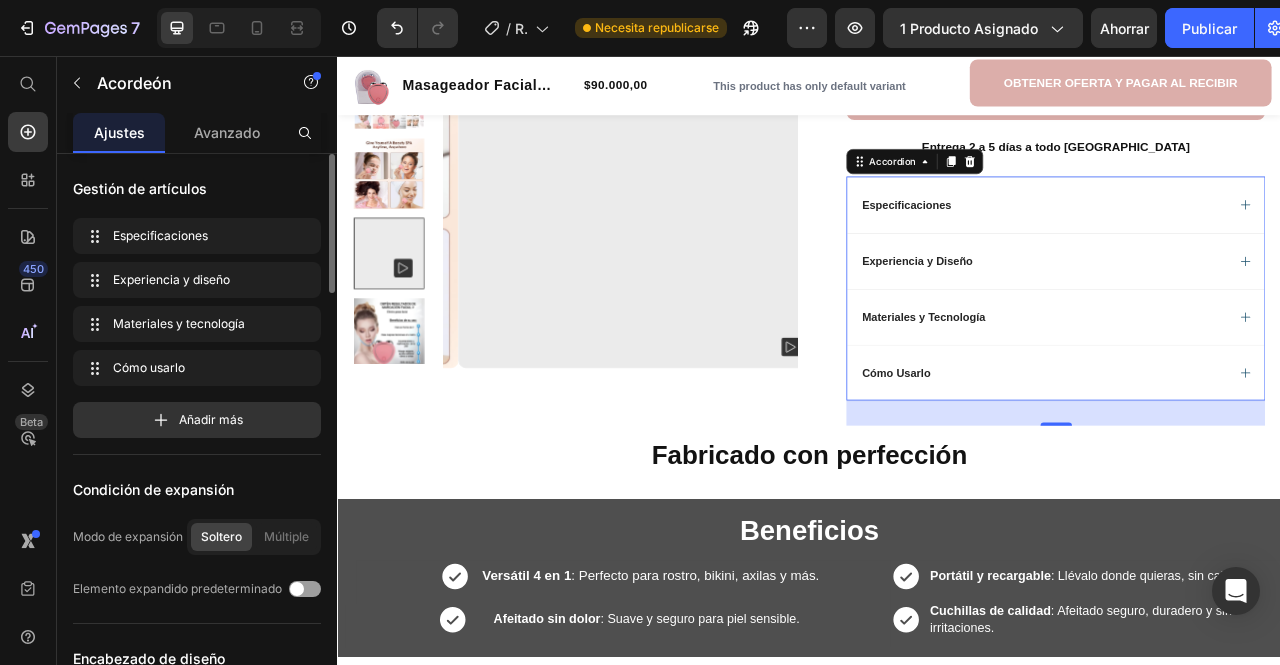 click 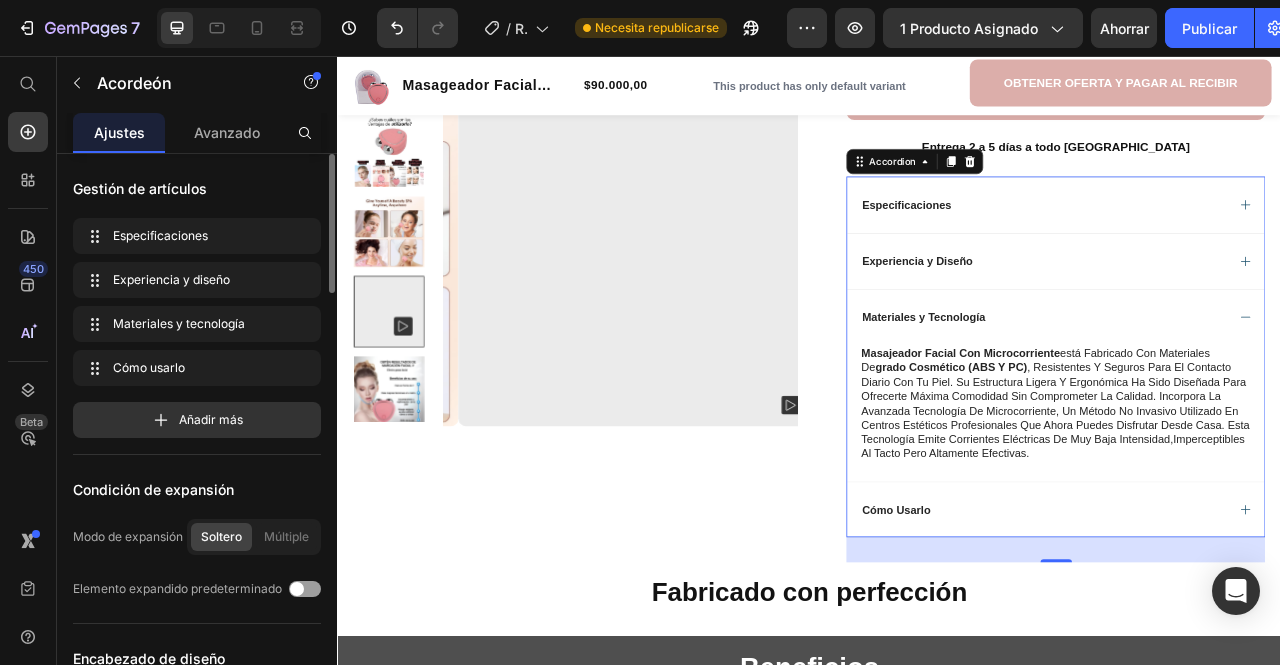 click 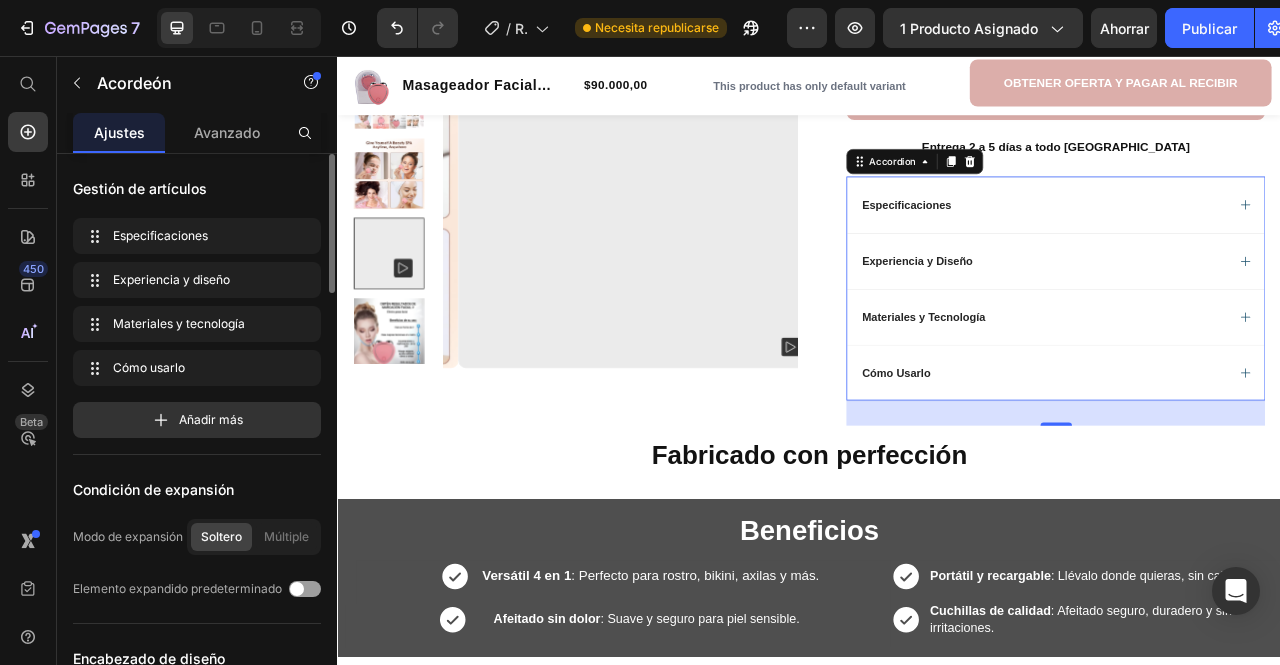 click 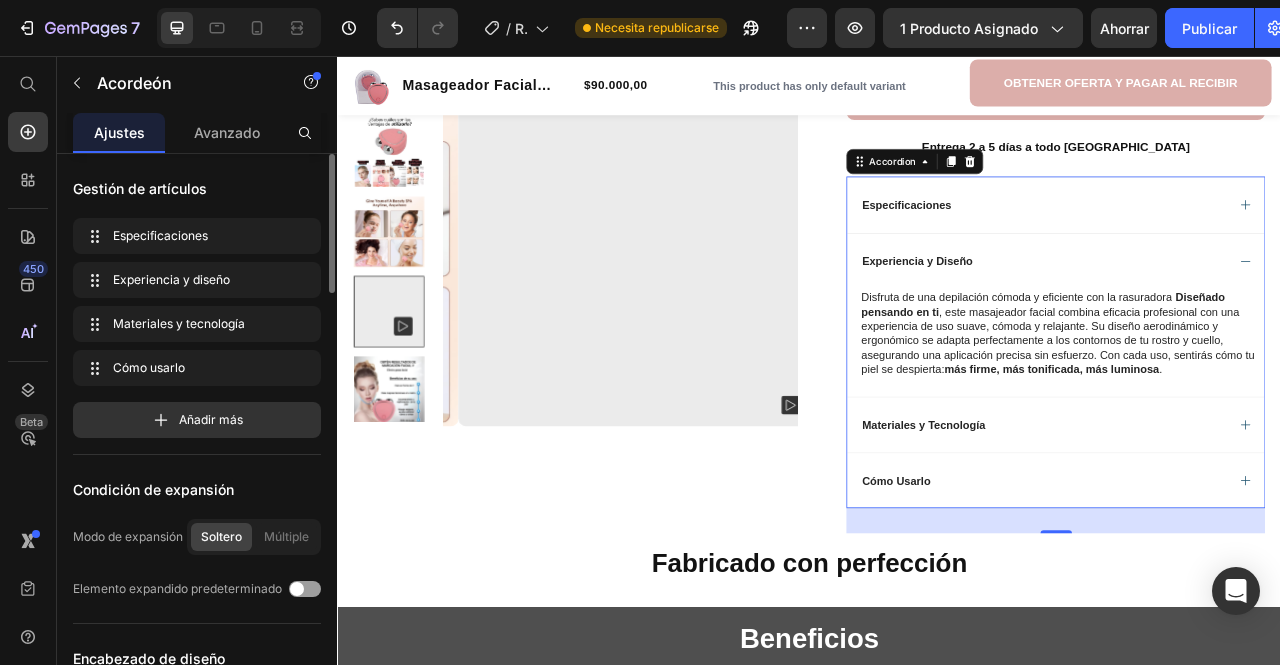 click 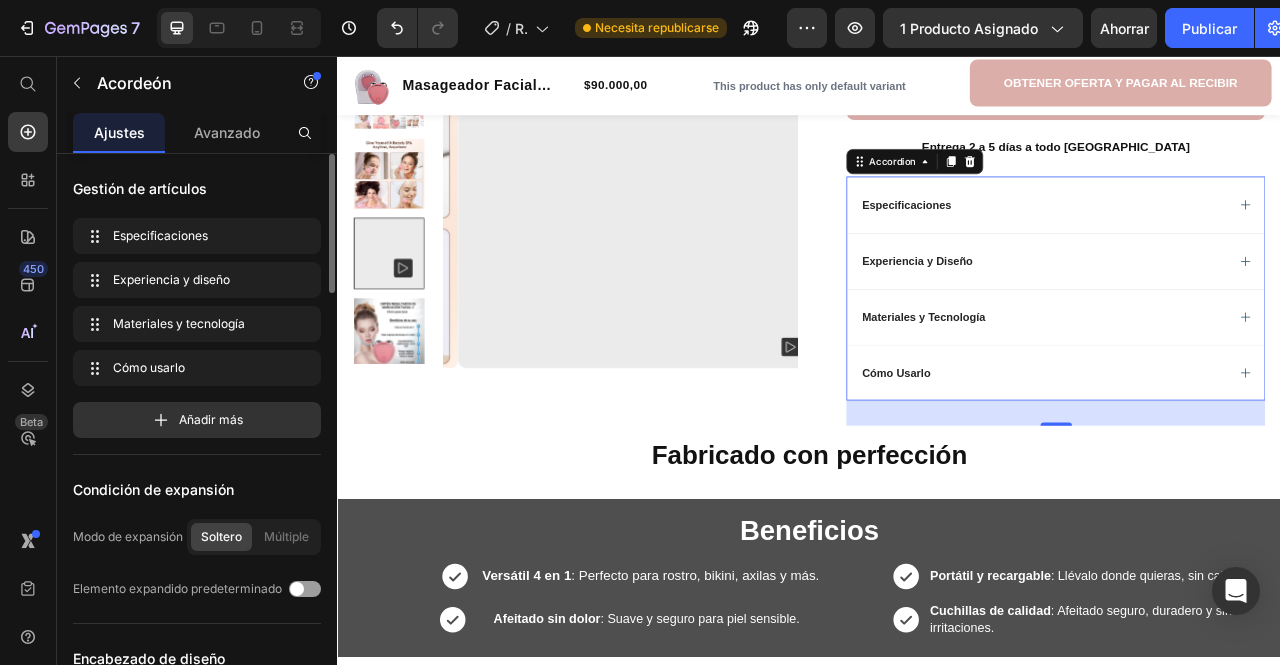 click 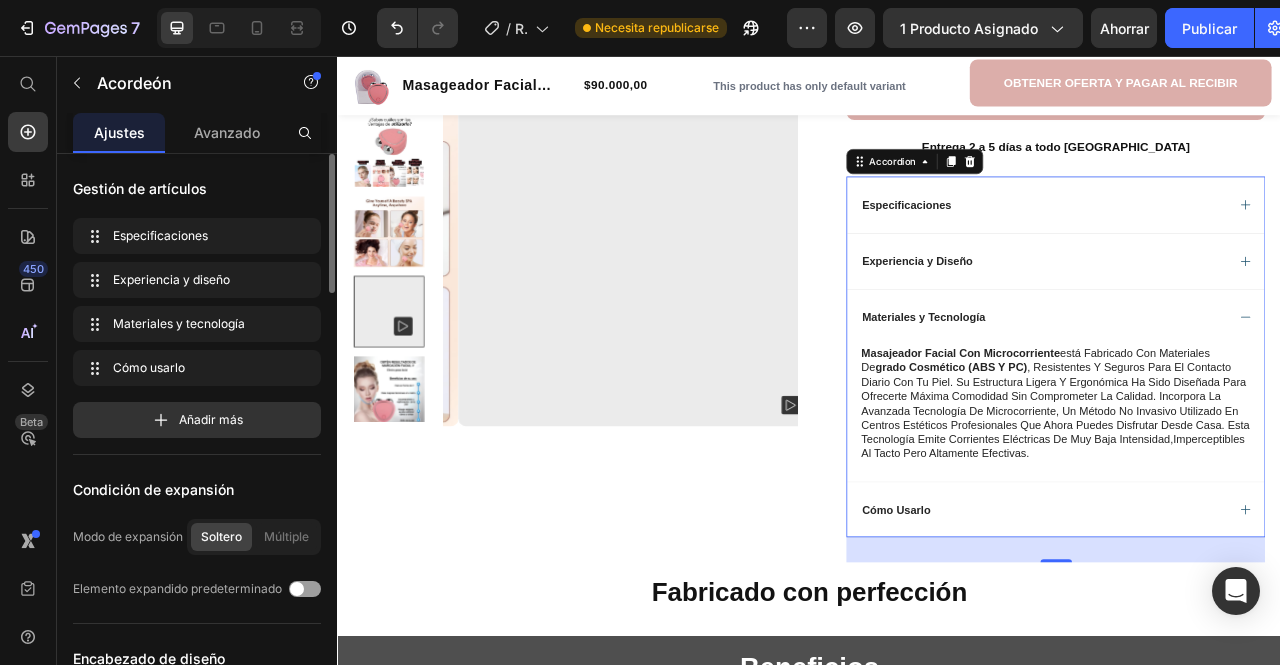 click 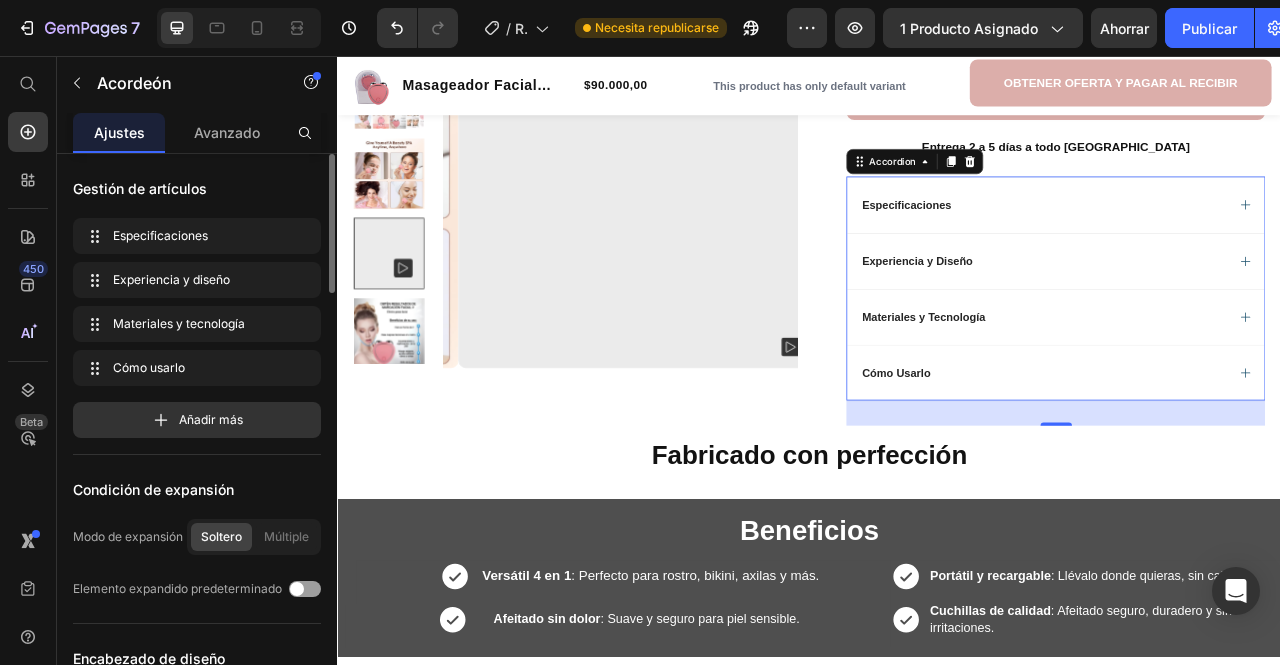 click 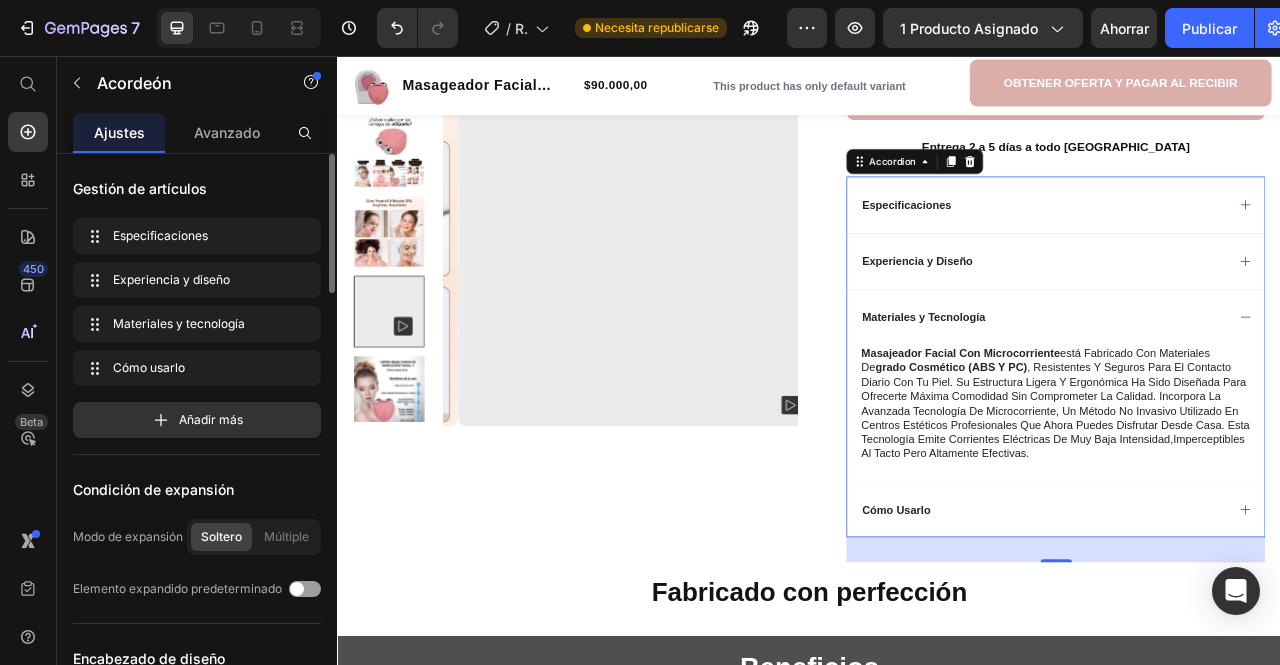 click 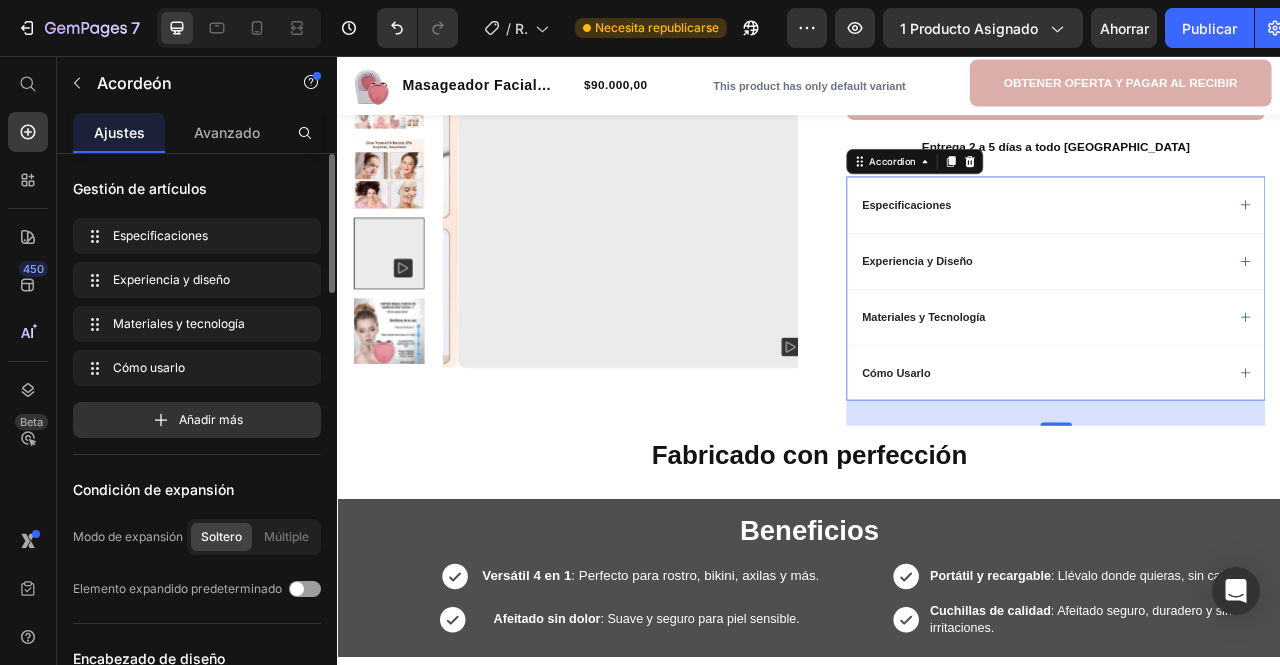 click 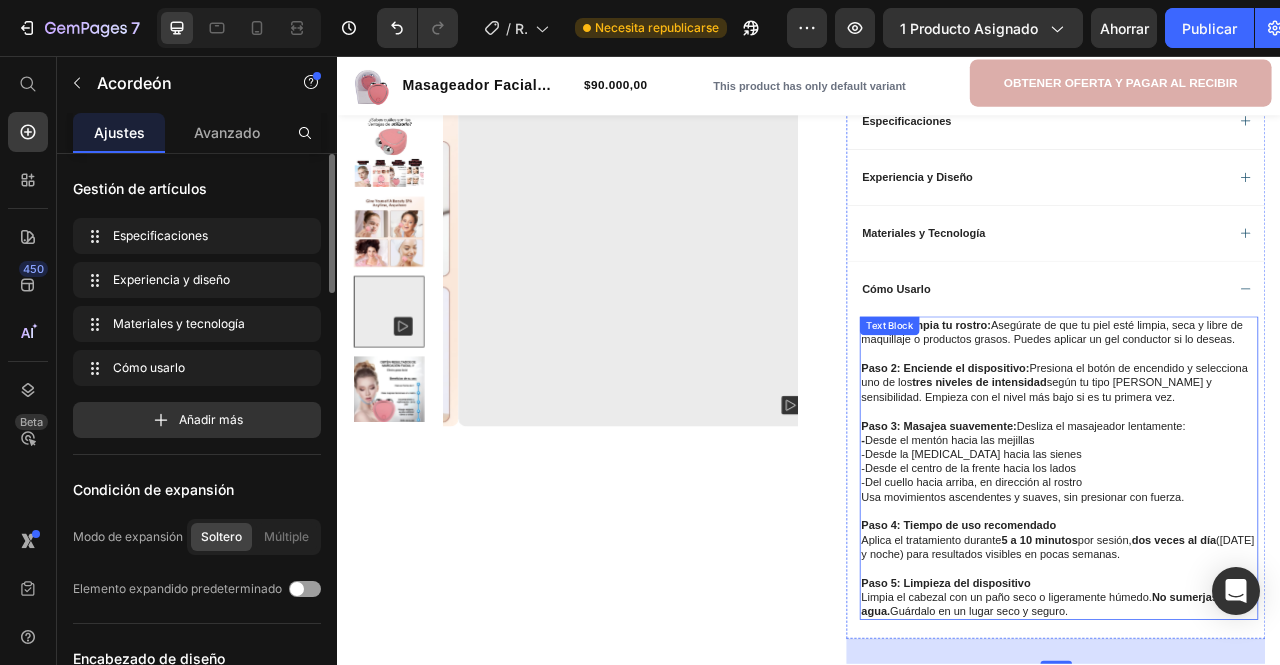 scroll, scrollTop: 600, scrollLeft: 0, axis: vertical 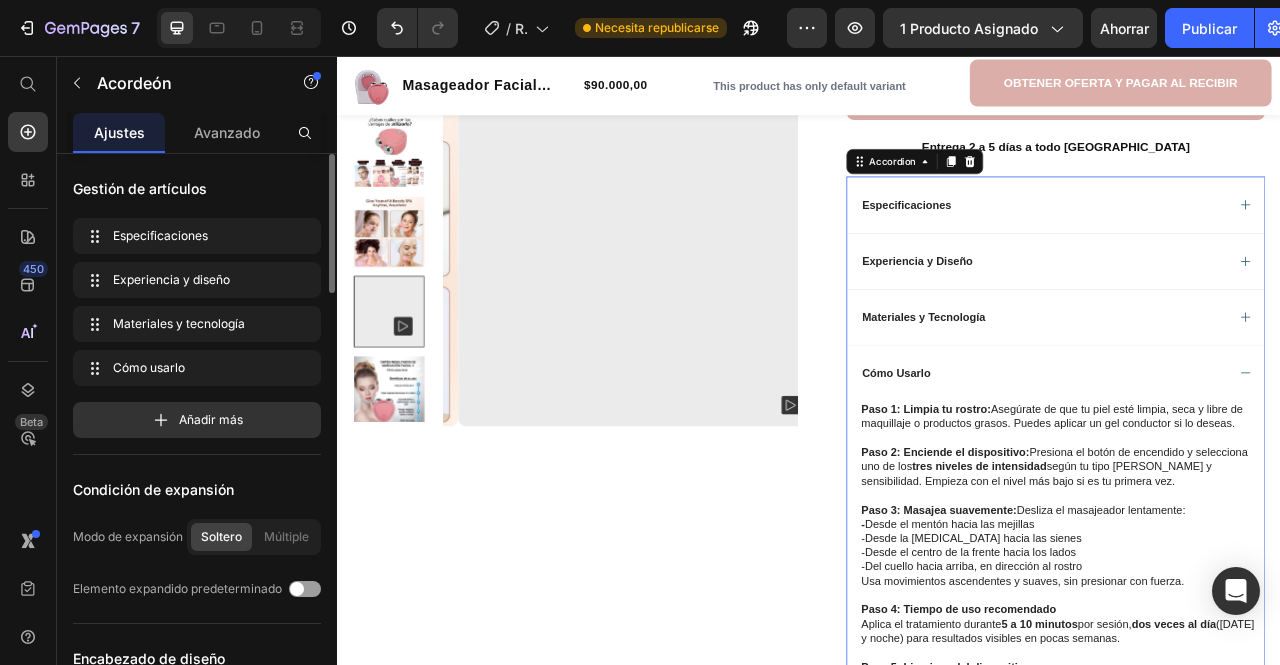 click 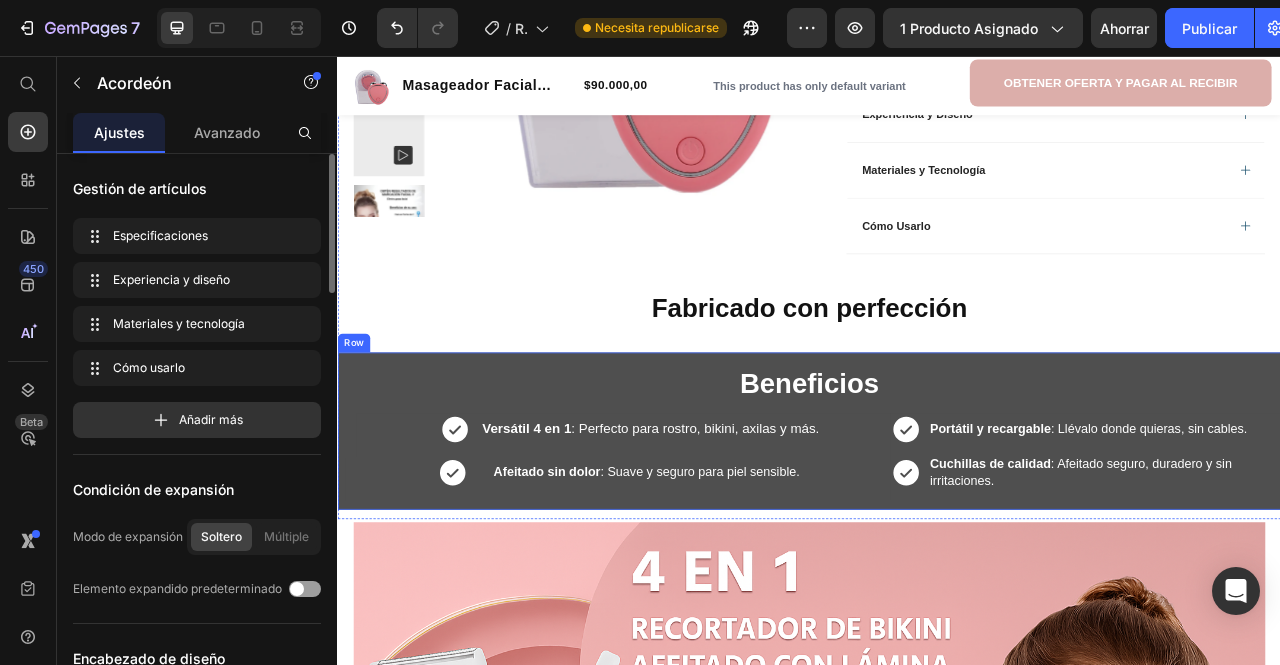 scroll, scrollTop: 822, scrollLeft: 0, axis: vertical 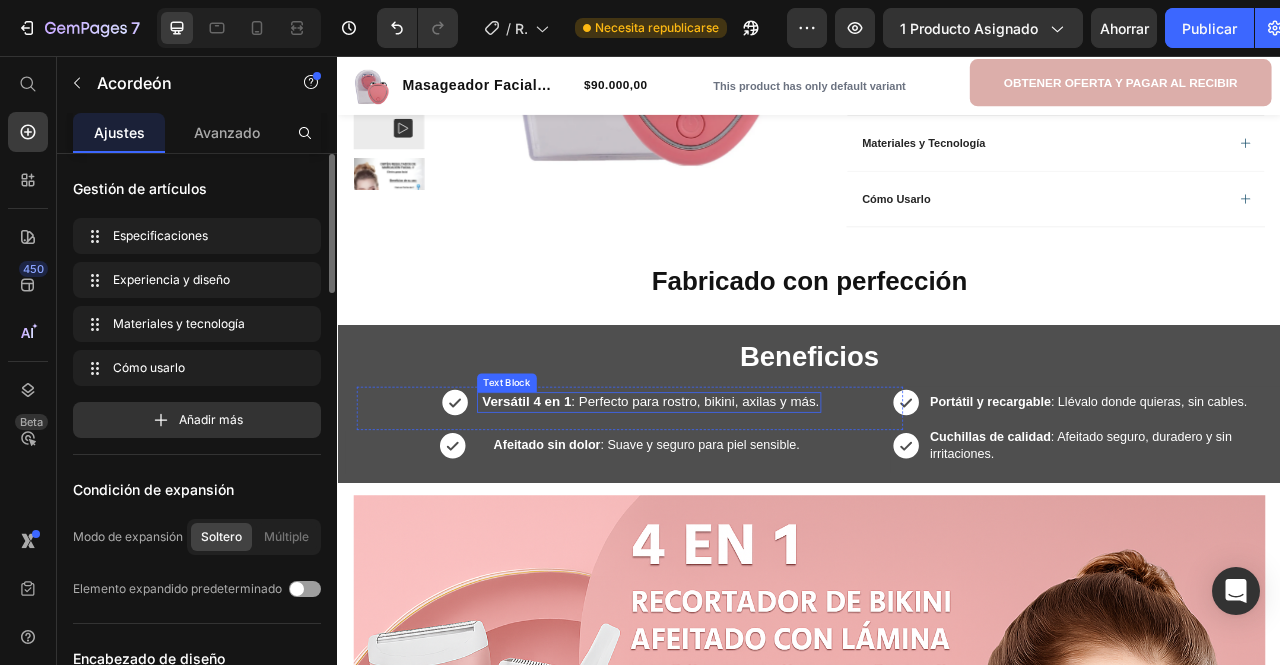 click on "Versátil 4 en 1 : Perfecto para rostro, bikini, axilas y más." at bounding box center (733, 497) 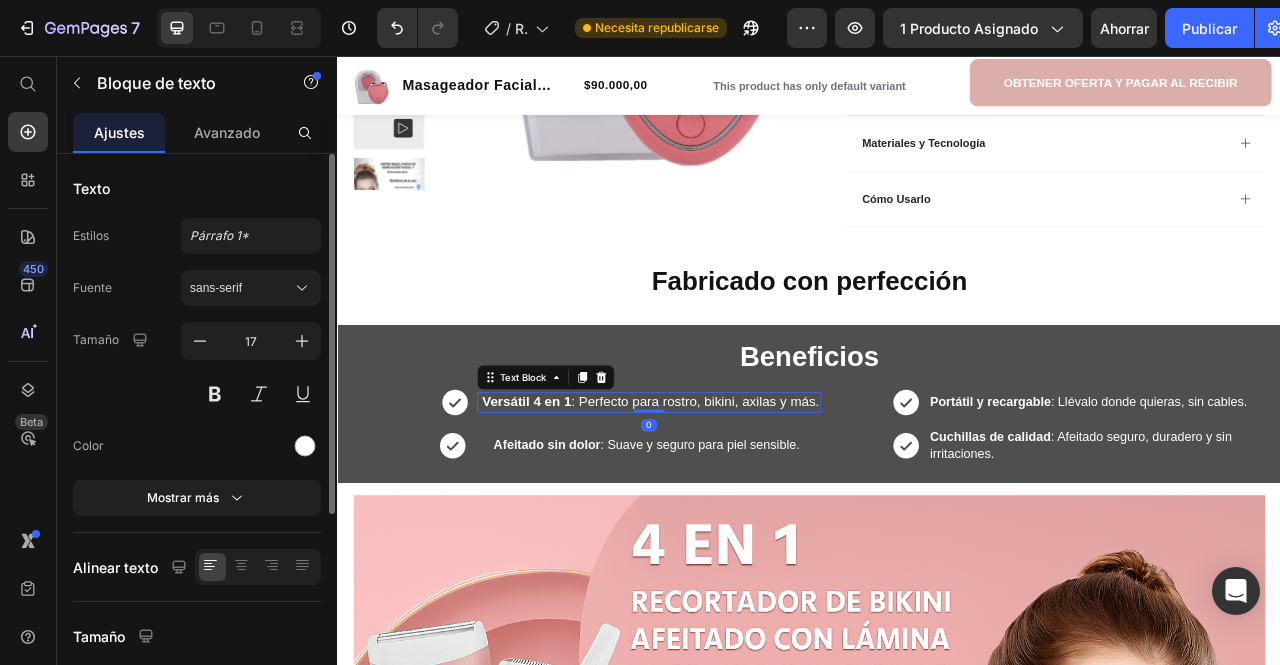 click on "Versátil 4 en 1 : Perfecto para rostro, bikini, axilas y más." at bounding box center (733, 497) 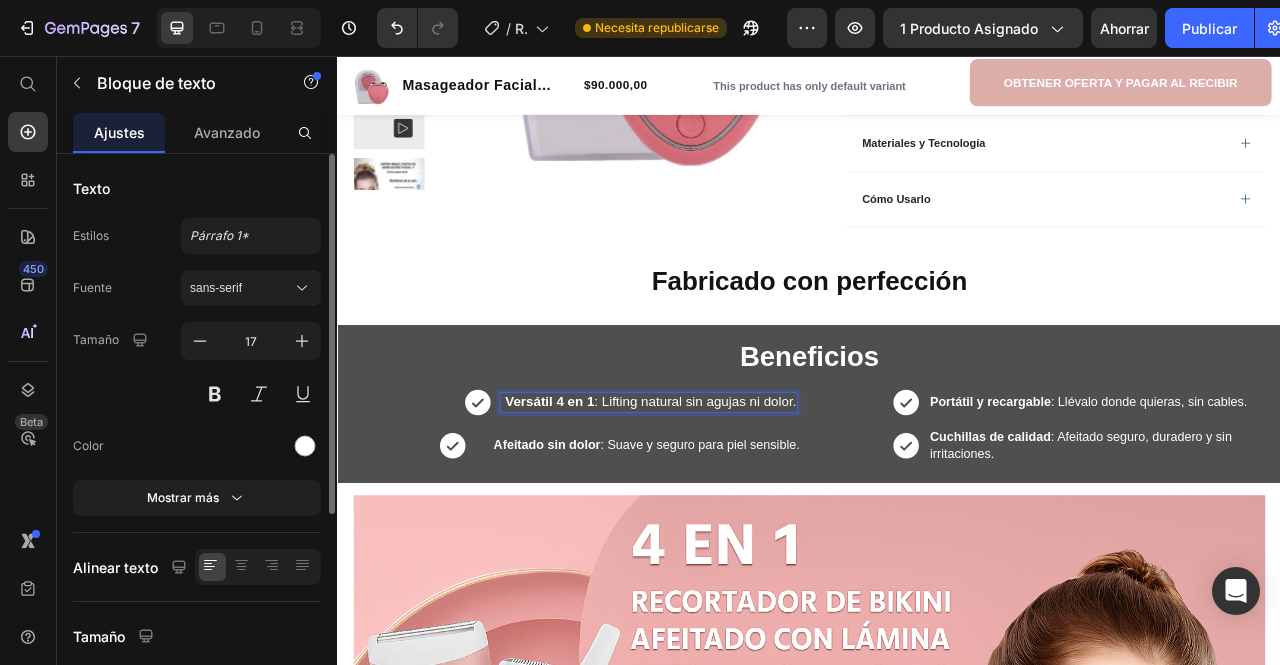 click on "Versátil 4 en 1 : Lifting natural sin agujas ni dolor." at bounding box center (732, 497) 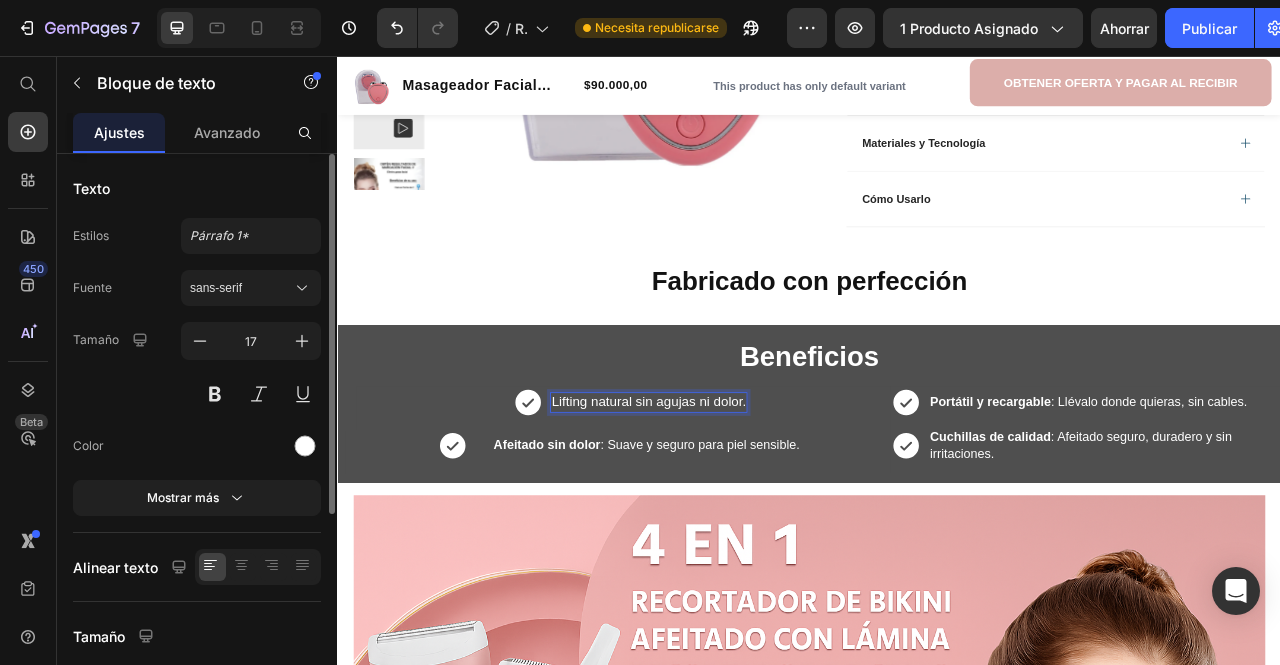 drag, startPoint x: 606, startPoint y: 496, endPoint x: 853, endPoint y: 496, distance: 247 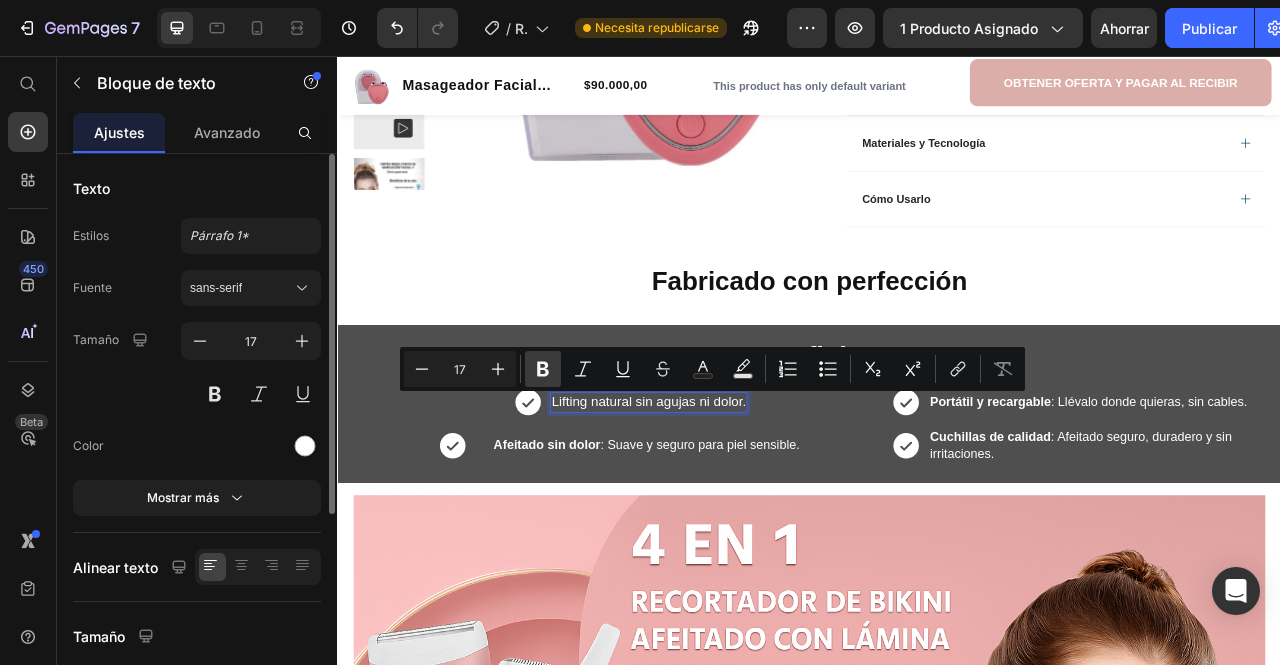 click 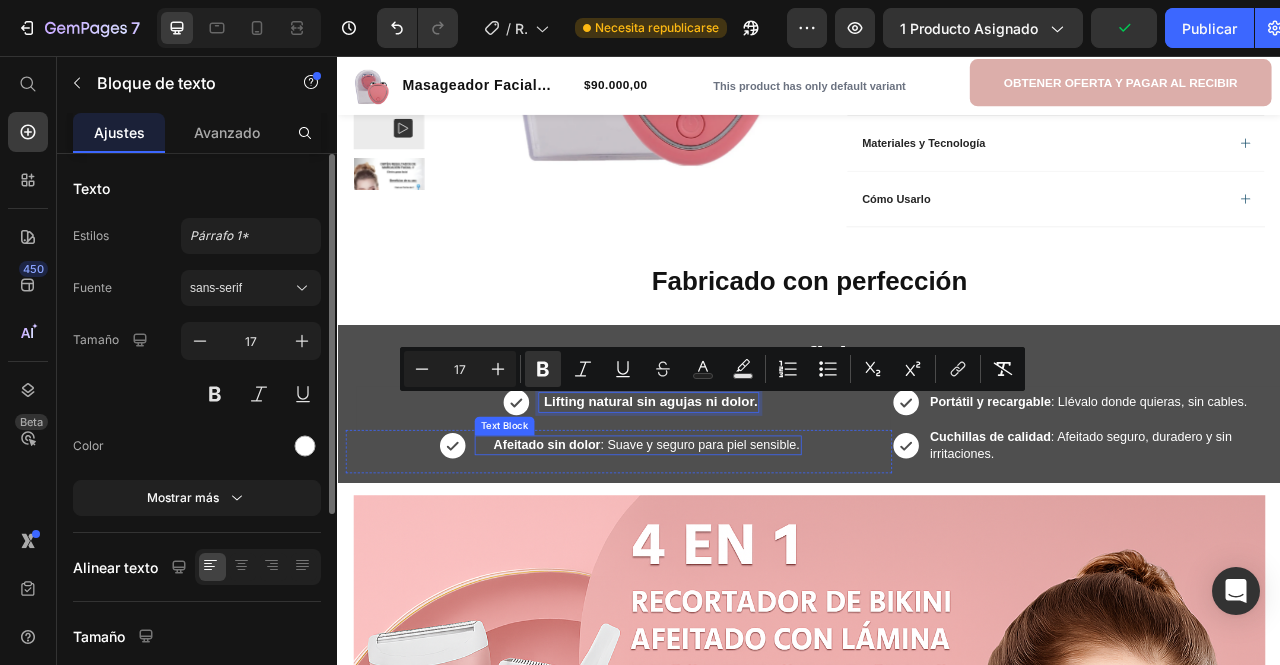 click on "Afeitado sin dolor : Suave y seguro para piel sensible." at bounding box center [719, 551] 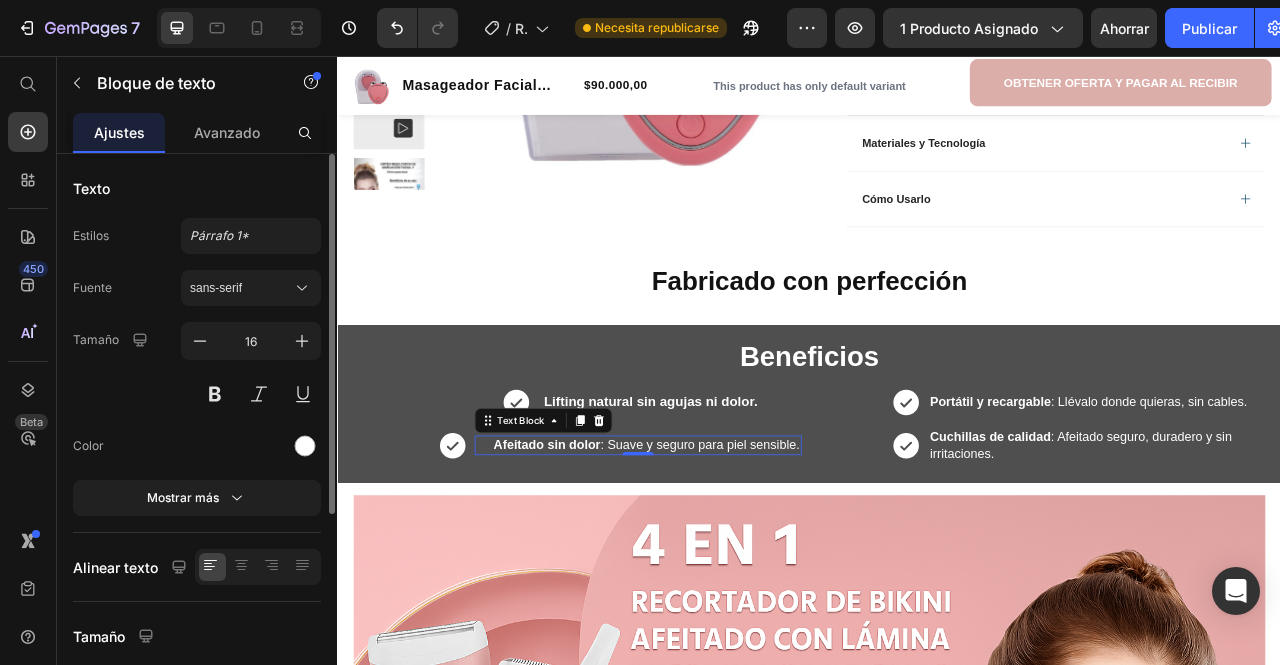 click on "Afeitado sin dolor : Suave y seguro para piel sensible." at bounding box center (719, 551) 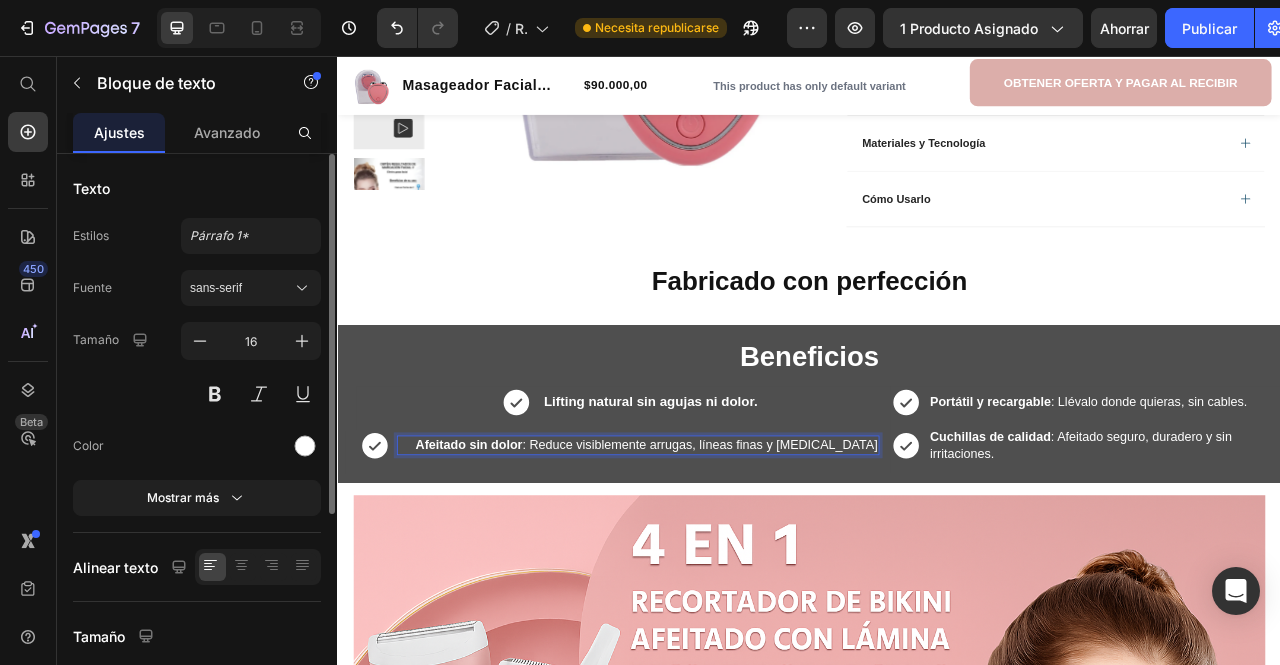 click on "Afeitado sin dolor : Reduce visiblemente arrugas, líneas finas y ojeras" at bounding box center [719, 551] 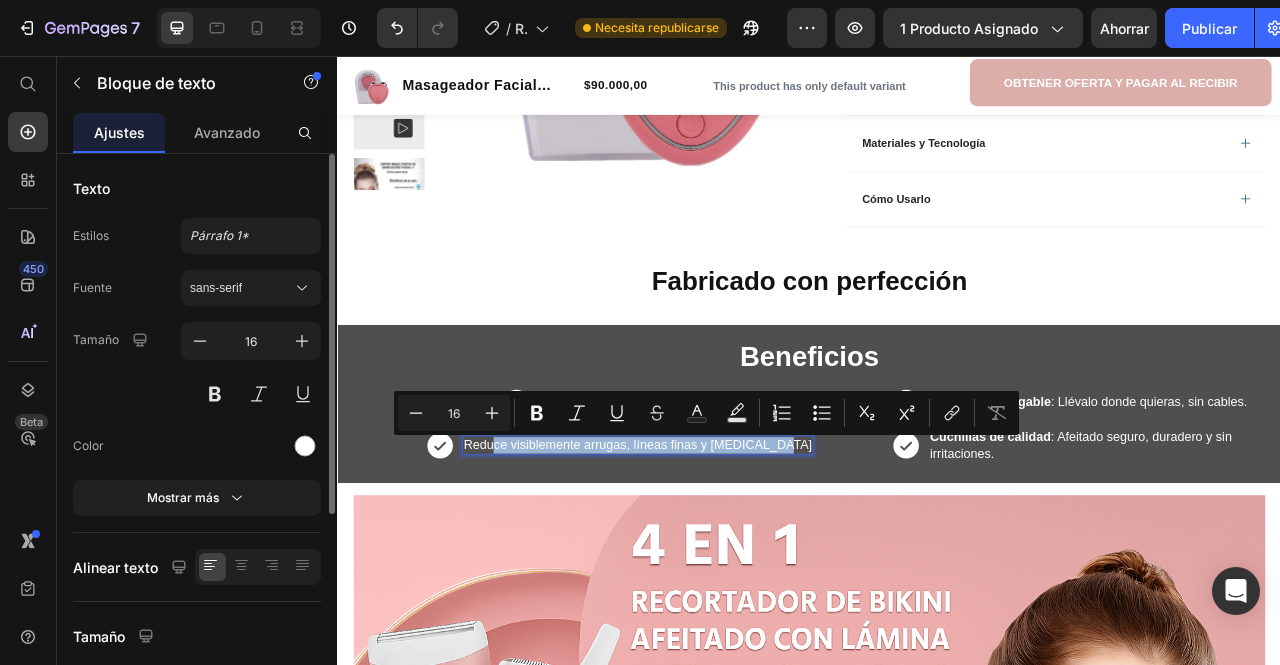 drag, startPoint x: 542, startPoint y: 548, endPoint x: 902, endPoint y: 544, distance: 360.02222 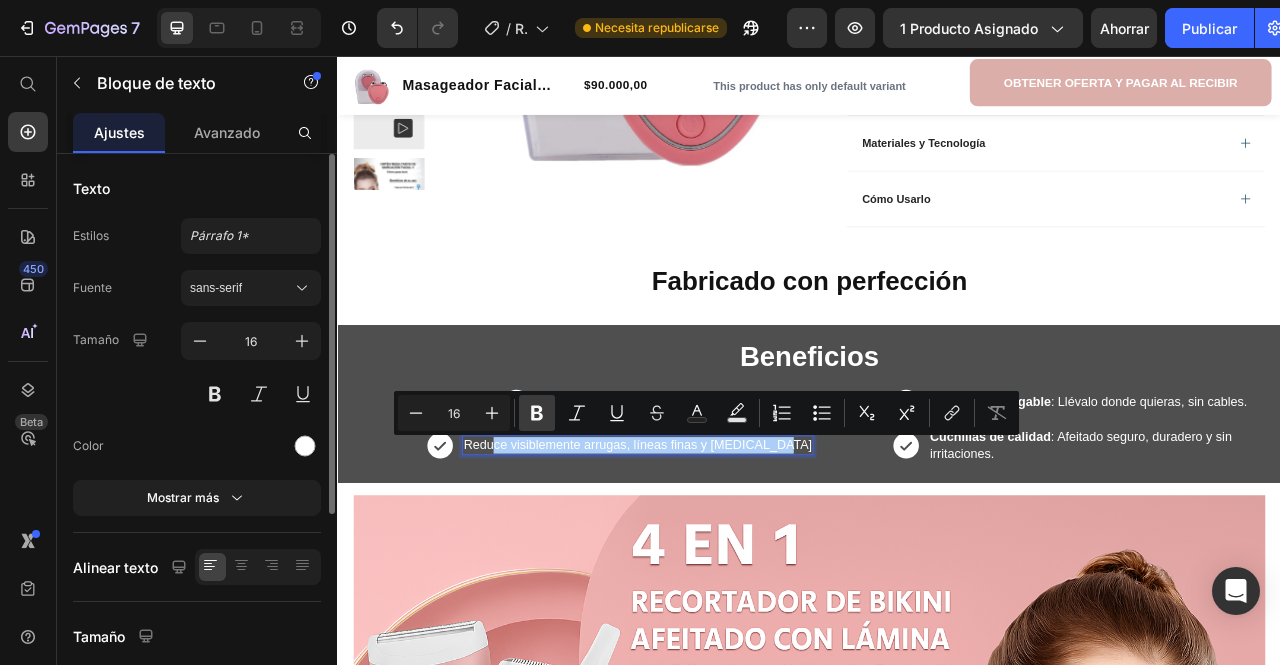 click 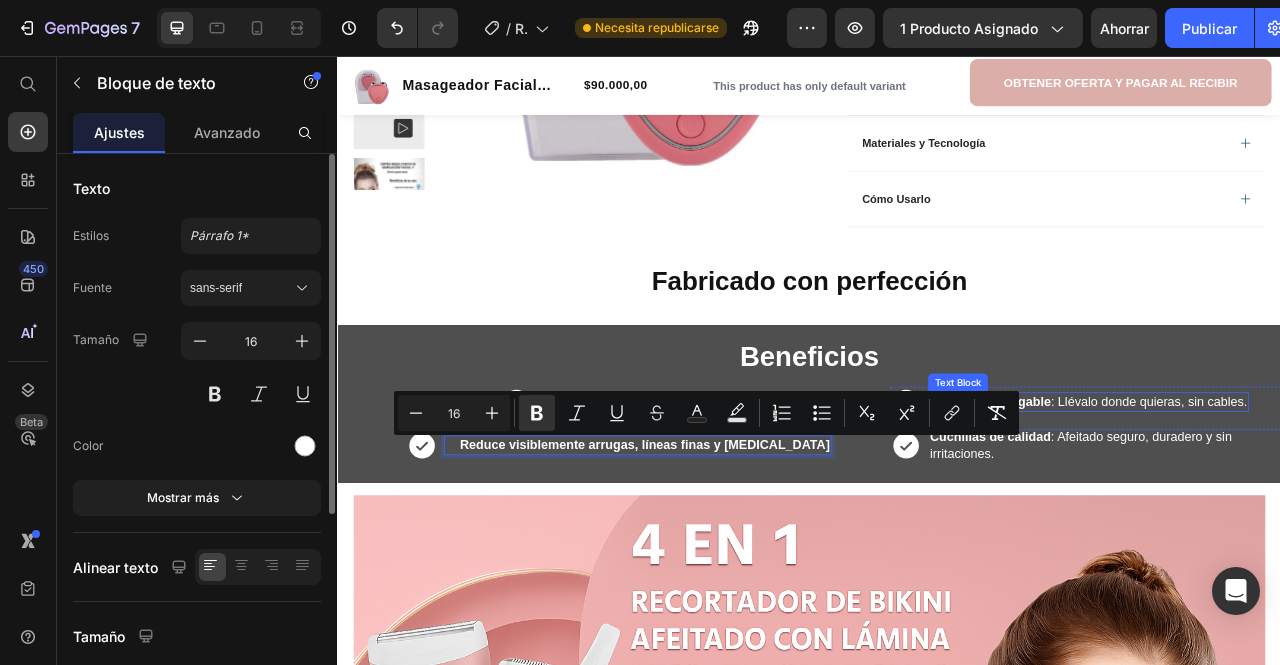 click on "Portátil y recargable : Llévalo donde quieras, sin cables." at bounding box center [1292, 496] 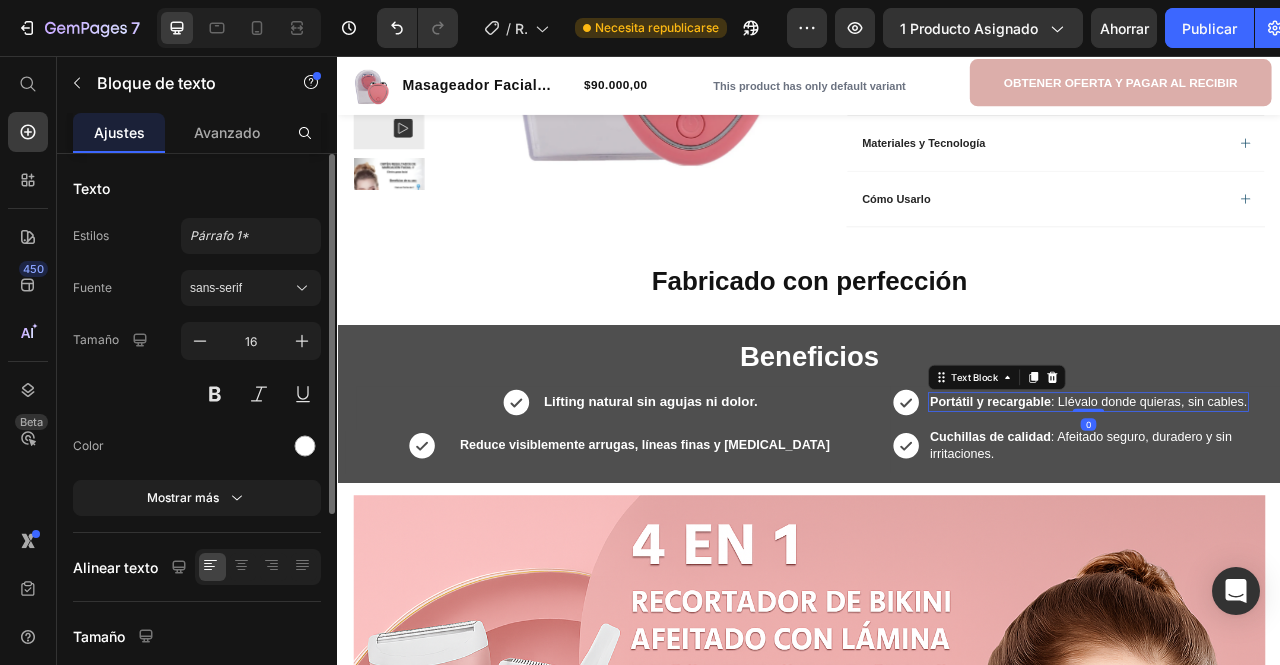 click on "Portátil y recargable : Llévalo donde quieras, sin cables." at bounding box center [1292, 496] 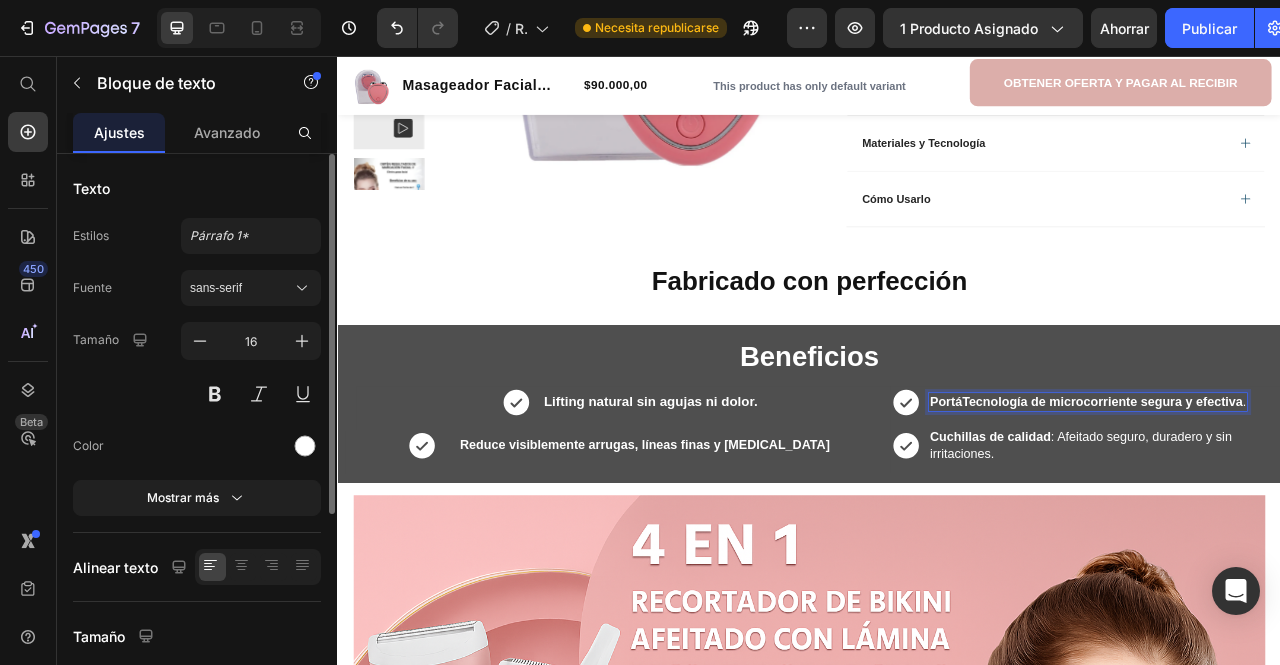 click on "PortáTecnología de microcorriente segura y efectiva" at bounding box center (1289, 495) 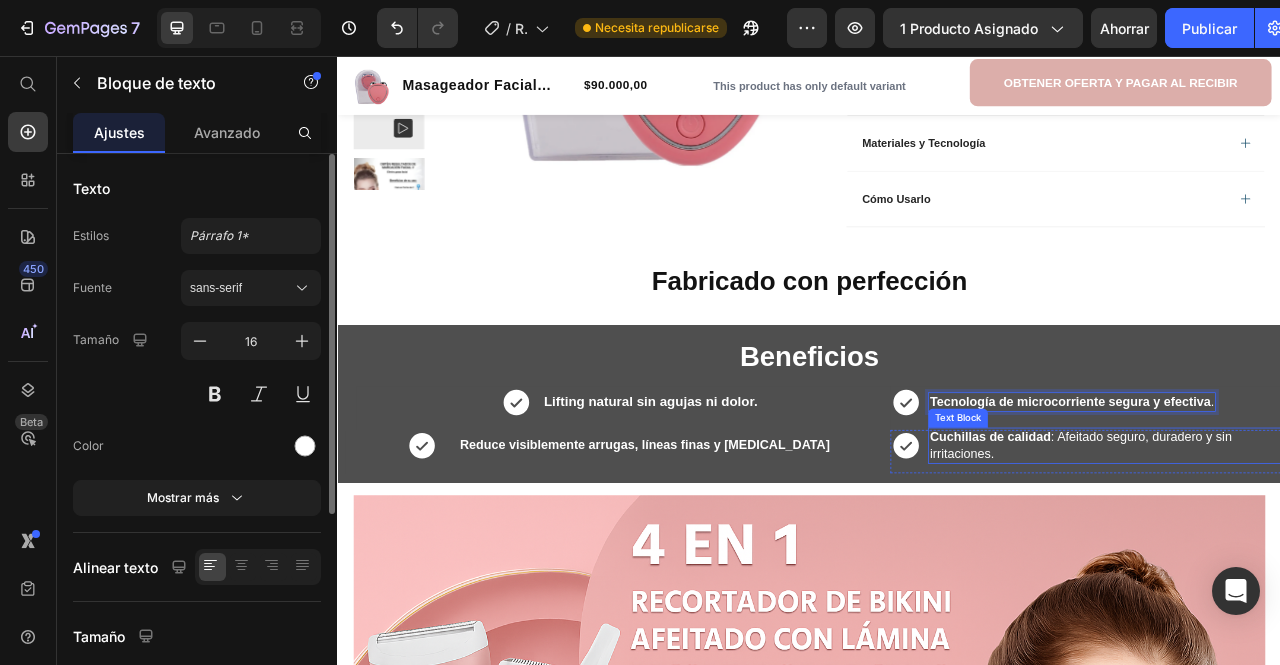click on "Cuchillas de calidad" at bounding box center (1167, 540) 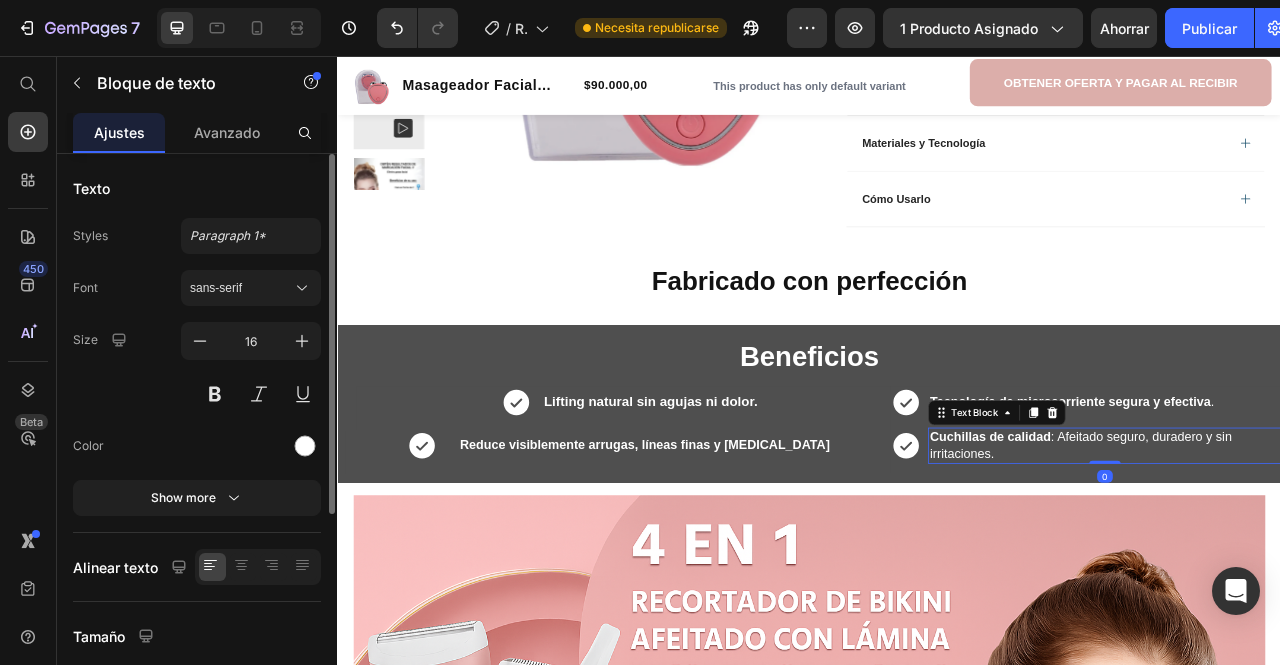 click on "Cuchillas de calidad" at bounding box center (1167, 540) 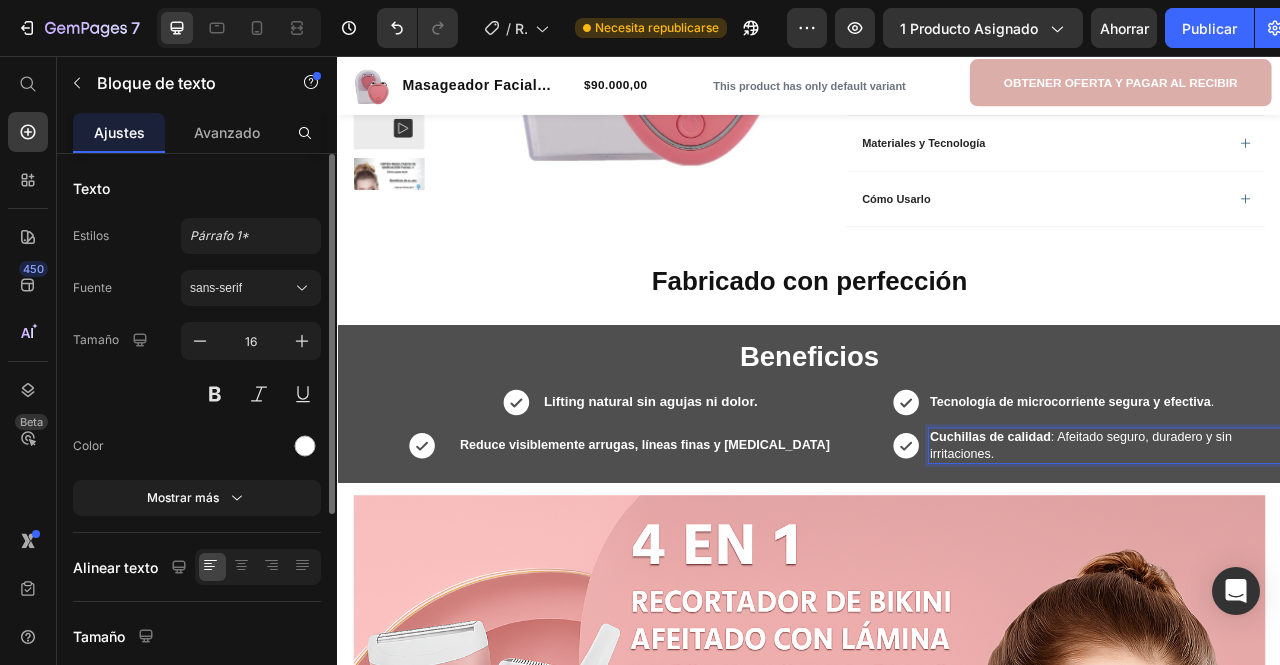 click on "Cuchillas de calidad : Afeitado seguro, duradero y sin irritaciones." at bounding box center (1312, 552) 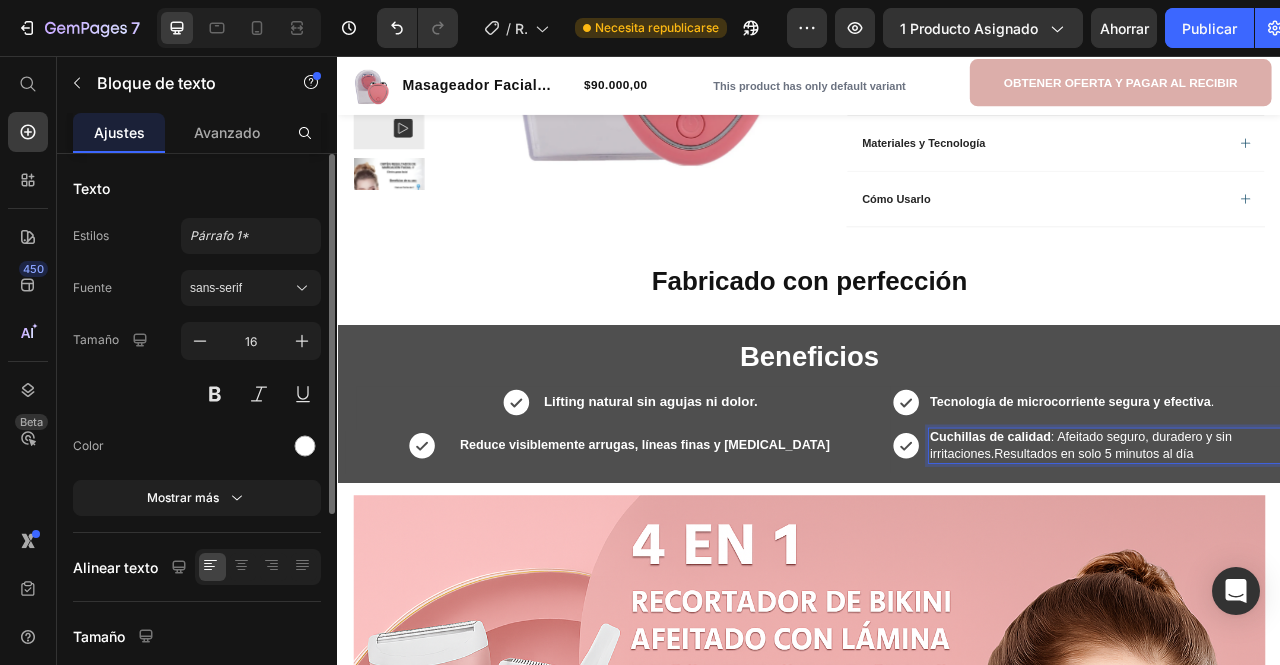 click on "Cuchillas de calidad : Afeitado seguro, duradero y sin irritaciones.Resultados en solo 5 minutos al día" at bounding box center [1312, 552] 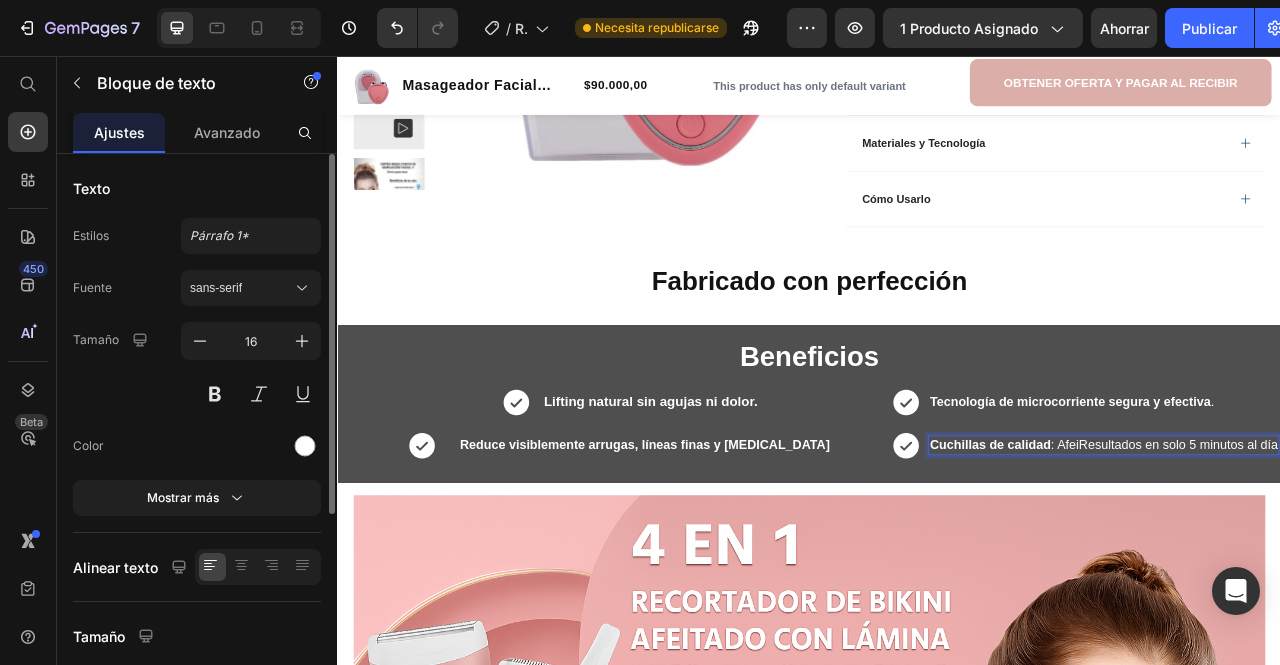 scroll, scrollTop: 833, scrollLeft: 0, axis: vertical 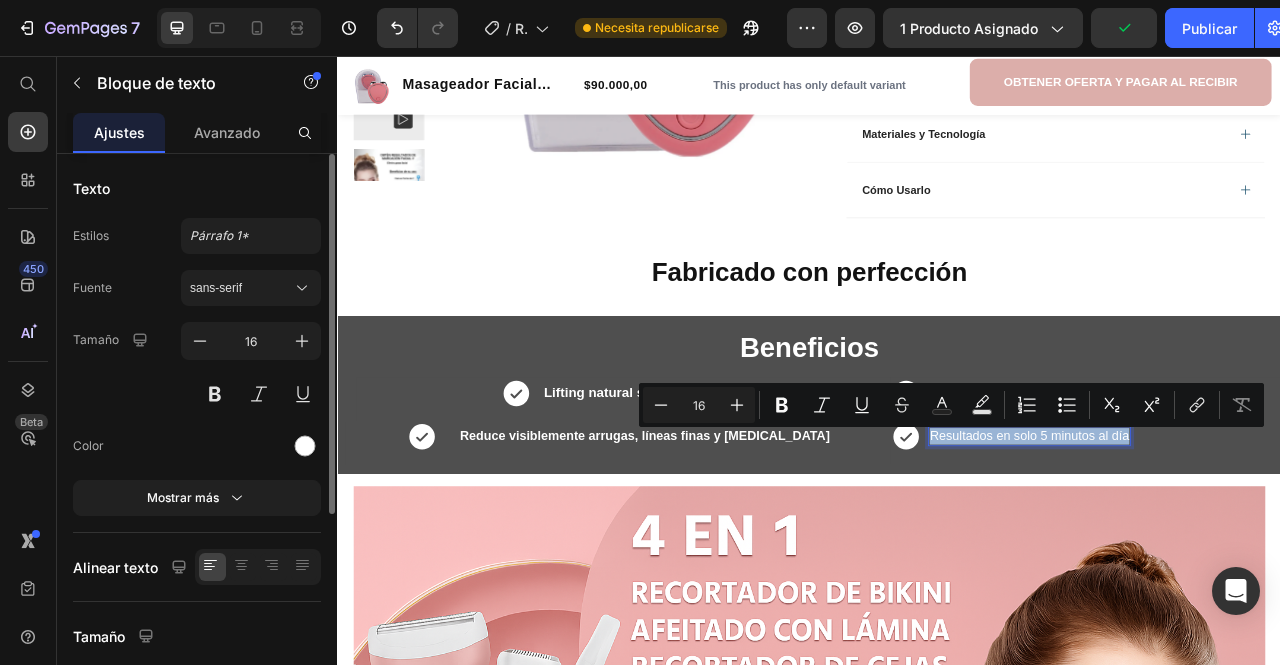 drag, startPoint x: 1083, startPoint y: 540, endPoint x: 1335, endPoint y: 542, distance: 252.00793 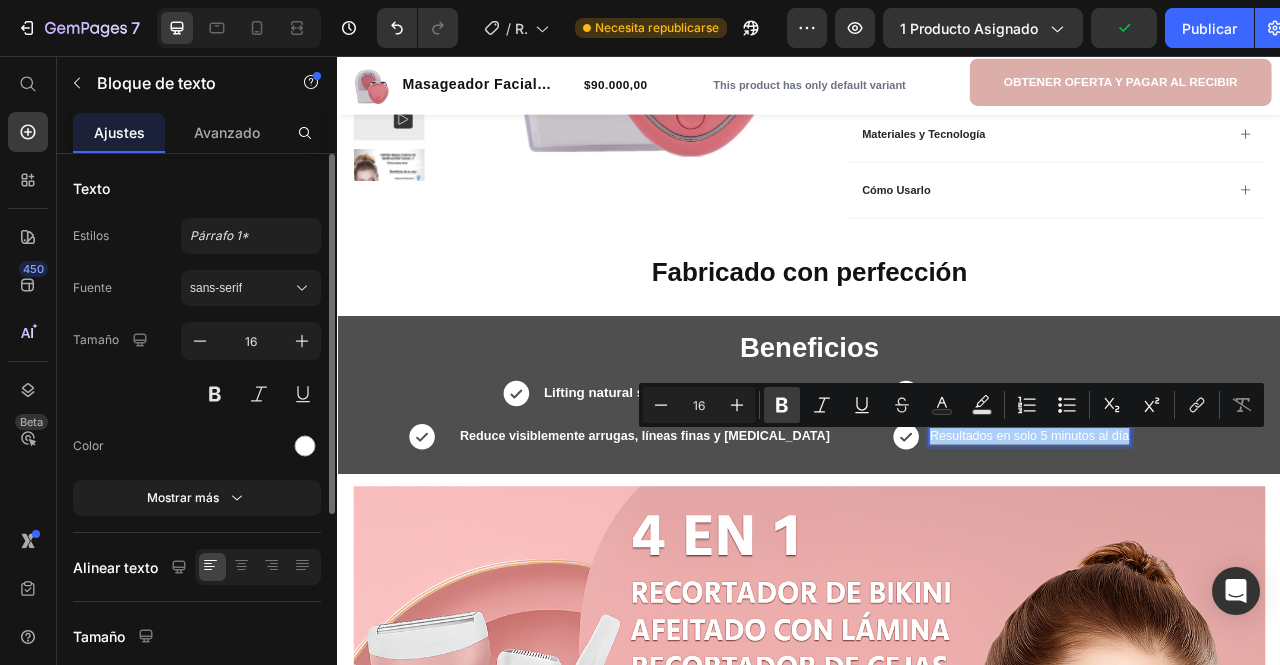 click 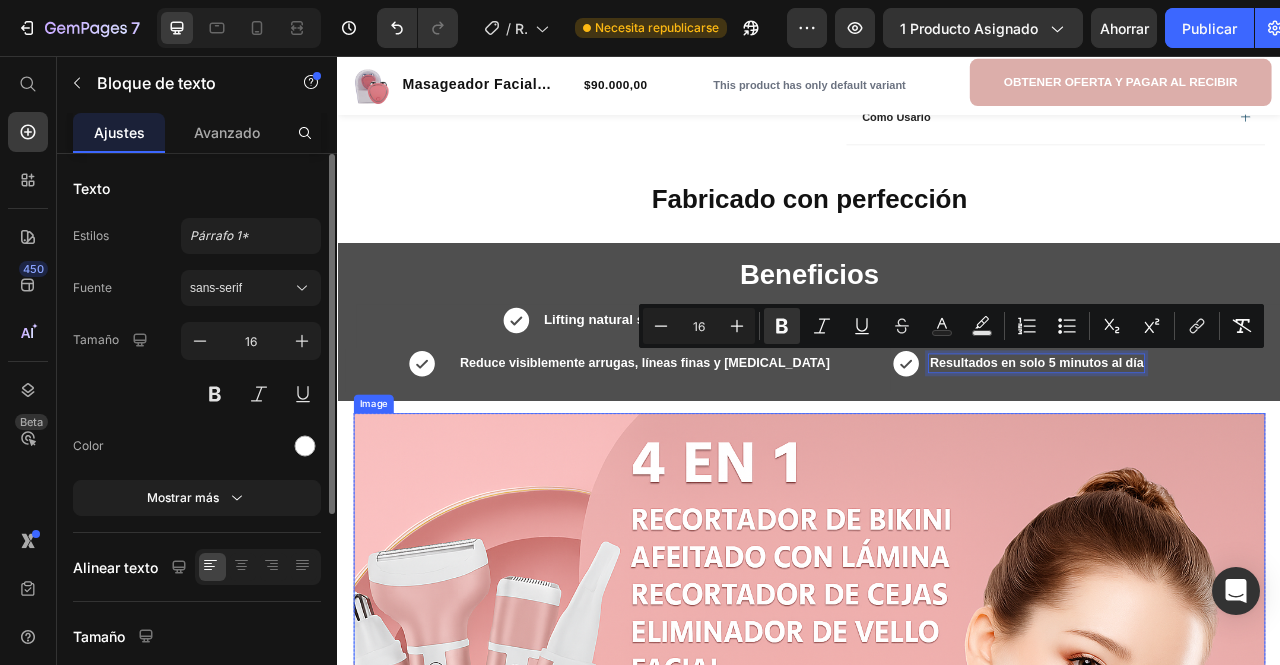 scroll, scrollTop: 933, scrollLeft: 0, axis: vertical 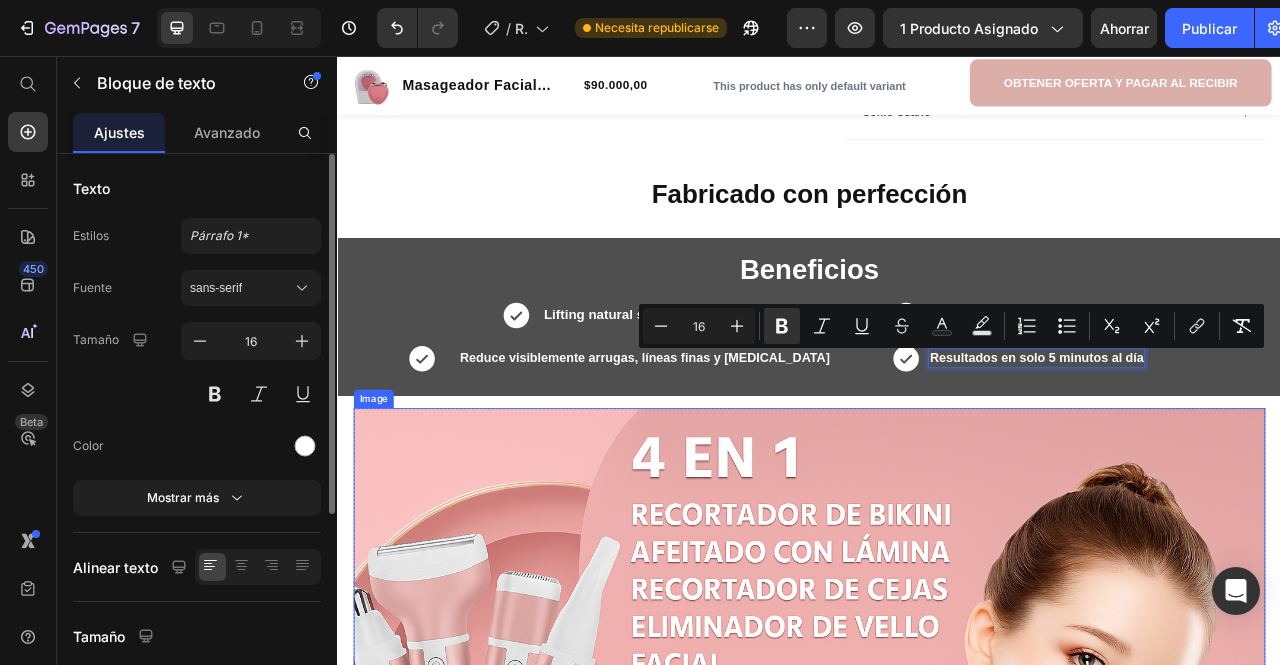 click at bounding box center [937, 890] 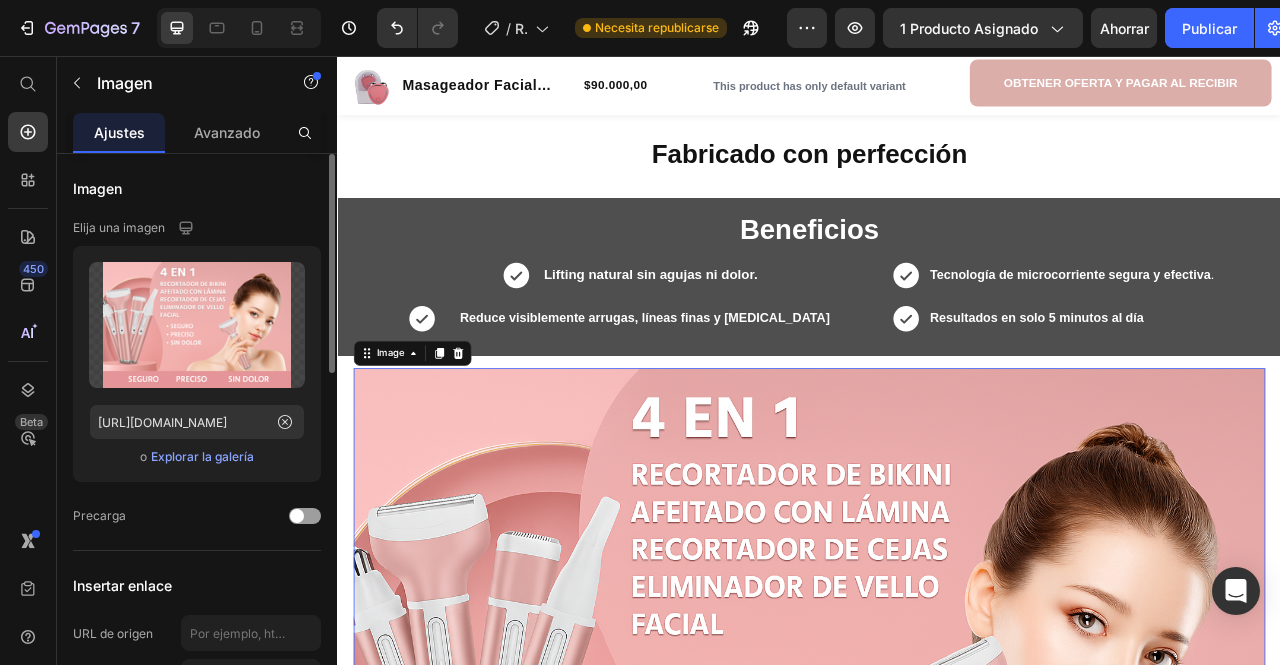 scroll, scrollTop: 1133, scrollLeft: 0, axis: vertical 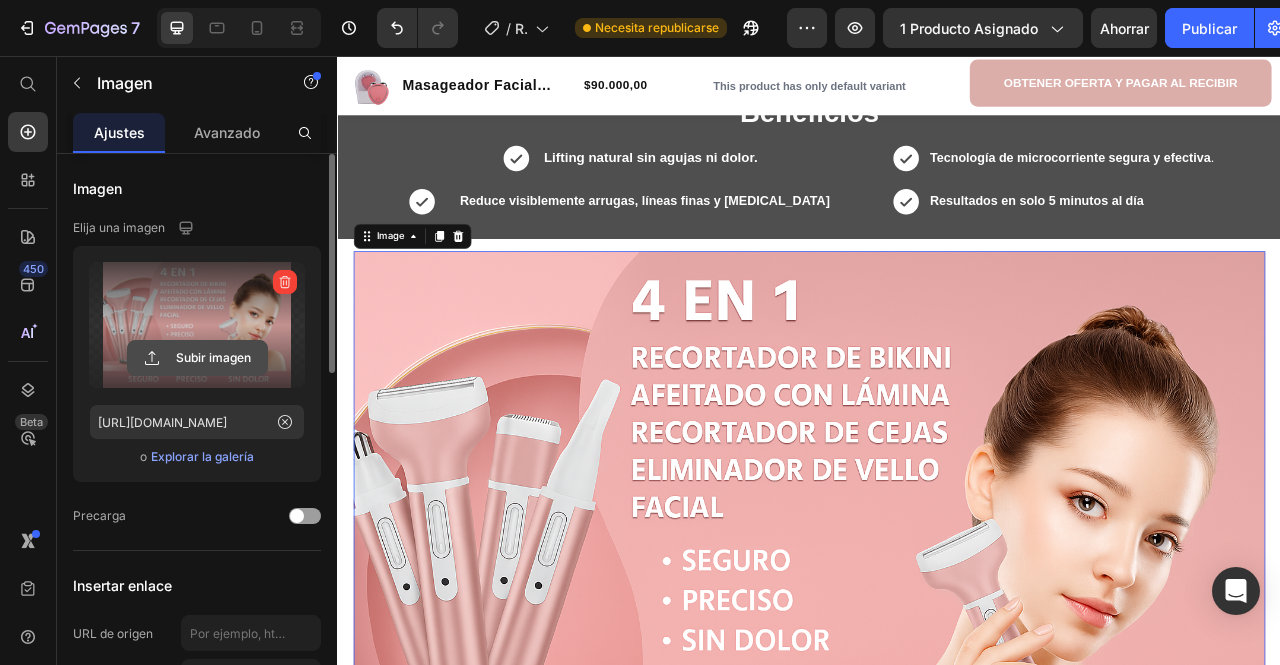 click 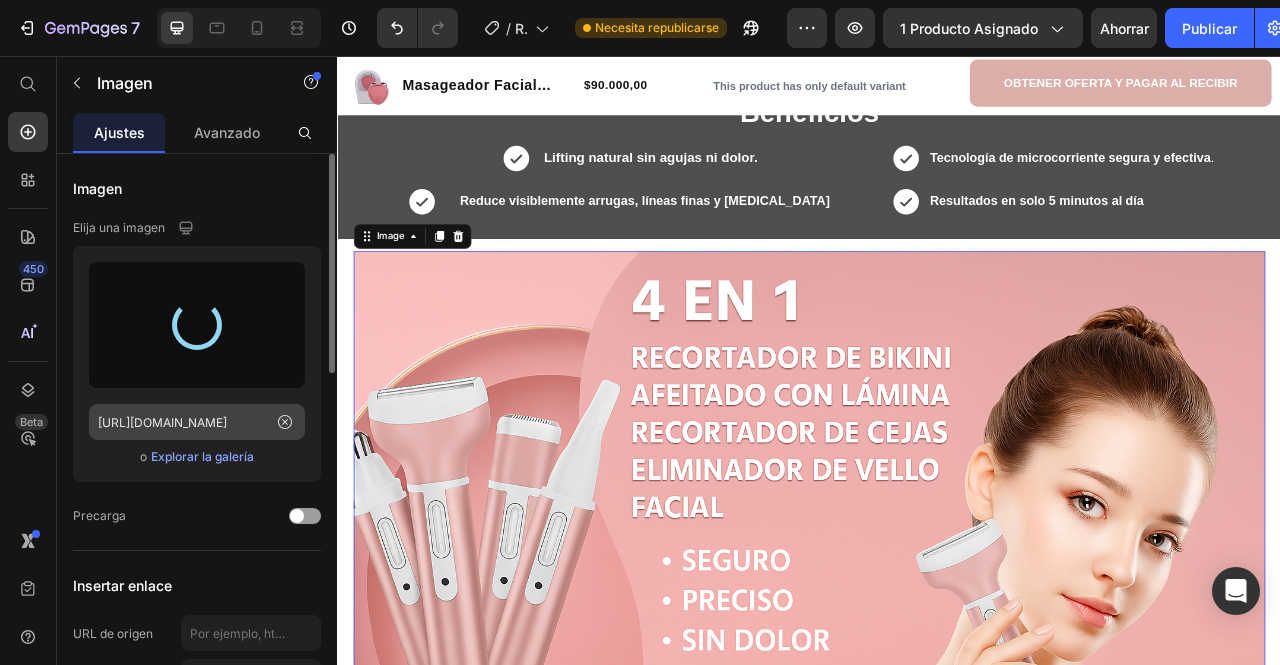 type on "https://cdn.shopify.com/s/files/1/0912/8470/1526/files/gempages_565768314853262143-dd35265d-dc9d-42c8-90ff-e78d89b7edf6.png" 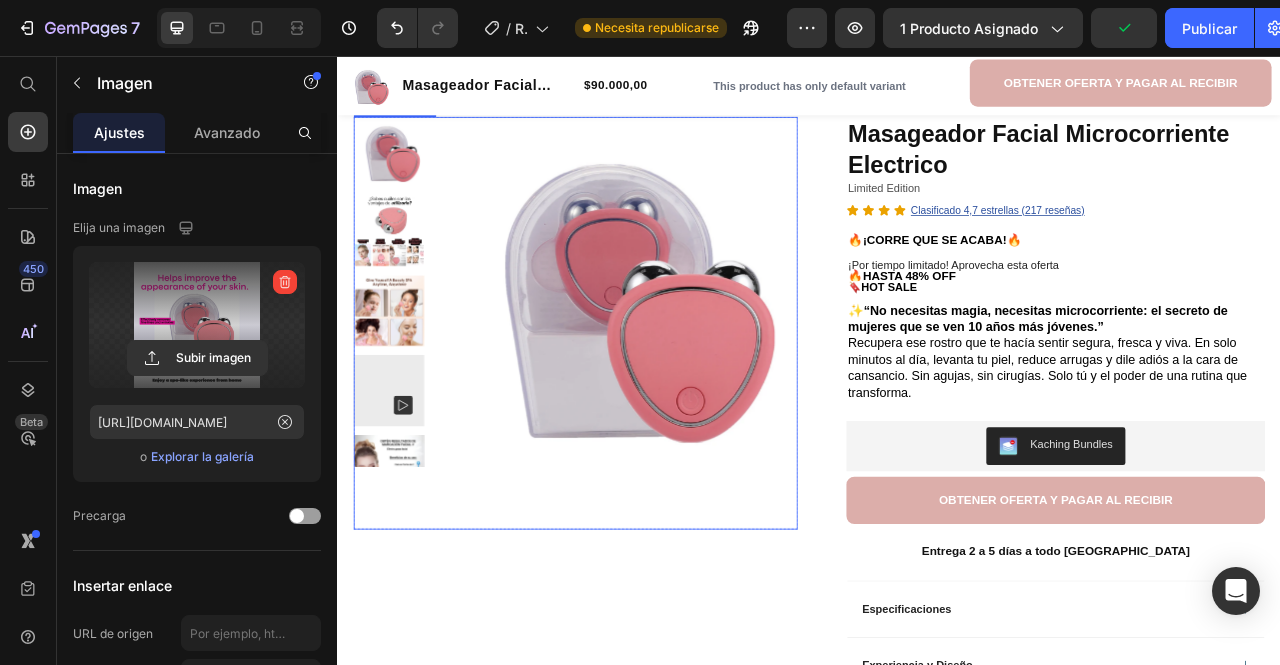 scroll, scrollTop: 100, scrollLeft: 0, axis: vertical 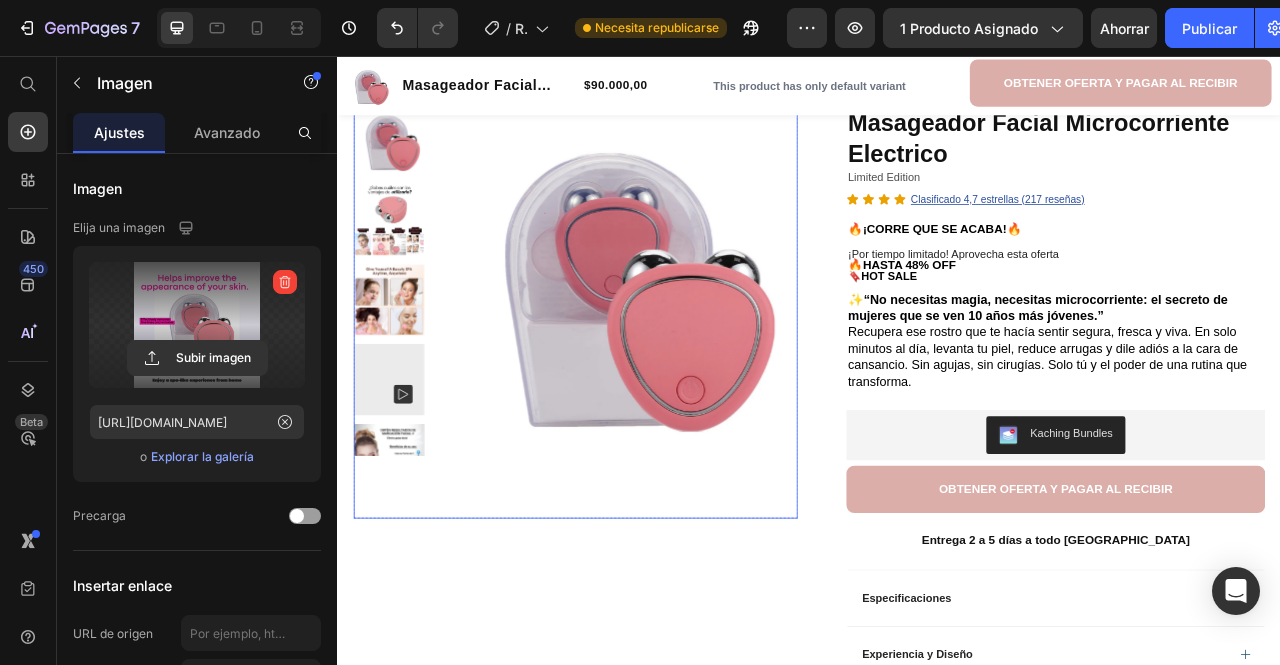 click at bounding box center [402, 570] 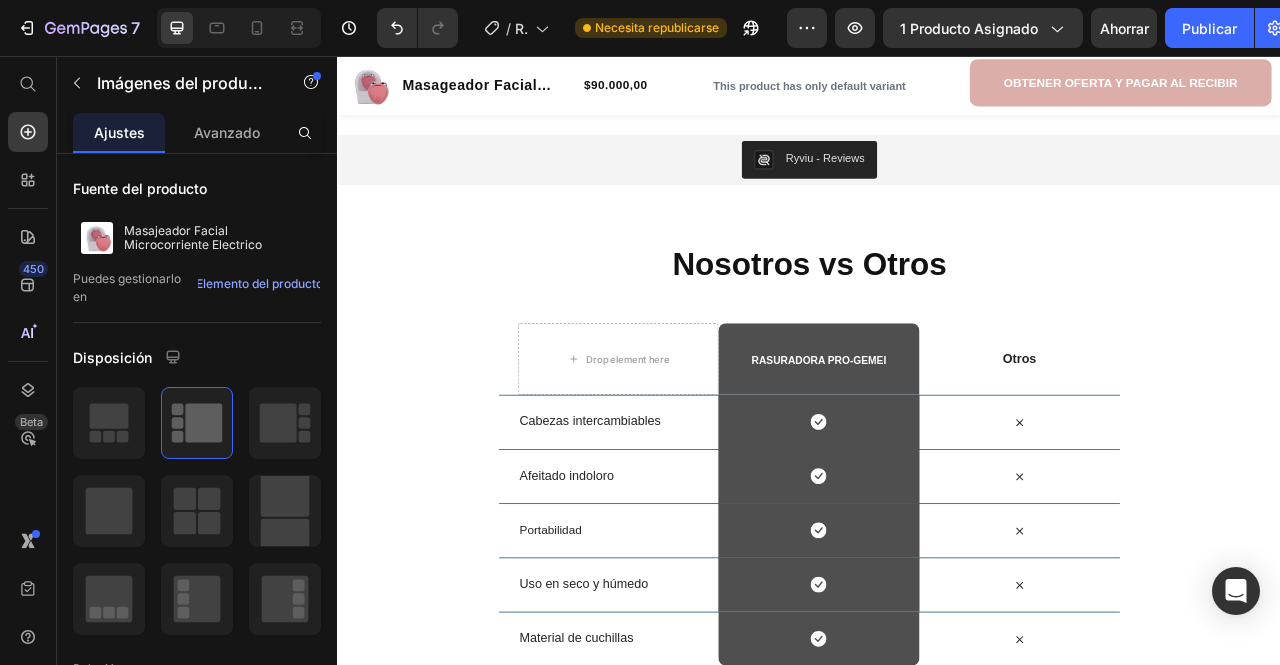 scroll, scrollTop: 1600, scrollLeft: 0, axis: vertical 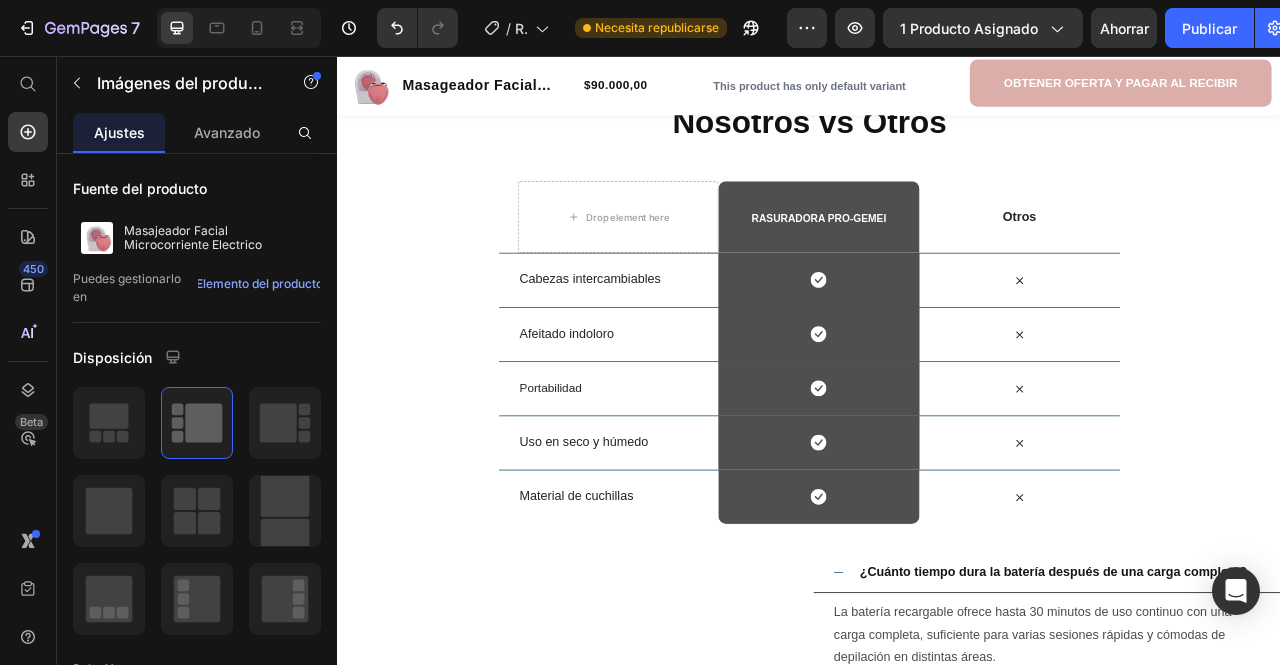 click at bounding box center [937, -163] 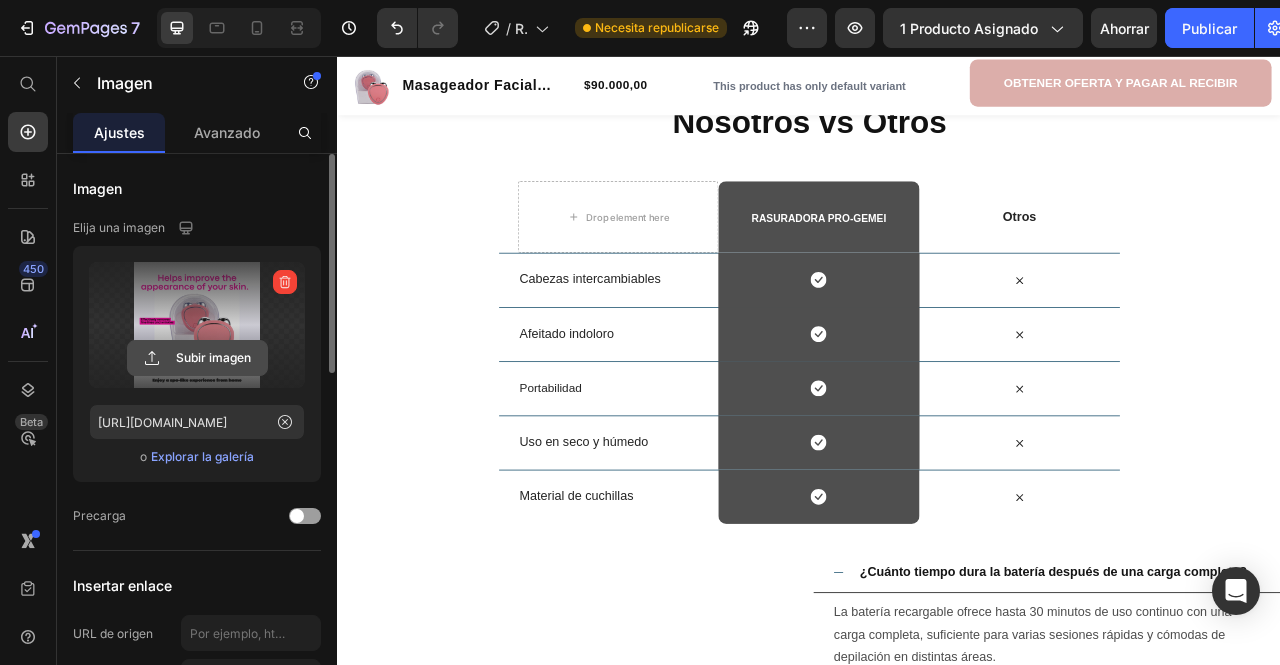 click 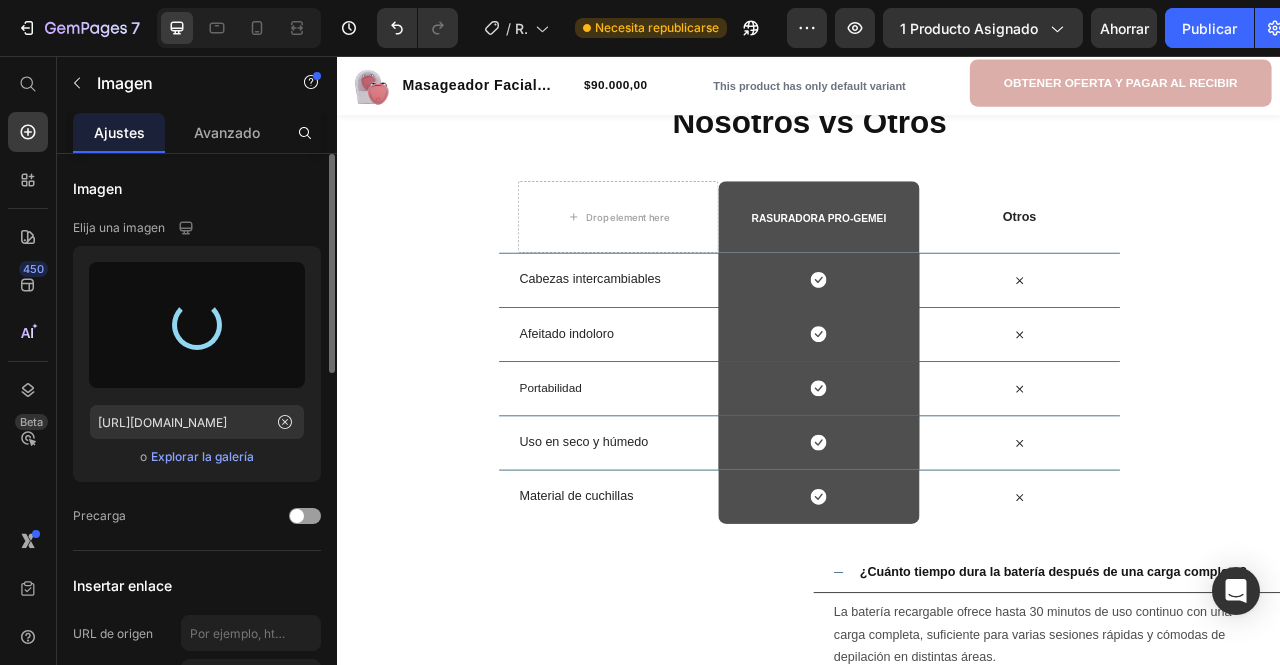 type on "https://cdn.shopify.com/s/files/1/0912/8470/1526/files/gempages_565768314853262143-542a2044-a63f-4281-bade-2aa4dff88373.webp" 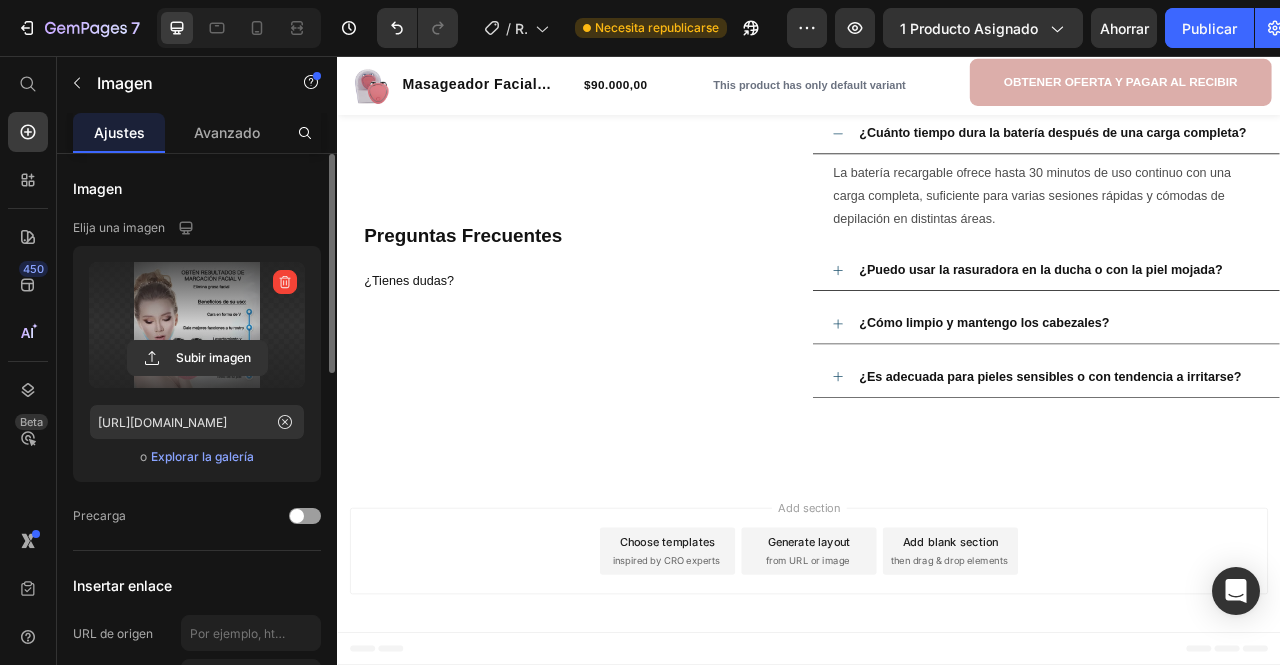 scroll, scrollTop: 2300, scrollLeft: 0, axis: vertical 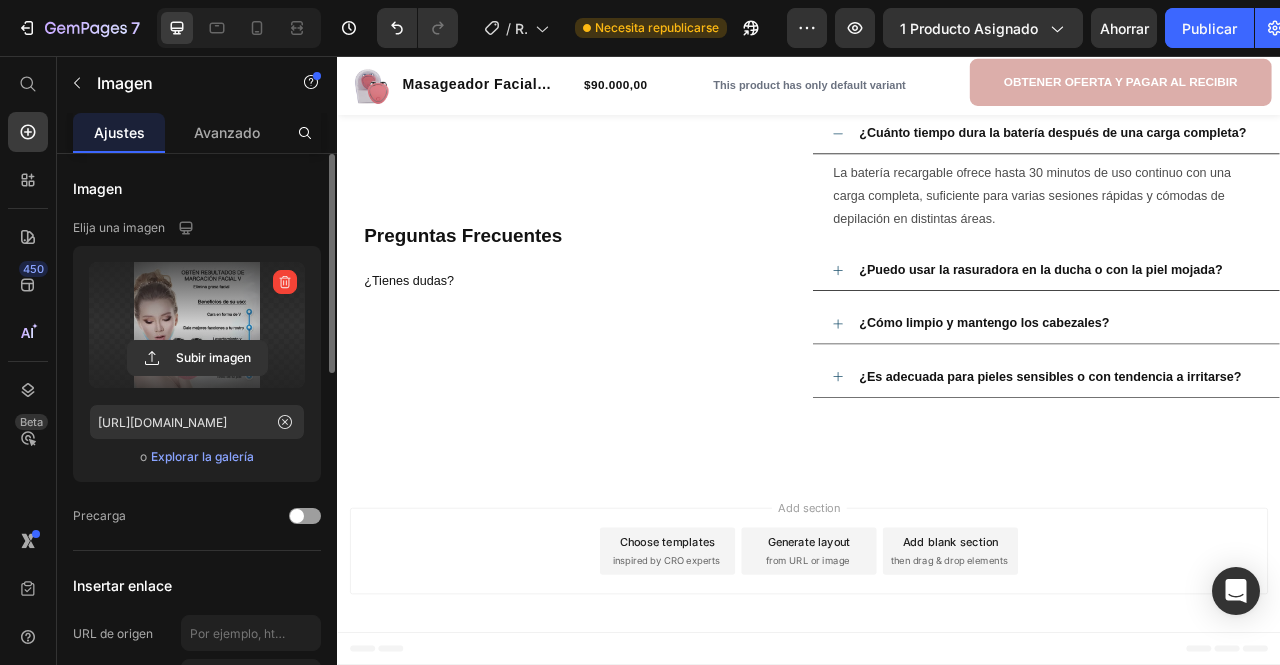 click on "¡La Rasuradora Pro Gemei ha recibido más de 1,800 reseñas de 5 estrellas!" at bounding box center [953, -641] 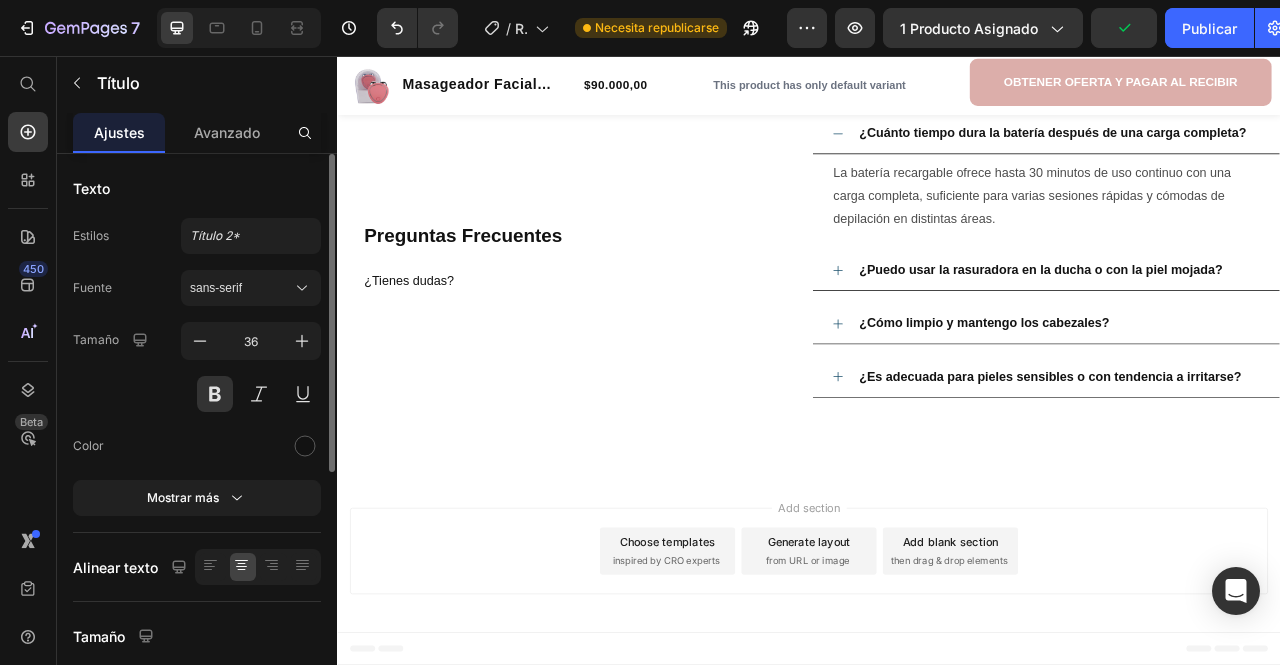 click on "¡La Rasuradora Pro Gemei ha recibido más de 1,800 reseñas de 5 estrellas!" at bounding box center (953, -641) 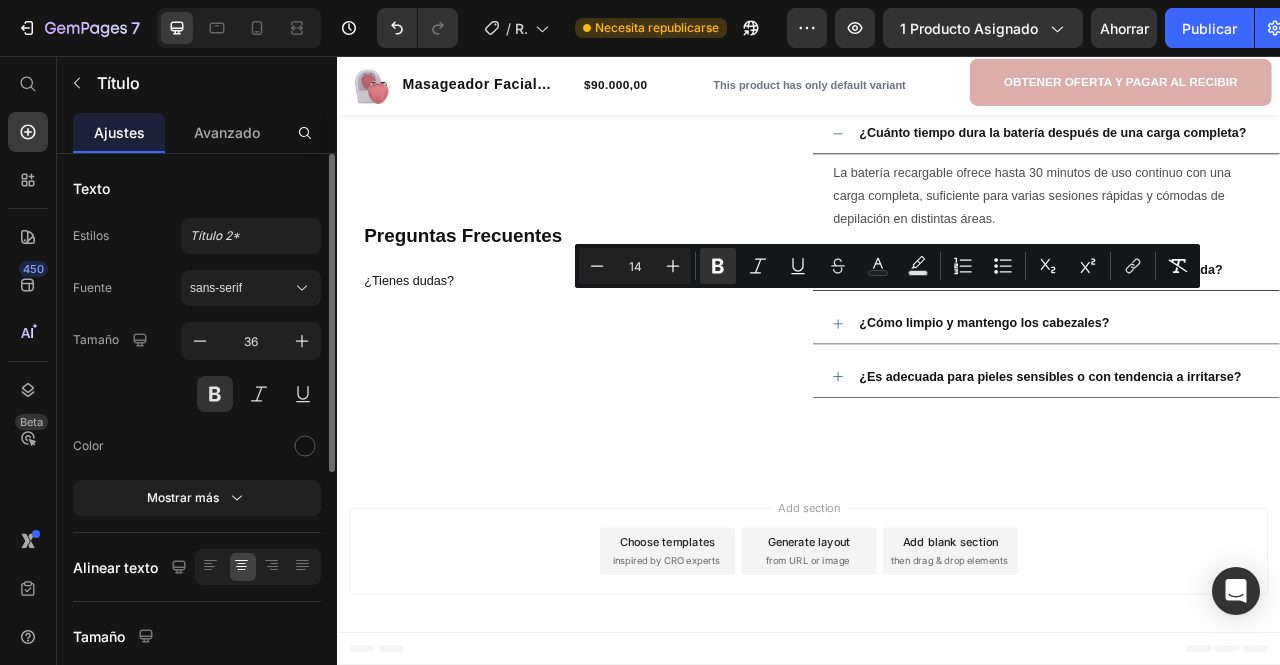 click on "¡La Rasuradora Pro Gemei ha recibido más de 1,800 reseñas de 5 estrellas!" at bounding box center (953, -641) 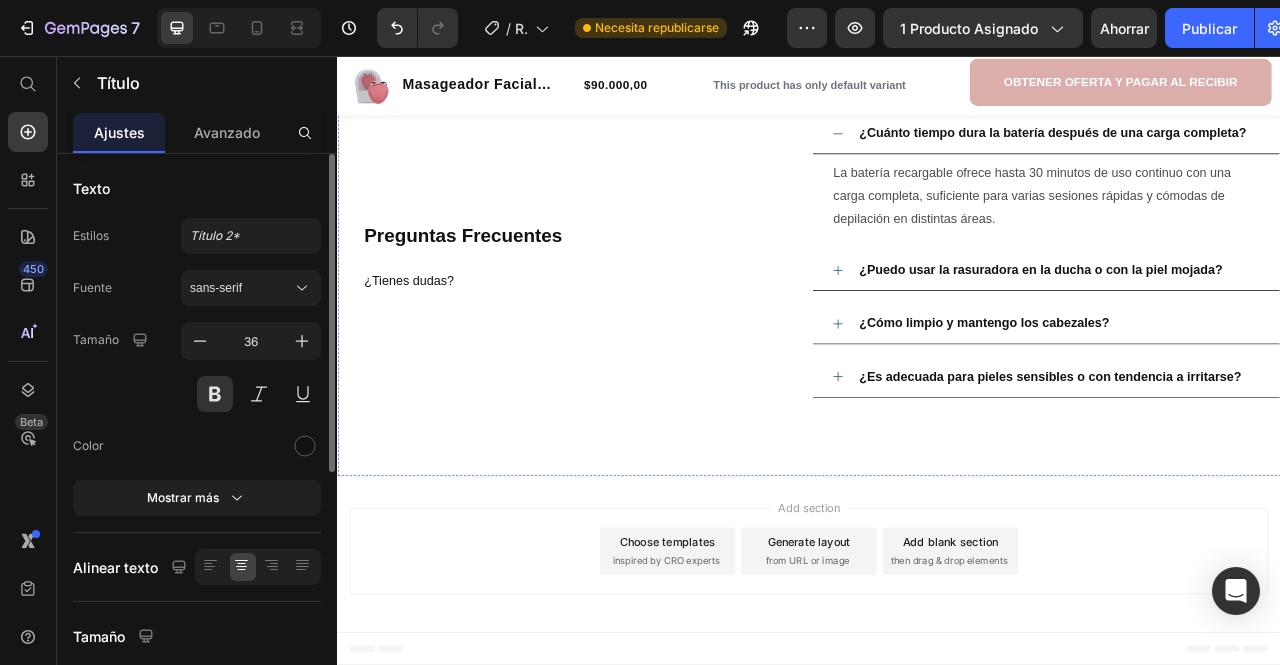 scroll, scrollTop: 2500, scrollLeft: 0, axis: vertical 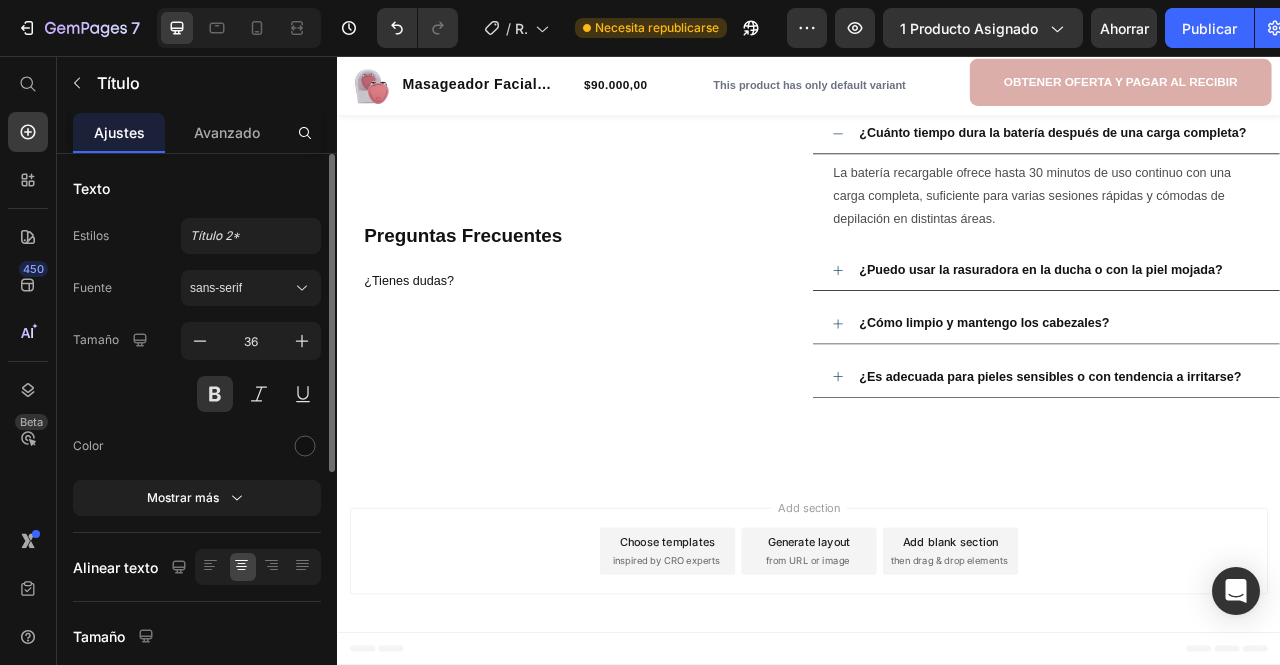 click on "Nosotros vs Otros" at bounding box center [937, -419] 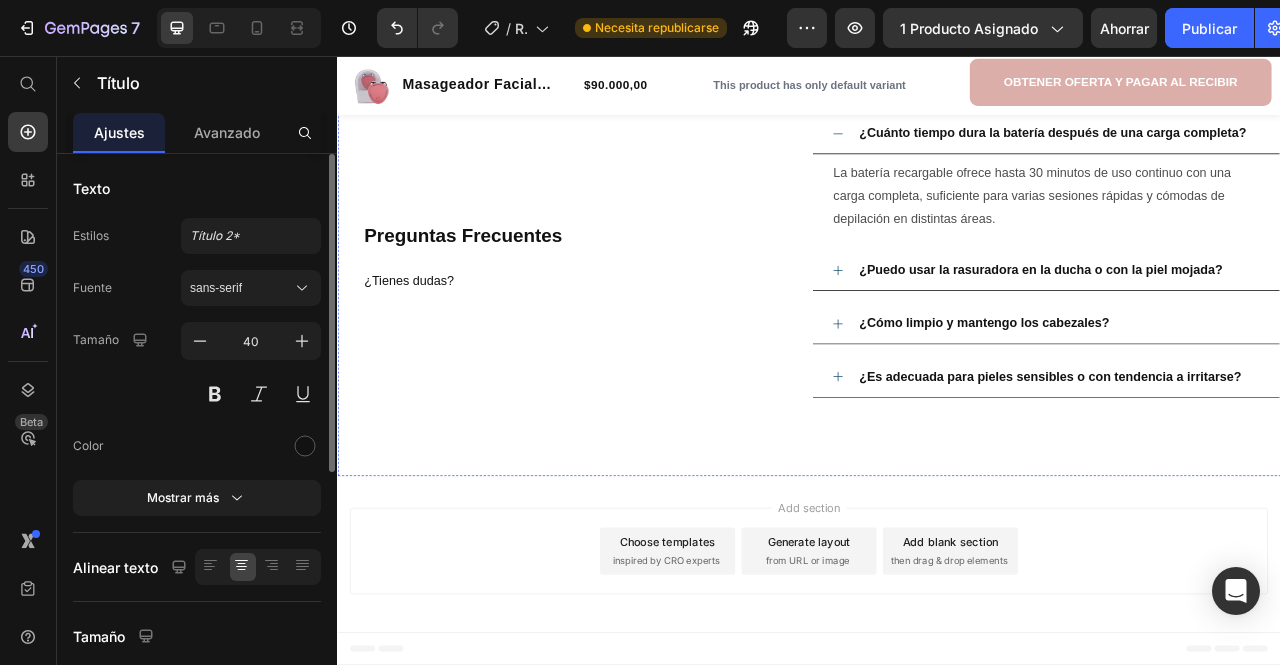 scroll, scrollTop: 2600, scrollLeft: 0, axis: vertical 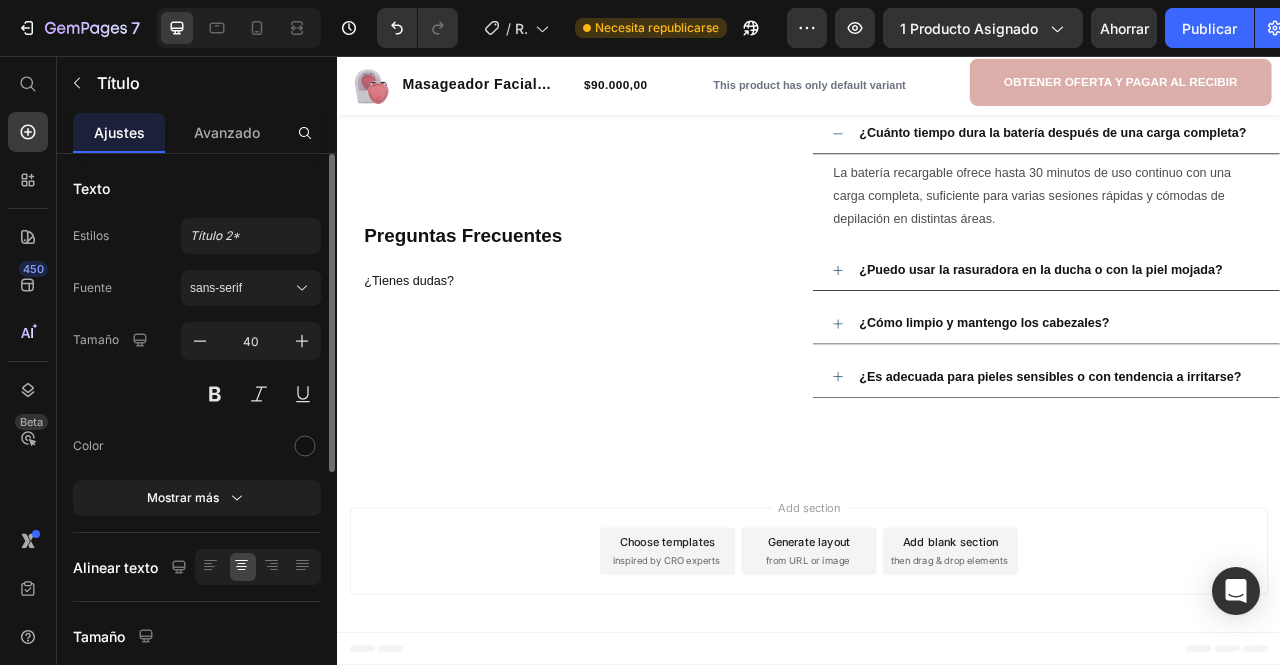 click on "RASURADORA PRO-GEMEI" at bounding box center (948, -296) 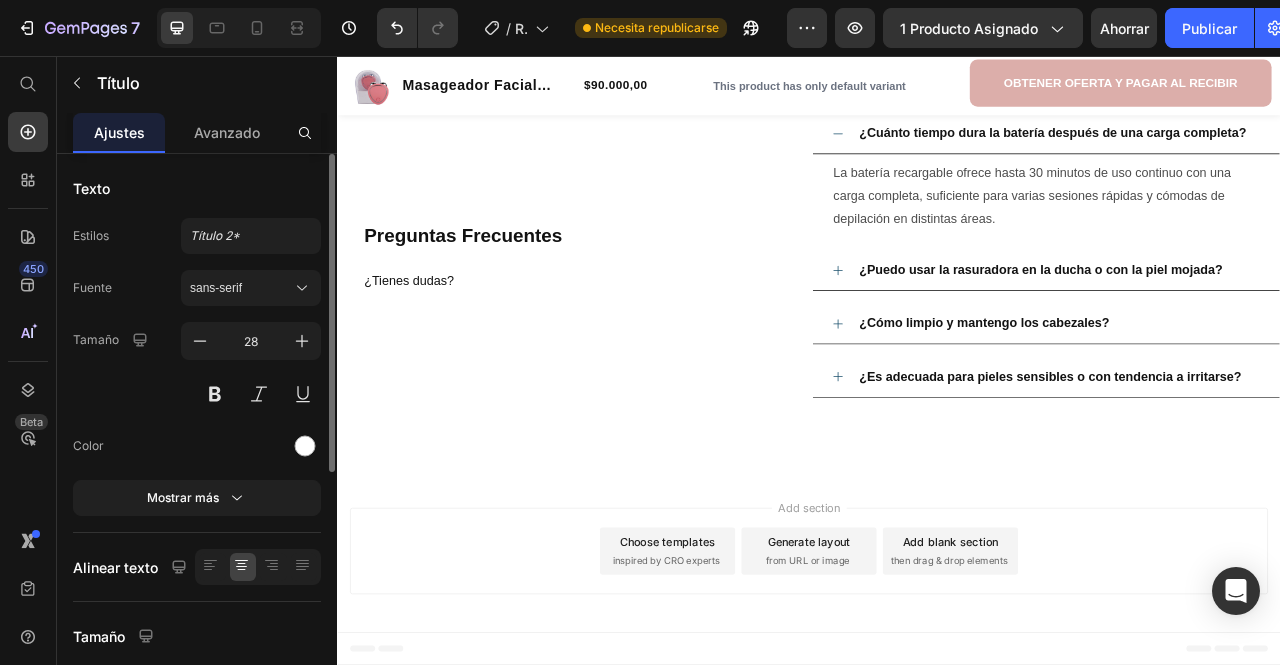 click on "MASAGEADOR FACIALRASURADORA PRO-GEMEI" at bounding box center [948, -314] 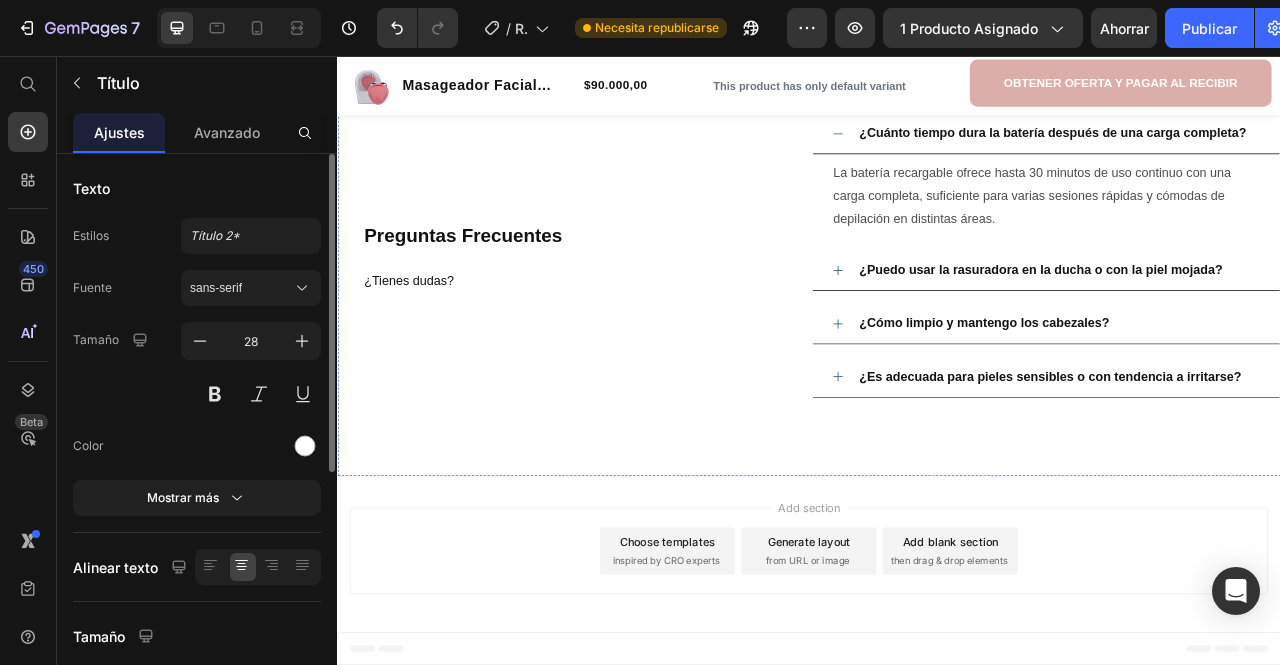 scroll, scrollTop: 2800, scrollLeft: 0, axis: vertical 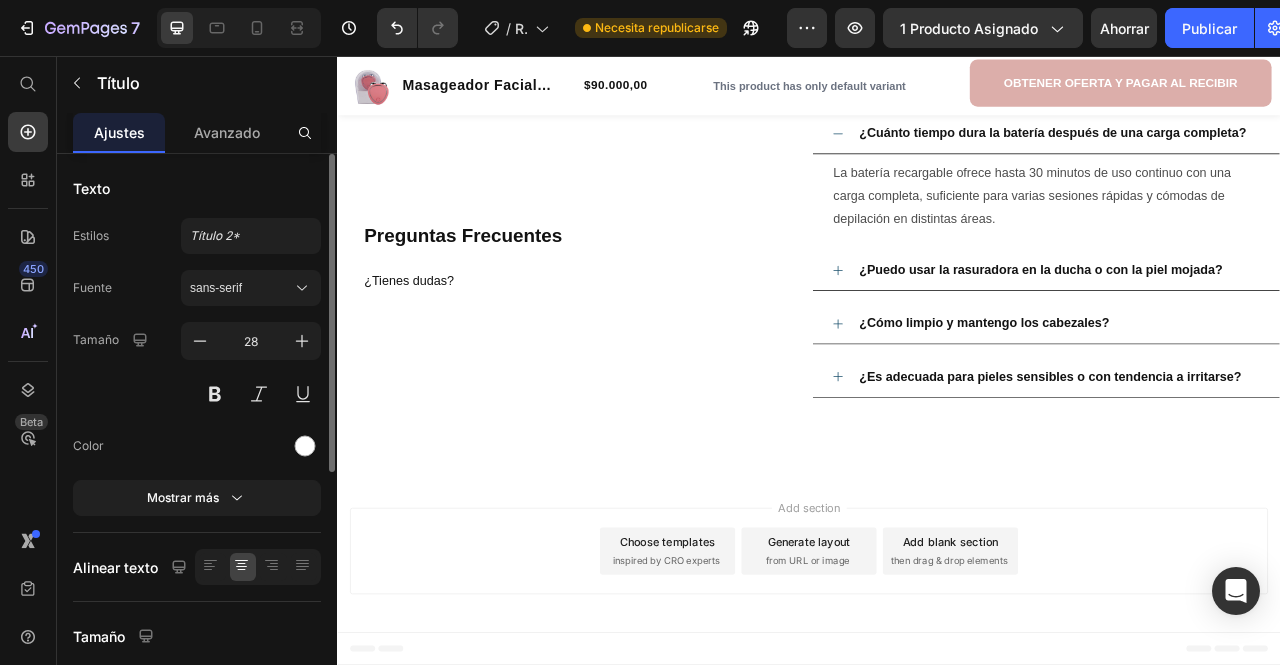 click on "Cabezas intercambiables" at bounding box center (693, -218) 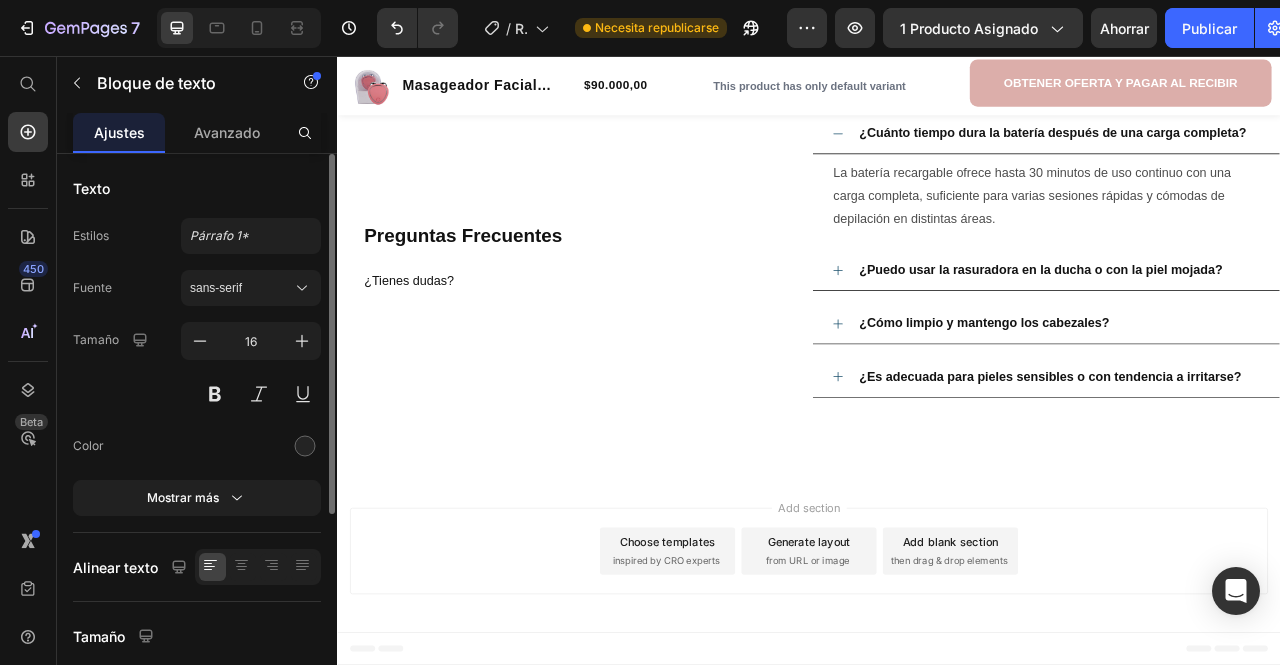 click on "Cabezas intercambiables" at bounding box center (693, -218) 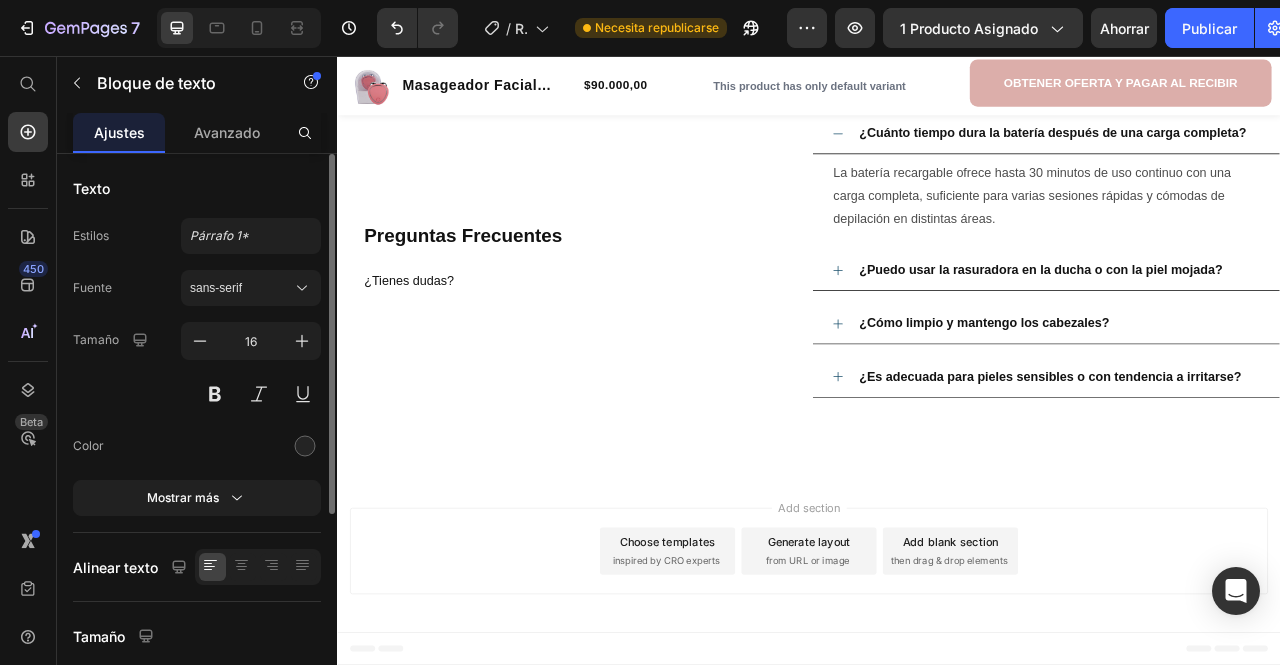 click on "Afeitado indoloro" at bounding box center [693, -149] 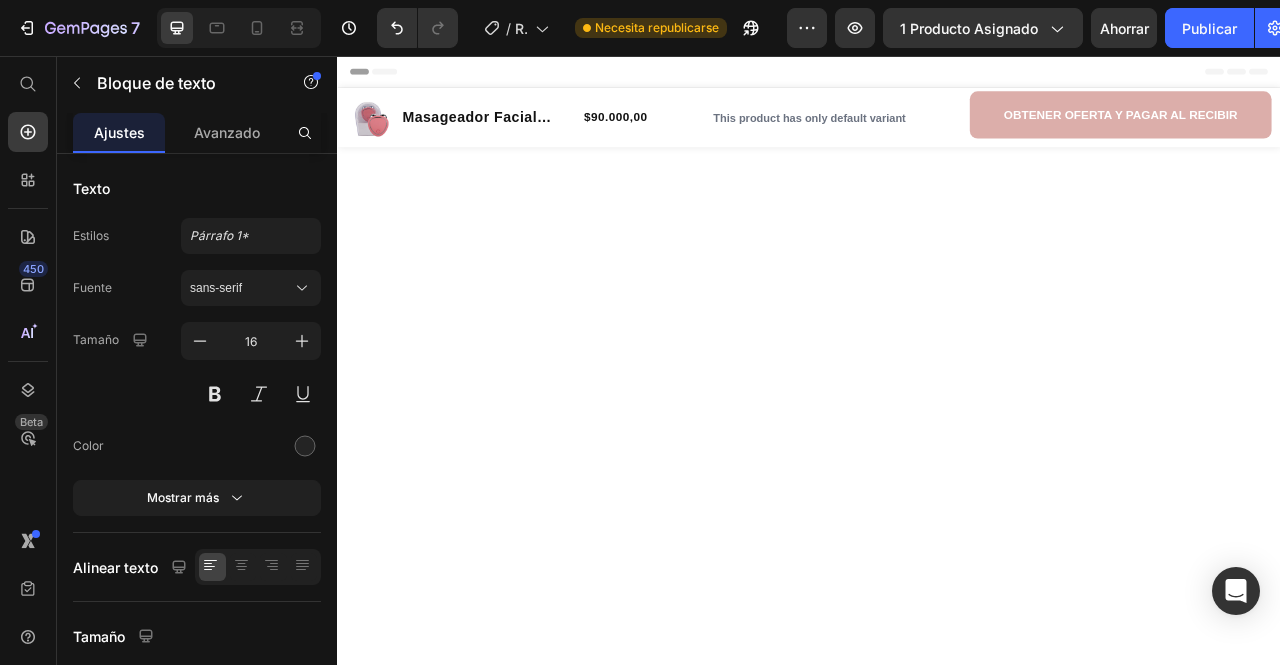 scroll, scrollTop: 2779, scrollLeft: 0, axis: vertical 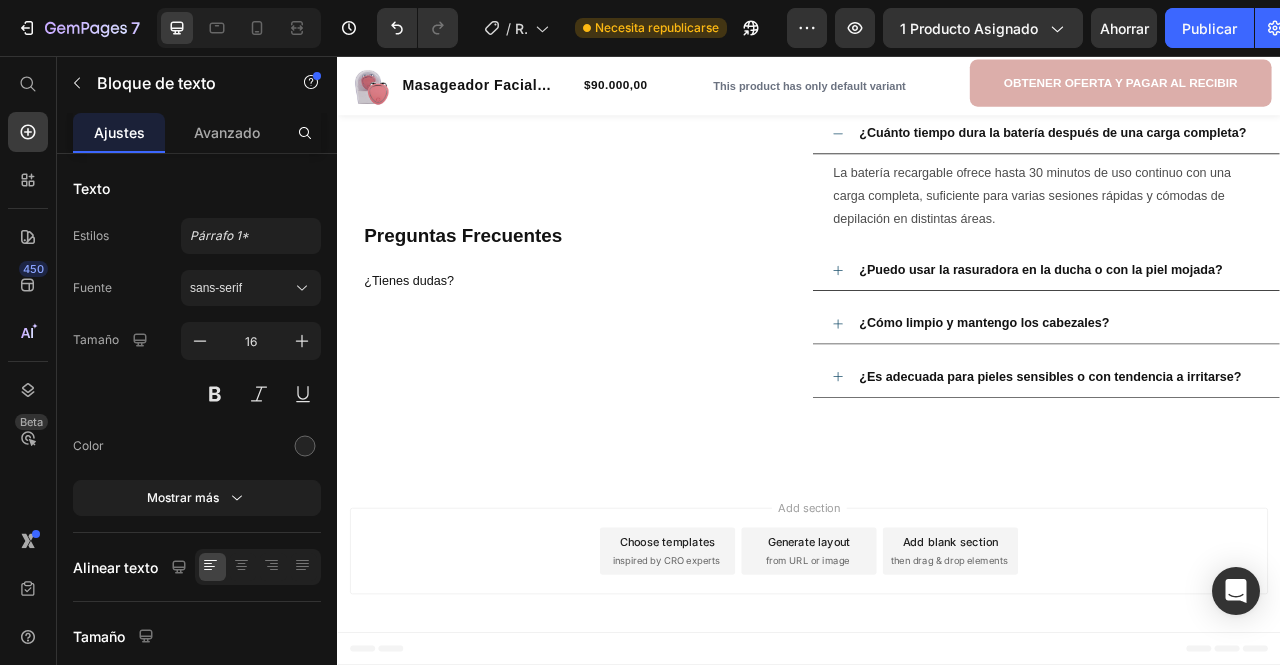 click on "Afeitado indoloro" at bounding box center [693, -149] 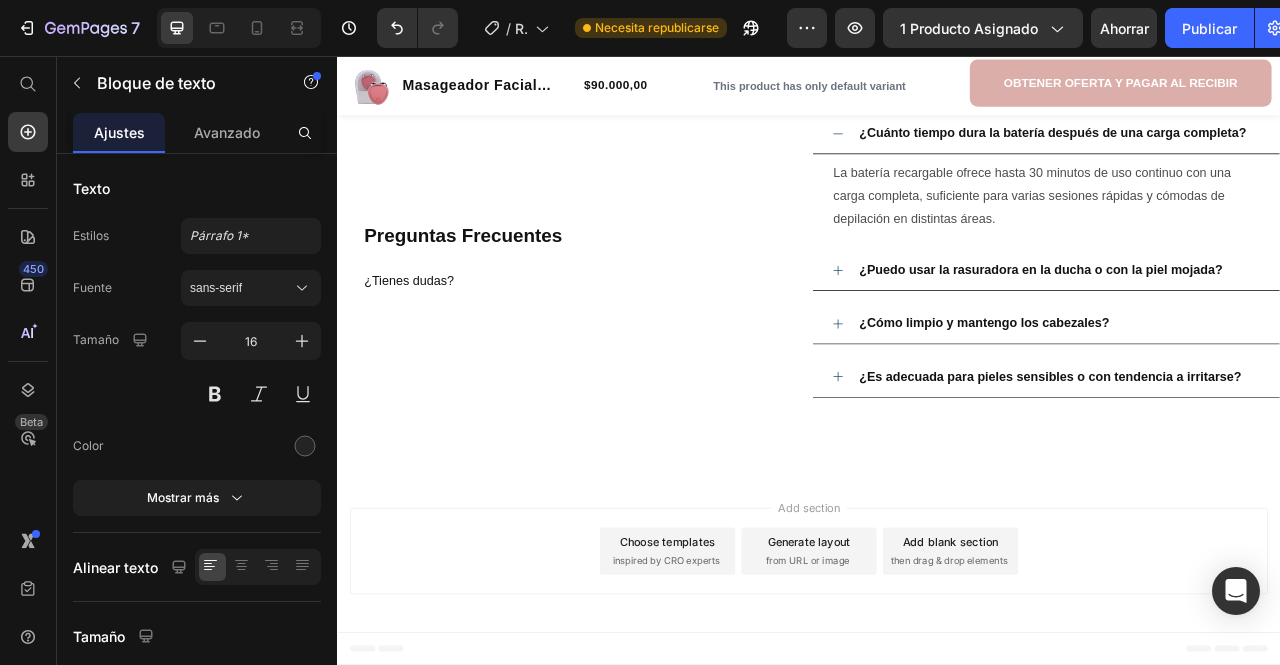 scroll, scrollTop: 2769, scrollLeft: 0, axis: vertical 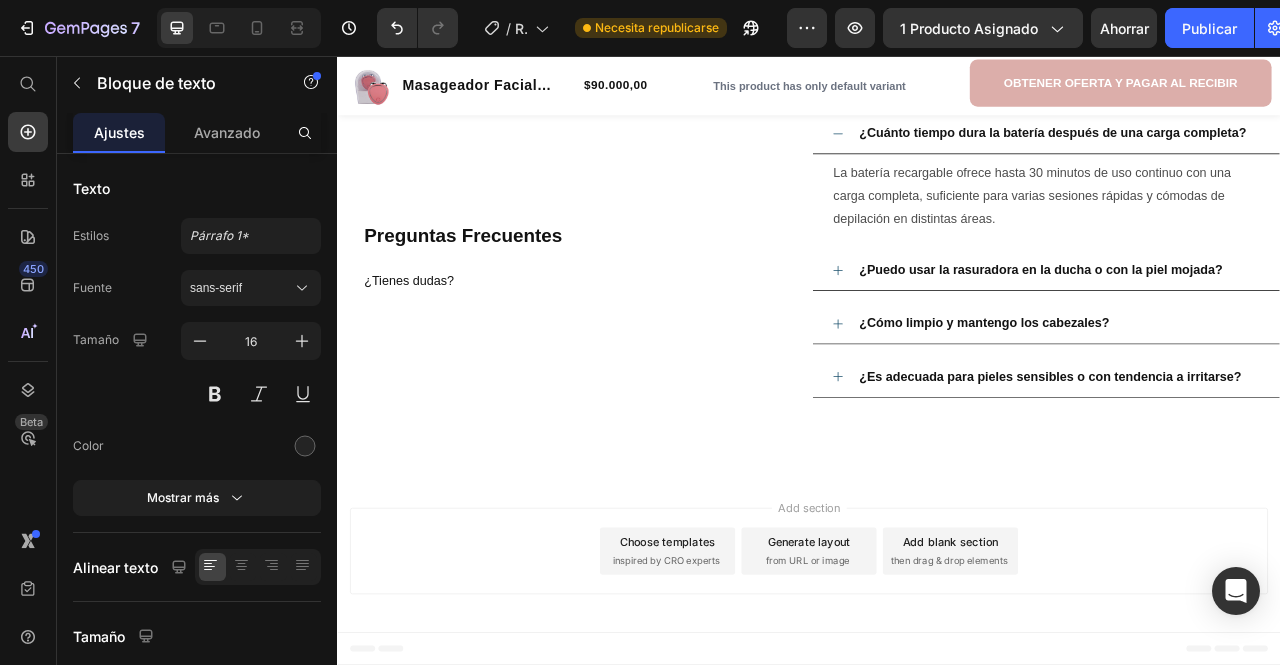 click on "Afeitado indoloroMejora la luminosidad y tersura de la piel" at bounding box center [693, -149] 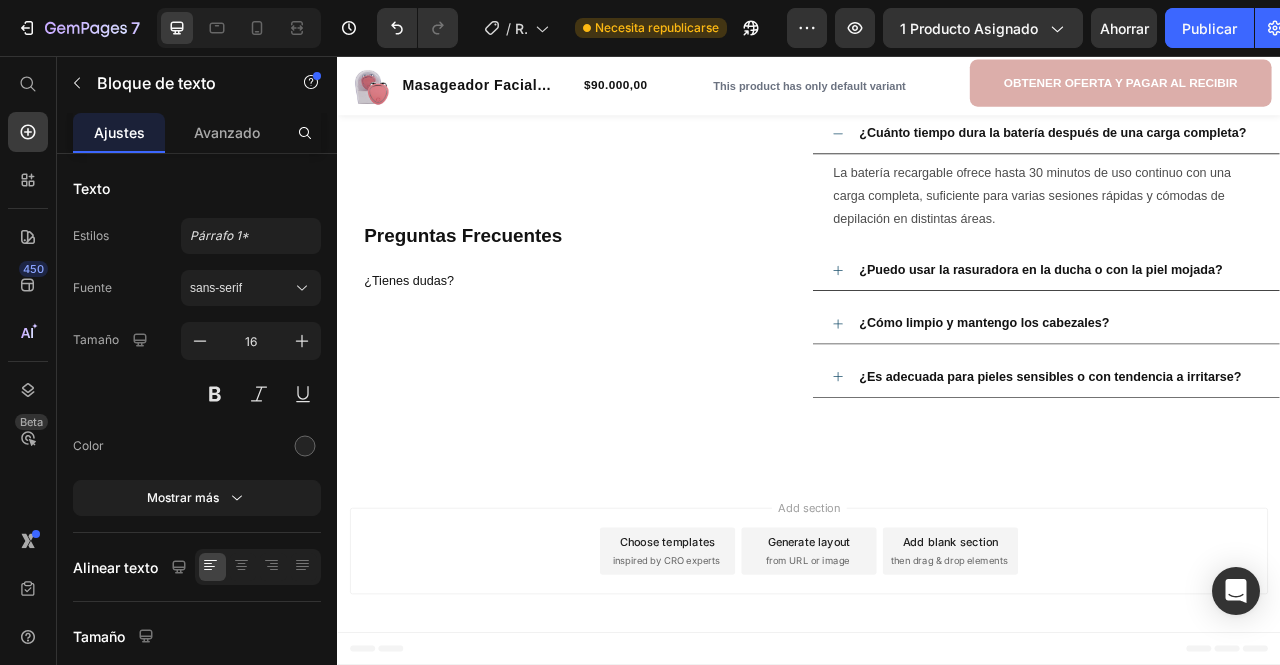 click on "Portabilidad" at bounding box center [693, -80] 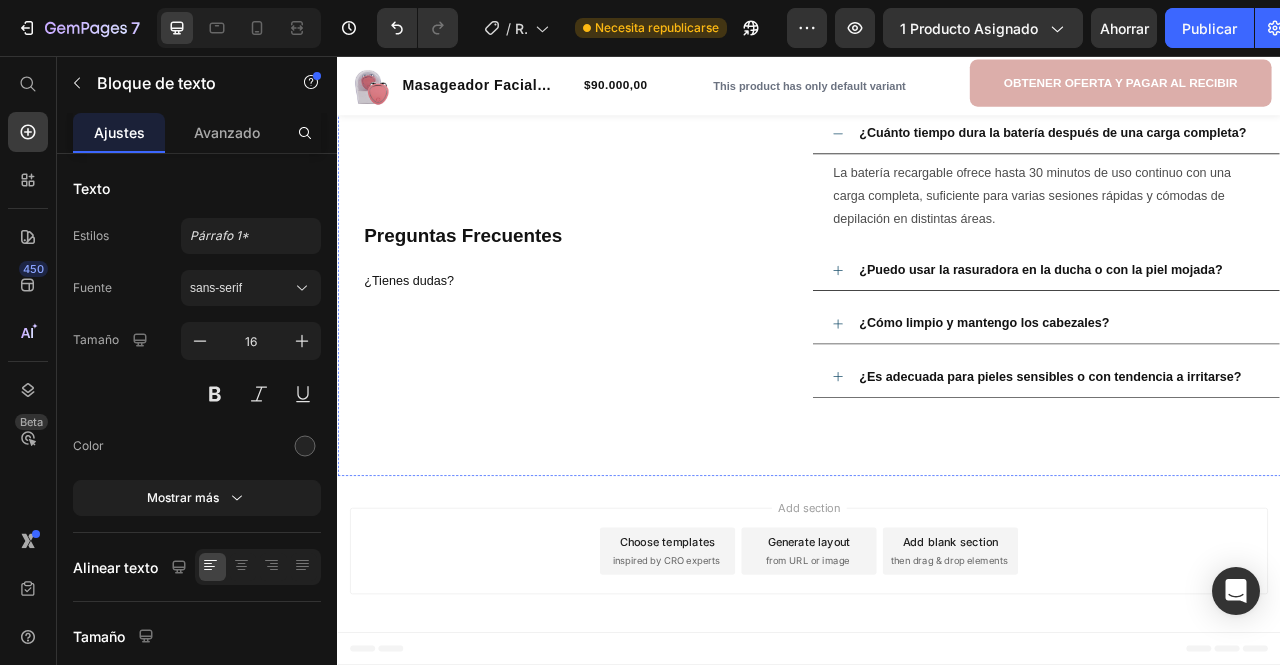 scroll, scrollTop: 2759, scrollLeft: 0, axis: vertical 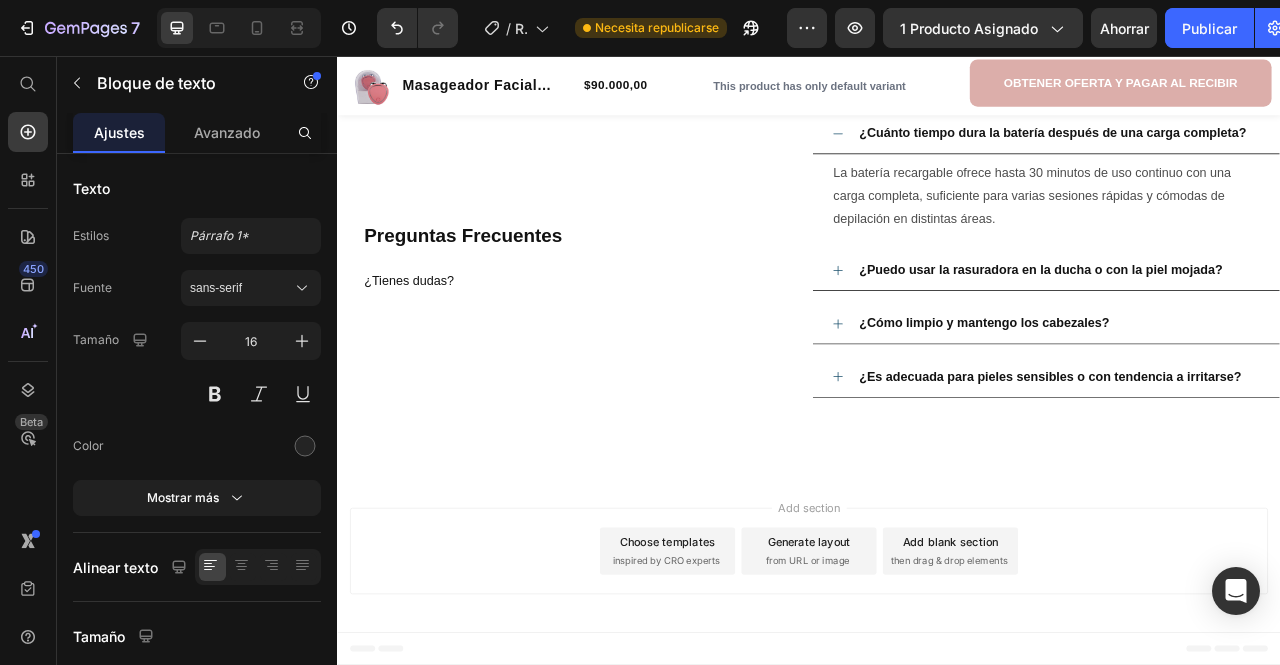 click on "Uso en seco y húmedo" at bounding box center (693, -11) 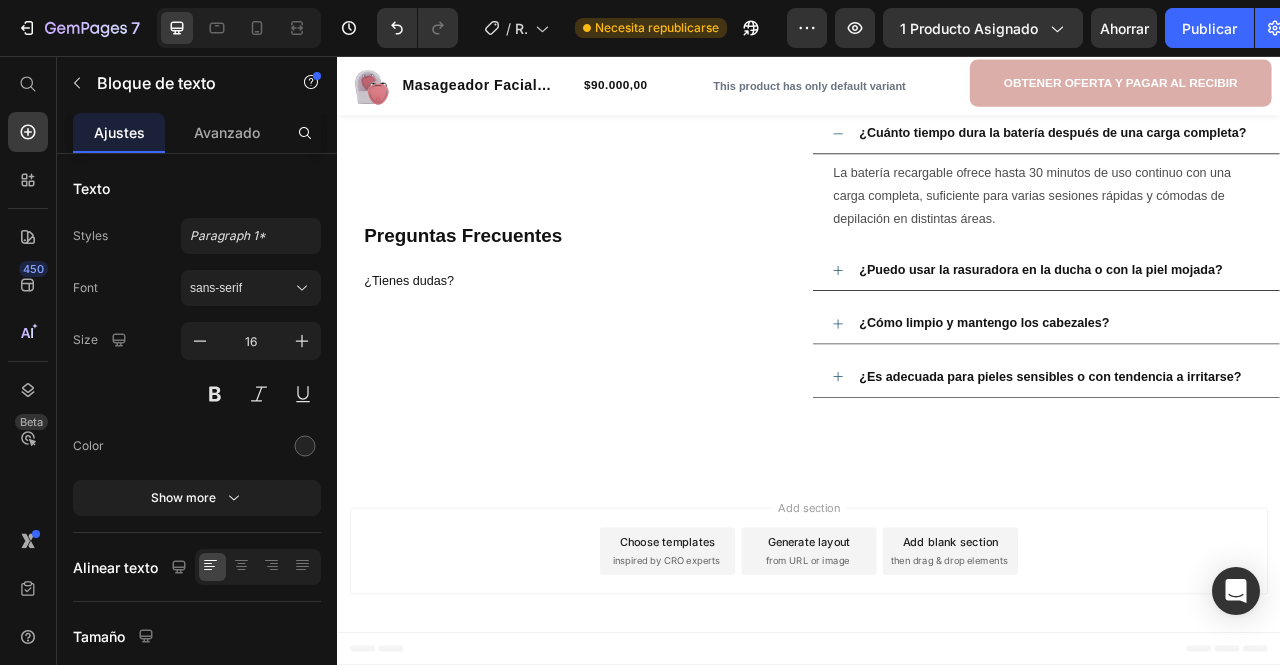 click on "Uso en seco y húmedo" at bounding box center [693, -11] 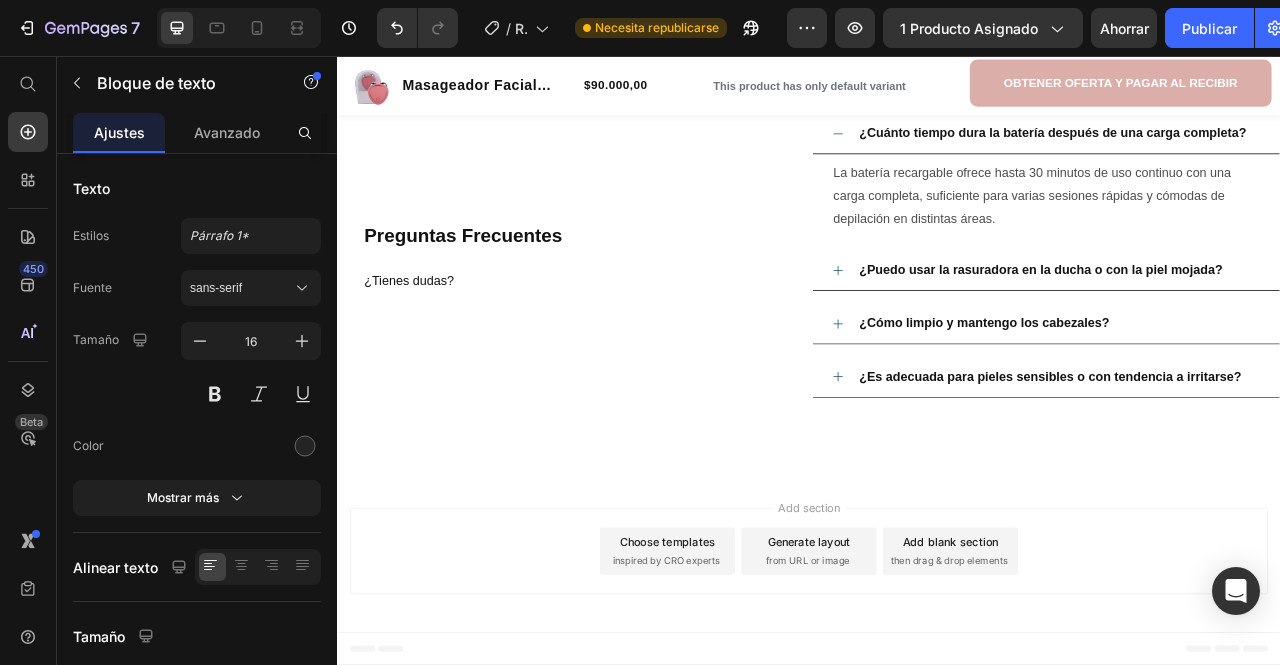 scroll, scrollTop: 2749, scrollLeft: 0, axis: vertical 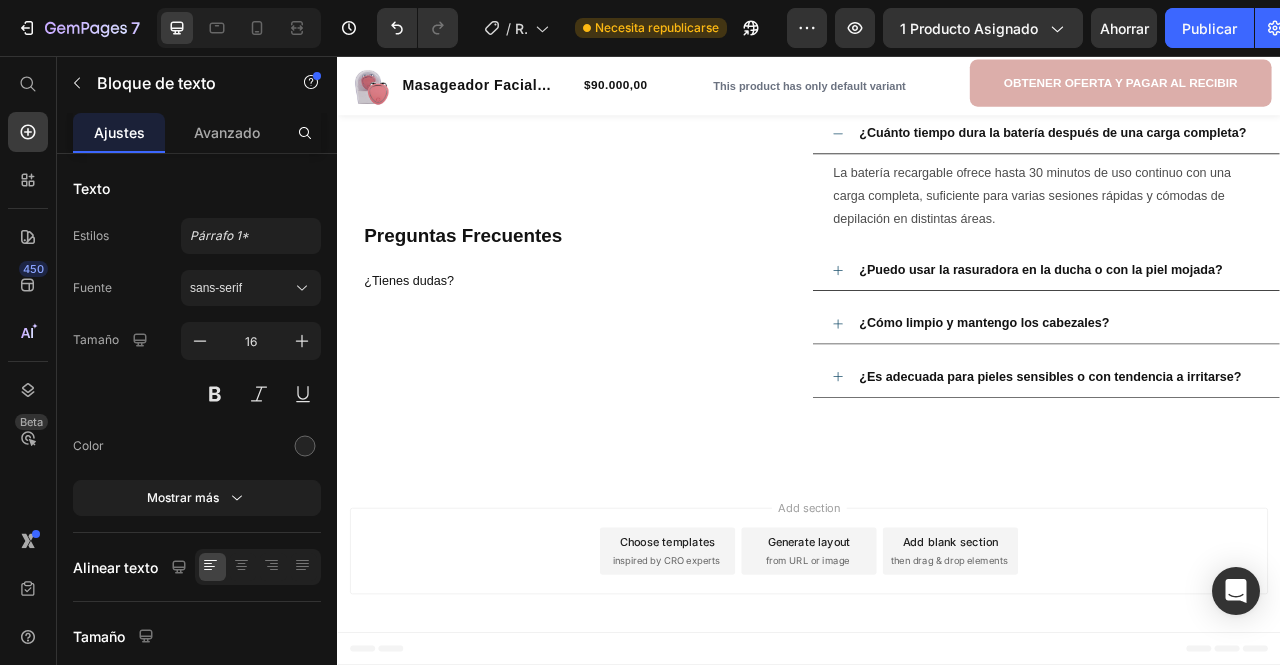 click on "Material de cuchillas" at bounding box center (693, 58) 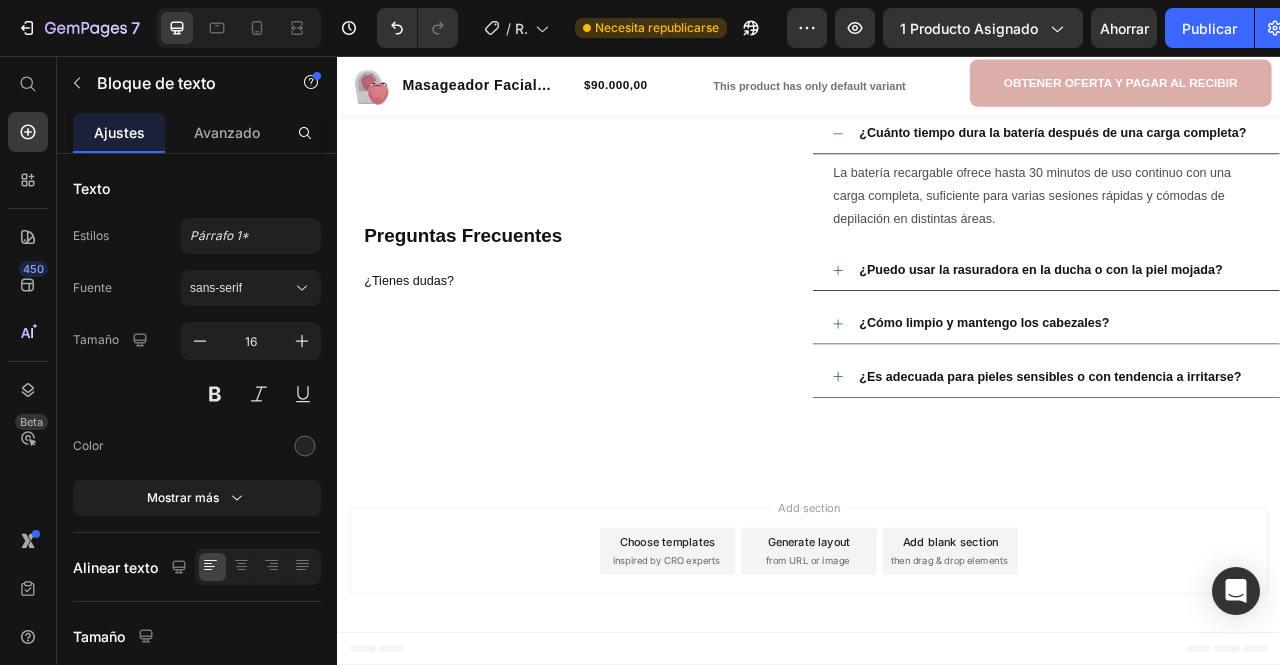 scroll, scrollTop: 241, scrollLeft: 0, axis: vertical 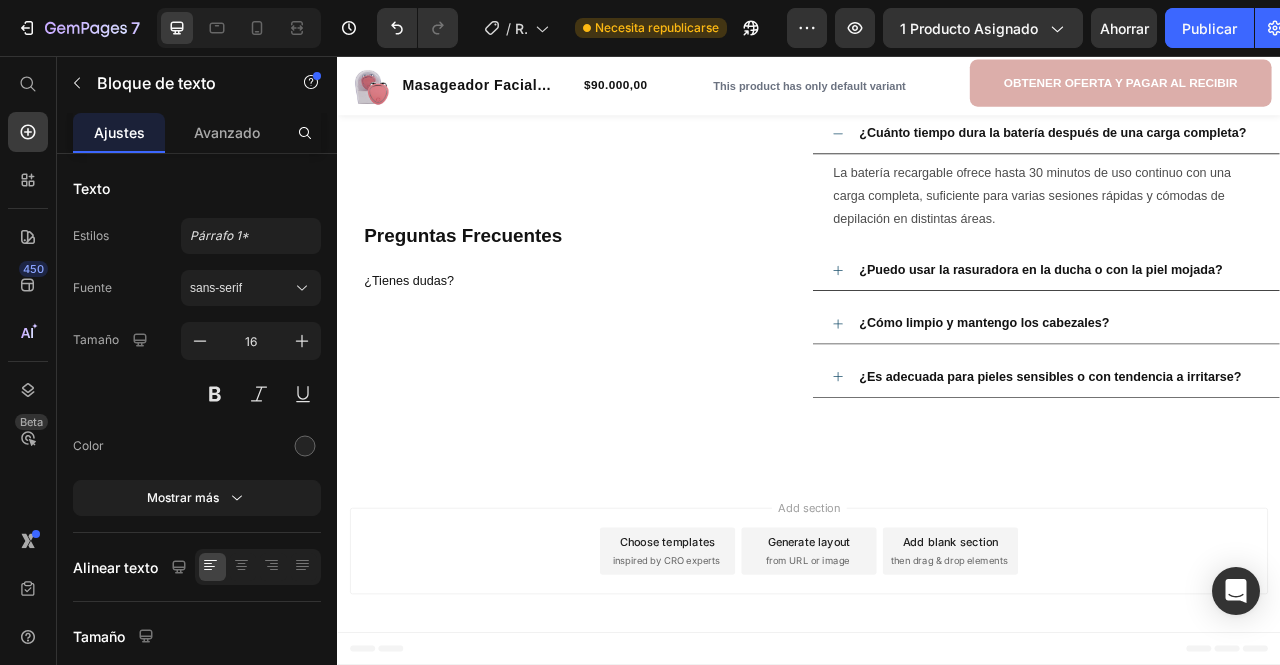 click on "M Resultados visibles y naturales" at bounding box center [693, 58] 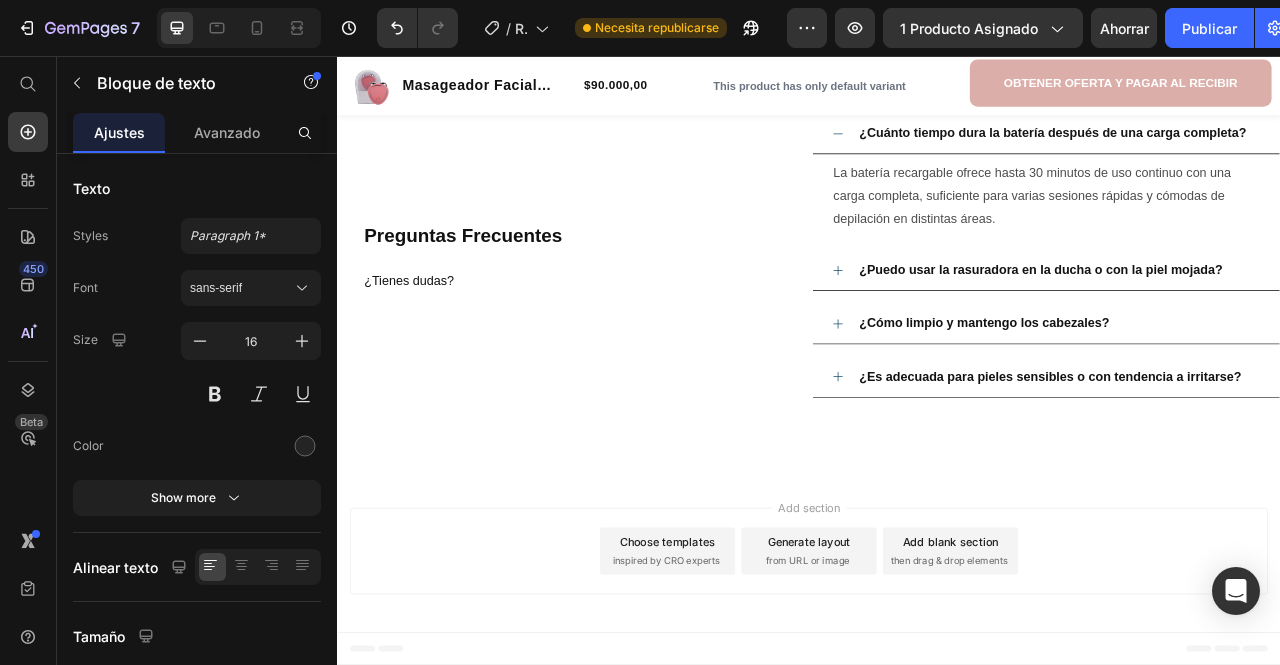 scroll, scrollTop: 0, scrollLeft: 0, axis: both 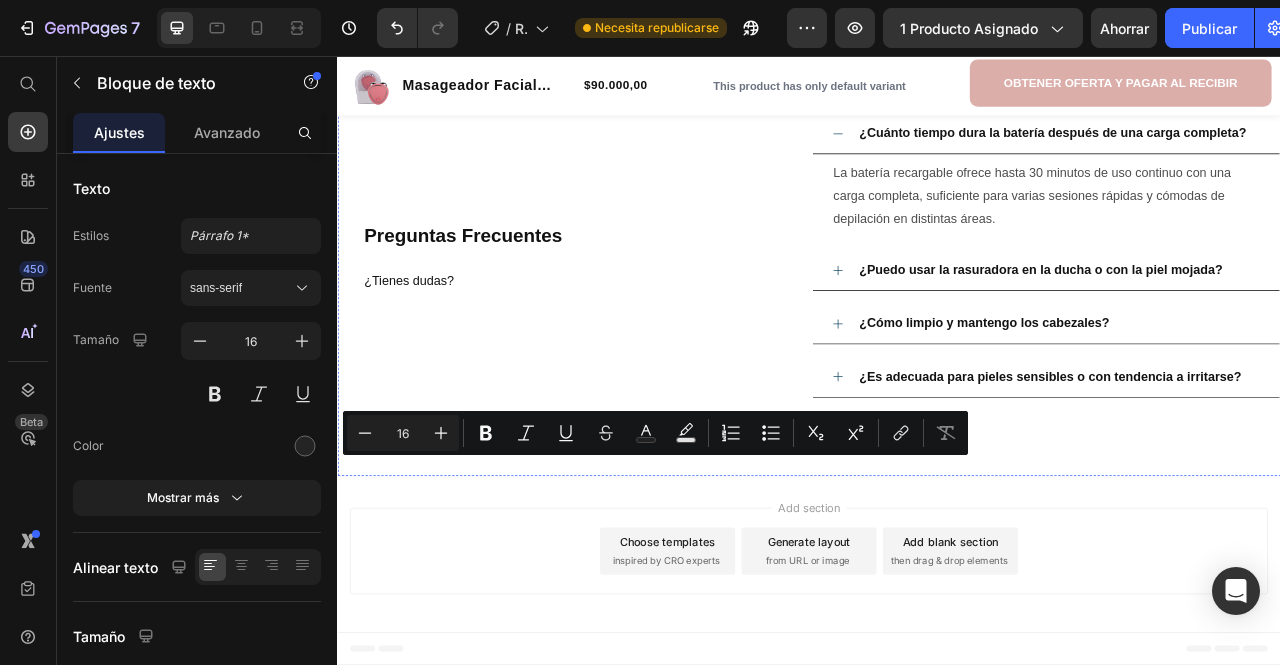 drag, startPoint x: 757, startPoint y: 575, endPoint x: 550, endPoint y: 581, distance: 207.08694 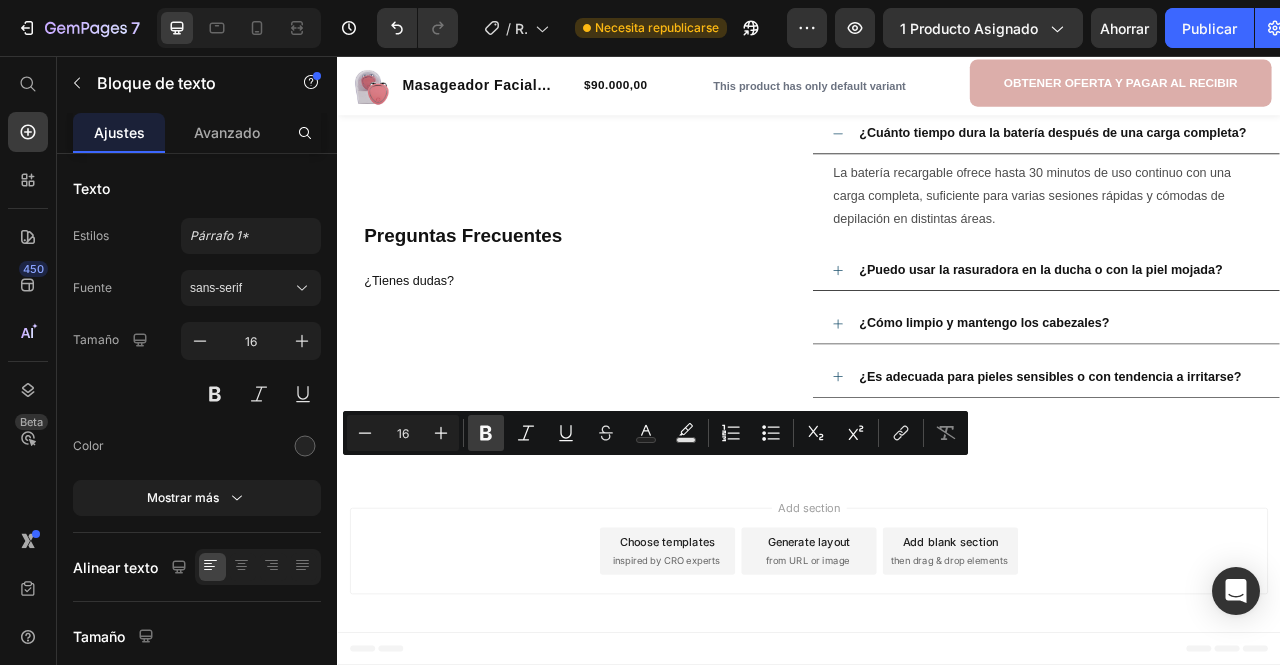 click 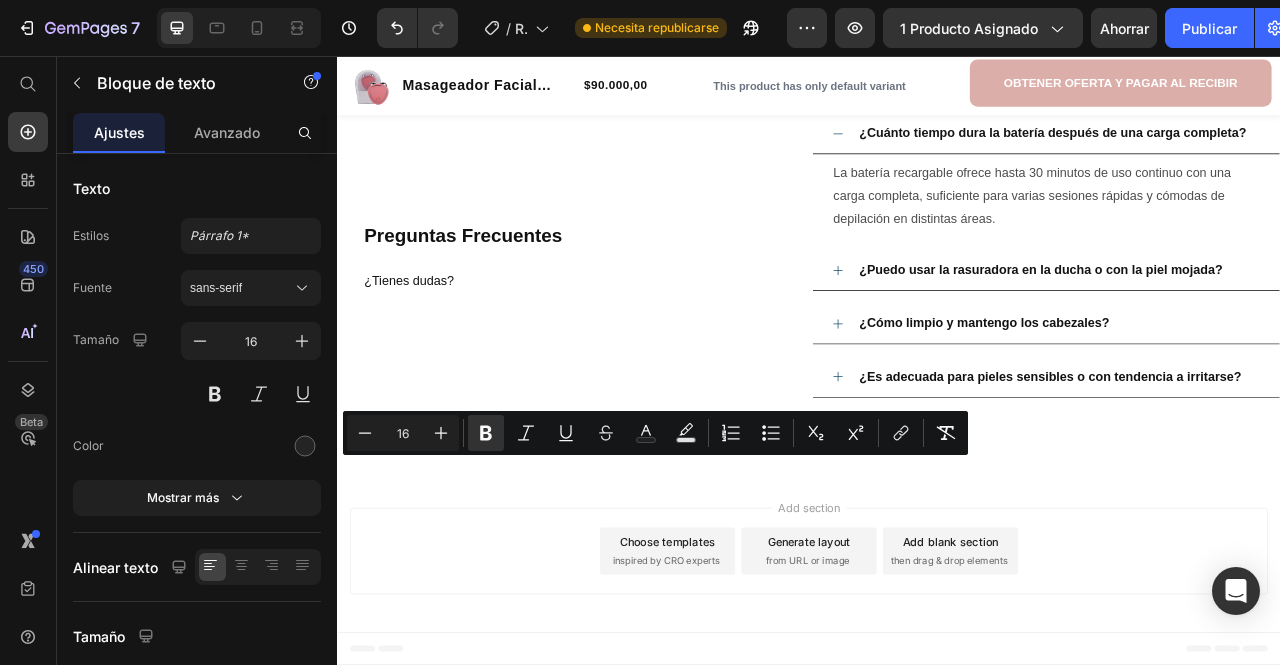 click on "Experiencia relajante tipo spa desde casa" at bounding box center [693, -218] 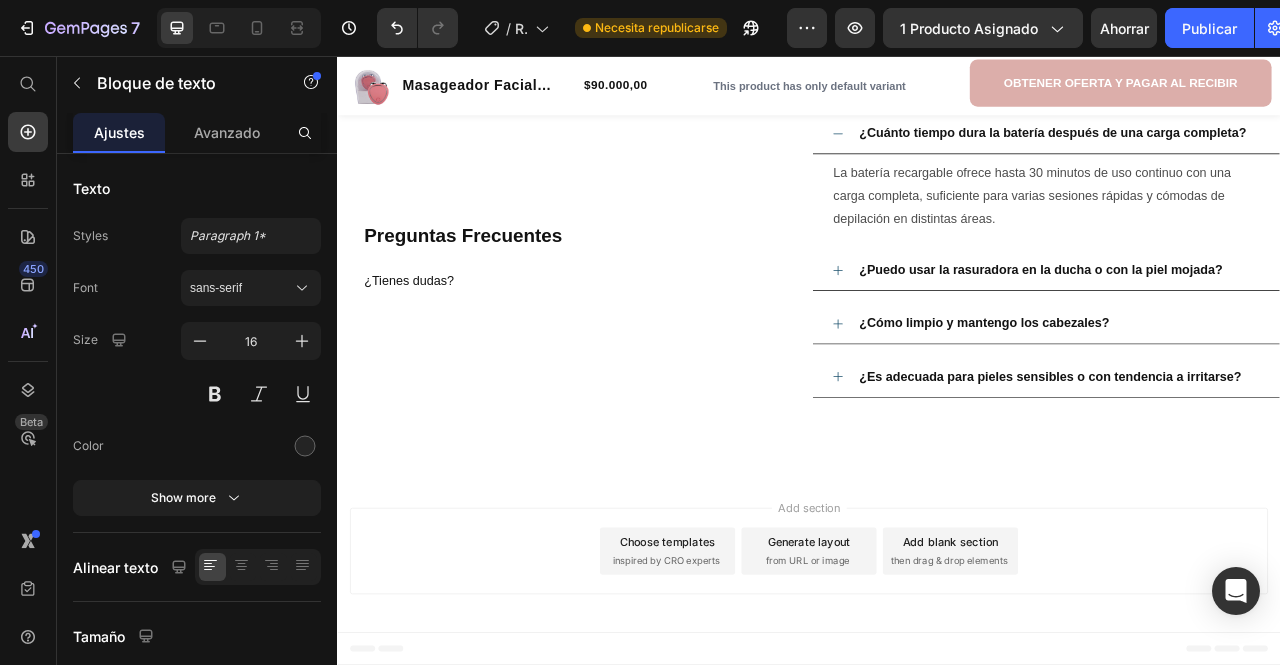 click on "Experiencia relajante tipo spa desde casa" at bounding box center (693, -218) 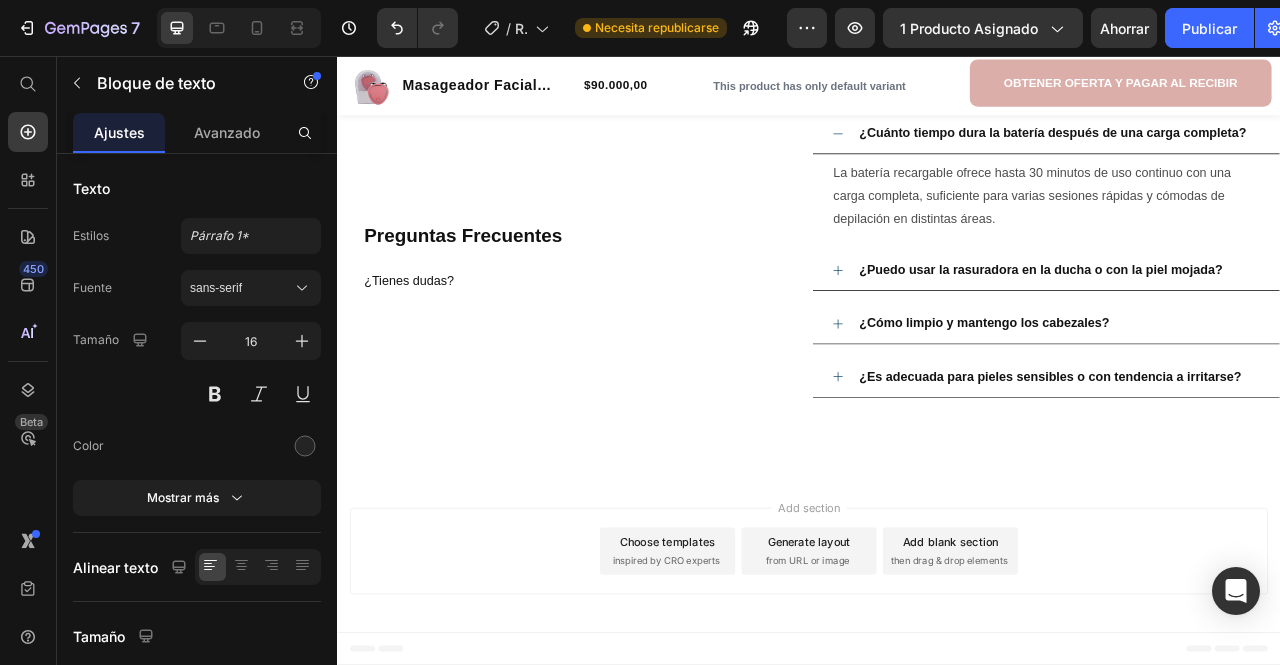 drag, startPoint x: 656, startPoint y: 381, endPoint x: 561, endPoint y: 365, distance: 96.337944 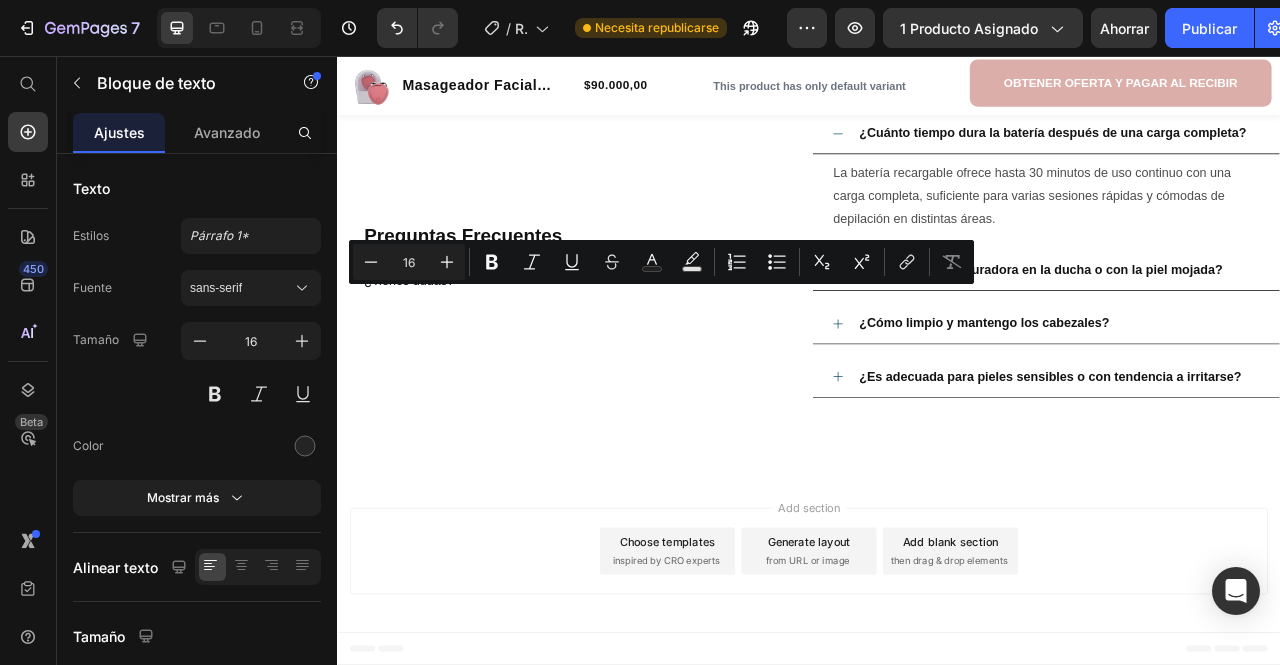 drag, startPoint x: 644, startPoint y: 375, endPoint x: 562, endPoint y: 362, distance: 83.02409 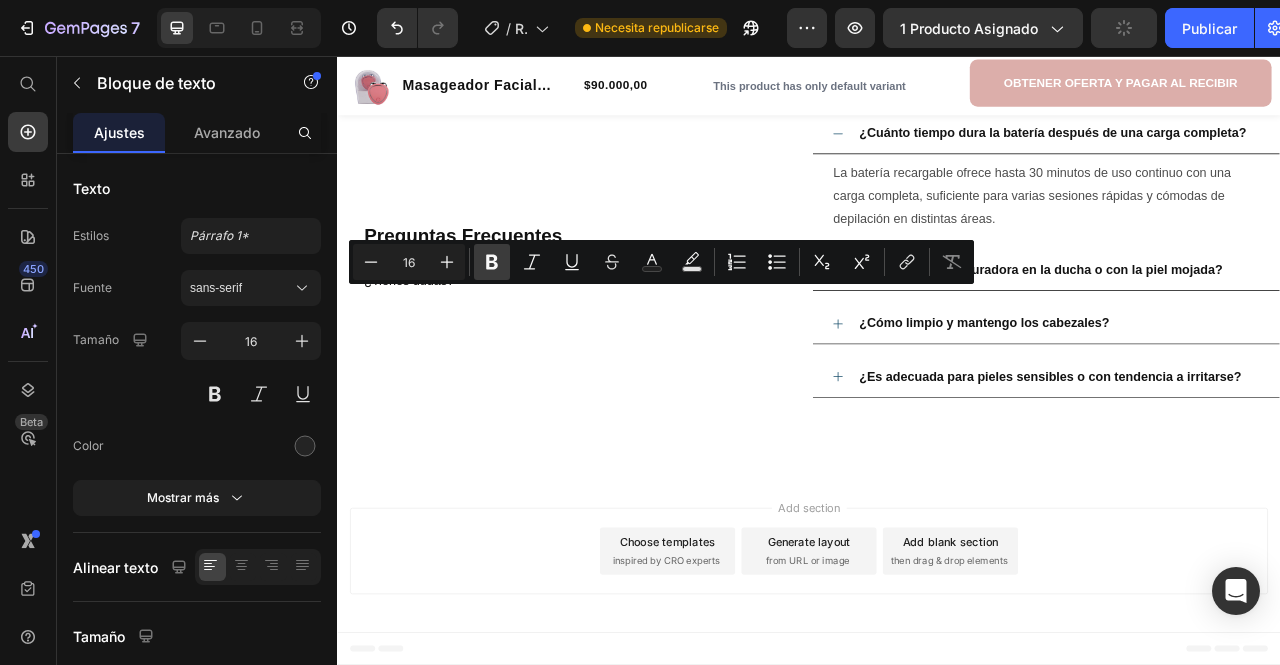 click 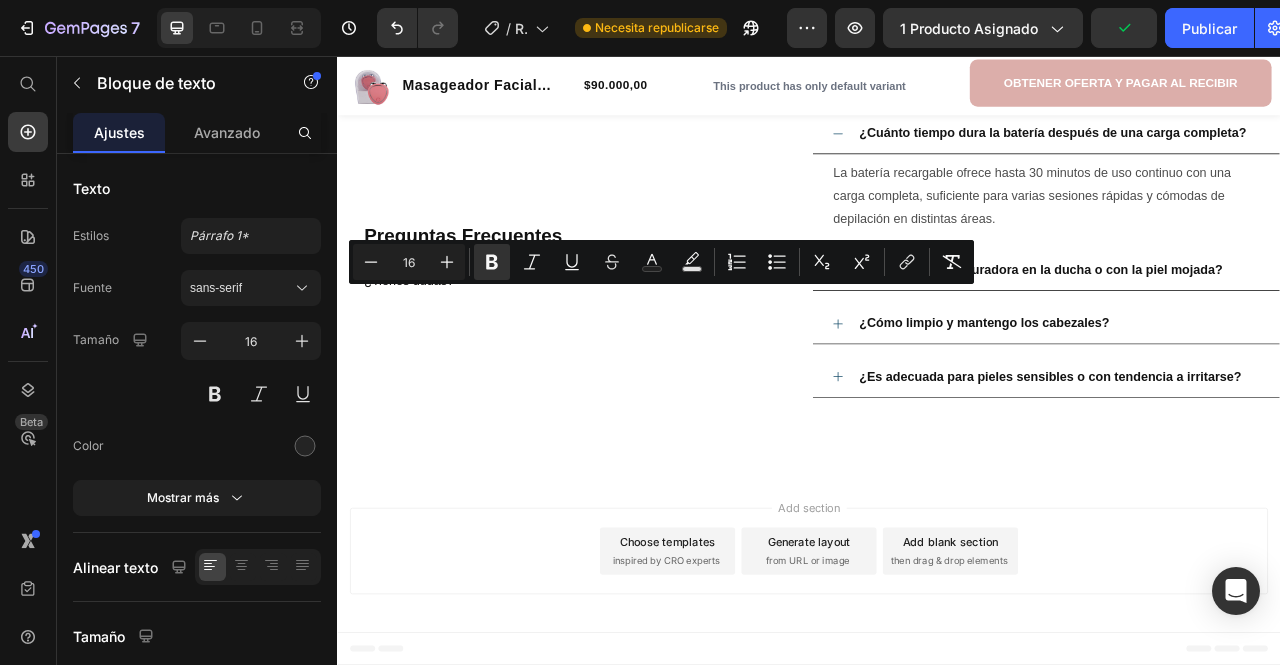 click on "Mejora la luminosidad y tersura de la piel" at bounding box center [693, -149] 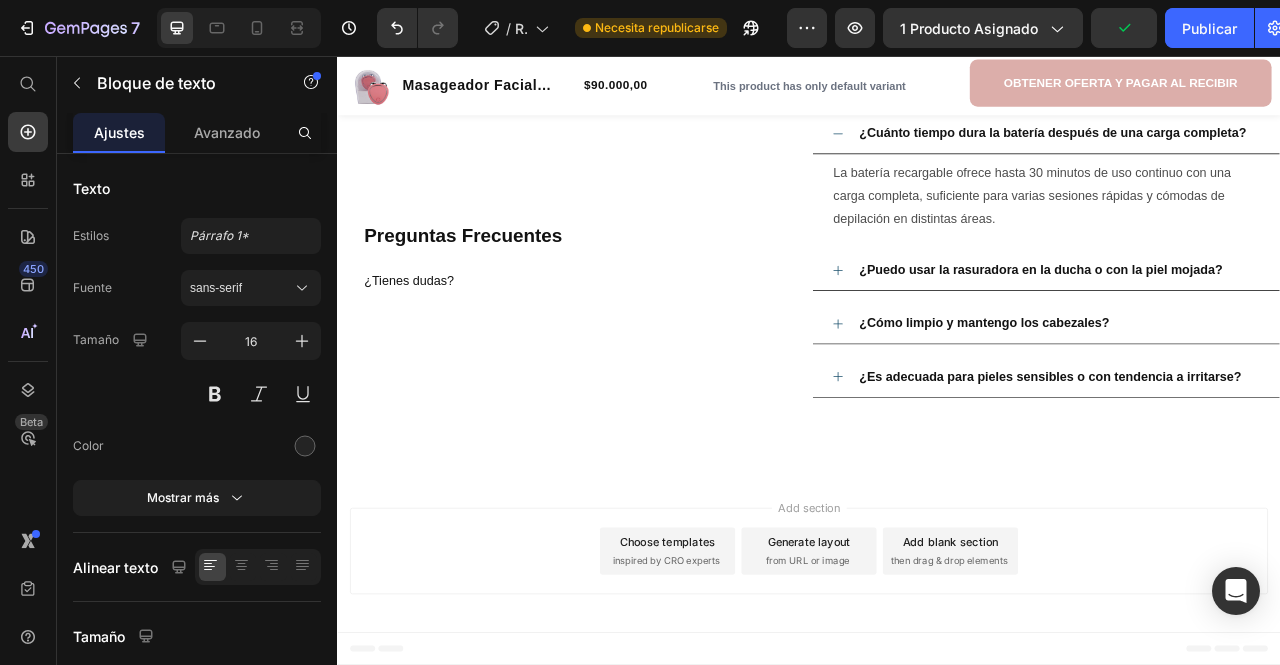 click on "Mejora la luminosidad y tersura de la piel" at bounding box center (693, -149) 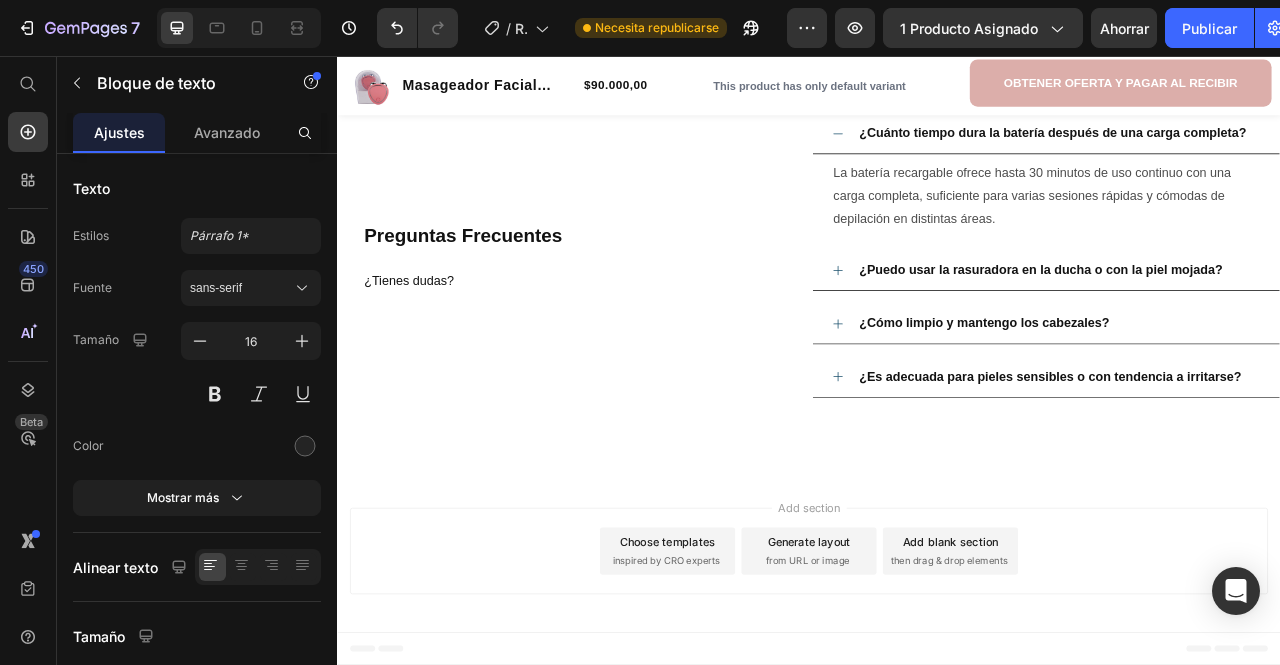 drag, startPoint x: 613, startPoint y: 447, endPoint x: 576, endPoint y: 441, distance: 37.48333 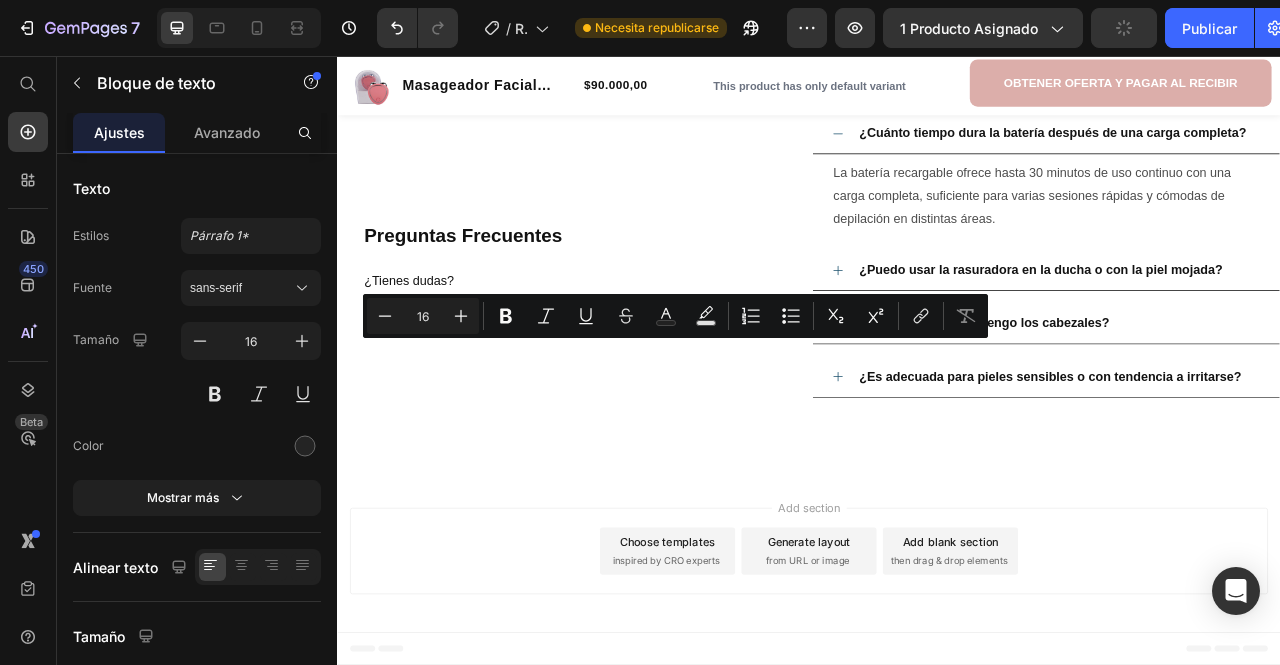 drag, startPoint x: 607, startPoint y: 449, endPoint x: 561, endPoint y: 430, distance: 49.76947 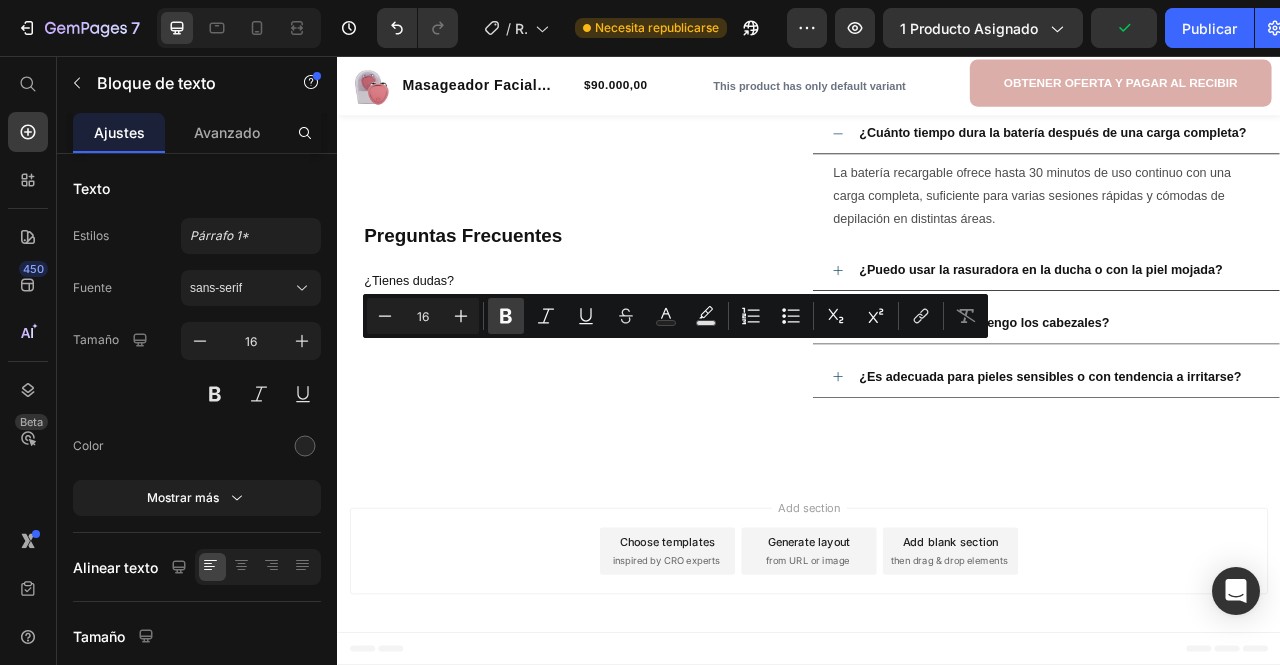 click 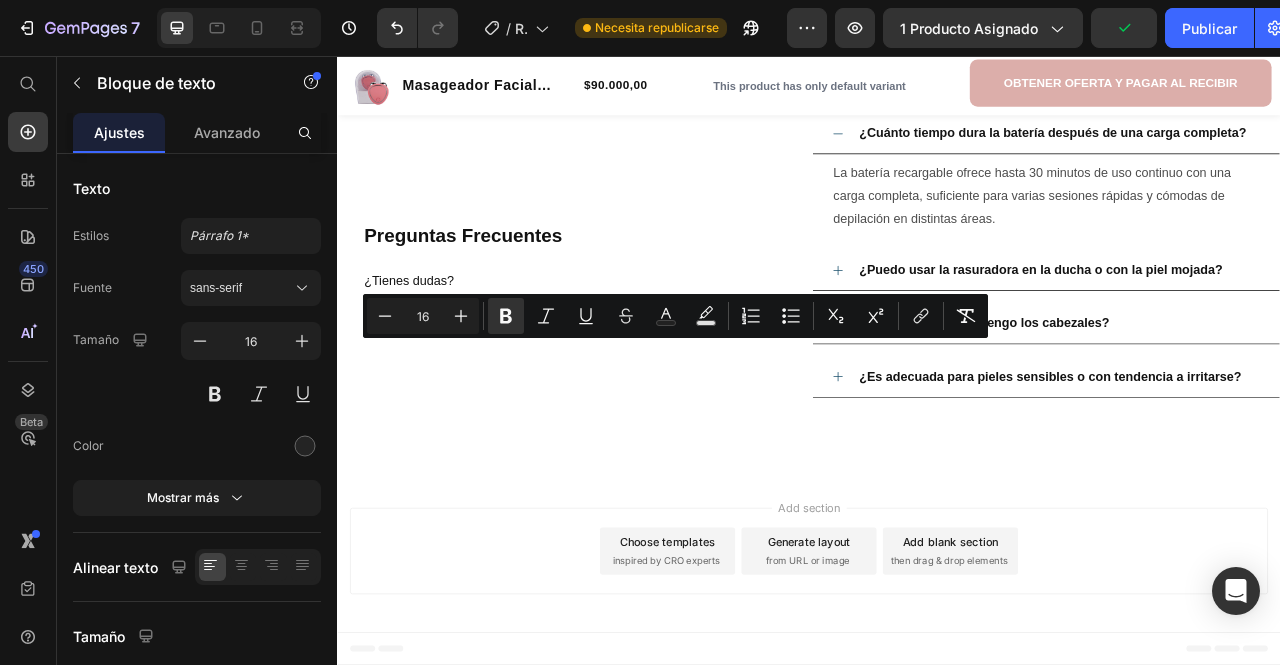 click on "Portátil, recargable y práctico" at bounding box center (693, -80) 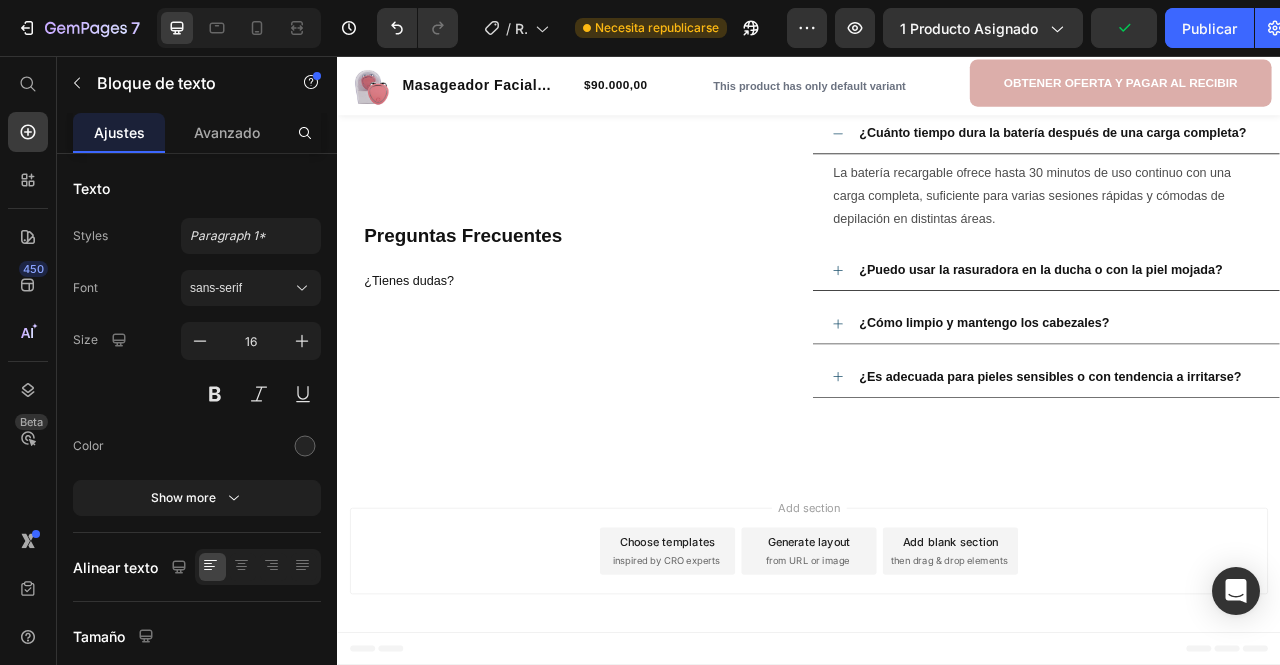 click on "Portátil, recargable y práctico" at bounding box center [693, -80] 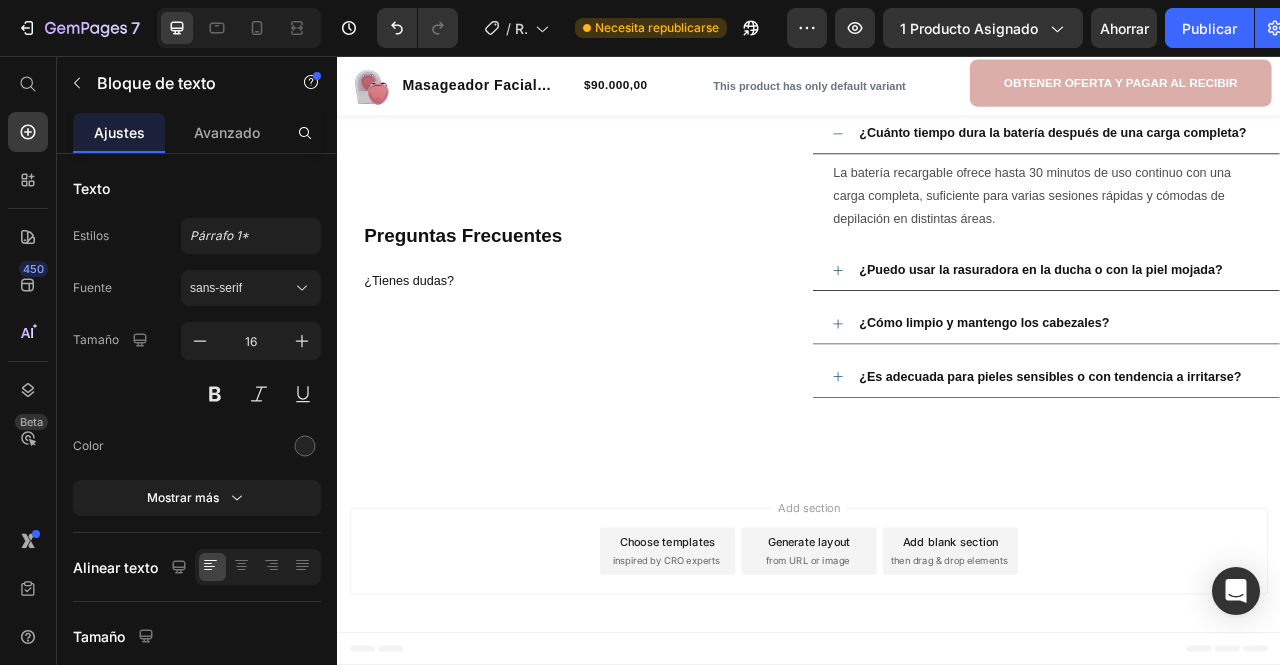 drag, startPoint x: 770, startPoint y: 507, endPoint x: 708, endPoint y: 502, distance: 62.201286 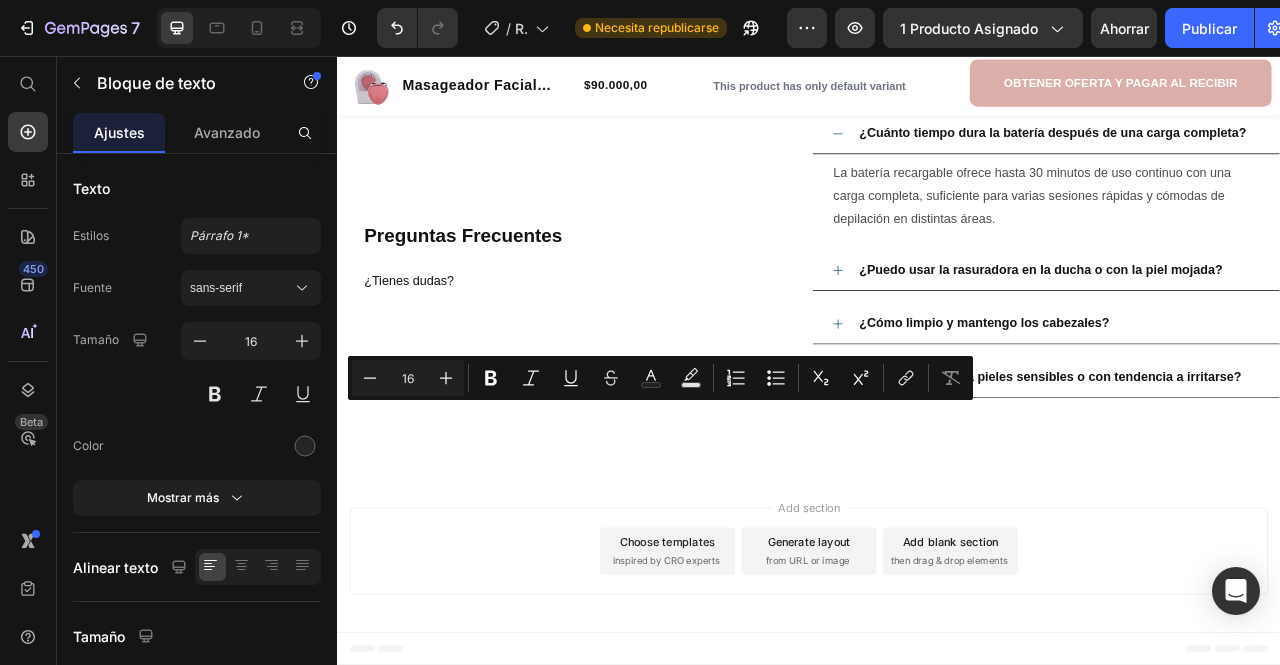 drag, startPoint x: 772, startPoint y: 505, endPoint x: 562, endPoint y: 514, distance: 210.19276 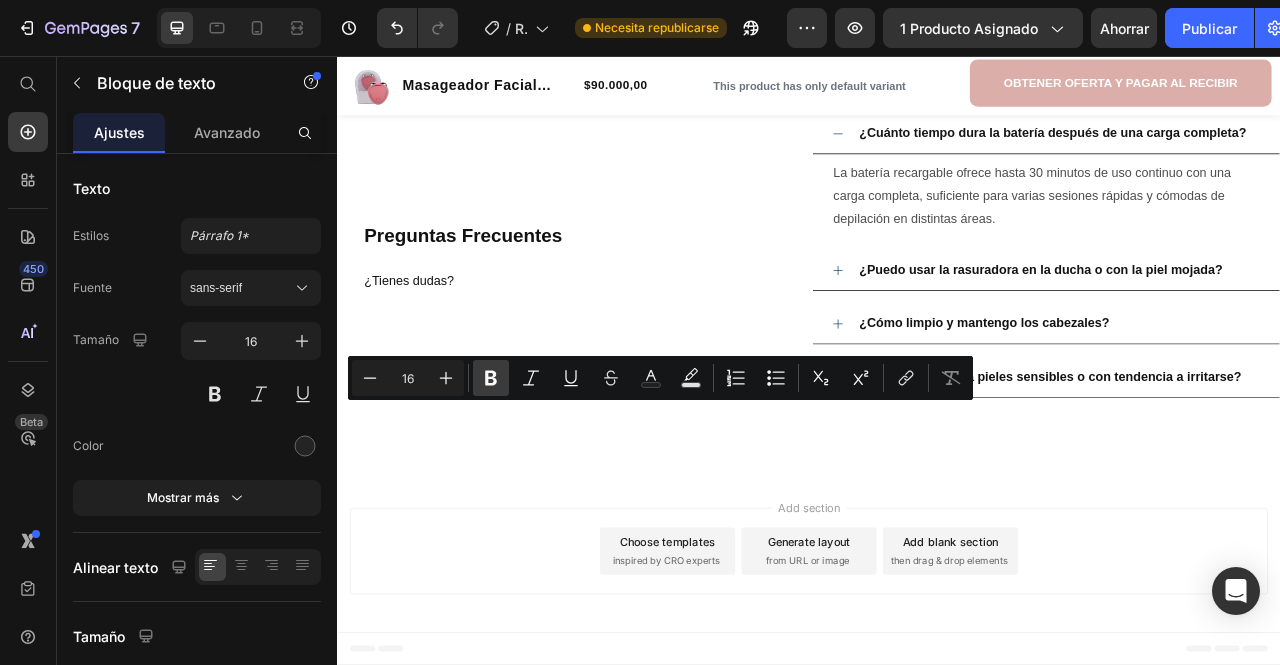 click 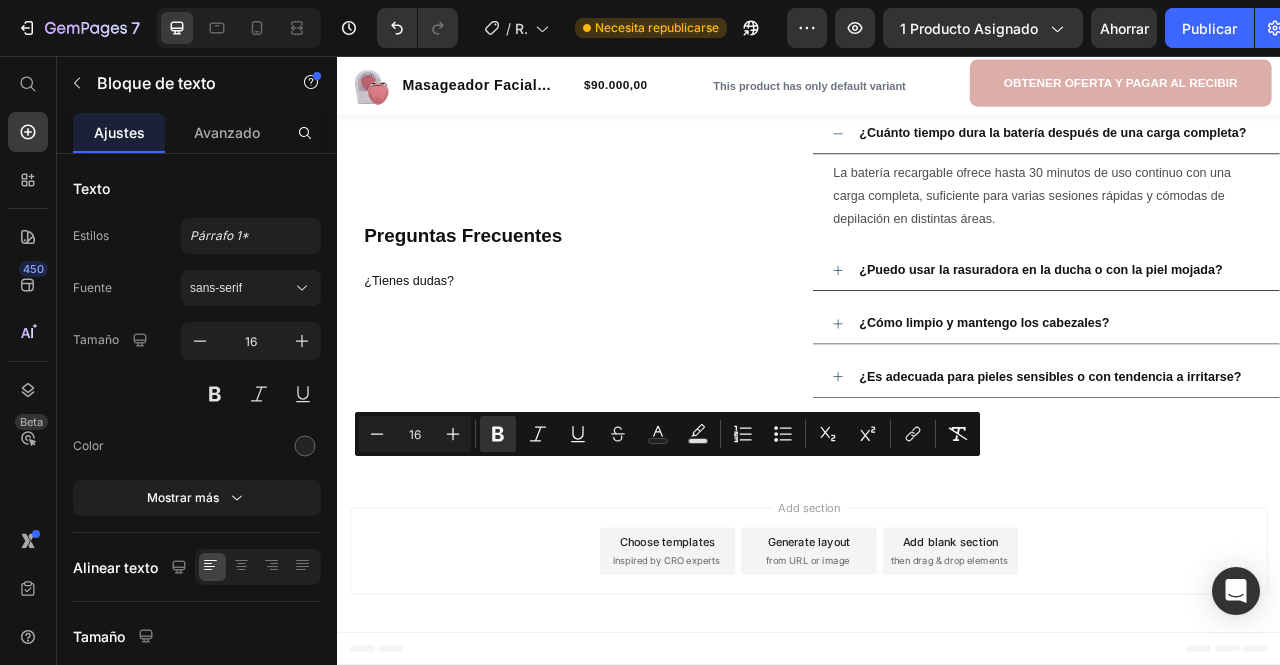 scroll, scrollTop: 2749, scrollLeft: 0, axis: vertical 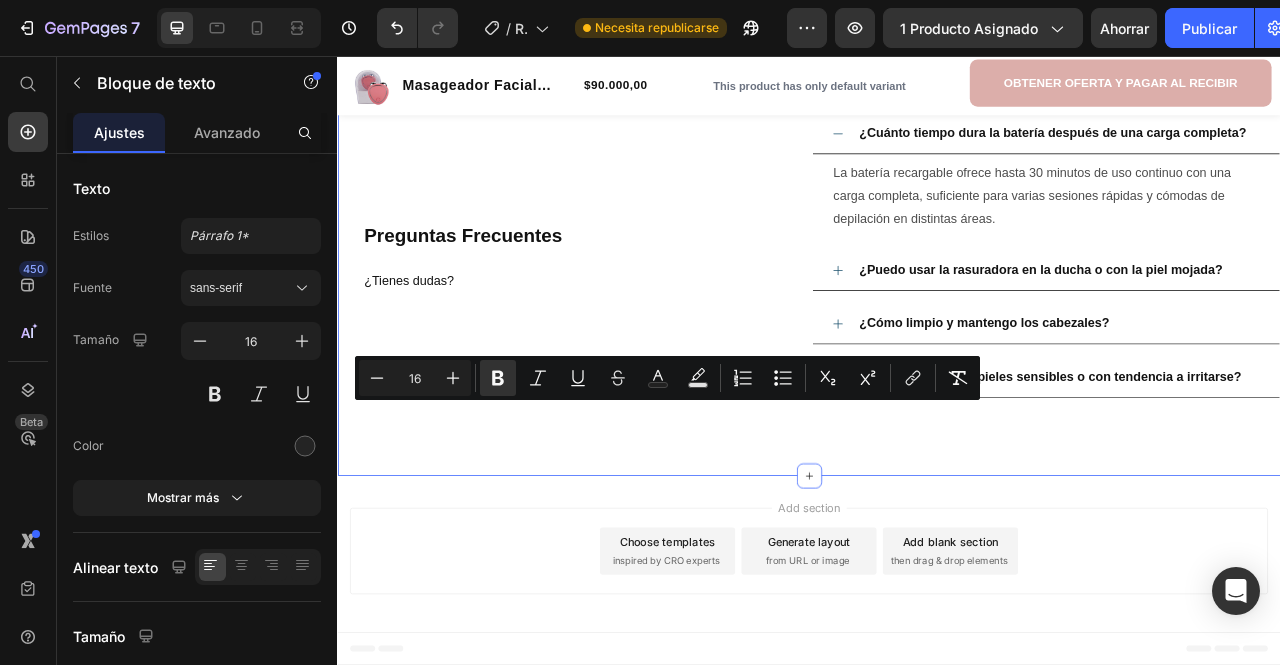 click on "Nosotros vs Otros Heading Row
Drop element here MASAGEADOR FACIAL MICROCORRIENTE Heading Row Otros Text Block Row Experiencia relajante tipo spa desde casa Text Block
Icon Row
Icon Row Mejora la luminosidad y tersura de la piel Text Block
Icon Row
Icon Row Portátil, recargable y práctico Text Block   0
Icon Row
Icon Row Tiempo de aplicación diario Text Block
Icon Row
Icon Row Resultados visibles y naturales Text Block
Icon Row
Icon Row Preguntas Frecuentes ¿Tienes dudas? Heading
¿Cuánto tiempo dura la batería después de una carga completa? La batería recargable ofrece hasta 30 minutos de uso continuo con una carga completa, suficiente para varias sesiones rápidas y cómodas de depilación en distintas áreas. Text Block
¿Puedo usar la rasuradora en la ducha o con la piel mojada?
Row" at bounding box center (937, 5) 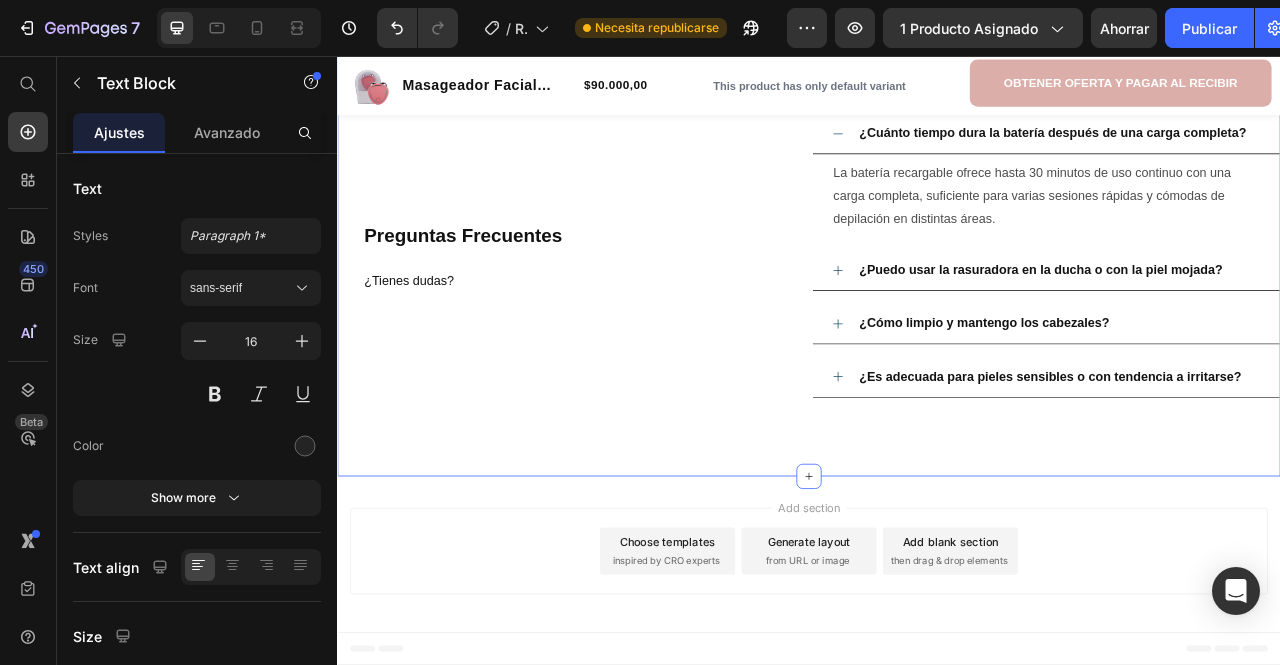 click on "Tiempo de aplicación diario" at bounding box center [693, -11] 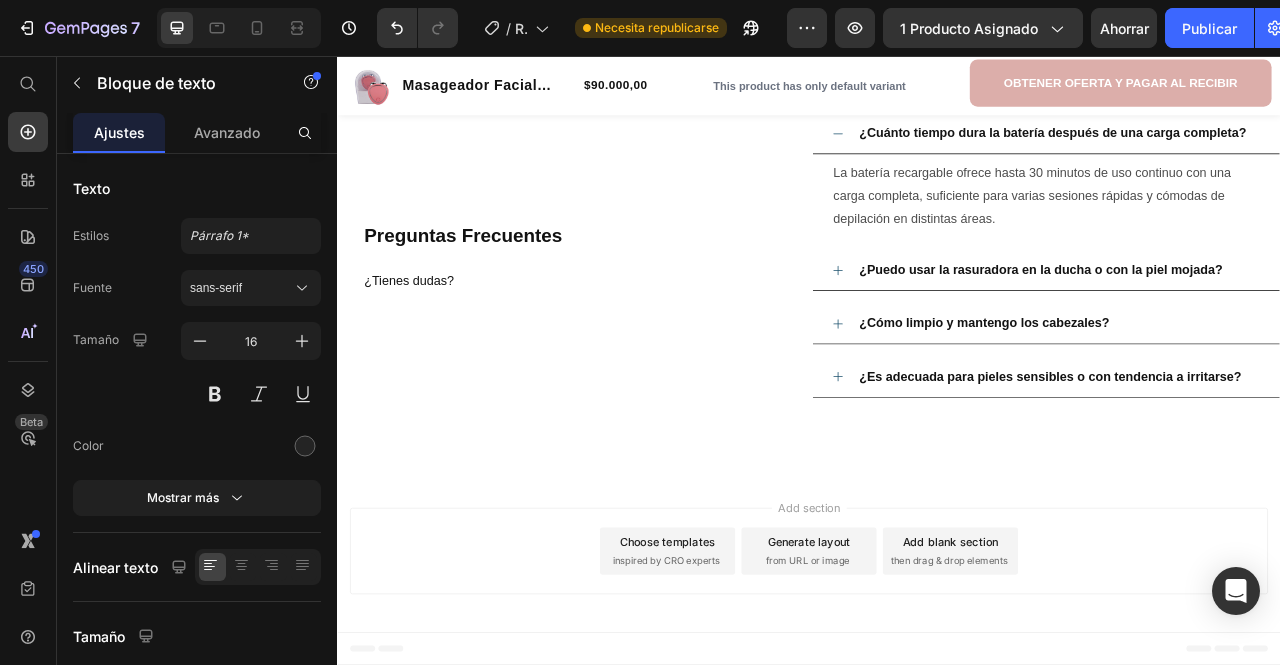 click on "Tiempo de aplicación diario" at bounding box center (693, -11) 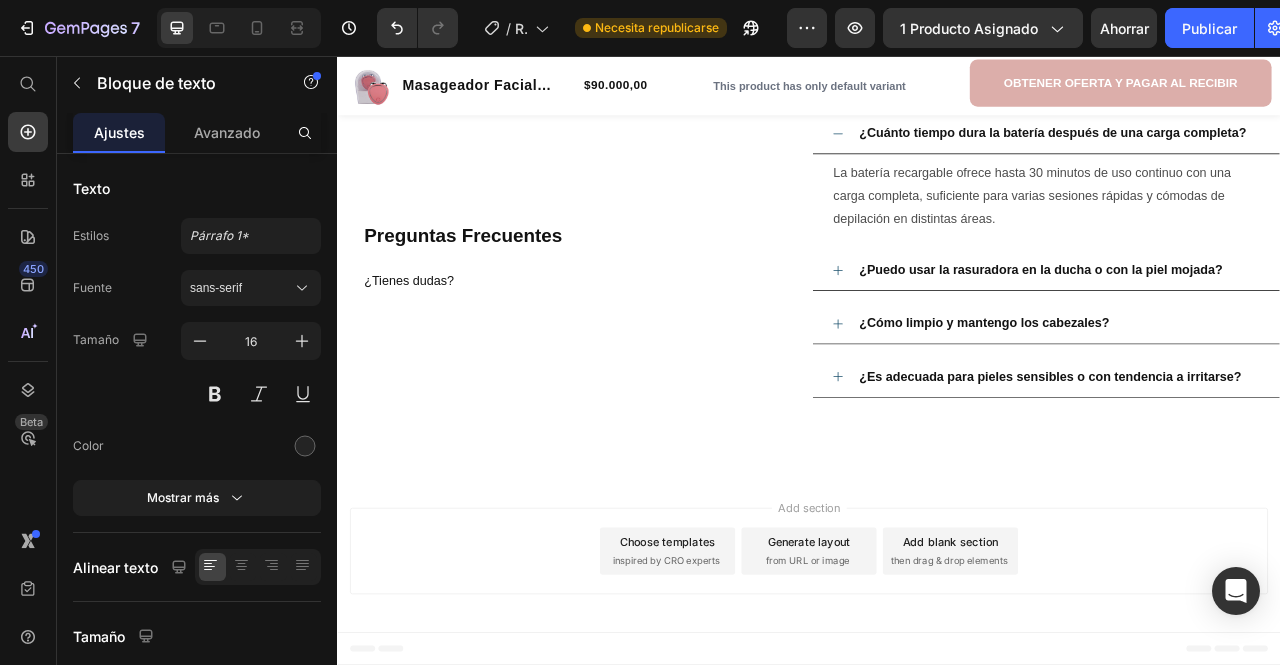 click on "Tiempo Tecnología eficaz y segura" at bounding box center (671, -12) 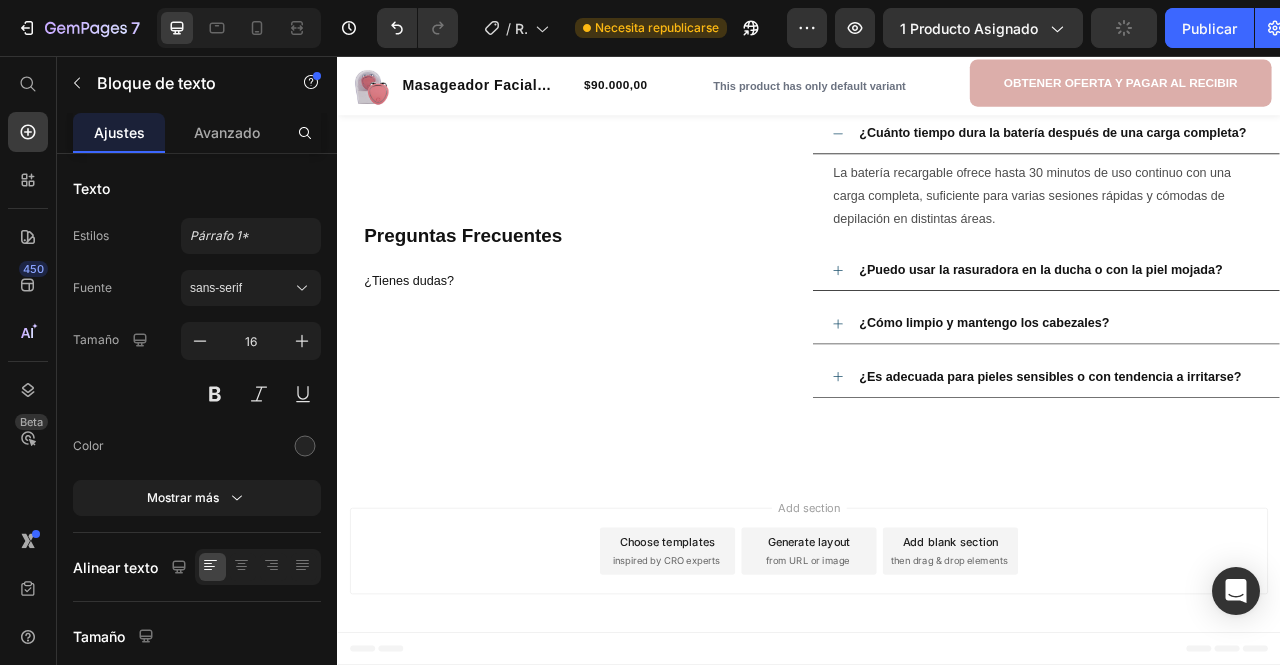 scroll, scrollTop: 2949, scrollLeft: 0, axis: vertical 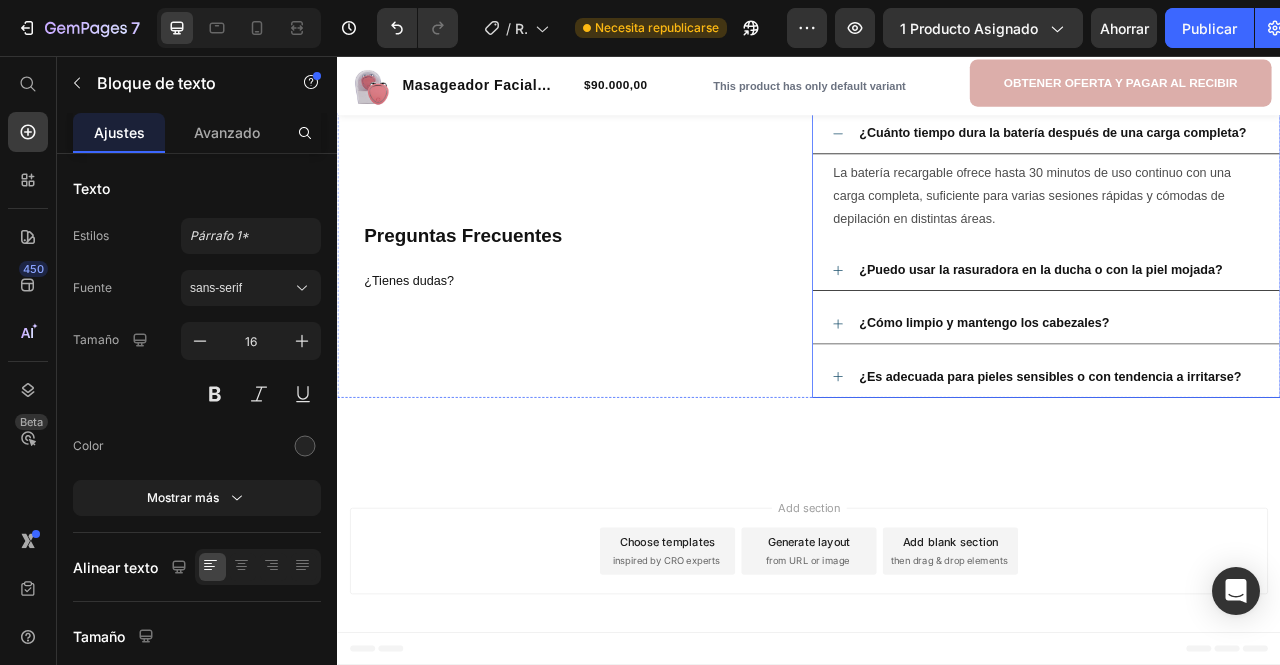click on "¿Cuánto tiempo dura la batería después de una carga completa?" at bounding box center [1247, 154] 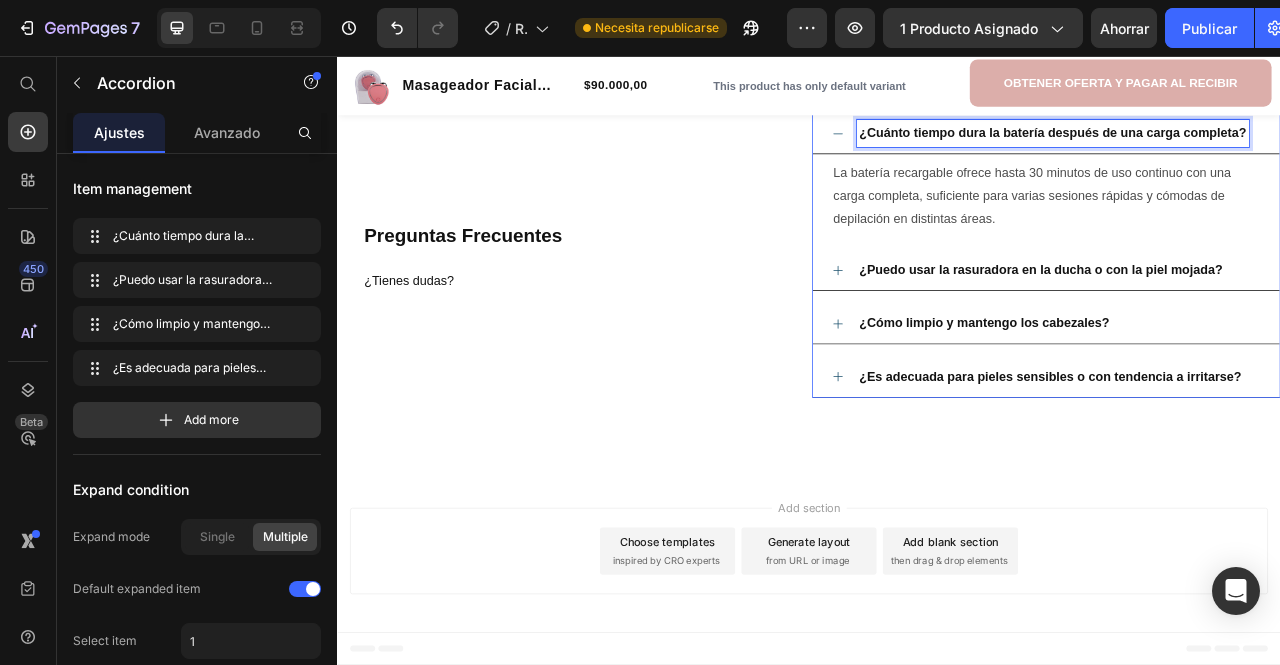 click on "¿Cuánto tiempo dura la batería después de una carga completa?" at bounding box center (1247, 154) 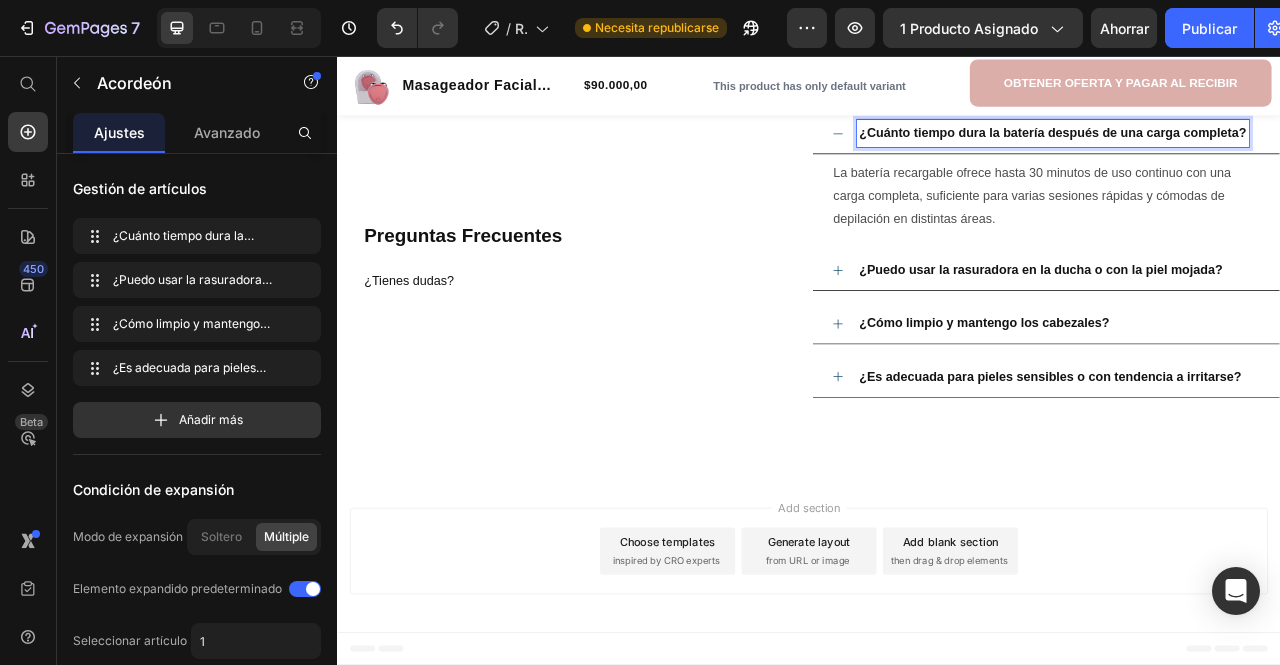 click on "¿Cuánto tiempo dura la batería después de una carga completa?" at bounding box center [1247, 153] 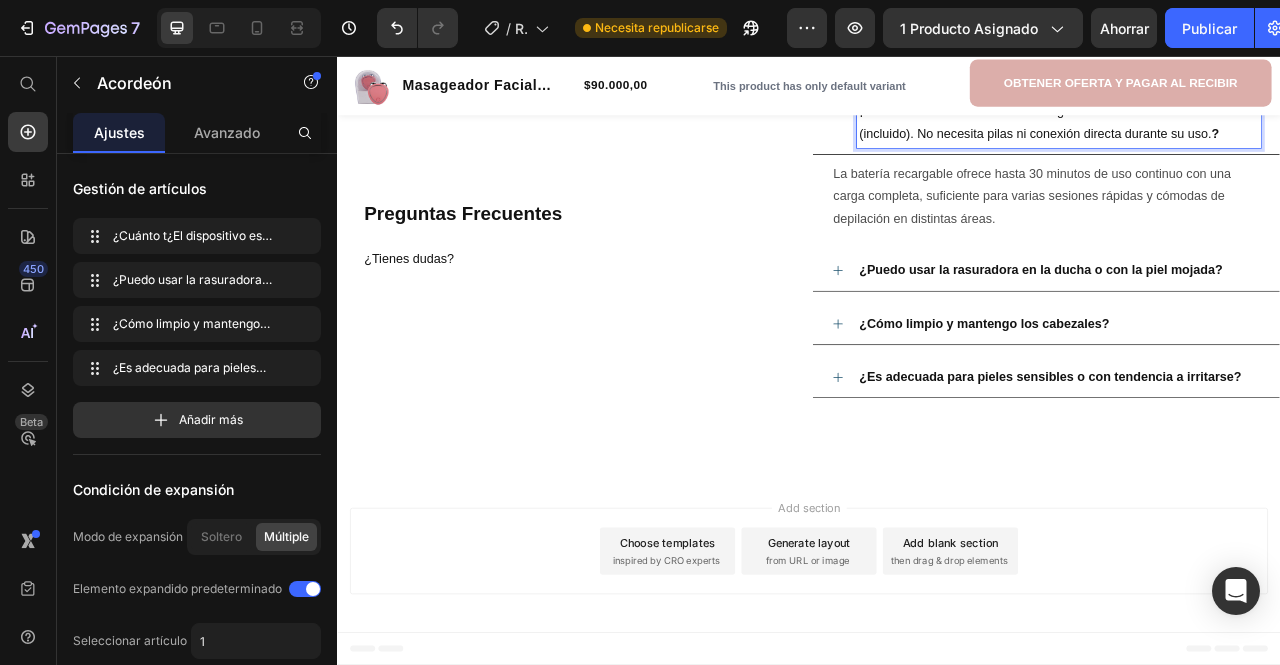 click on "¿Cuánto t" at bounding box center [1038, 96] 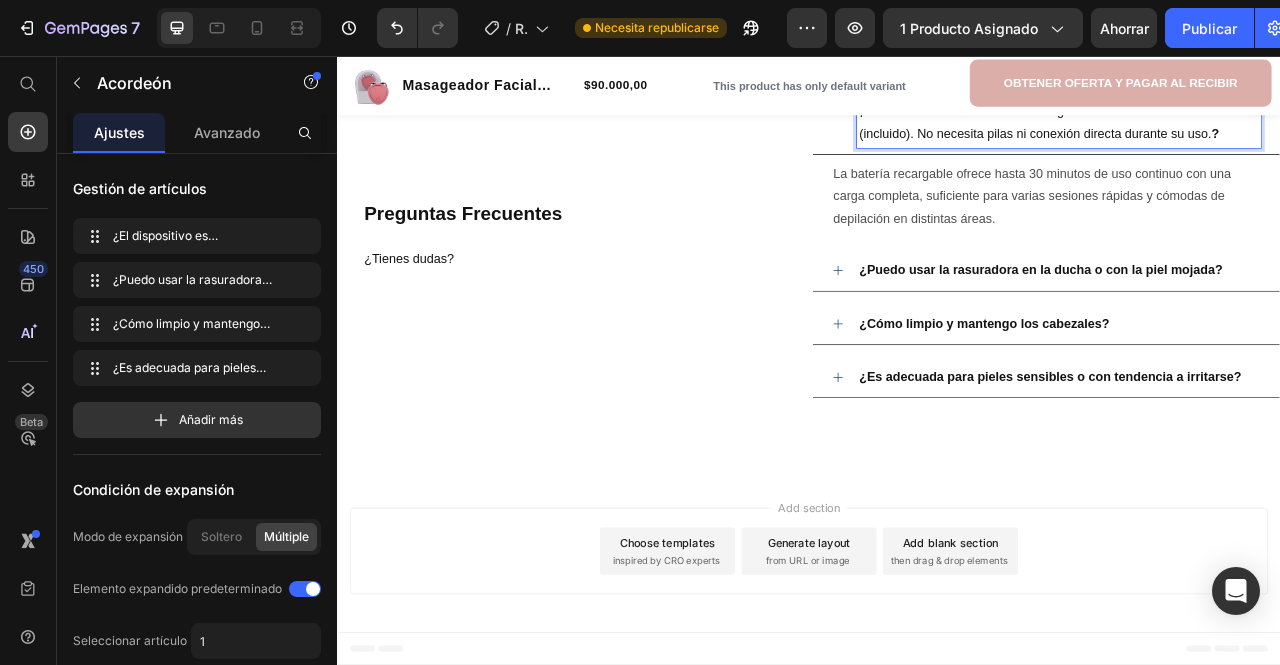 click on "¿El dispositivo es recargable?" at bounding box center (1255, 97) 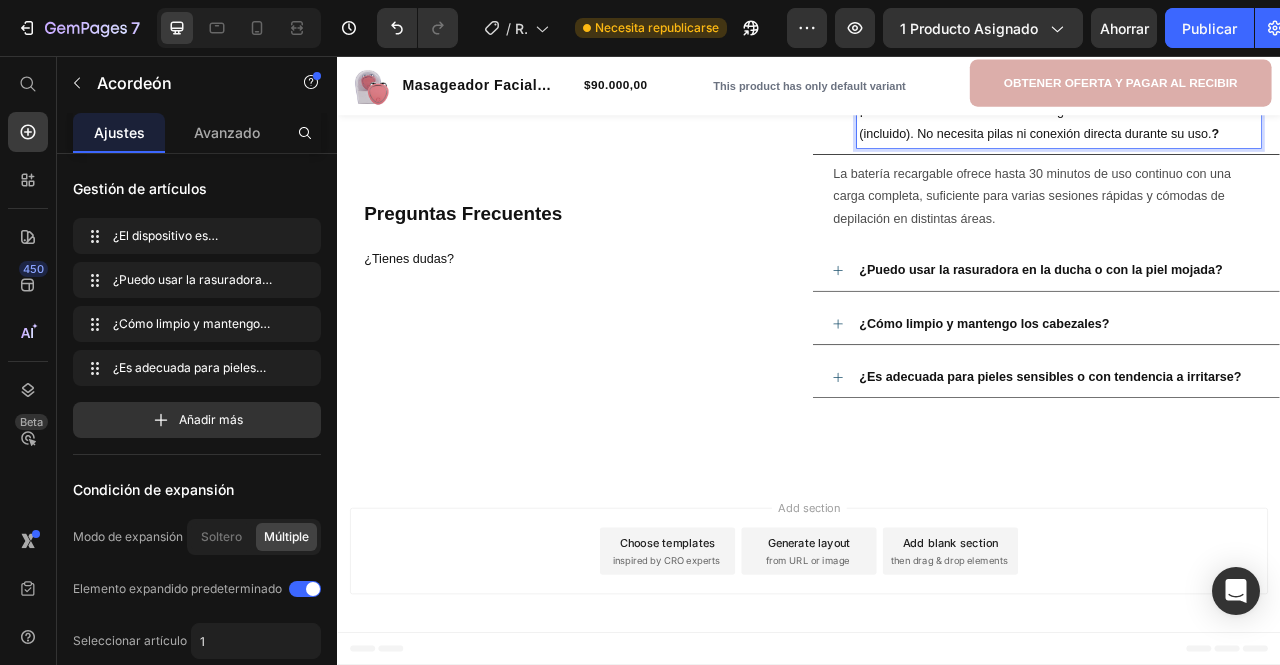 drag, startPoint x: 1216, startPoint y: 435, endPoint x: 999, endPoint y: 456, distance: 218.01376 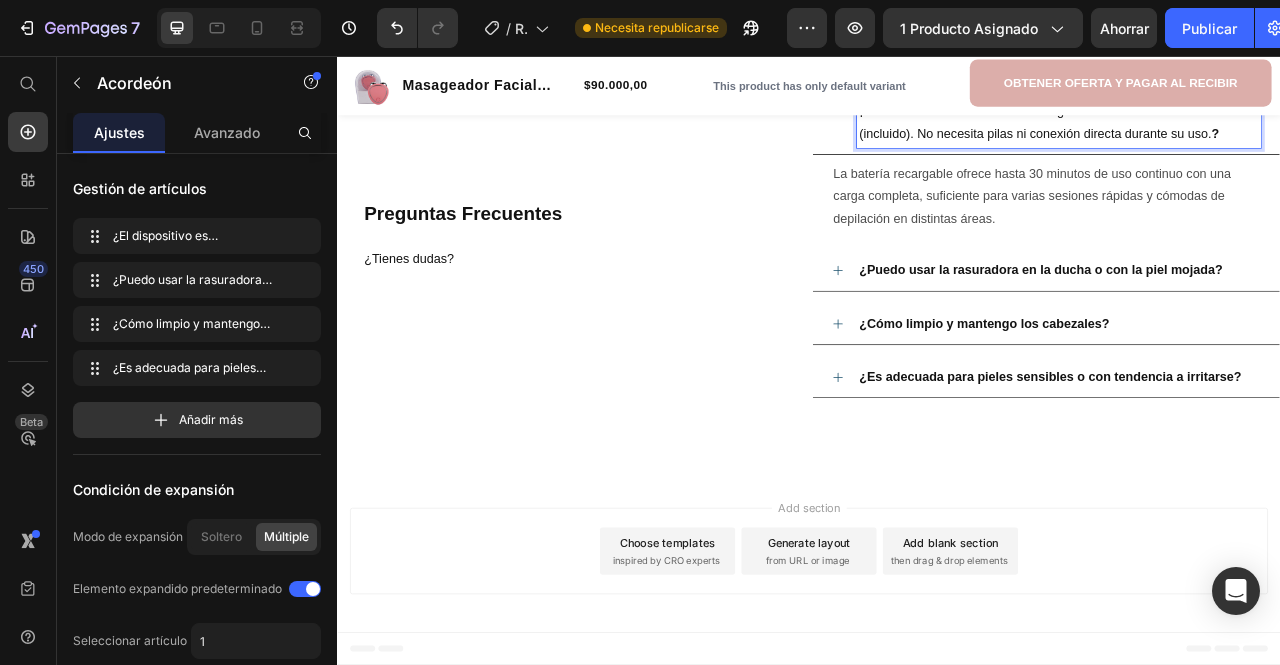 click on "¿El dispositivo es recargable?" at bounding box center [1255, 97] 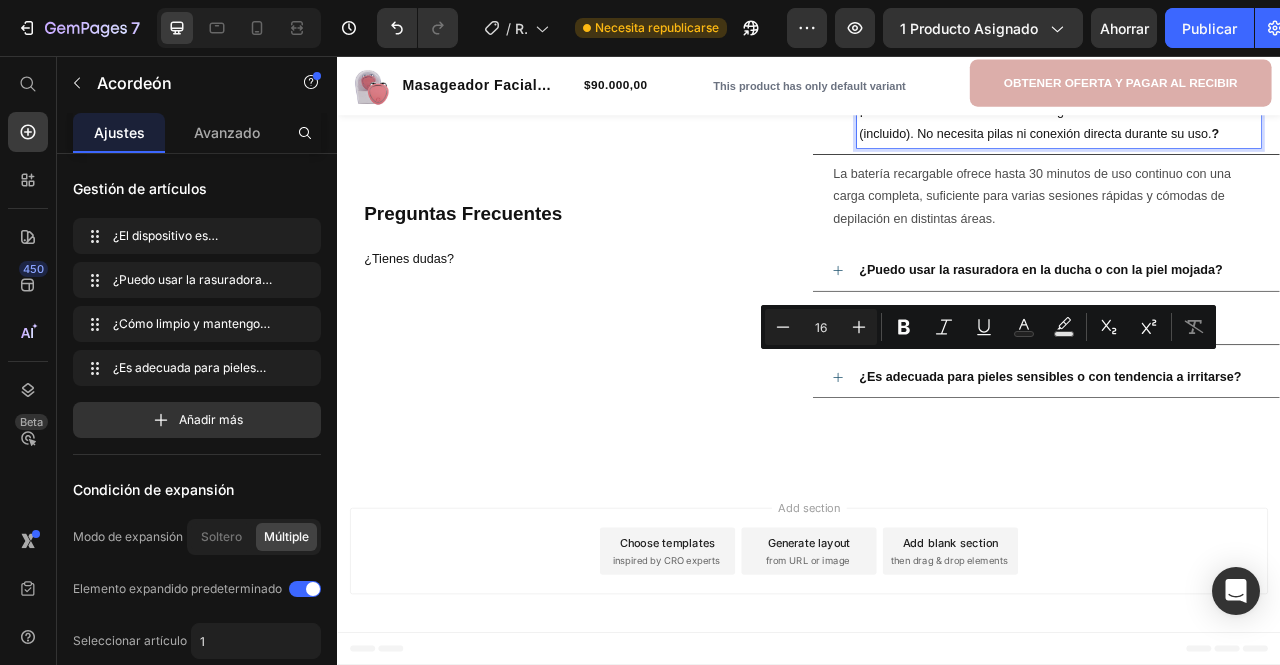 click on "¿El dispositivo es recargable?" at bounding box center (1255, 97) 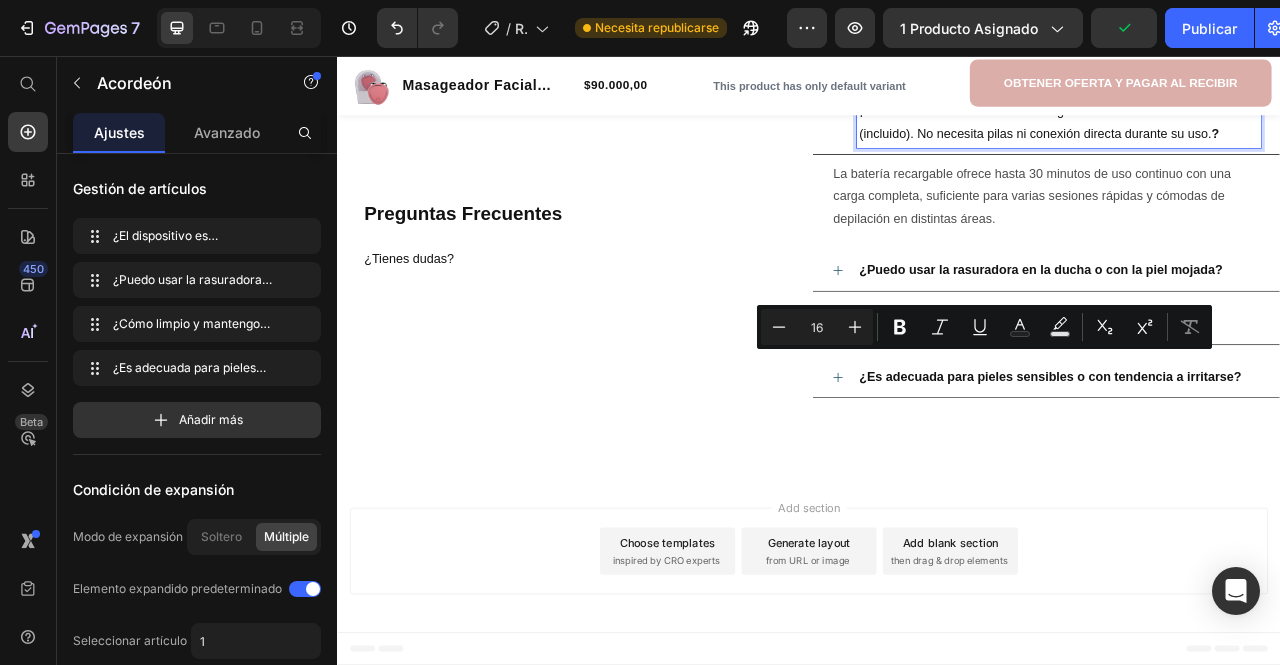 drag, startPoint x: 1213, startPoint y: 438, endPoint x: 989, endPoint y: 456, distance: 224.72205 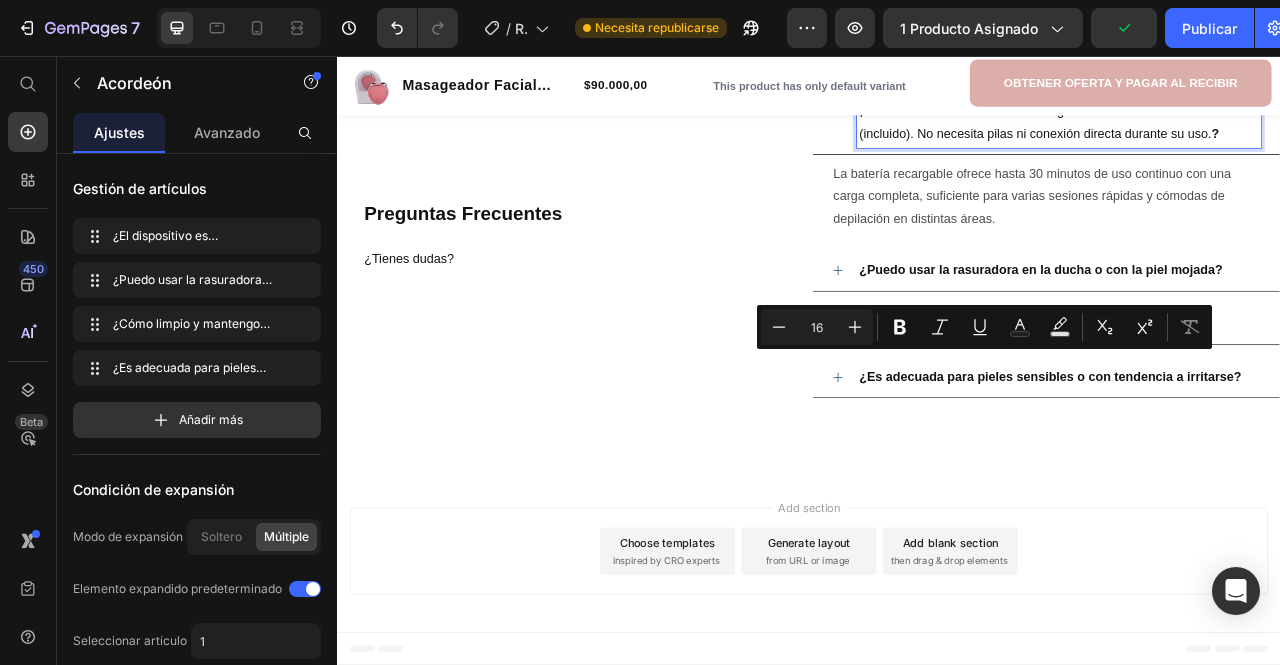 click on "¿El dispositivo es recargable? ¡Sí! Funciona con una batería recargable a través de un cable USB (incluido). No necesita pilas ni conexión directa durante su uso. ?" at bounding box center (1239, 126) 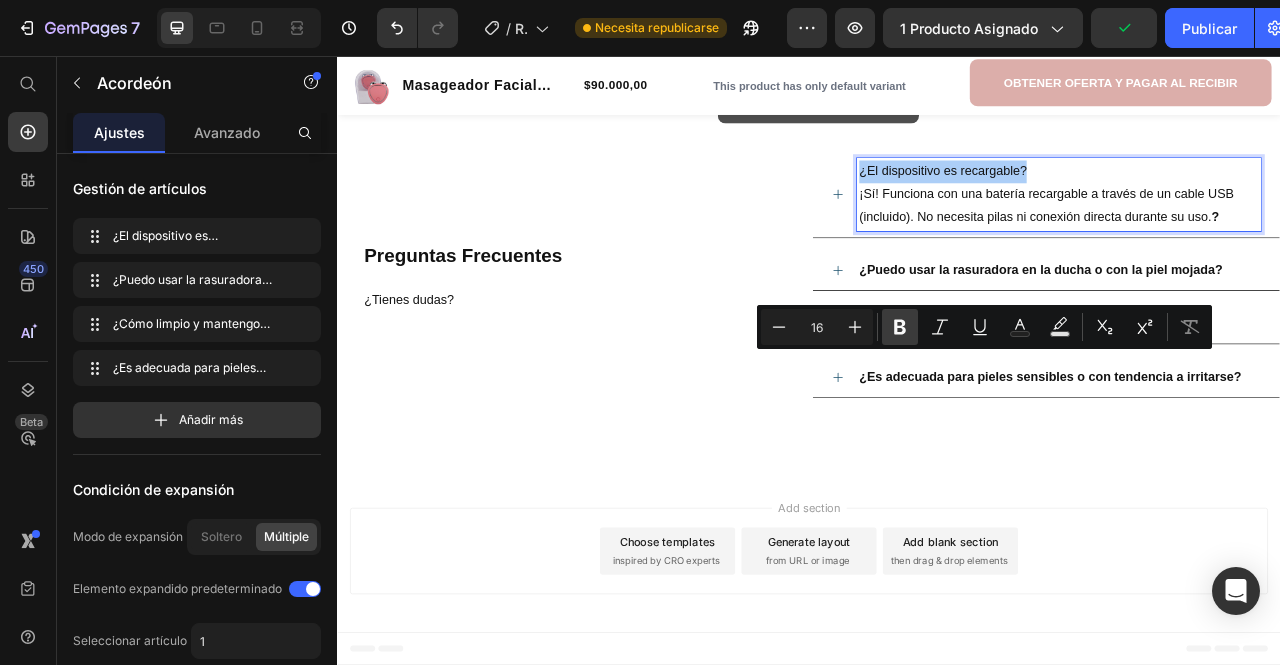 click 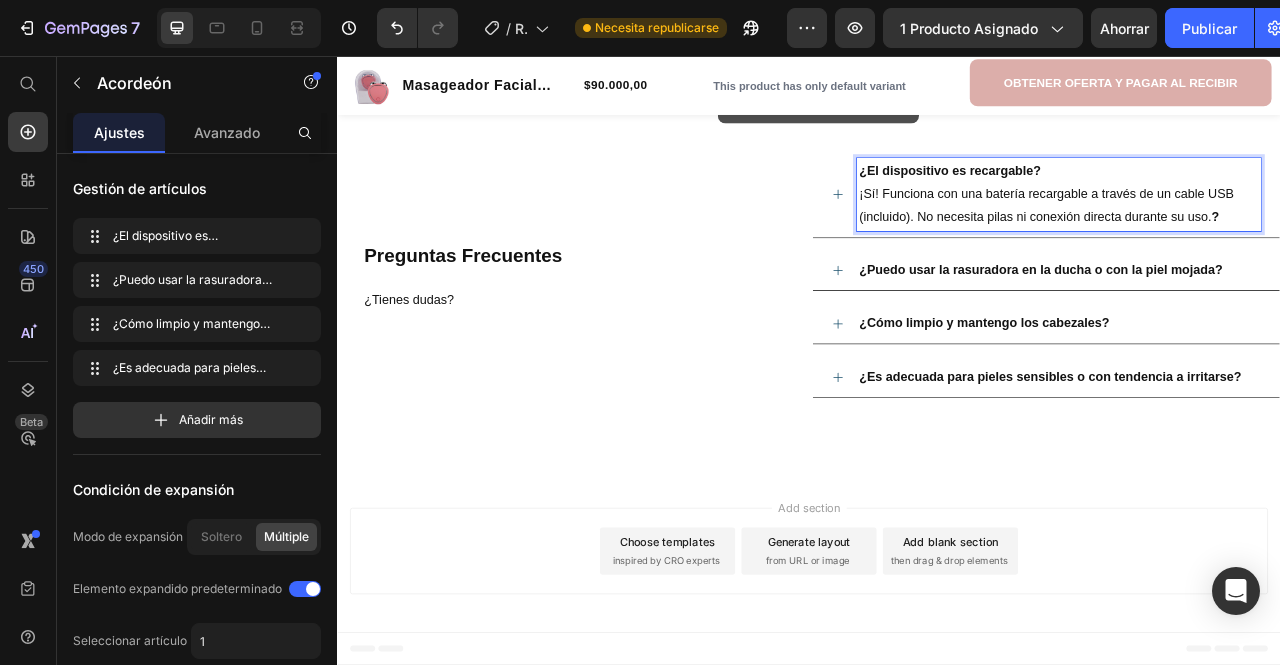 click on "¡Sí! Funciona con una batería recargable a través de un cable USB (incluido). No necesita pilas ni conexión directa durante su uso. ?" at bounding box center (1255, 247) 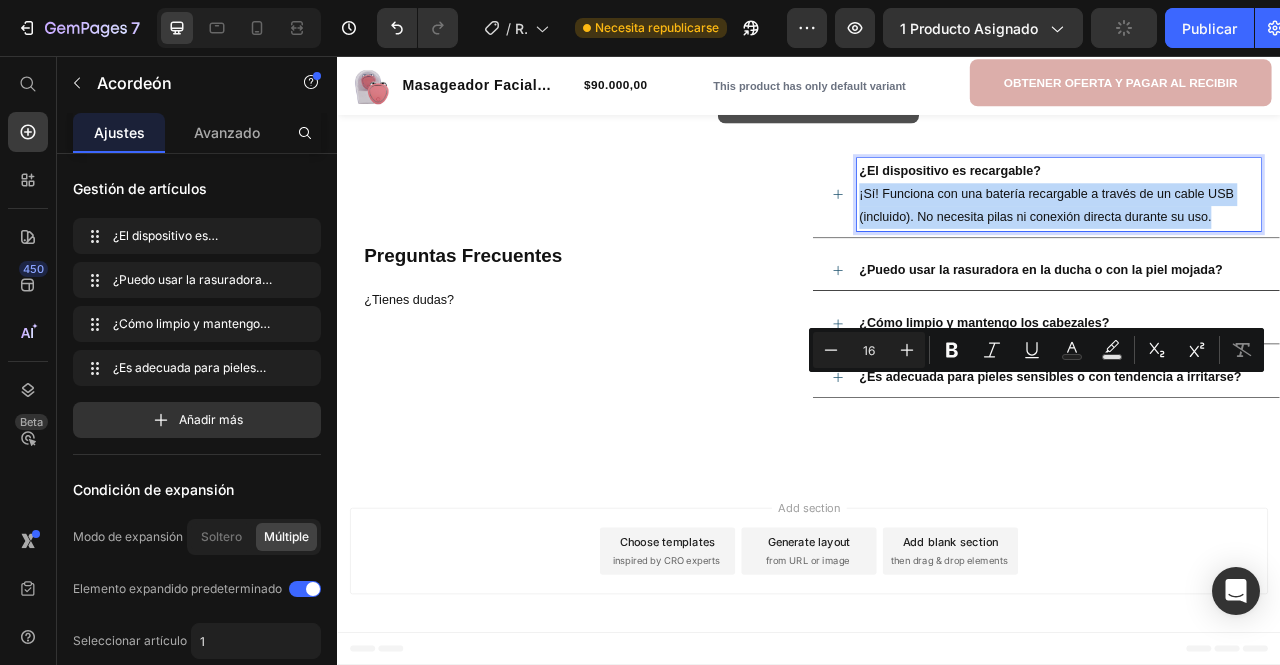 drag, startPoint x: 1459, startPoint y: 502, endPoint x: 991, endPoint y: 470, distance: 469.09274 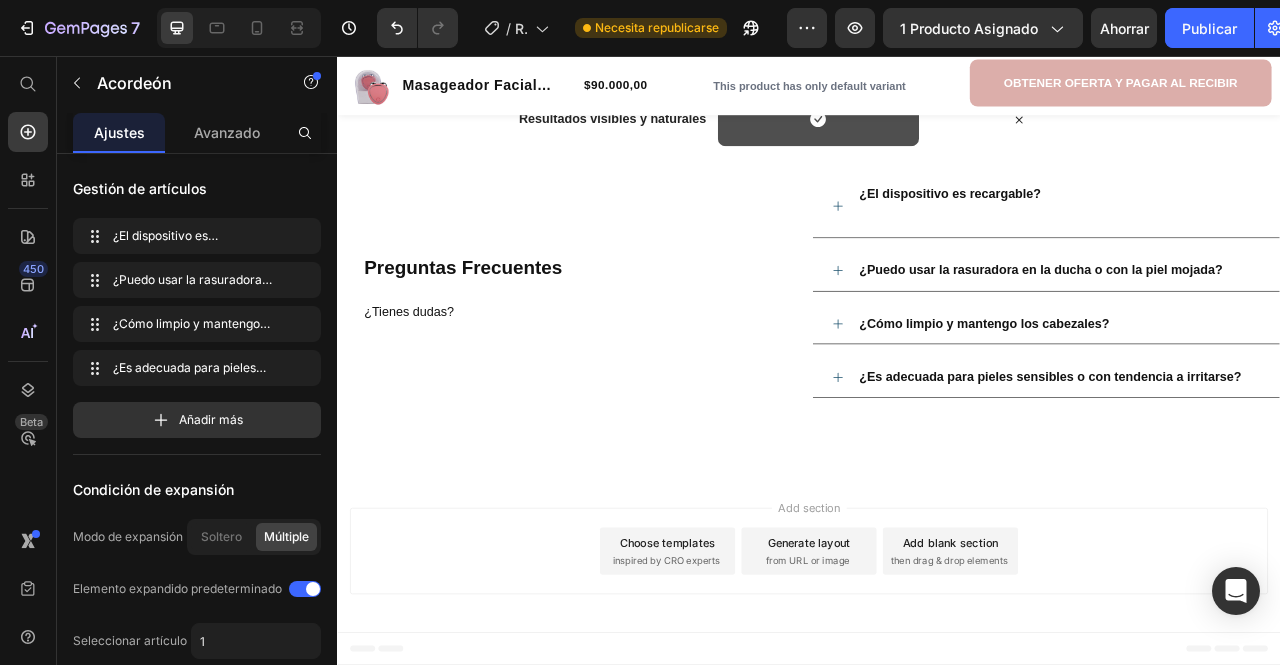 click 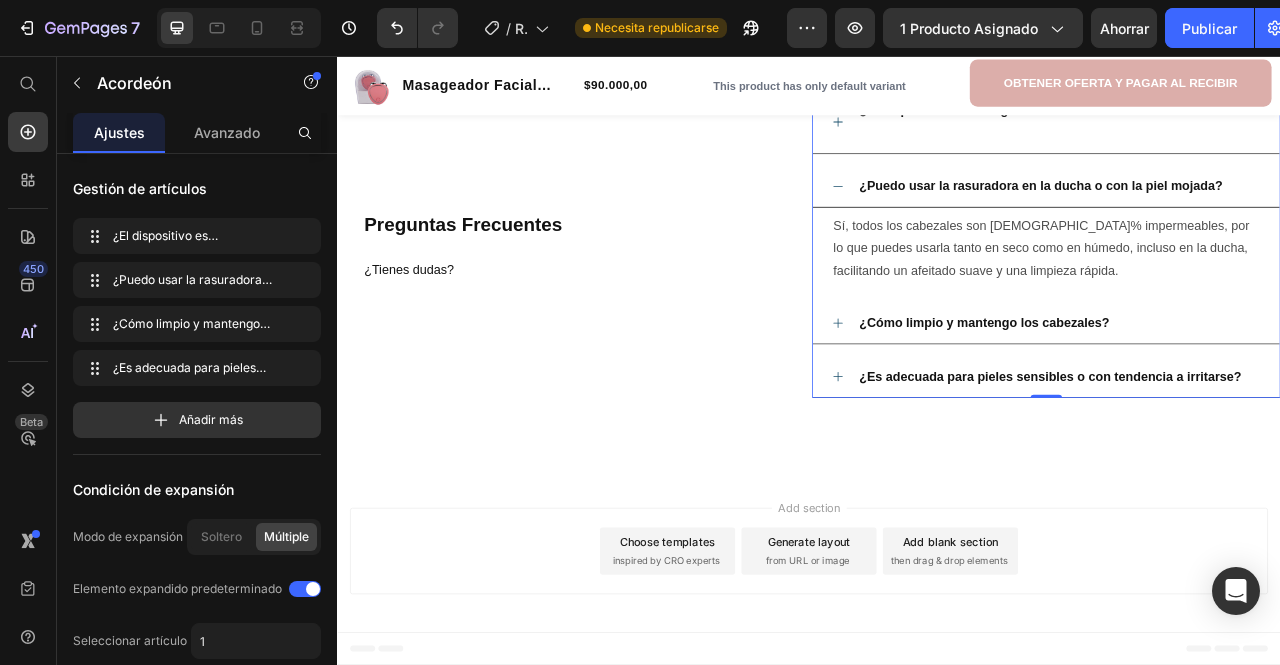 click on "¿El dispositivo es recargable?
¿Puedo usar la rasuradora en la ducha o con la piel mojada? Sí, todos los cabezales son 100% impermeables, por lo que puedes usarla tanto en seco como en húmedo, incluso en la ducha, facilitando un afeitado suave y una limpieza rápida. Text Block
¿Cómo limpio y mantengo los cabezales?
¿Es adecuada para pieles sensibles o con tendencia a irritarse?" at bounding box center (1239, 295) 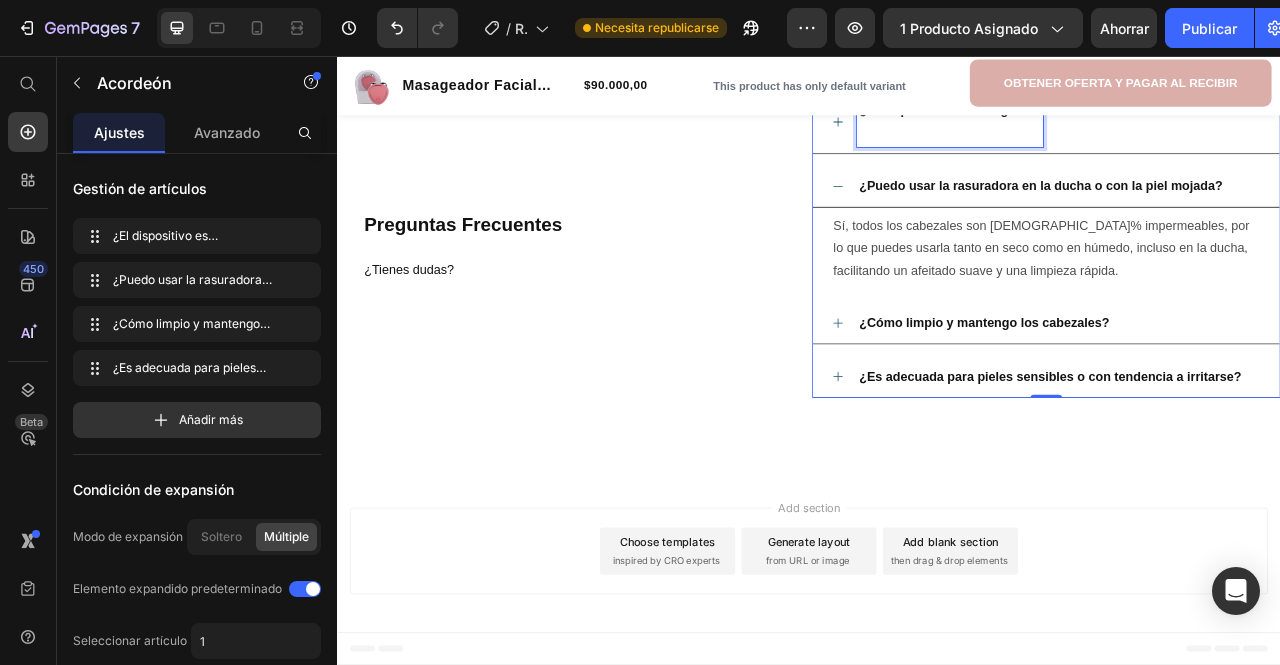 click at bounding box center [1116, 154] 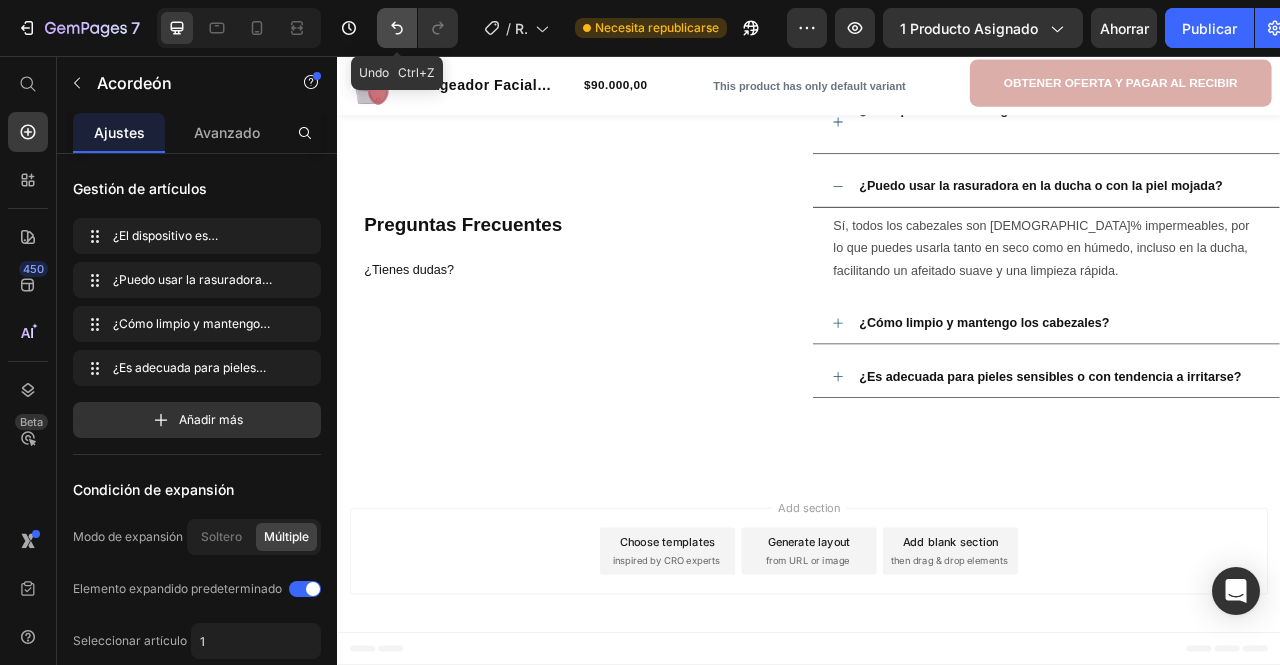 click 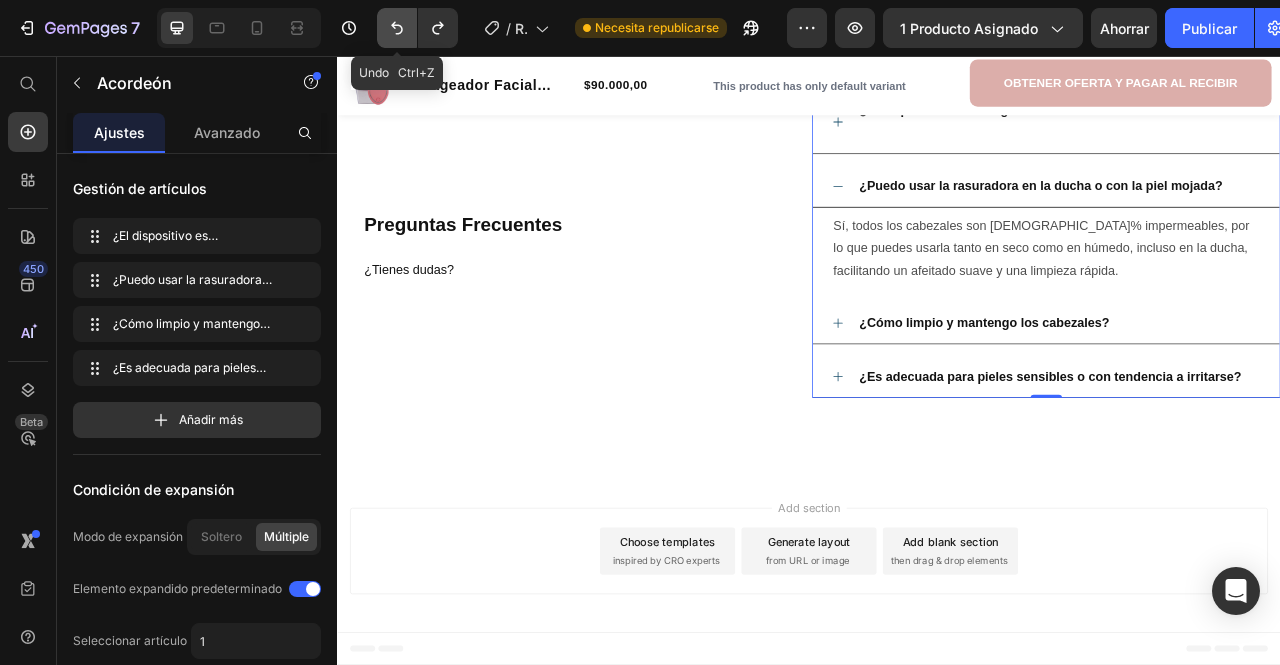 click 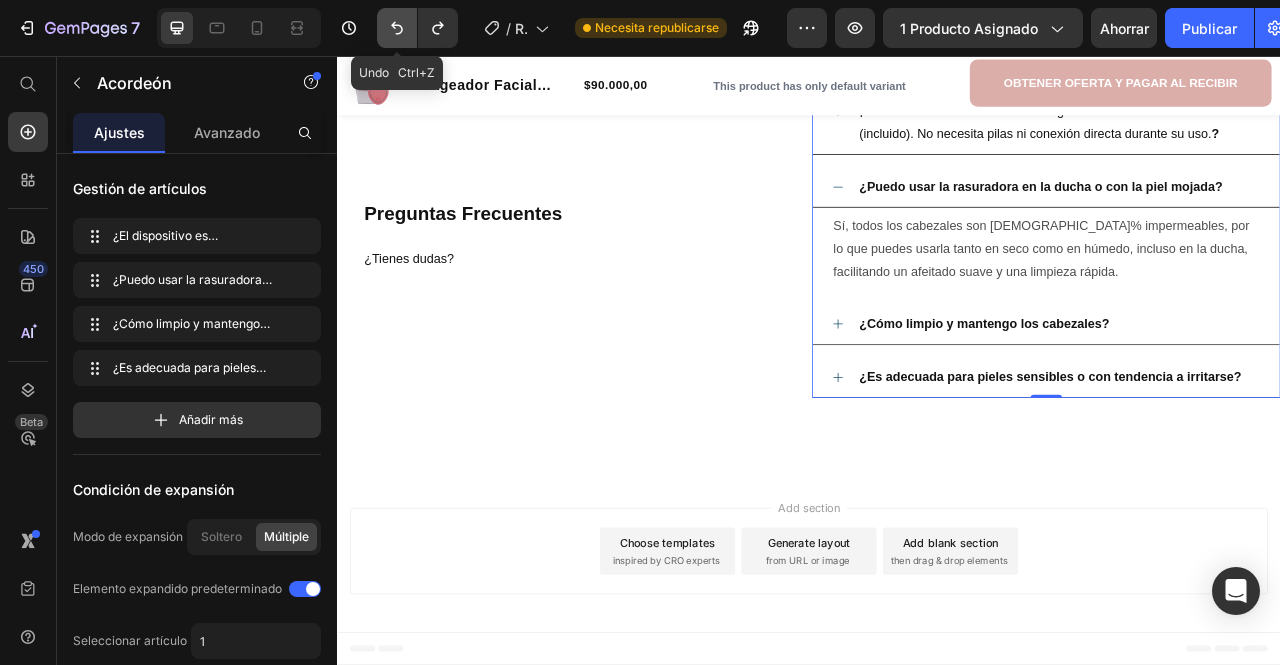 click 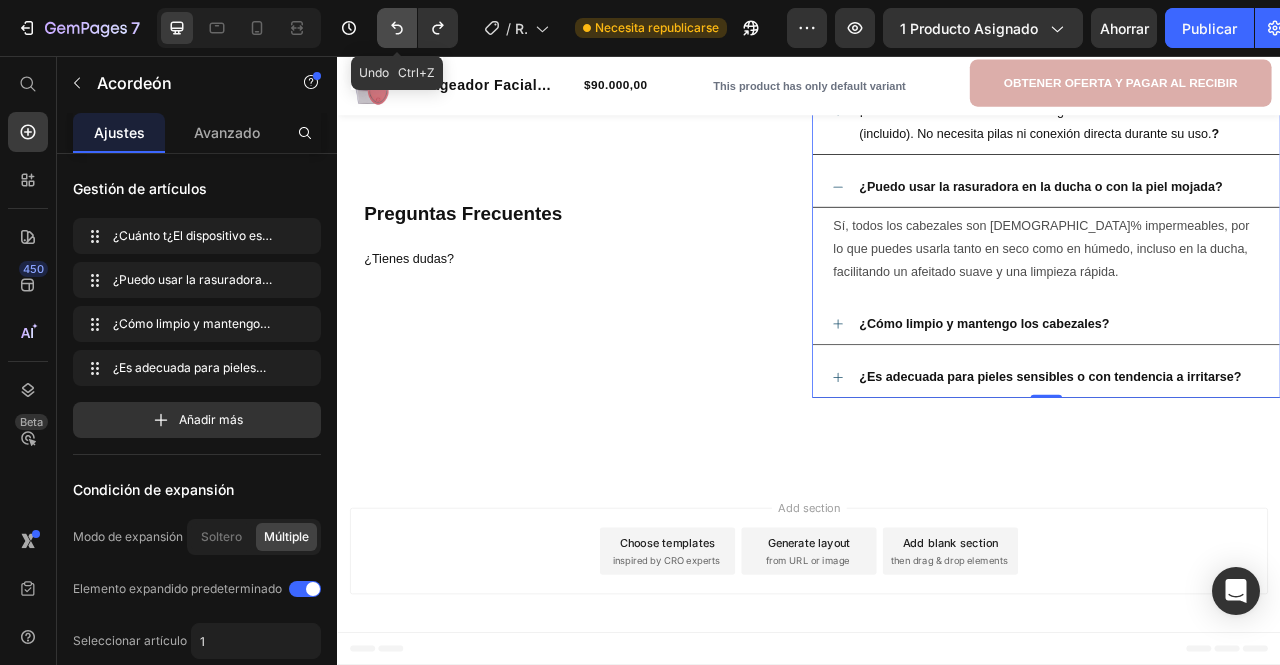 click 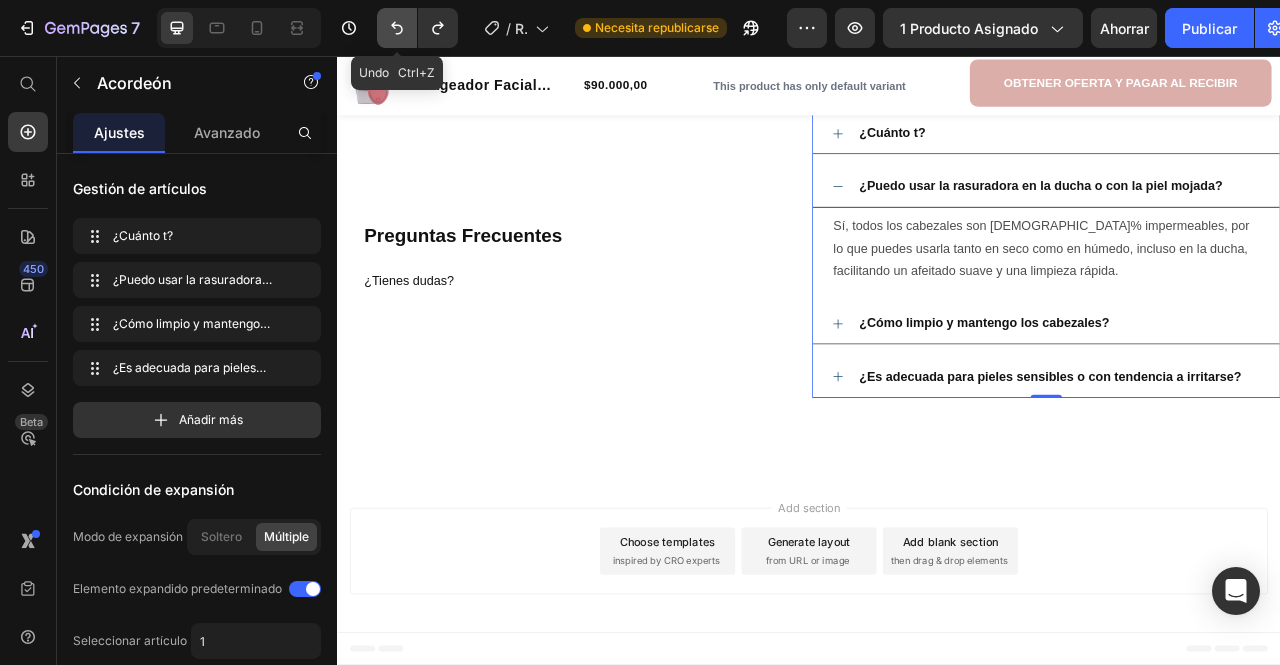 click 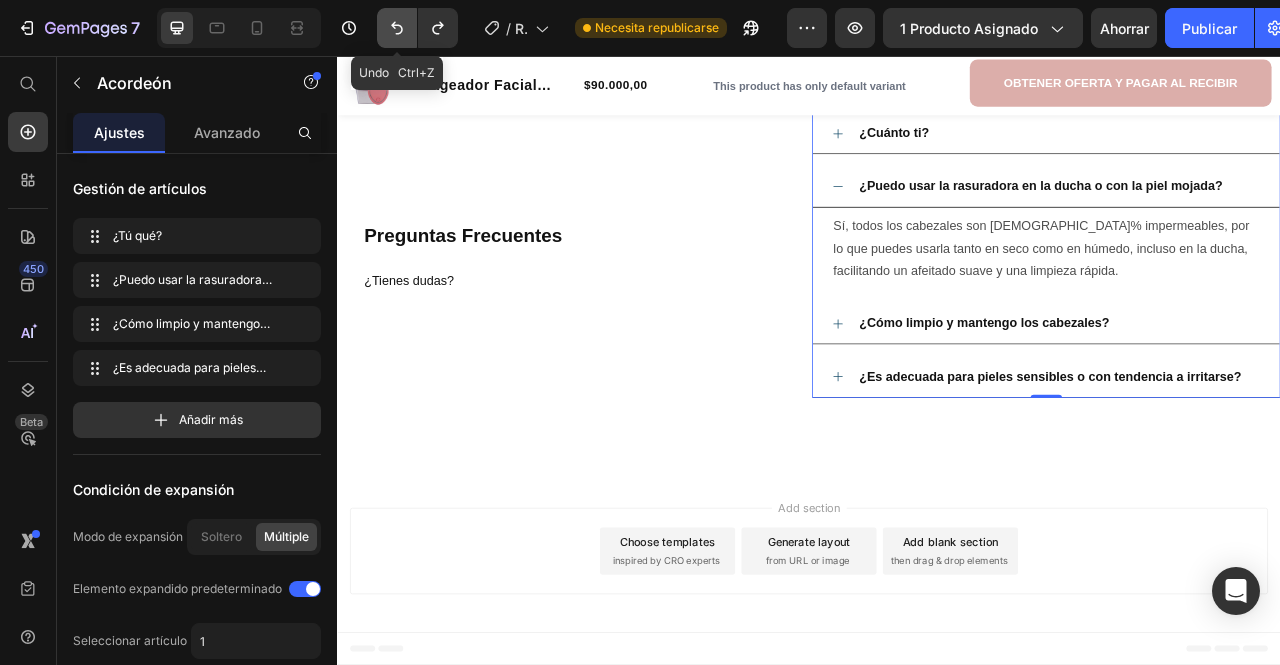 click 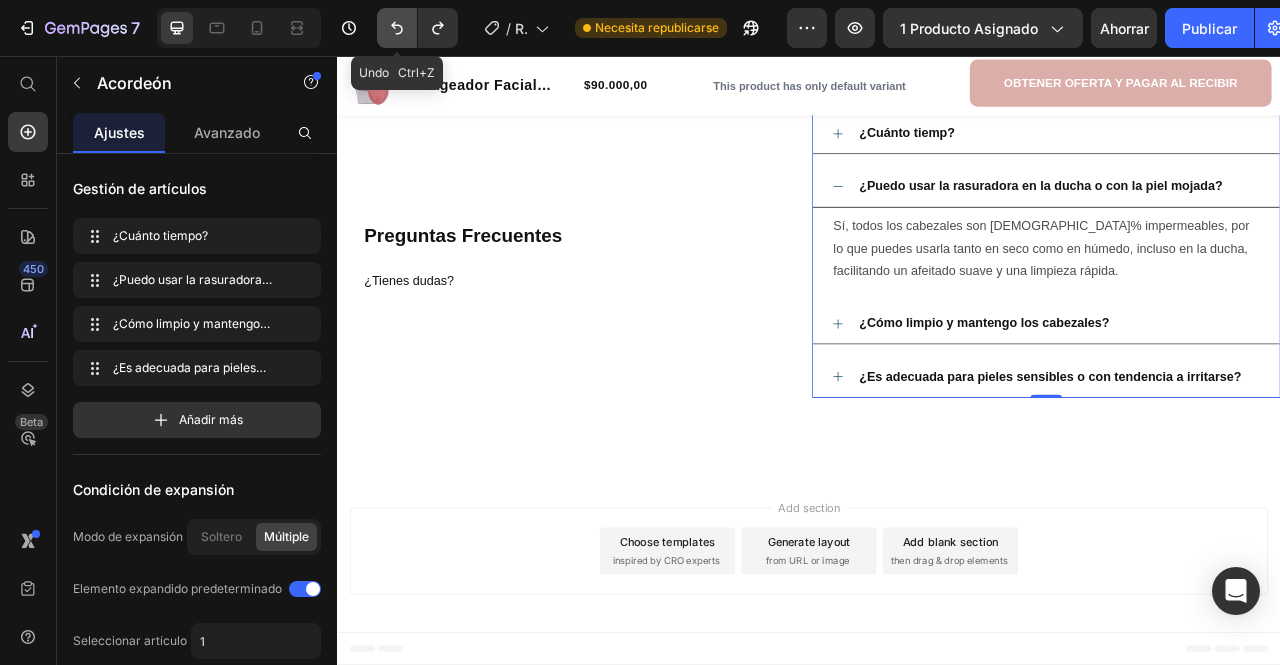 click 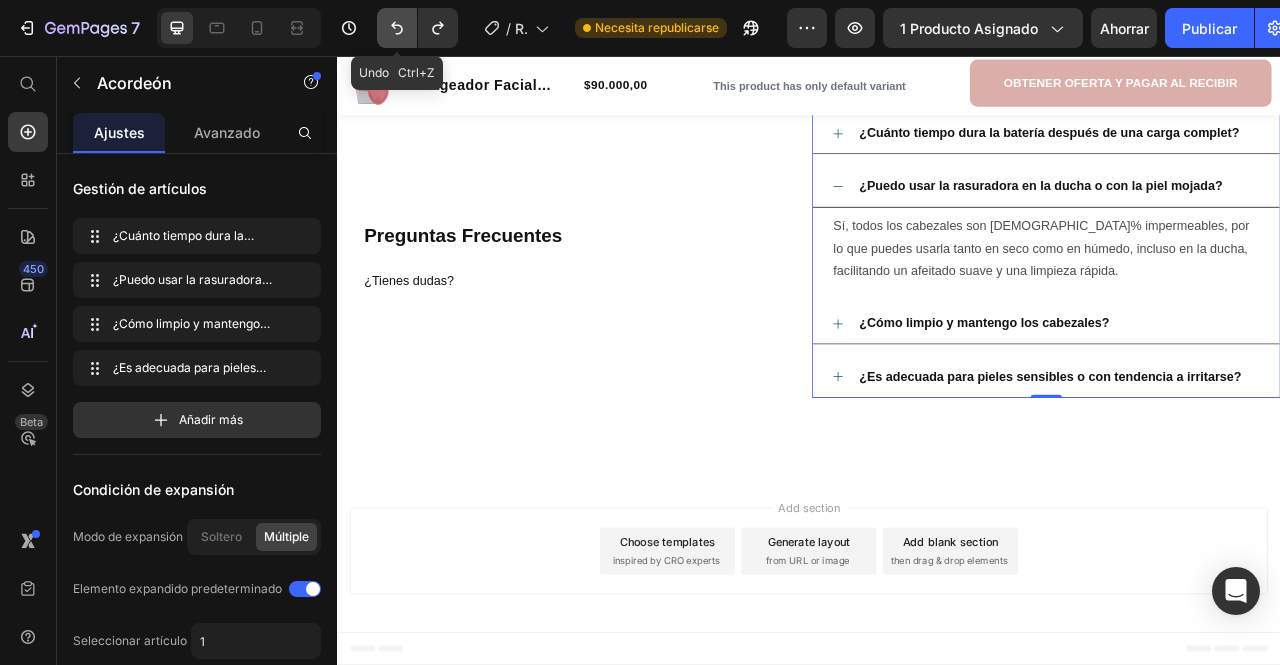 click 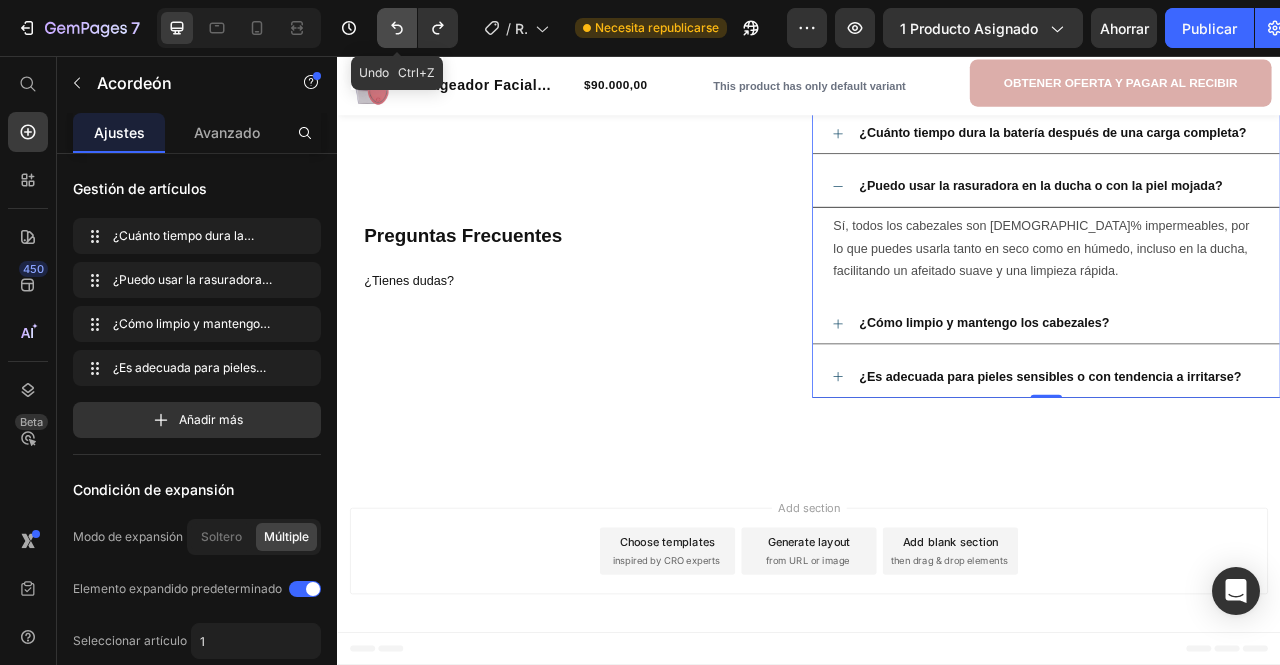 click 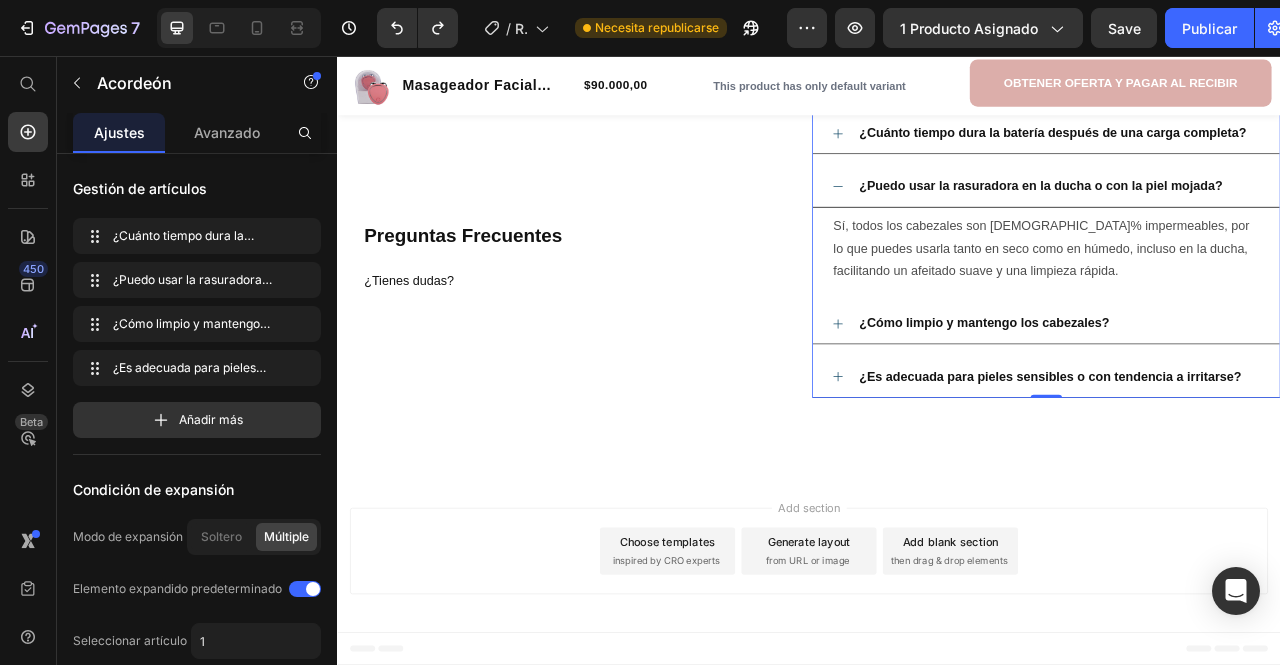 click 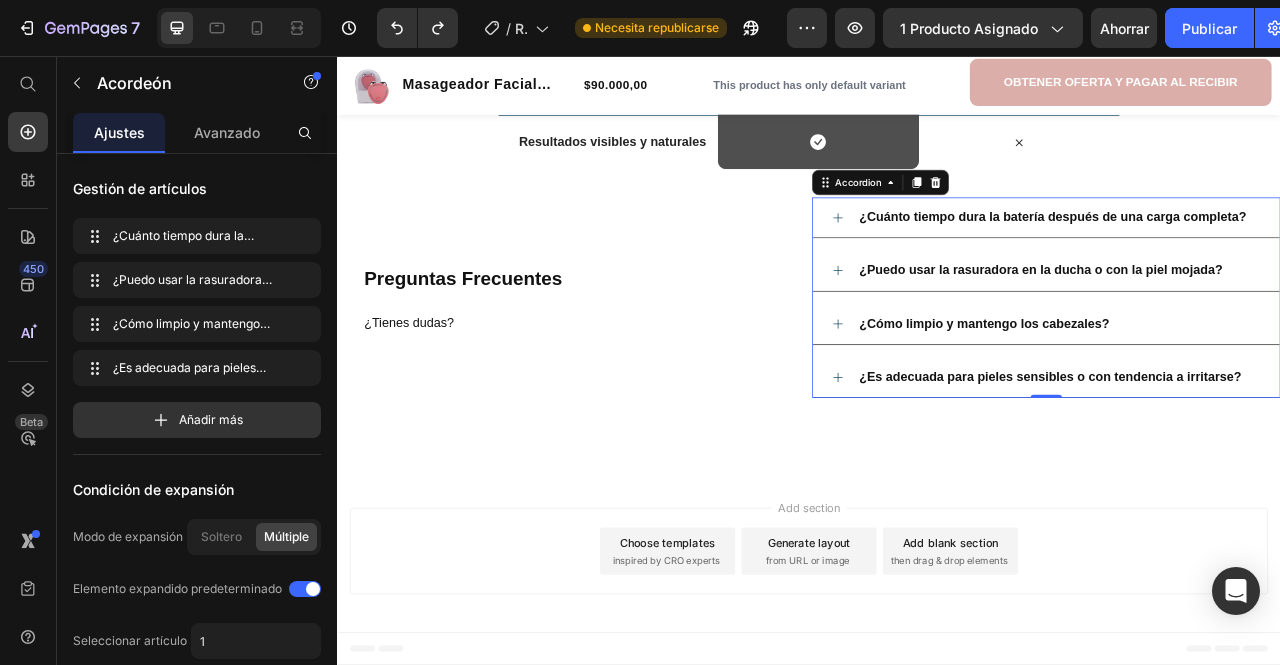 click 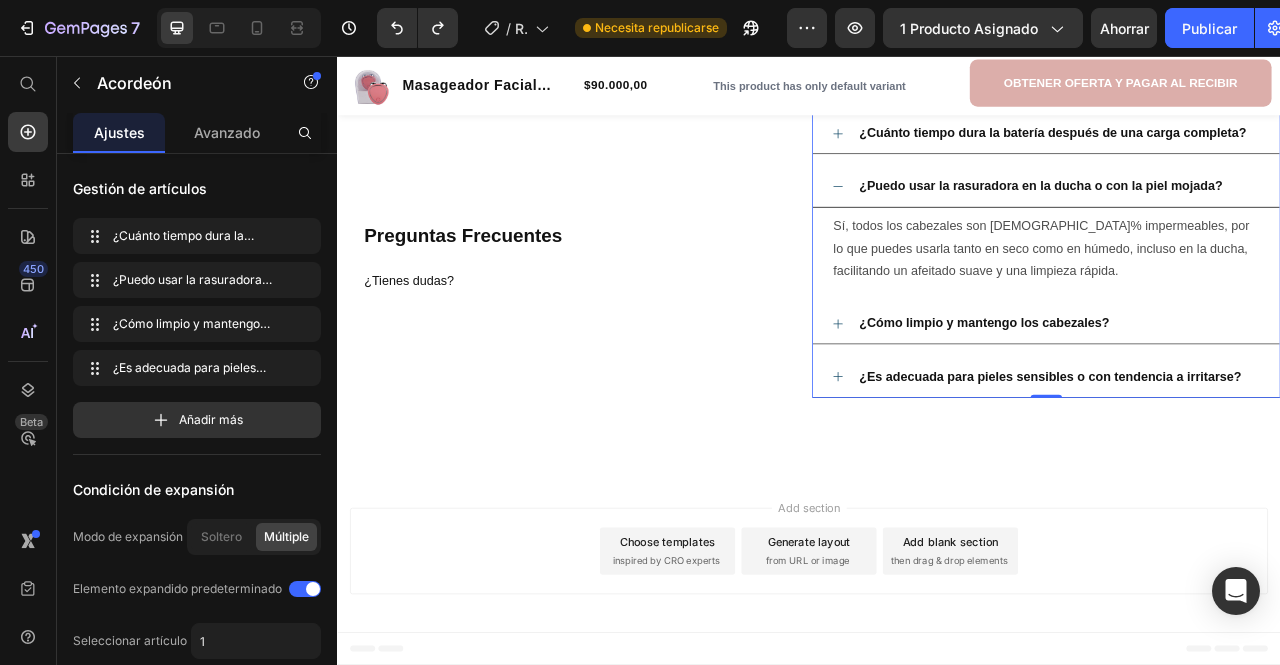 click 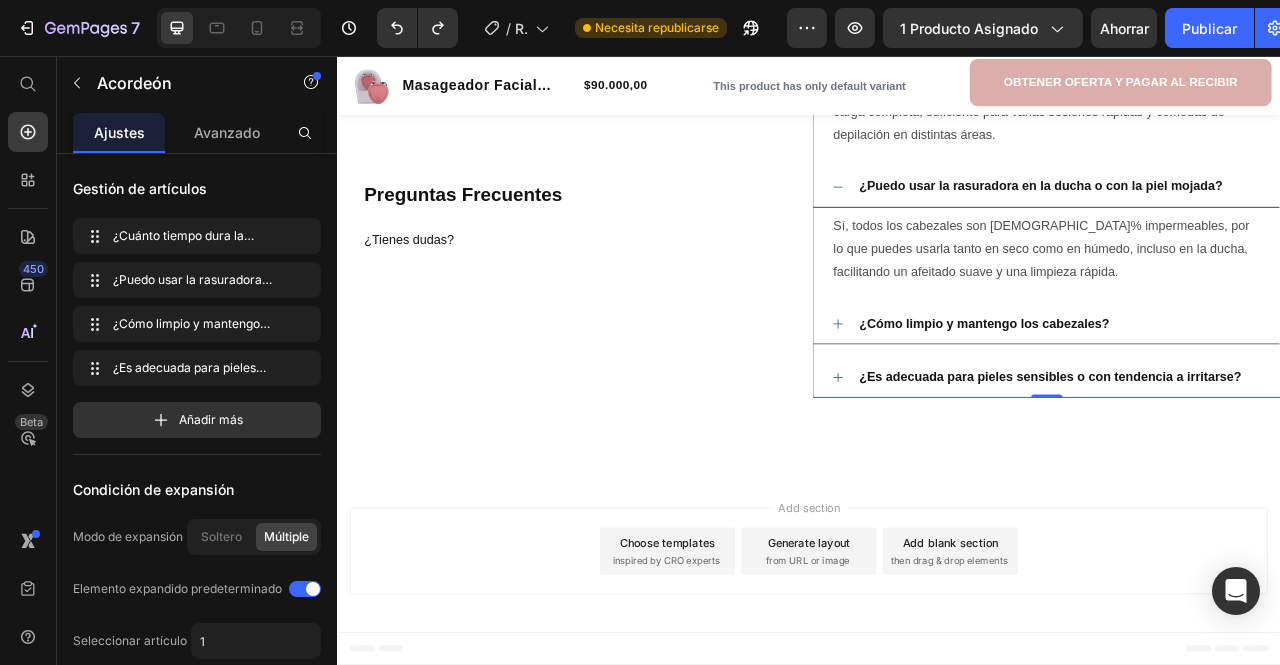 click on "TieTecnología eficaz y segura" at bounding box center (680, -118) 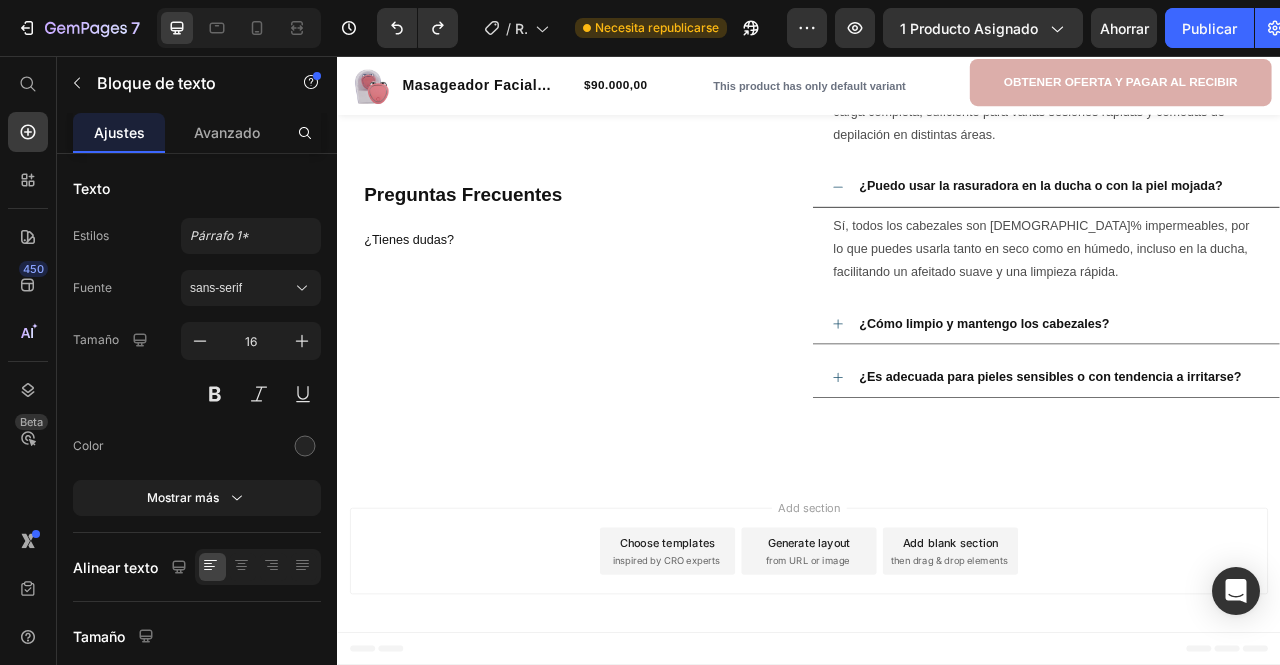 click on "TieTecnología eficaz y segura" at bounding box center [680, -118] 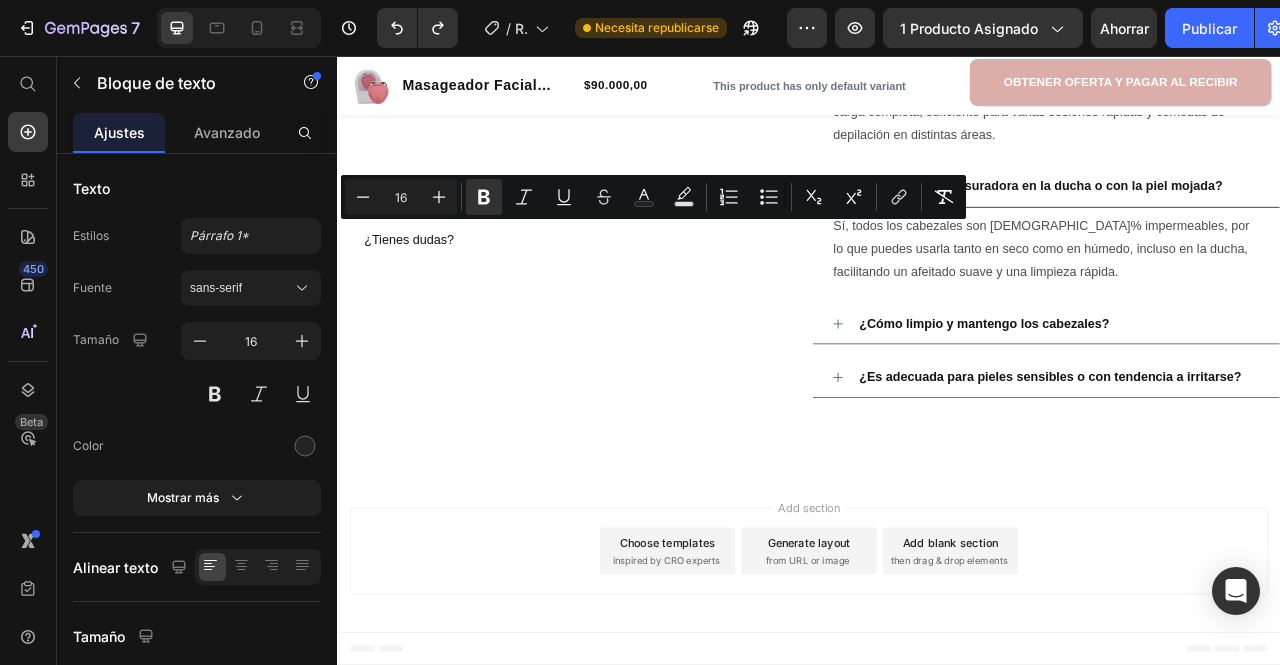 click on "TieTecnología eficaz y segura" at bounding box center (680, -118) 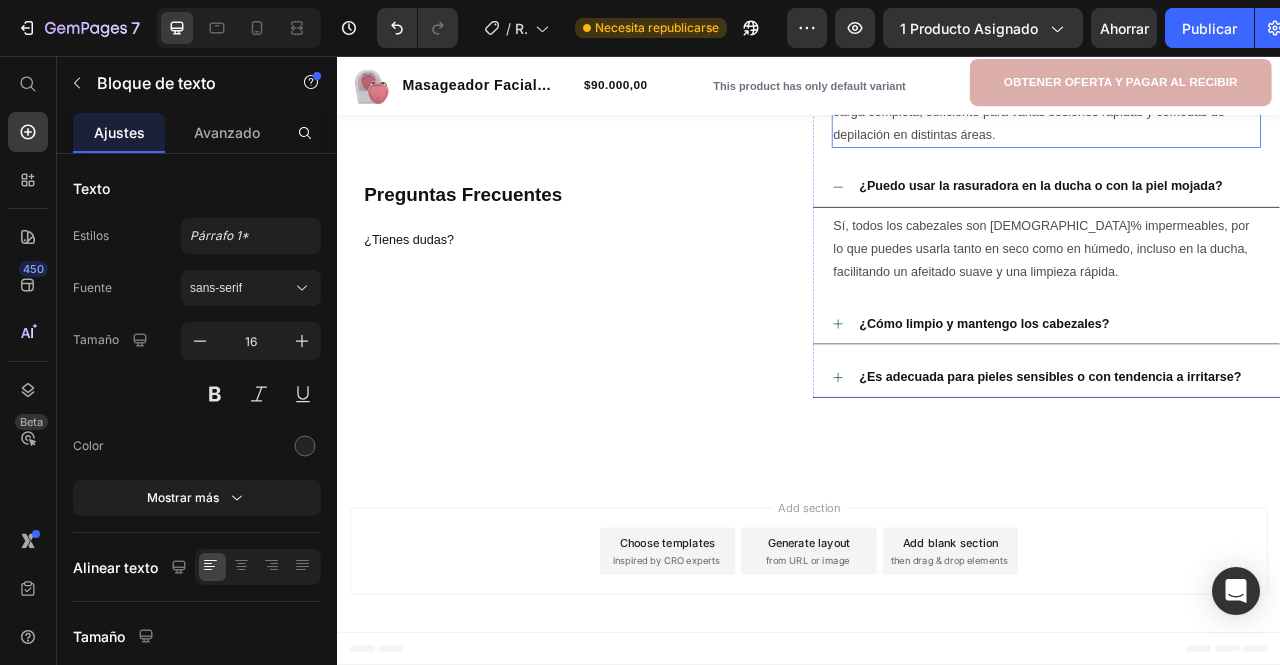 click on "La batería recargable ofrece hasta 30 minutos de uso continuo con una carga completa, suficiente para varias sesiones rápidas y cómodas de depilación en distintas áreas." at bounding box center (1239, 128) 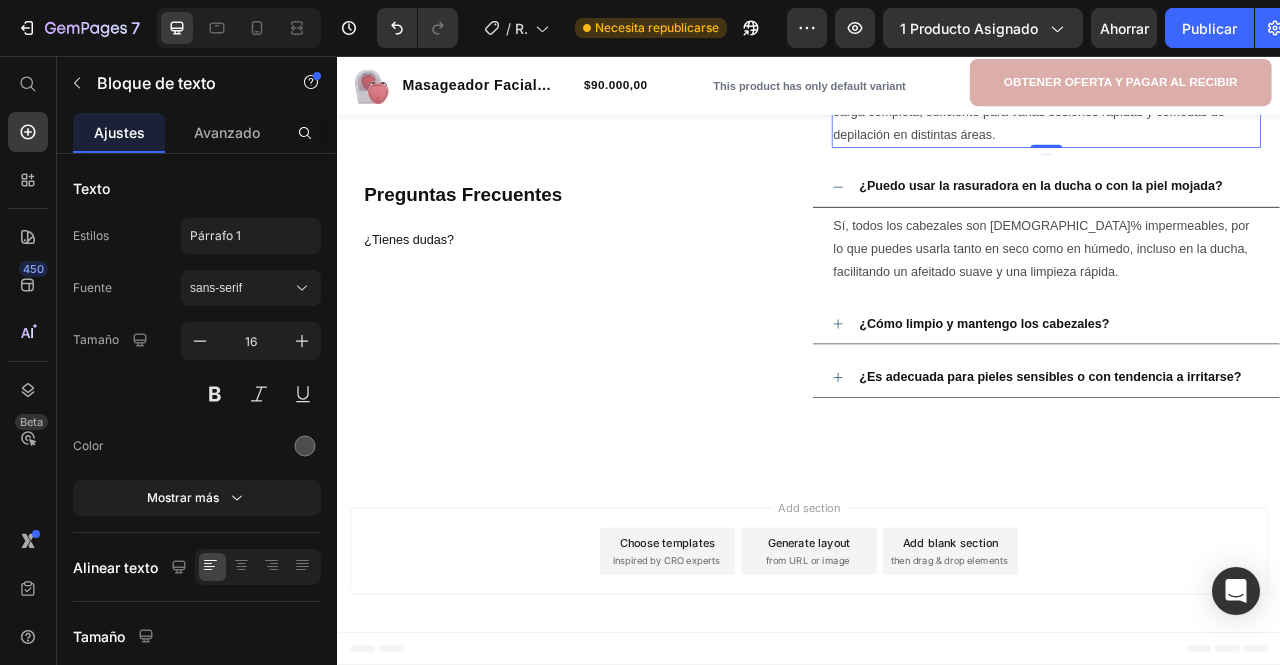 click on "La batería recargable ofrece hasta 30 minutos de uso continuo con una carga completa, suficiente para varias sesiones rápidas y cómodas de depilación en distintas áreas." at bounding box center (1239, 128) 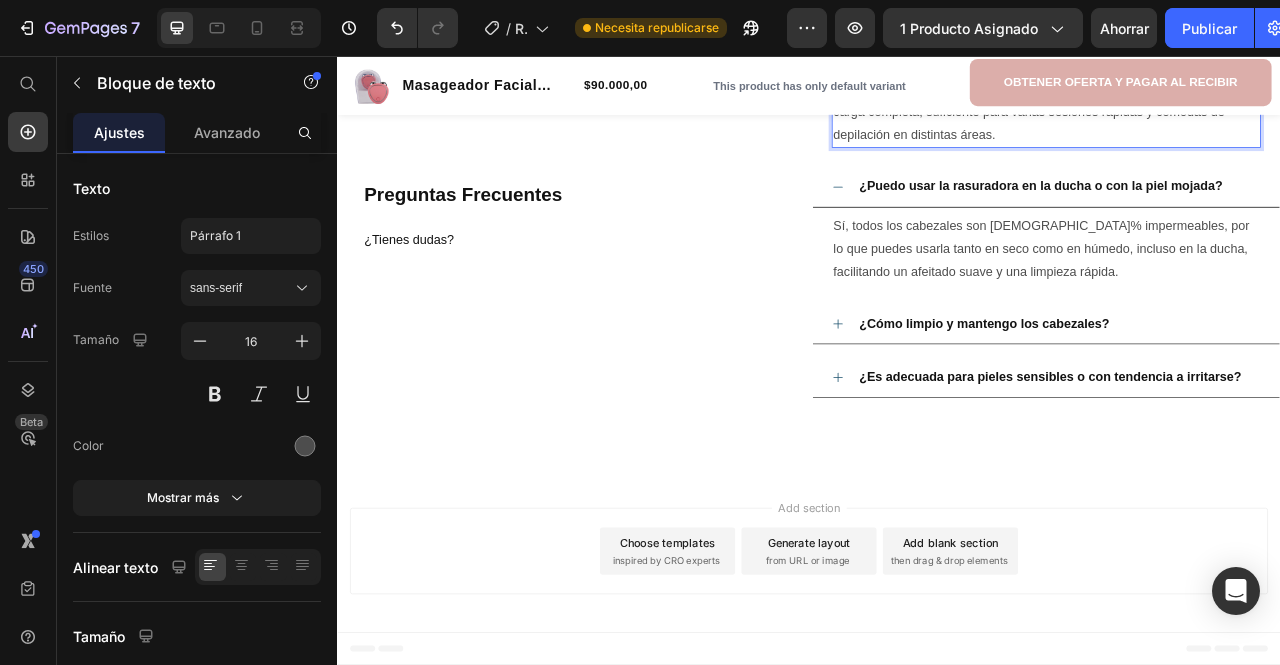 click on "La batería recargable ofrece hasta 30 minutos de uso continuo con una carga completa, suficiente para varias sesiones rápidas y cómodas de depilación en distintas áreas." at bounding box center (1239, 128) 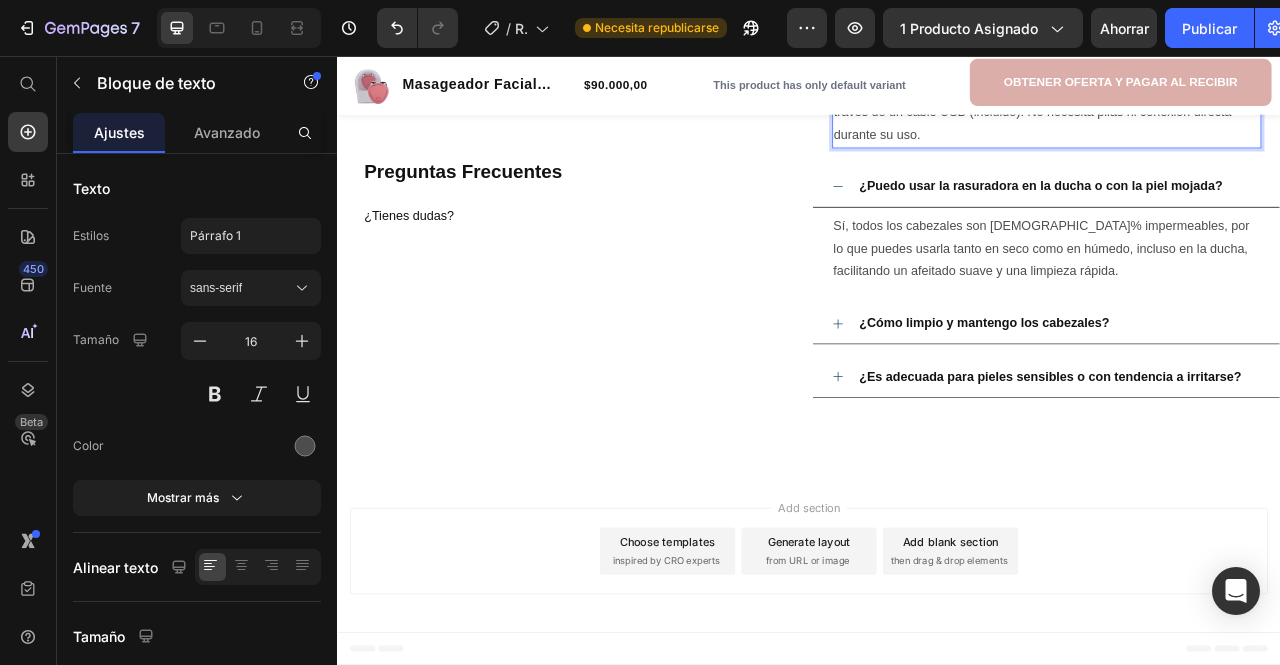 click on "La batería recargable ofrece hasta 30 minutos de uso continuo con una carga completa, suficiente para varias sesiones rápidas y cómodas de depilación en distintas áreas.¡Sí! Funciona con una batería recargable a través de un cable USB (incluido). No necesita pilas ni conexión directa durante su uso." at bounding box center [1239, 99] 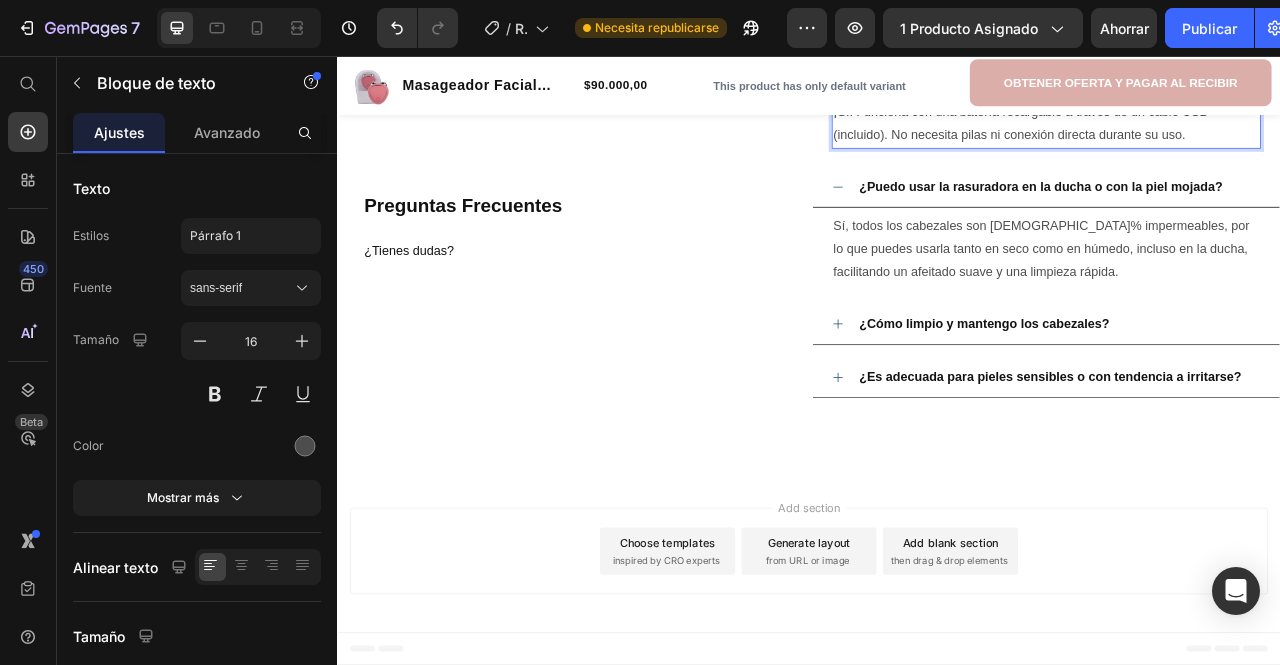 scroll, scrollTop: 2949, scrollLeft: 0, axis: vertical 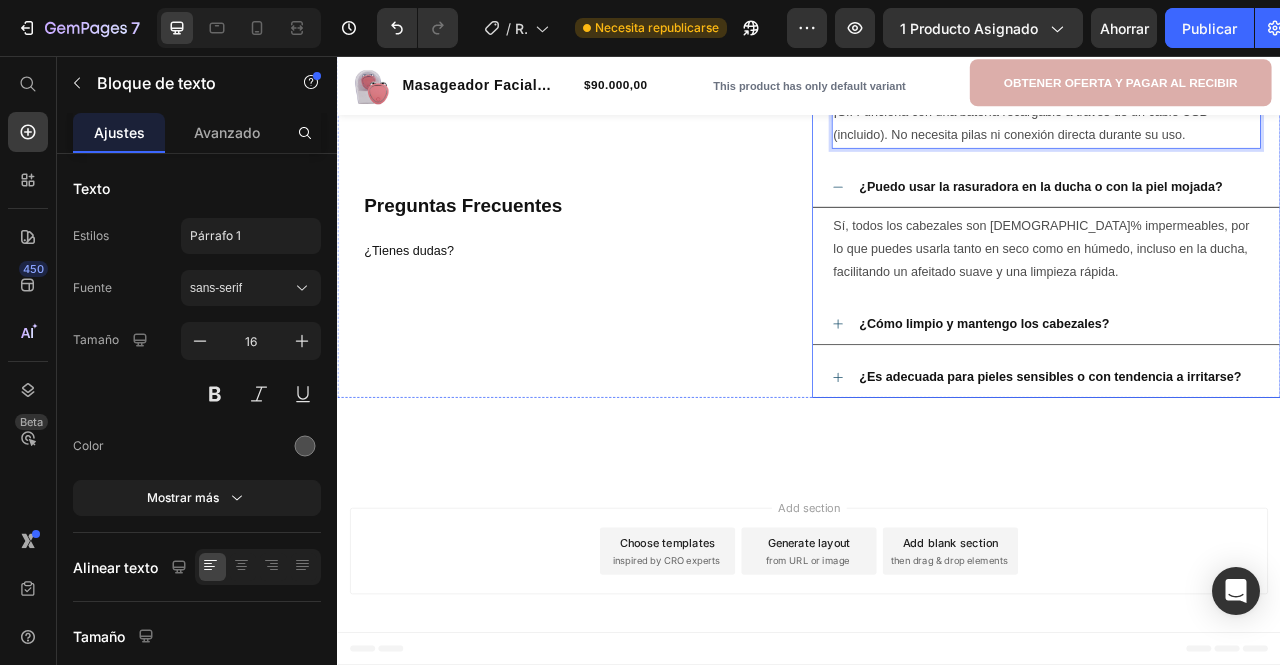 click on "¿Cuánto tiempo dura la batería después de una carga completa?" at bounding box center (1247, 76) 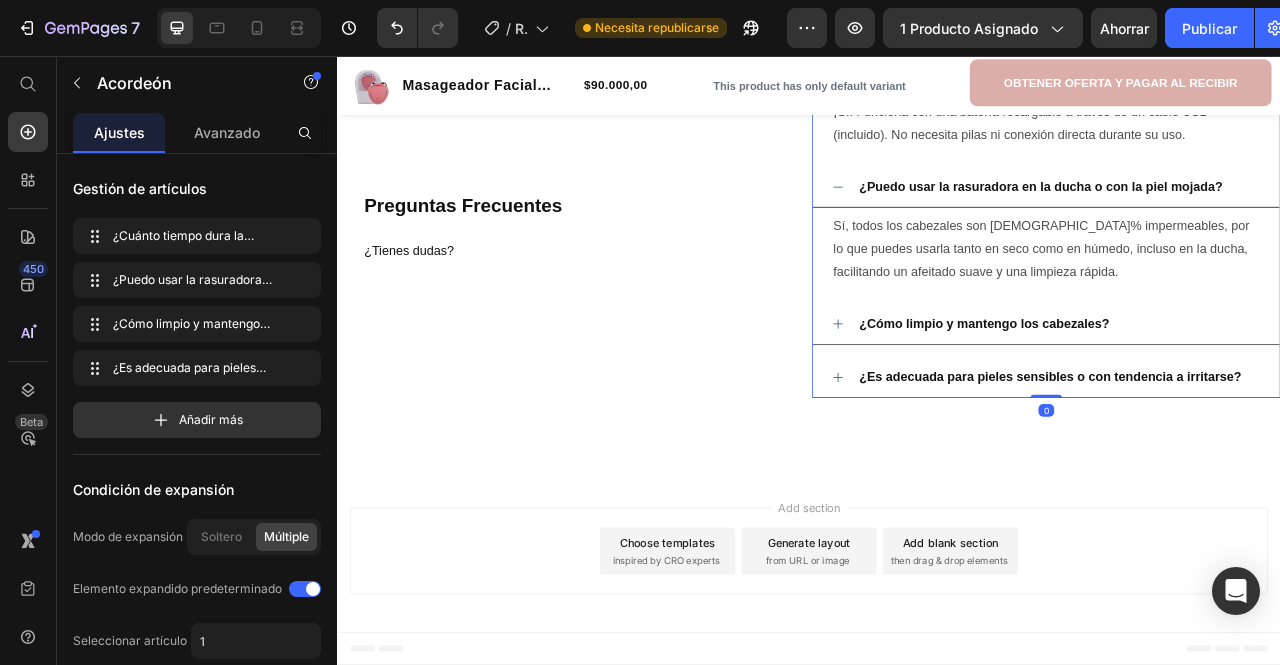 click on "¿Cuánto tiempo dura la batería después de una carga completa?" at bounding box center (1247, 76) 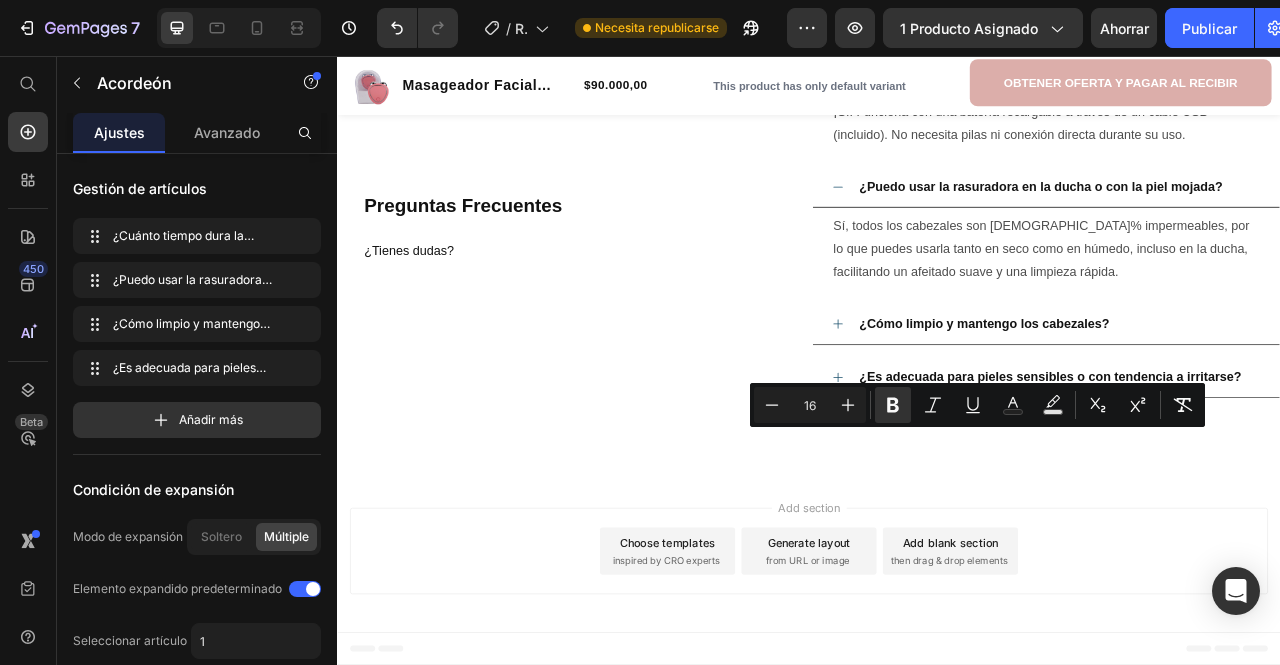 click on "¿Cuánto tiempo dura la batería después de una carga completa?" at bounding box center [1247, 76] 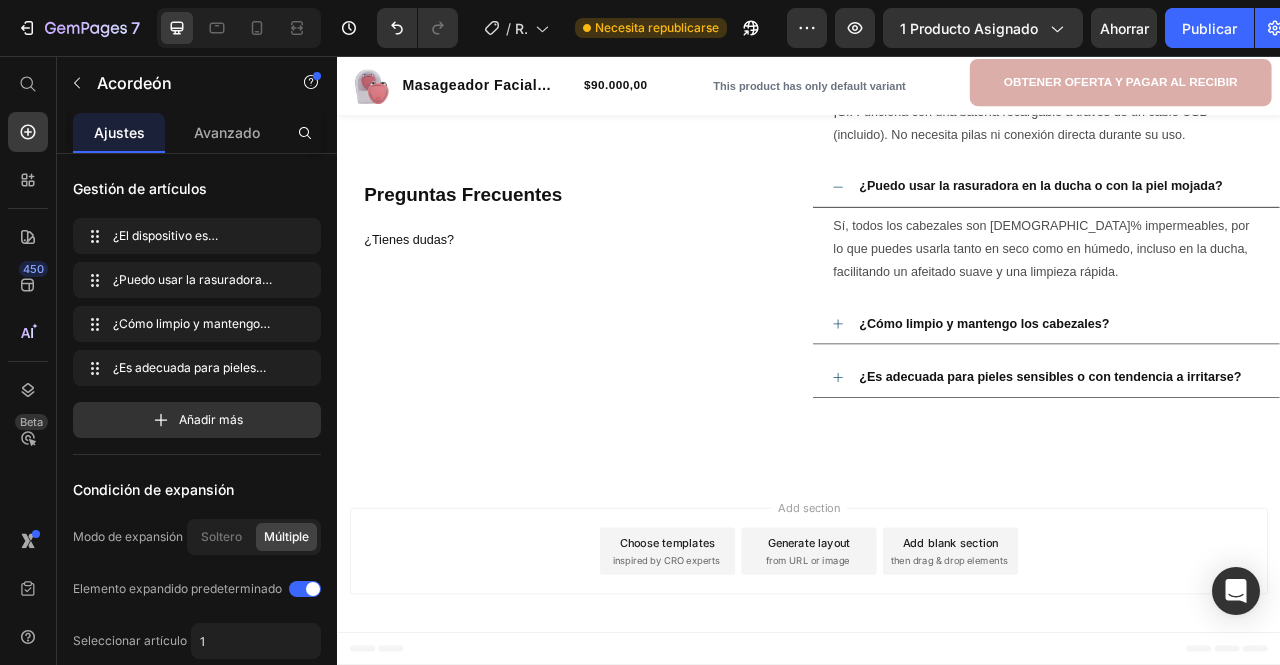 click on "¿El dispositivo es recargable?tiempo dura la batería después de una carga completa?" at bounding box center [1255, 63] 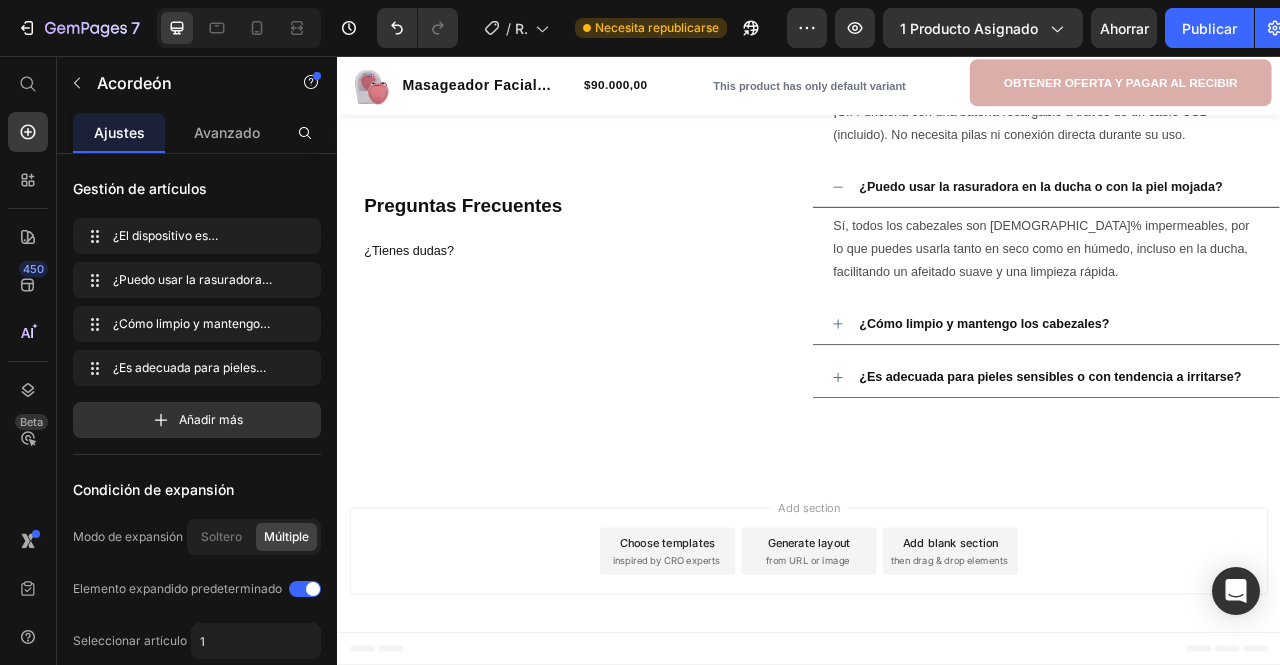 click 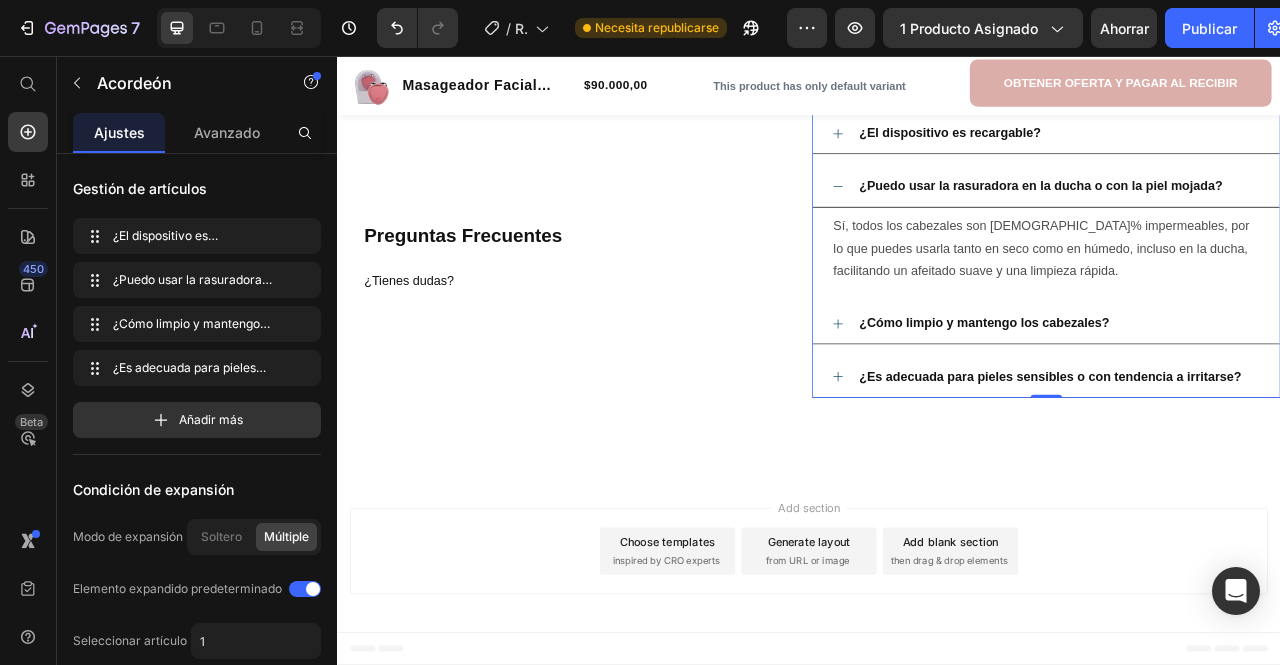 click 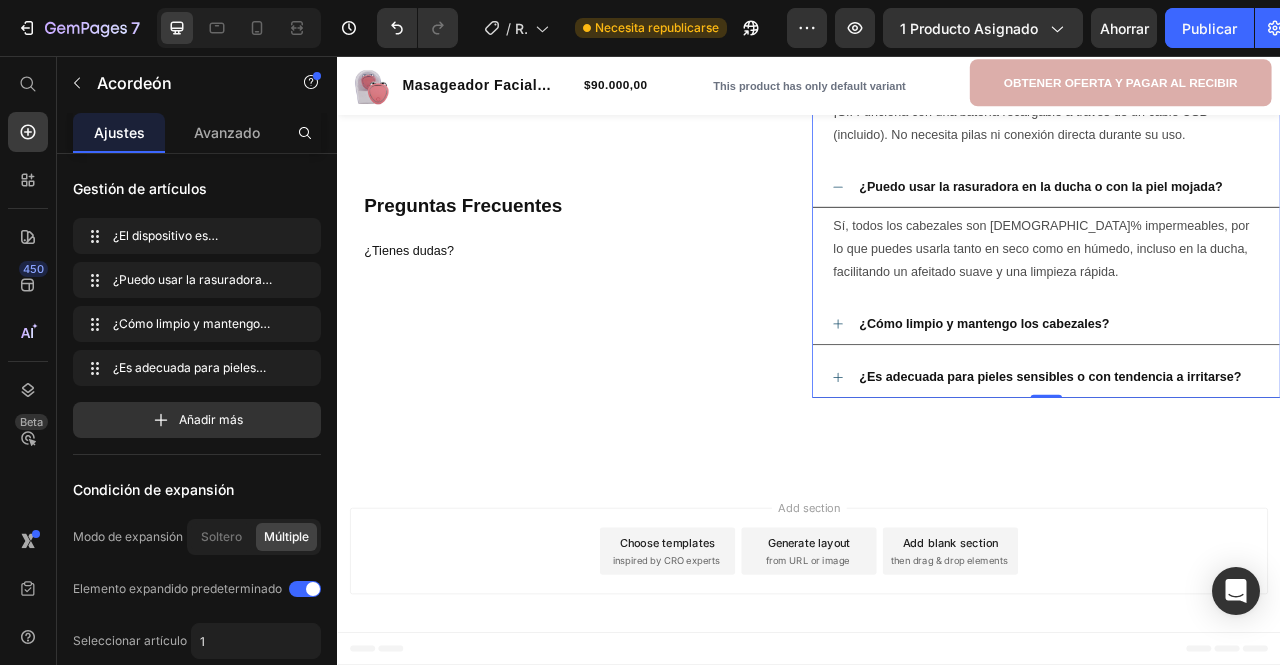 scroll, scrollTop: 3149, scrollLeft: 0, axis: vertical 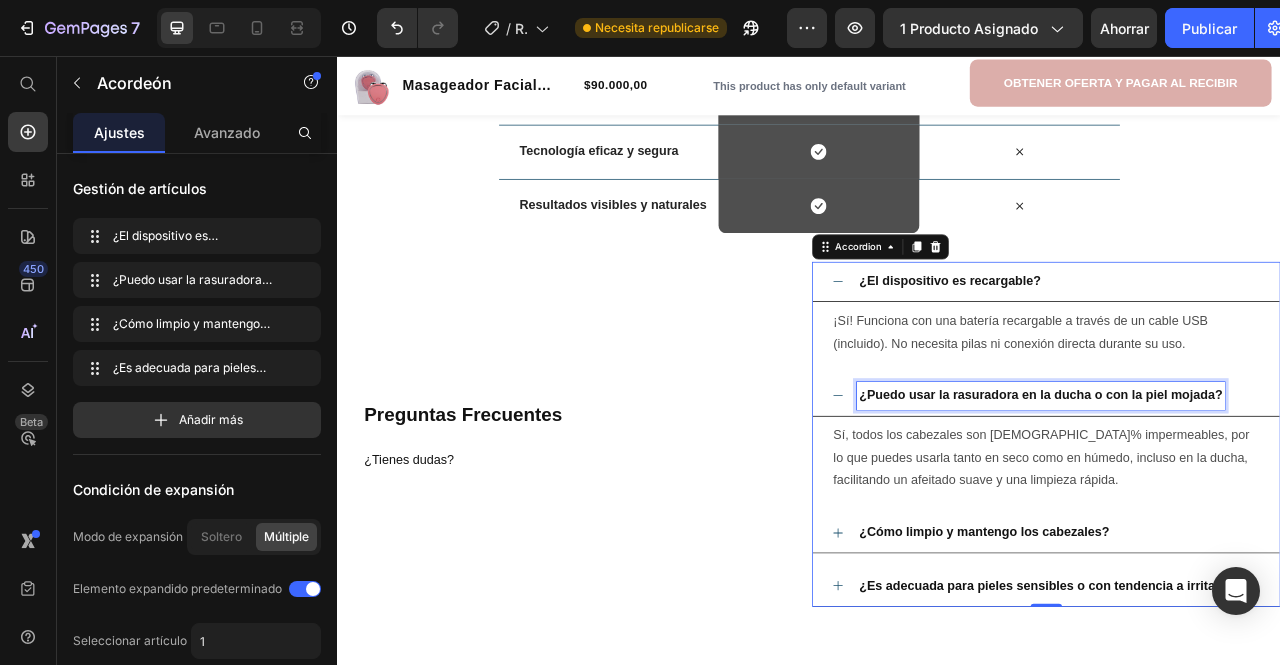 click on "¿Puedo usar la rasuradora en la ducha o con la piel mojada?" at bounding box center (1232, 487) 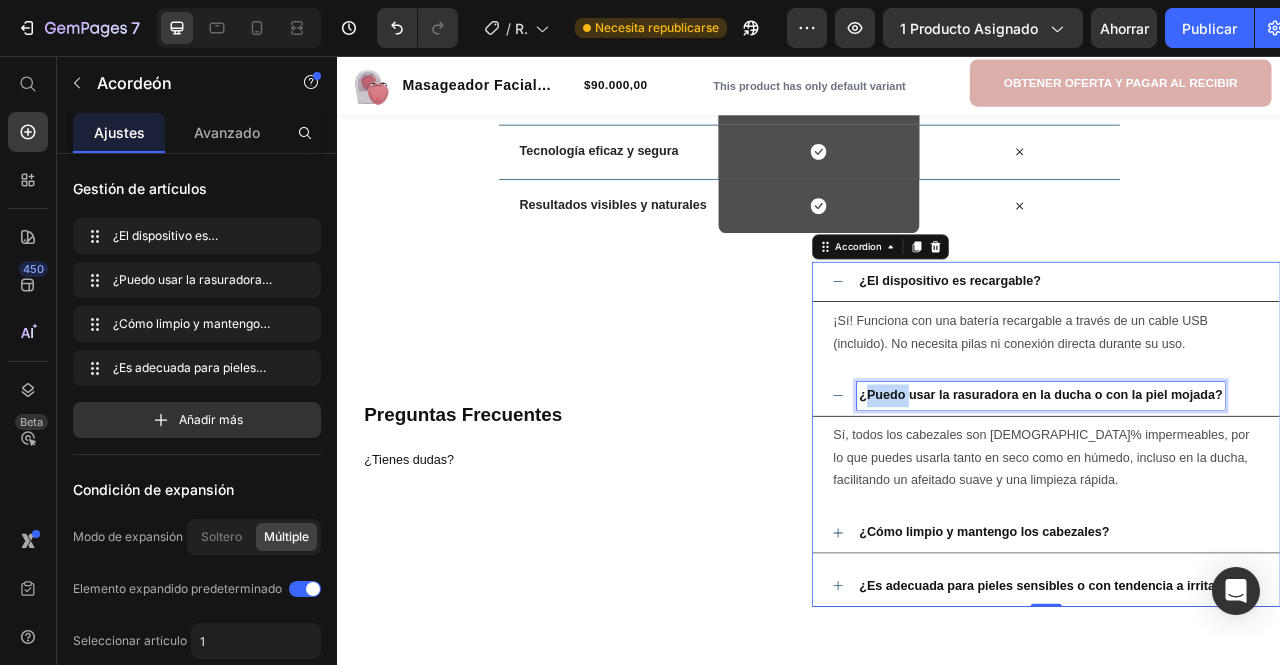 click on "¿Puedo usar la rasuradora en la ducha o con la piel mojada?" at bounding box center (1232, 487) 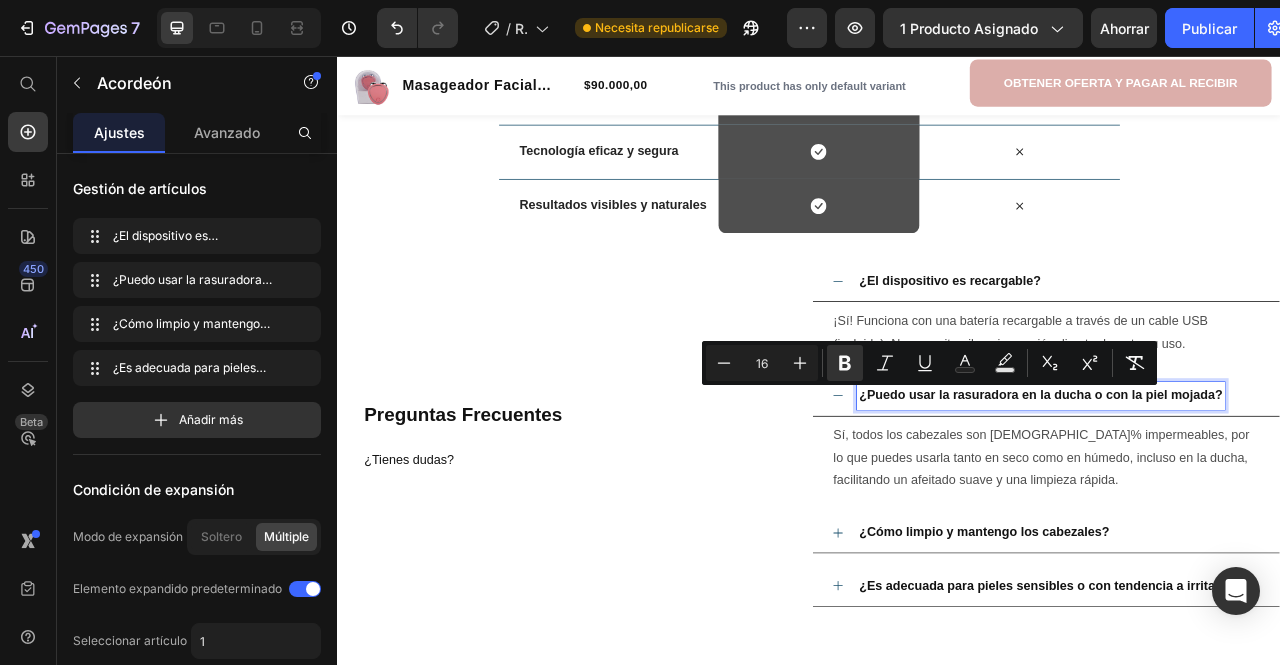 click on "¿Puedo usar la rasuradora en la ducha o con la piel mojada?" at bounding box center [1232, 487] 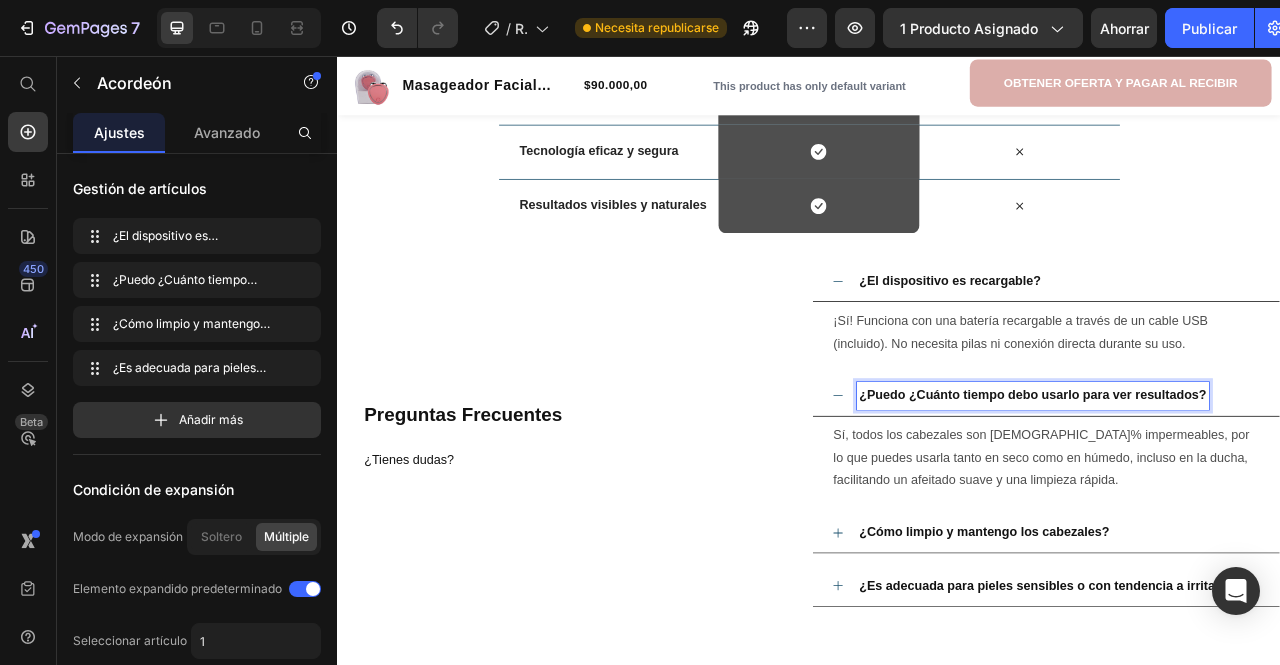 click on "¿Puedo ¿Cuánto tiempo debo usarlo para ver resultados?" at bounding box center (1222, 487) 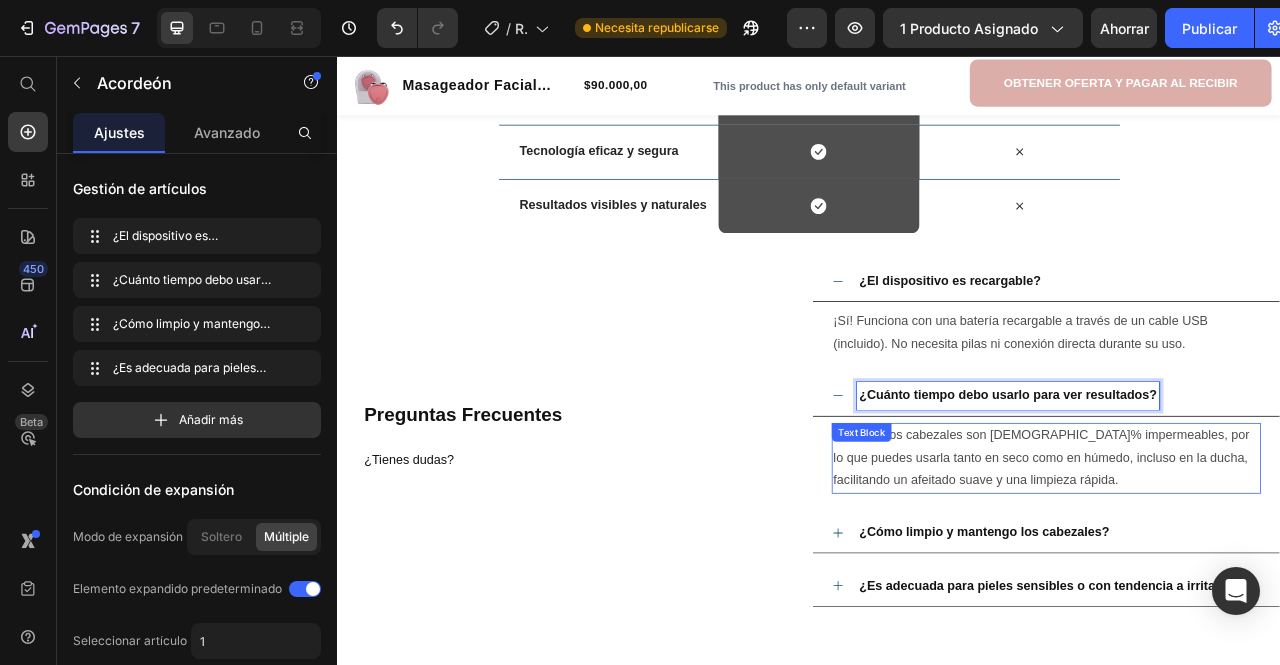 click on "Sí, todos los cabezales son 100% impermeables, por lo que puedes usarla tanto en seco como en húmedo, incluso en la ducha, facilitando un afeitado suave y una limpieza rápida." at bounding box center (1239, 568) 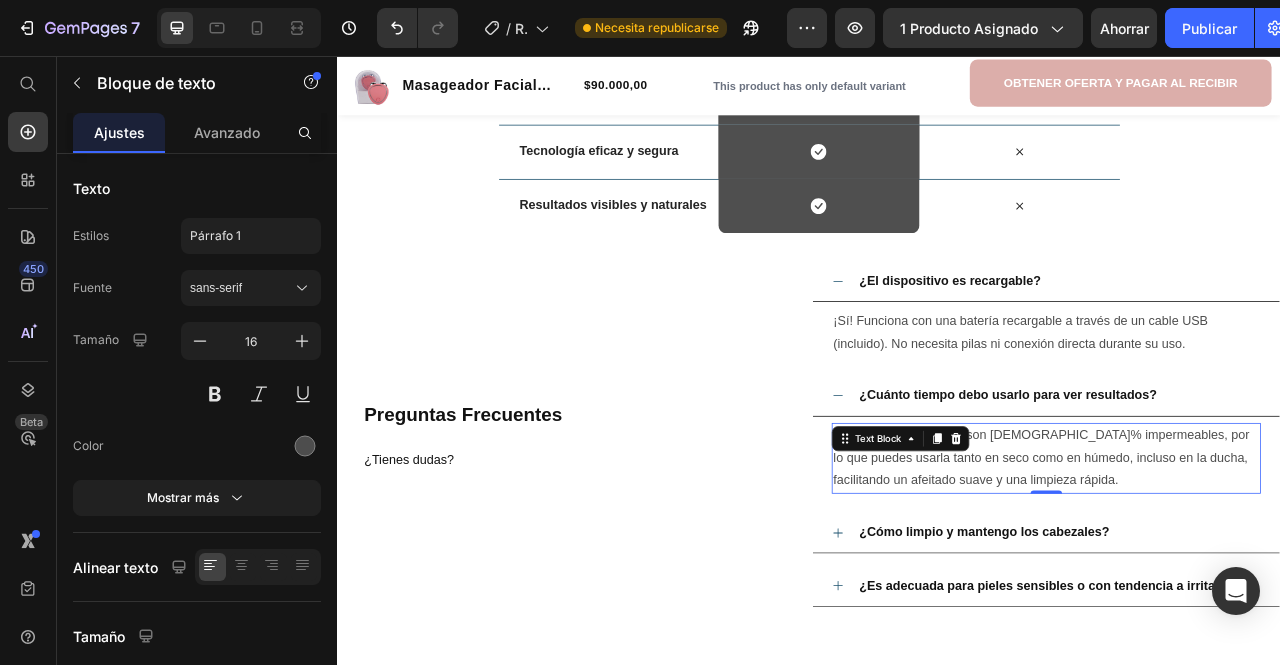 click on "Sí, todos los cabezales son 100% impermeables, por lo que puedes usarla tanto en seco como en húmedo, incluso en la ducha, facilitando un afeitado suave y una limpieza rápida." at bounding box center [1239, 568] 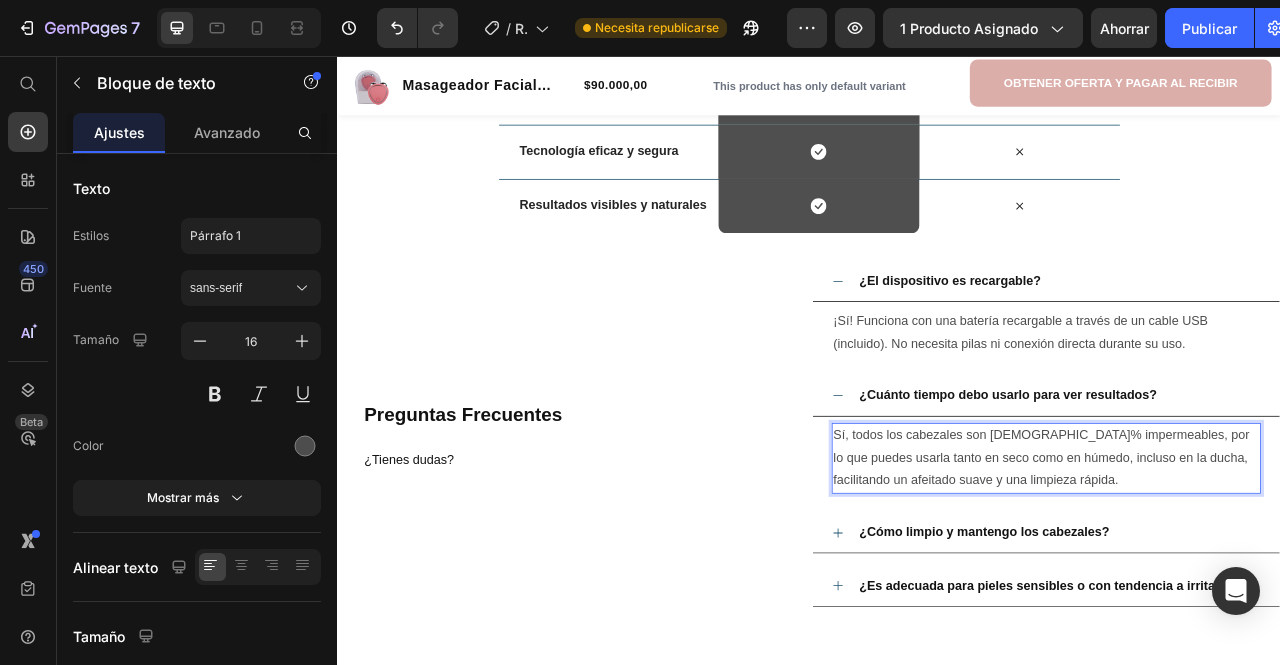 click on "Sí, todos los cabezales son 100% impermeables, por lo que puedes usarla tanto en seco como en húmedo, incluso en la ducha, facilitando un afeitado suave y una limpieza rápida." at bounding box center (1239, 568) 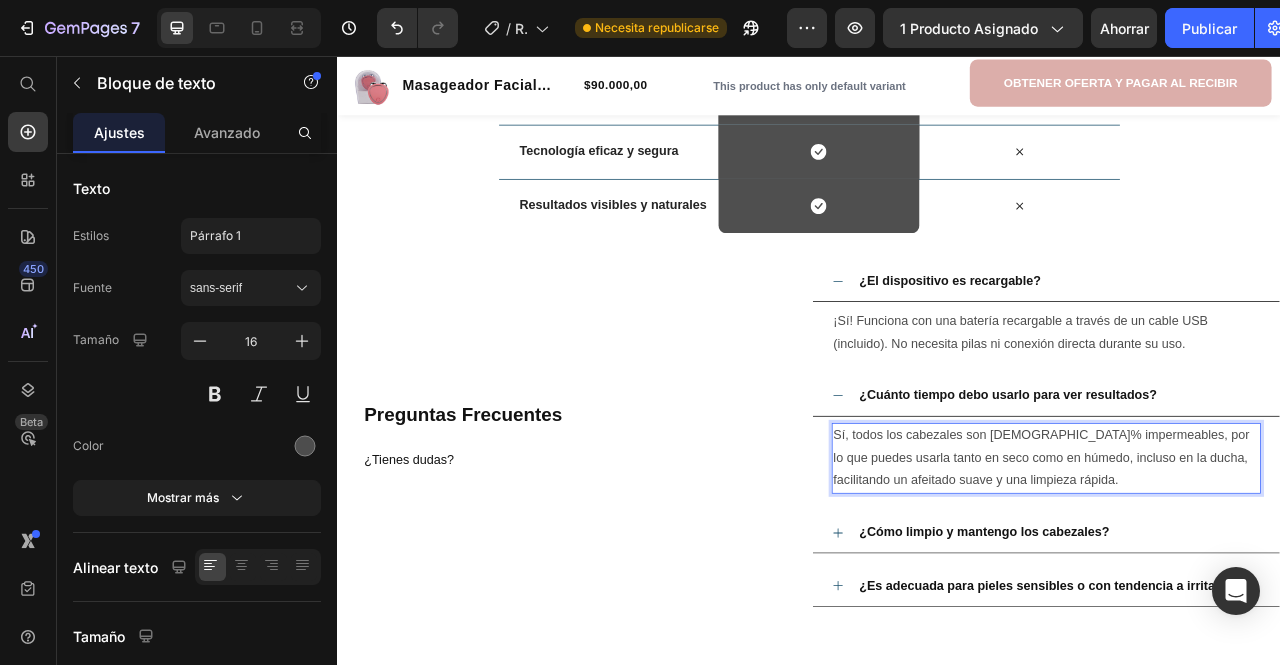 scroll, scrollTop: 18, scrollLeft: 0, axis: vertical 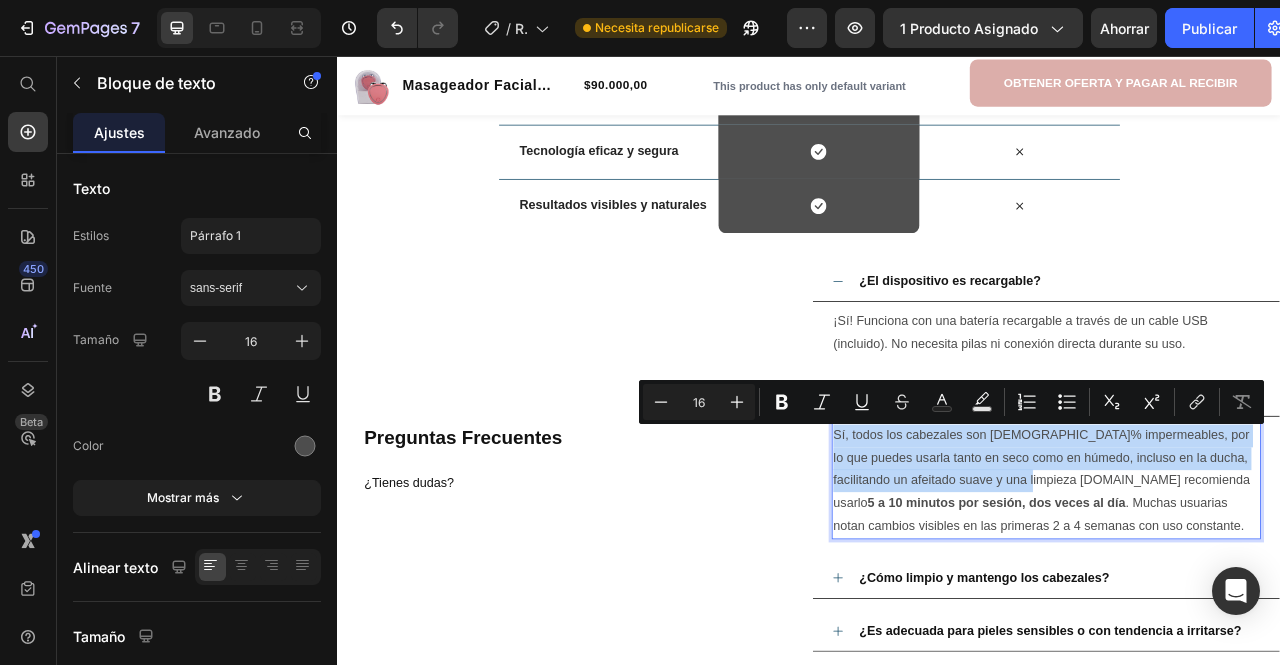 drag, startPoint x: 1223, startPoint y: 598, endPoint x: 961, endPoint y: 535, distance: 269.468 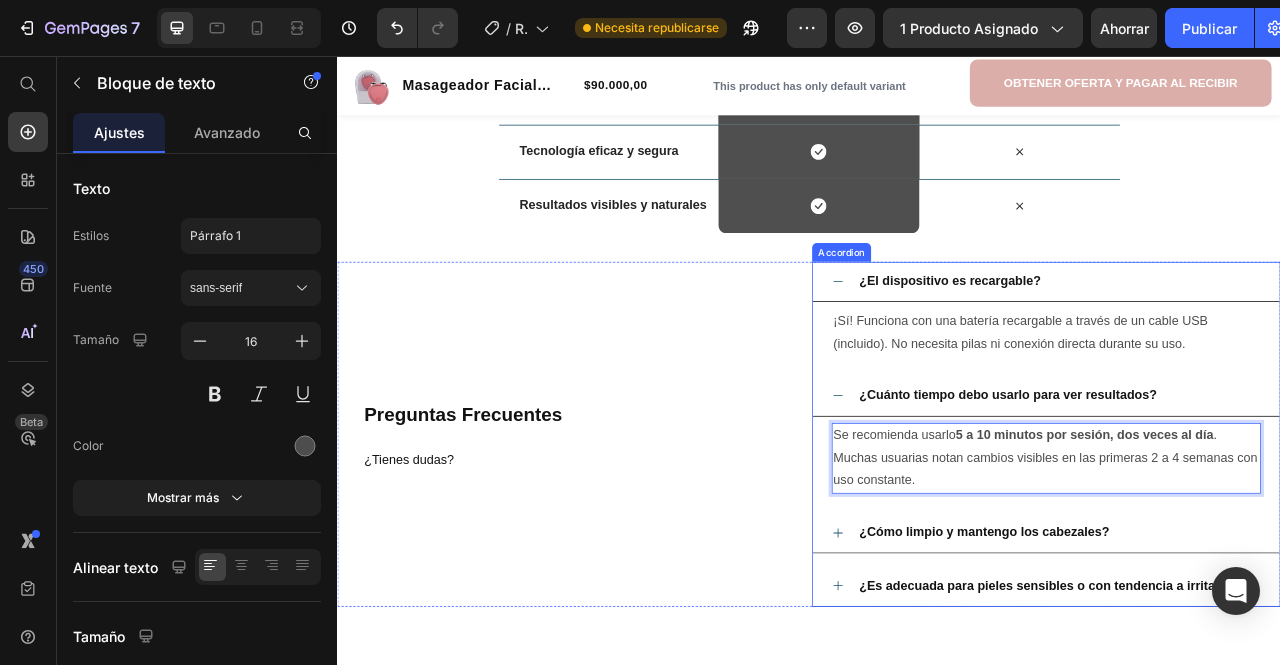 click on "¿Cómo limpio y mantengo los cabezales?" at bounding box center [1160, 661] 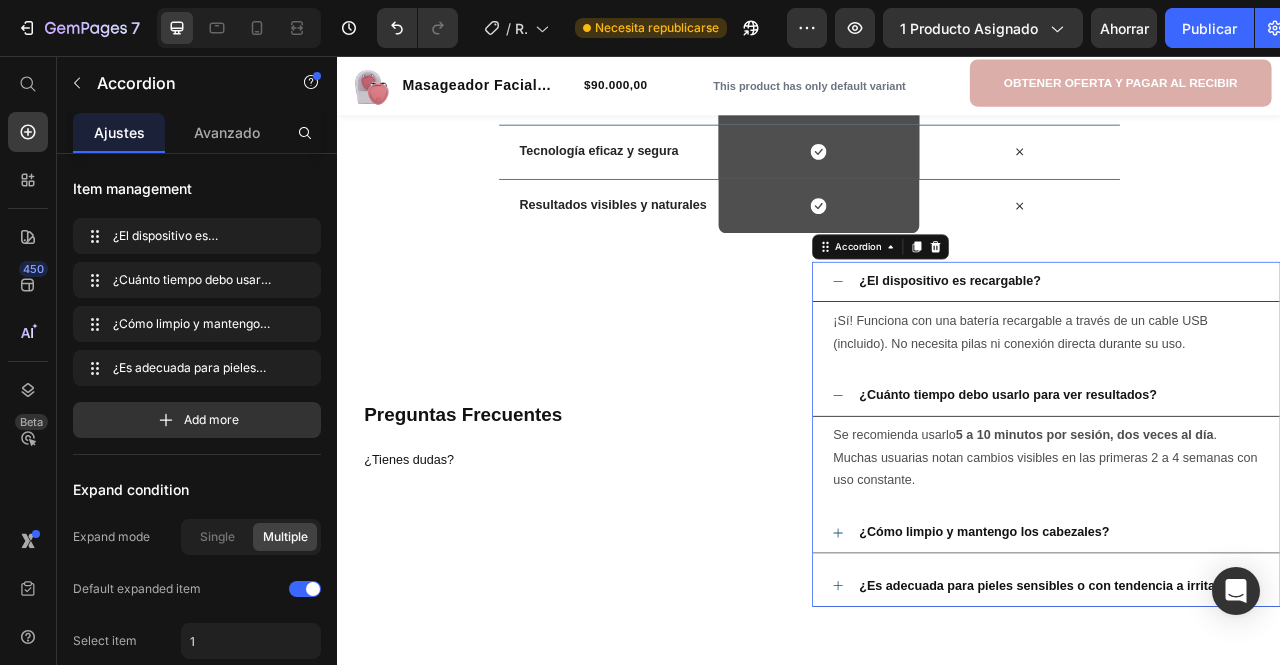 scroll, scrollTop: 0, scrollLeft: 0, axis: both 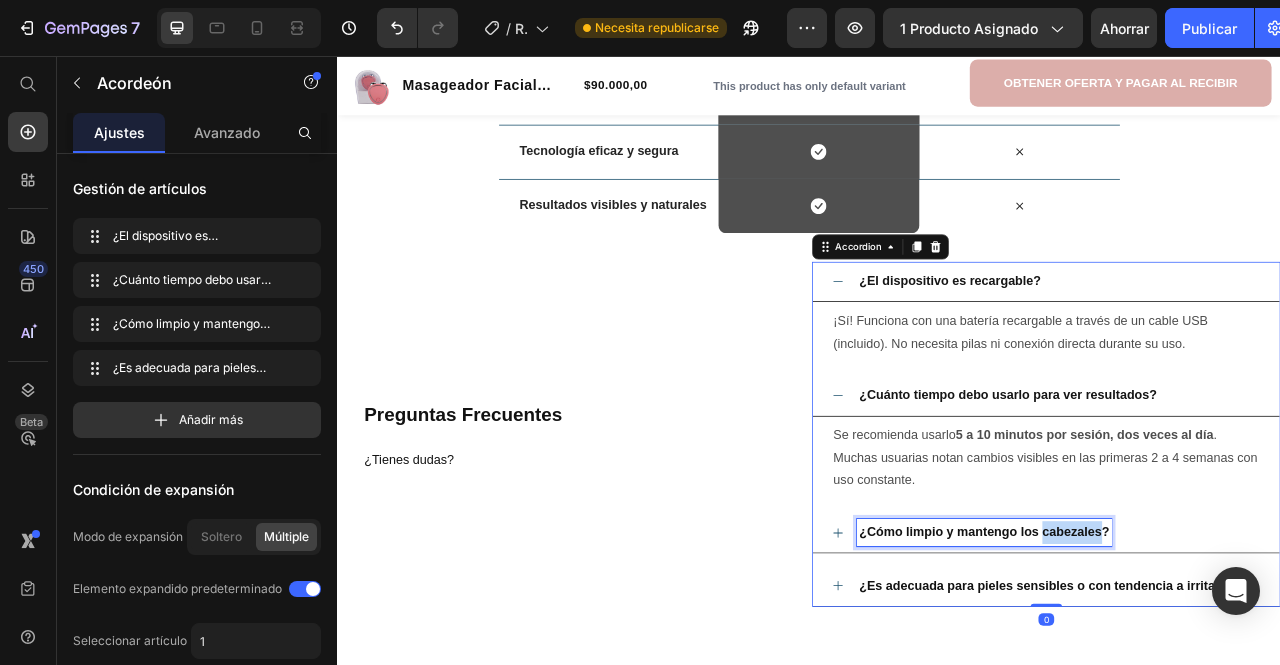 click on "¿Cómo limpio y mantengo los cabezales?" at bounding box center (1160, 661) 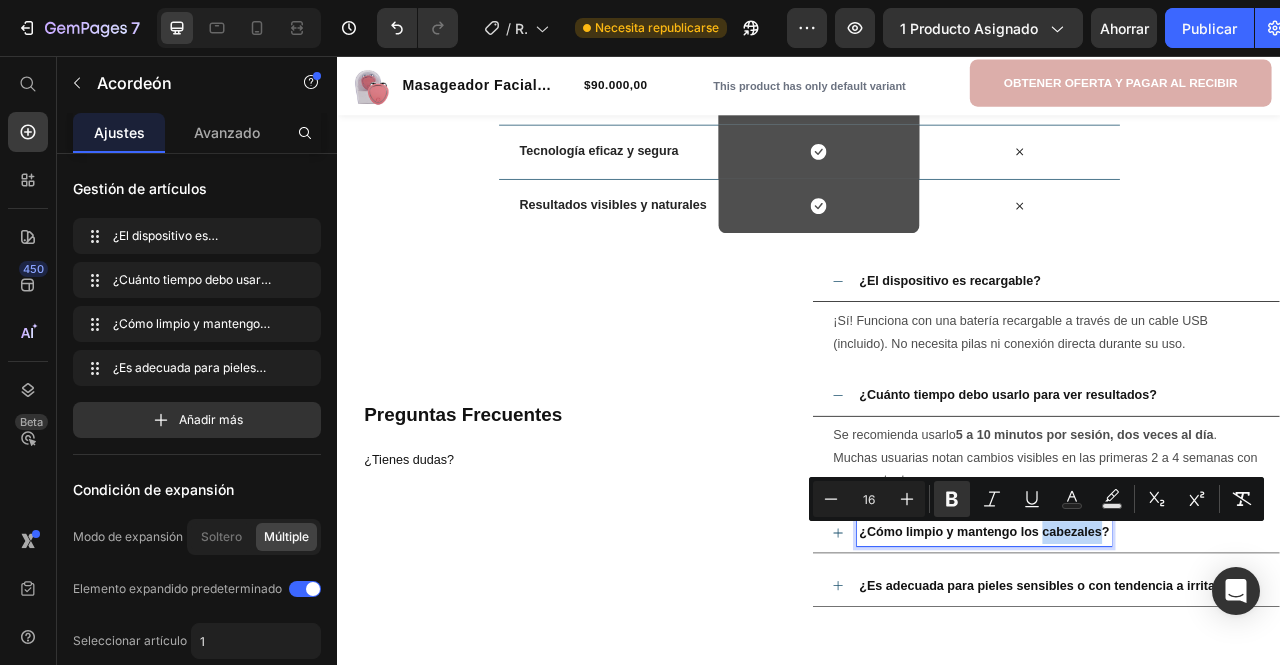 click on "¿Cómo limpio y mantengo los cabezales?" at bounding box center [1160, 661] 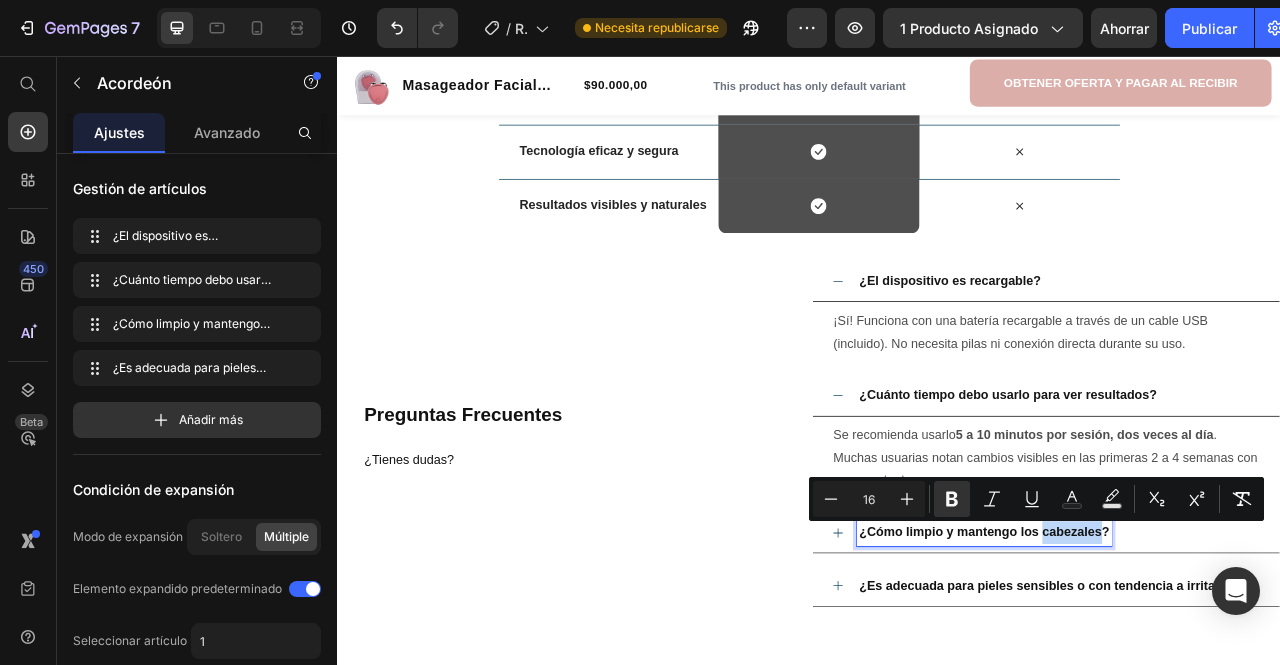 click on "¿Cómo limpio y mantengo los cabezales?" at bounding box center [1160, 661] 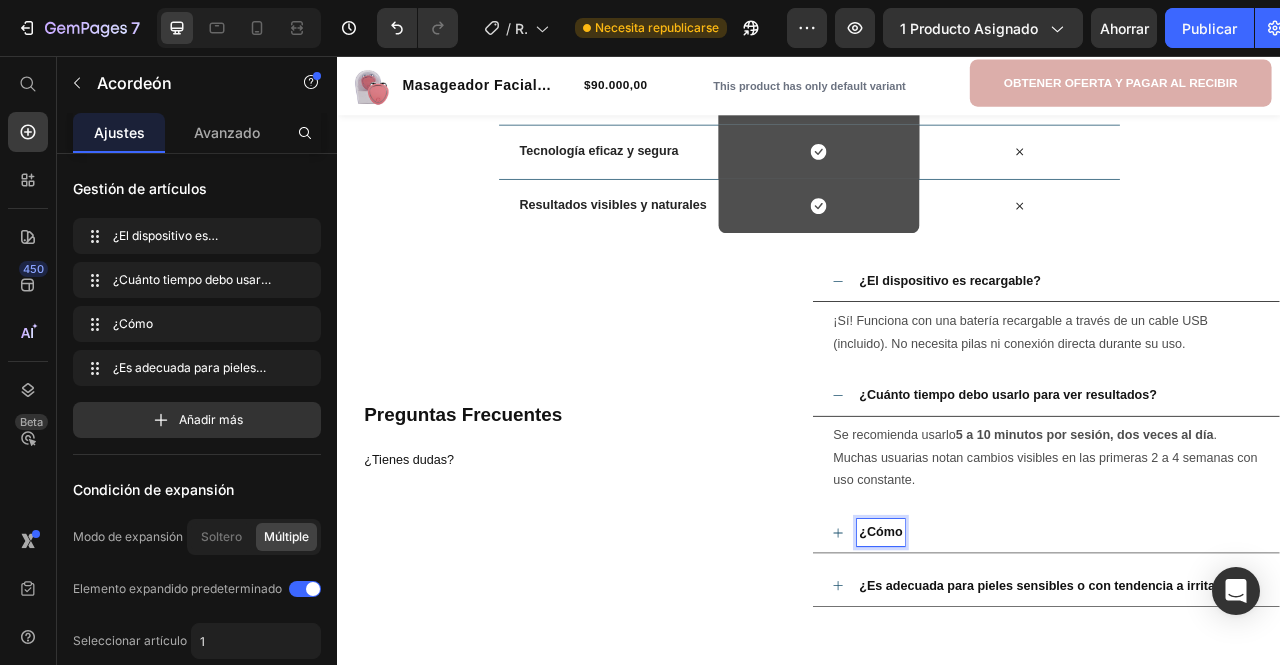 scroll, scrollTop: 874, scrollLeft: 0, axis: vertical 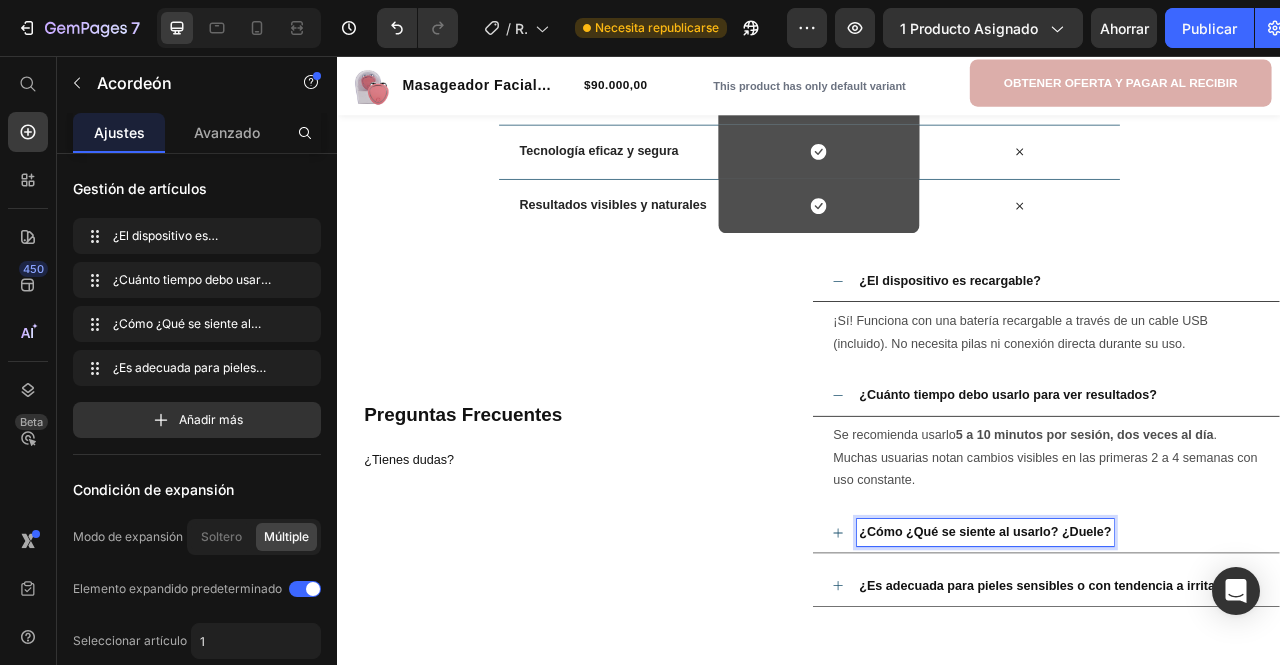 click on "¿Cómo ¿Qué se siente al usarlo? ¿Duele?" at bounding box center (1161, 661) 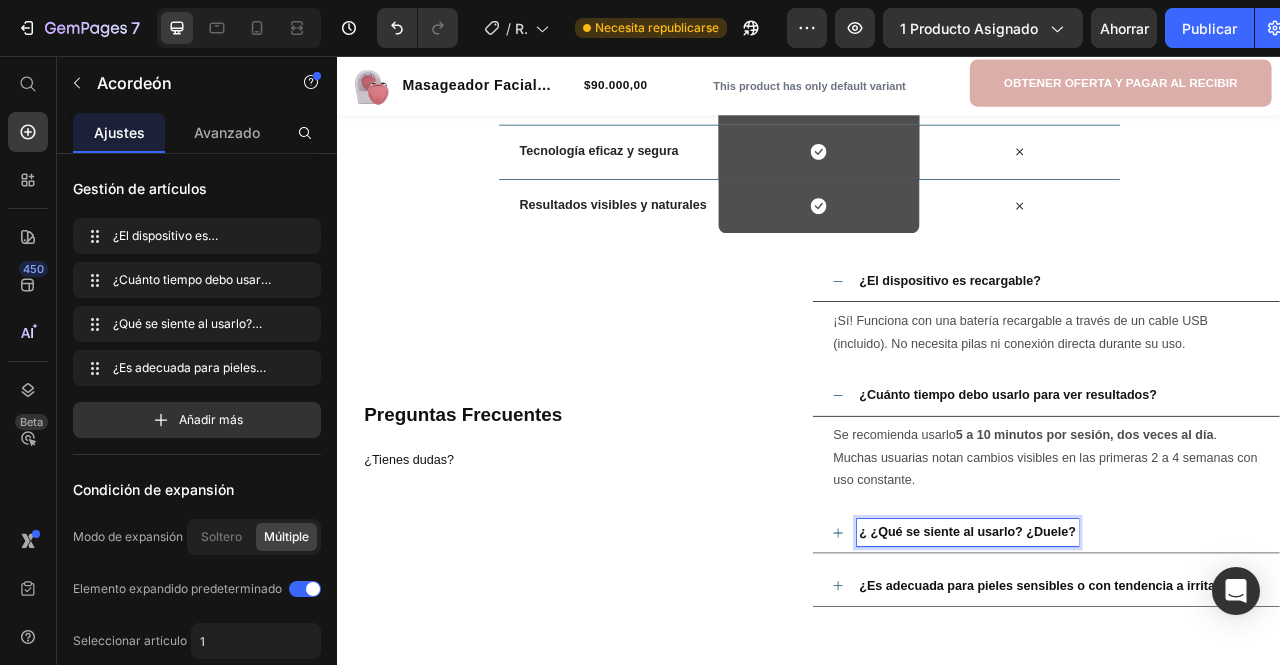 scroll, scrollTop: 1033, scrollLeft: 0, axis: vertical 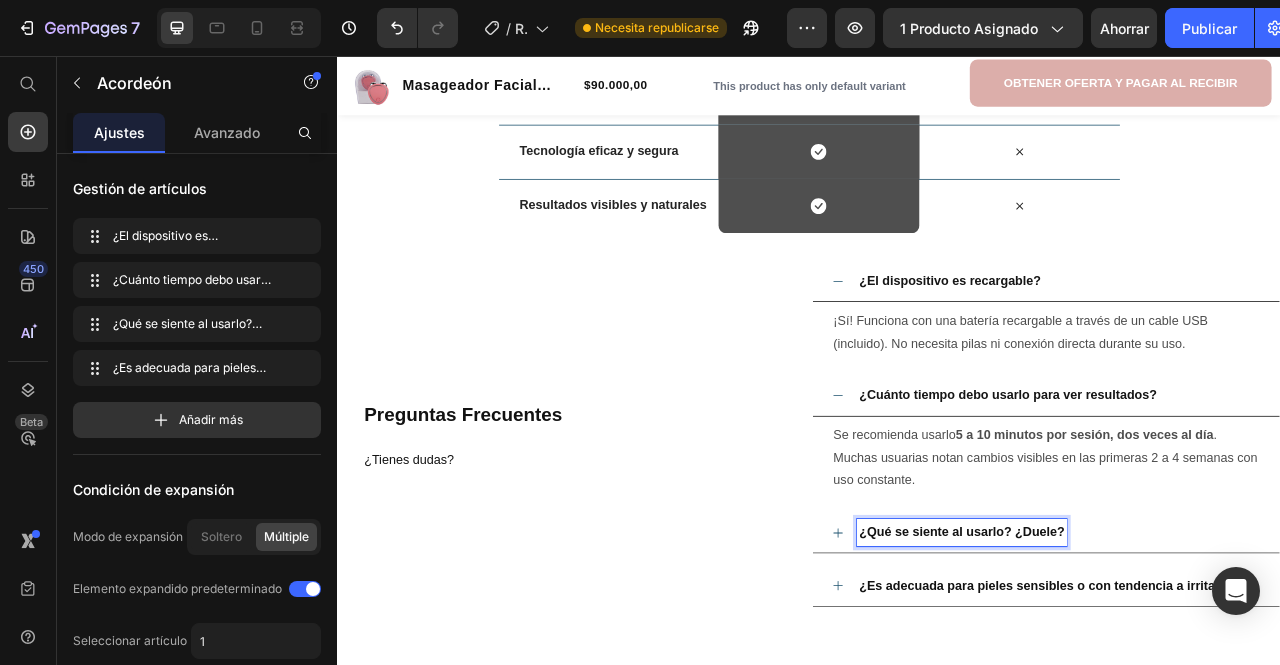 click 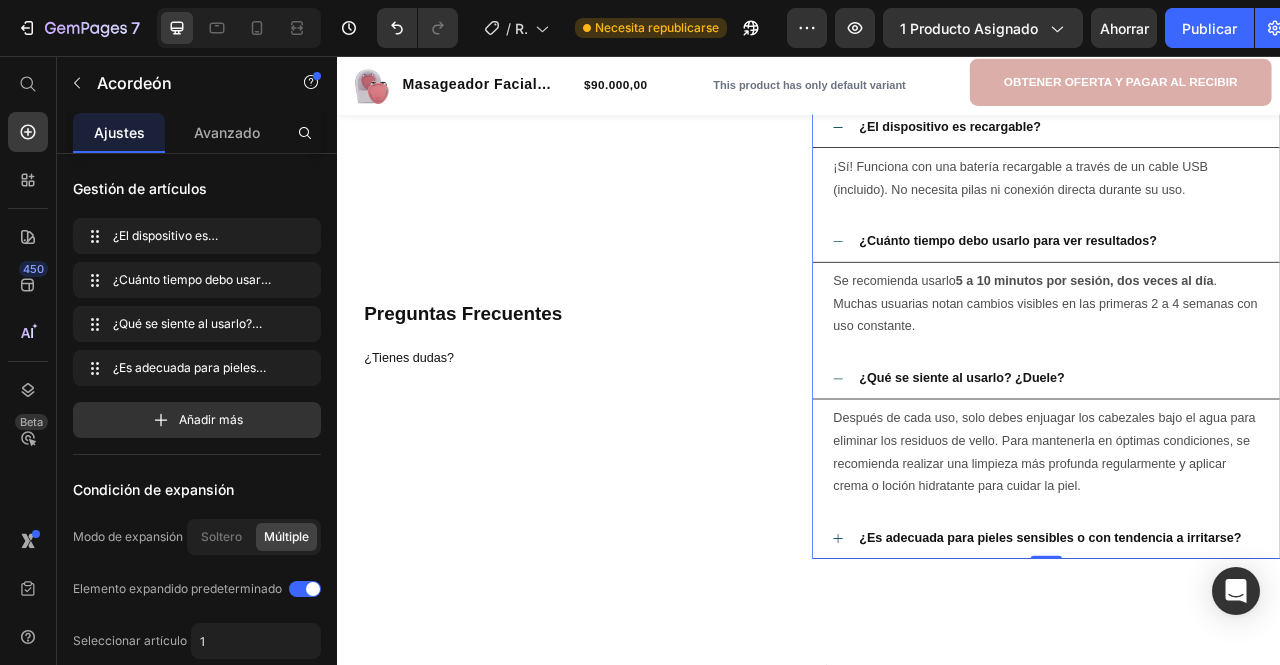 scroll, scrollTop: 3349, scrollLeft: 0, axis: vertical 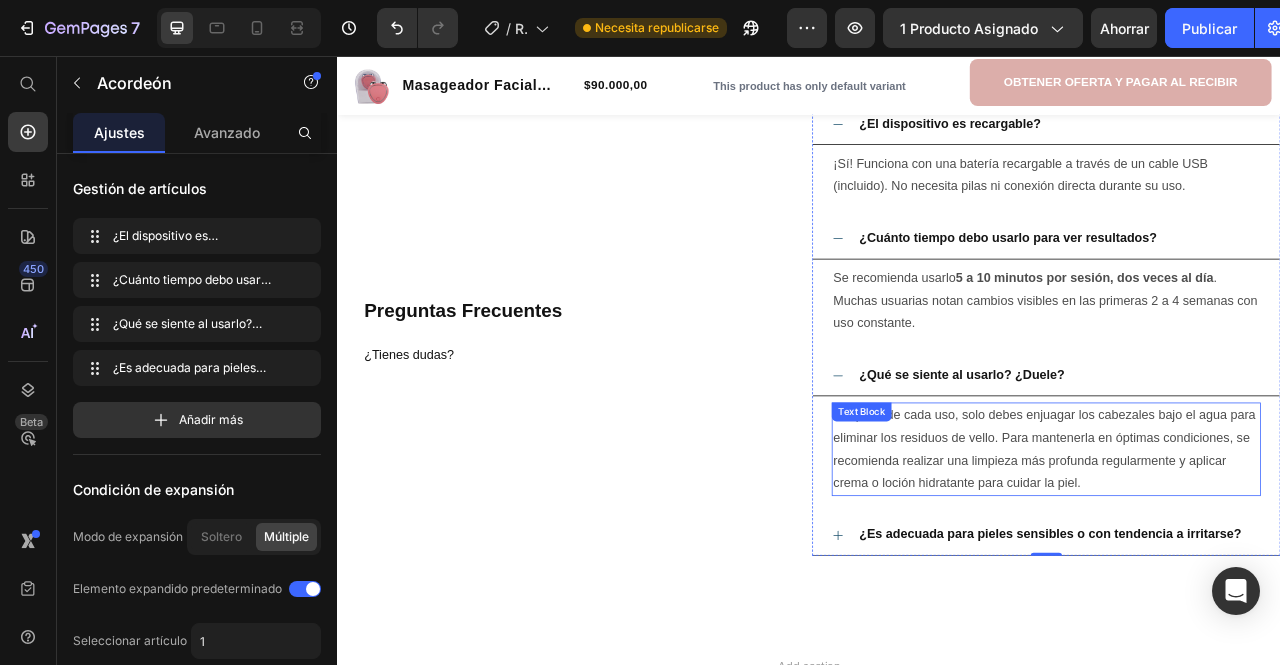 click on "Después de cada uso, solo debes enjuagar los cabezales bajo el agua para eliminar los residuos de vello. Para mantenerla en óptimas condiciones, se recomienda realizar una limpieza más profunda regularmente y aplicar crema o loción hidratante para cuidar la piel." at bounding box center [1239, 556] 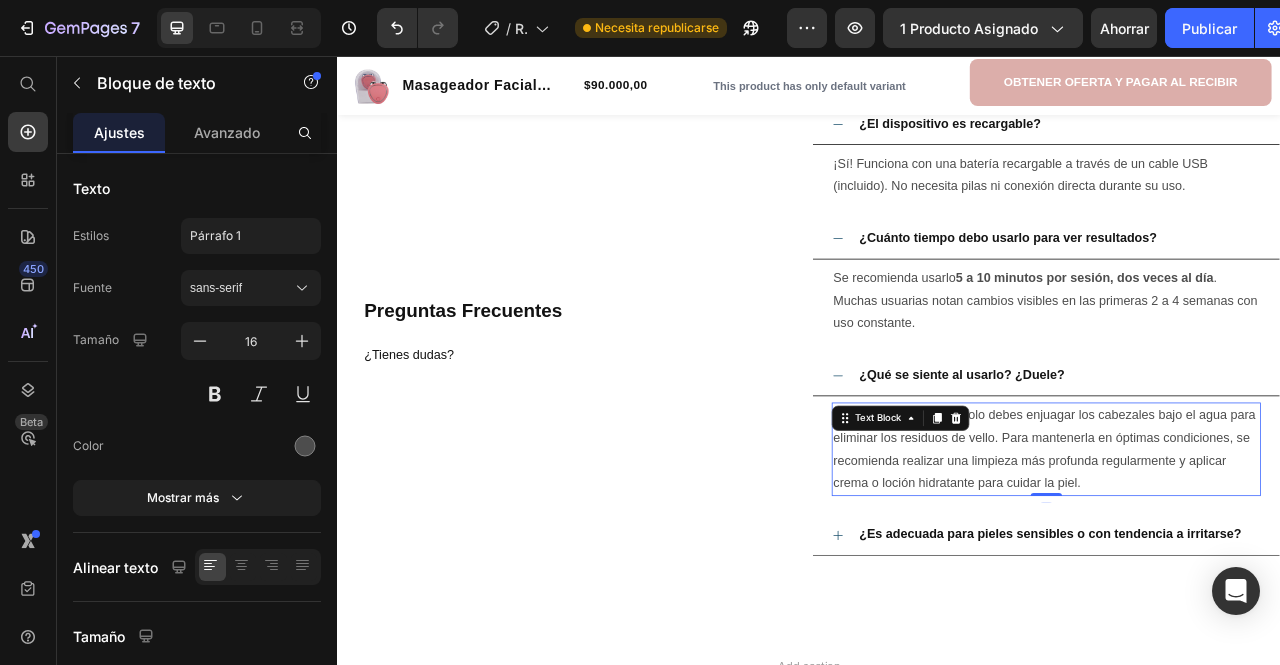 click on "Después de cada uso, solo debes enjuagar los cabezales bajo el agua para eliminar los residuos de vello. Para mantenerla en óptimas condiciones, se recomienda realizar una limpieza más profunda regularmente y aplicar crema o loción hidratante para cuidar la piel." at bounding box center (1239, 556) 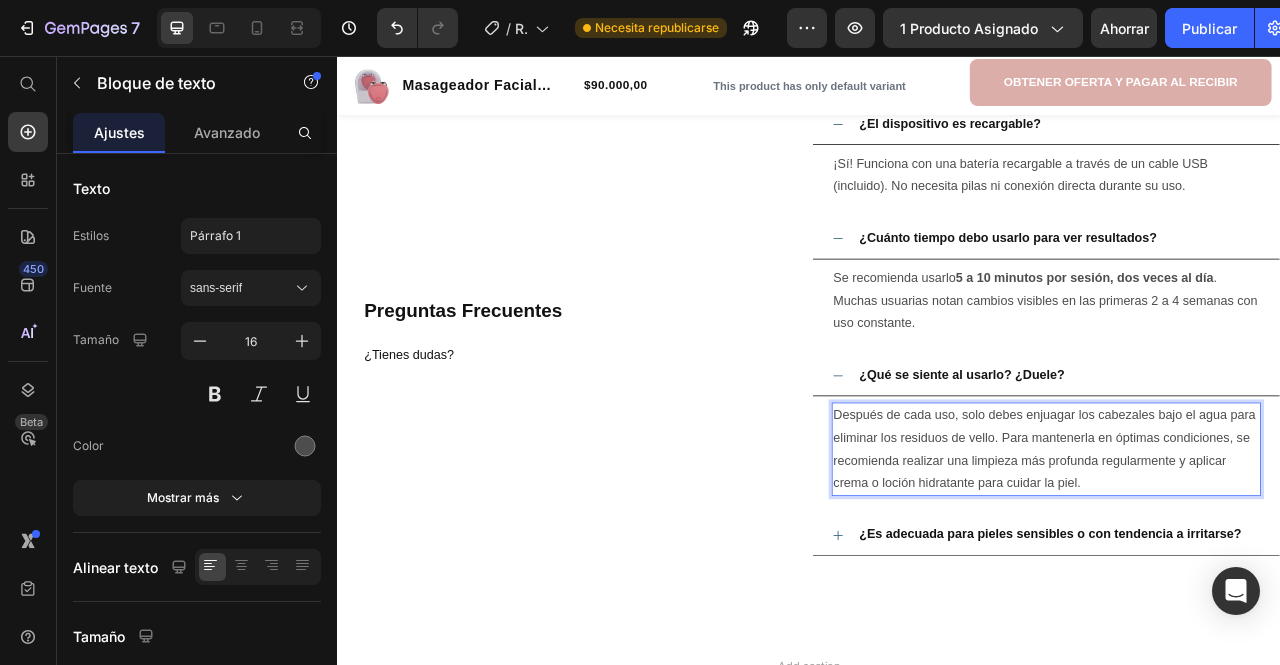 click on "Después de cada uso, solo debes enjuagar los cabezales bajo el agua para eliminar los residuos de vello. Para mantenerla en óptimas condiciones, se recomienda realizar una limpieza más profunda regularmente y aplicar crema o loción hidratante para cuidar la piel." at bounding box center [1239, 556] 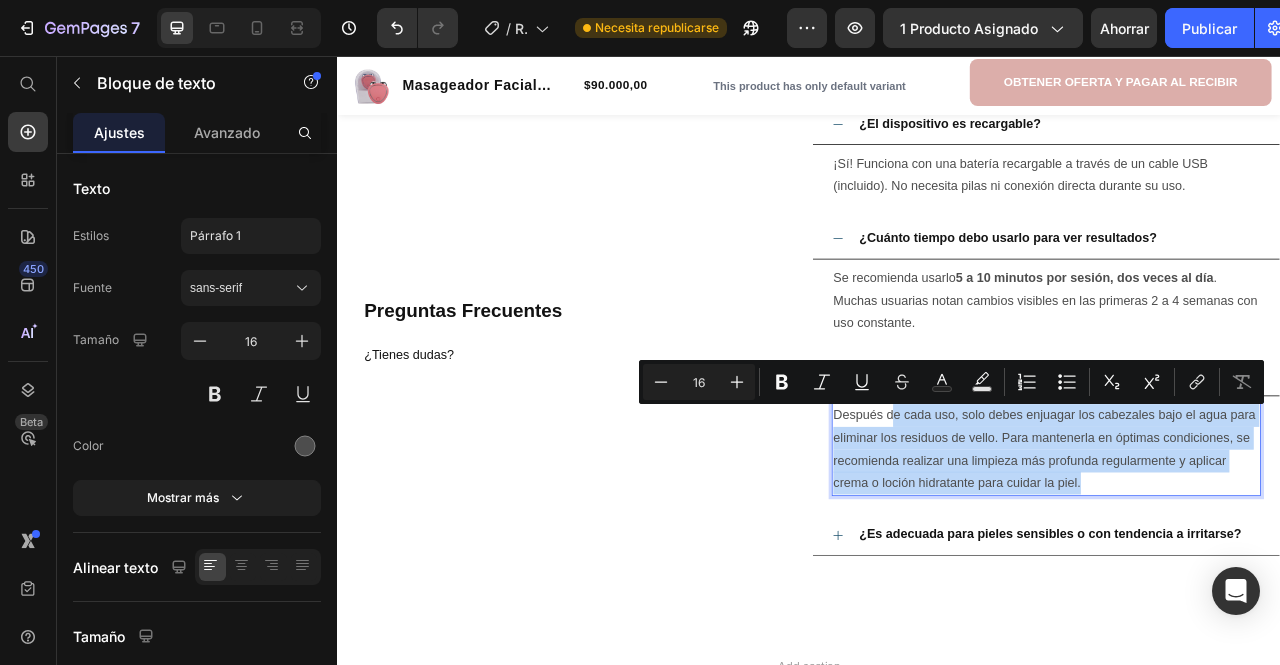 drag, startPoint x: 1436, startPoint y: 592, endPoint x: 1036, endPoint y: 509, distance: 408.5205 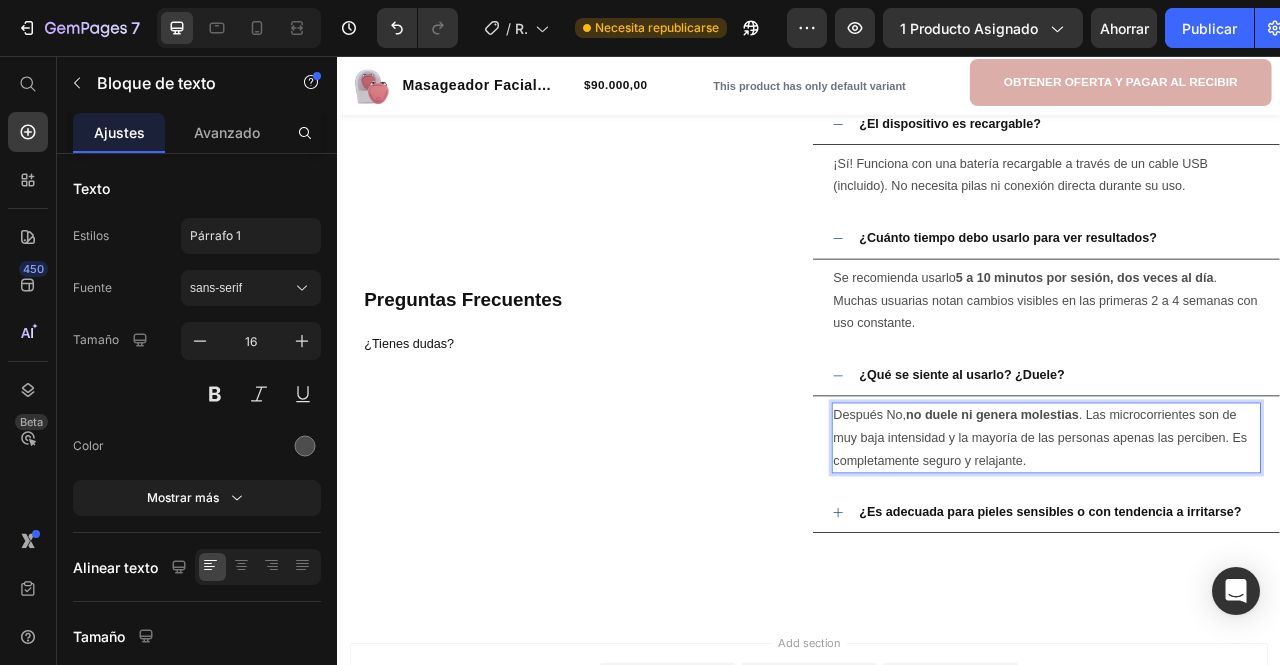 click on "Después No,  no duele ni genera molestias . Las microcorrientes son de muy baja intensidad y la mayoría de las personas apenas las perciben. Es completamente seguro y relajante." at bounding box center [1239, 542] 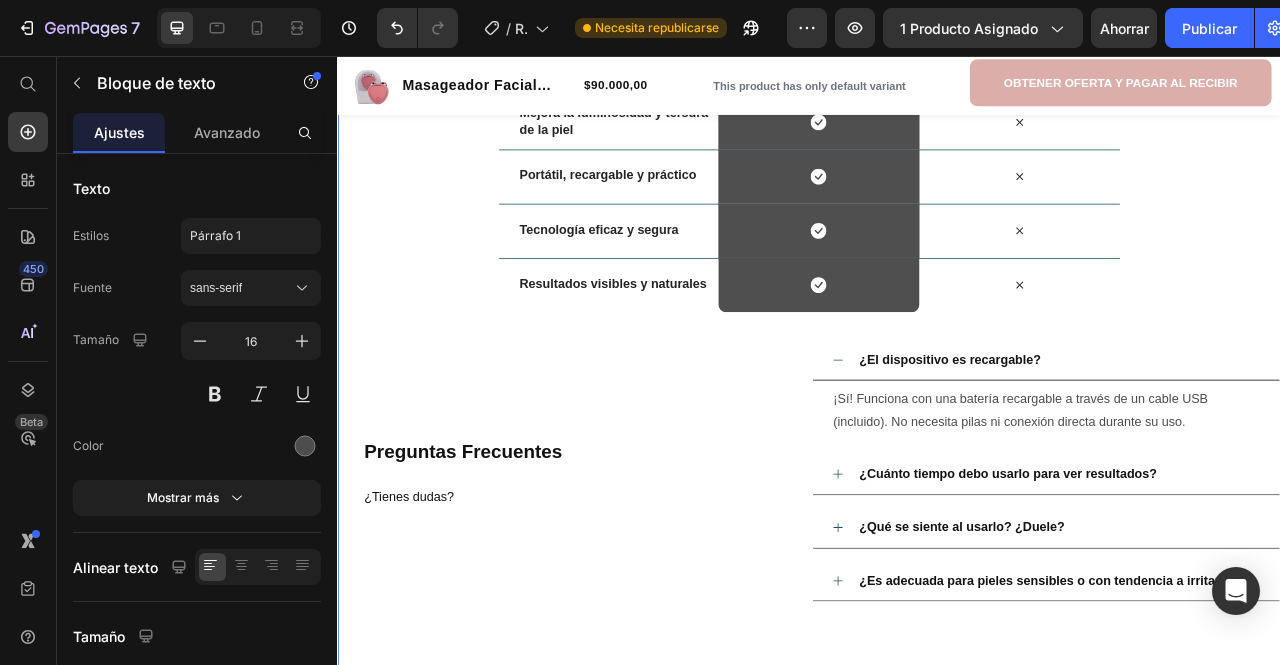 scroll, scrollTop: 3308, scrollLeft: 0, axis: vertical 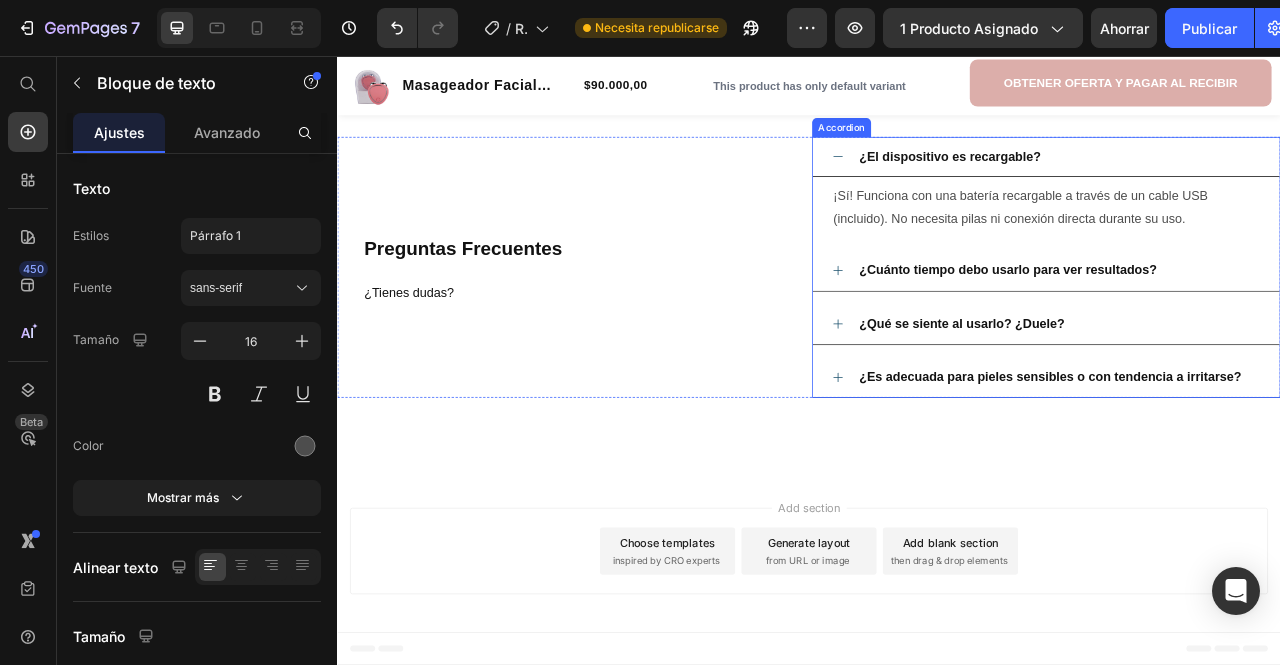 click on "¿Es adecuada para pieles sensibles o con tendencia a irritarse?" at bounding box center (1239, 466) 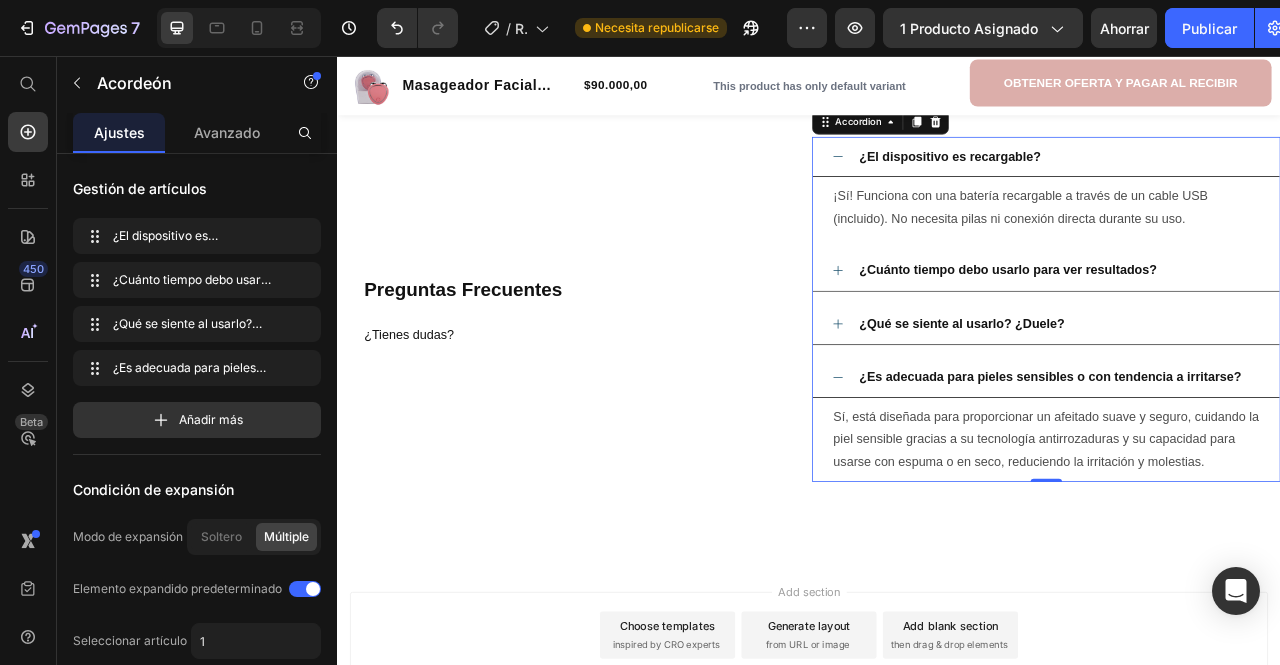 click on "¿Es adecuada para pieles sensibles o con tendencia a irritarse?" at bounding box center (1244, 465) 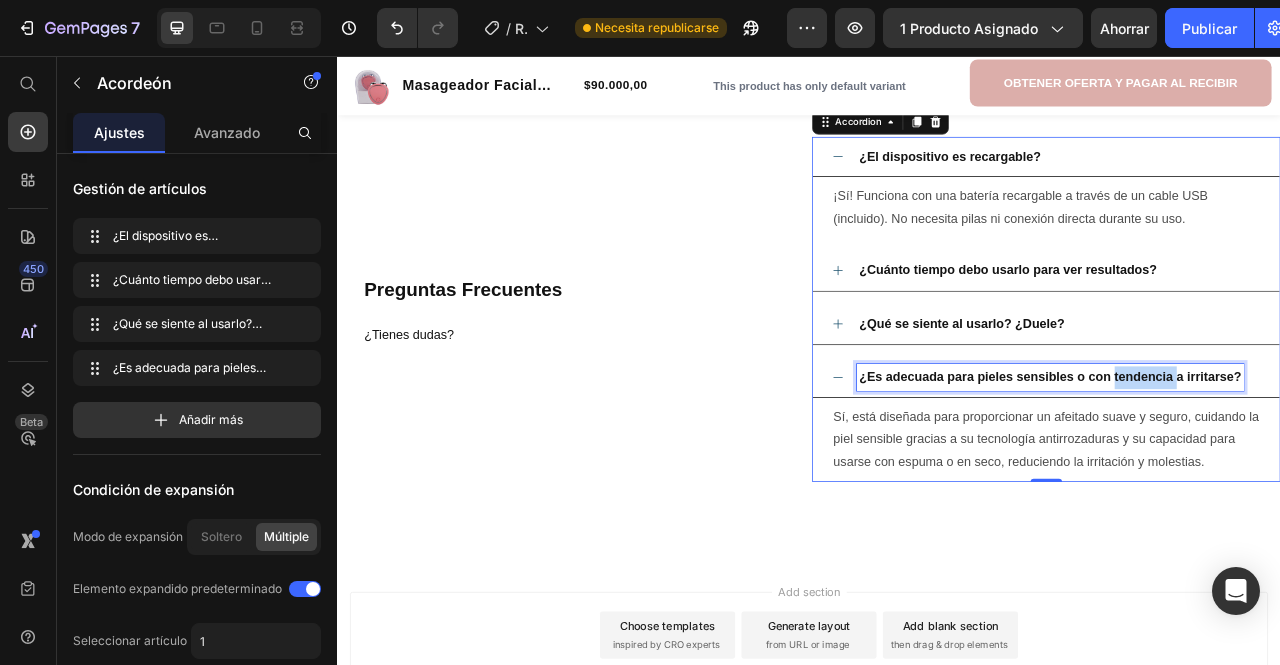 click on "¿Es adecuada para pieles sensibles o con tendencia a irritarse?" at bounding box center [1244, 465] 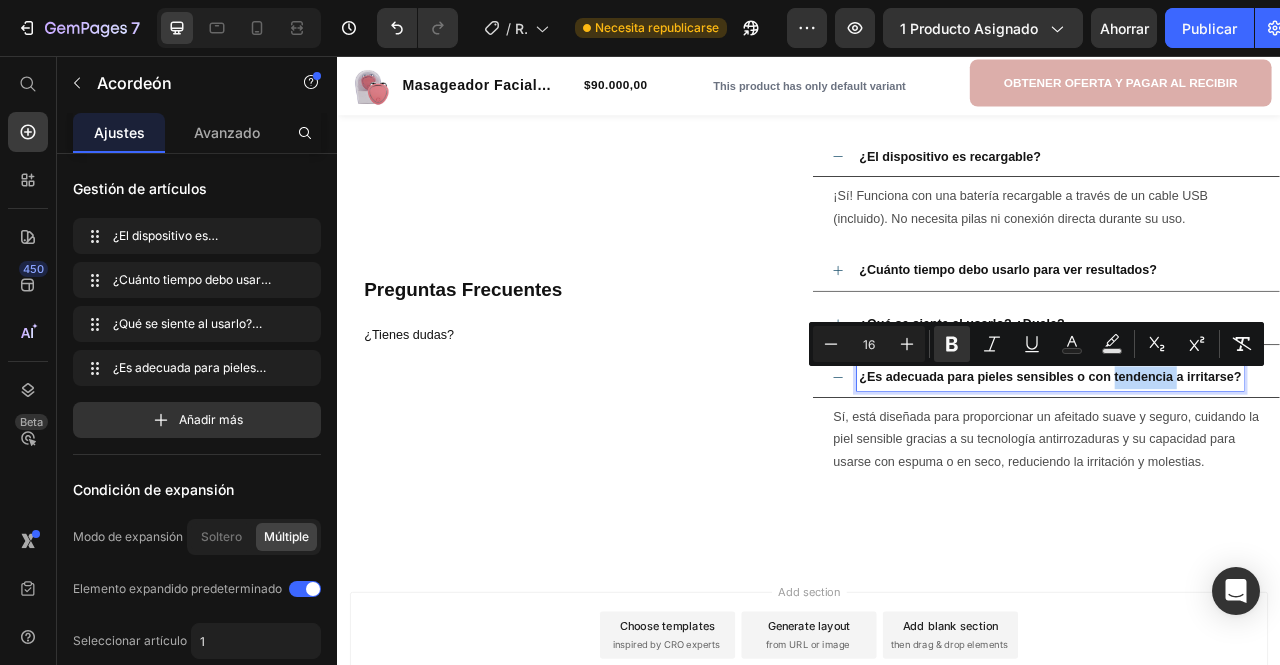 click on "¿Es adecuada para pieles sensibles o con tendencia a irritarse?" at bounding box center [1244, 464] 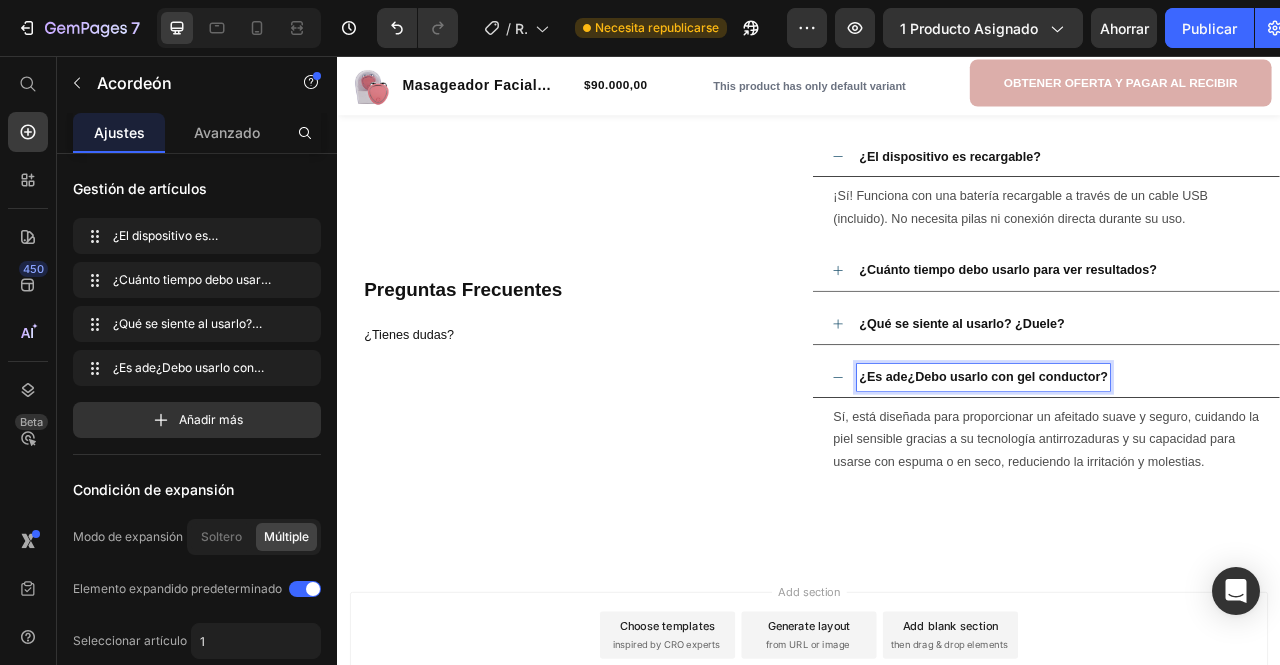click on "¿Es ade¿Debo usarlo con gel conductor?" at bounding box center (1159, 464) 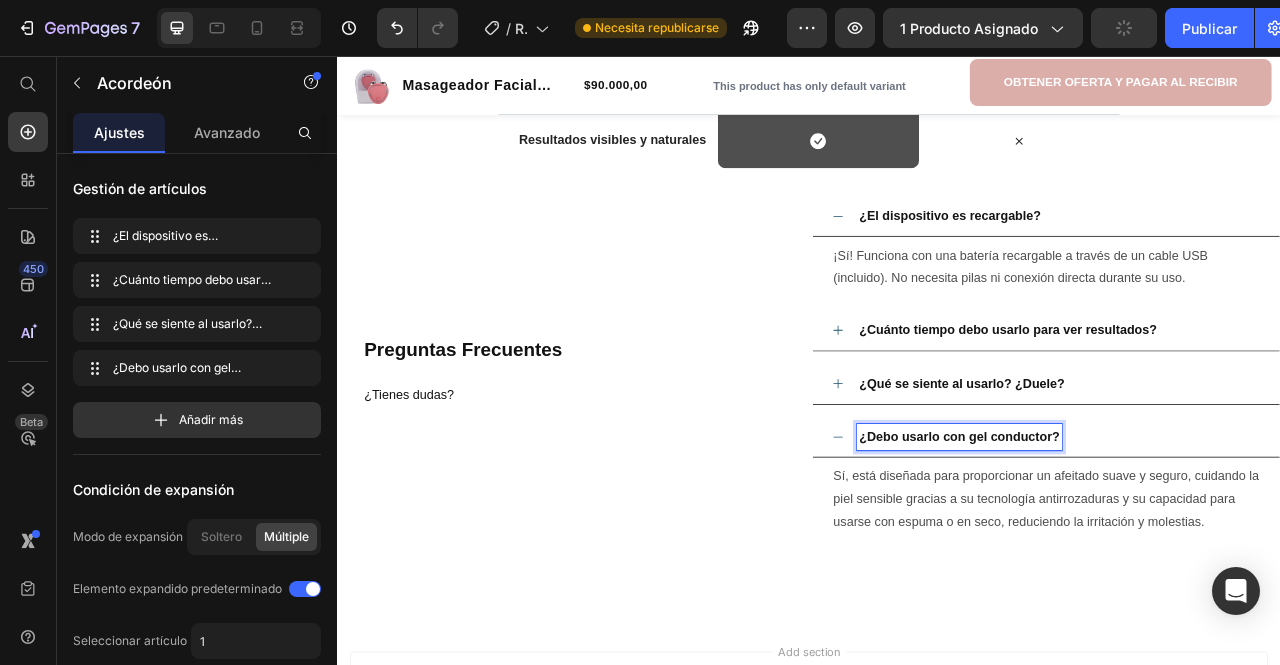 scroll, scrollTop: 3208, scrollLeft: 0, axis: vertical 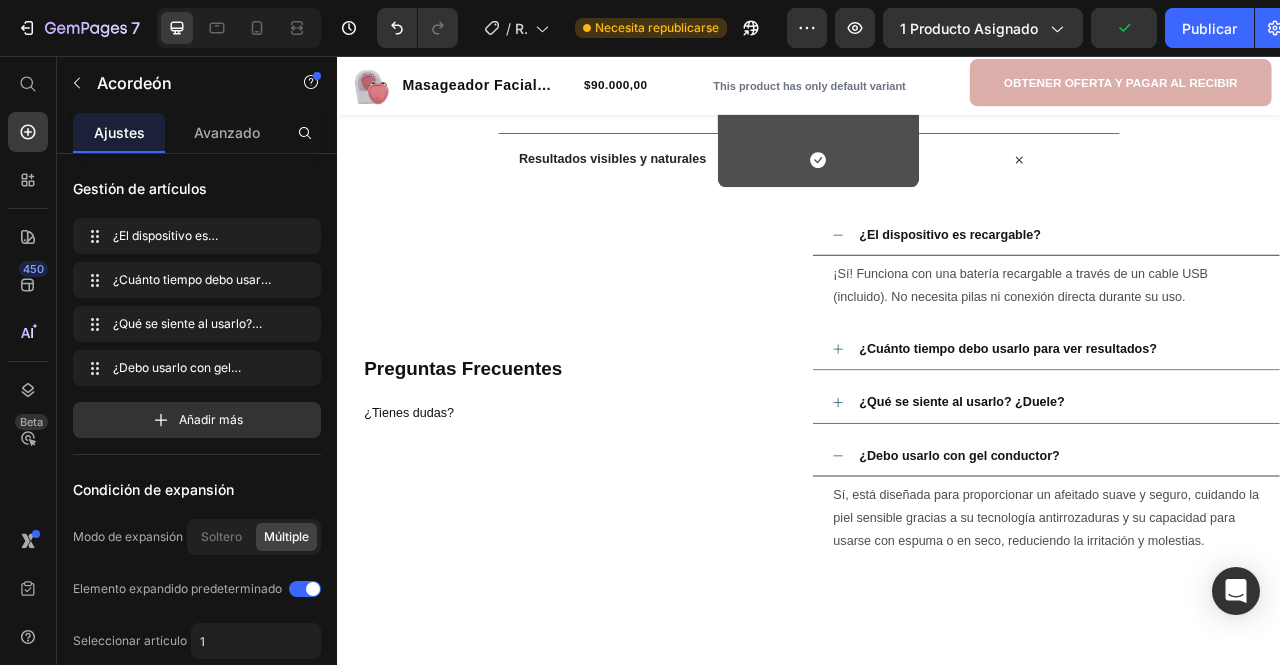 click 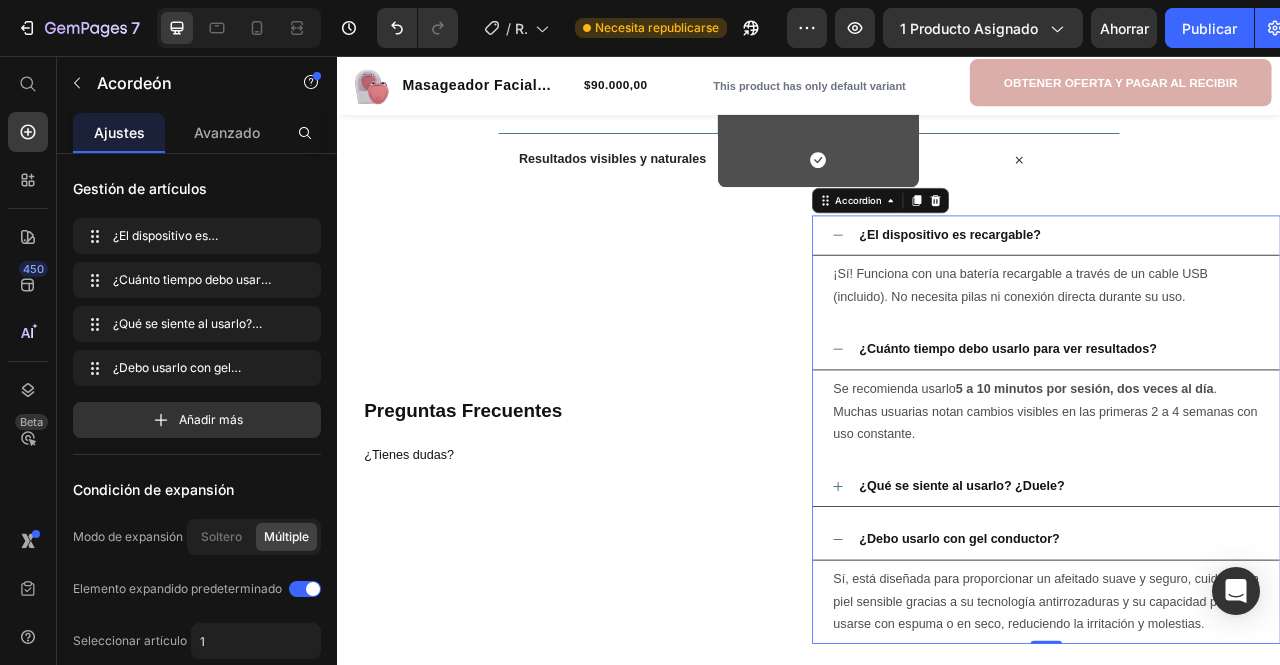 click 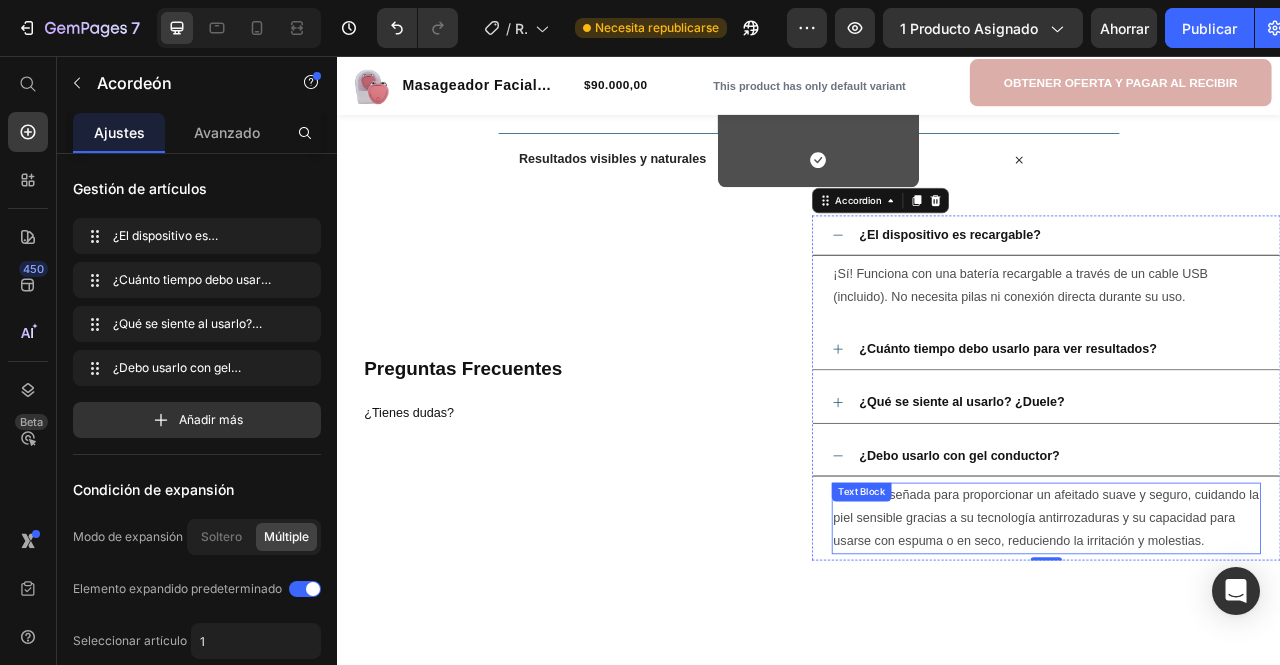 click on "Sí, está diseñada para proporcionar un afeitado suave y seguro, cuidando la piel sensible gracias a su tecnología antirrozaduras y su capacidad para usarse con espuma o en seco, reduciendo la irritación y molestias." at bounding box center (1239, 644) 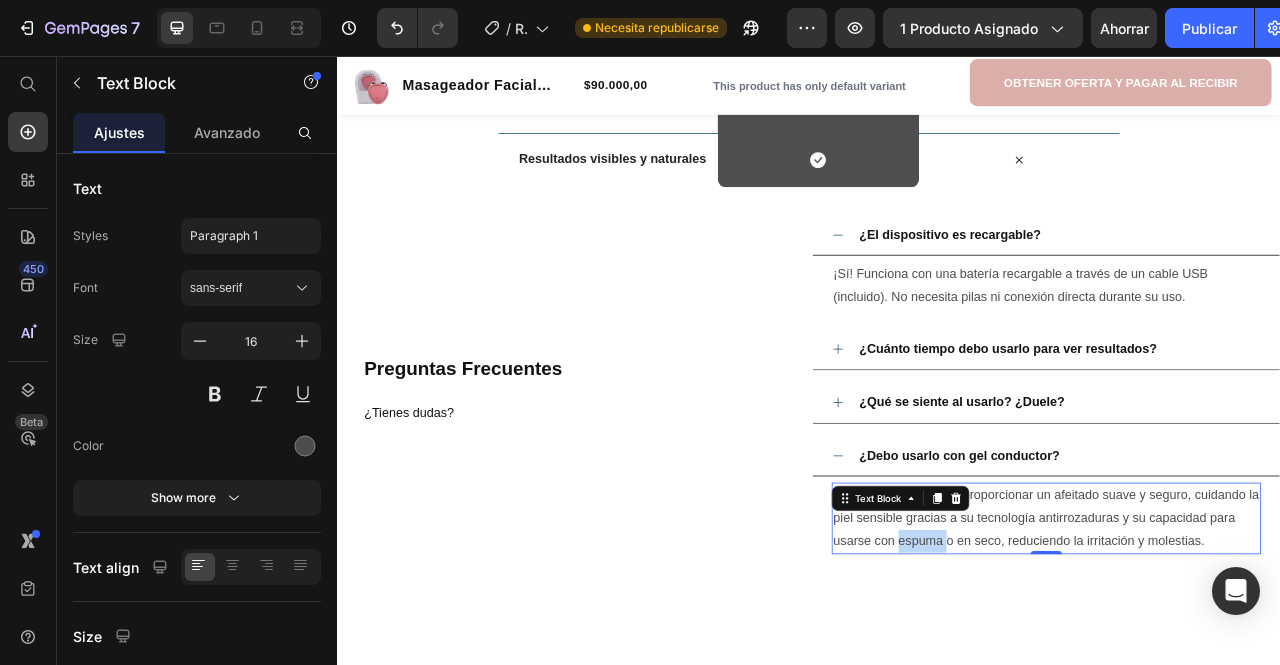 click on "Sí, está diseñada para proporcionar un afeitado suave y seguro, cuidando la piel sensible gracias a su tecnología antirrozaduras y su capacidad para usarse con espuma o en seco, reduciendo la irritación y molestias." at bounding box center [1239, 644] 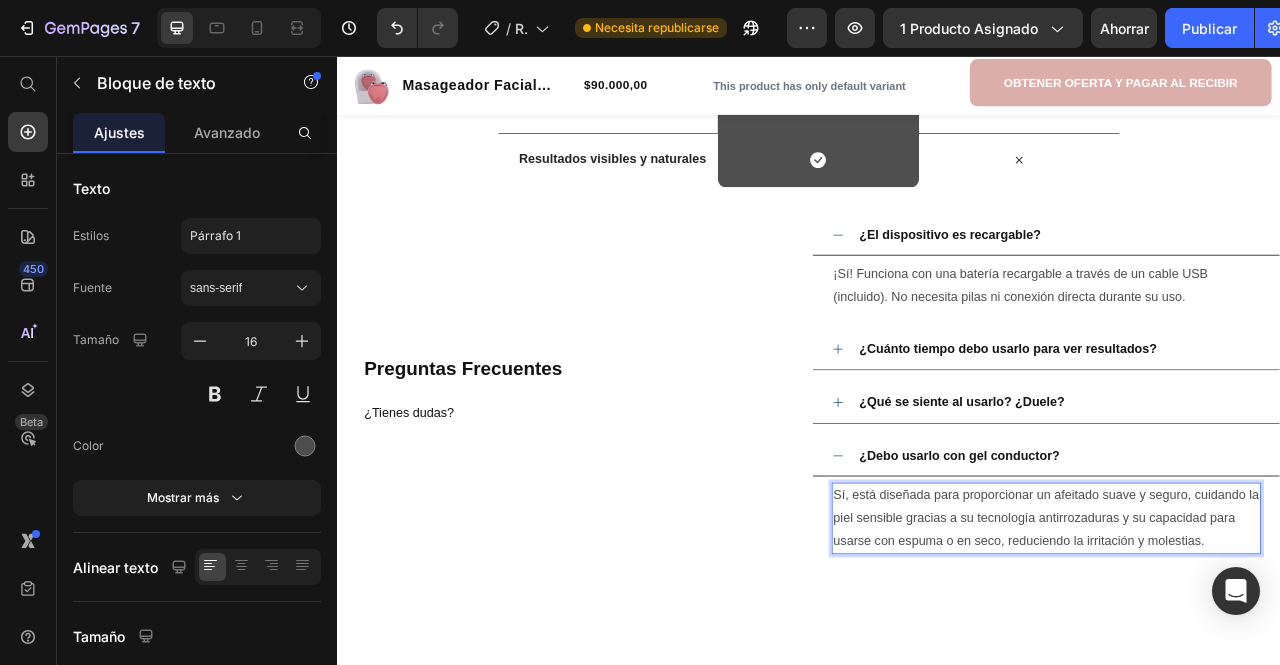 click on "Sí, está diseñada para proporcionar un afeitado suave y seguro, cuidando la piel sensible gracias a su tecnología antirrozaduras y su capacidad para usarse con espuma o en seco, reduciendo la irritación y molestias." at bounding box center (1239, 644) 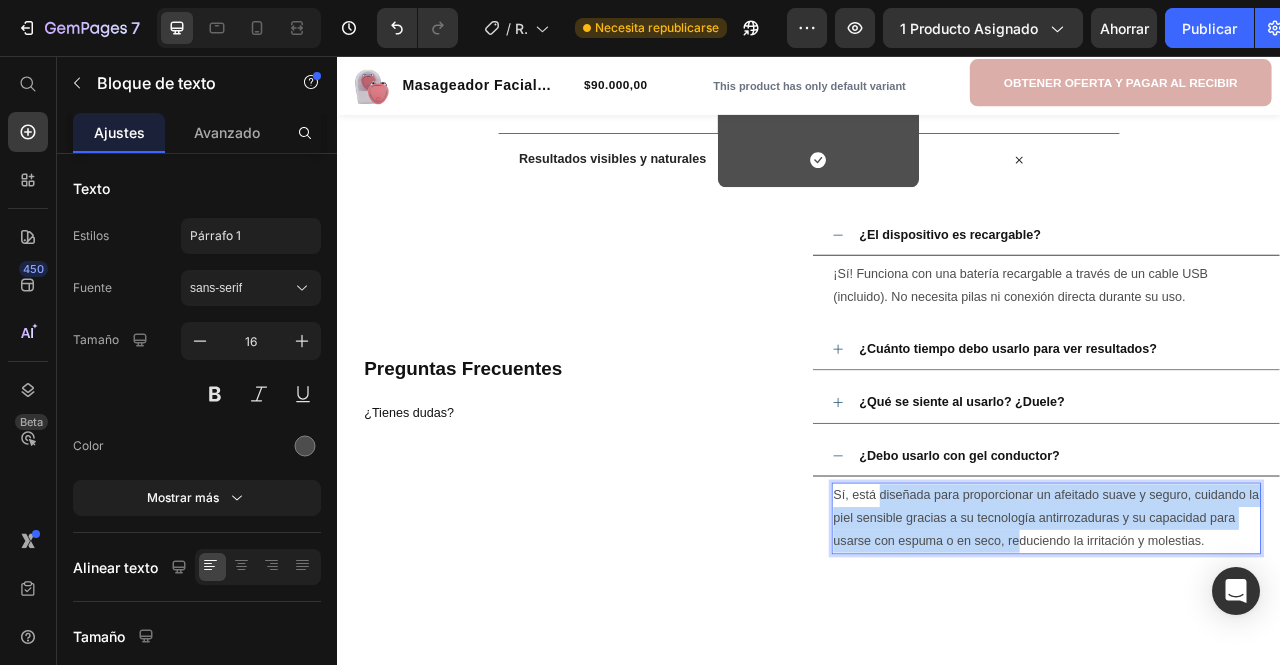 drag, startPoint x: 1198, startPoint y: 670, endPoint x: 1018, endPoint y: 617, distance: 187.64061 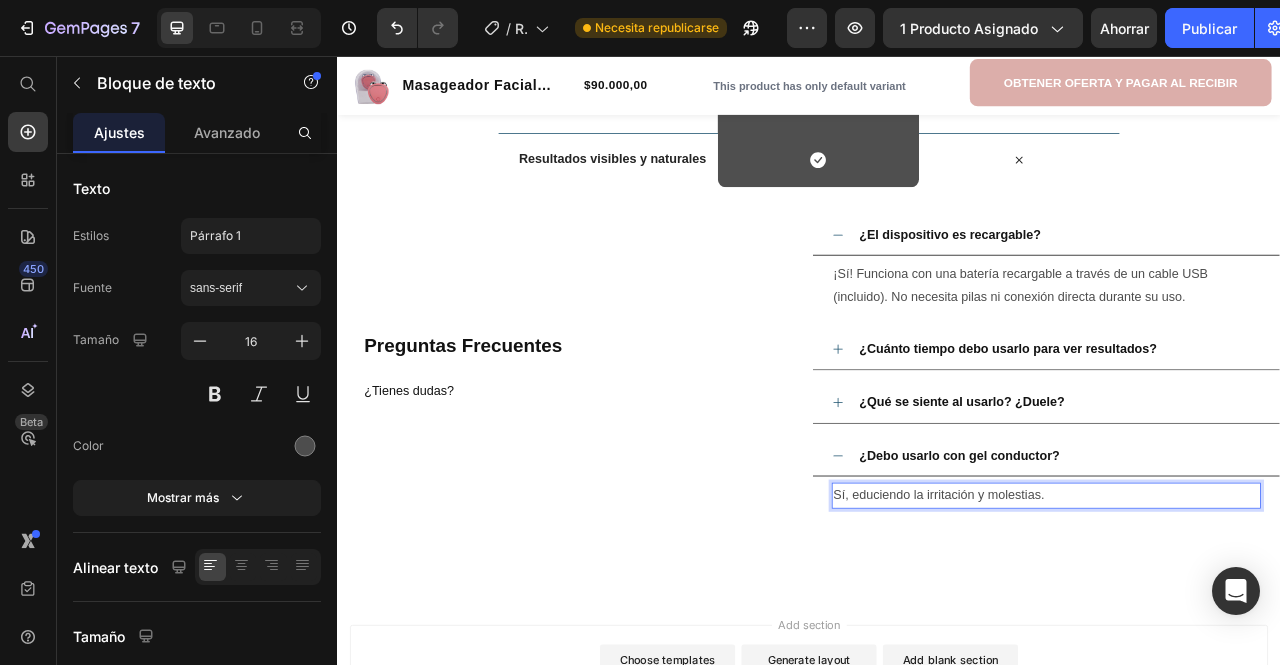 scroll, scrollTop: 36, scrollLeft: 0, axis: vertical 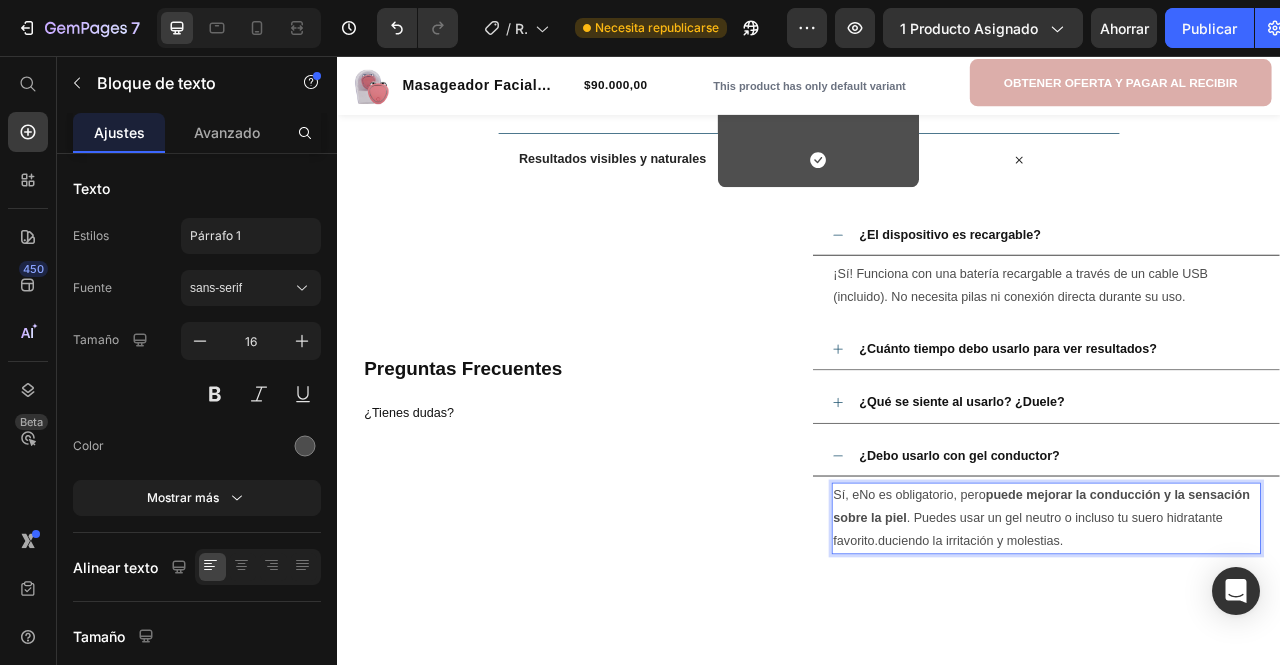 click on "Sí, eNo es obligatorio, pero  puede mejorar la conducción y la sensación sobre la piel . Puedes usar un gel neutro o incluso tu suero hidratante favorito.duciendo la irritación y molestias." at bounding box center [1239, 644] 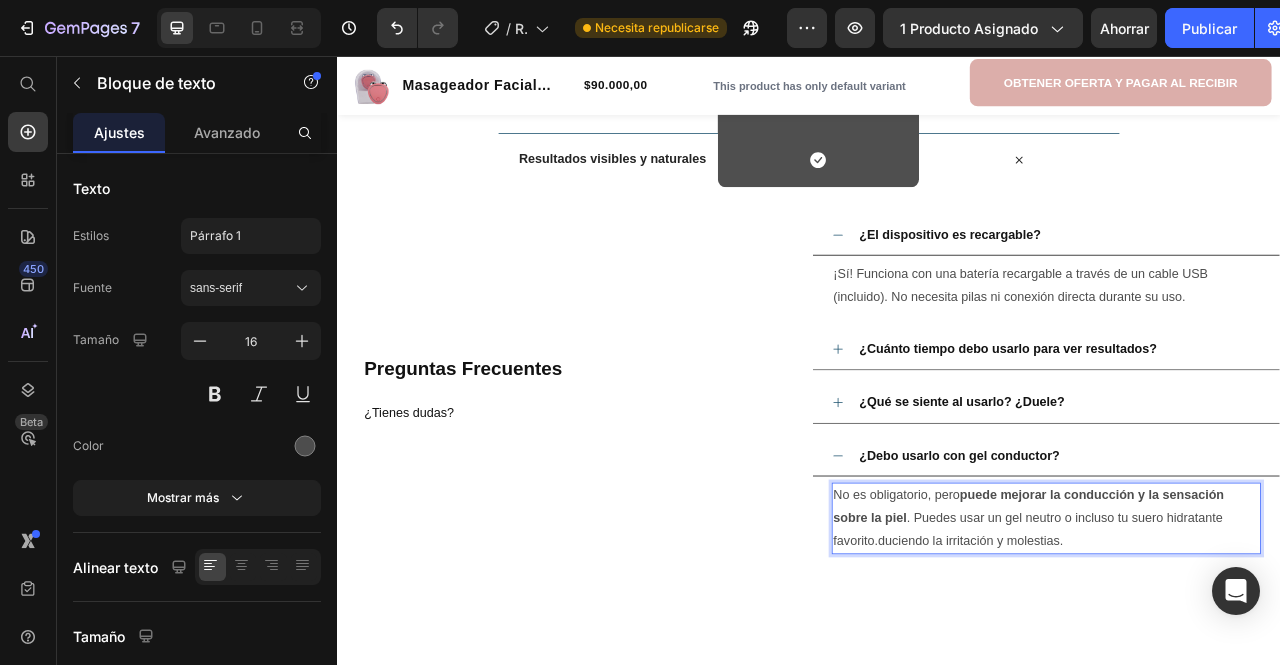 click on "No es obligatorio, pero  puede mejorar la conducción y la sensación sobre la piel . Puedes usar un gel neutro o incluso tu suero hidratante favorito.duciendo la irritación y molestias." at bounding box center [1239, 644] 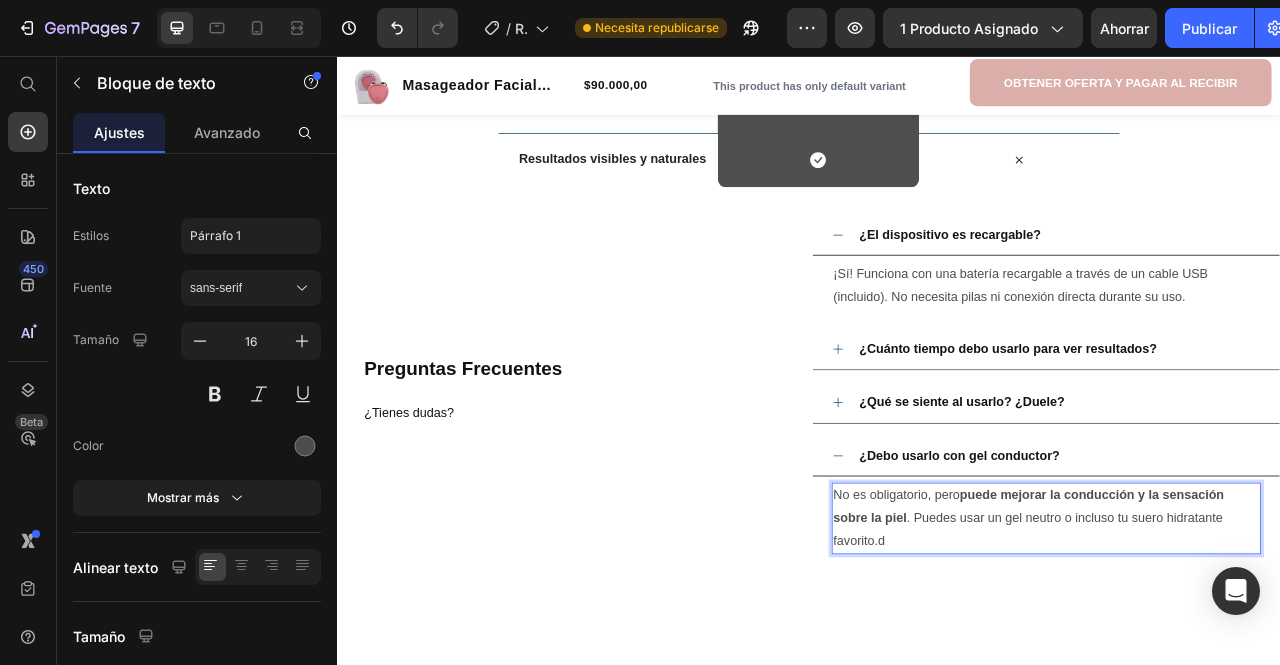 scroll, scrollTop: 1314, scrollLeft: 0, axis: vertical 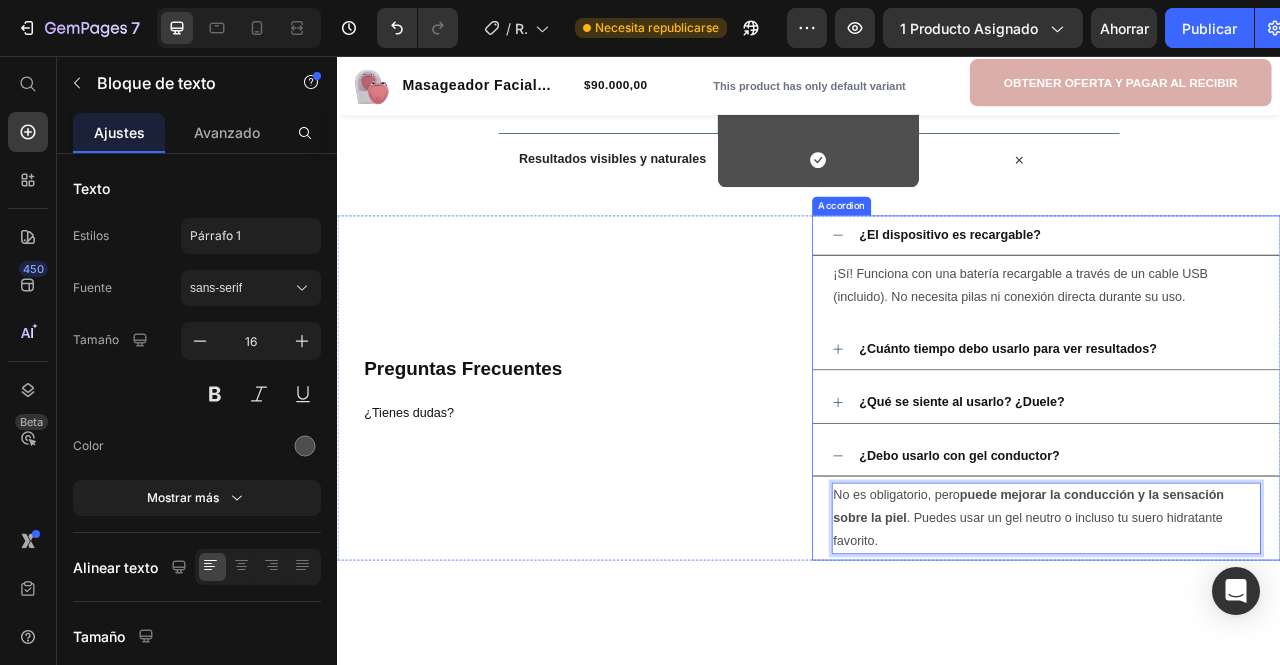 click on "¿El dispositivo es recargable?" at bounding box center [1116, 283] 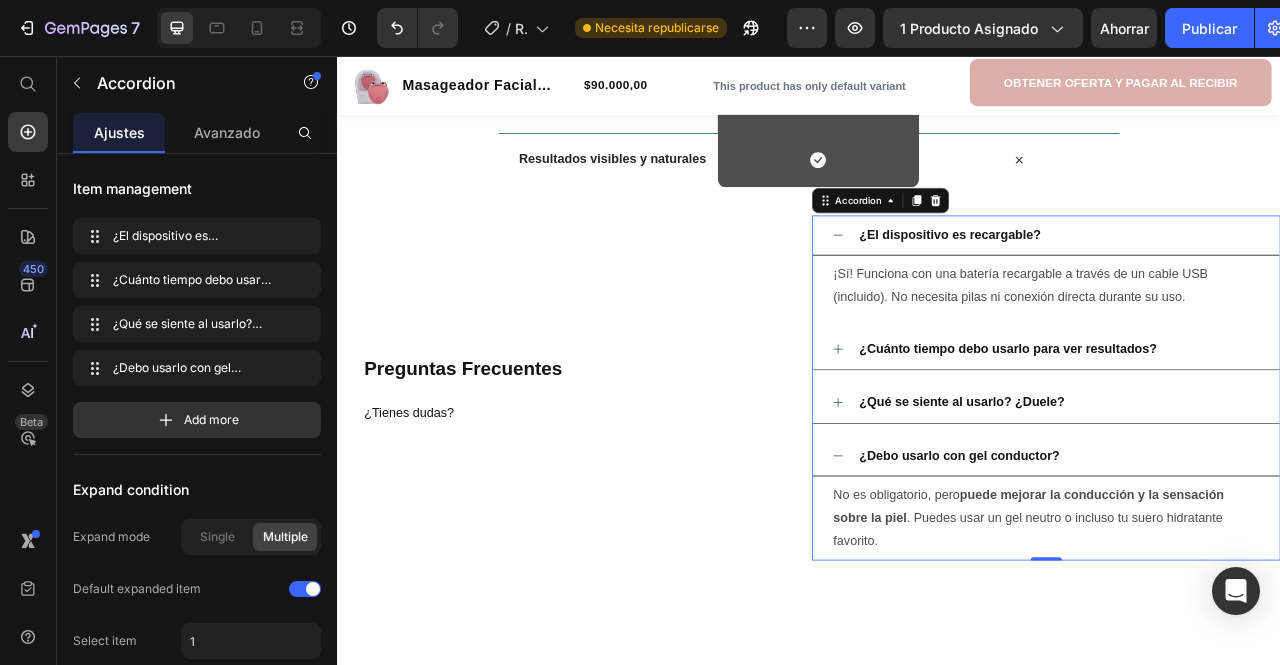 scroll, scrollTop: 0, scrollLeft: 0, axis: both 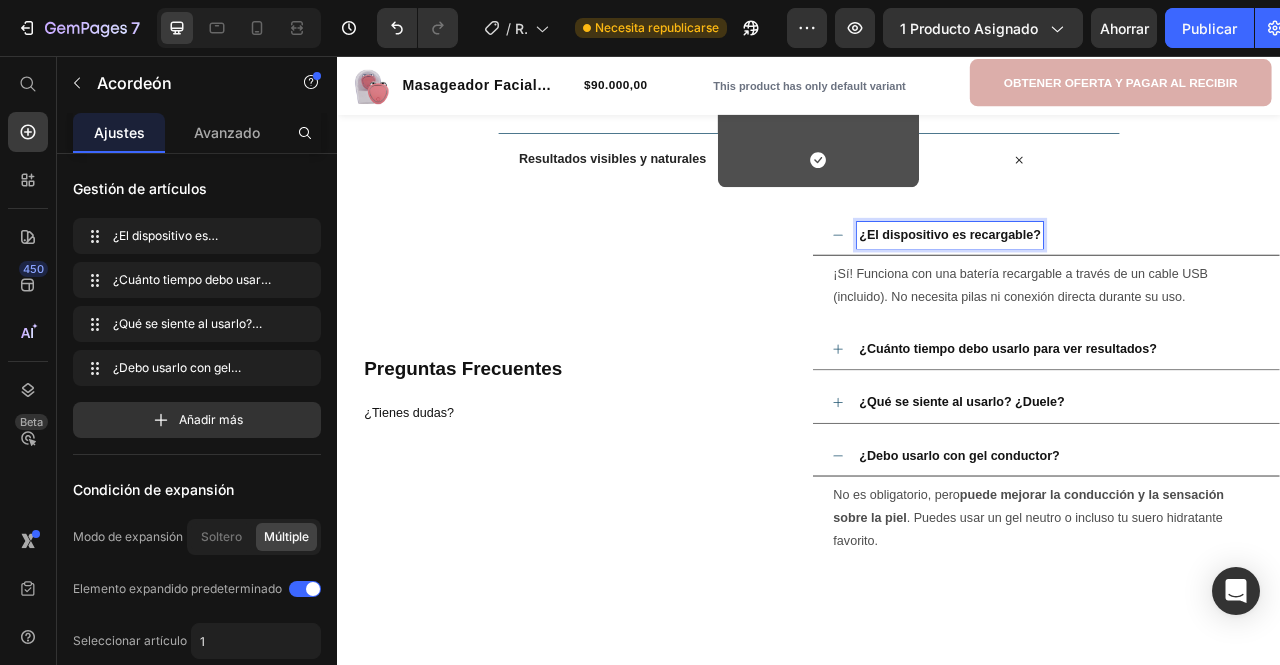 click on "¿El dispositivo es recargable?" at bounding box center (1116, 283) 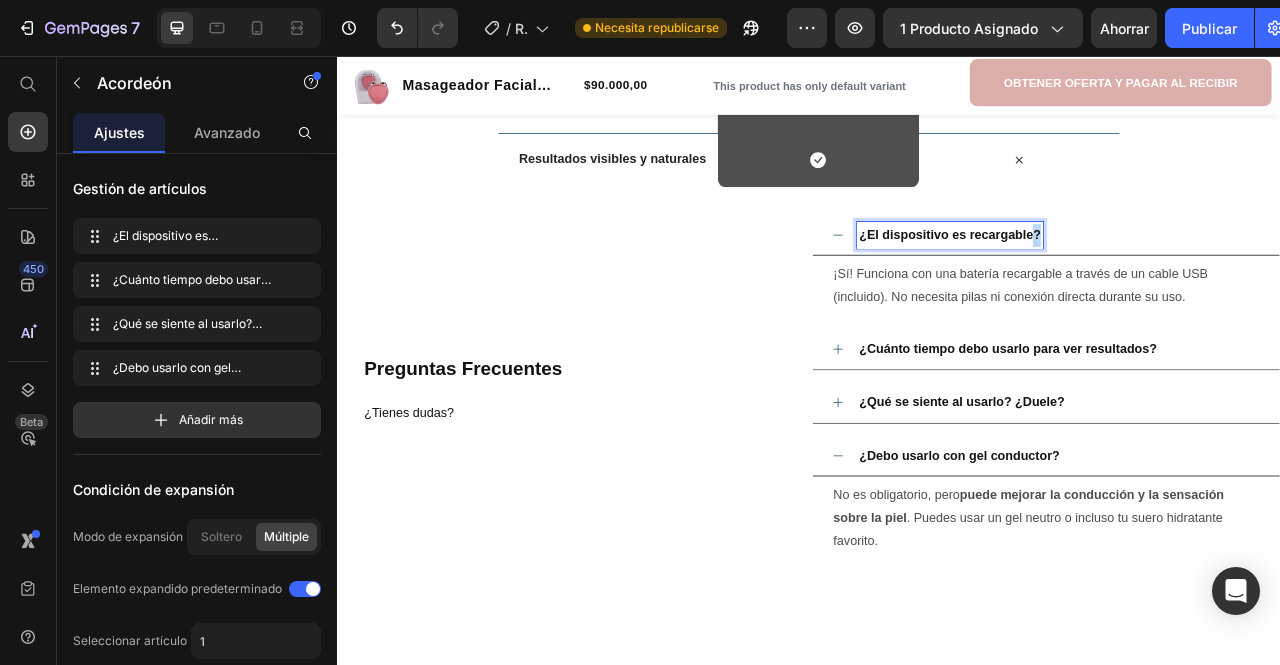 click on "¿El dispositivo es recargable?" at bounding box center [1116, 283] 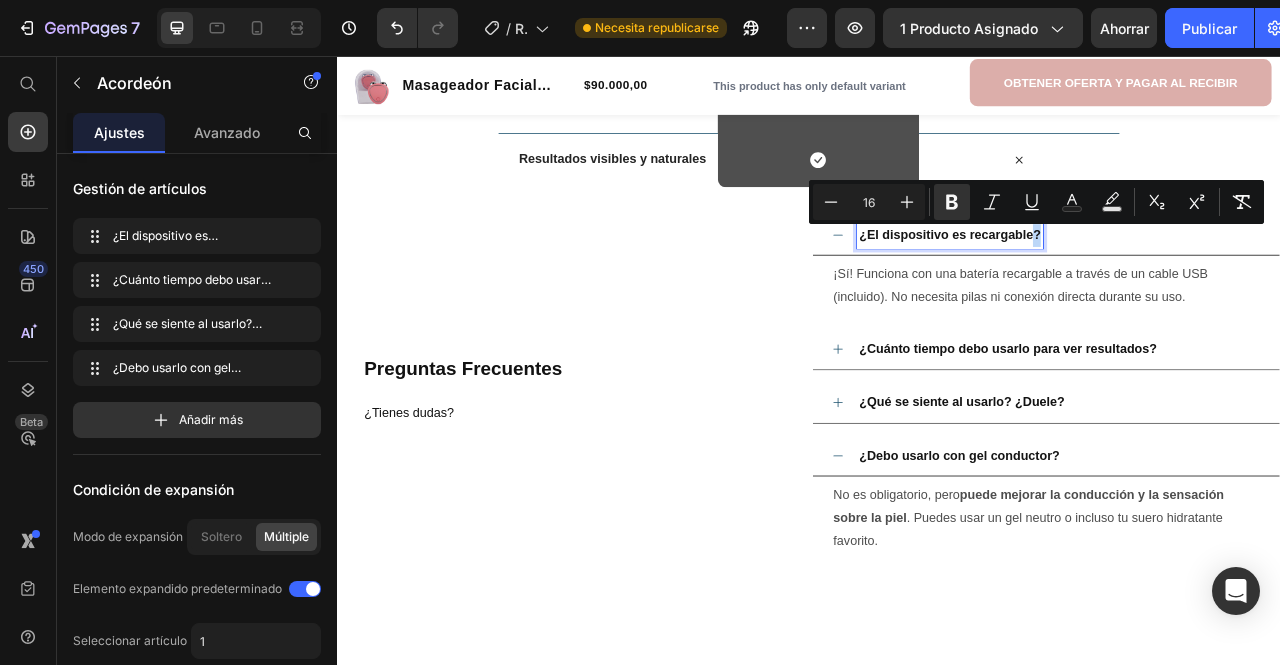click on "¿El dispositivo es recargable?" at bounding box center [1116, 283] 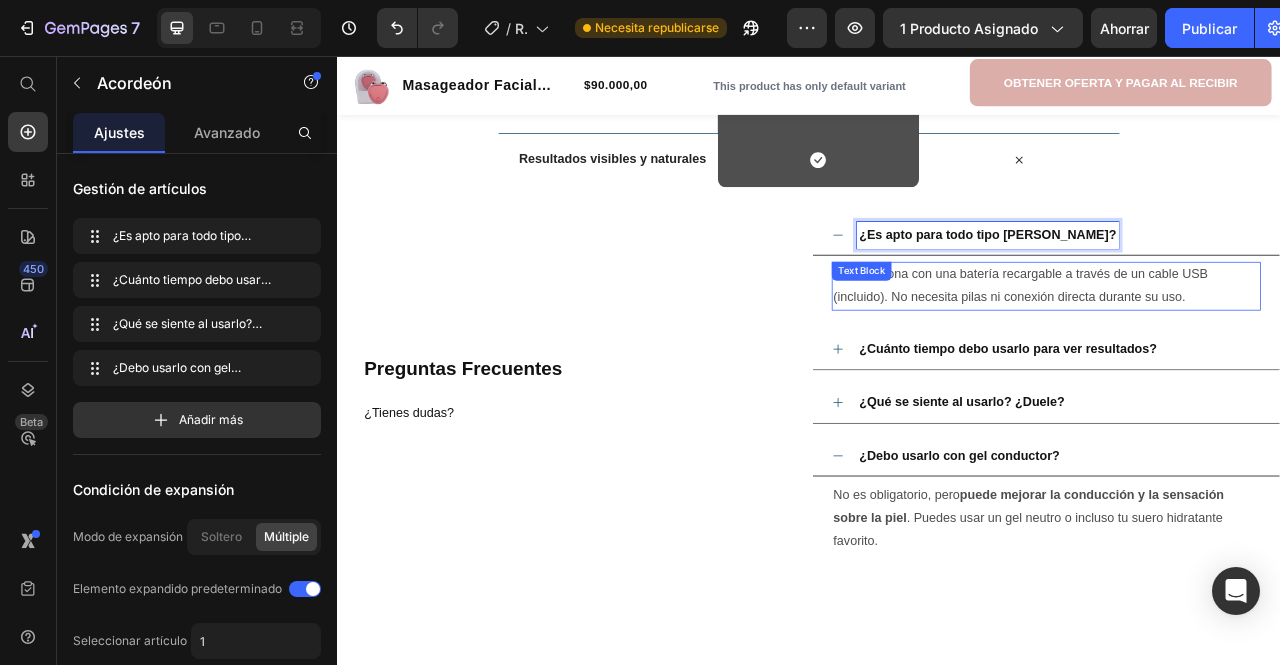 click on "¡Sí! Funciona con una batería recargable a través de un cable USB (incluido). No necesita pilas ni conexión directa durante su uso." at bounding box center (1239, 349) 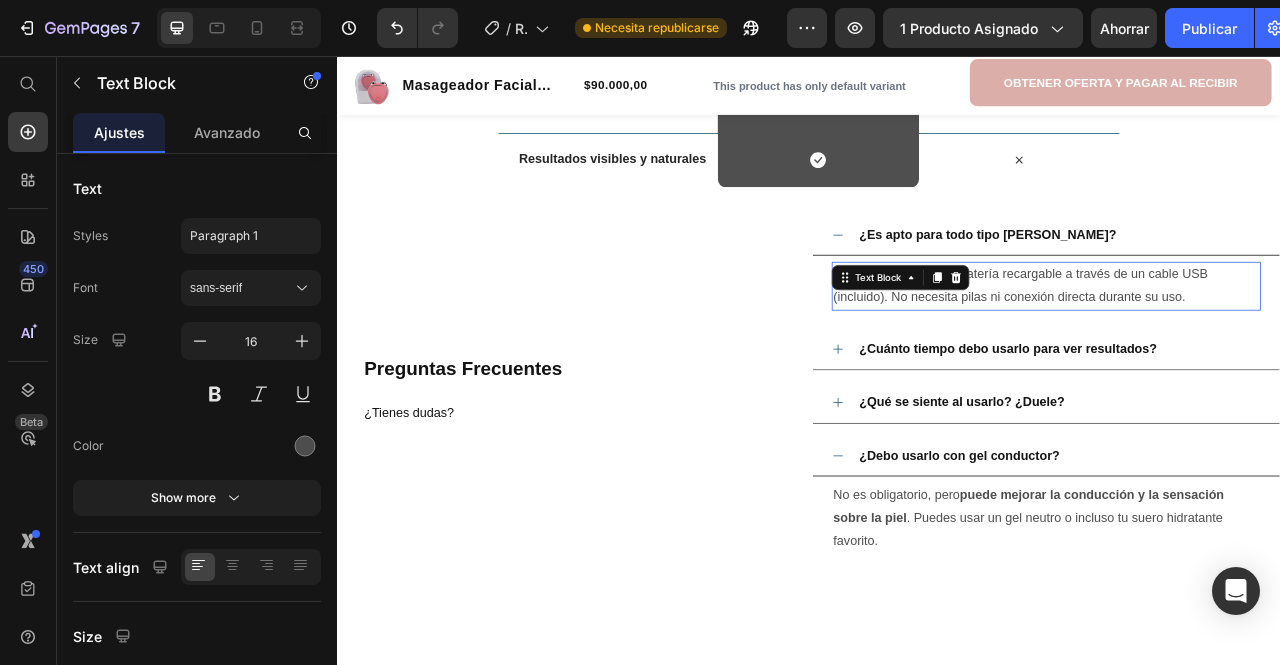 click on "¡Sí! Funciona con una batería recargable a través de un cable USB (incluido). No necesita pilas ni conexión directa durante su uso." at bounding box center [1239, 349] 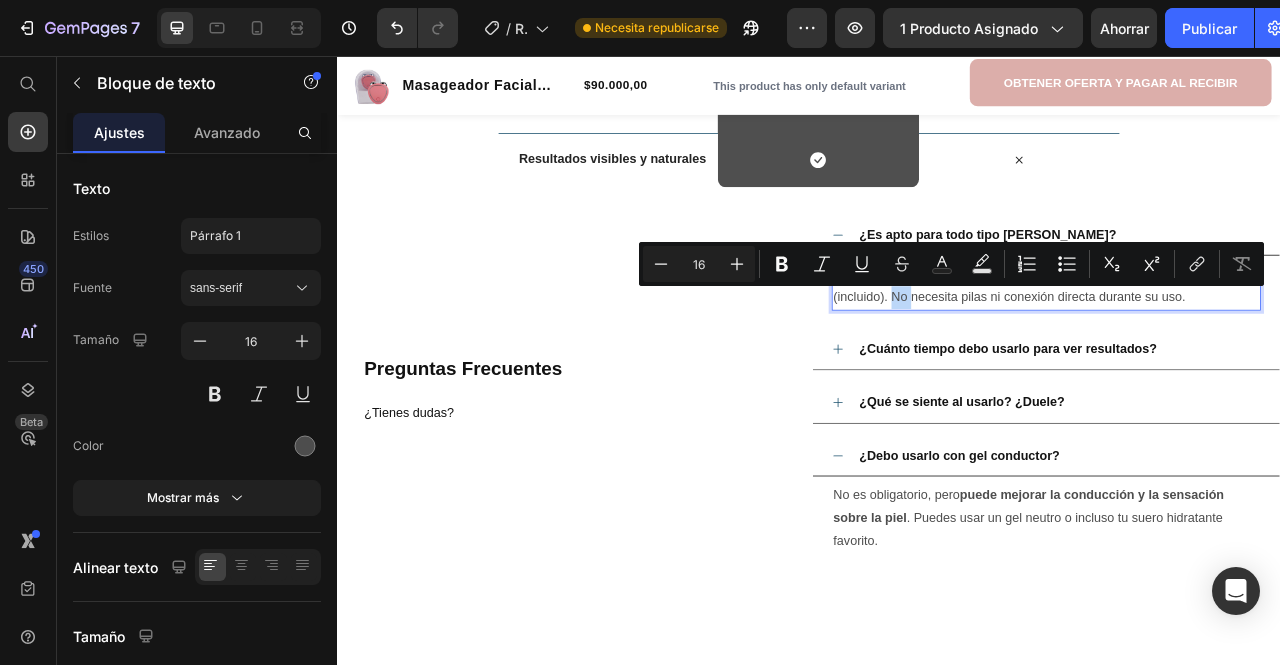 click on "¡Sí! Funciona con una batería recargable a través de un cable USB (incluido). No necesita pilas ni conexión directa durante su uso." at bounding box center (1239, 349) 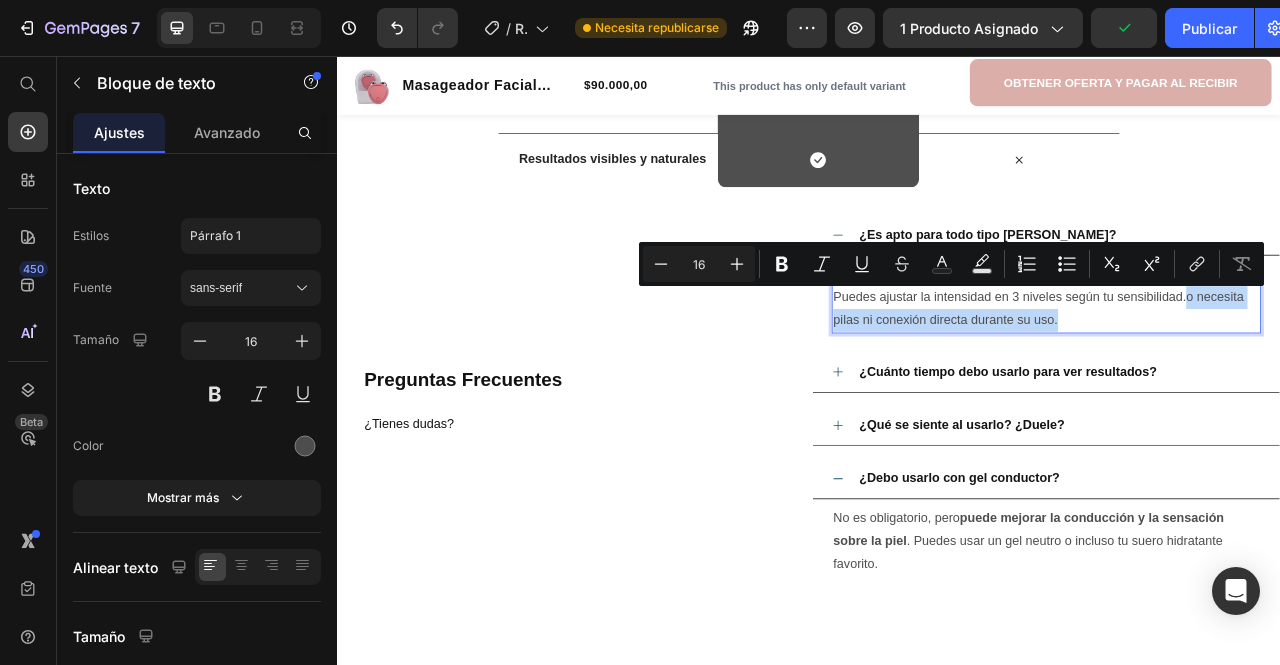 drag, startPoint x: 1411, startPoint y: 358, endPoint x: 1426, endPoint y: 383, distance: 29.15476 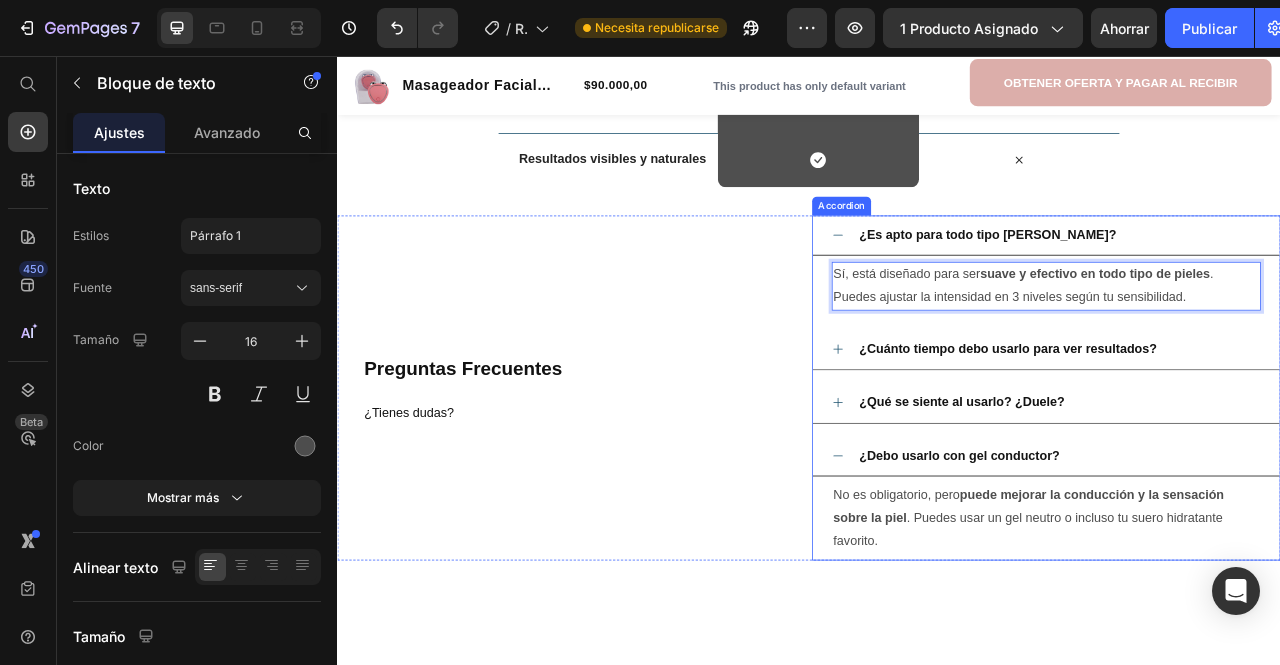 click on "¿Es apto para todo tipo [PERSON_NAME]?" at bounding box center (1239, 285) 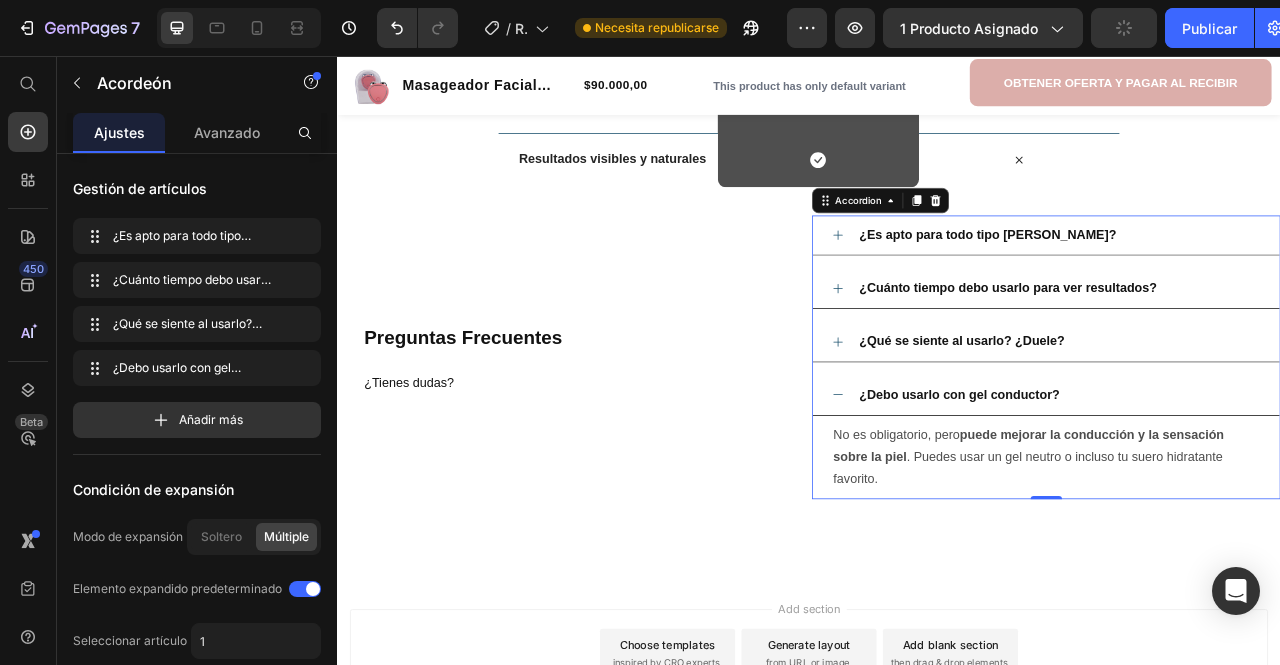 click 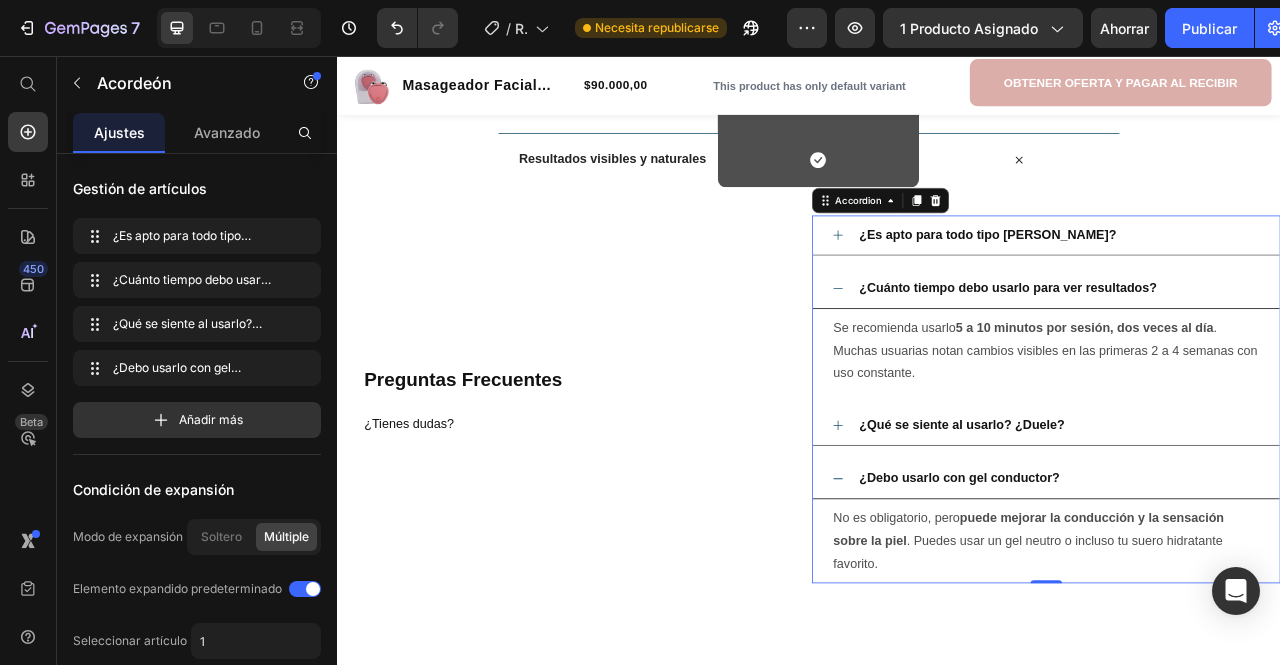 click 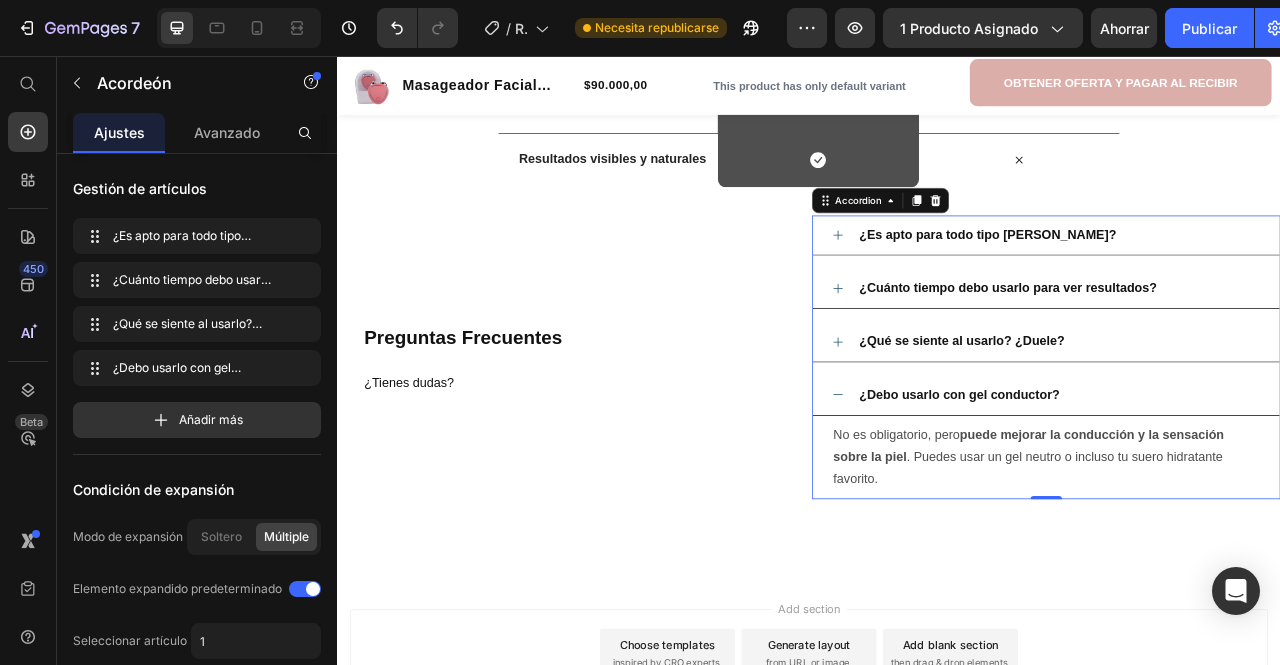 click 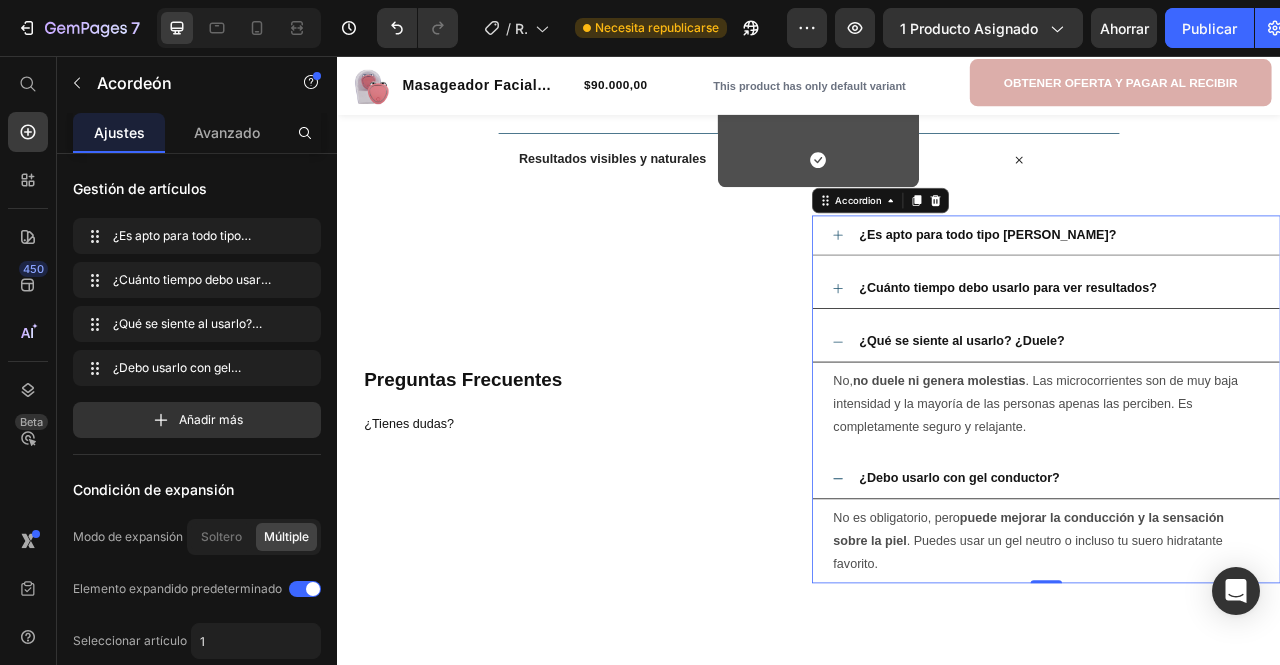 click 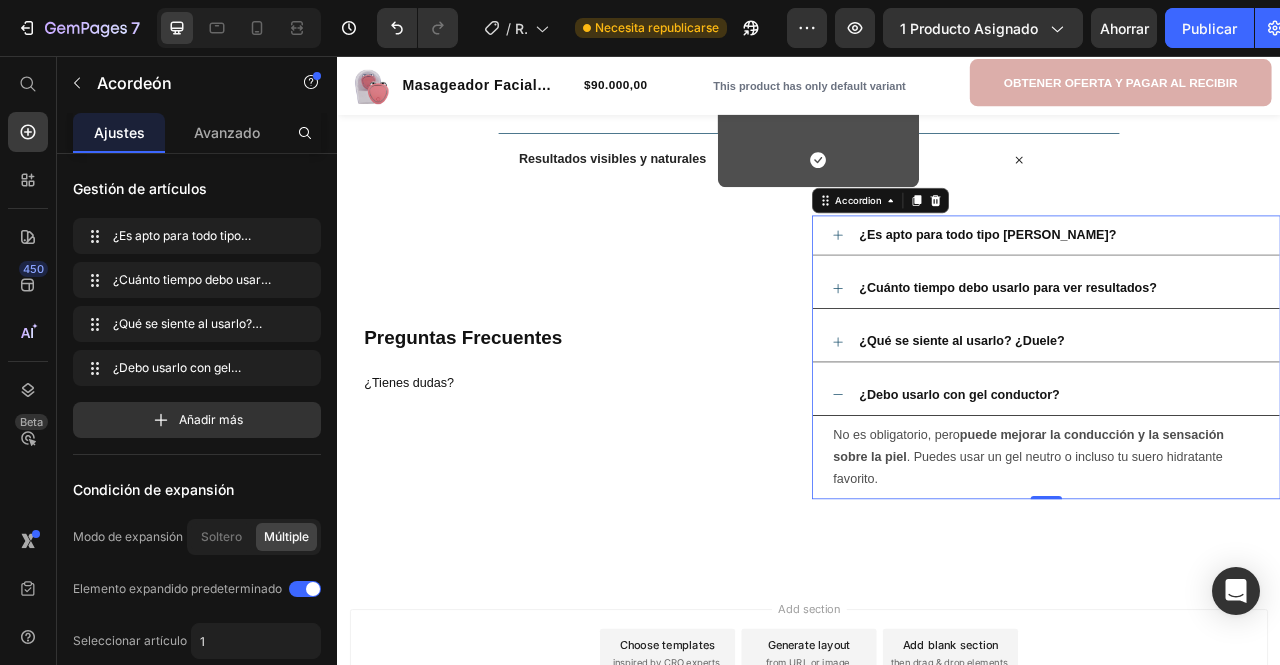click on "¿Debo usarlo con gel conductor?" at bounding box center (1239, 488) 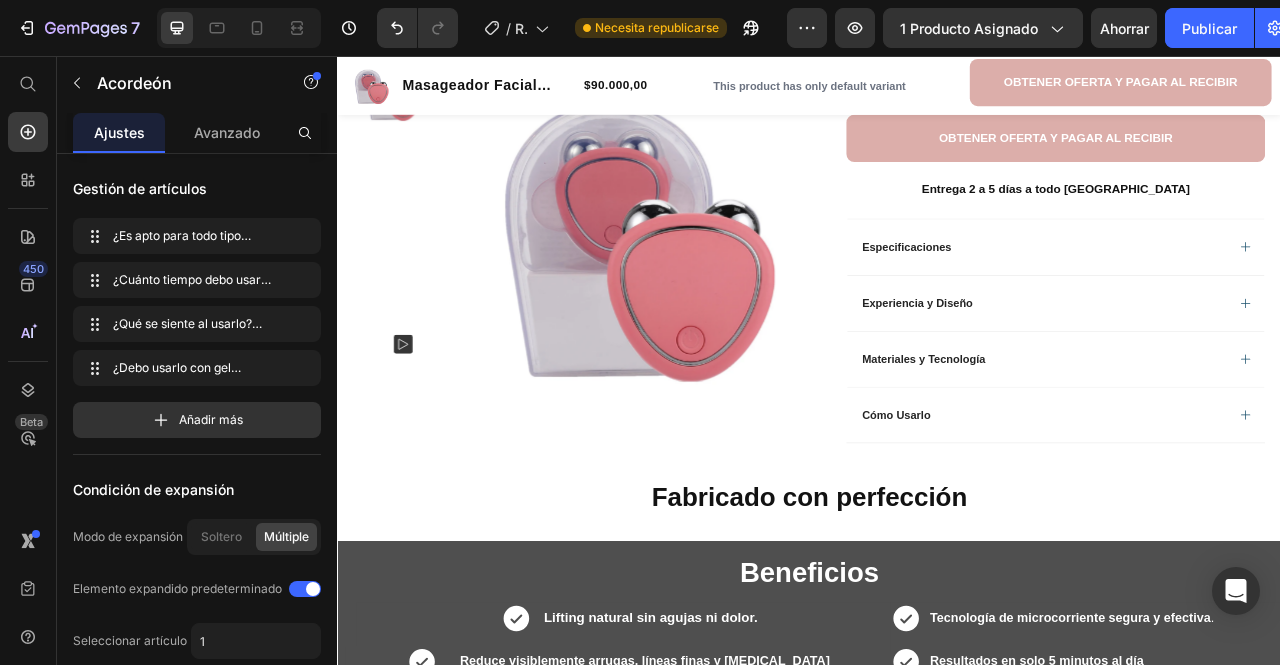 scroll, scrollTop: 431, scrollLeft: 0, axis: vertical 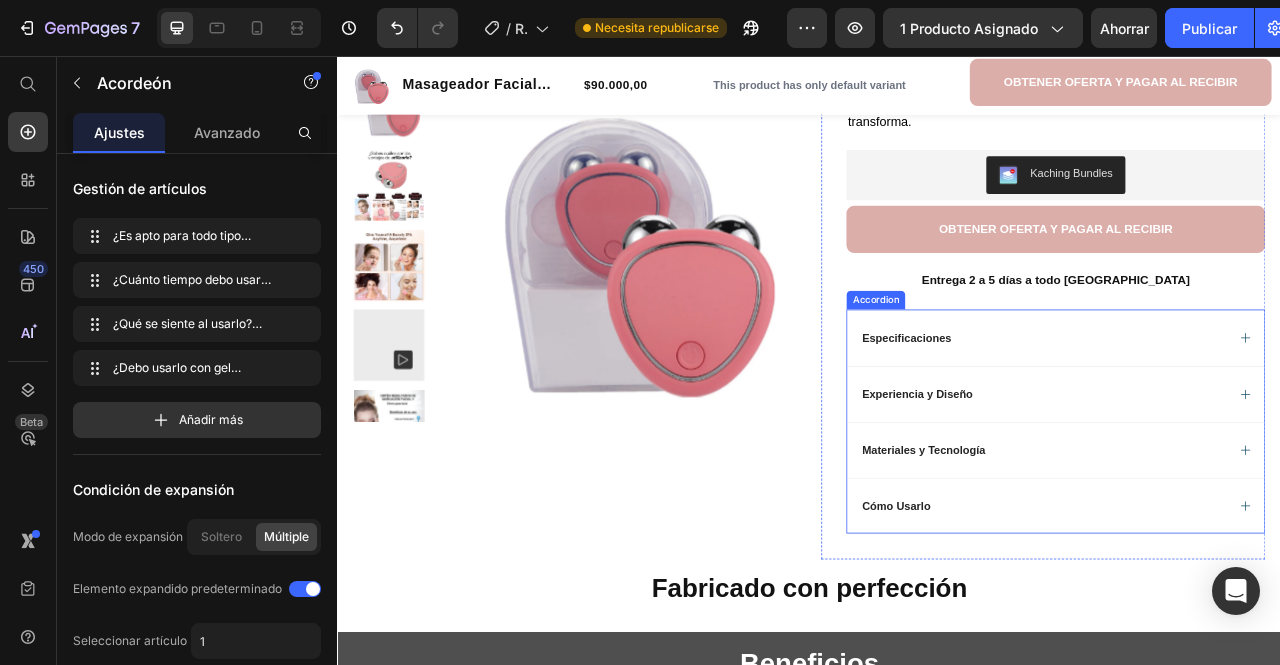 click 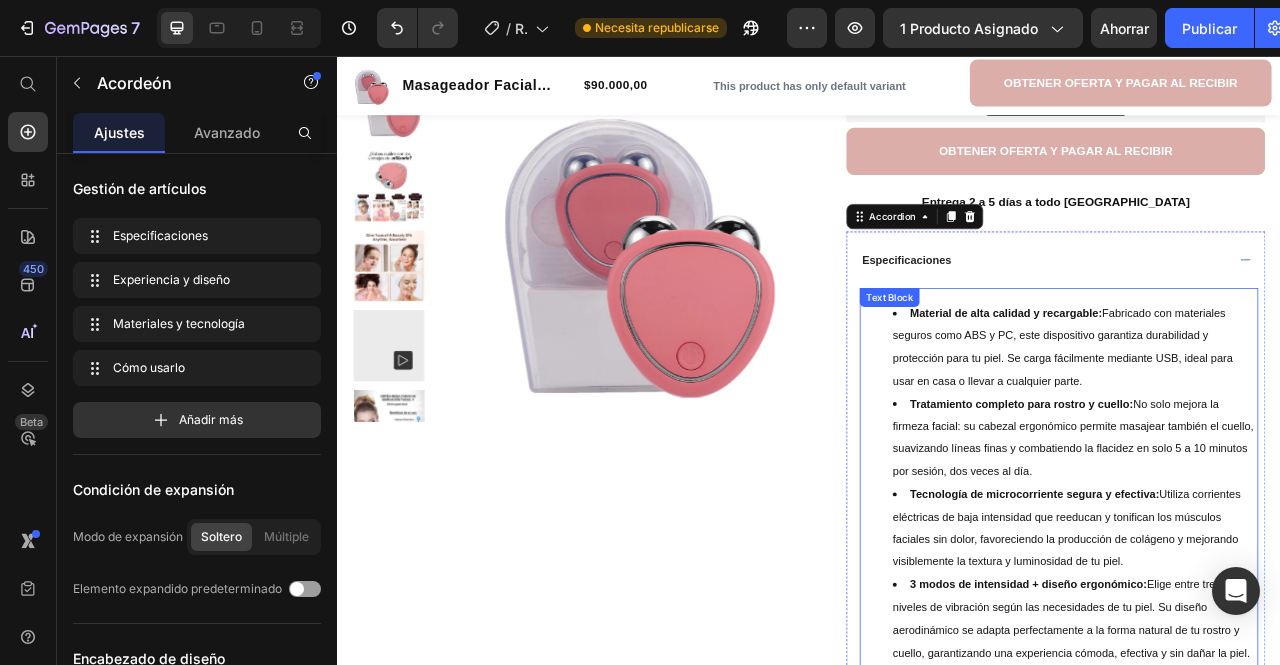 scroll, scrollTop: 631, scrollLeft: 0, axis: vertical 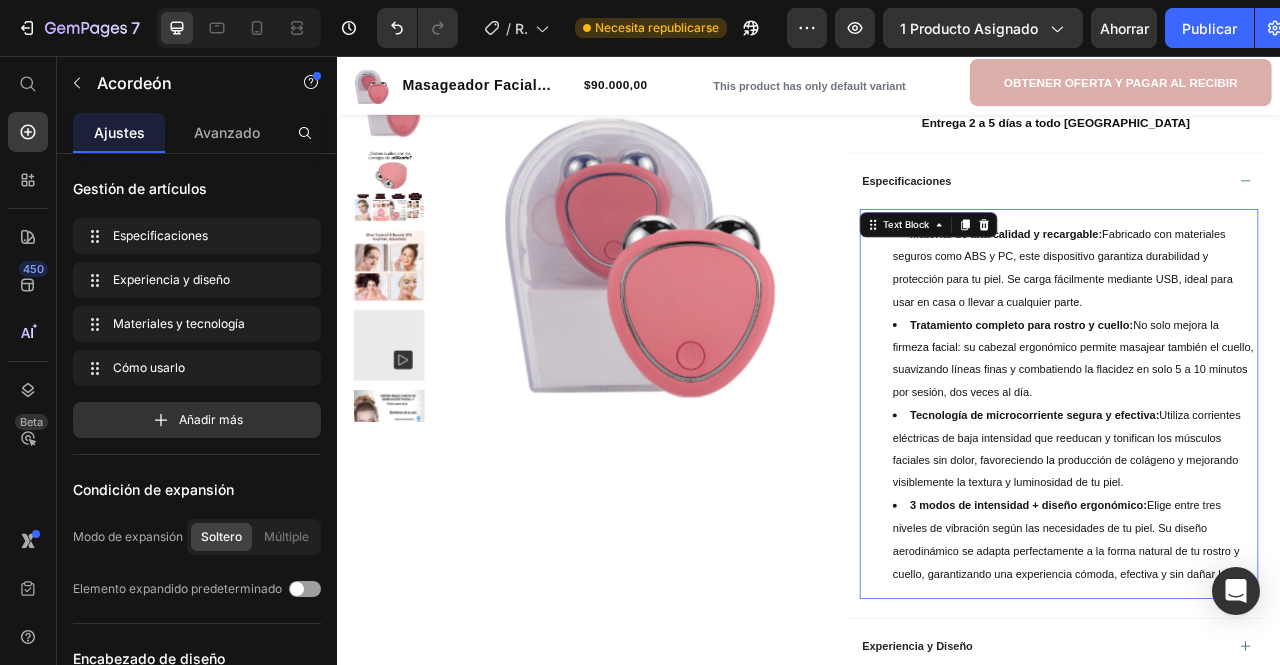 click on "Material de alta calidad y recargable:  Fabricado con materiales seguros como ABS y PC, este dispositivo garantiza durabilidad y protección para tu piel. Se carga fácilmente mediante USB, ideal para usar en casa o llevar a cualquier parte." at bounding box center [1274, 326] 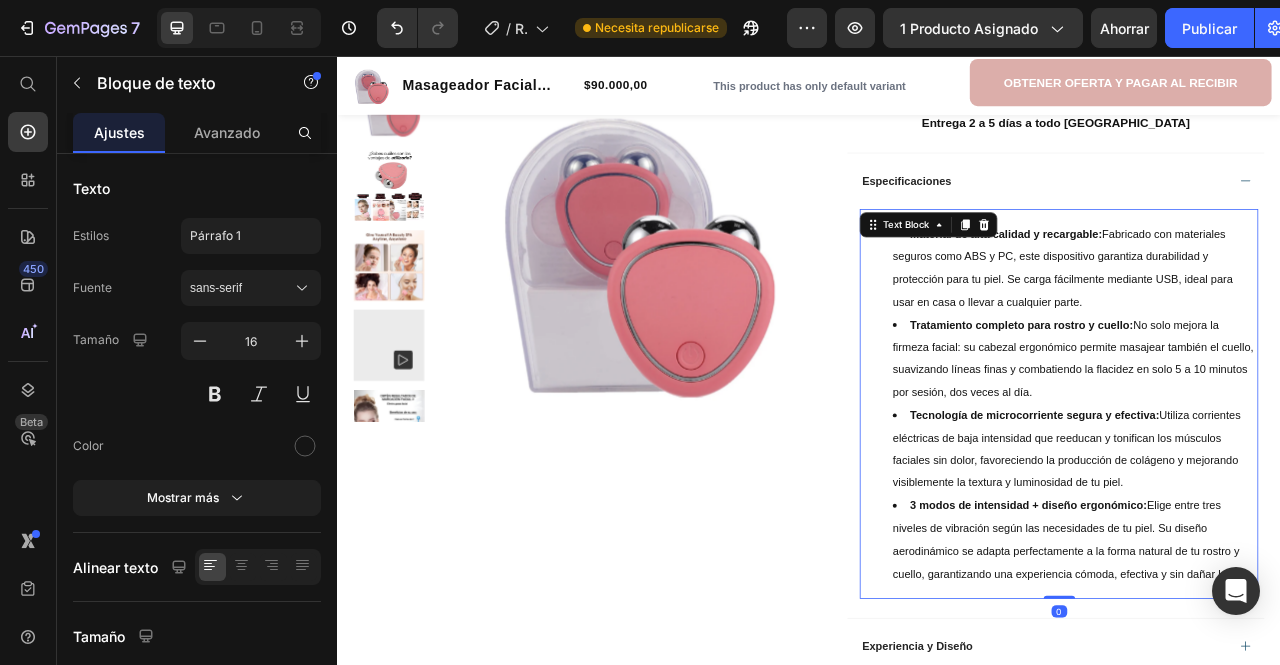click on "Material de alta calidad y recargable:  Fabricado con materiales seguros como ABS y PC, este dispositivo garantiza durabilidad y protección para tu piel. Se carga fácilmente mediante USB, ideal para usar en casa o llevar a cualquier parte." at bounding box center [1274, 326] 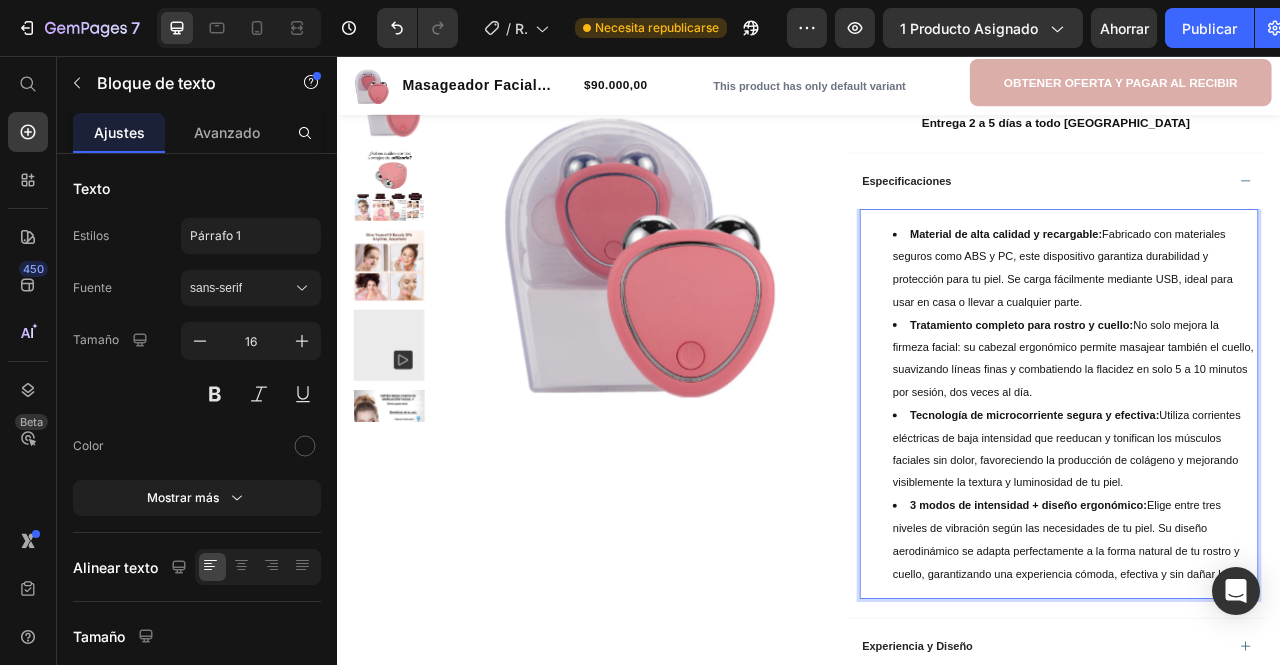 click on "Material de alta calidad y recargable:  Fabricado con materiales seguros como ABS y PC, este dispositivo garantiza durabilidad y protección para tu piel. Se carga fácilmente mediante USB, ideal para usar en casa o llevar a cualquier parte." at bounding box center [1274, 326] 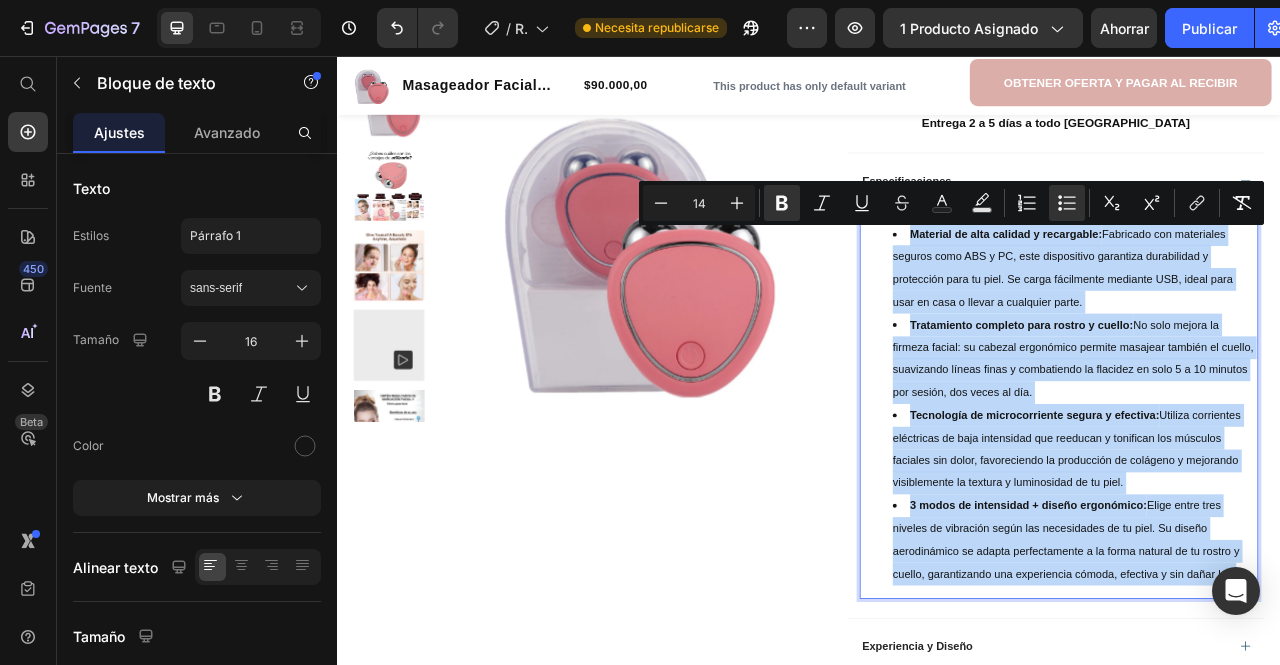 drag, startPoint x: 1054, startPoint y: 276, endPoint x: 1564, endPoint y: 626, distance: 618.5467 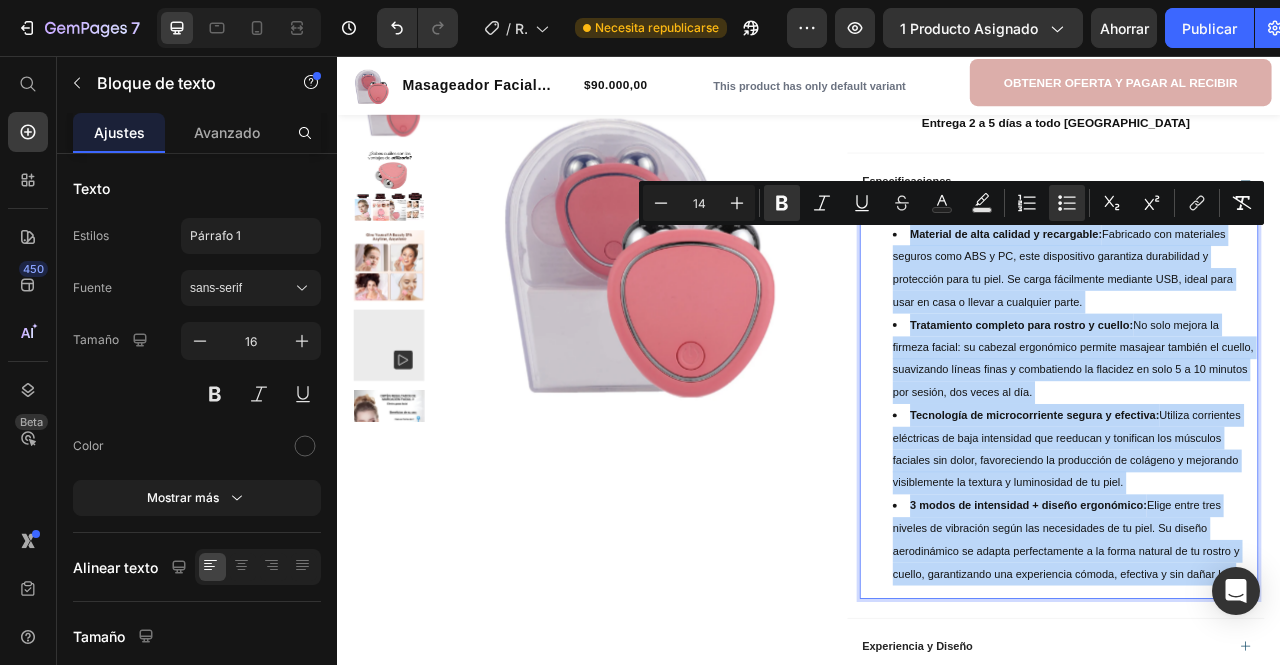 copy on "Material de alta calidad y recargable:  Fabricado con materiales seguros como ABS y PC, este dispositivo garantiza durabilidad y protección para tu piel. Se carga fácilmente mediante USB, ideal para usar en casa o llevar a cualquier parte. Tratamiento completo para rostro y cuello: No solo mejora la firmeza facial: su cabezal ergonómico permite masajear también el cuello, suavizando líneas finas y combatiendo la flacidez en solo 5 a 10 minutos por sesión, dos veces al día. Tecnología de microcorriente segura y efectiva: Utiliza corrientes eléctricas de baja intensidad que reeducan y tonifican los músculos faciales sin dolor, favoreciendo la producción de colágeno y mejorando visiblemente la textura y luminosidad de tu piel. 3 modos de intensidad + diseño ergonómico:  Elige entre tres niveles de vibración según las necesidades de tu piel. Su diseño aerodinámico se adapta perfectamente a la forma natural de tu rostro y cuello, garantizando una experiencia cómoda, efectiva y sin dañar la p" 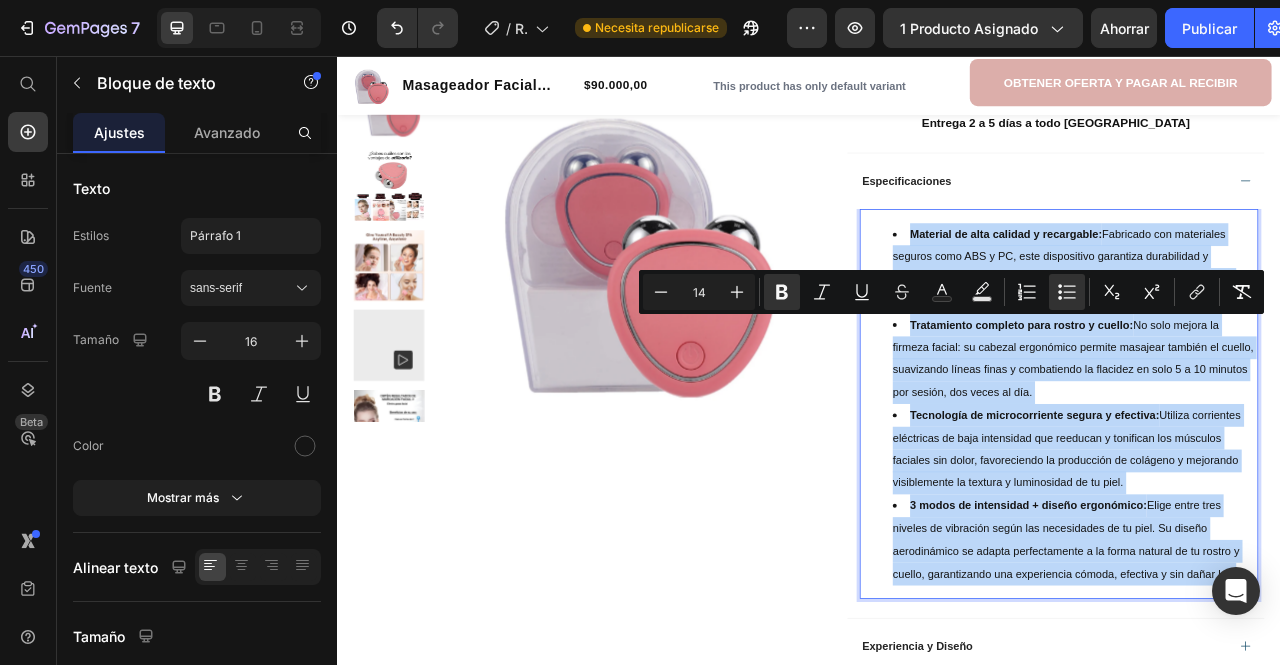 scroll, scrollTop: 431, scrollLeft: 0, axis: vertical 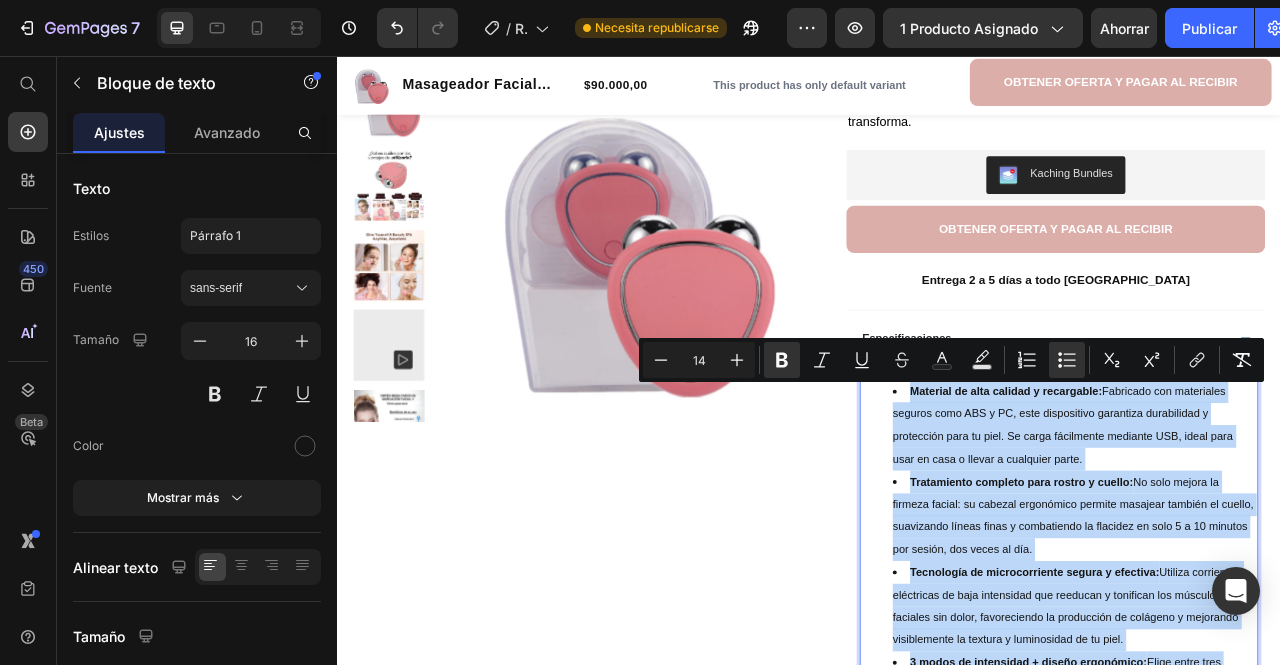 click on "Material de alta calidad y recargable:  Fabricado con materiales seguros como ABS y PC, este dispositivo garantiza durabilidad y protección para tu piel. Se carga fácilmente mediante USB, ideal para usar en casa o llevar a cualquier parte." at bounding box center [1274, 526] 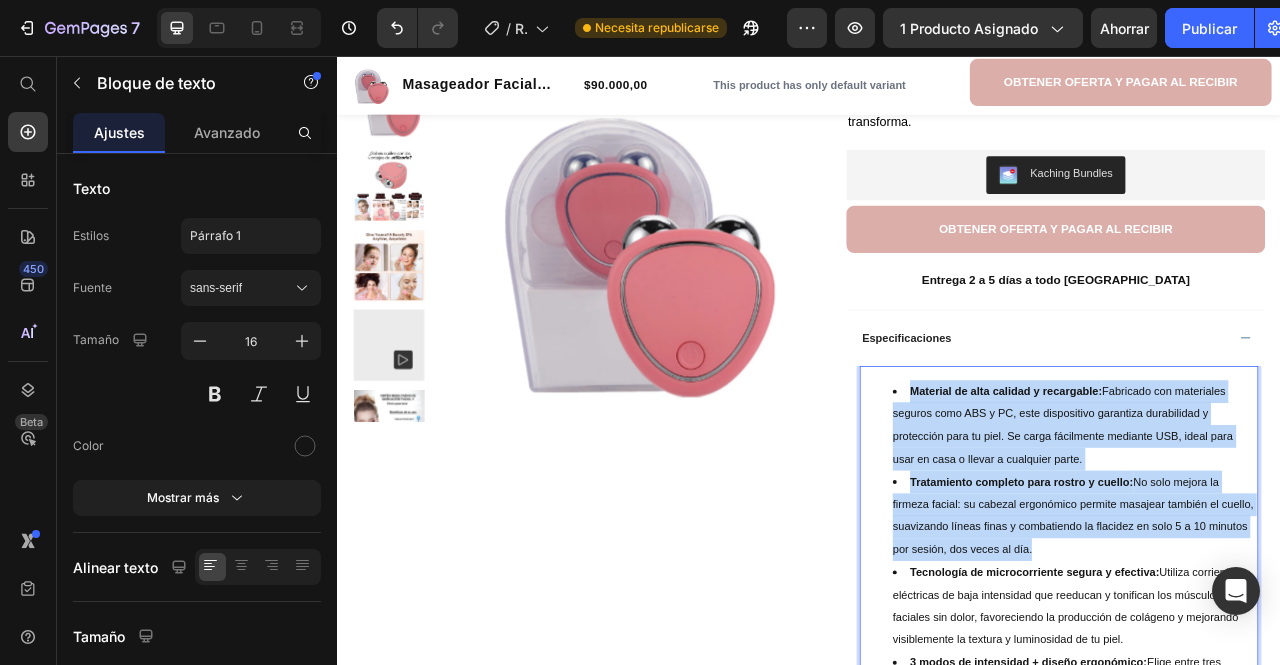 drag, startPoint x: 1083, startPoint y: 484, endPoint x: 1293, endPoint y: 682, distance: 288.62433 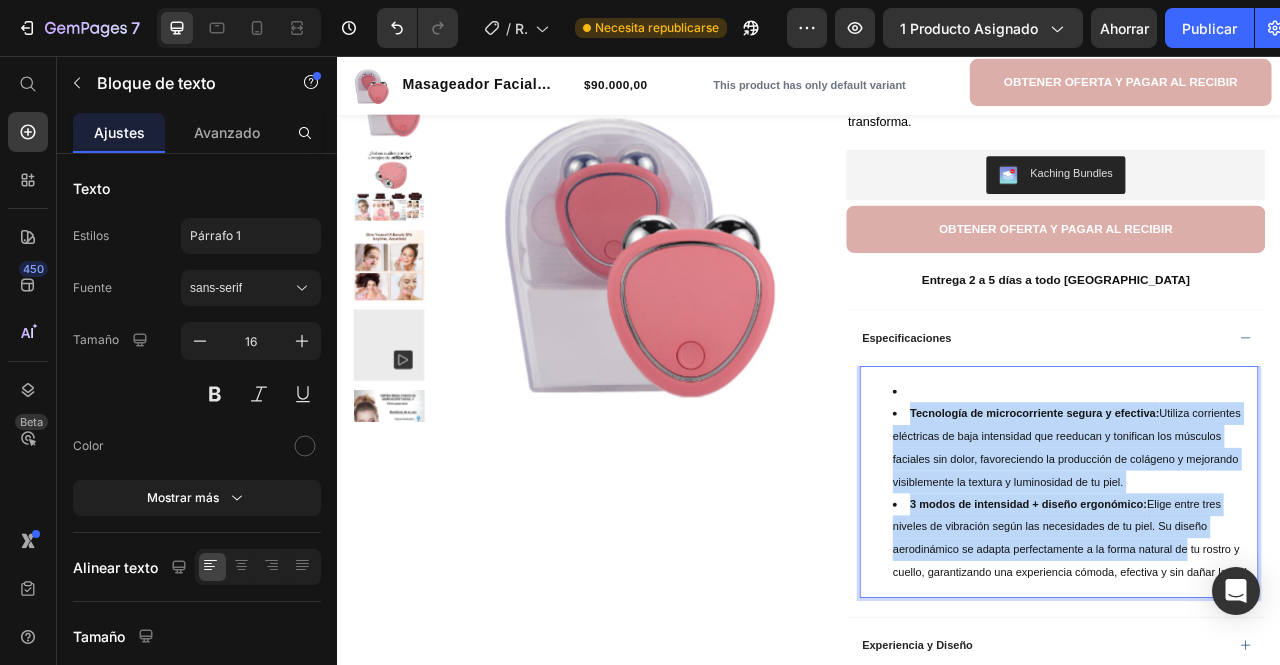 drag, startPoint x: 1055, startPoint y: 504, endPoint x: 1411, endPoint y: 685, distance: 399.37076 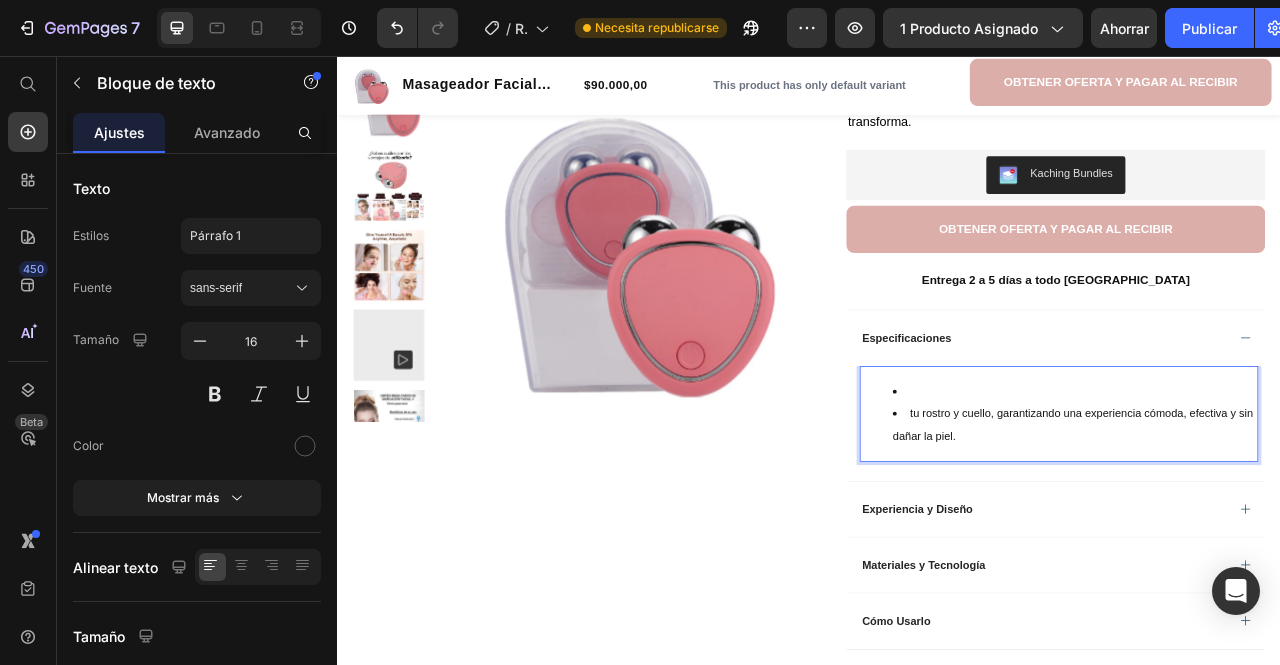 click at bounding box center (1274, 483) 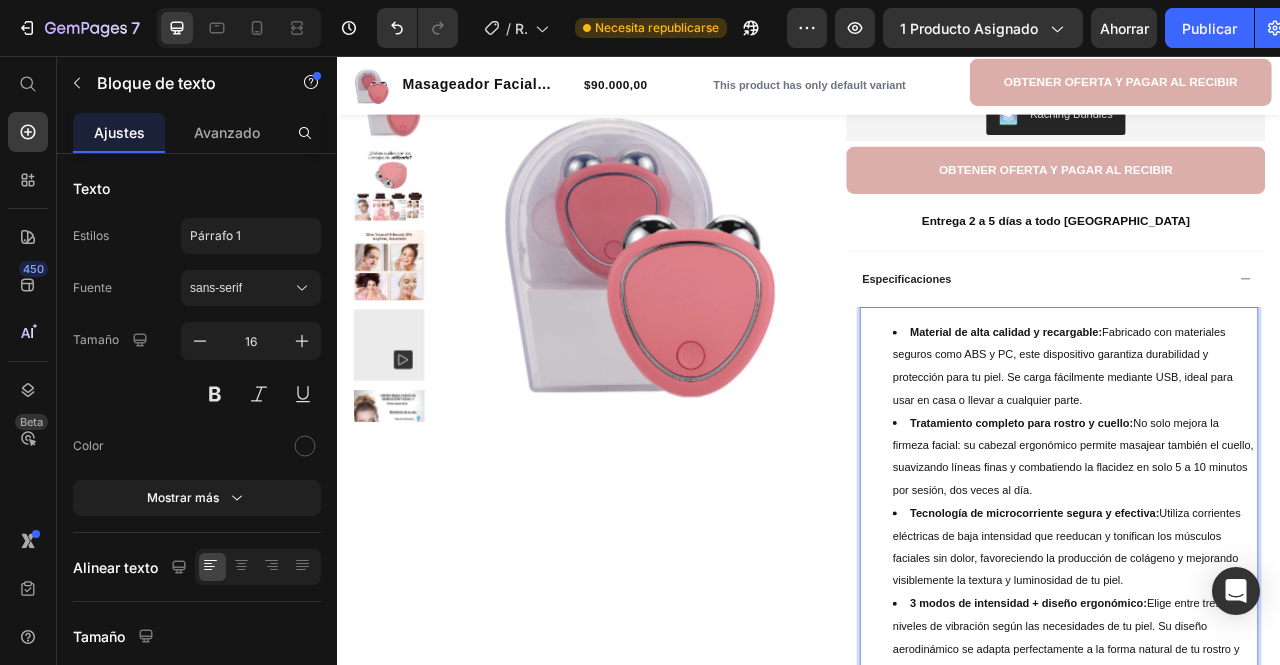 scroll, scrollTop: 550, scrollLeft: 0, axis: vertical 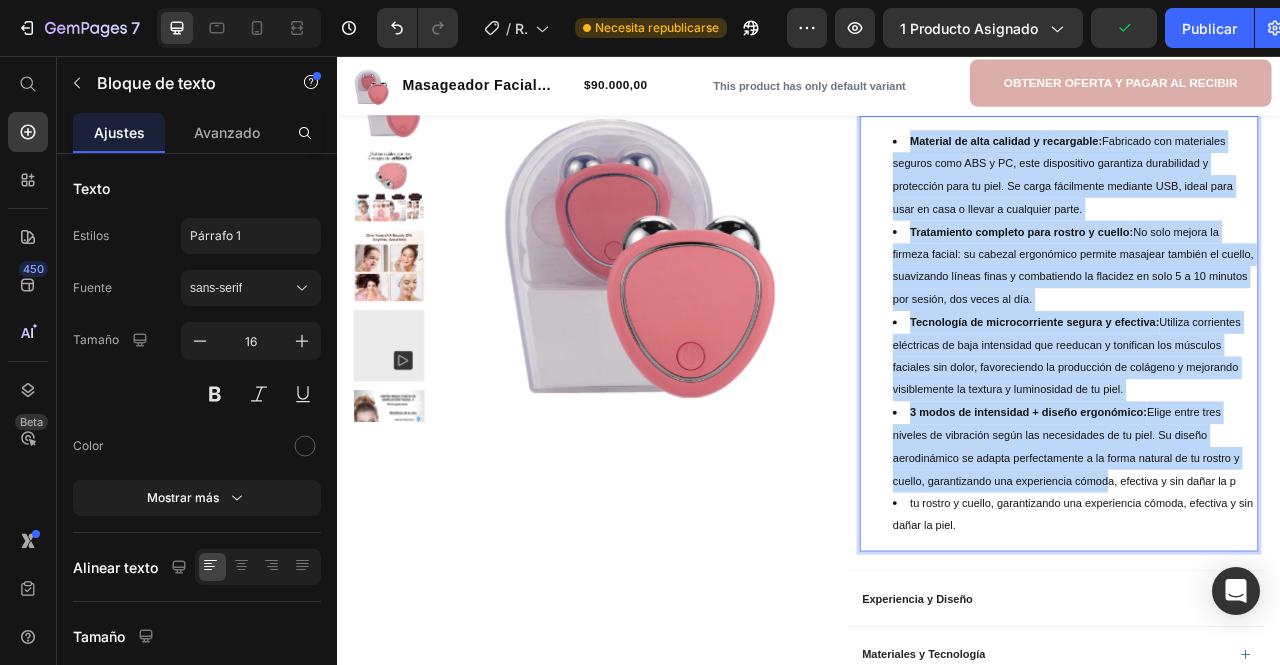 drag, startPoint x: 1040, startPoint y: 363, endPoint x: 1310, endPoint y: 592, distance: 354.0353 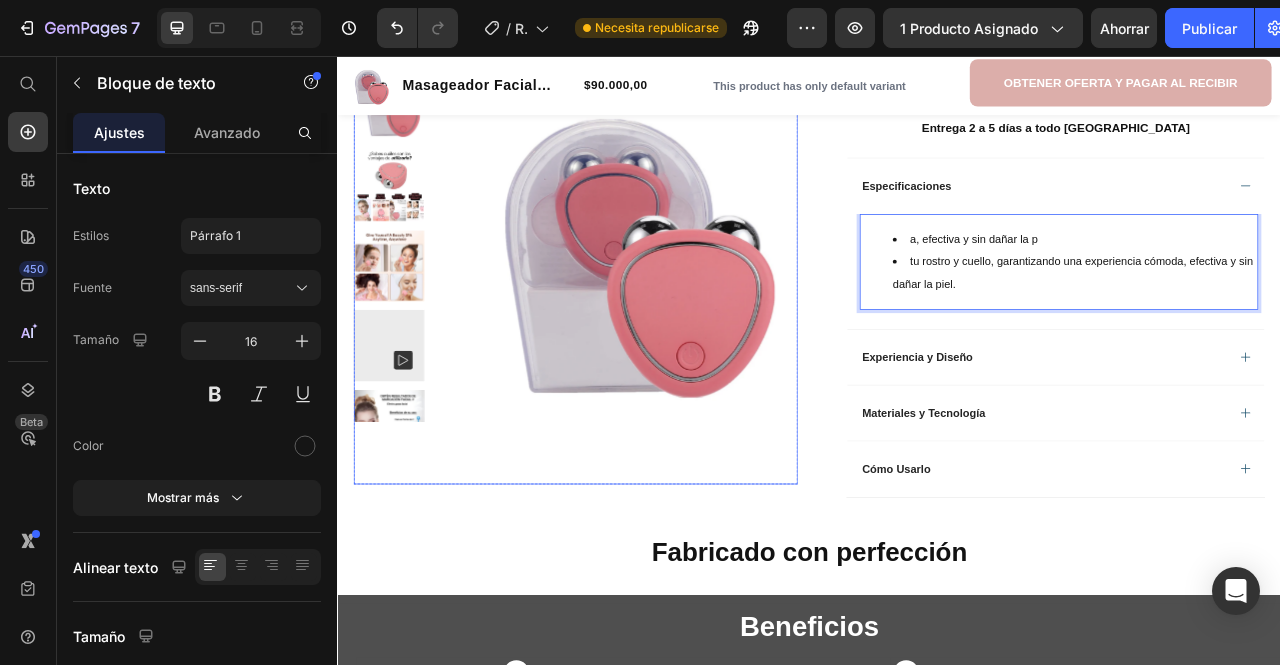 scroll, scrollTop: 550, scrollLeft: 0, axis: vertical 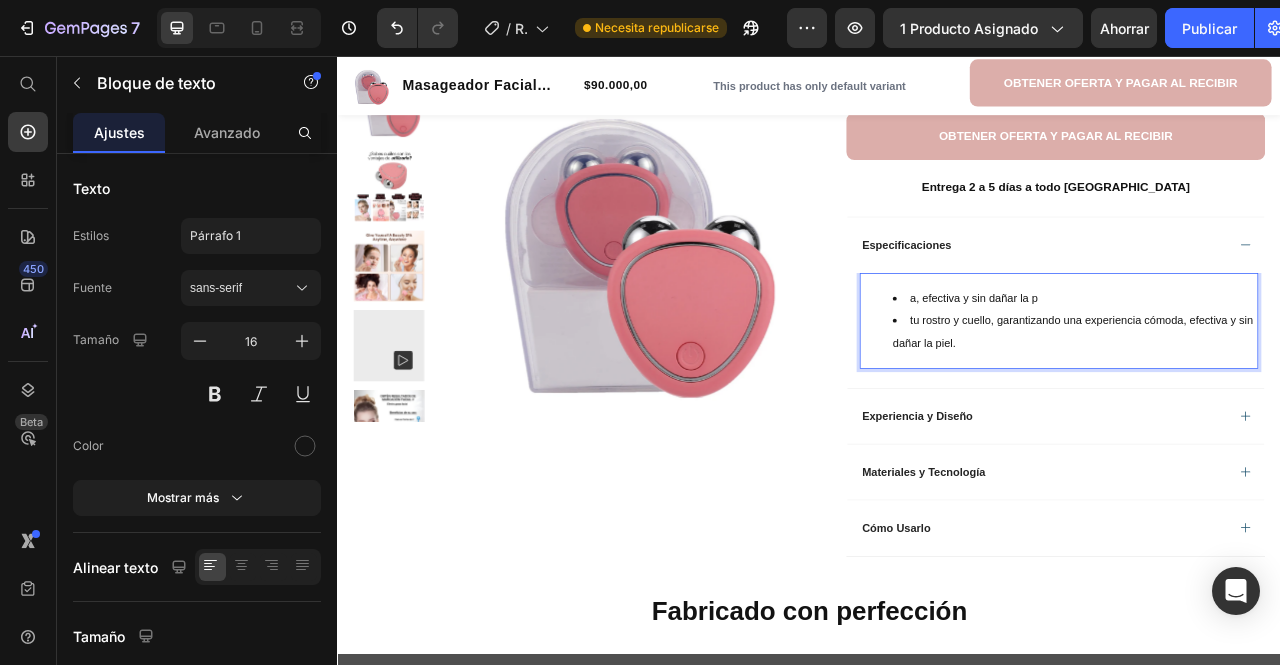 click on "a, efectiva y sin dañar la p  tu rostro y cuello, garantizando una experiencia cómoda, efectiva y sin dañar la piel." at bounding box center (1254, 393) 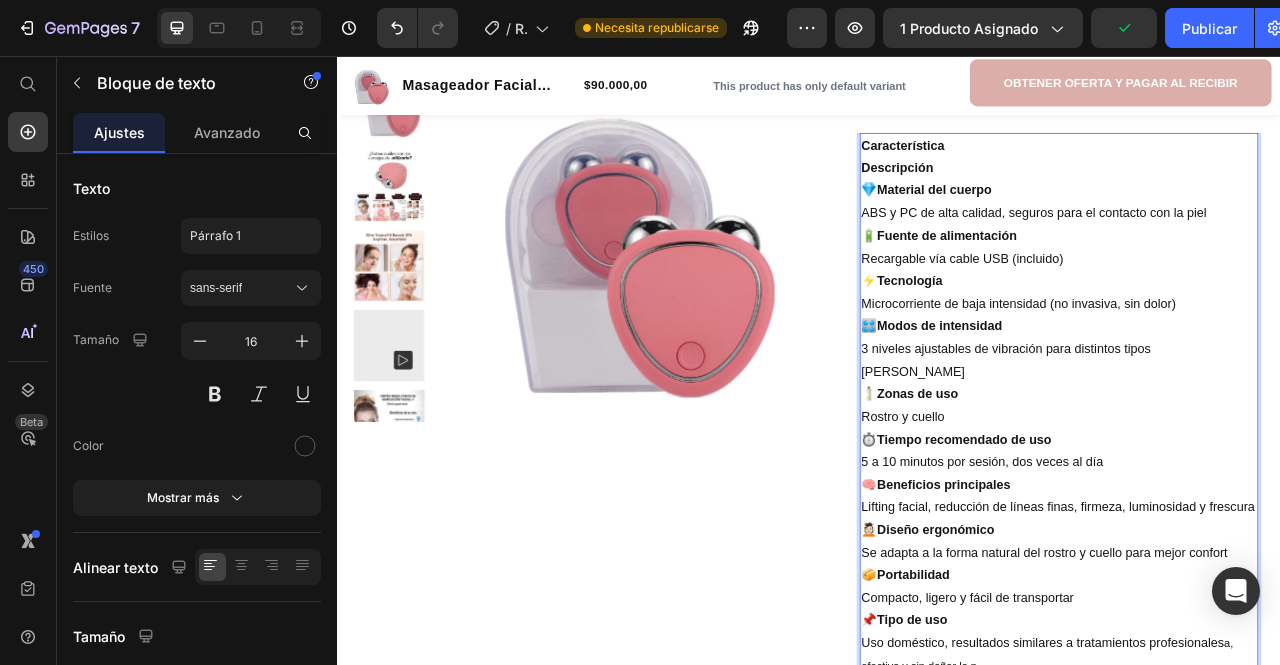 scroll, scrollTop: 729, scrollLeft: 0, axis: vertical 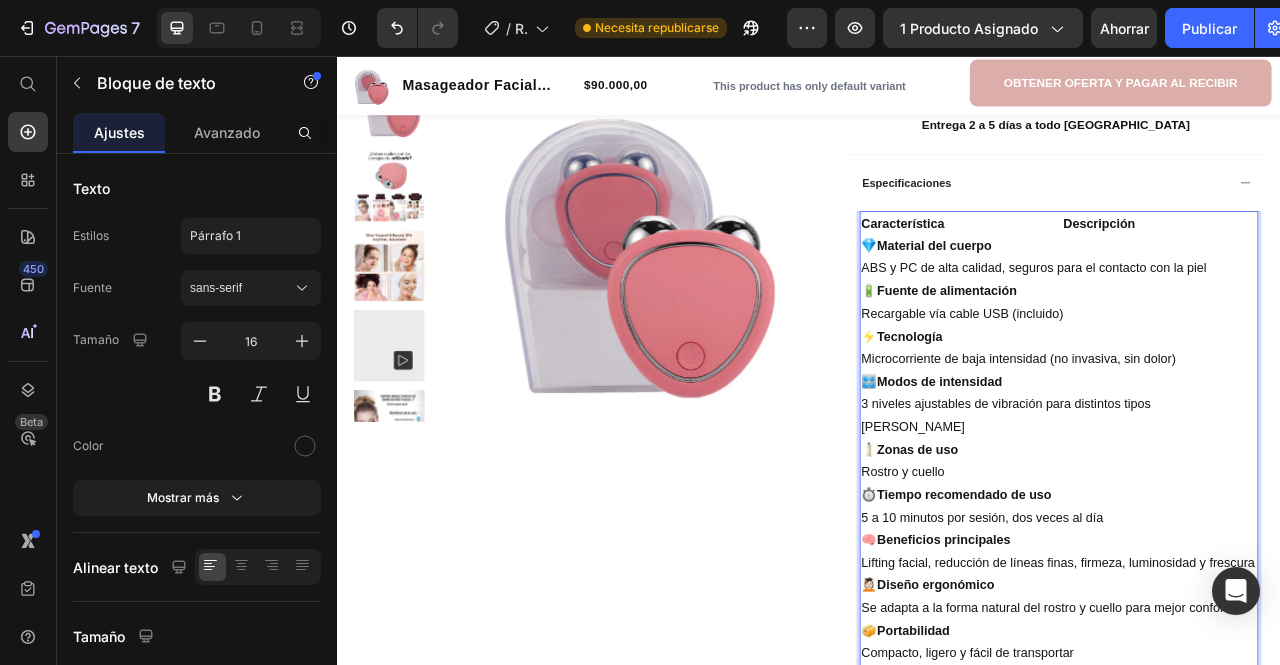 click on "Característica                                  Descripción" at bounding box center [1254, 269] 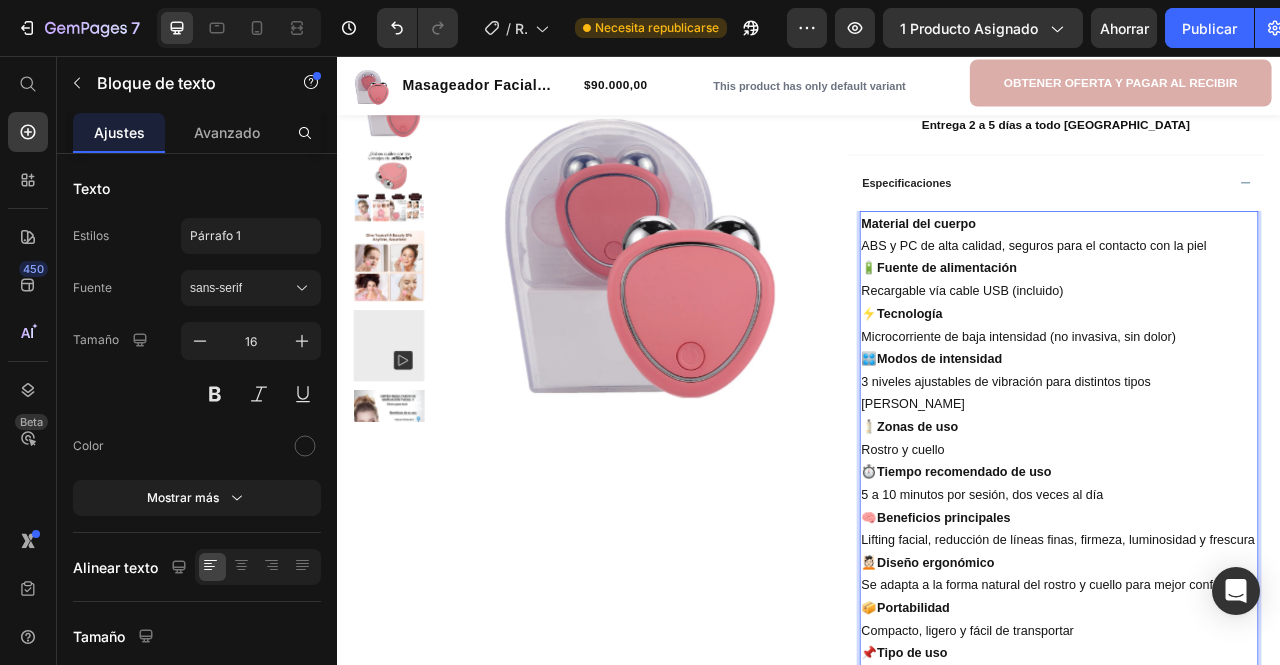 click on "ABS y PC de alta calidad, seguros para el contacto con la piel" at bounding box center [1254, 297] 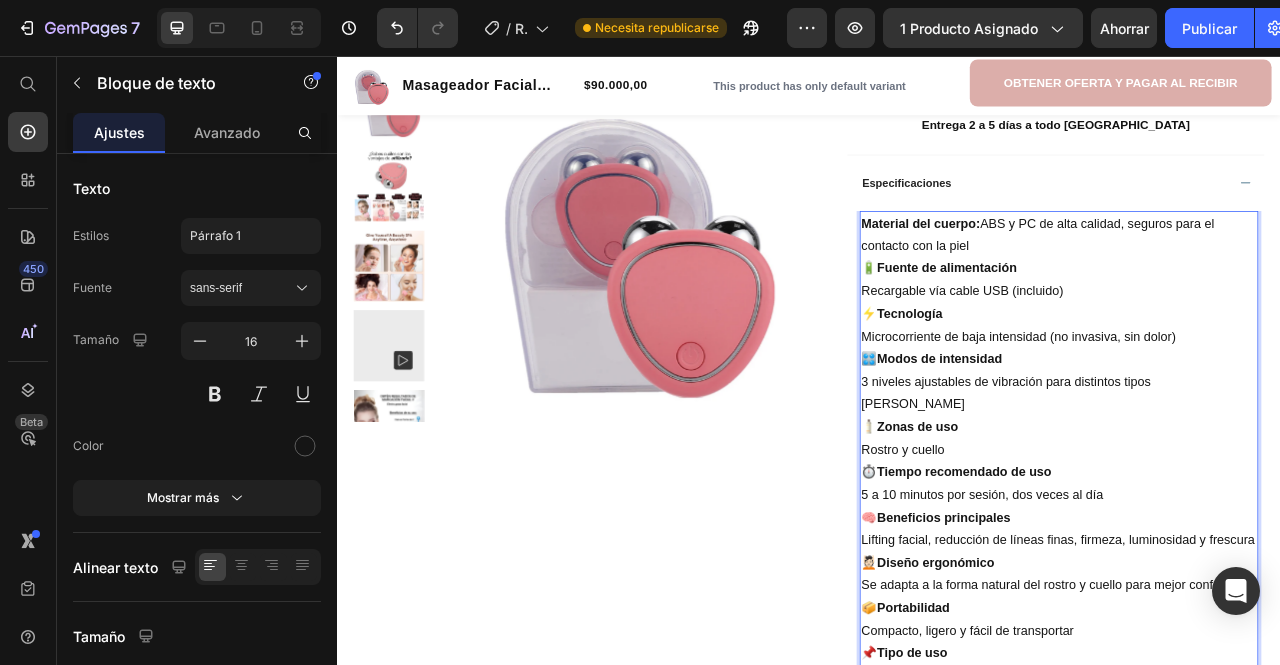 click on "Material del cuerpo:  ABS y PC de alta calidad, seguros para el contacto con la piel" at bounding box center [1254, 284] 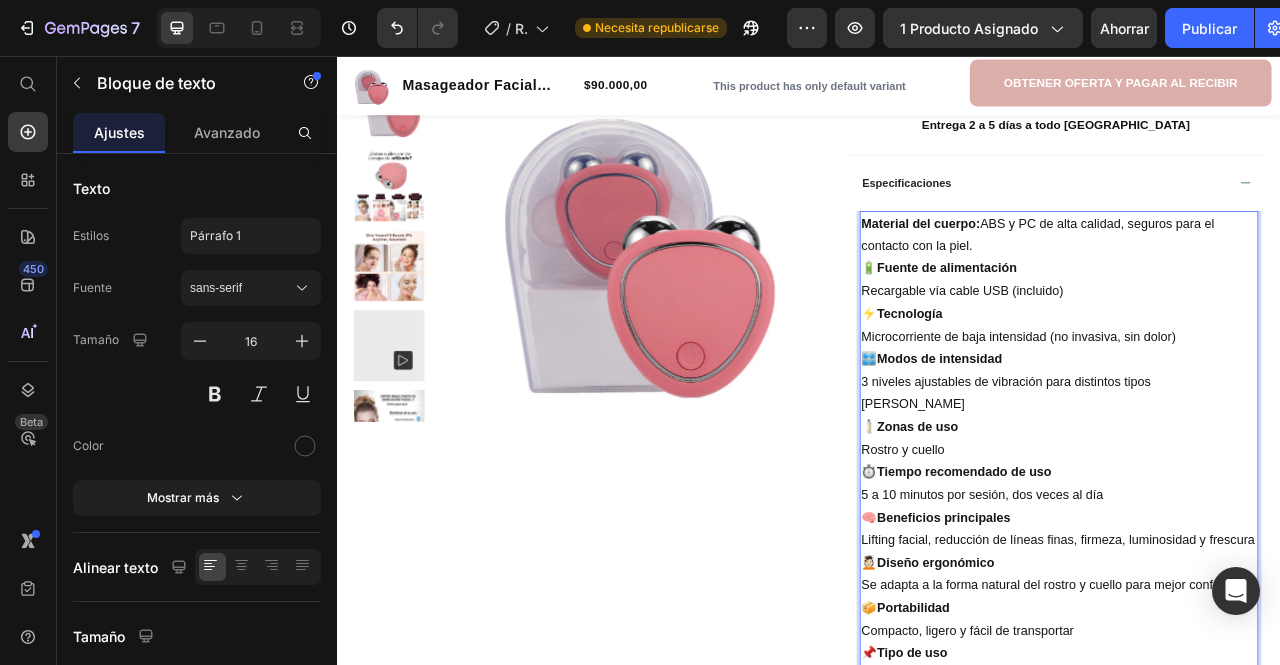 click on "Recargable vía cable USB (incluido)" at bounding box center [1254, 355] 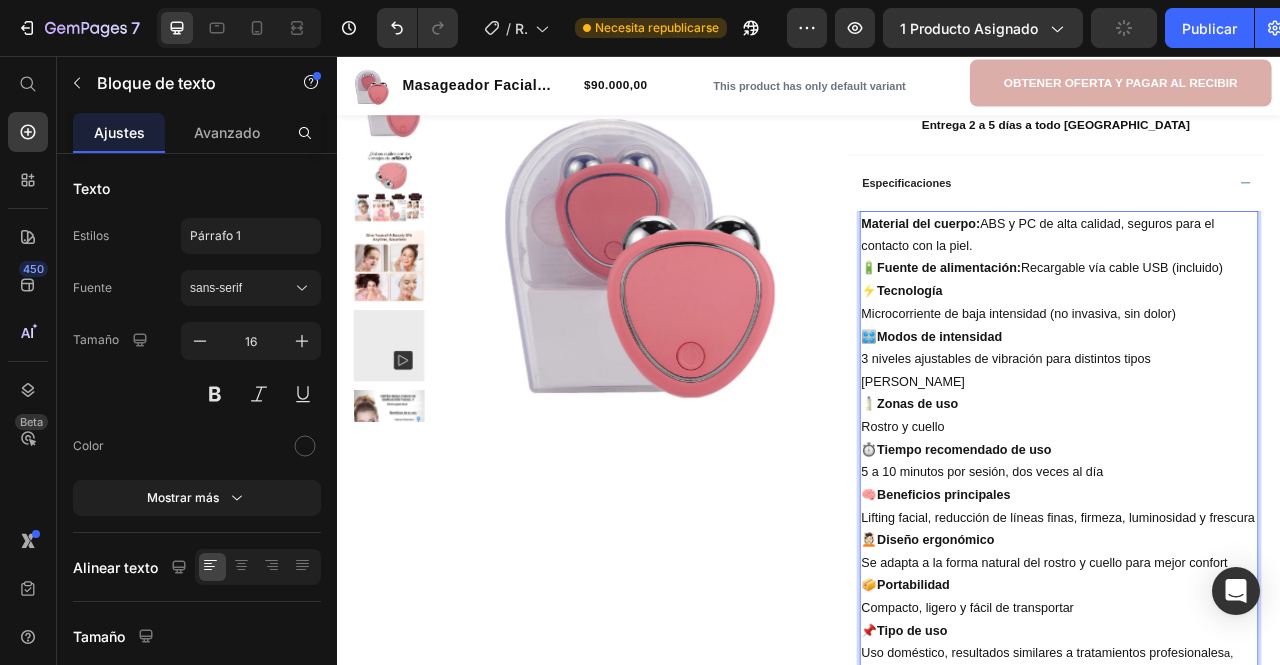 click on "🔋  Fuente de alimentación:  Recargable vía cable USB (incluido)" at bounding box center [1254, 326] 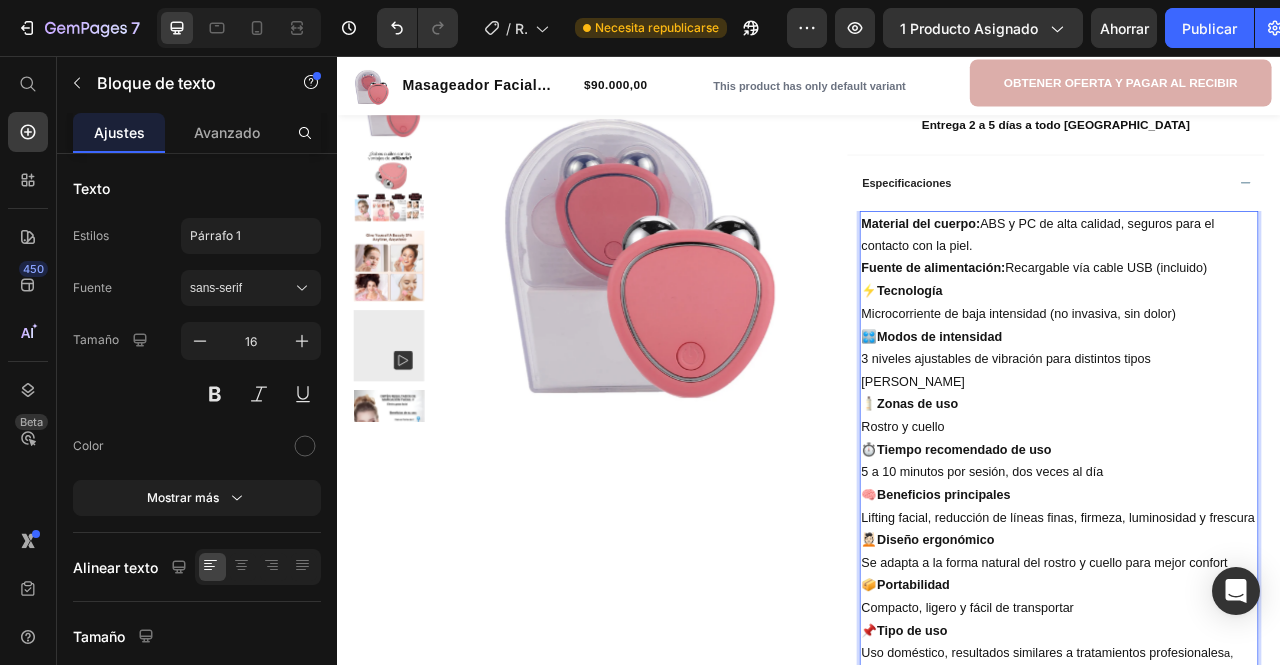 click on "Fuente de alimentación:" at bounding box center (1094, 325) 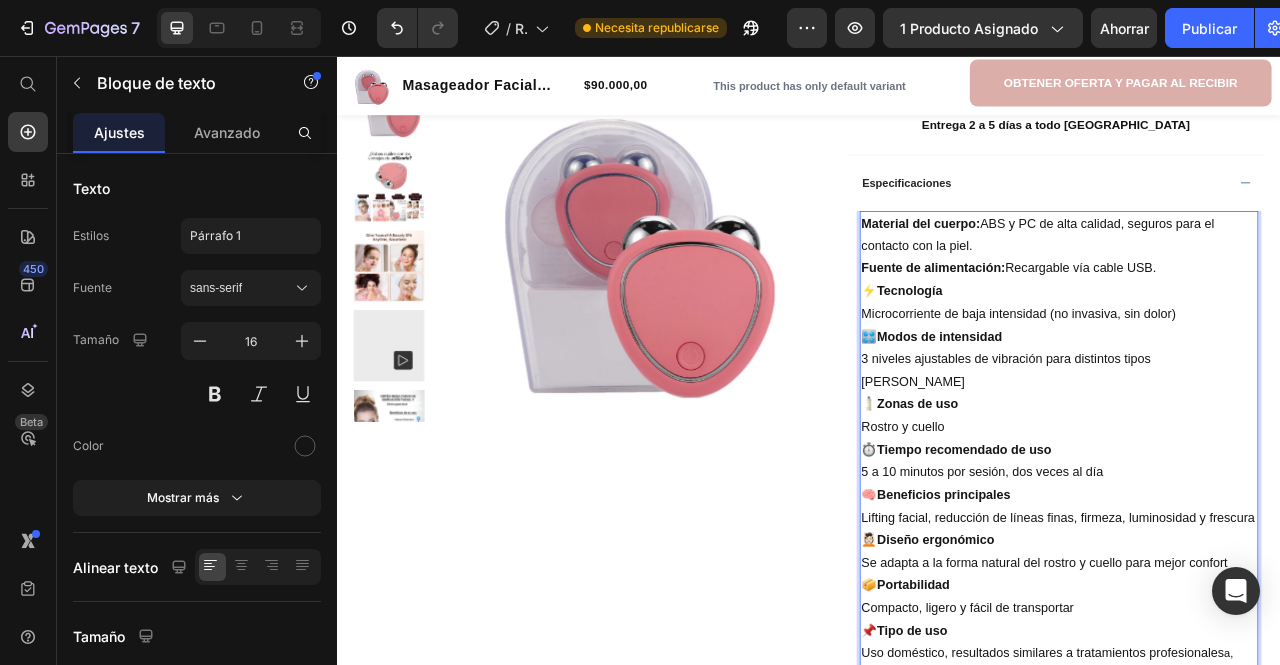 click on "Tecnología" at bounding box center (1064, 354) 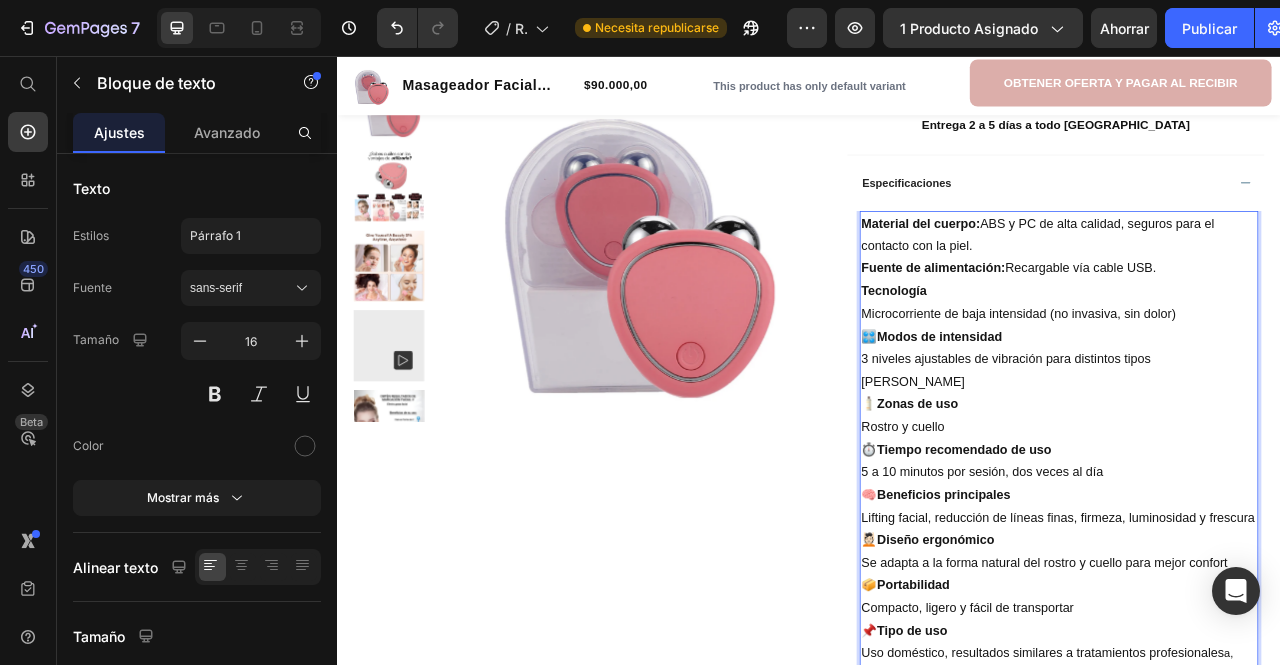 click on "Microcorriente de baja intensidad (no invasiva, sin dolor)" at bounding box center (1254, 384) 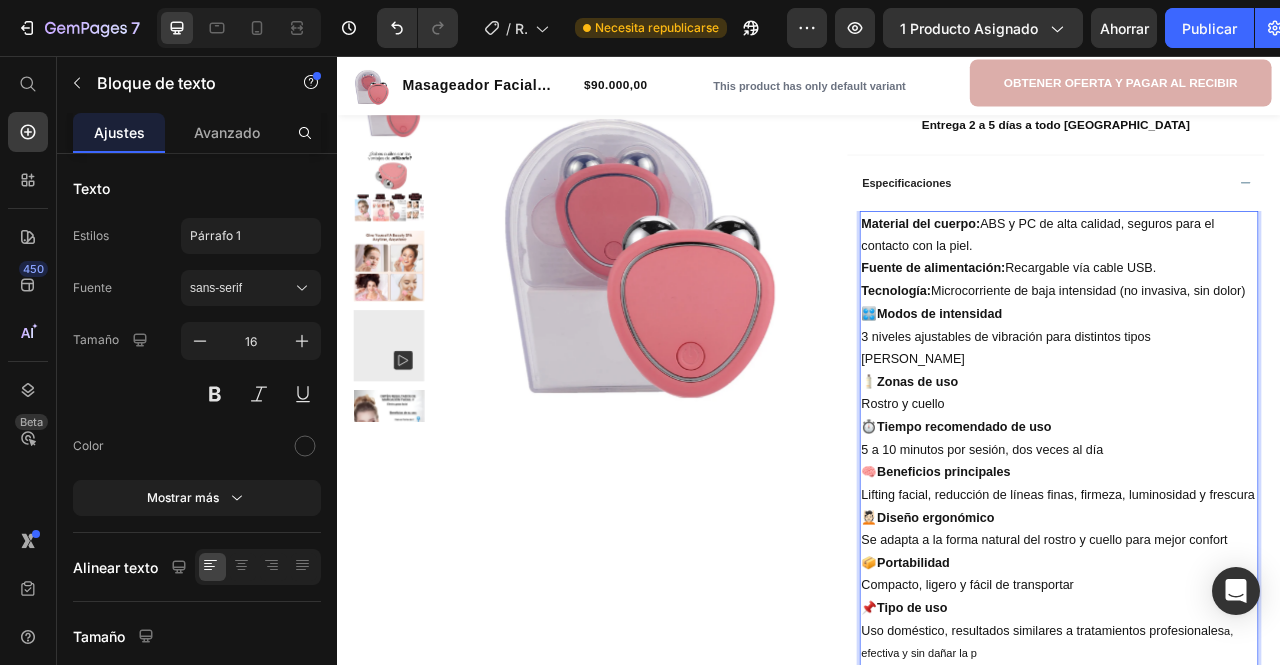click on "🎛️  Modos de intensidad" at bounding box center [1254, 384] 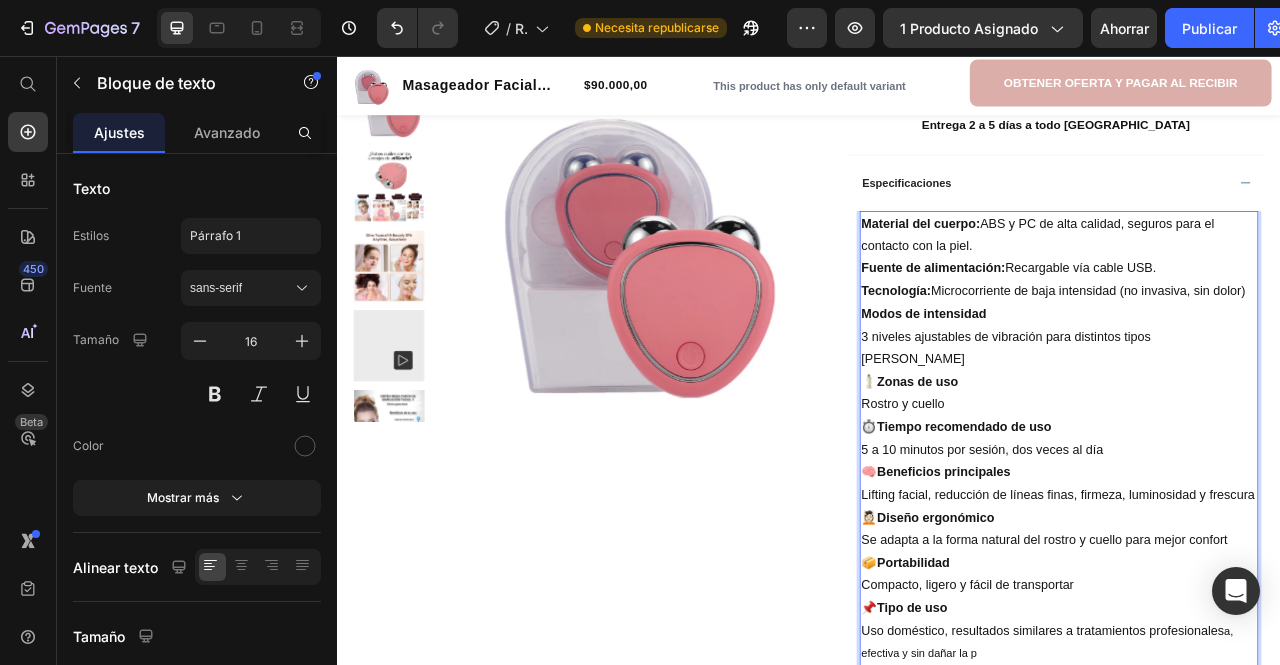 click on "Modos de intensidad" at bounding box center (1254, 384) 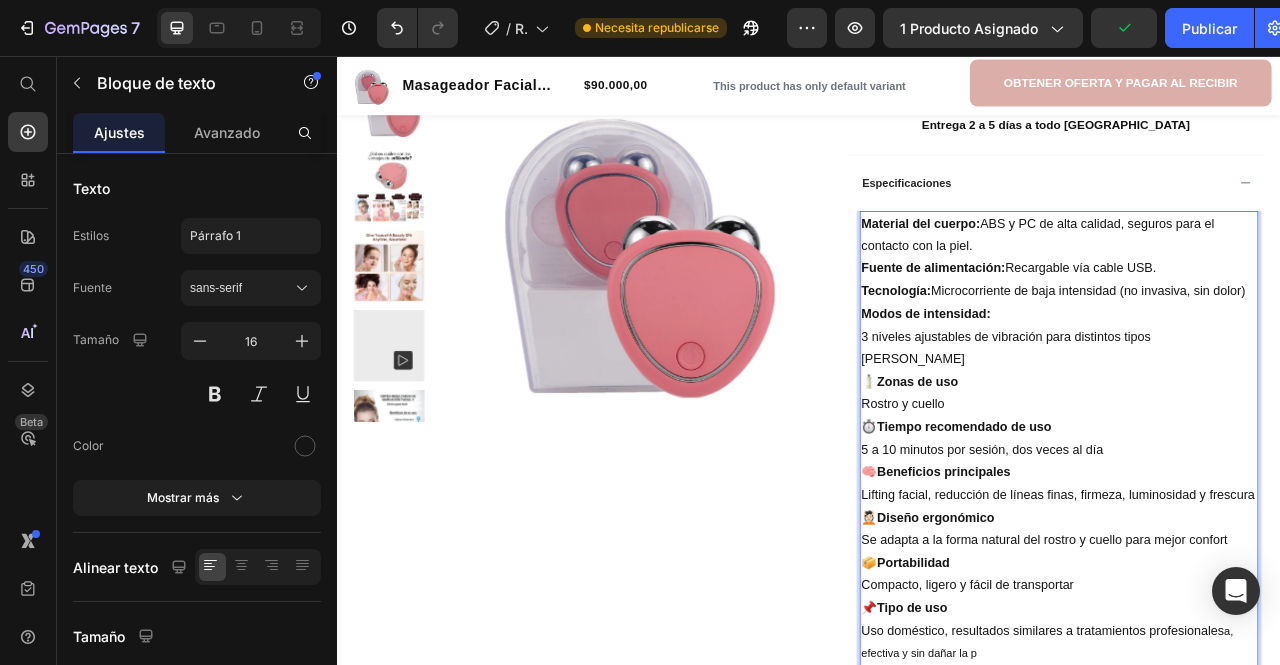 click on "3 niveles ajustables de vibración para distintos tipos de piel" at bounding box center (1254, 428) 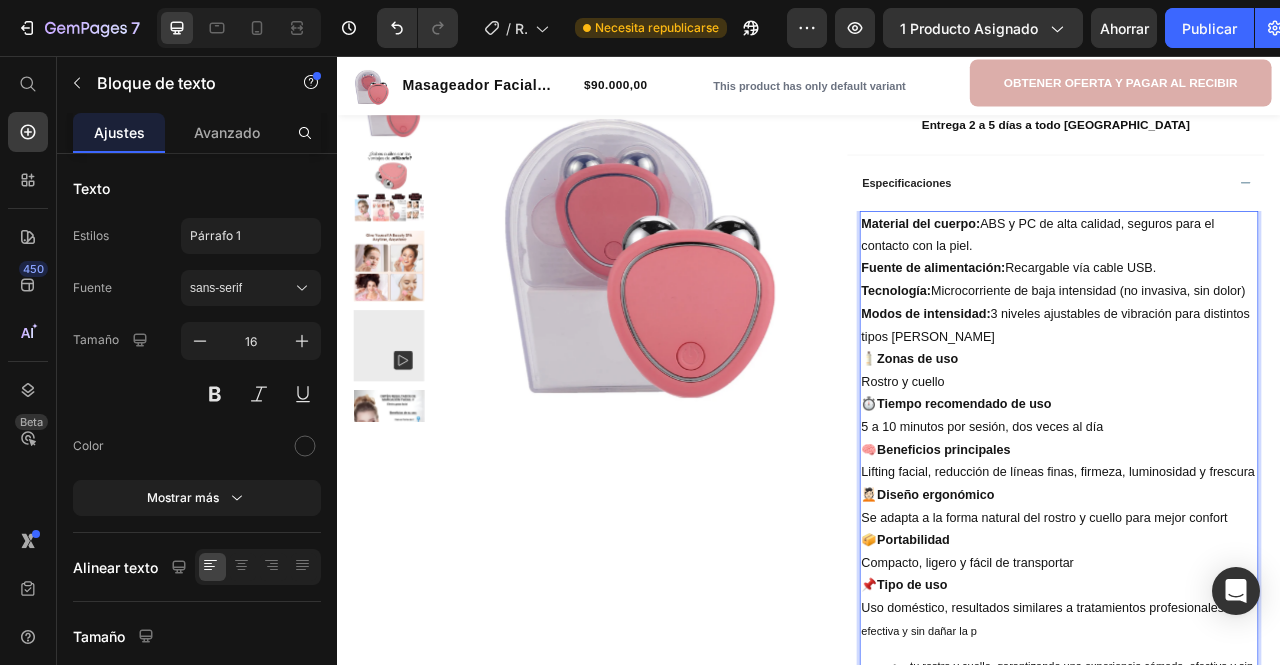 click on "Modos de intensidad:  3 niveles ajustables de vibración para distintos tipos de piel" at bounding box center (1254, 399) 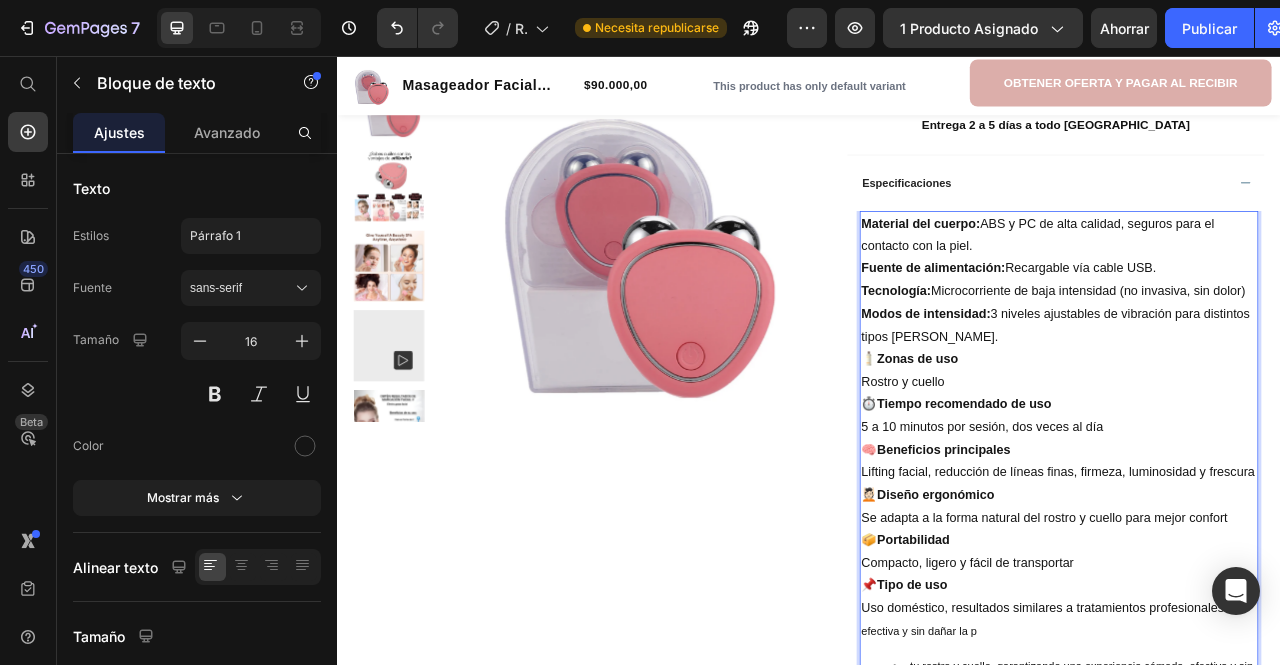 click on "Tecnología:  Microcorriente de baja intensidad (no invasiva, sin dolor)" at bounding box center [1254, 355] 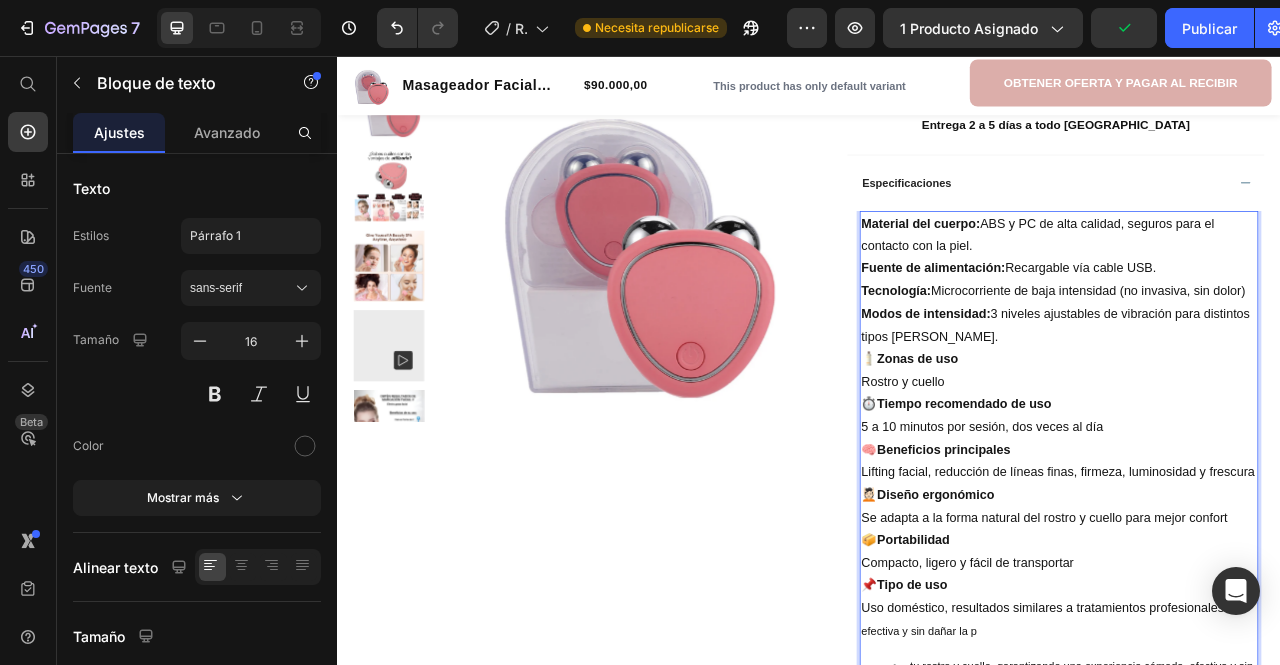 click on "🧴  Zonas de uso" at bounding box center [1254, 441] 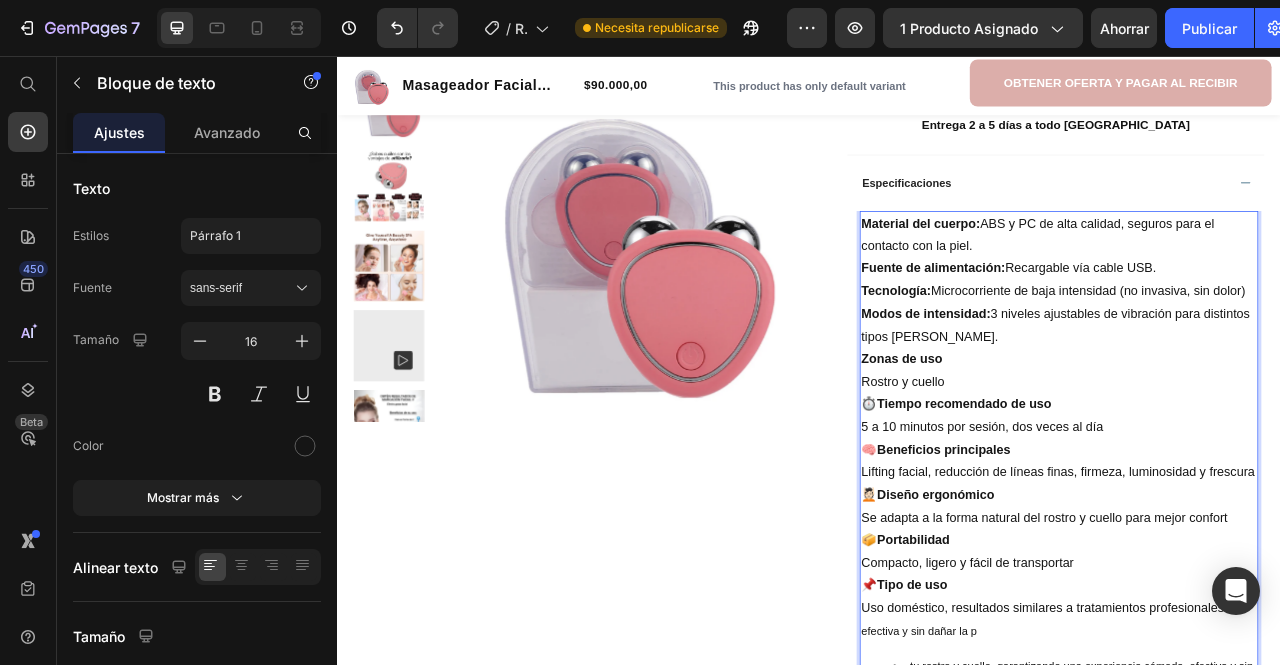 click on "Zonas de uso" at bounding box center [1054, 440] 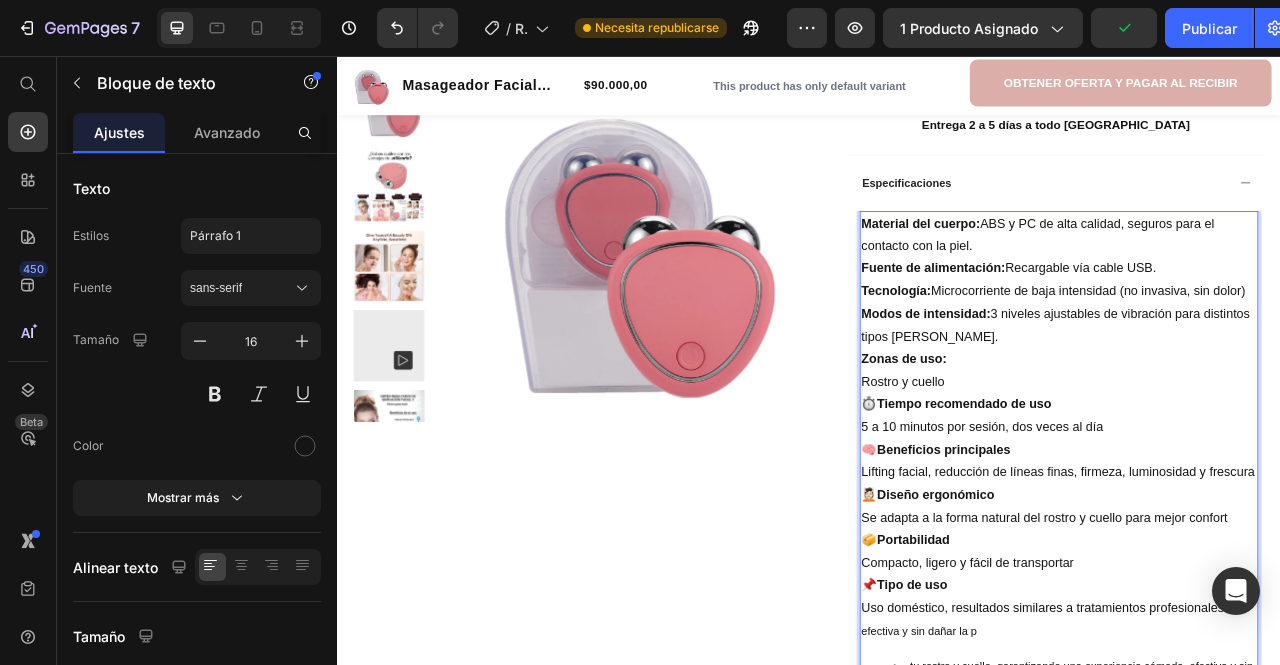 click on "Rostro y cuello" at bounding box center (1254, 470) 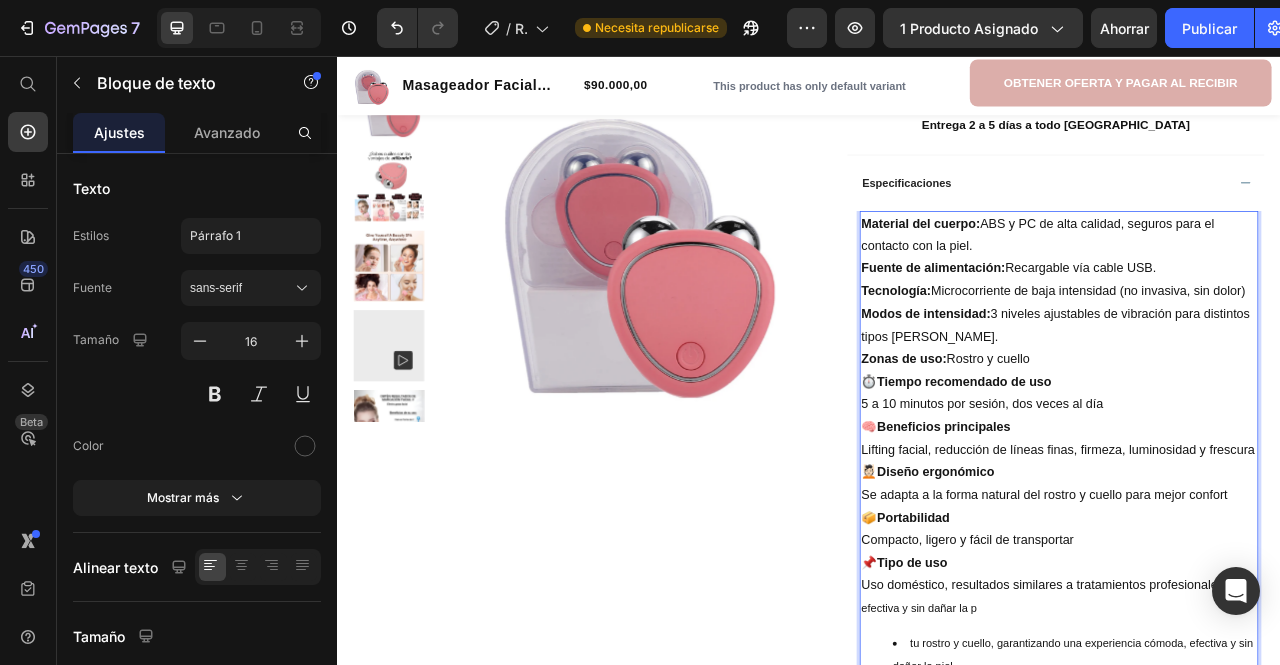 click on "Zonas de uso:  Rostro y cuello" at bounding box center (1254, 441) 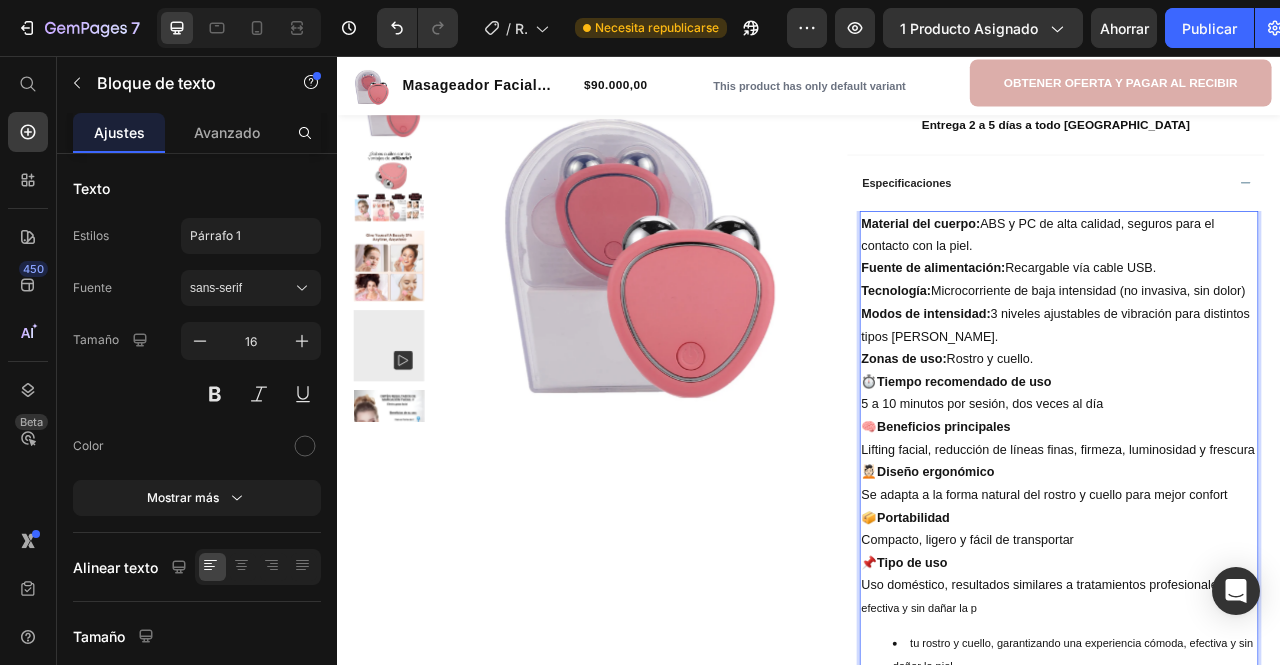 click on "⏱️  Tiempo recomendado de uso" at bounding box center (1254, 470) 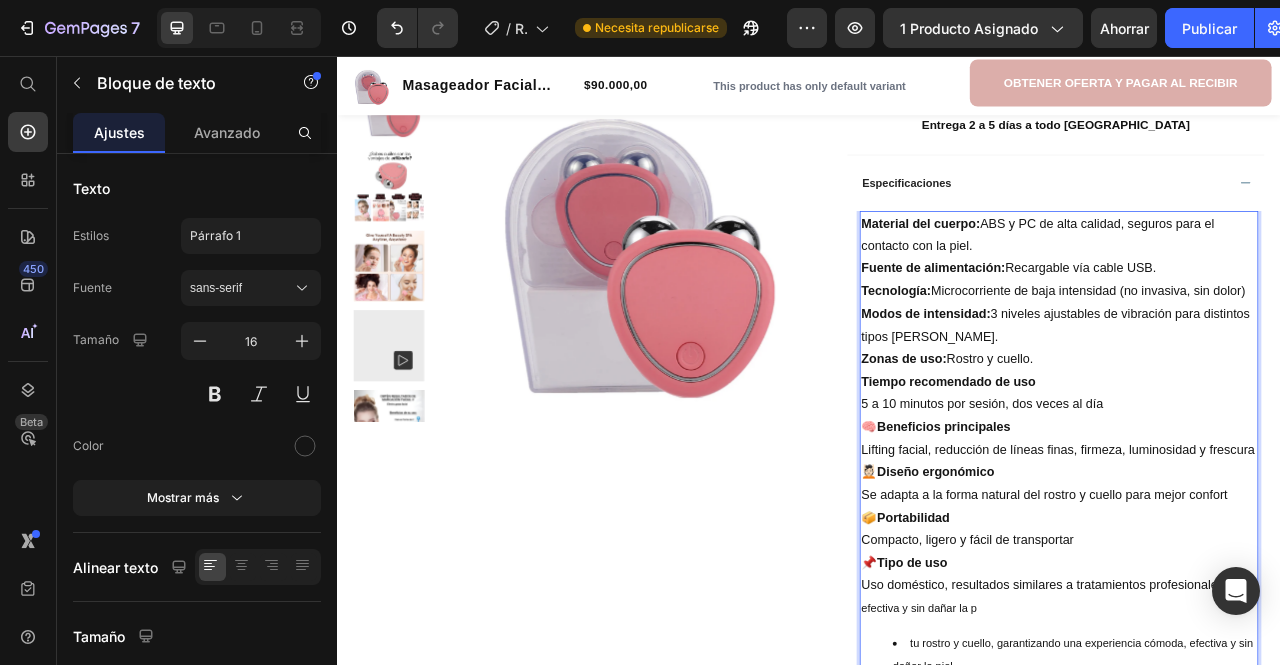 click on "Tiempo recomendado de uso" at bounding box center (1114, 469) 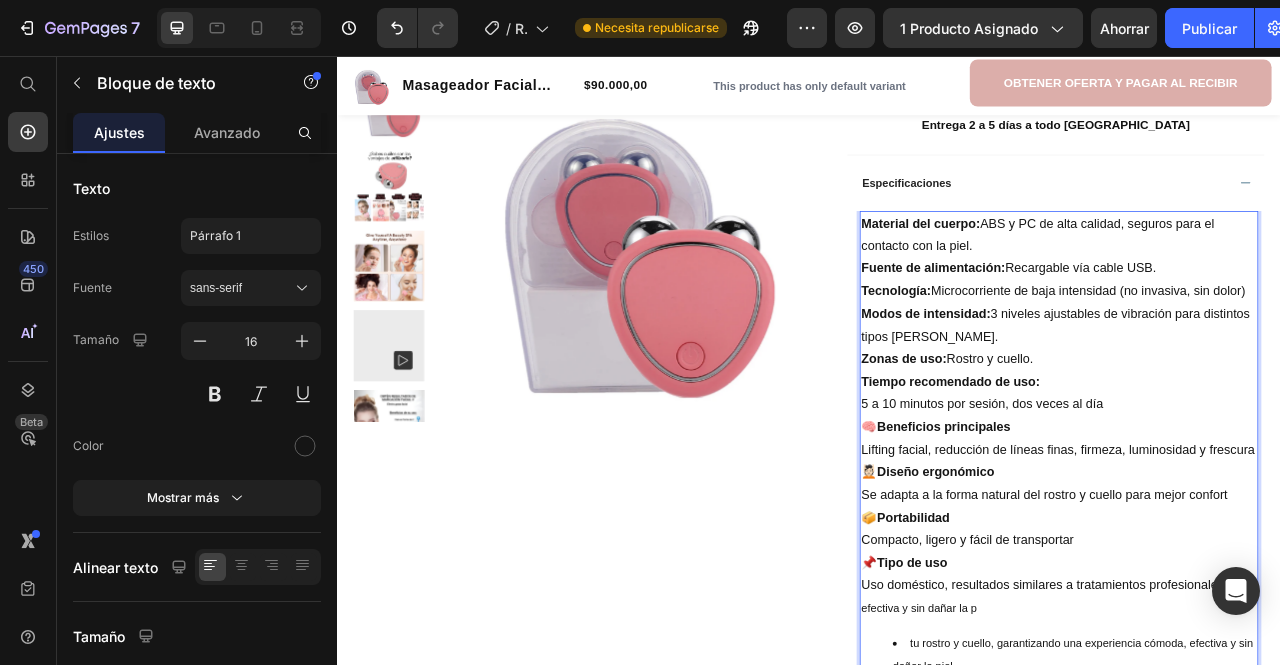 click on "5 a 10 minutos por sesión, dos veces al día" at bounding box center [1254, 499] 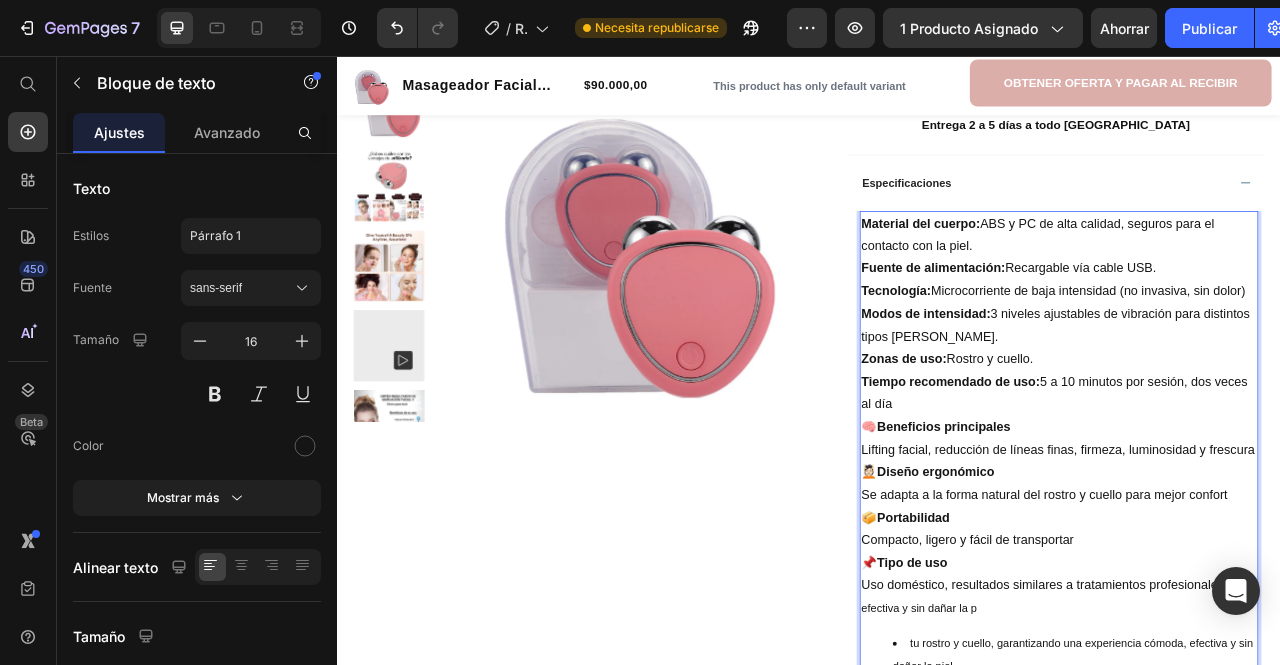 click on "Tiempo recomendado de uso:  5 a 10 minutos por sesión, dos veces al día" at bounding box center [1254, 485] 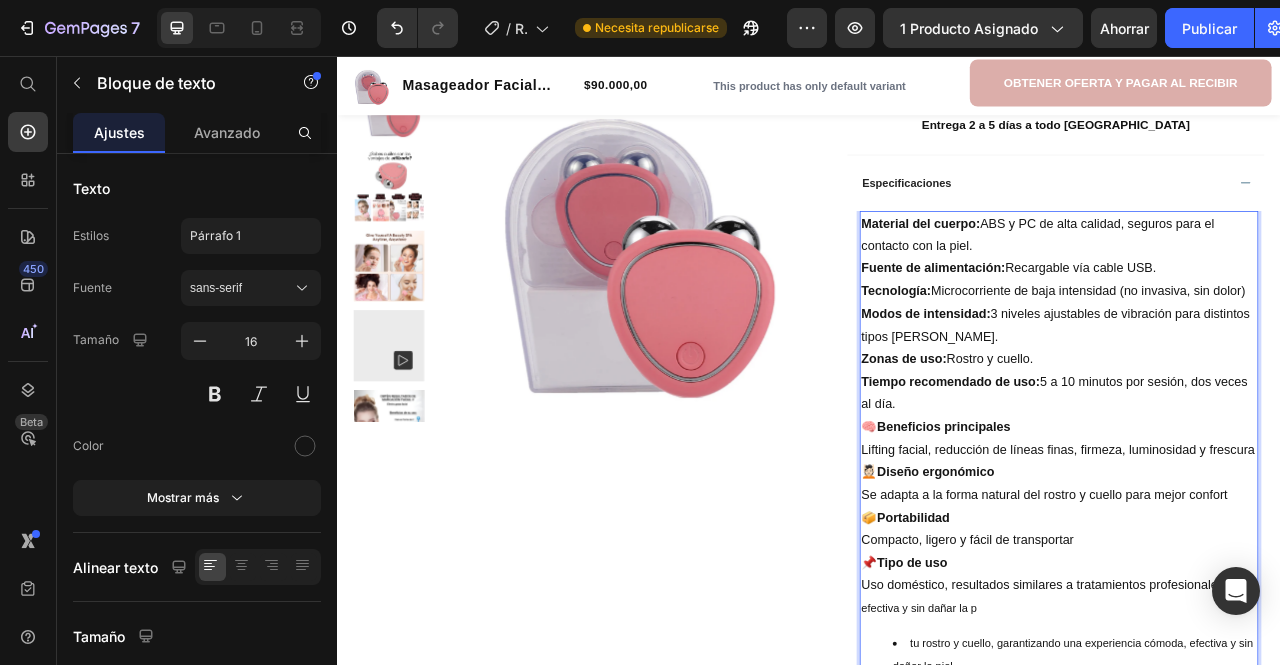 click on "Beneficios principales" at bounding box center (1108, 527) 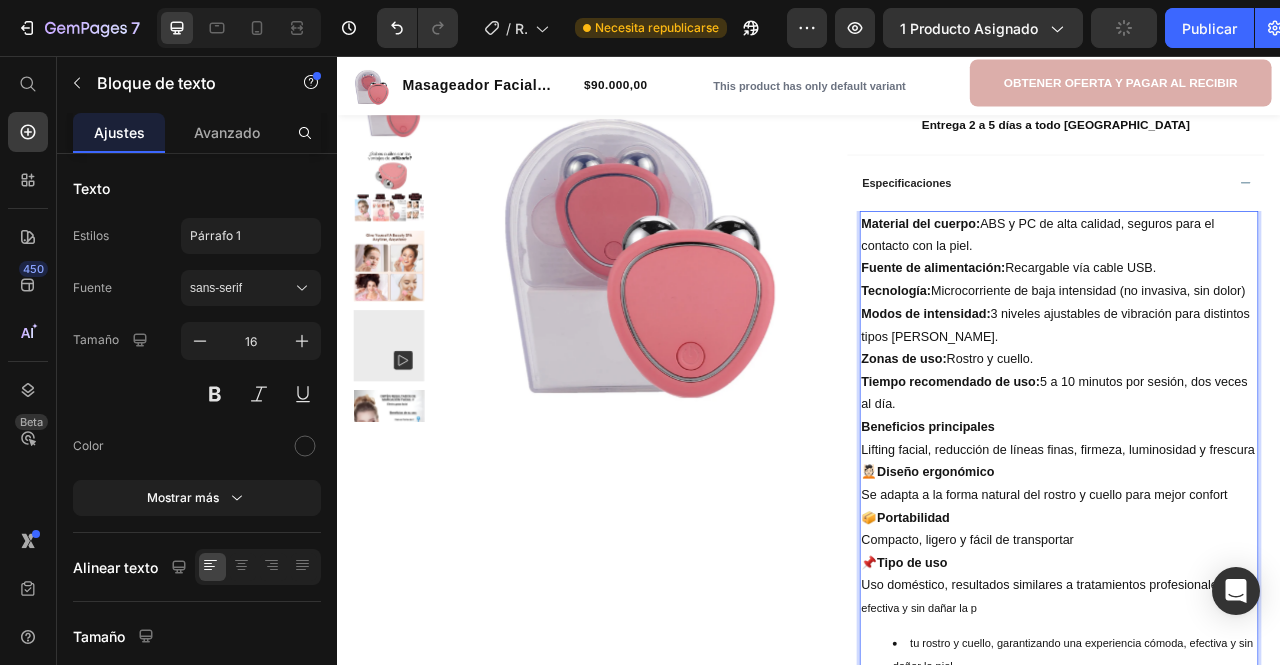 click on "Beneficios principales" at bounding box center (1254, 528) 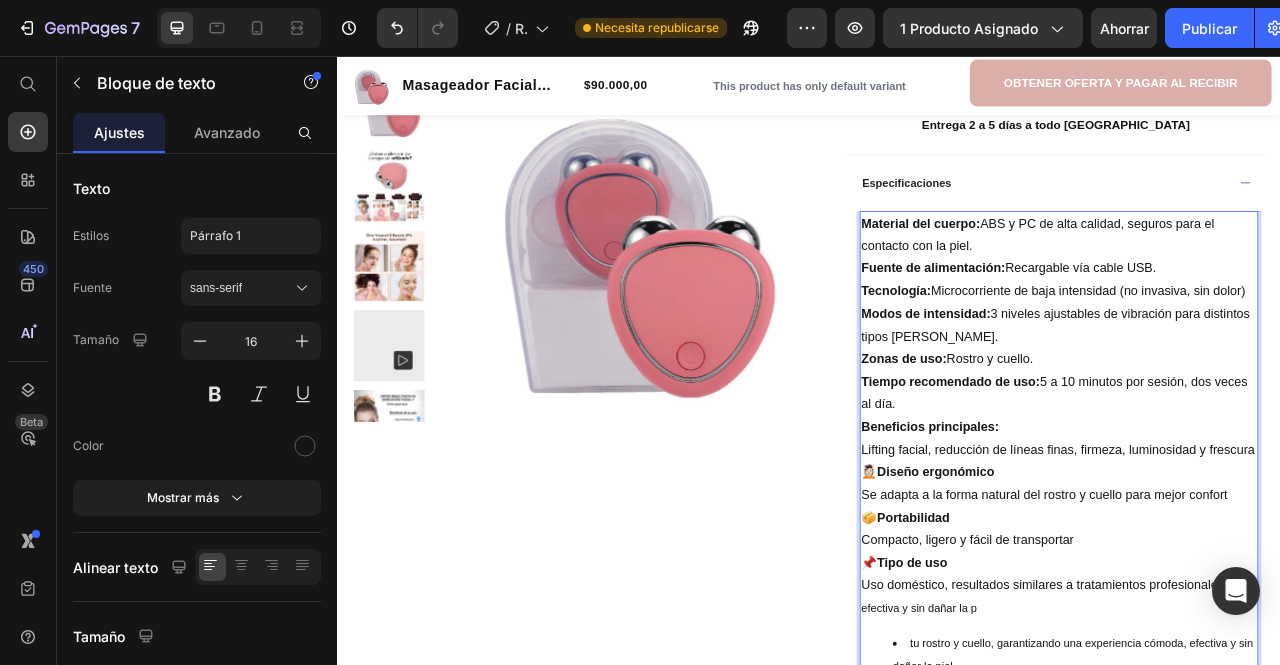click on "Lifting facial, reducción de líneas finas, firmeza, luminosidad y frescura" at bounding box center (1254, 557) 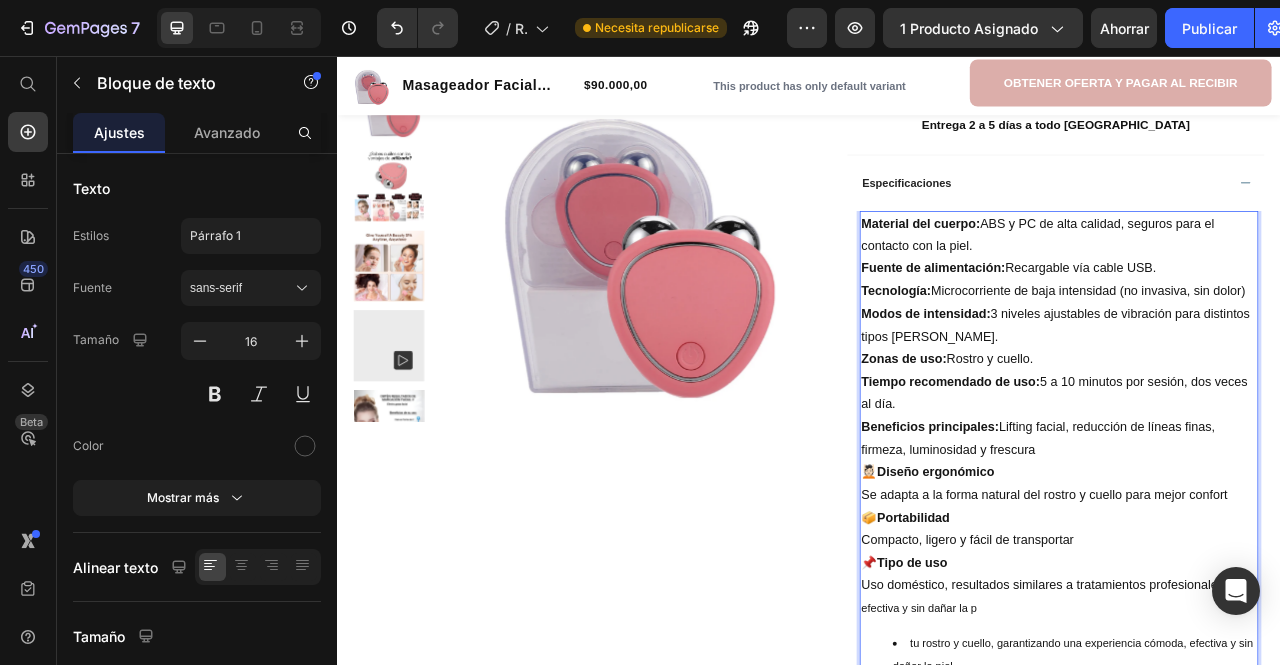 click on "Beneficios principales:  Lifting facial, reducción de líneas finas, firmeza, luminosidad y frescura" at bounding box center (1254, 543) 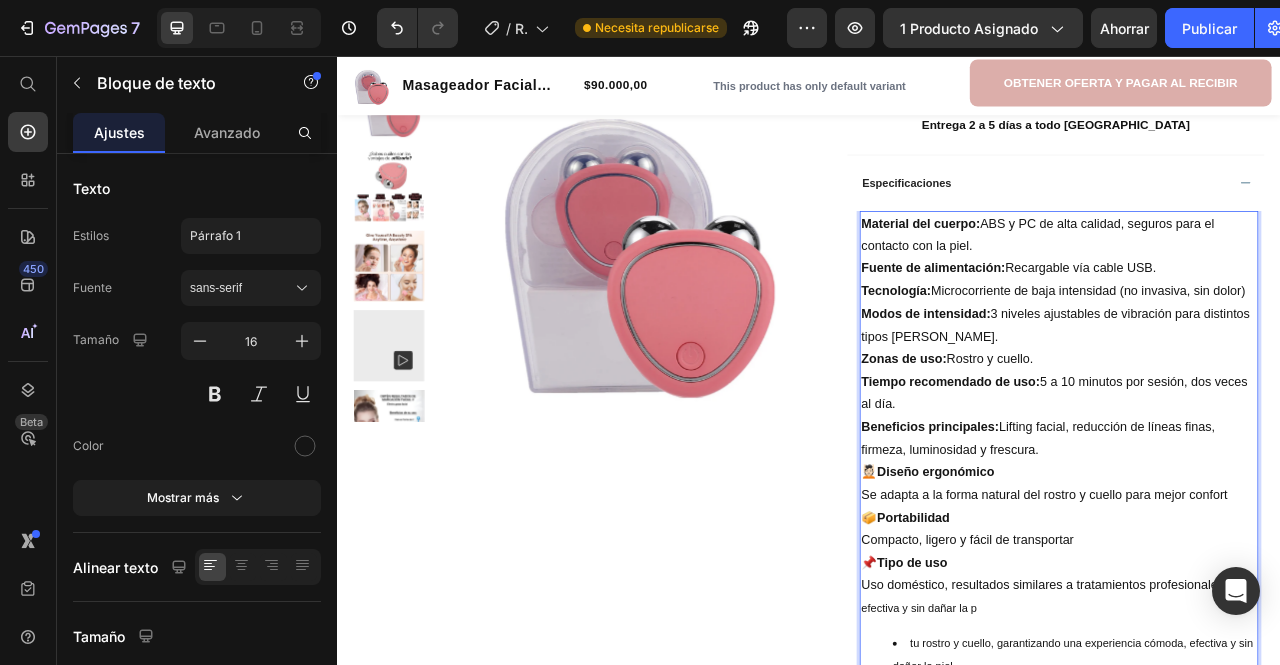click on "Diseño ergonómico" at bounding box center (1097, 584) 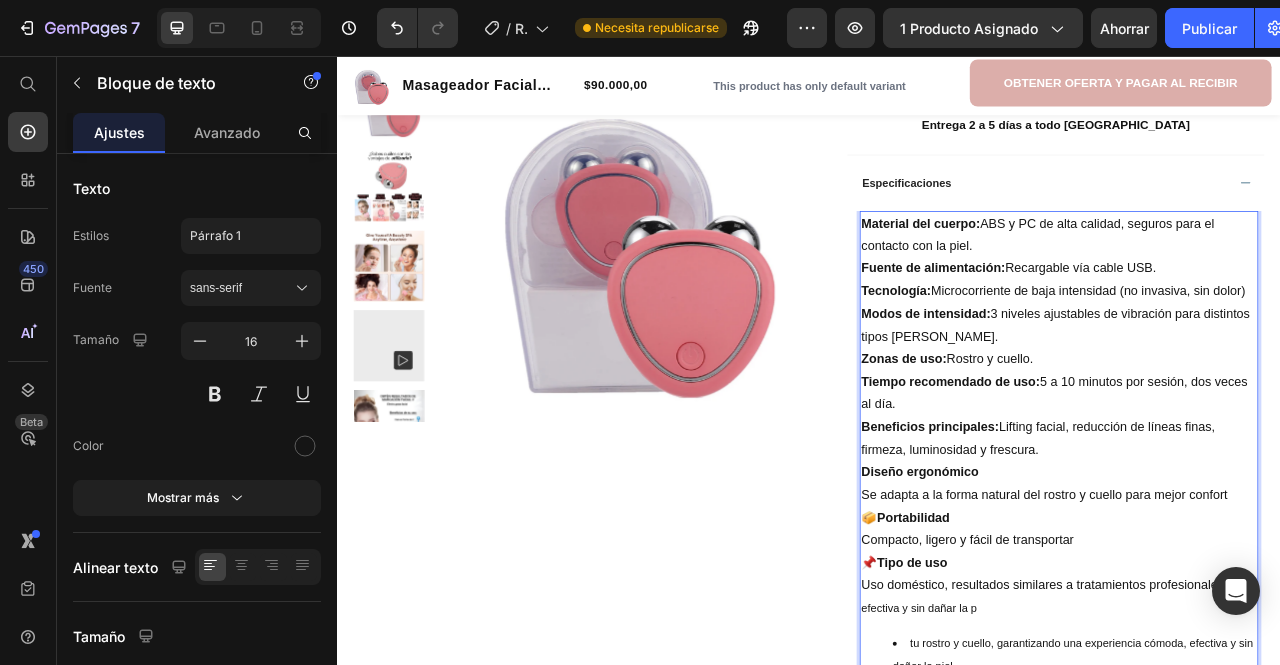 click on "Diseño ergonómico" at bounding box center [1254, 585] 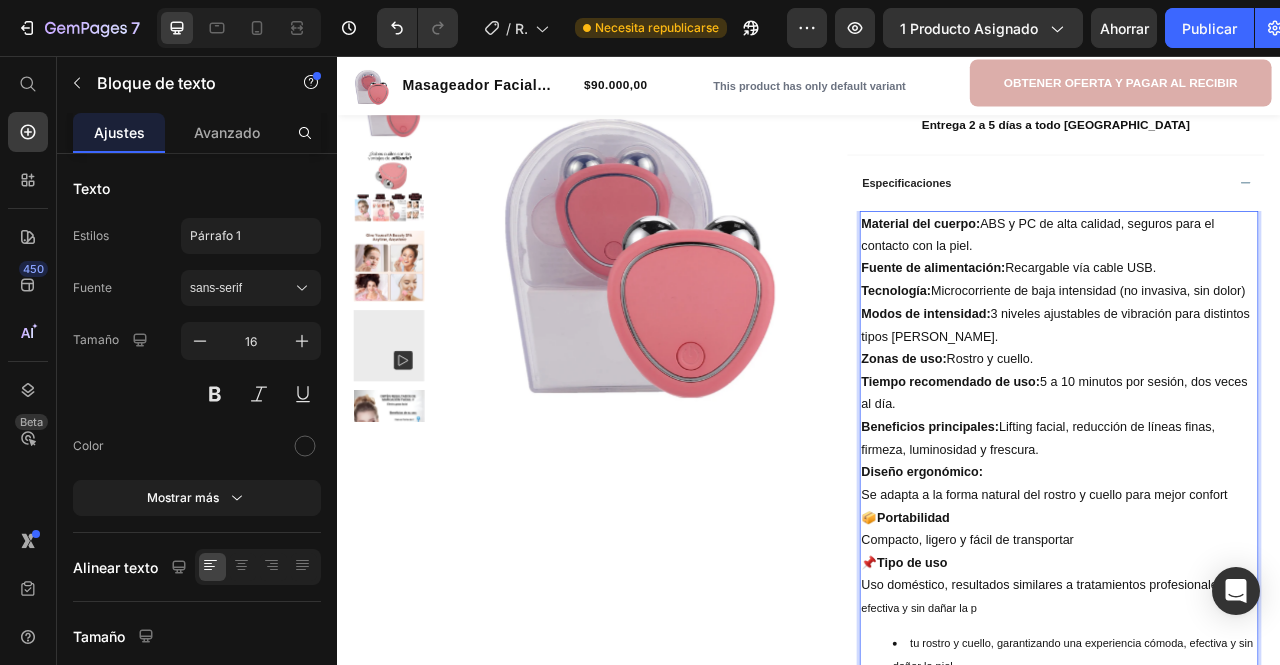 click on "Se adapta a la forma natural del rostro y cuello para mejor confort" at bounding box center (1254, 614) 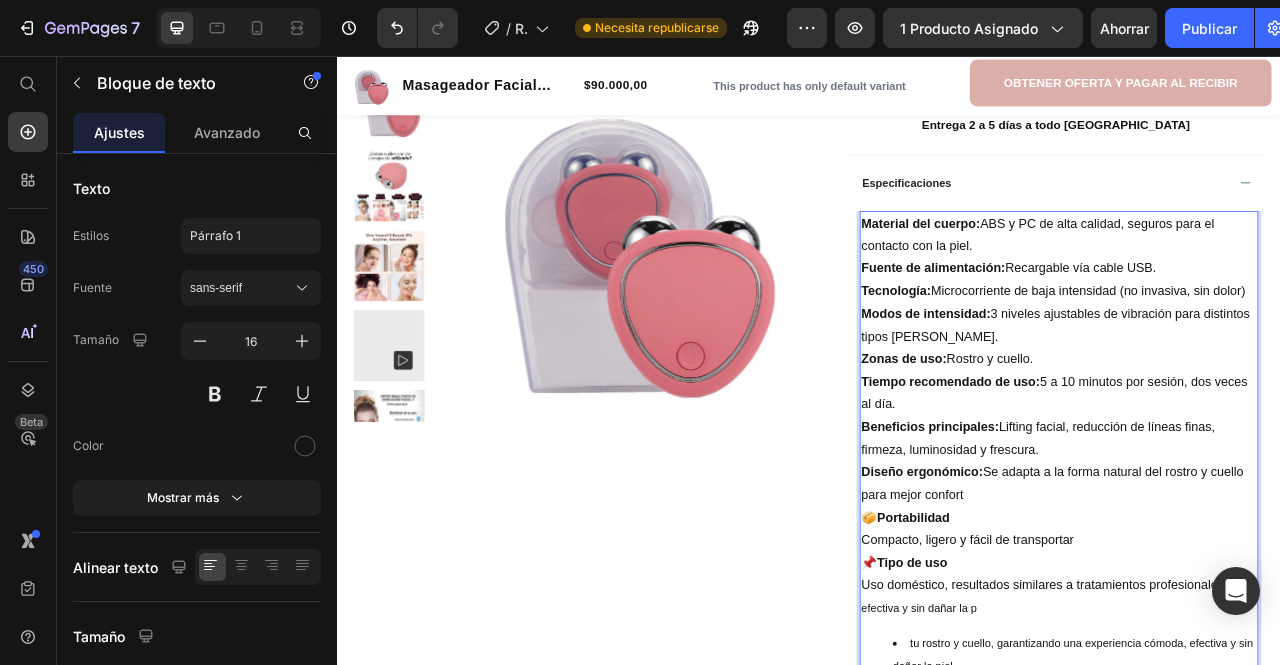 click on "Diseño ergonómico:  Se adapta a la forma natural del rostro y cuello para mejor confort" at bounding box center (1254, 600) 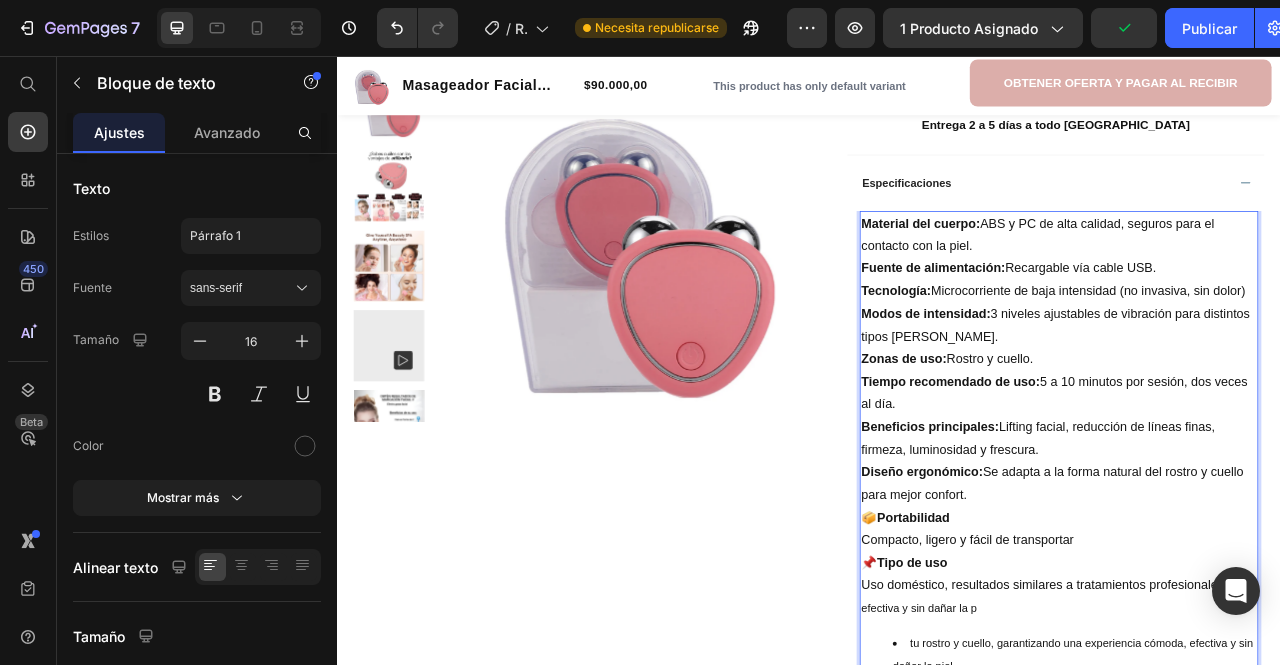 click on "Portabilidad" at bounding box center (1069, 642) 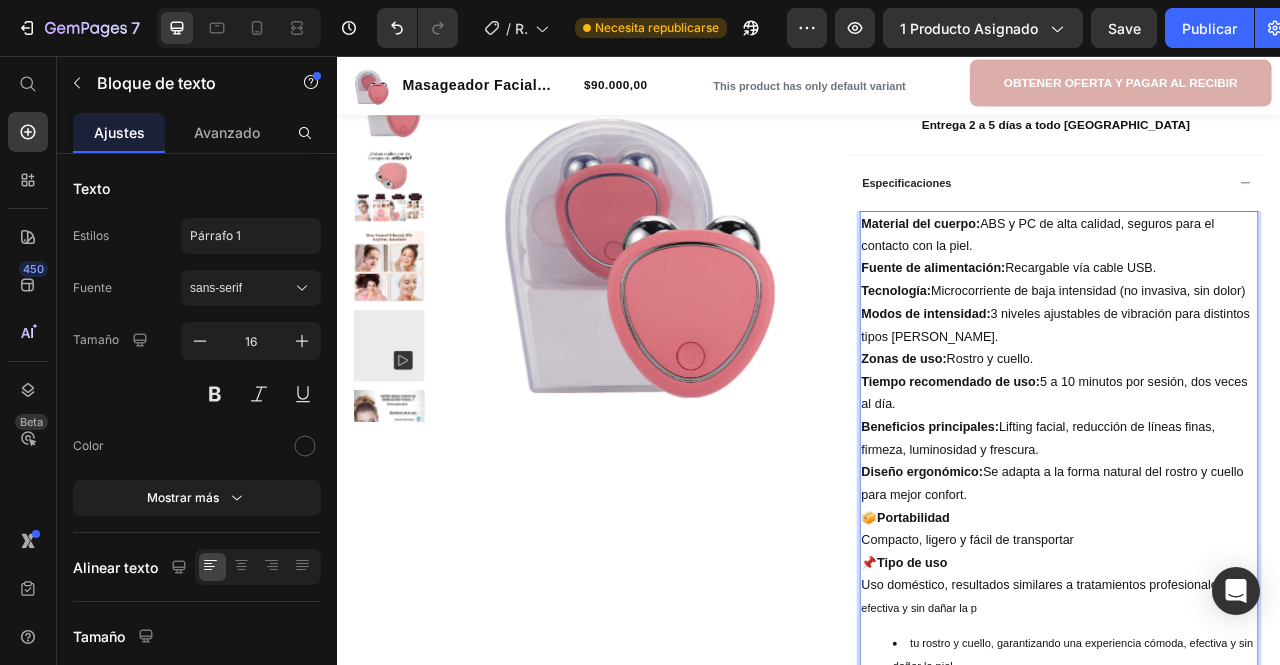 scroll, scrollTop: 240, scrollLeft: 0, axis: vertical 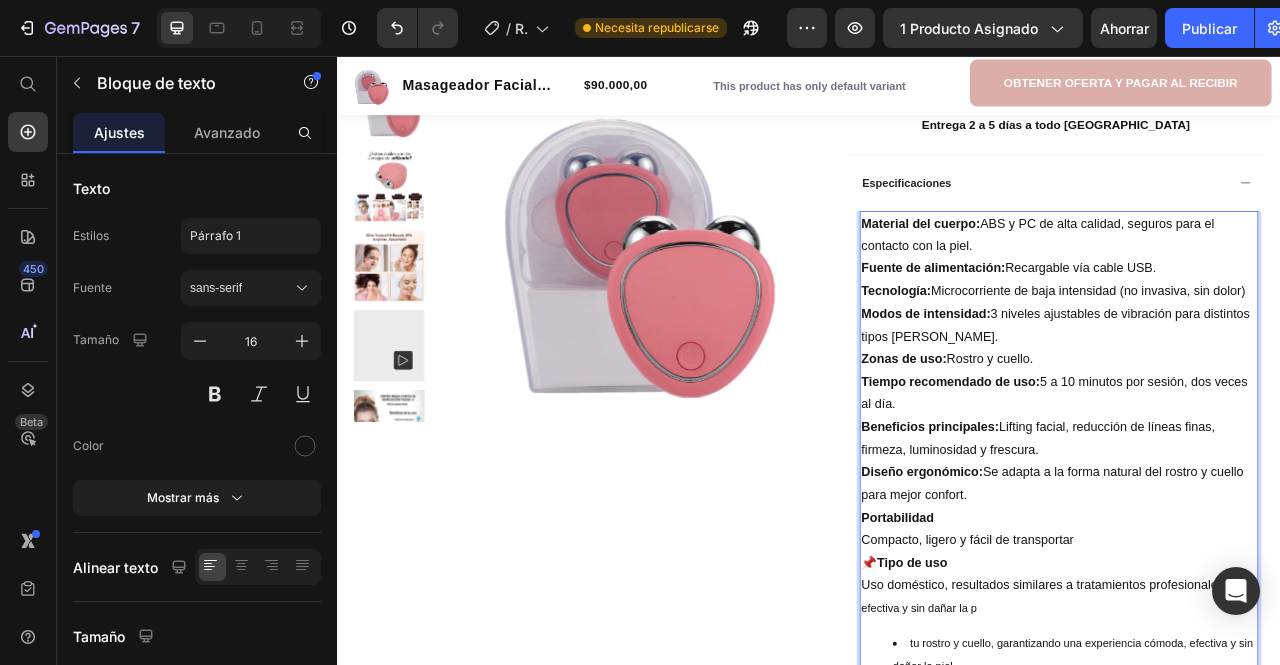 click on "Portabilidad" at bounding box center (1254, 643) 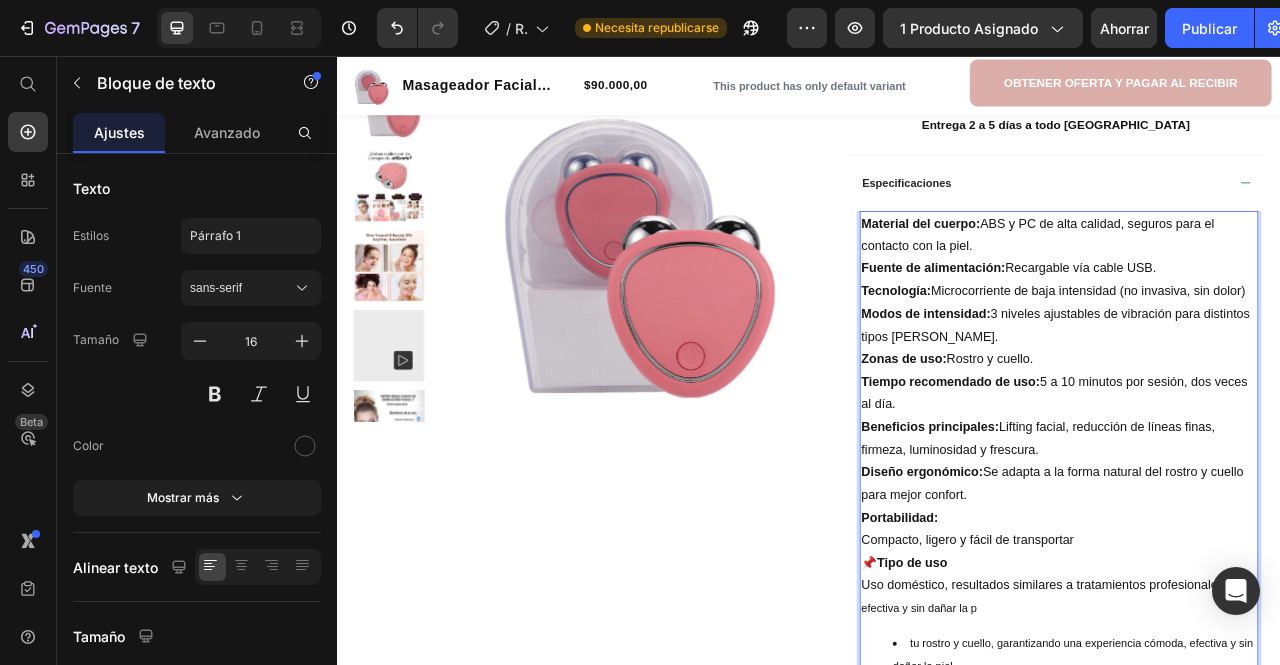 click on "Compacto, ligero y fácil de transportar" at bounding box center [1254, 672] 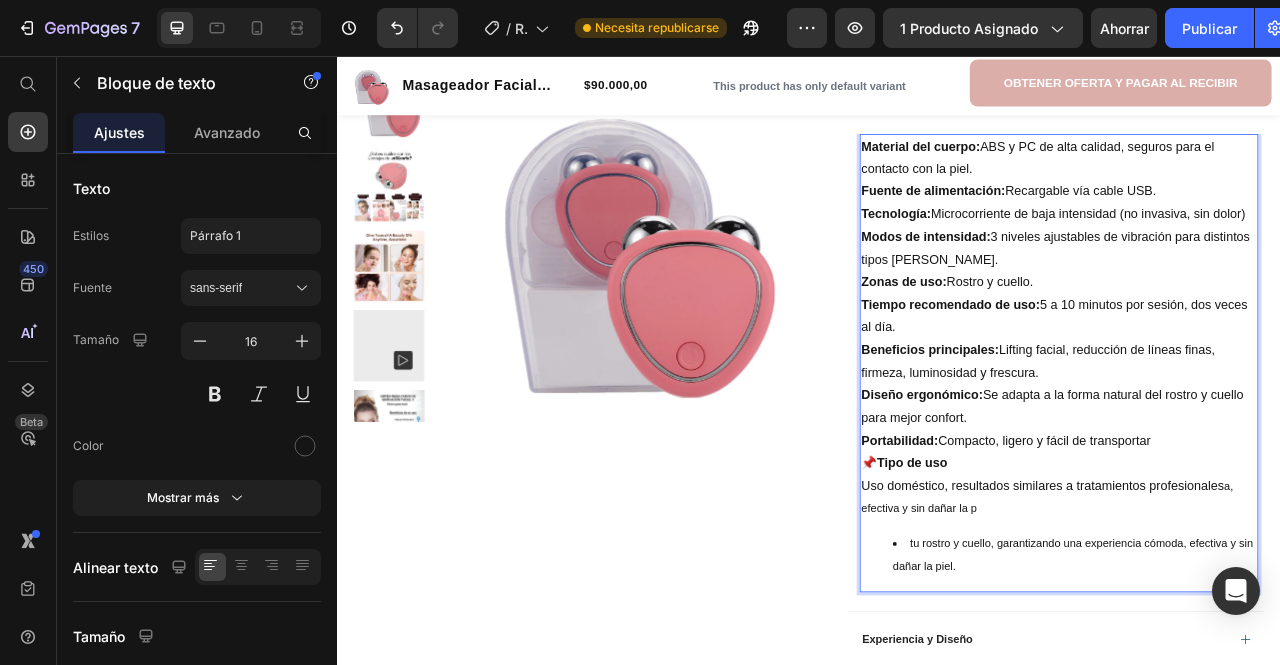 scroll, scrollTop: 829, scrollLeft: 0, axis: vertical 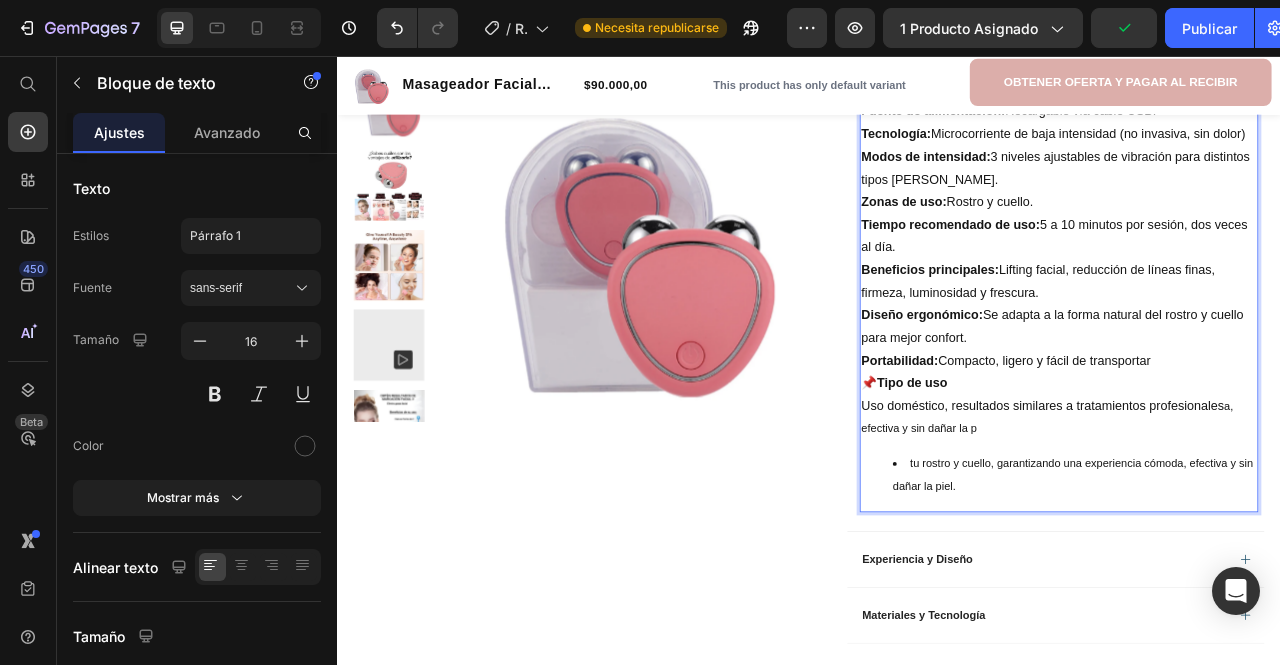 click on "Portabilidad:  Compacto, ligero y fácil de transportar" at bounding box center (1254, 443) 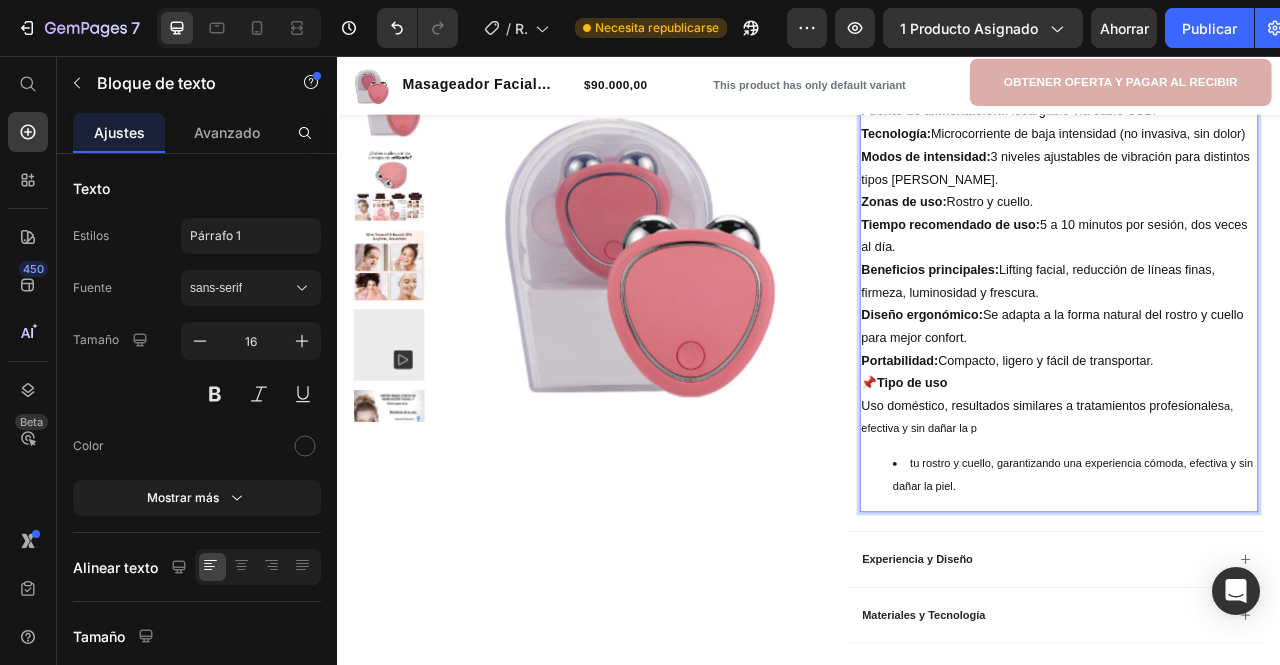 click on "📌  Tipo de uso" at bounding box center (1254, 472) 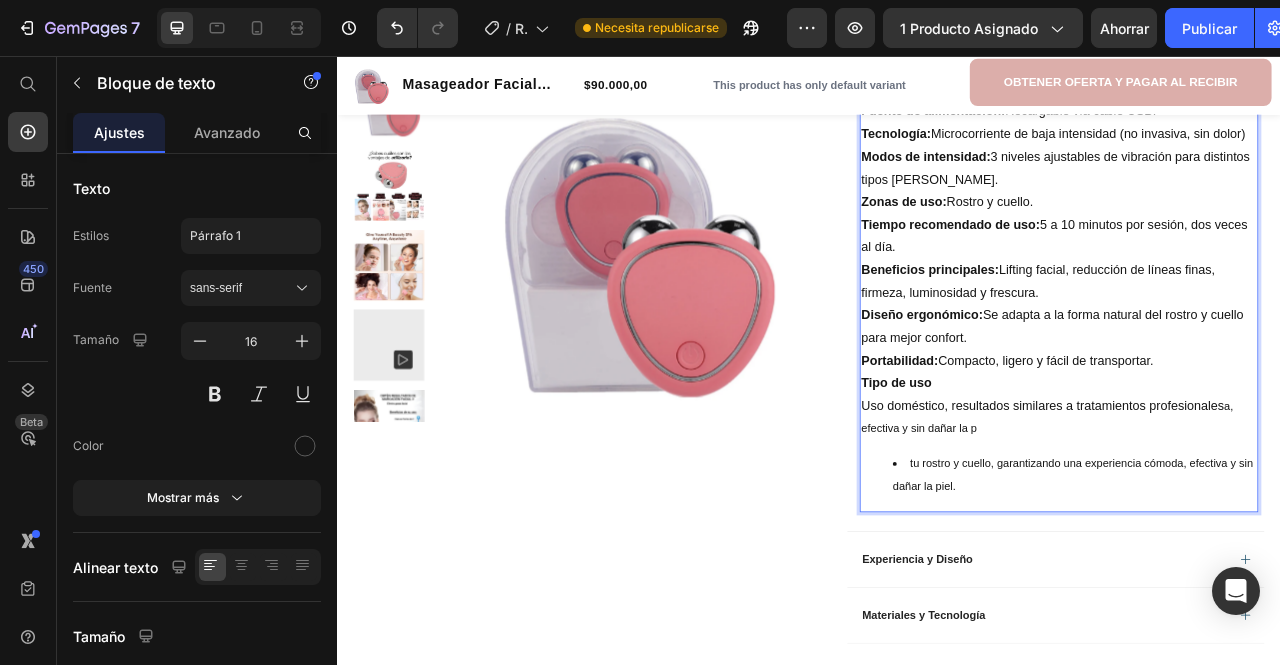 click on "Tipo de uso" at bounding box center [1047, 471] 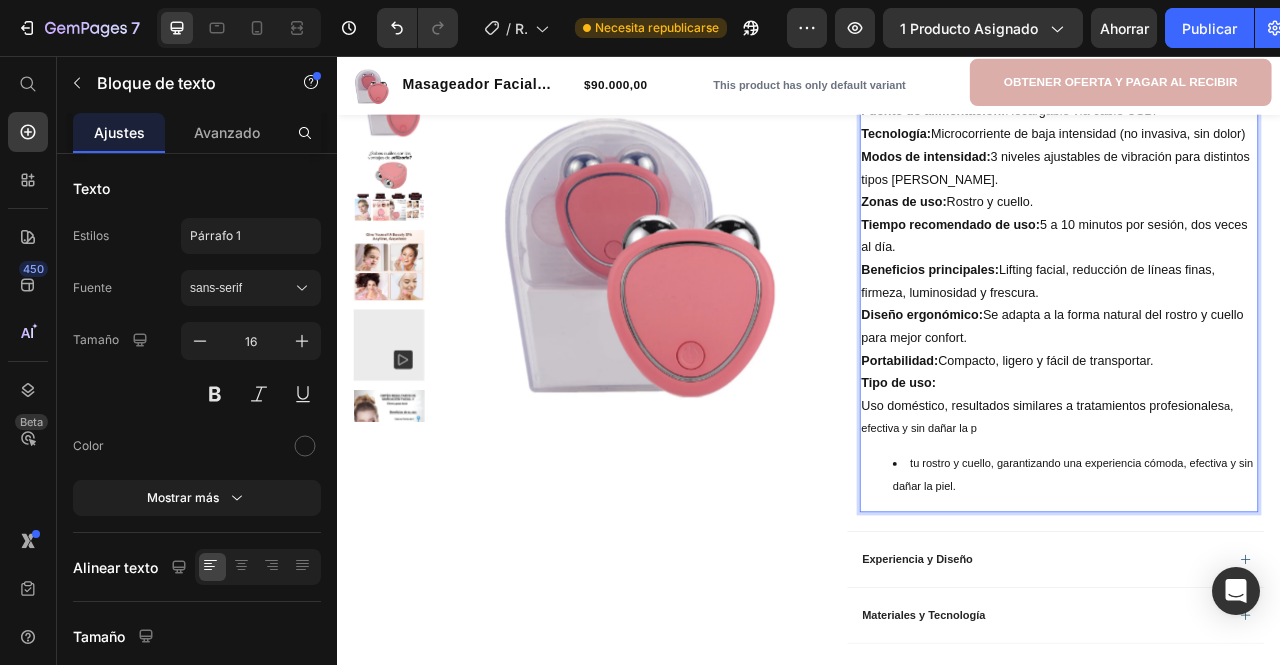 click on "Uso doméstico, resultados similares a tratamientos profesionales a, efectiva y sin dañar la p" at bounding box center [1254, 516] 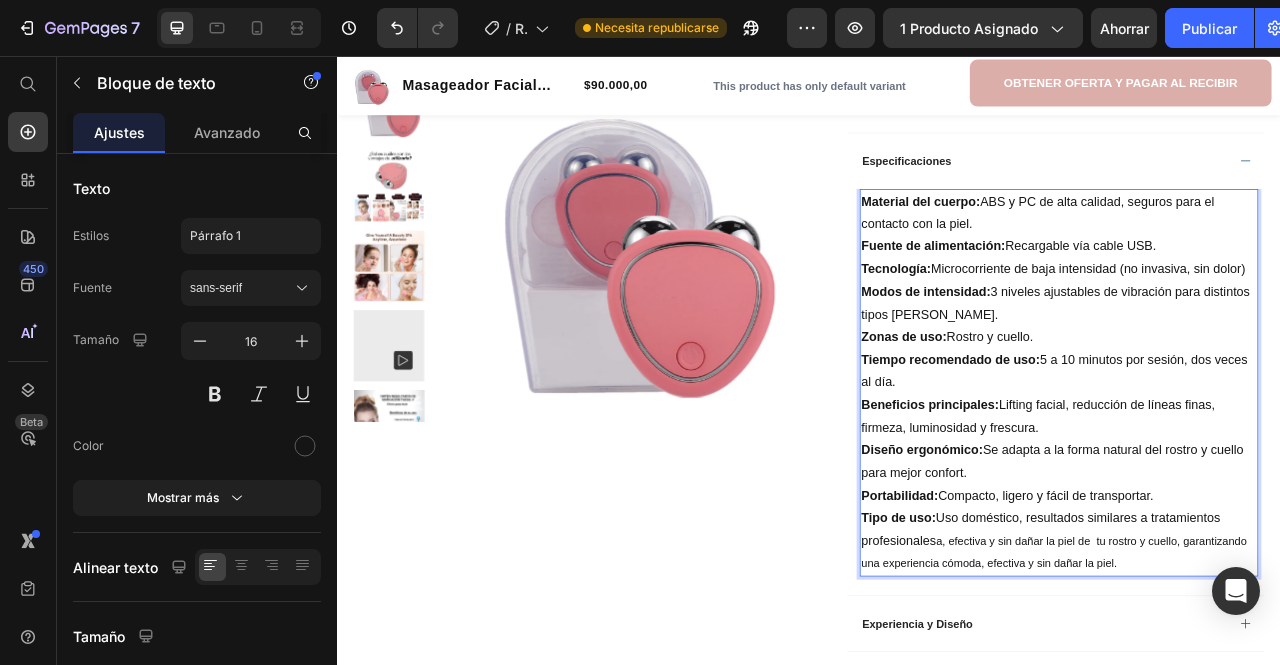 scroll, scrollTop: 729, scrollLeft: 0, axis: vertical 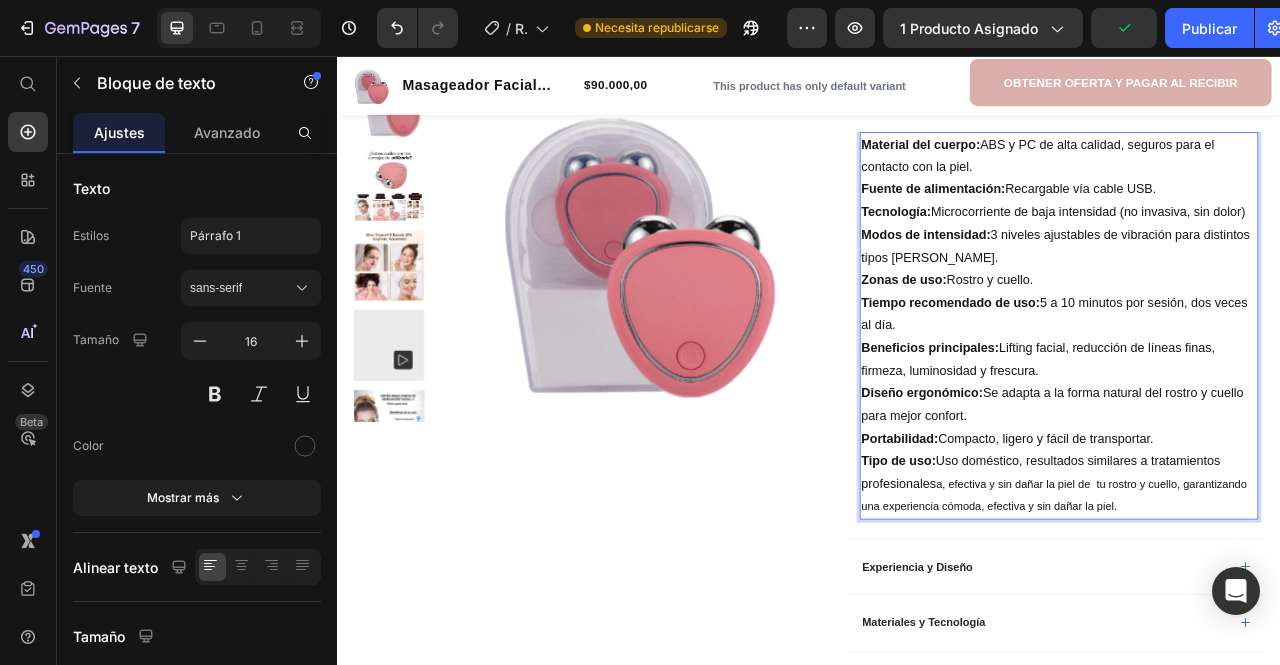 click on "Tipo de uso: Uso doméstico, resultados similares a tratamientos profesionales a, efectiva y sin dañar la piel de  tu rostro y cuello, garantizando una experiencia cómoda, efectiva y sin dañar la piel." at bounding box center (1254, 601) 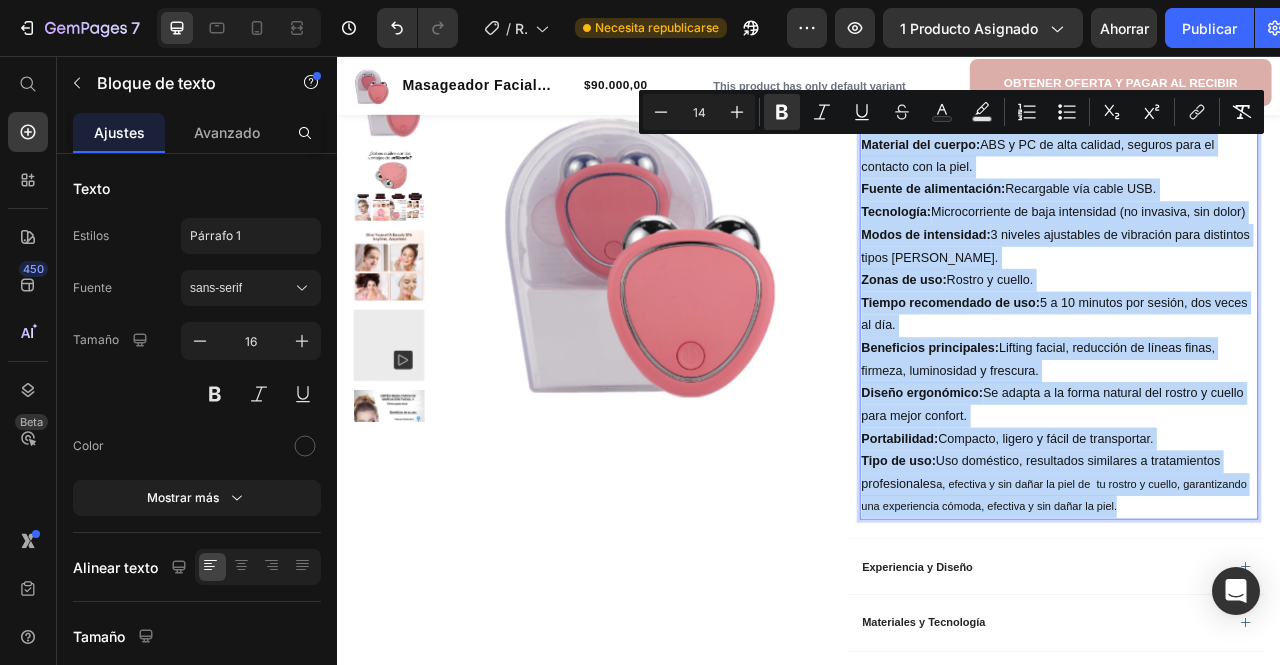 drag, startPoint x: 1321, startPoint y: 633, endPoint x: 998, endPoint y: 171, distance: 563.71356 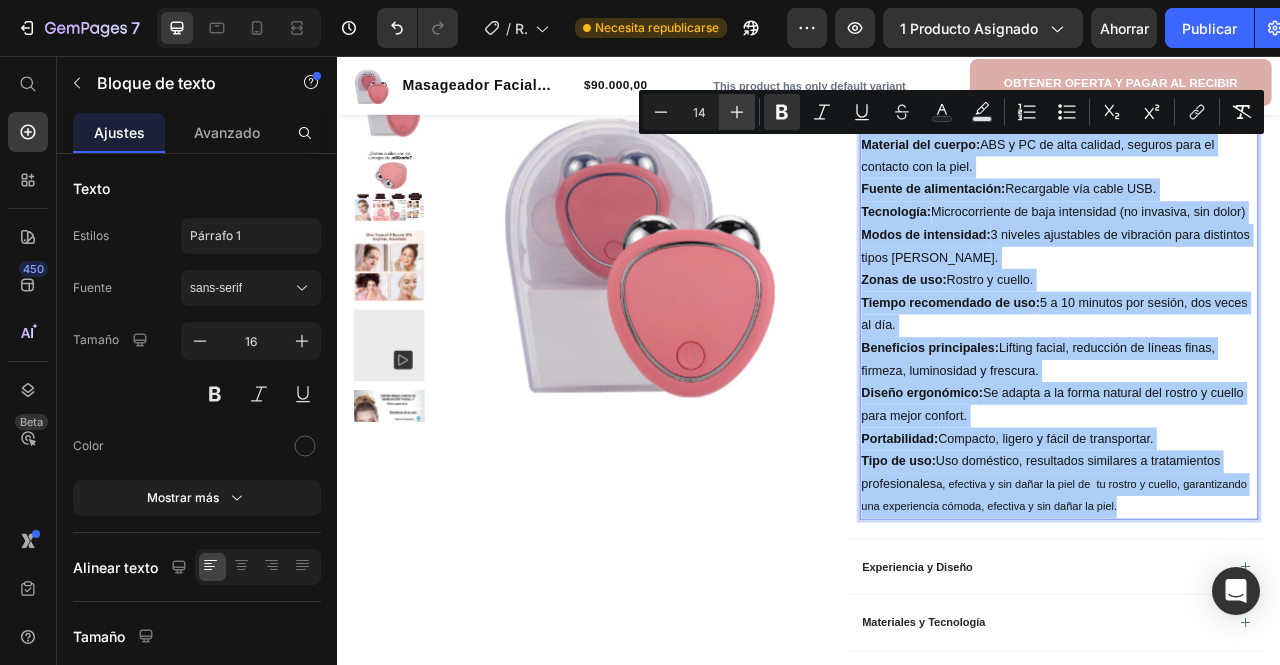click 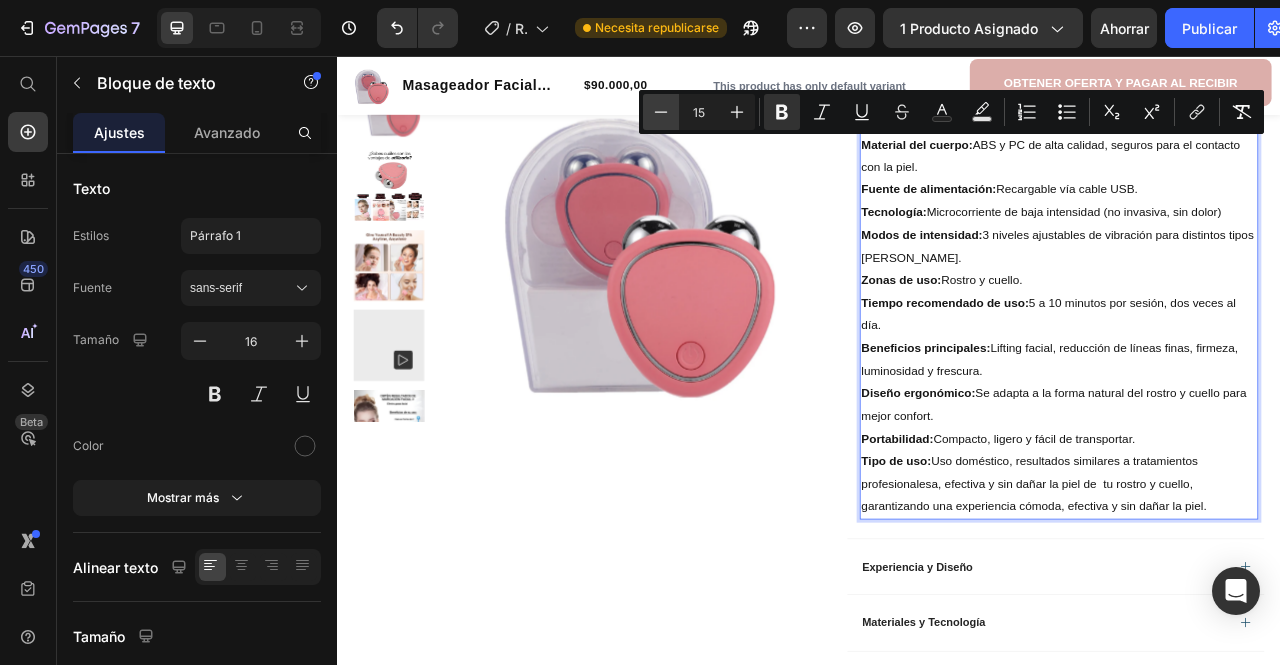 click 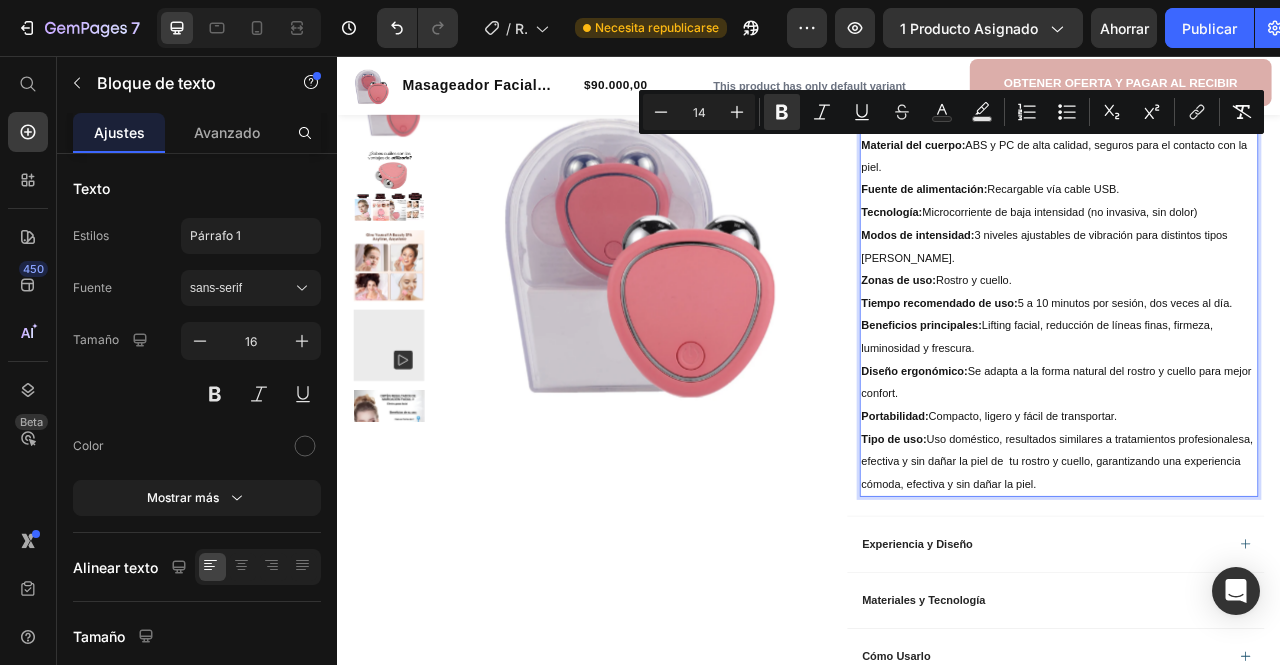 click on "Tipo de uso: Uso doméstico, resultados similares a tratamientos profesionalesa, efectiva y sin dañar la piel de  tu rostro y cuello, garantizando una experiencia cómoda, efectiva y sin dañar la piel." at bounding box center [1254, 572] 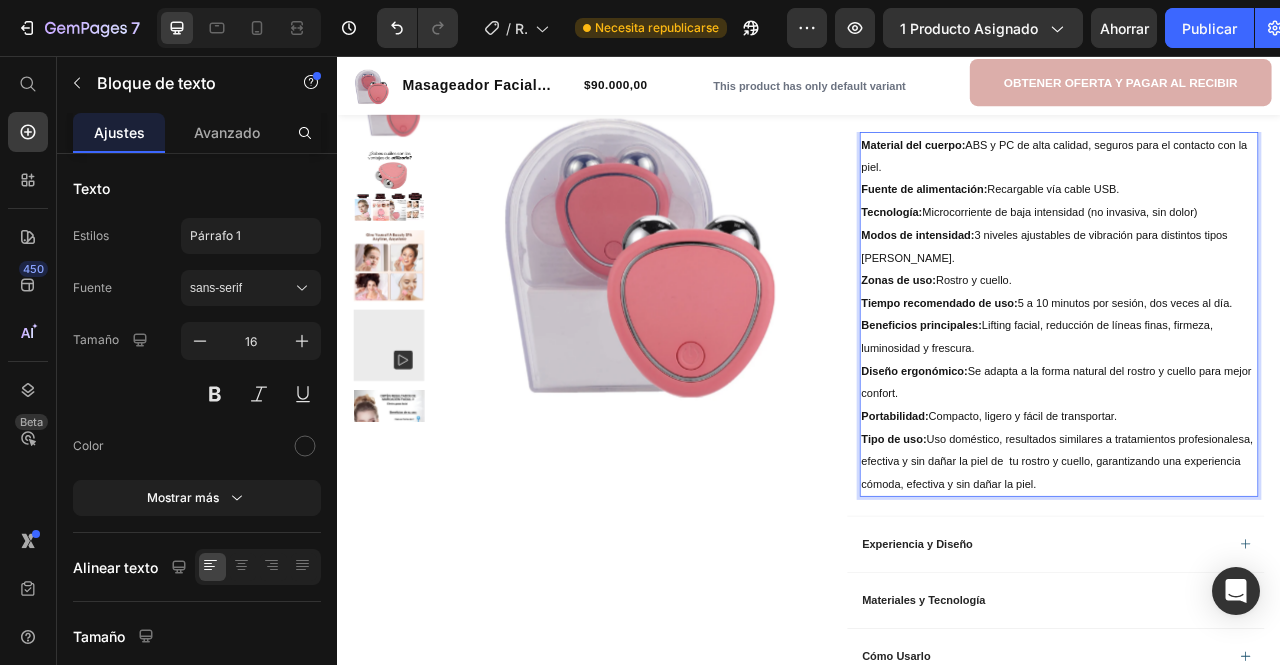 scroll, scrollTop: 629, scrollLeft: 0, axis: vertical 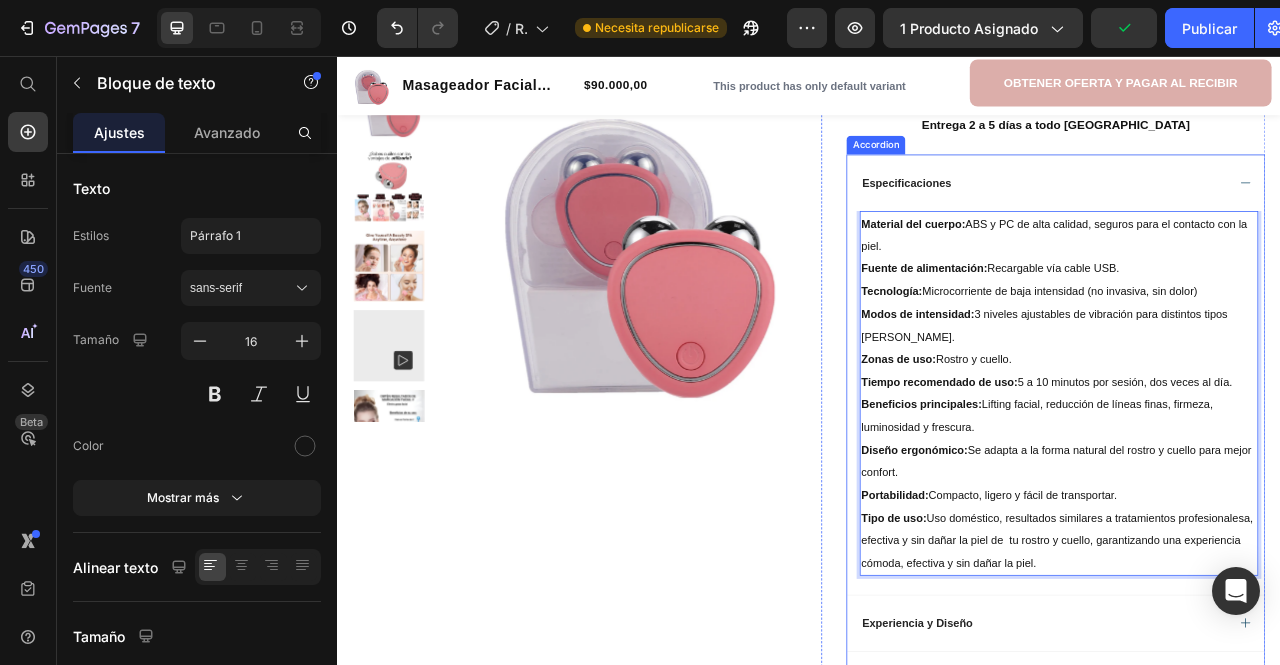 click on "Especificaciones" at bounding box center [1234, 217] 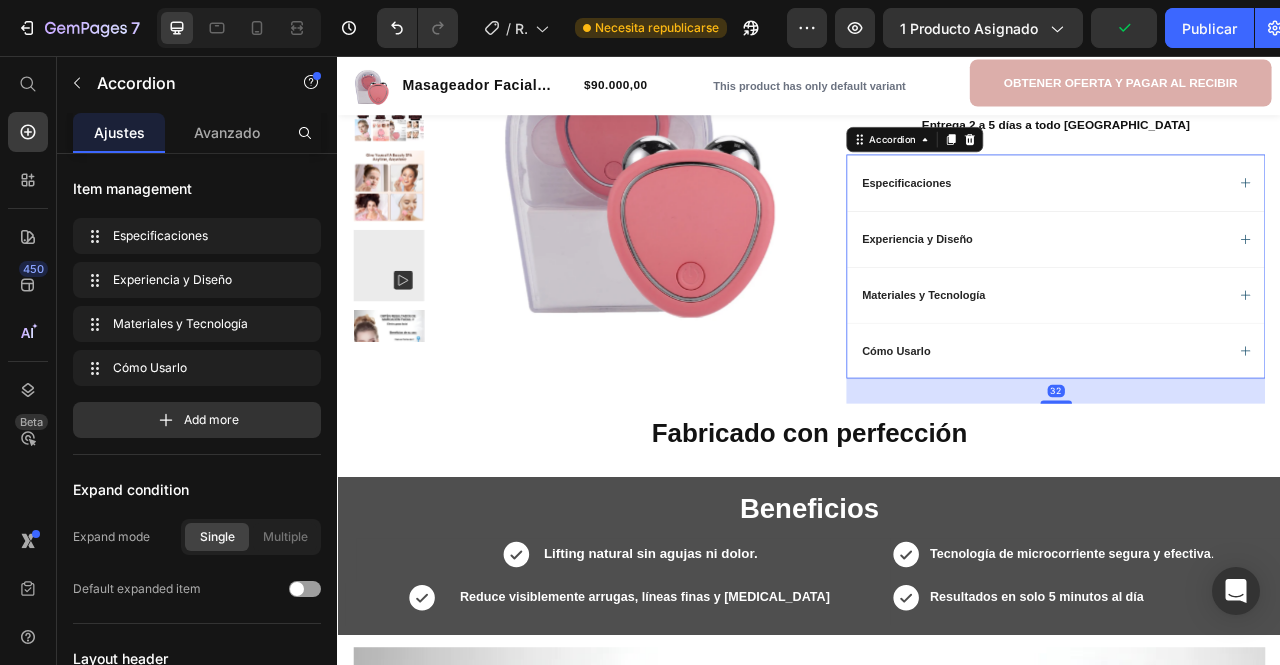 scroll, scrollTop: 0, scrollLeft: 0, axis: both 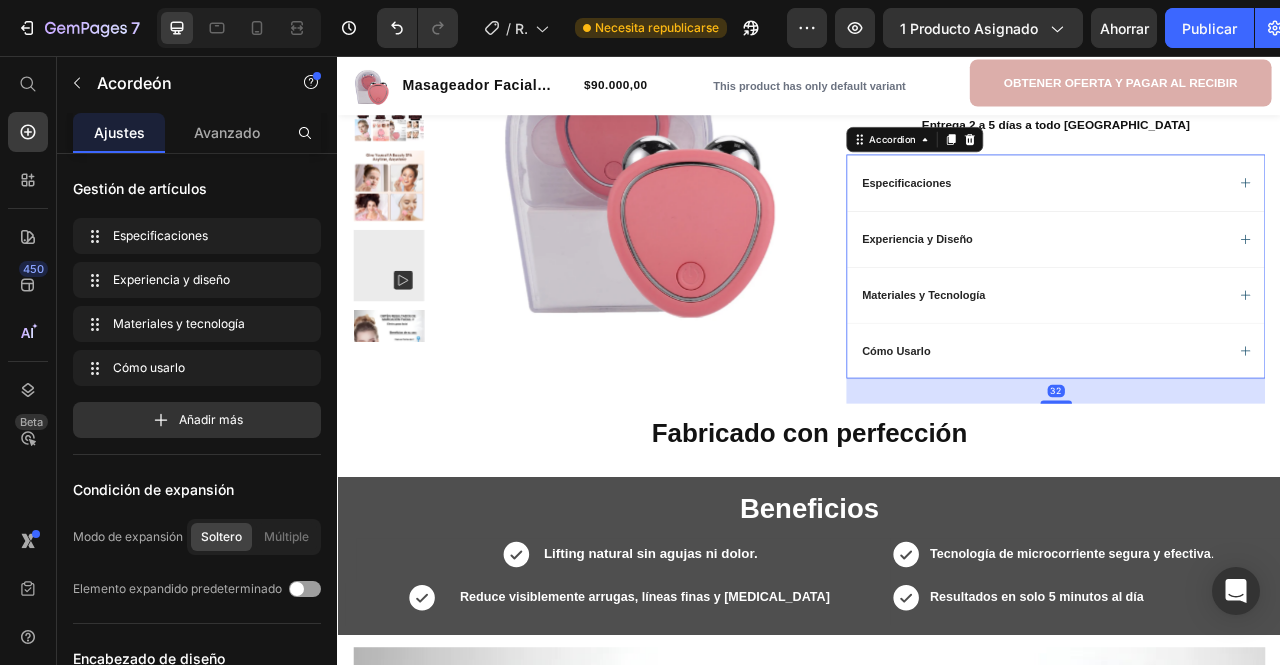 click 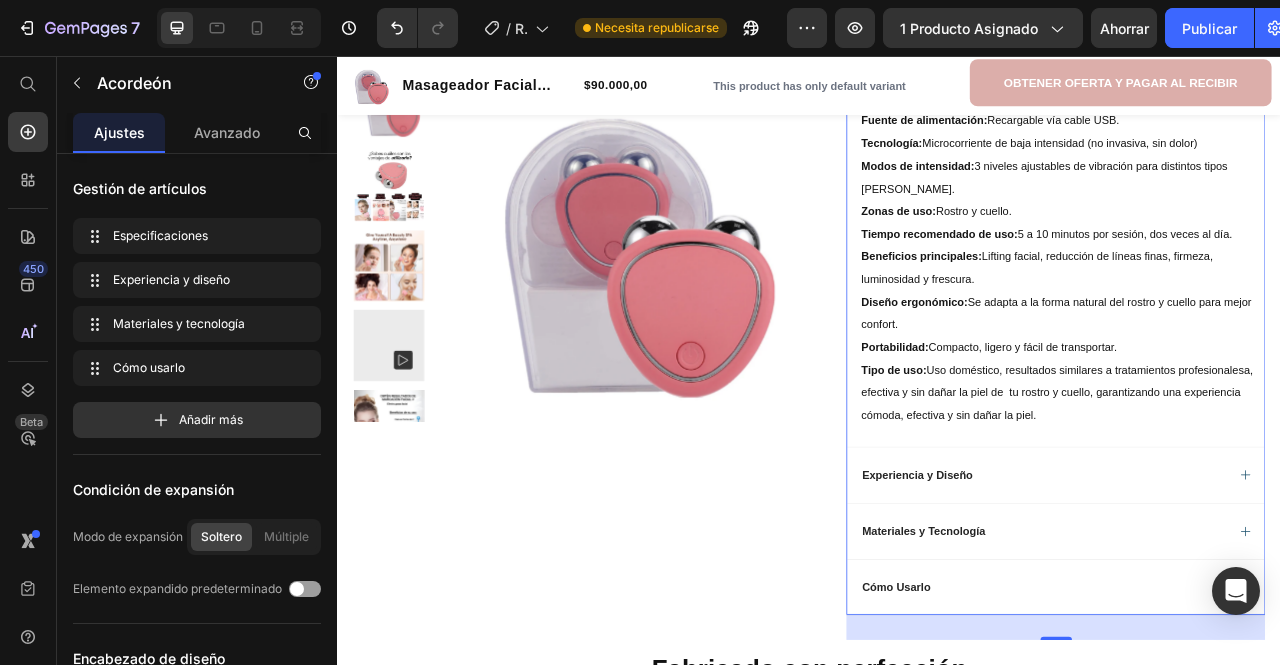 scroll, scrollTop: 829, scrollLeft: 0, axis: vertical 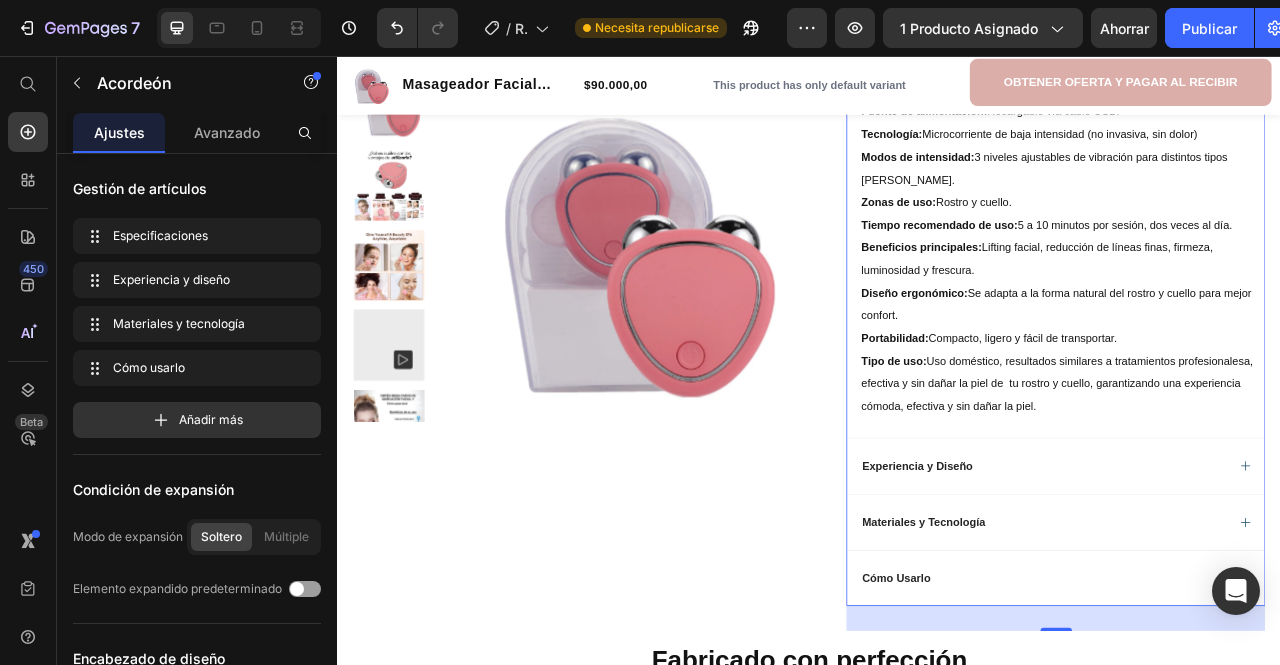 click on "Experiencia y Diseño" at bounding box center (1250, 576) 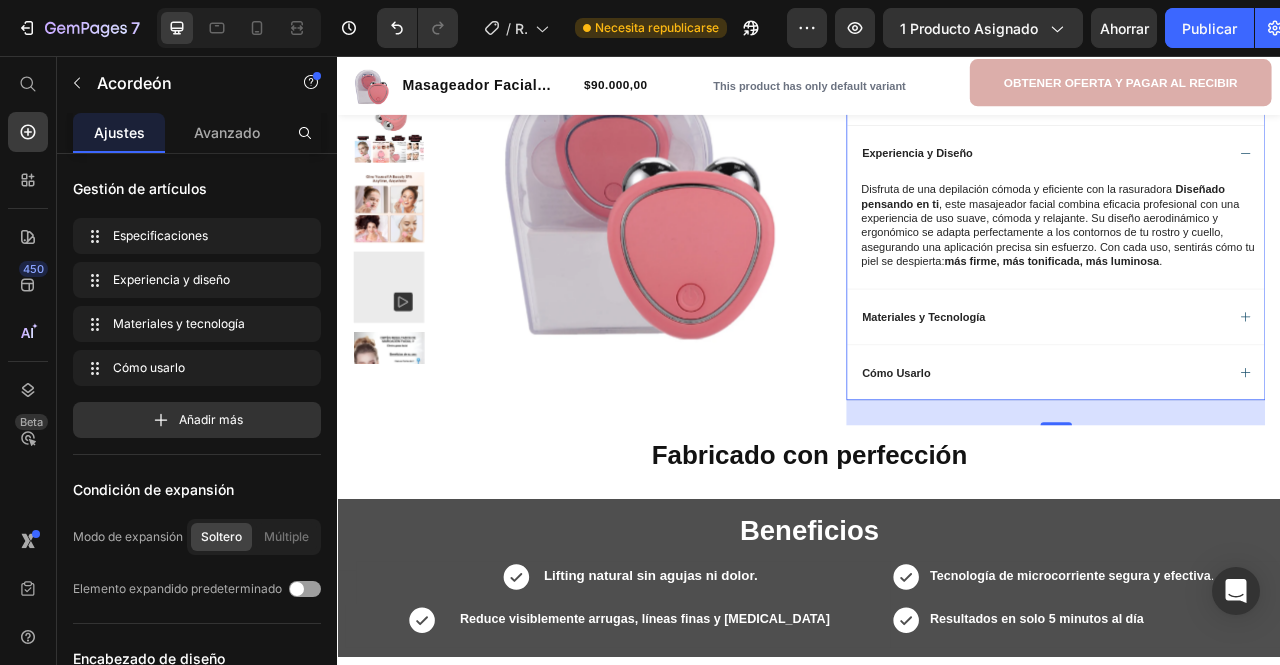 scroll, scrollTop: 729, scrollLeft: 0, axis: vertical 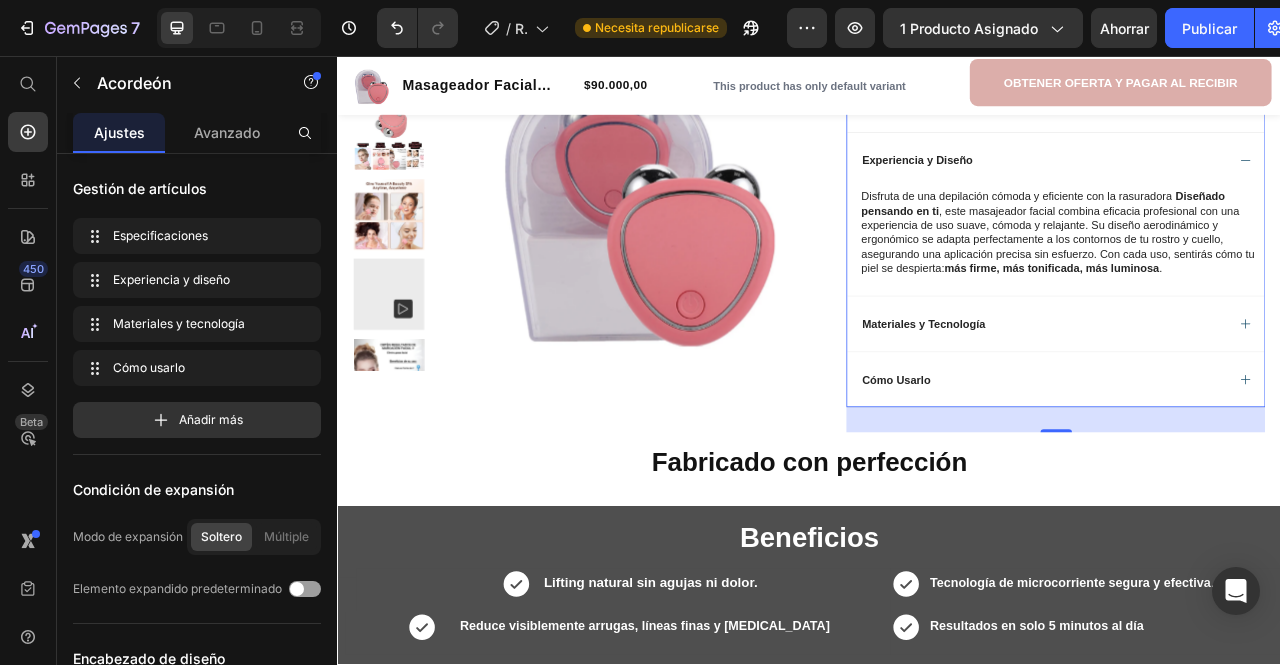 click 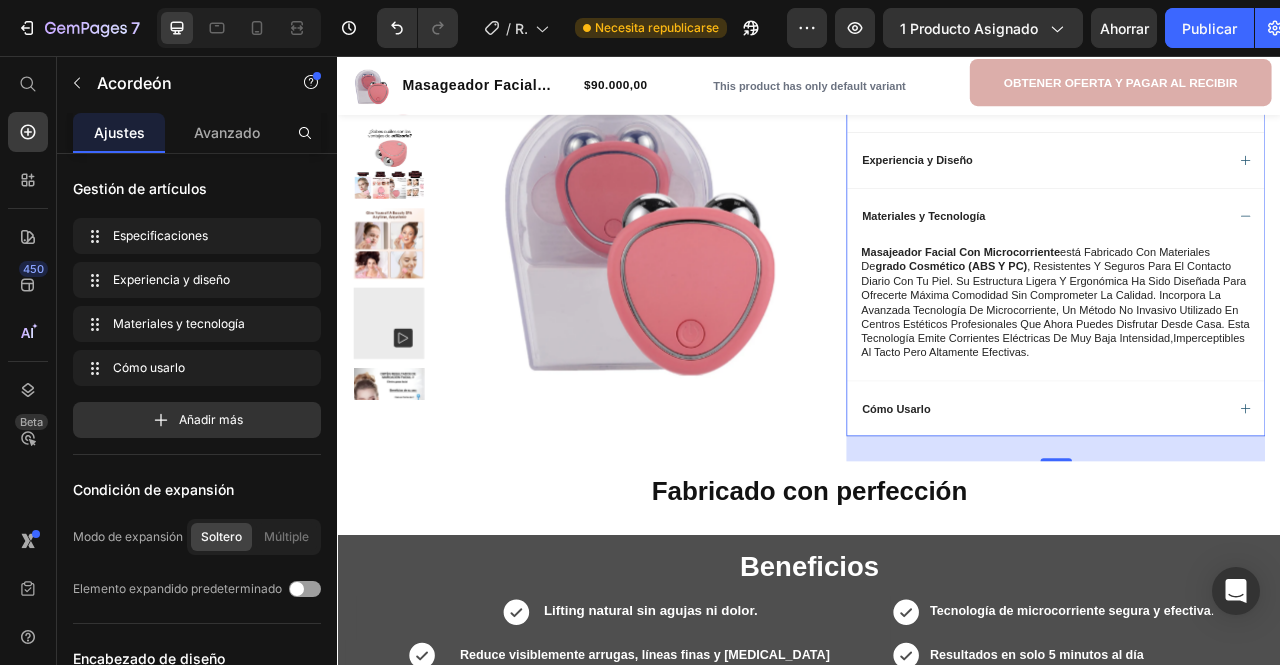 click 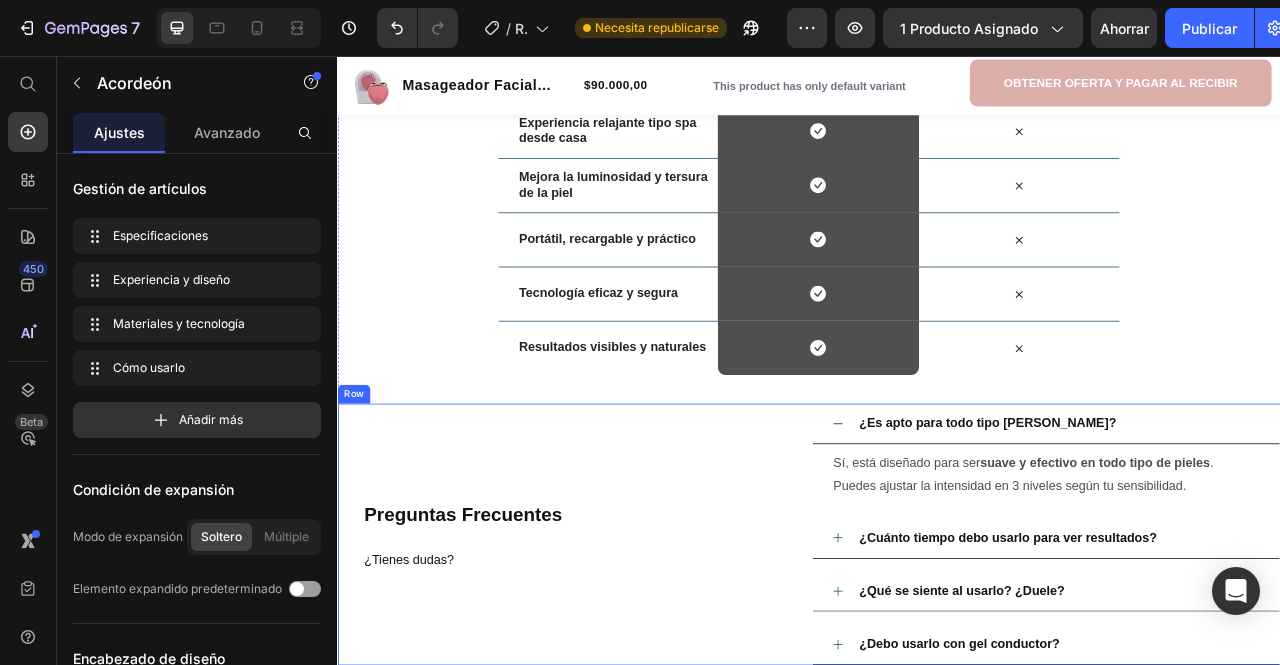 scroll, scrollTop: 3429, scrollLeft: 0, axis: vertical 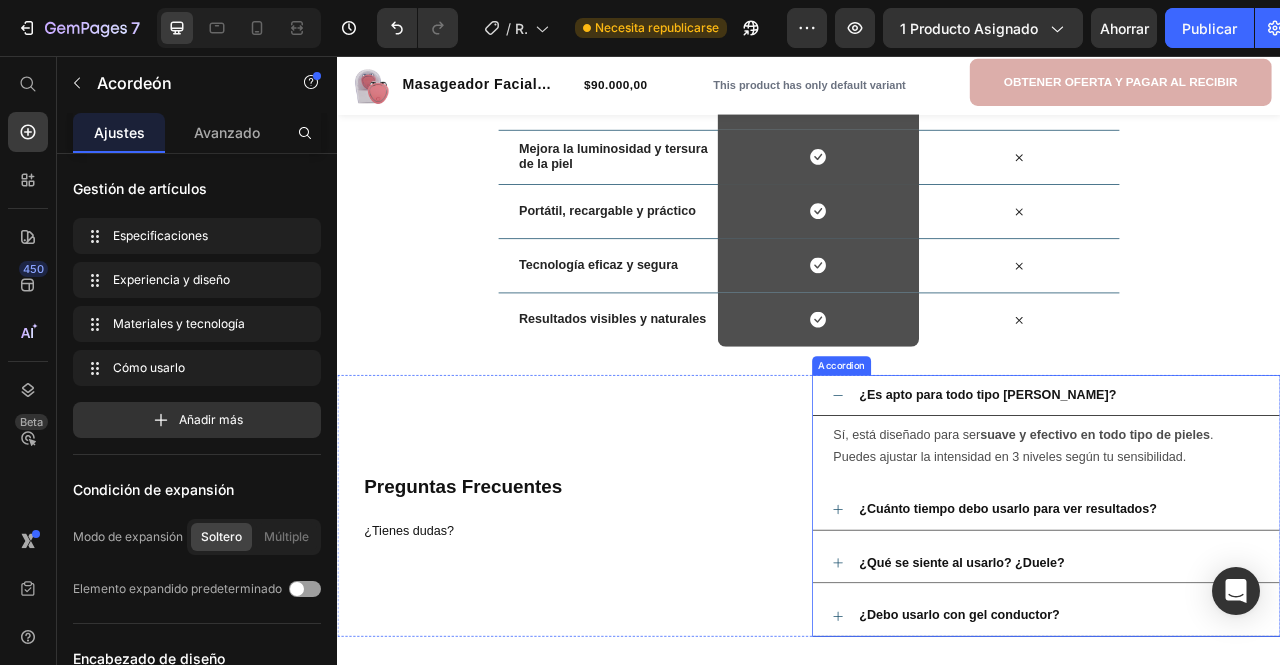 click 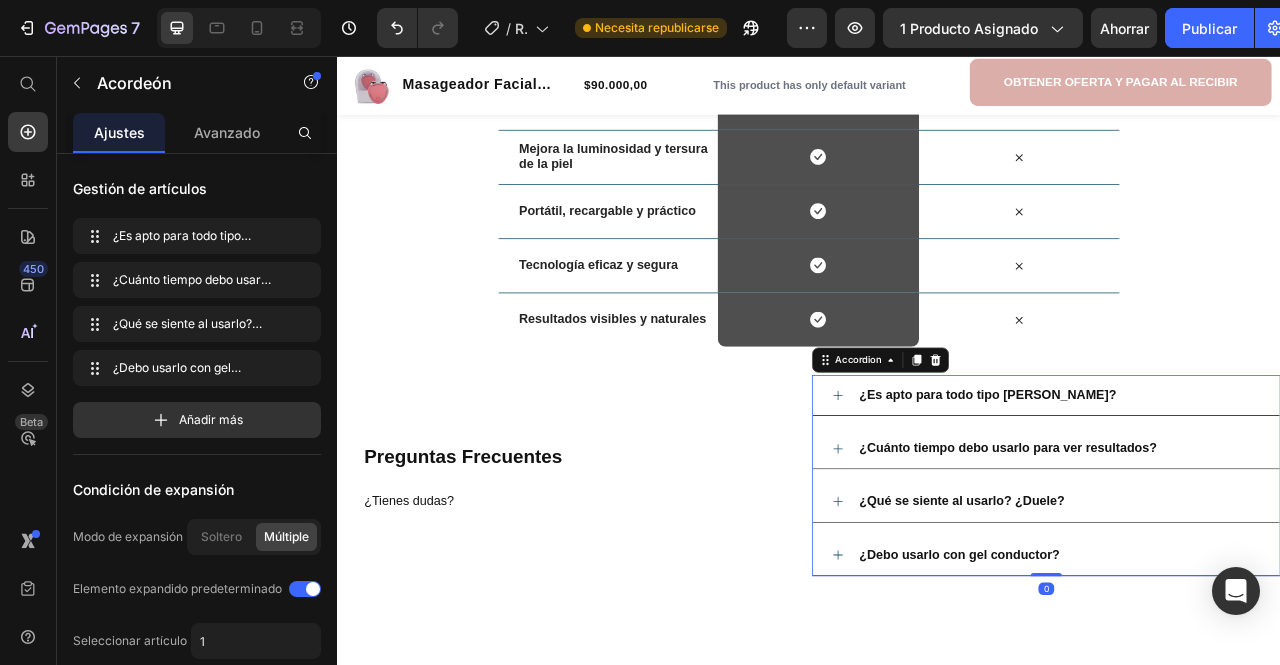 click 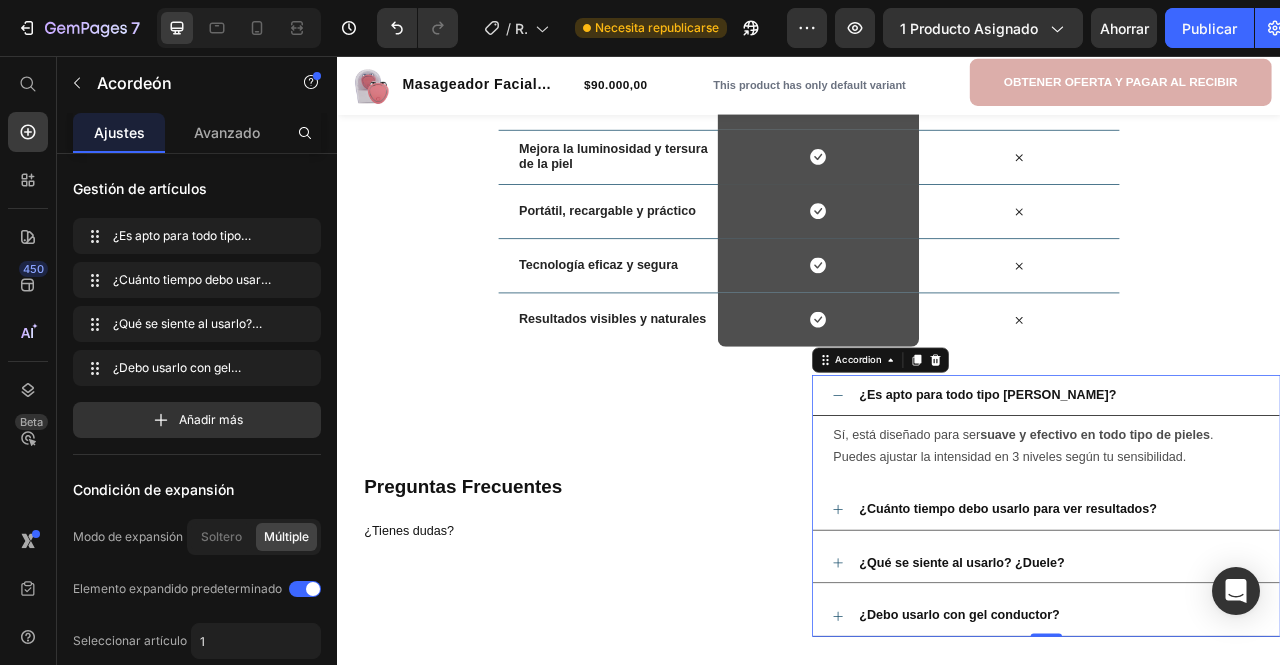 click on "¿Es apto para todo tipo [PERSON_NAME]?" at bounding box center [1239, 488] 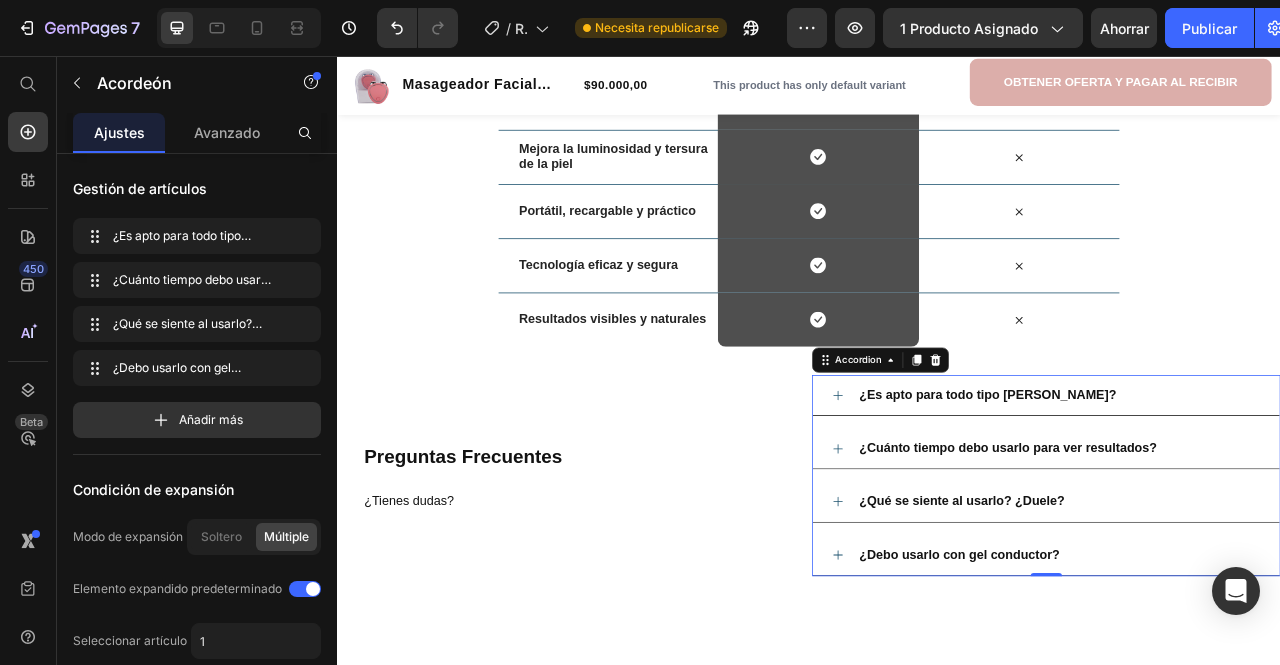 click 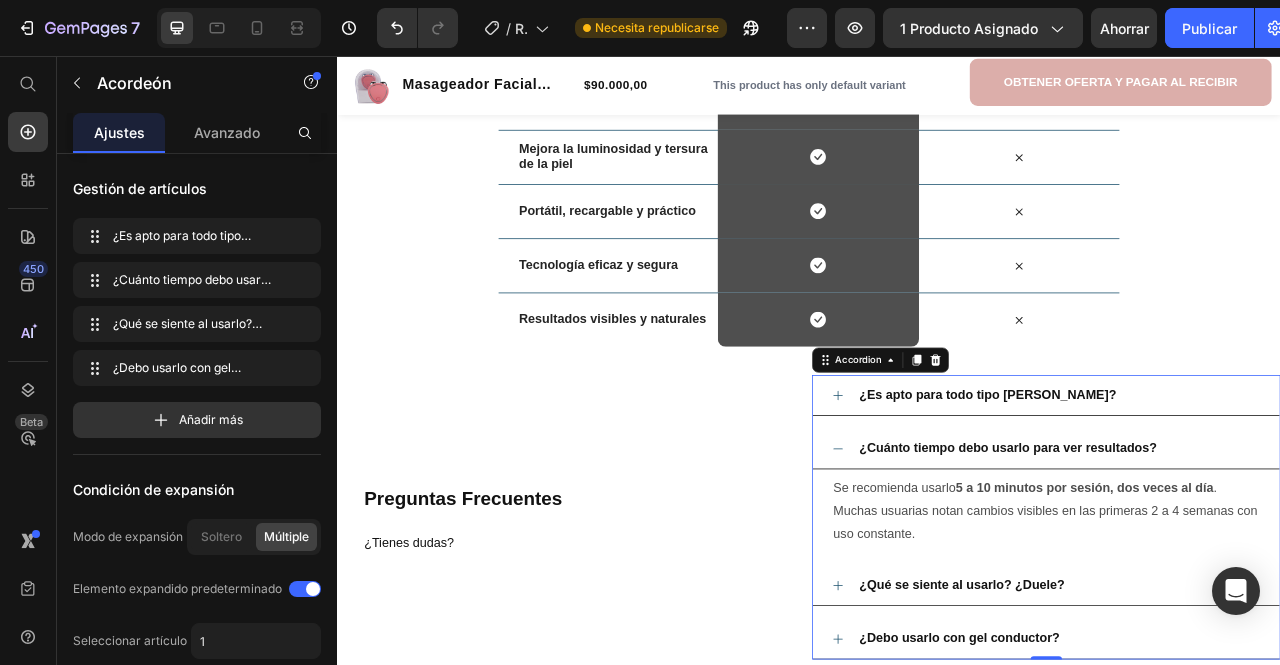 click 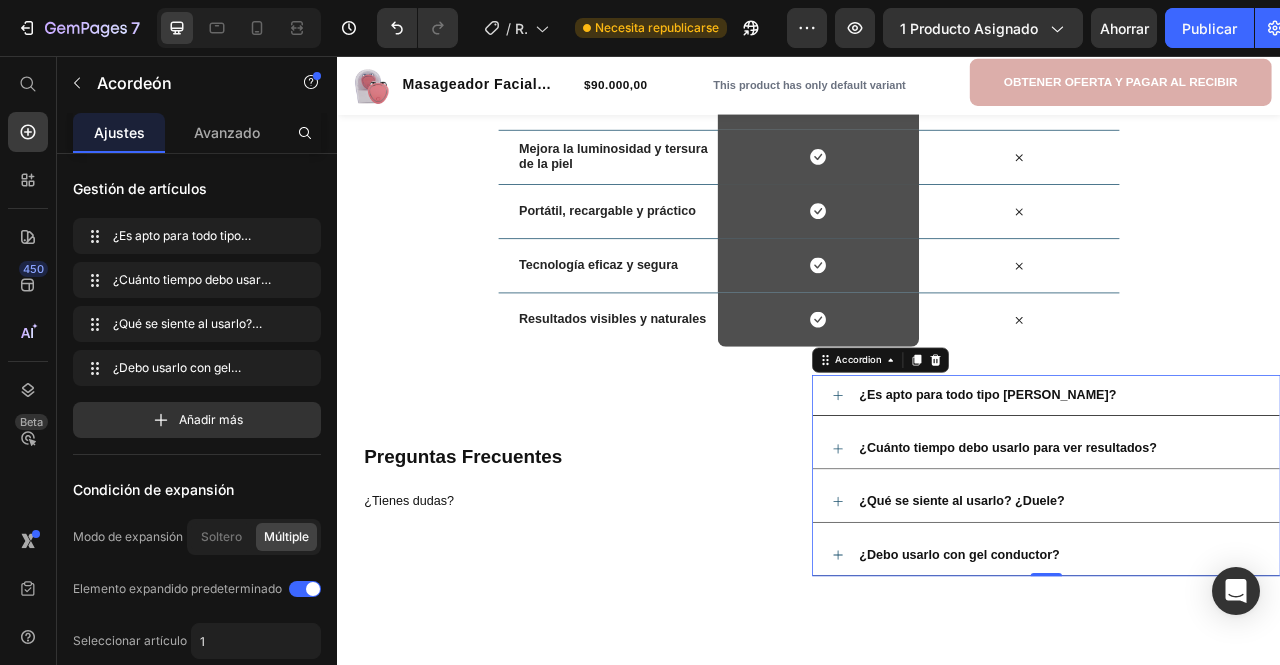 click 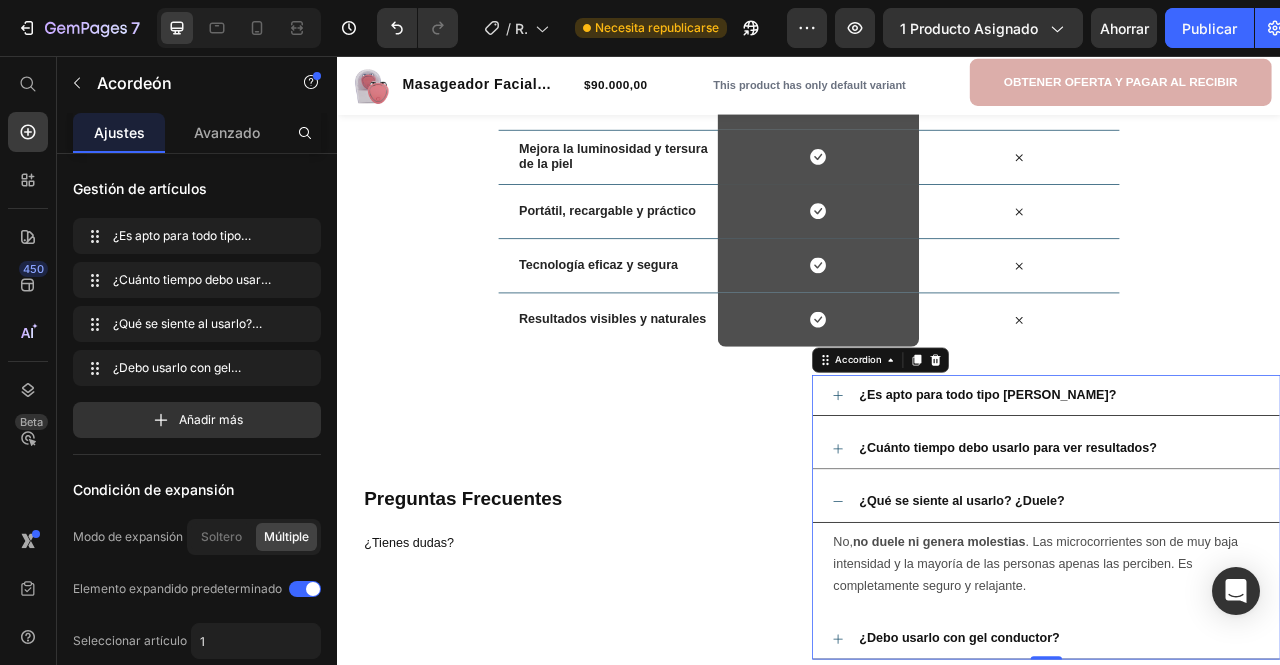 click 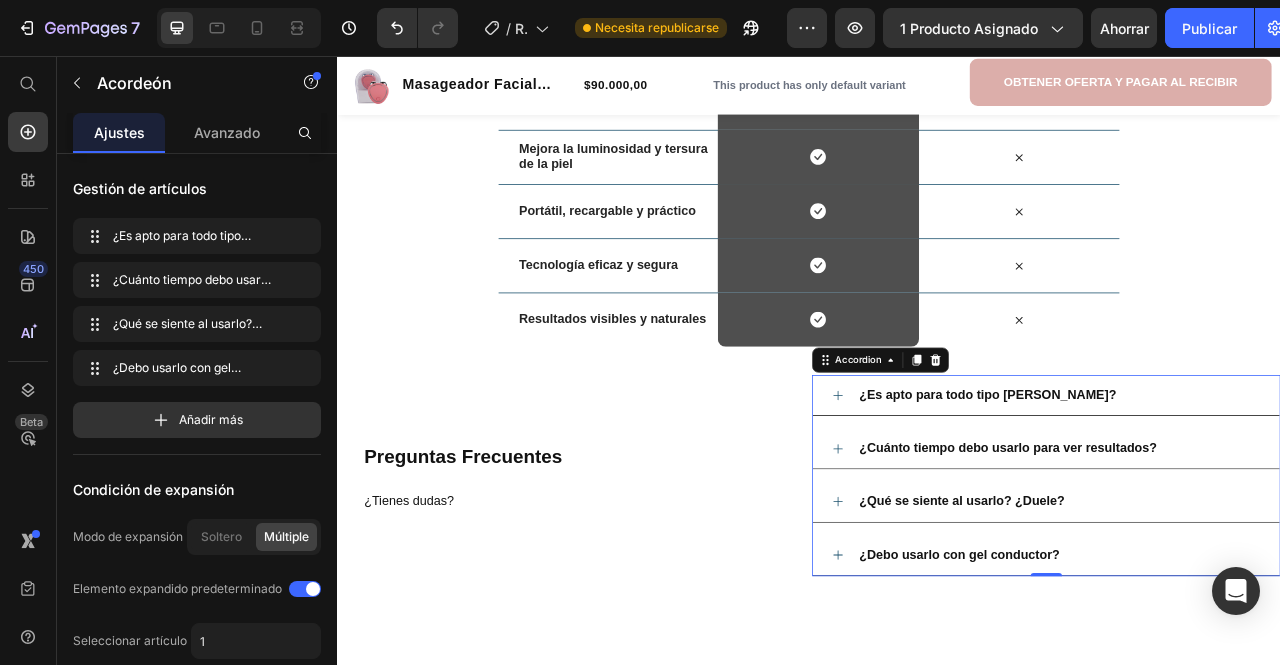 click 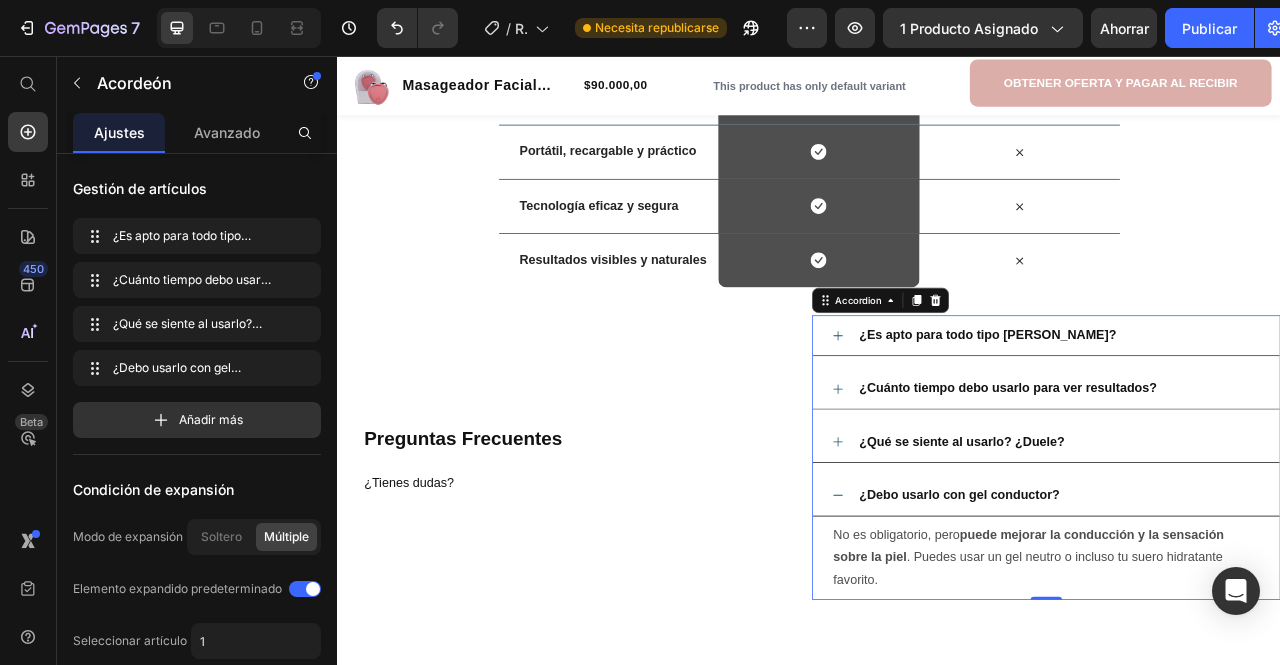 scroll, scrollTop: 3529, scrollLeft: 0, axis: vertical 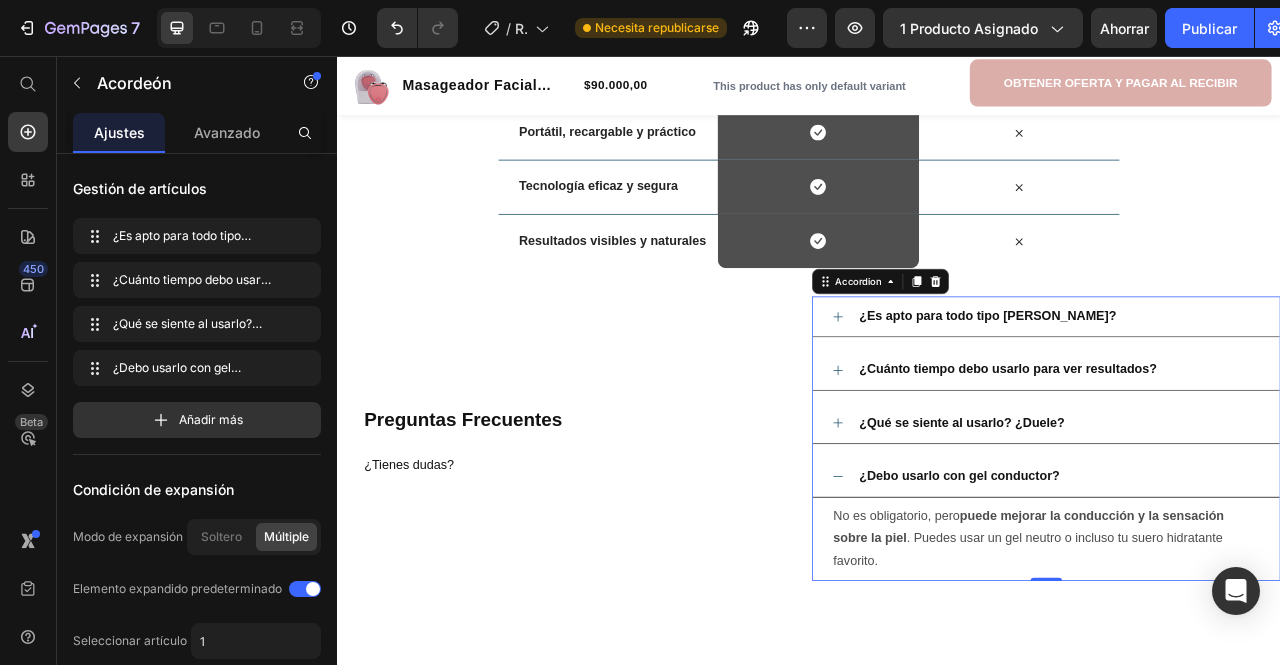 click 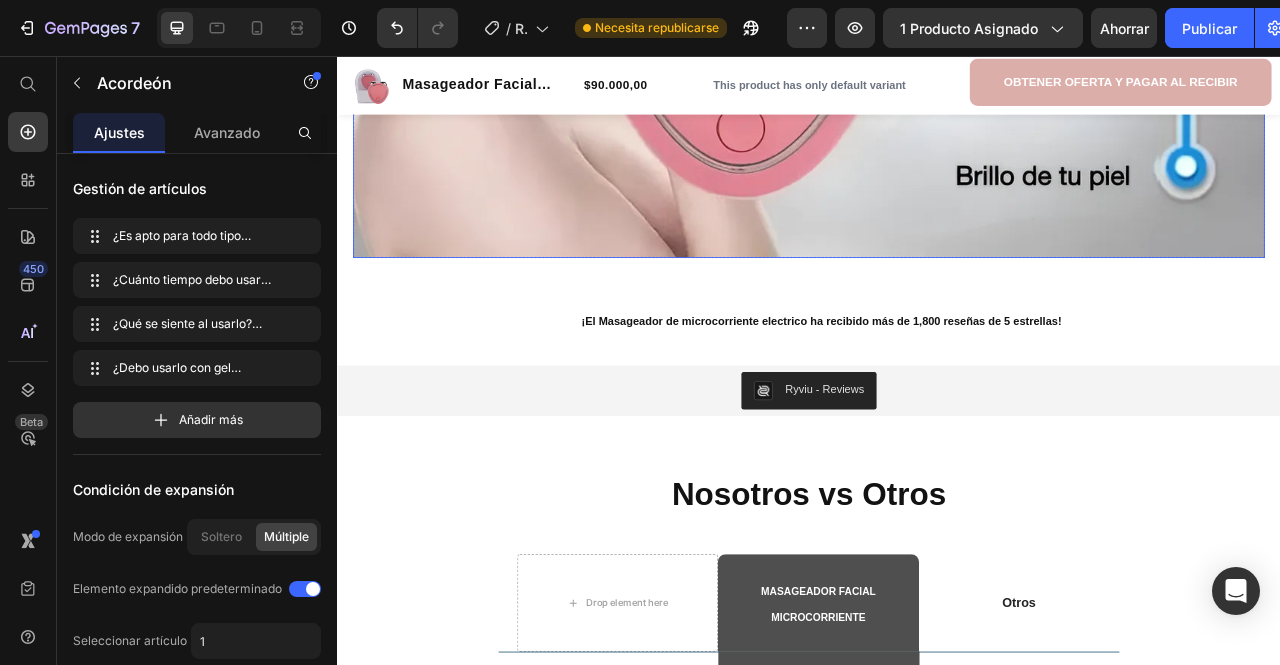 scroll, scrollTop: 2541, scrollLeft: 0, axis: vertical 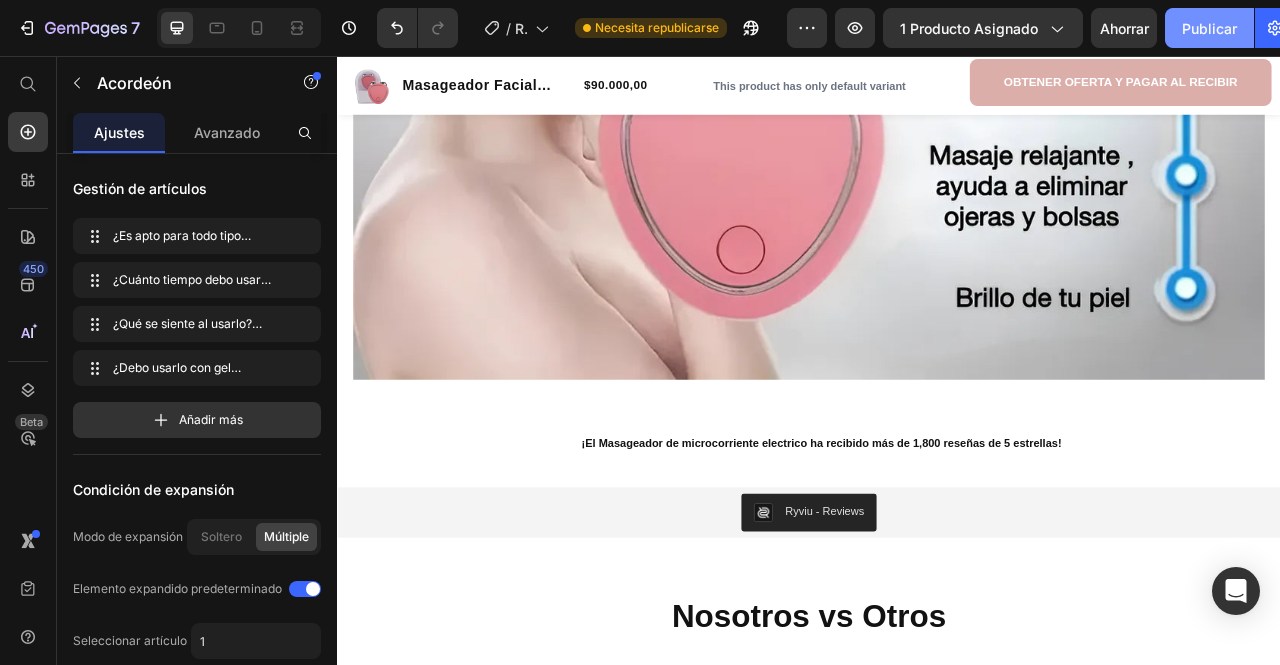 click on "Publicar" 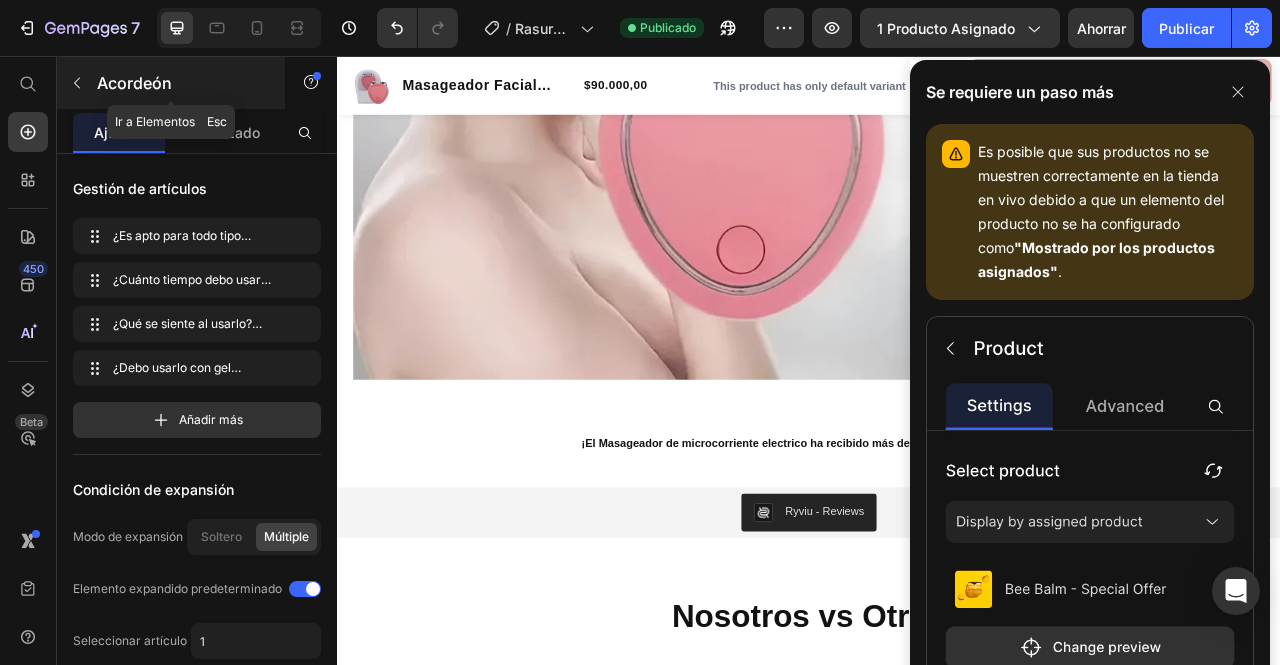 click at bounding box center [77, 83] 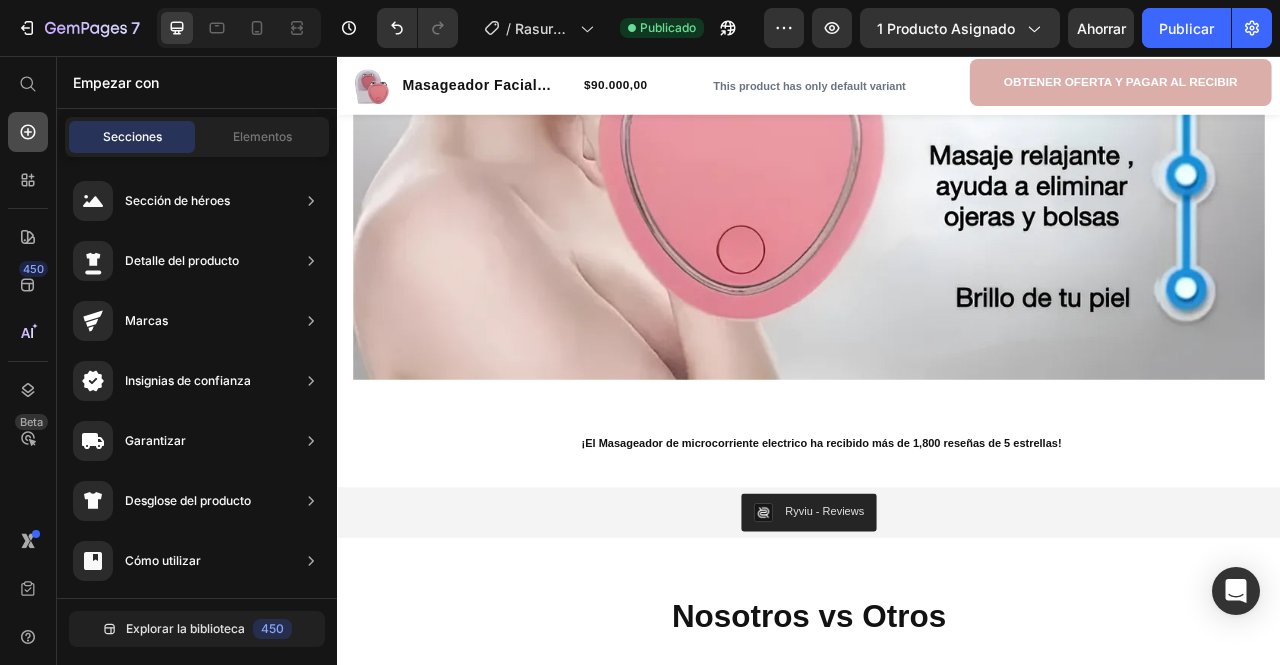 click 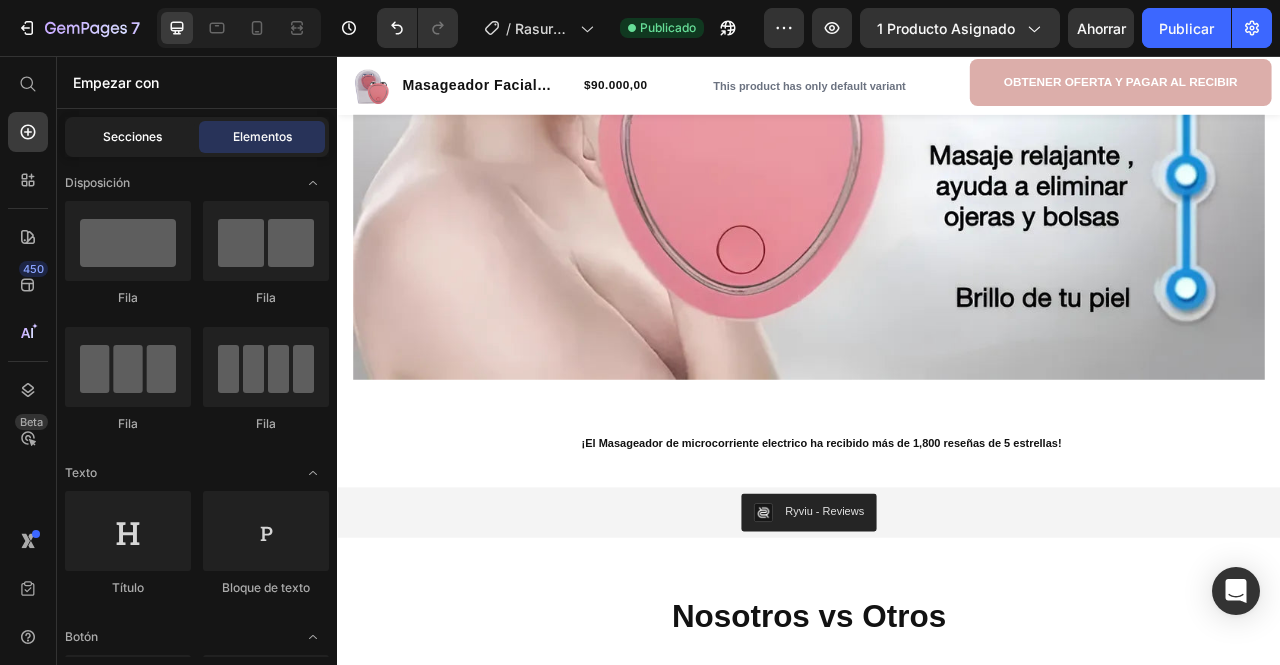click on "Secciones" at bounding box center [132, 137] 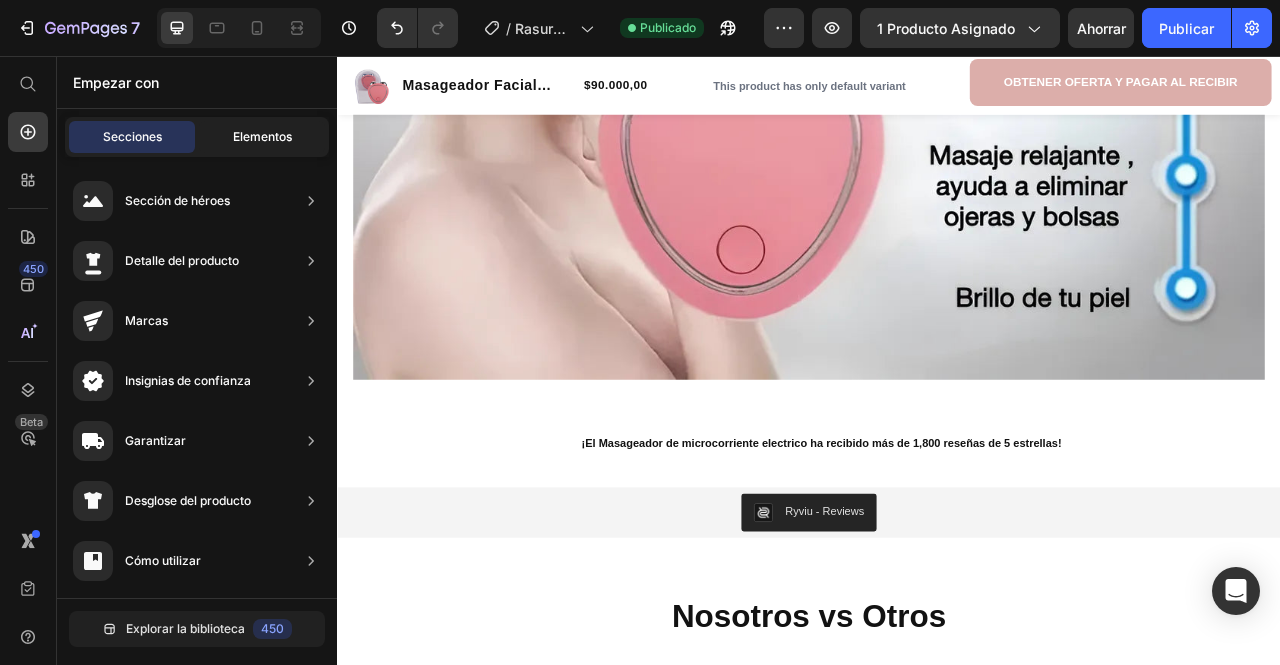 click on "Elementos" 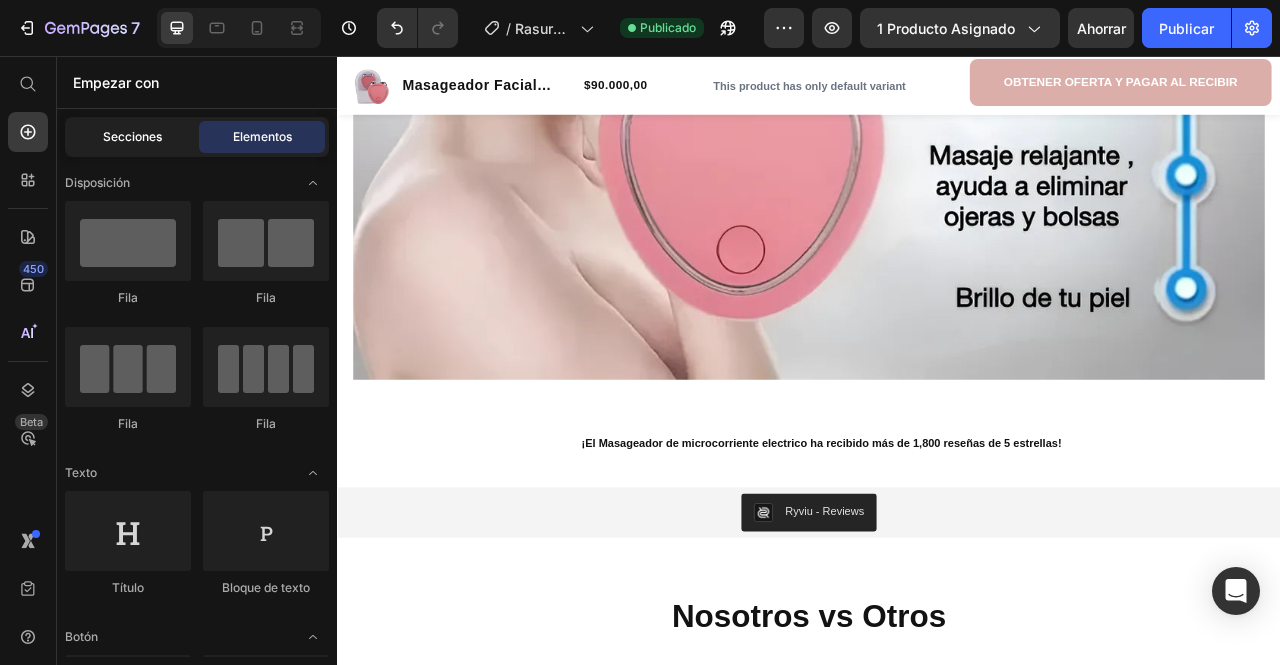 click on "Secciones" at bounding box center (132, 136) 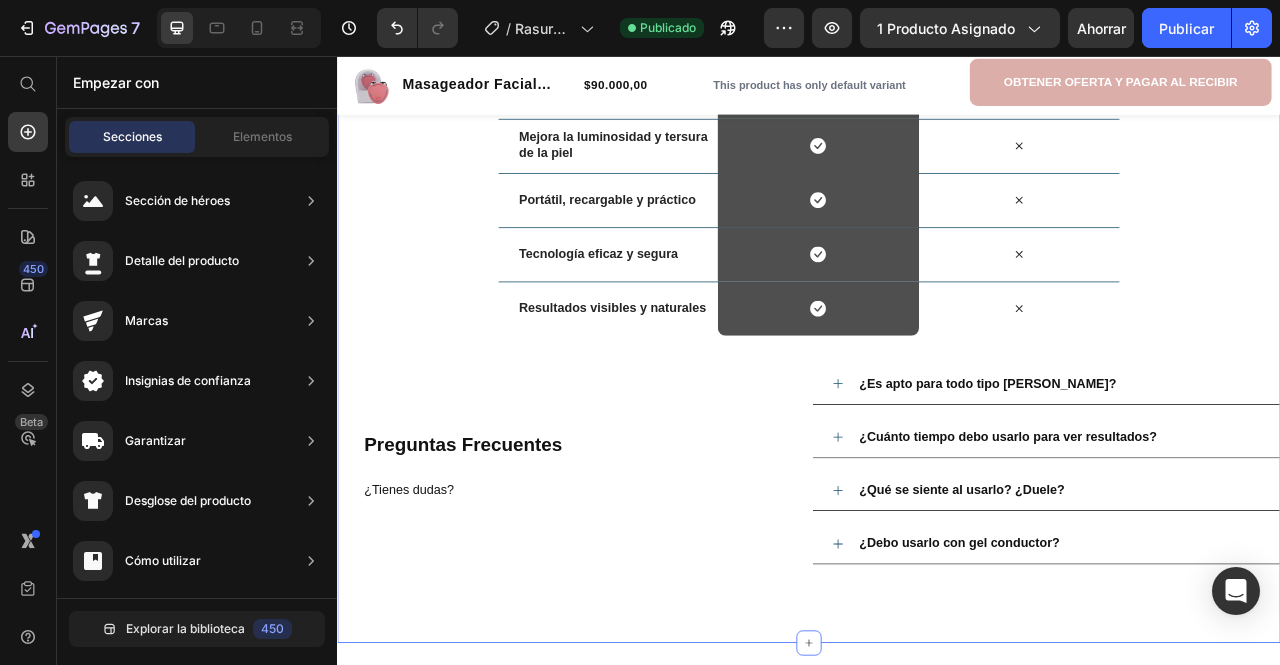 scroll, scrollTop: 3341, scrollLeft: 0, axis: vertical 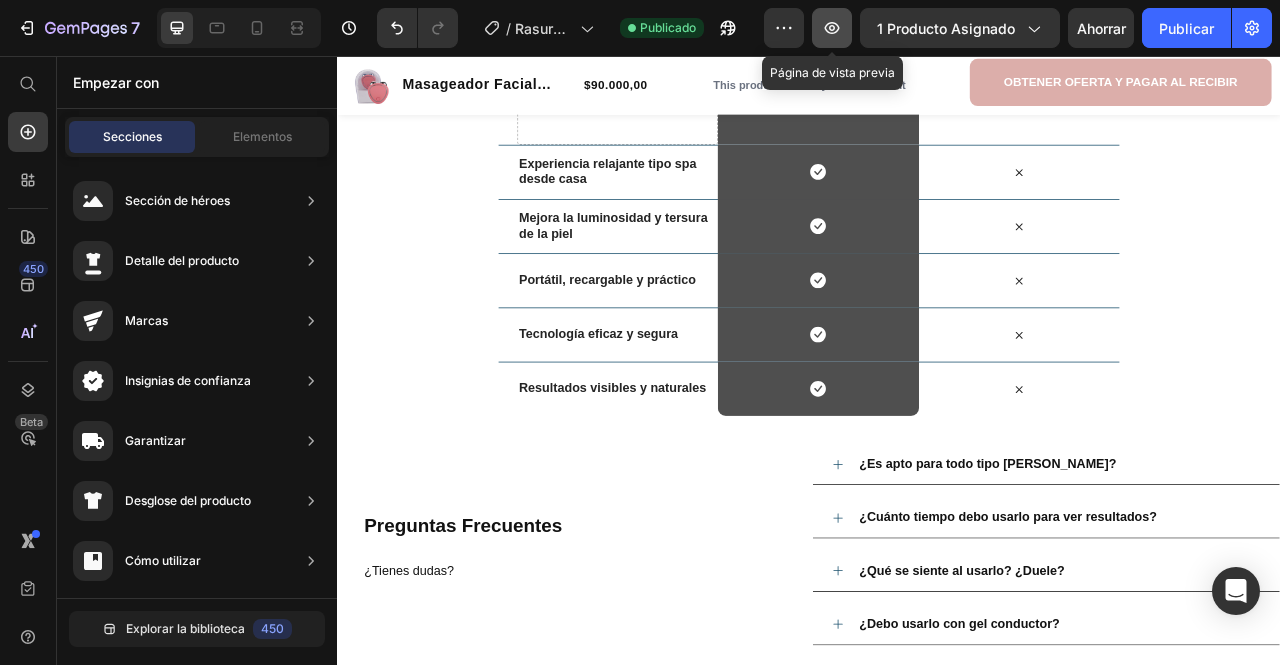 click 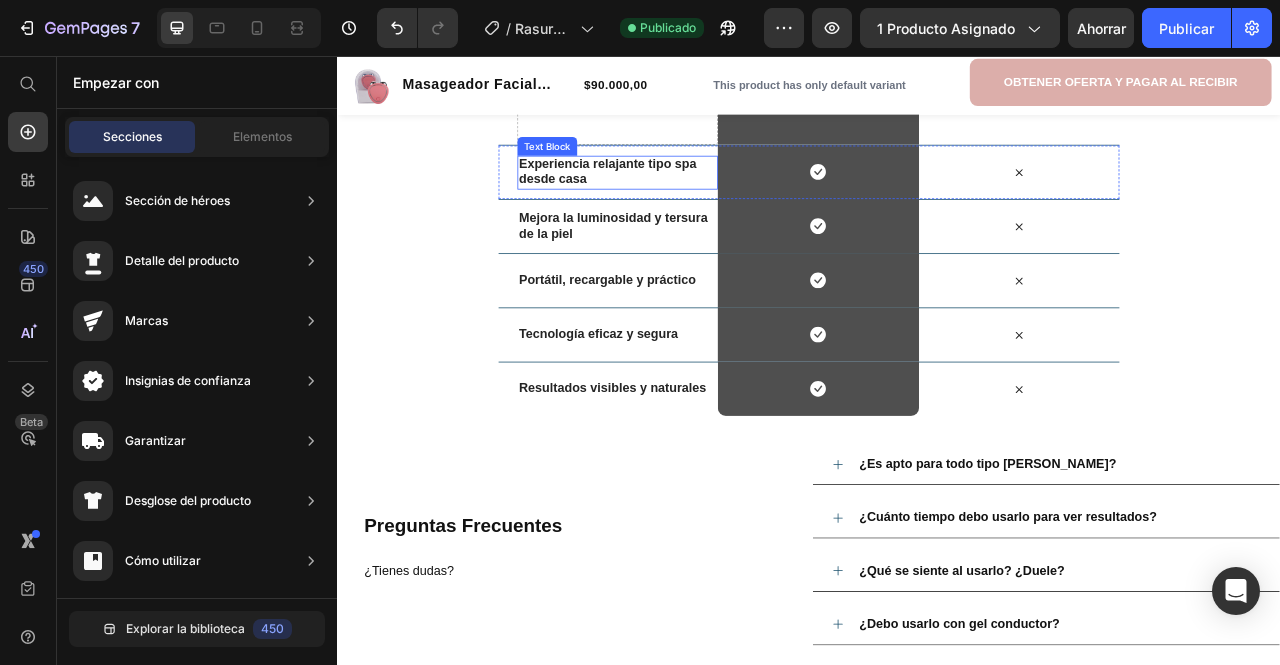 click on "Experiencia relajante tipo spa desde casa" at bounding box center (693, 204) 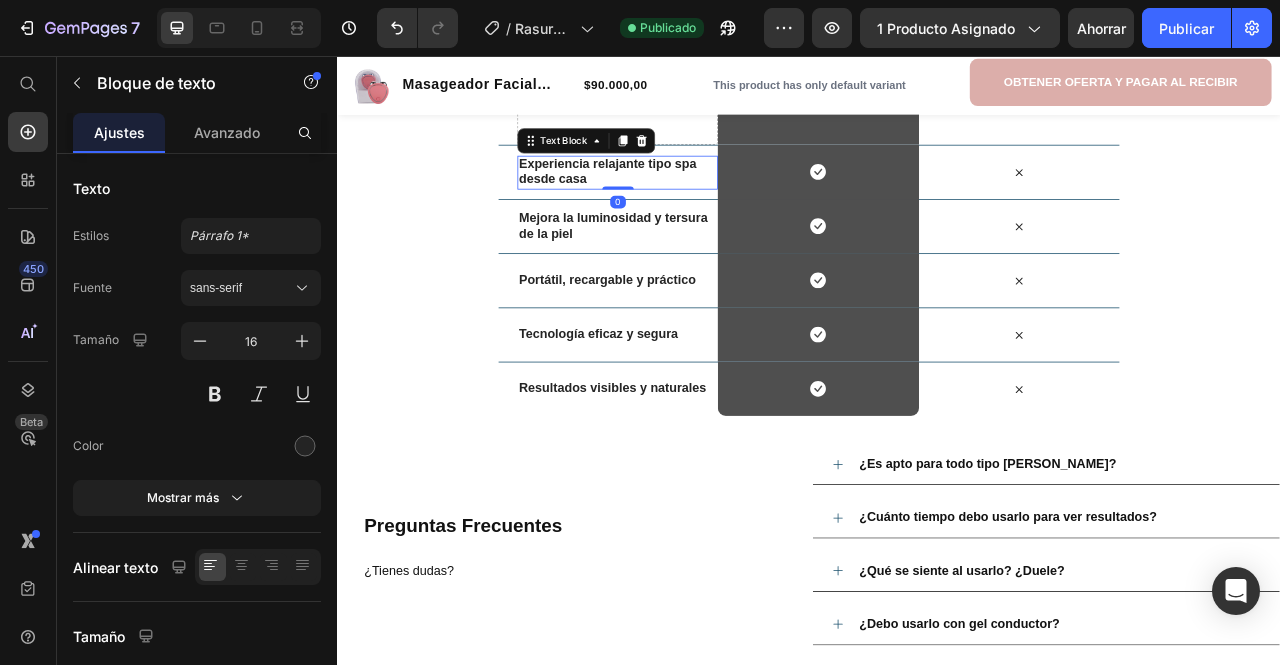 click on "Experiencia relajante tipo spa desde casa" at bounding box center [693, 204] 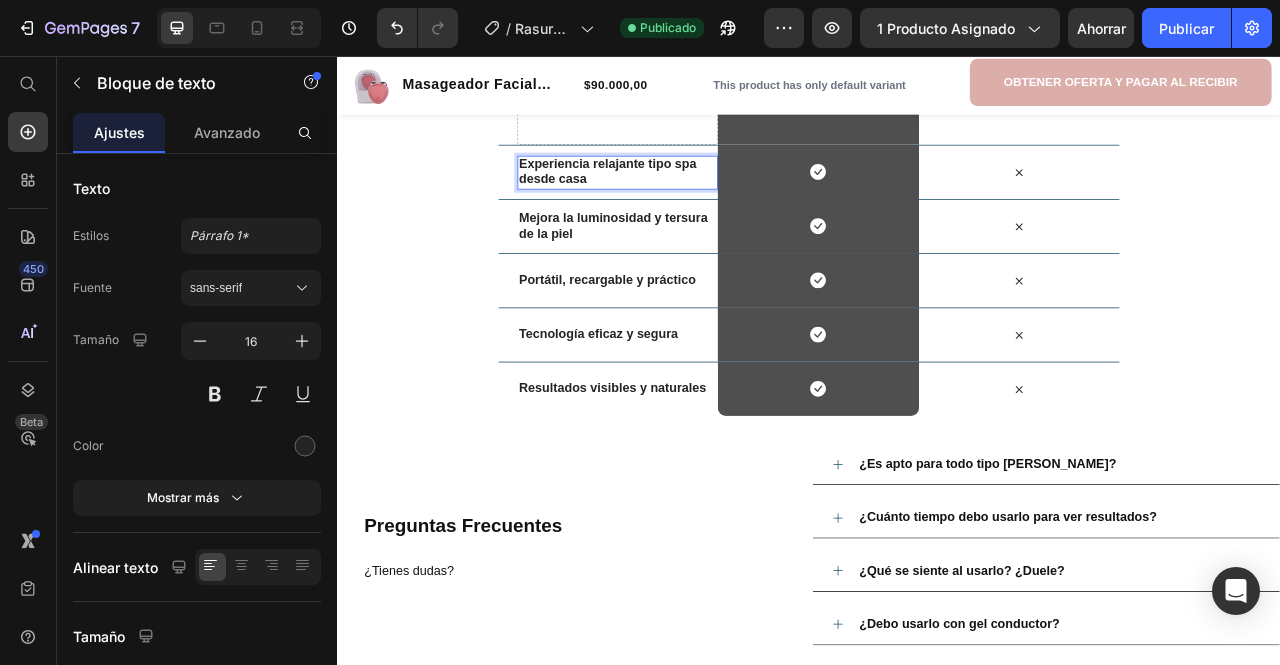 scroll, scrollTop: 3331, scrollLeft: 0, axis: vertical 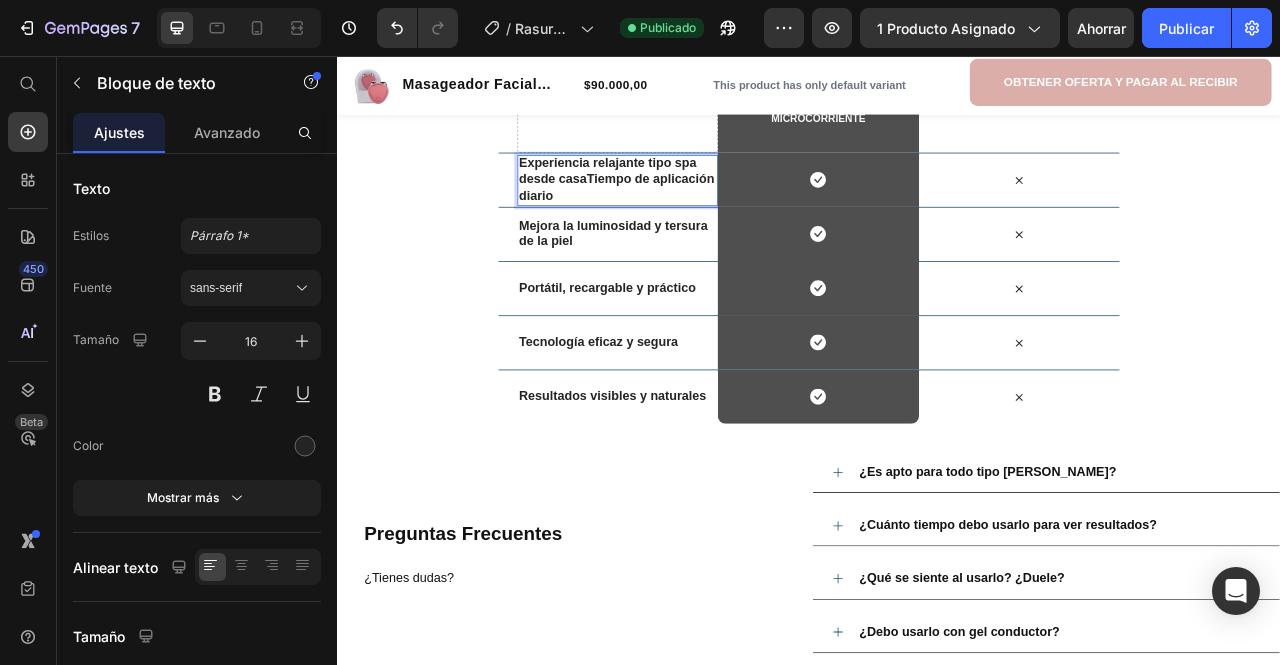click on "Experiencia relajante tipo spa desde casaTiempo de aplicación diario" at bounding box center (692, 212) 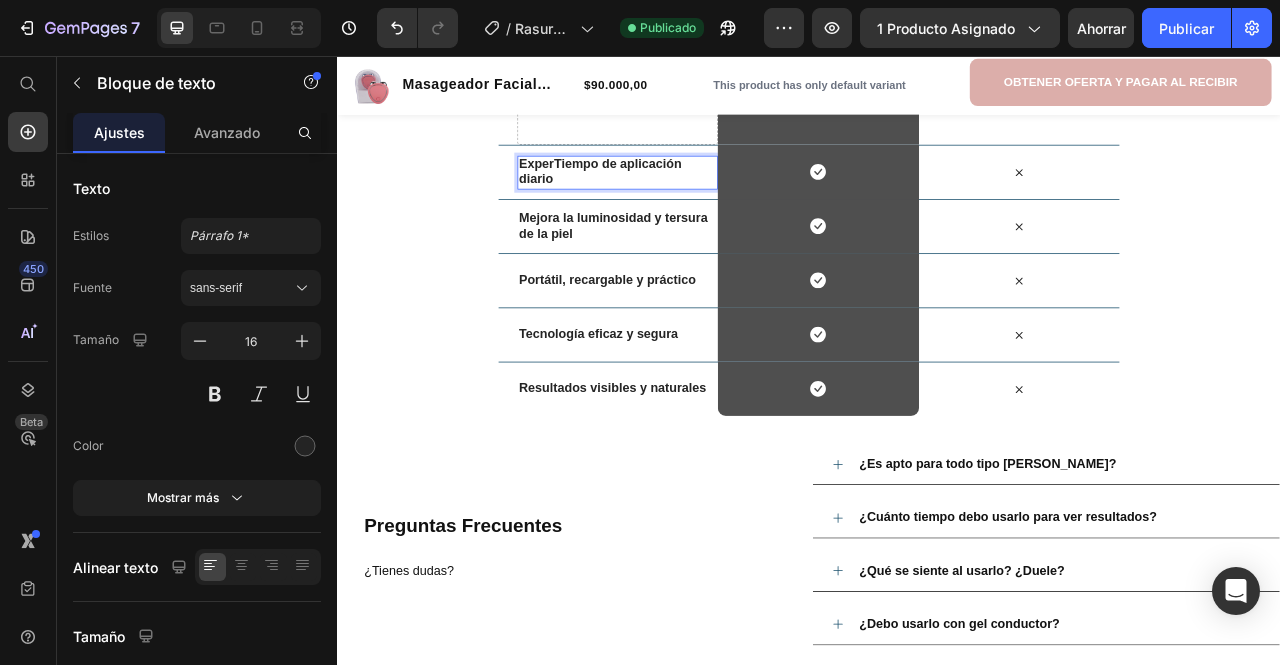 scroll, scrollTop: 3351, scrollLeft: 0, axis: vertical 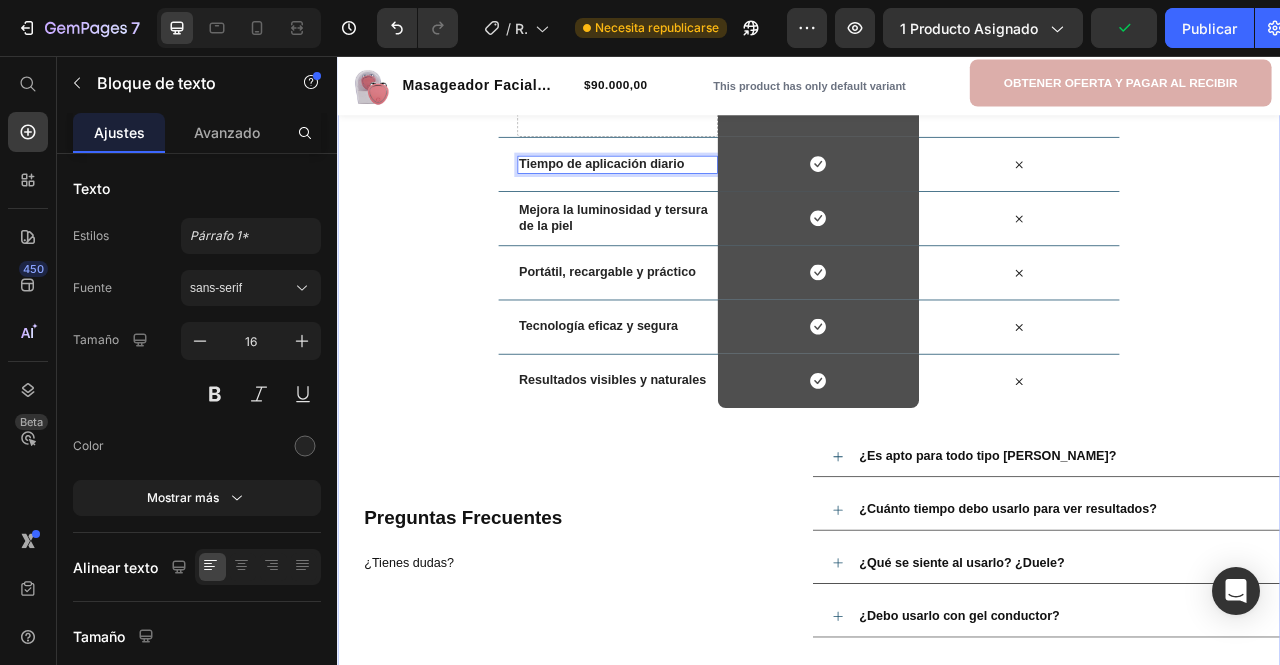 click on "Nosotros vs Otros Heading Row
Drop element here MASAGEADOR FACIAL MICROCORRIENTE Heading Row Otros Text Block Row Tiempo de aplicación diario Text Block   0
Icon Row
Icon Row Mejora la luminosidad y tersura de la piel Text Block
Icon Row
Icon Row Portátil, recargable y práctico Text Block
Icon Row
Icon Row Tecnología eficaz y segura Text Block
Icon Row
Icon Row Resultados visibles y naturales Text Block
Icon Row
Icon Row Preguntas Frecuentes ¿Tienes dudas? Heading
¿Es apto para todo tipo de piel?
¿Cuánto tiempo debo usarlo para ver resultados?
¿Qué se siente al usarlo? ¿Duele?
¿Debo usarlo con gel conductor? Accordion Row" at bounding box center (937, 363) 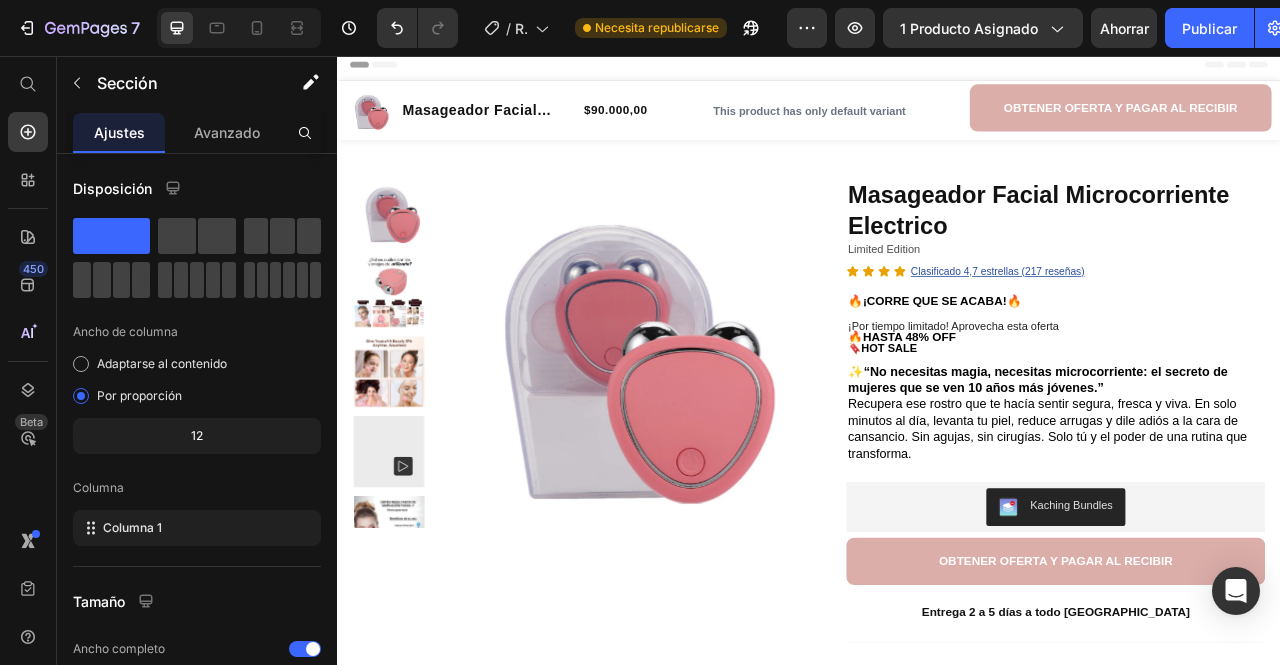 scroll, scrollTop: 0, scrollLeft: 0, axis: both 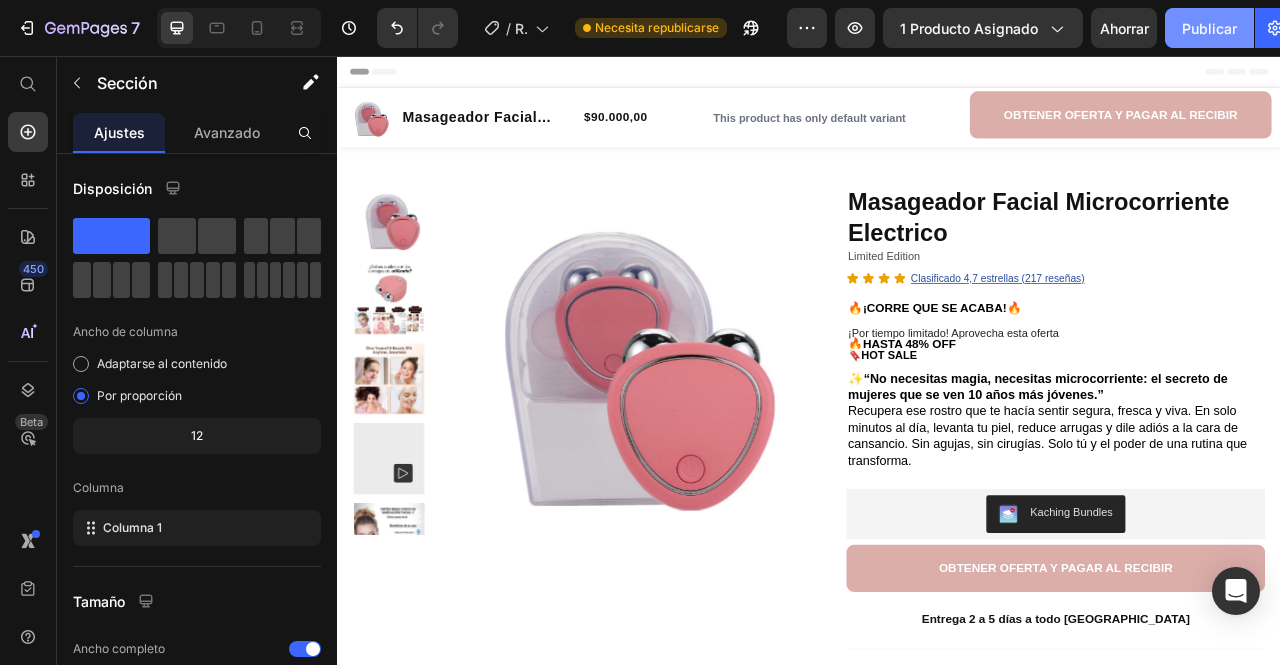 click on "Publicar" at bounding box center (1209, 28) 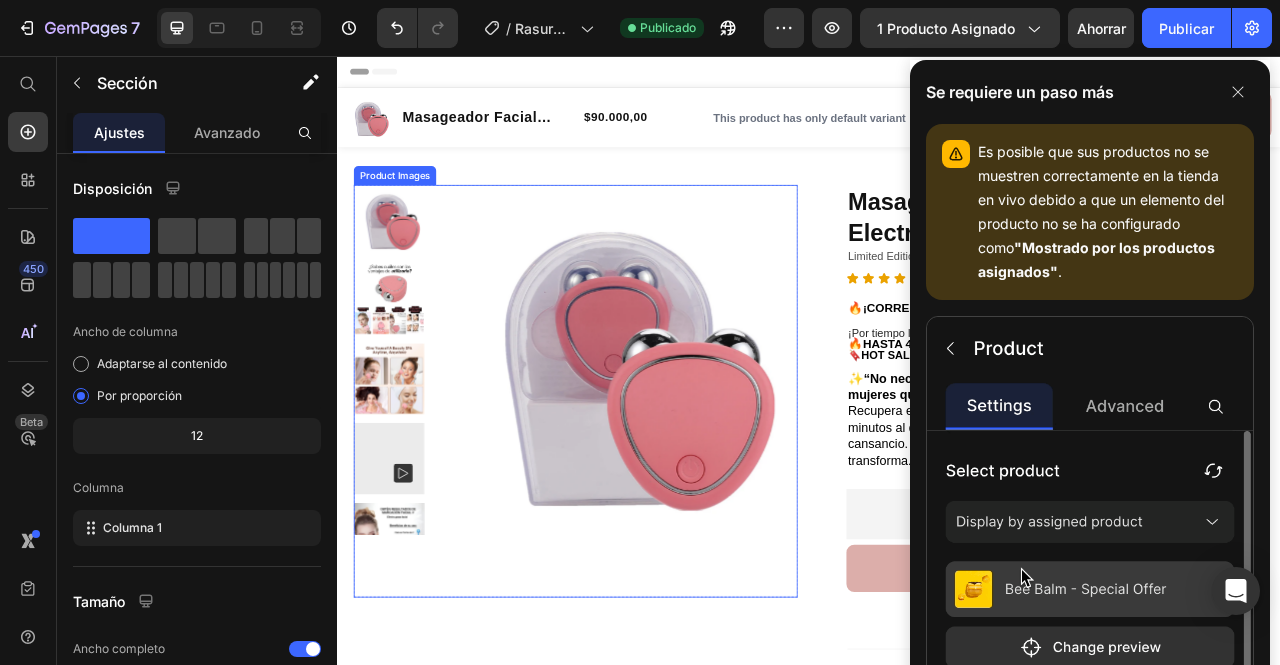 click at bounding box center [696, 445] 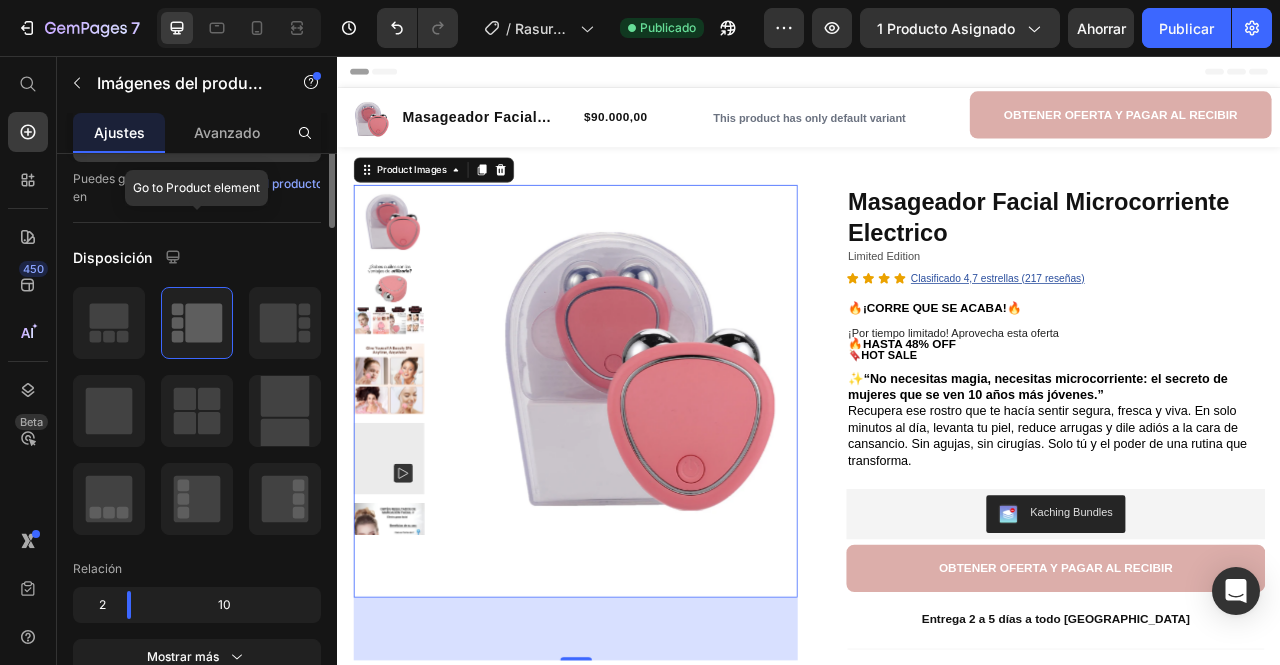 scroll, scrollTop: 0, scrollLeft: 0, axis: both 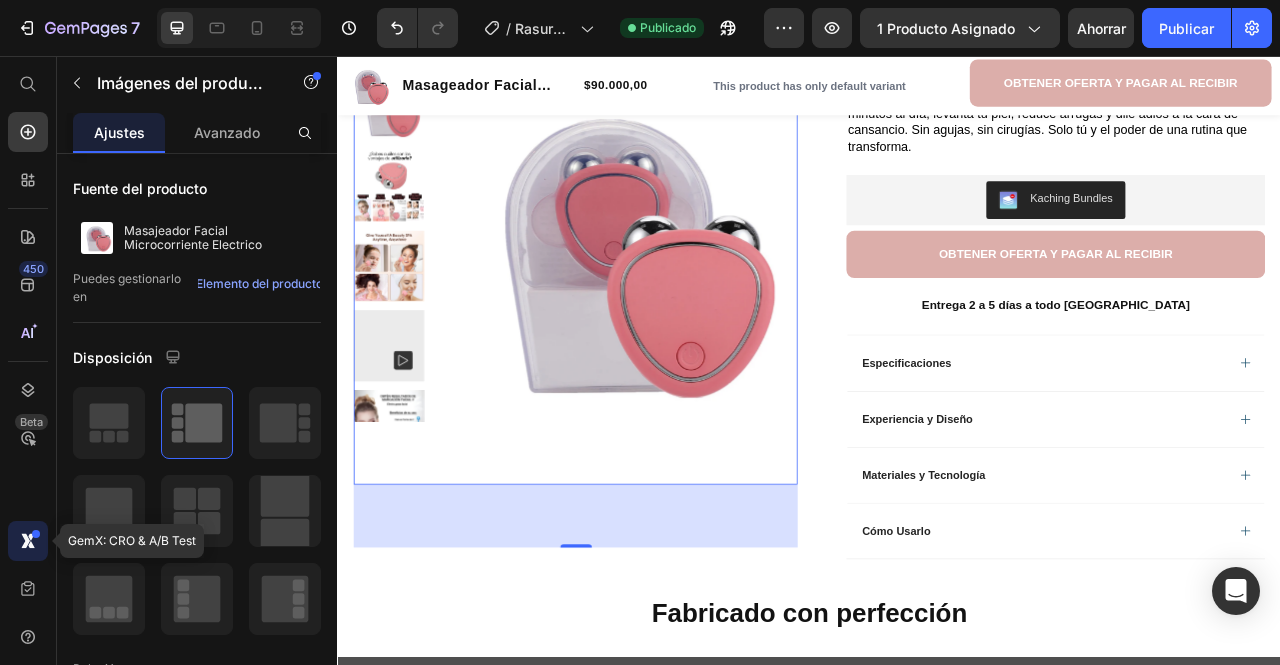 click 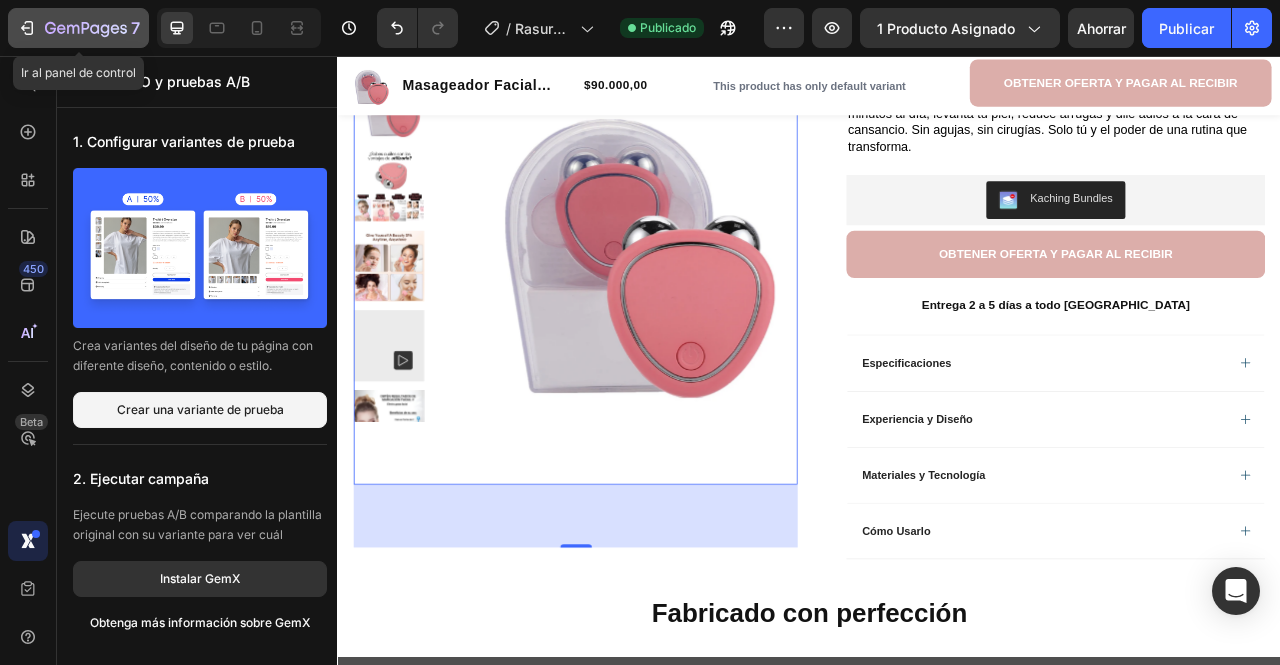 click 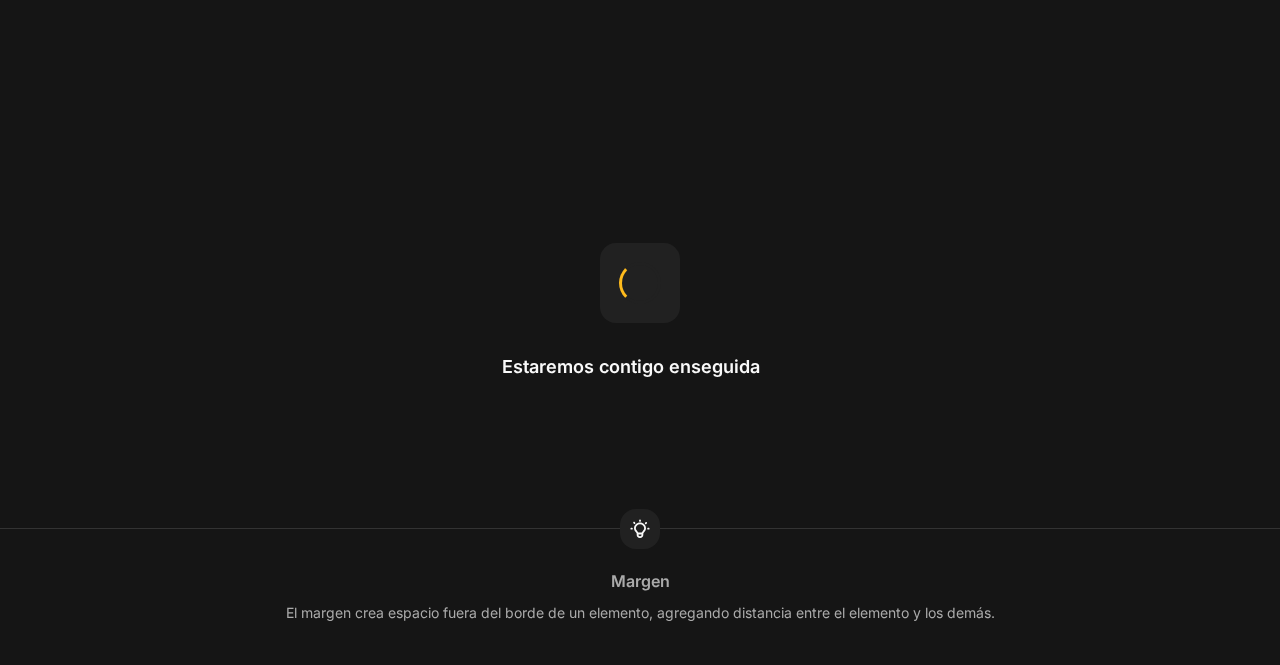 scroll, scrollTop: 0, scrollLeft: 0, axis: both 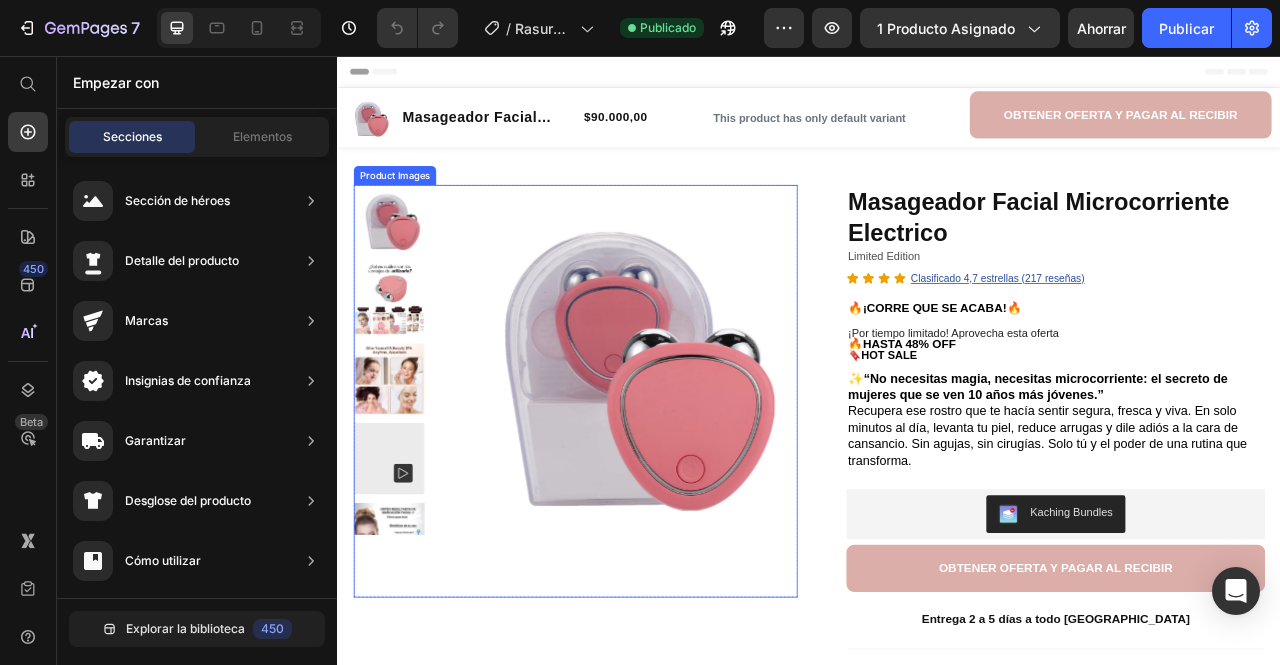 click at bounding box center [402, 366] 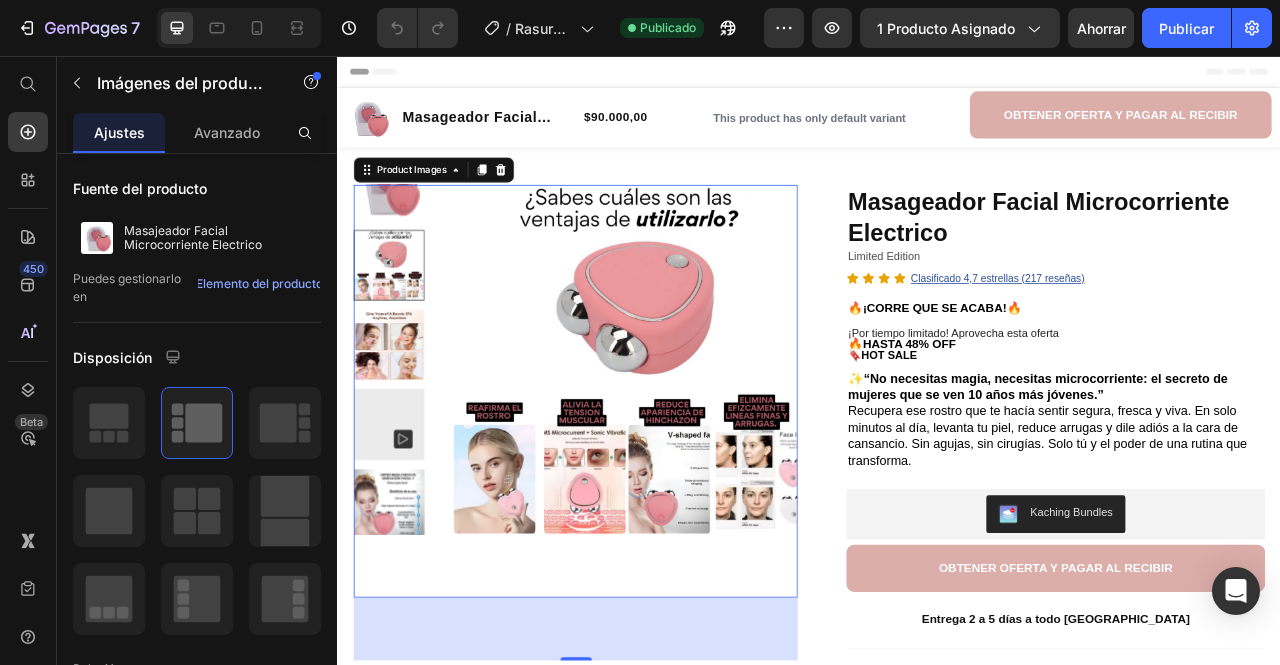 click at bounding box center [402, 424] 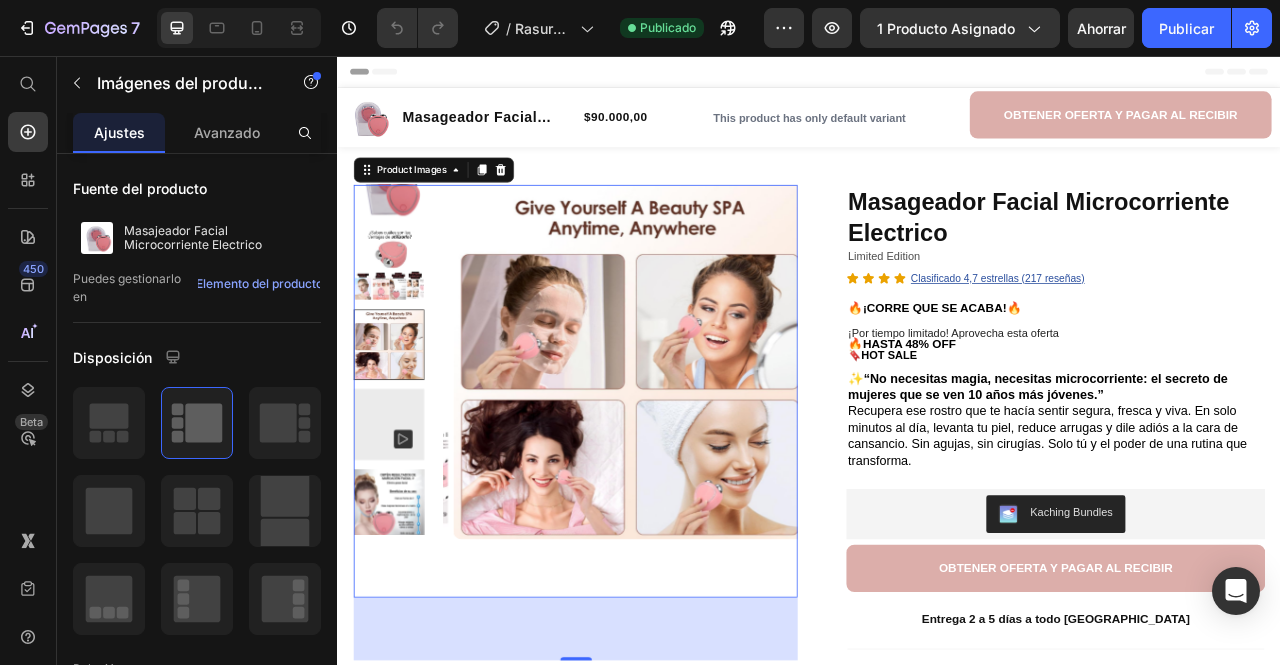 click at bounding box center [402, 525] 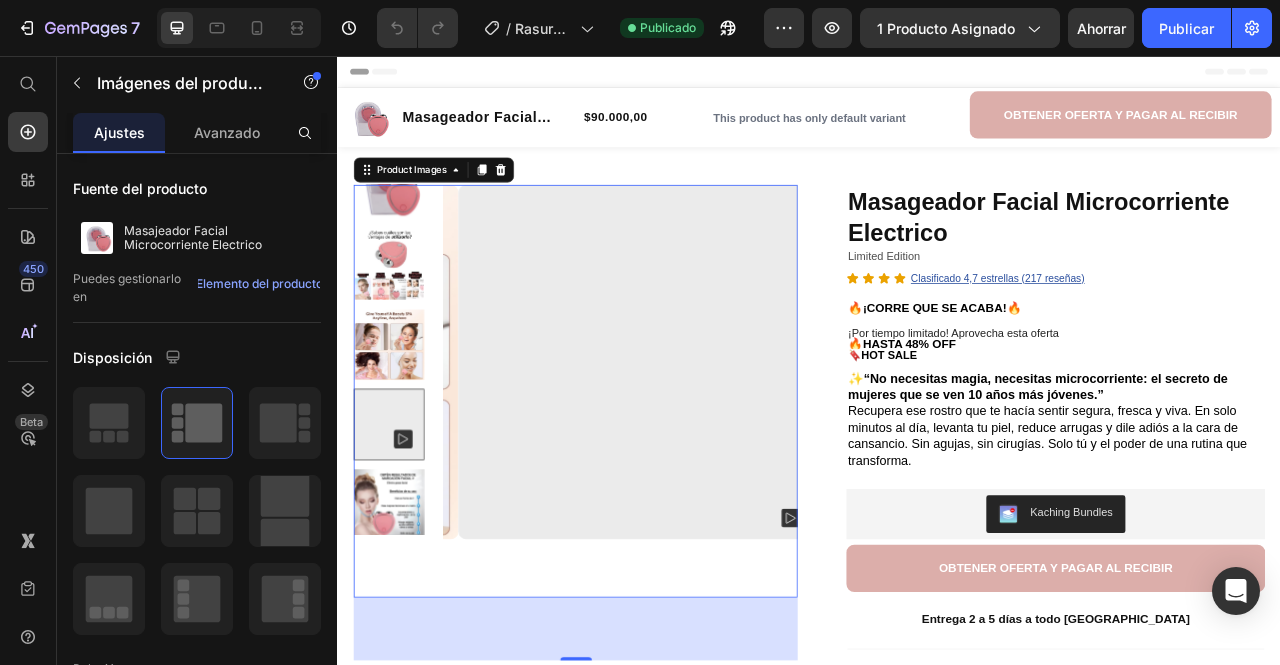click at bounding box center (402, 626) 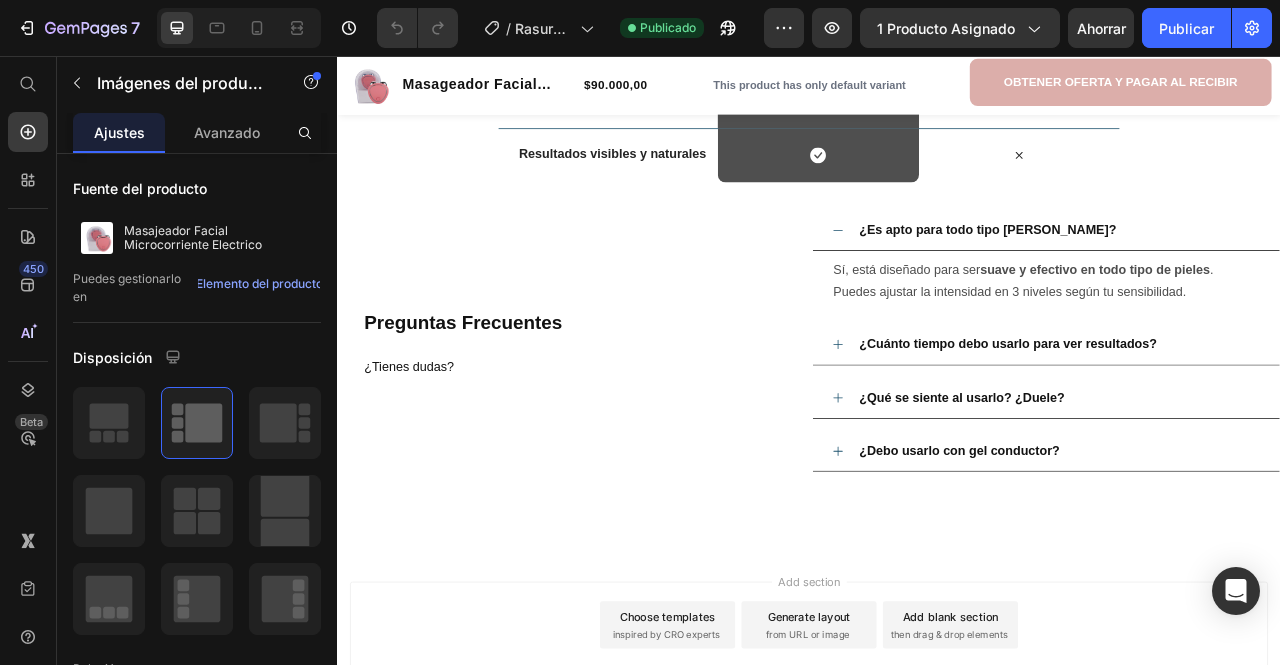 scroll, scrollTop: 3308, scrollLeft: 0, axis: vertical 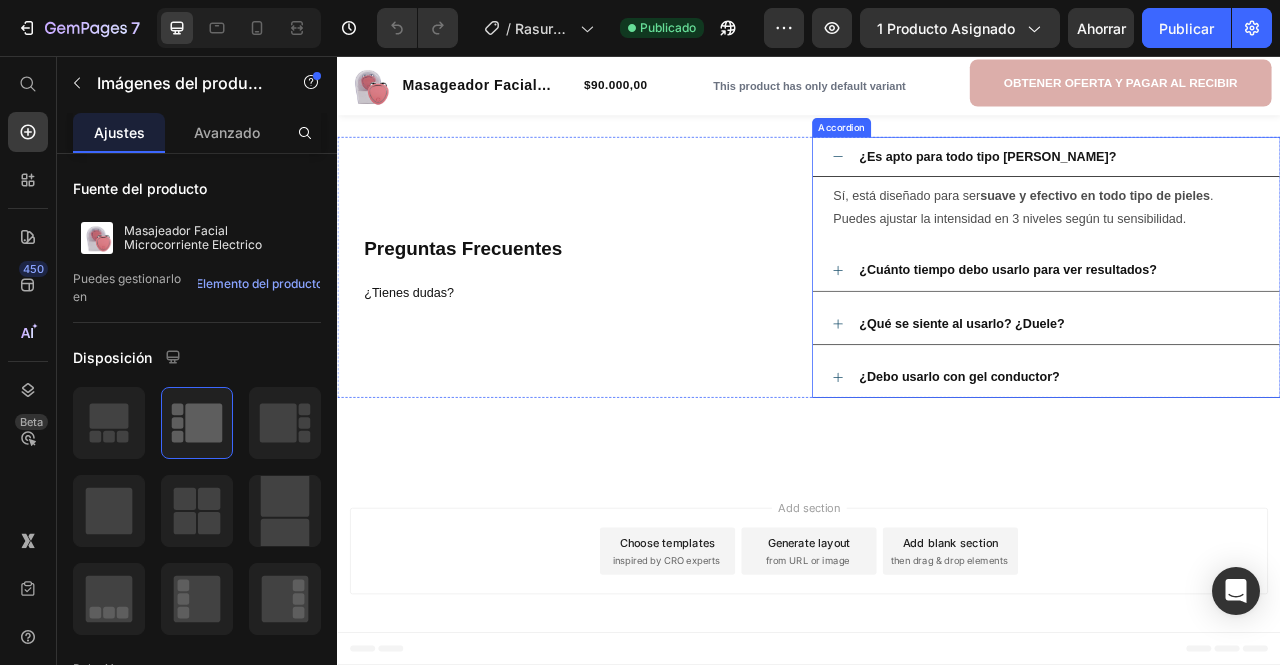click 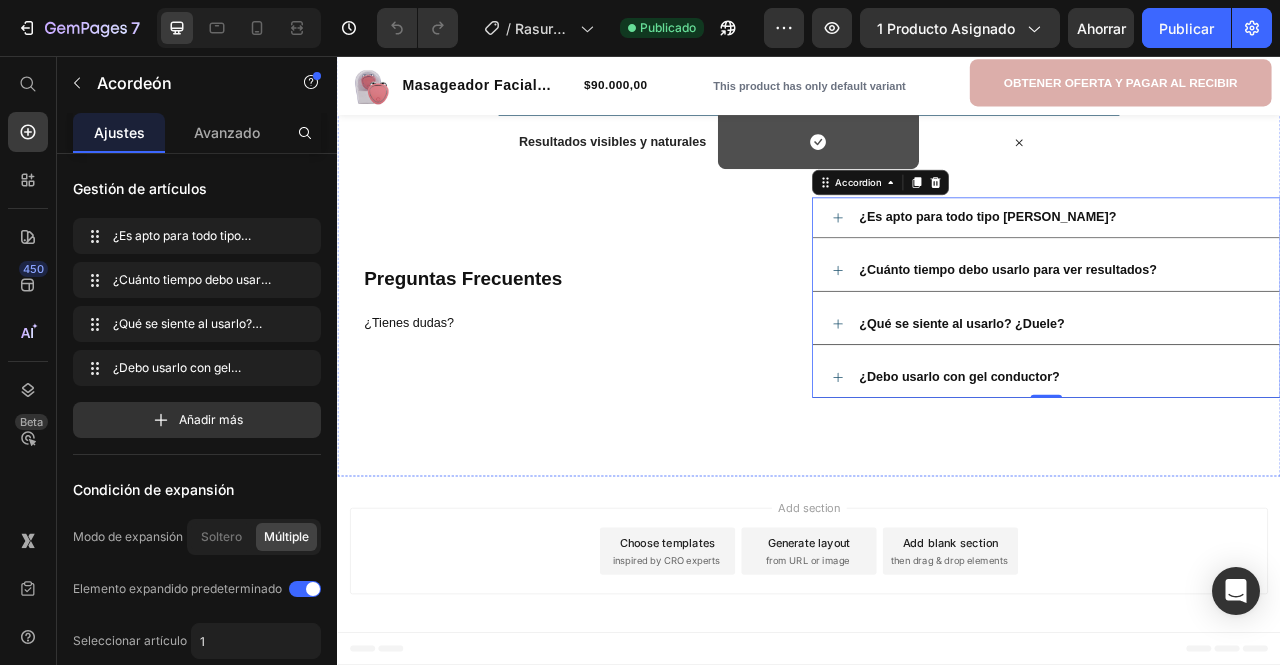 scroll, scrollTop: 2228, scrollLeft: 0, axis: vertical 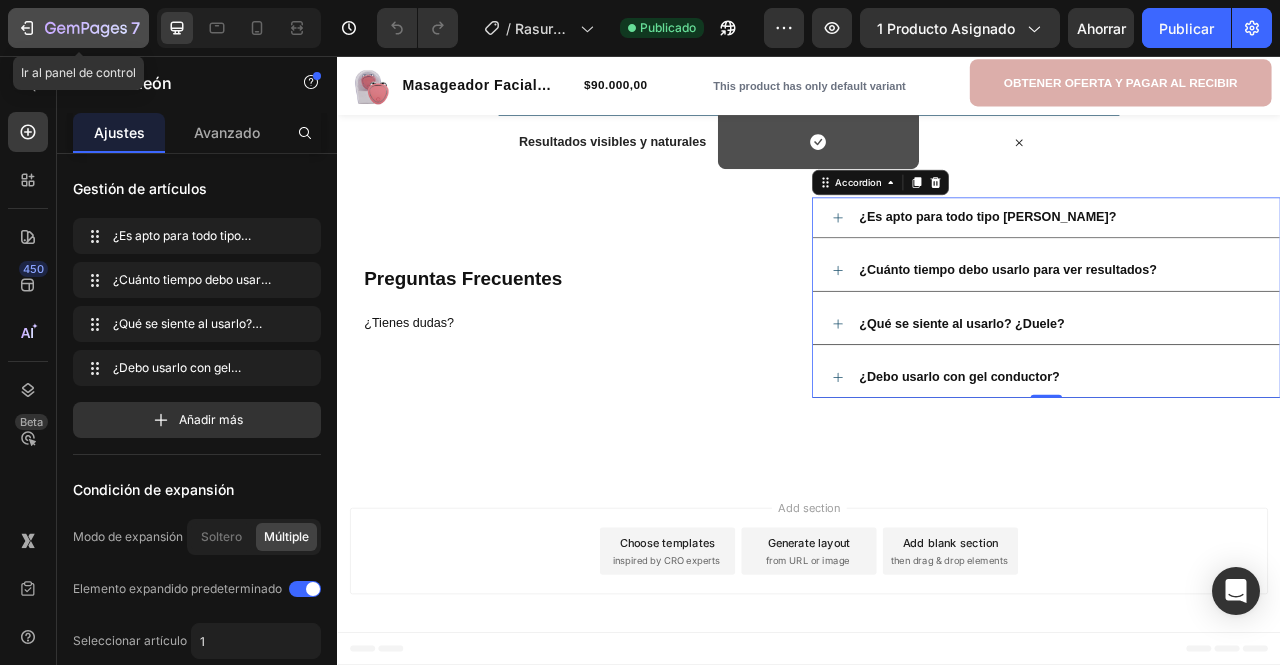 click on "7" 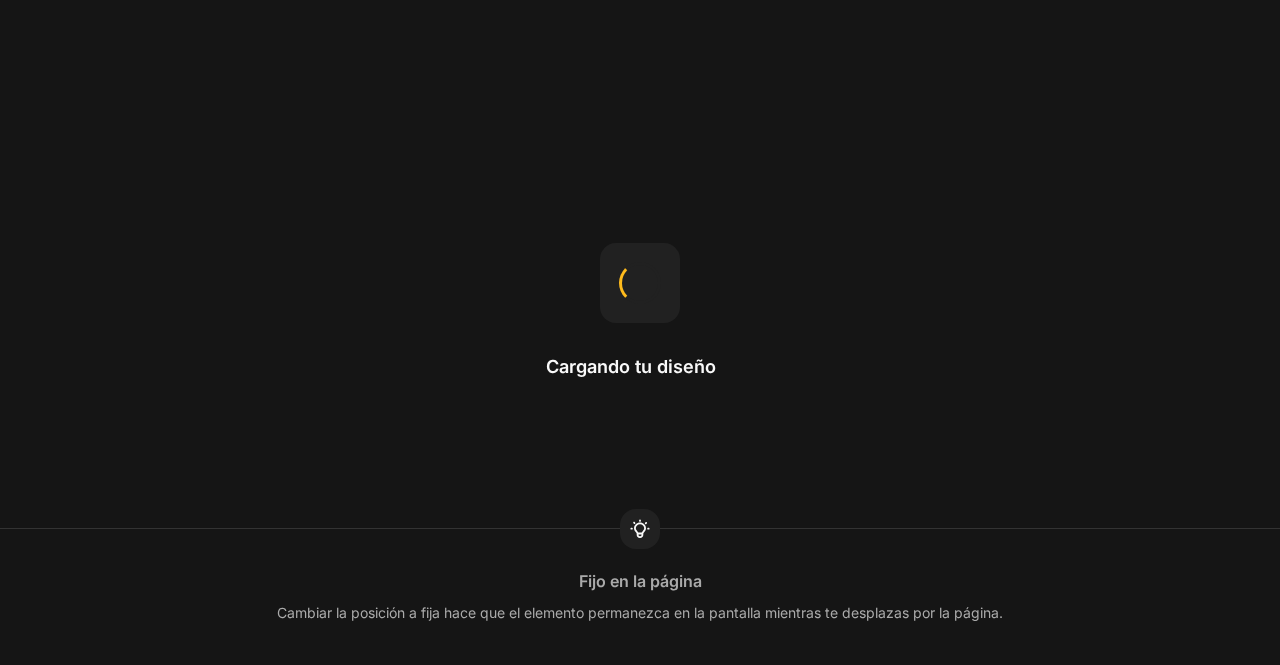 scroll, scrollTop: 0, scrollLeft: 0, axis: both 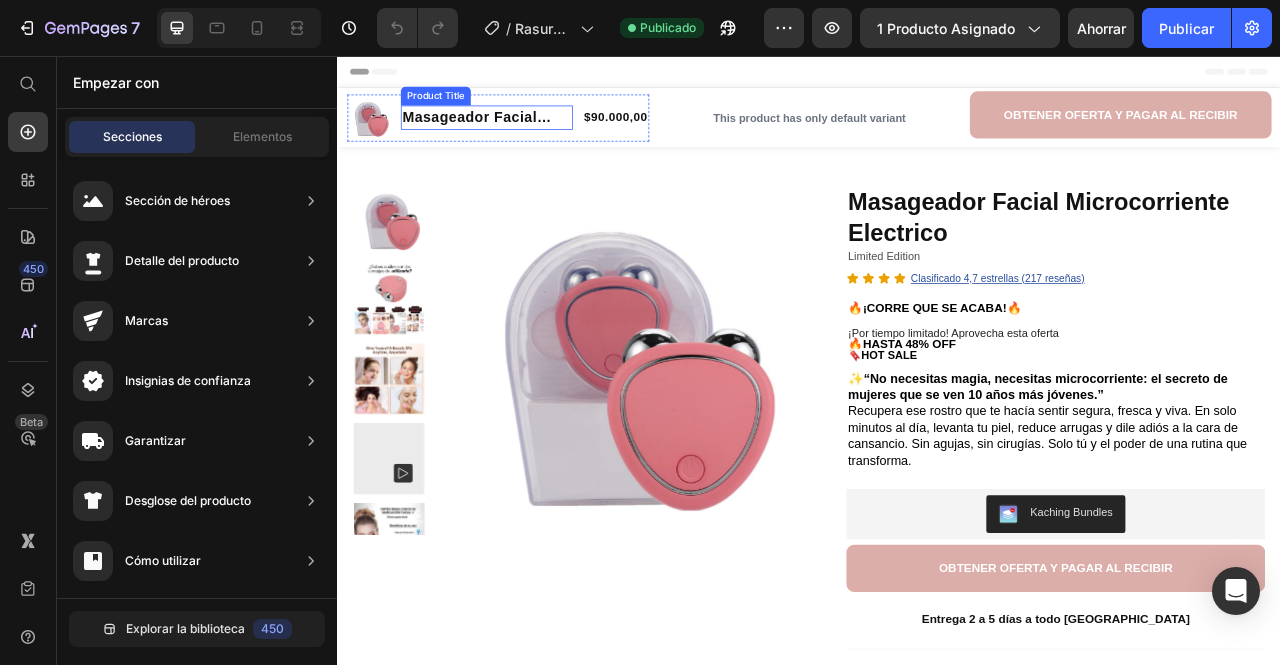click on "Masageador Facial Microcorriente Electrico" at bounding box center (526, 134) 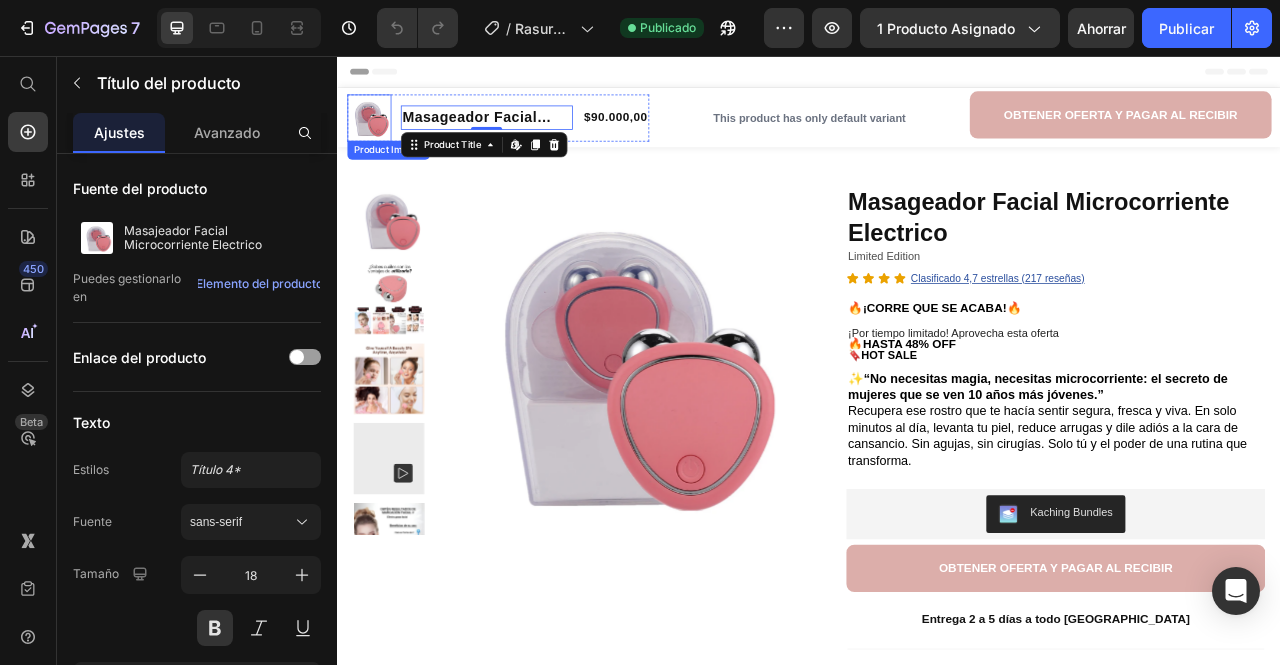 click at bounding box center [377, 135] 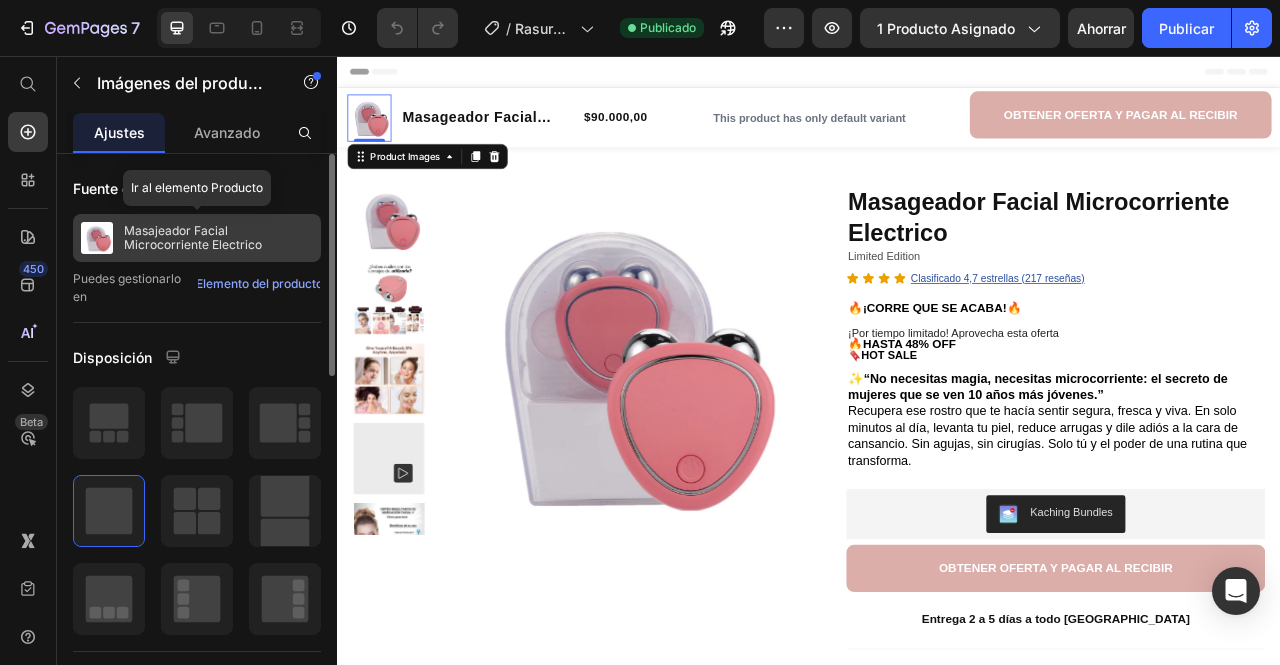click on "Masajeador Facial Microcorriente Electrico" at bounding box center [193, 237] 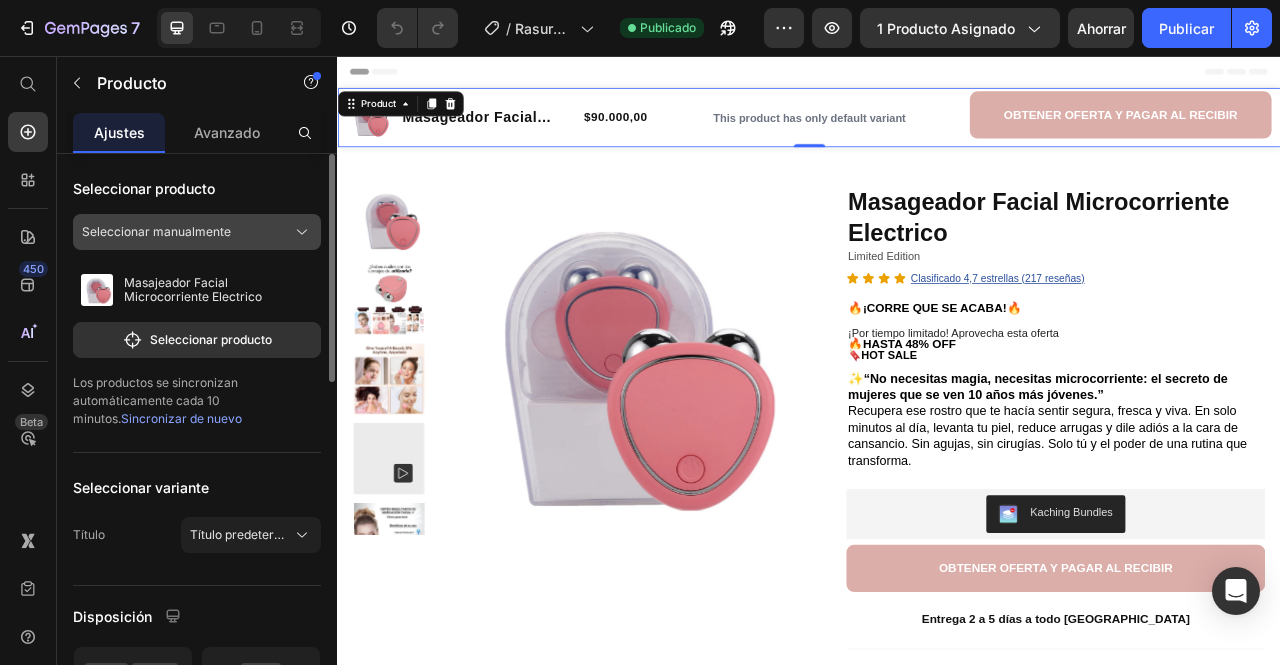 click on "Seleccionar manualmente" 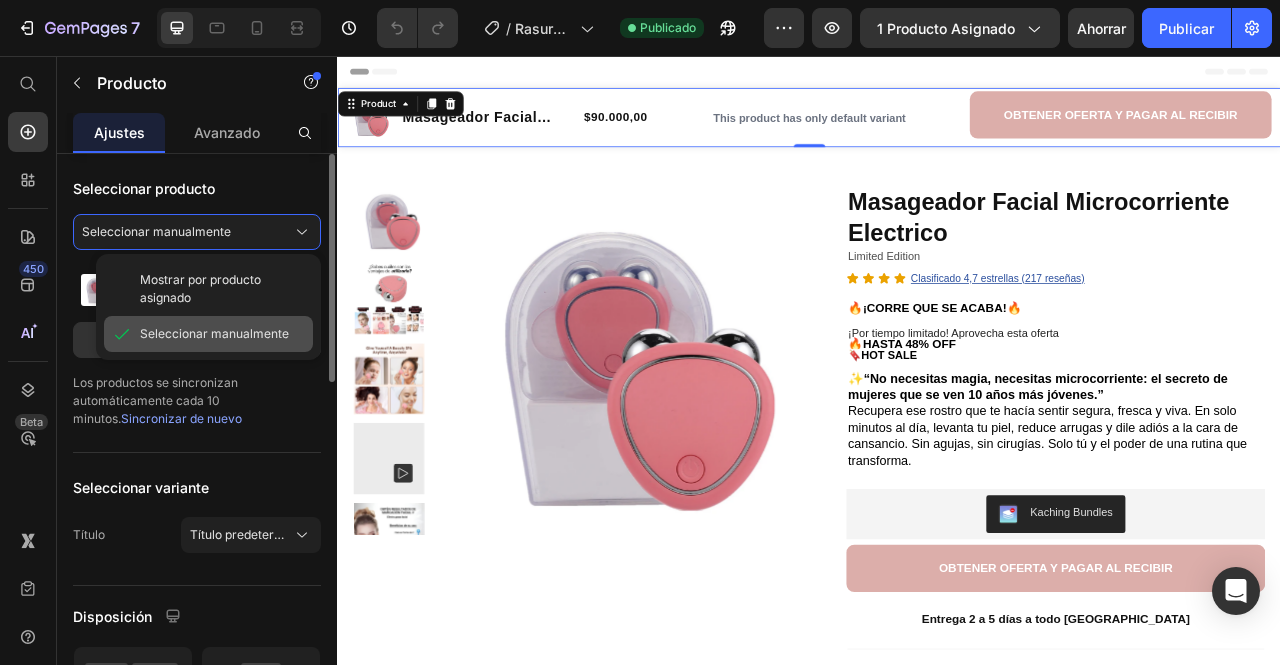 click on "Seleccionar manualmente" at bounding box center [214, 333] 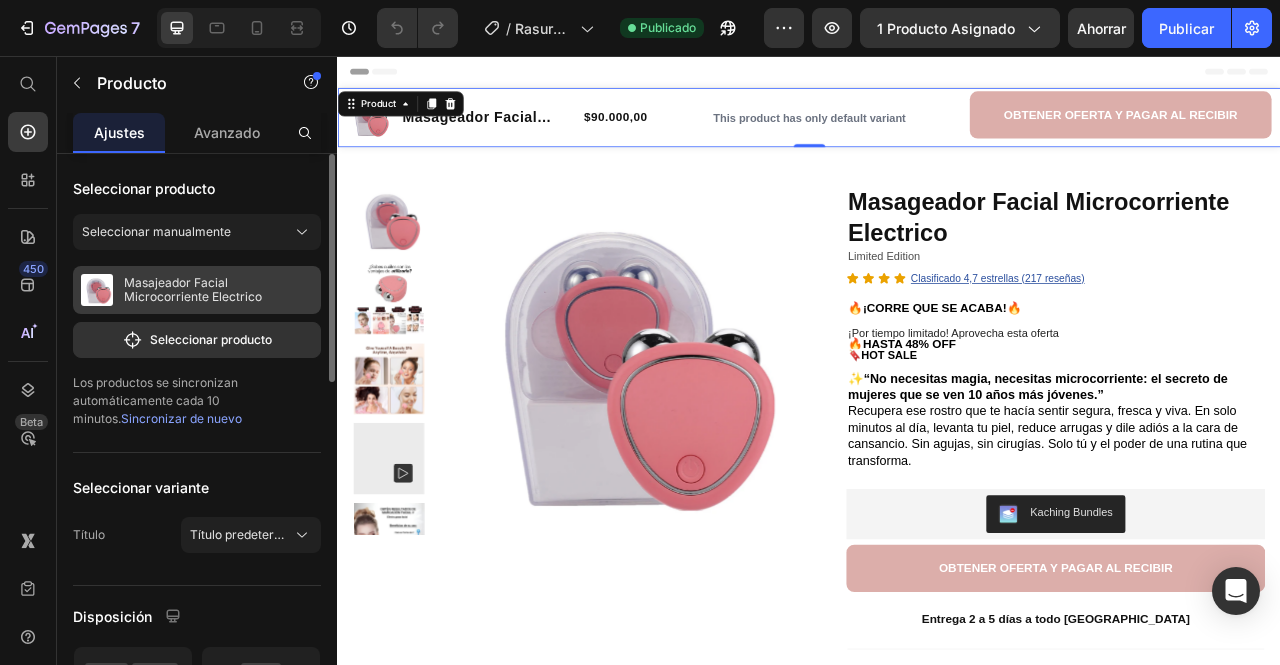 click on "Masajeador Facial Microcorriente Electrico" at bounding box center [193, 289] 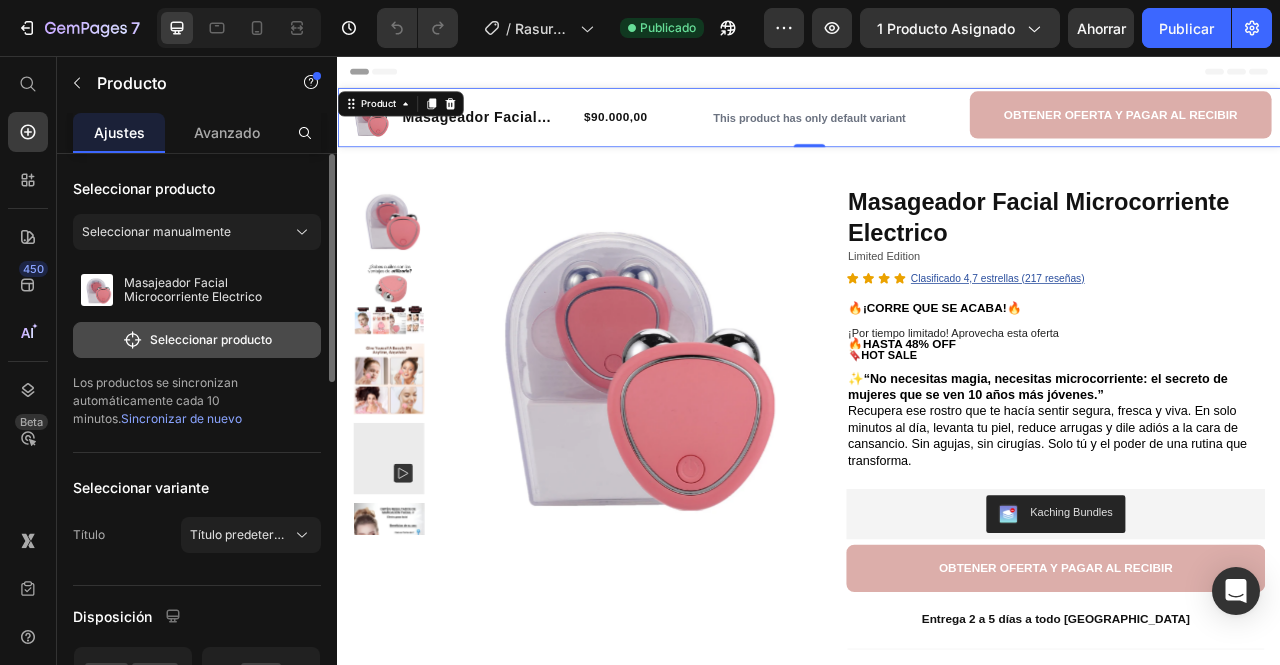 click on "Seleccionar producto" at bounding box center (211, 339) 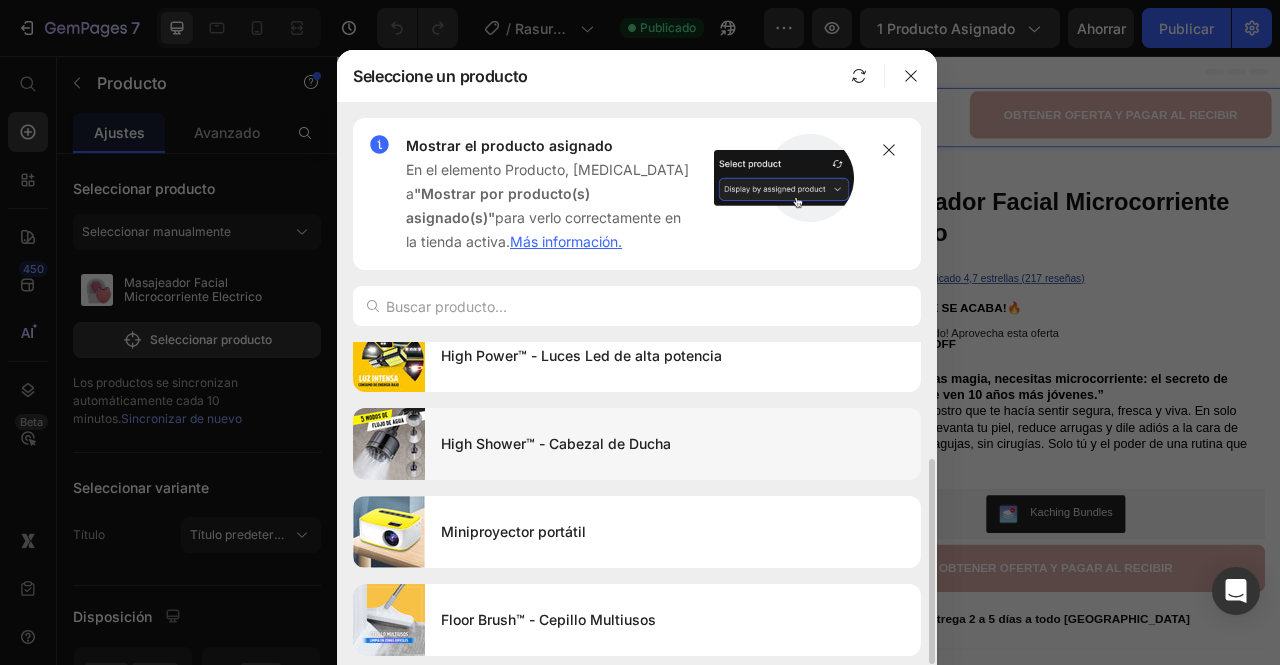 scroll, scrollTop: 0, scrollLeft: 0, axis: both 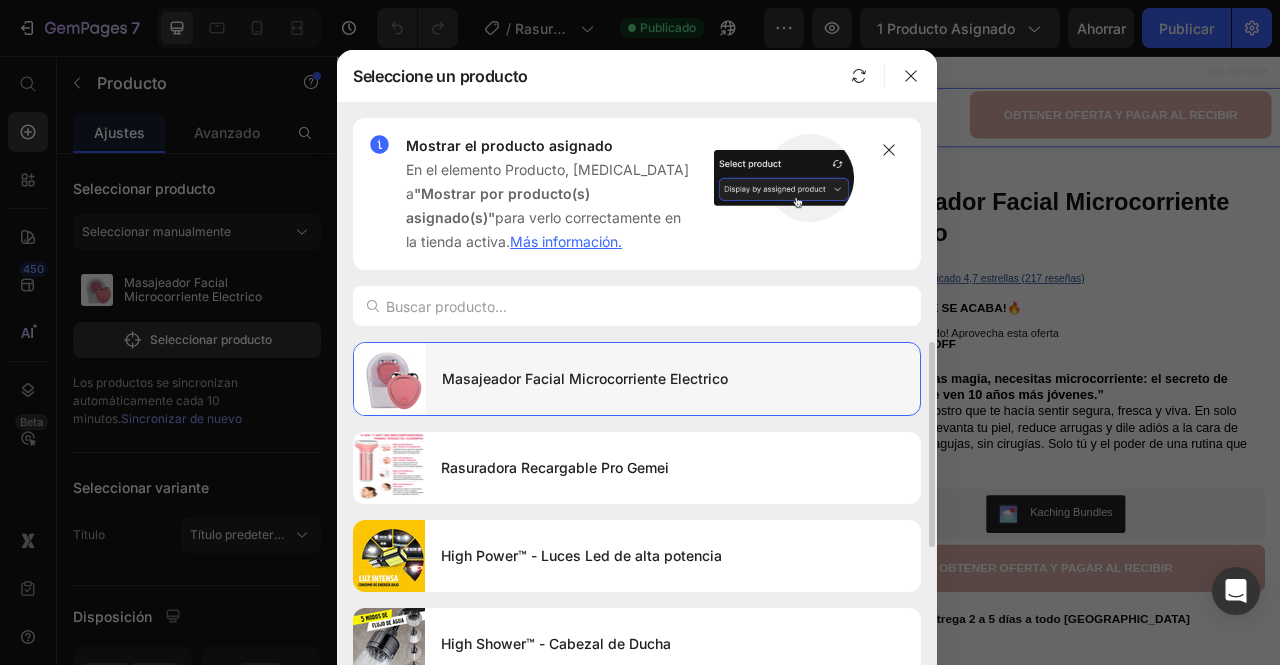 click on "Masajeador Facial Microcorriente Electrico" at bounding box center (585, 378) 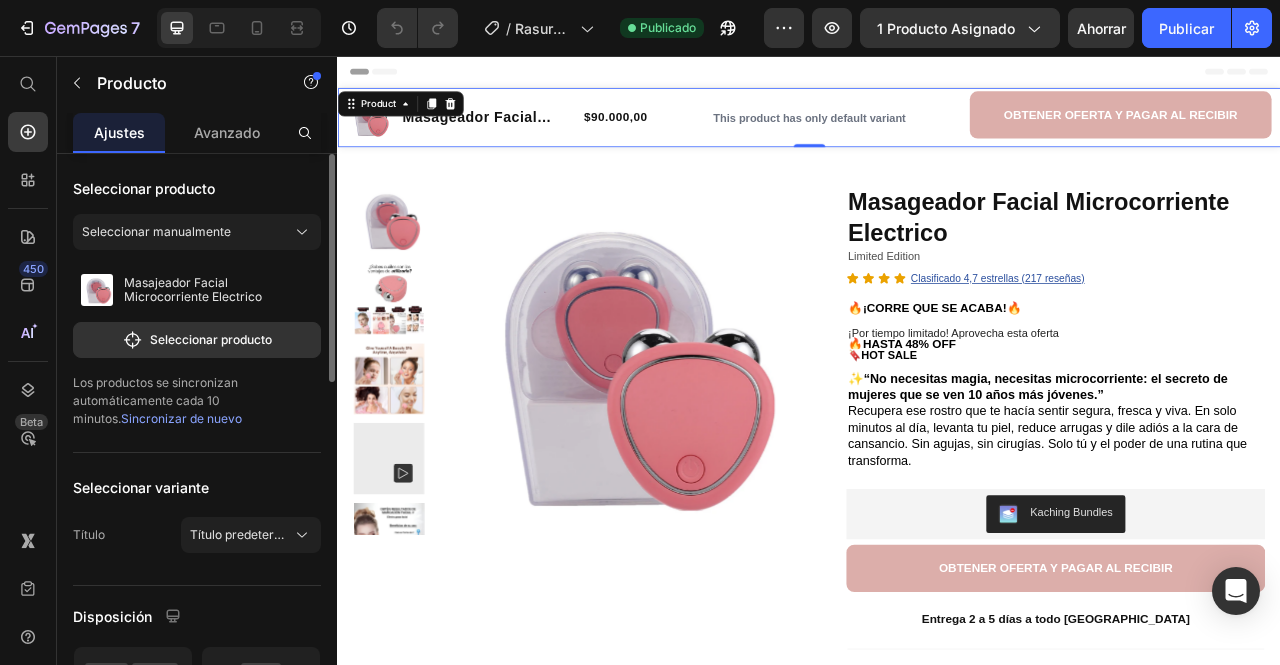 click on "Sincronizar de nuevo" at bounding box center (181, 418) 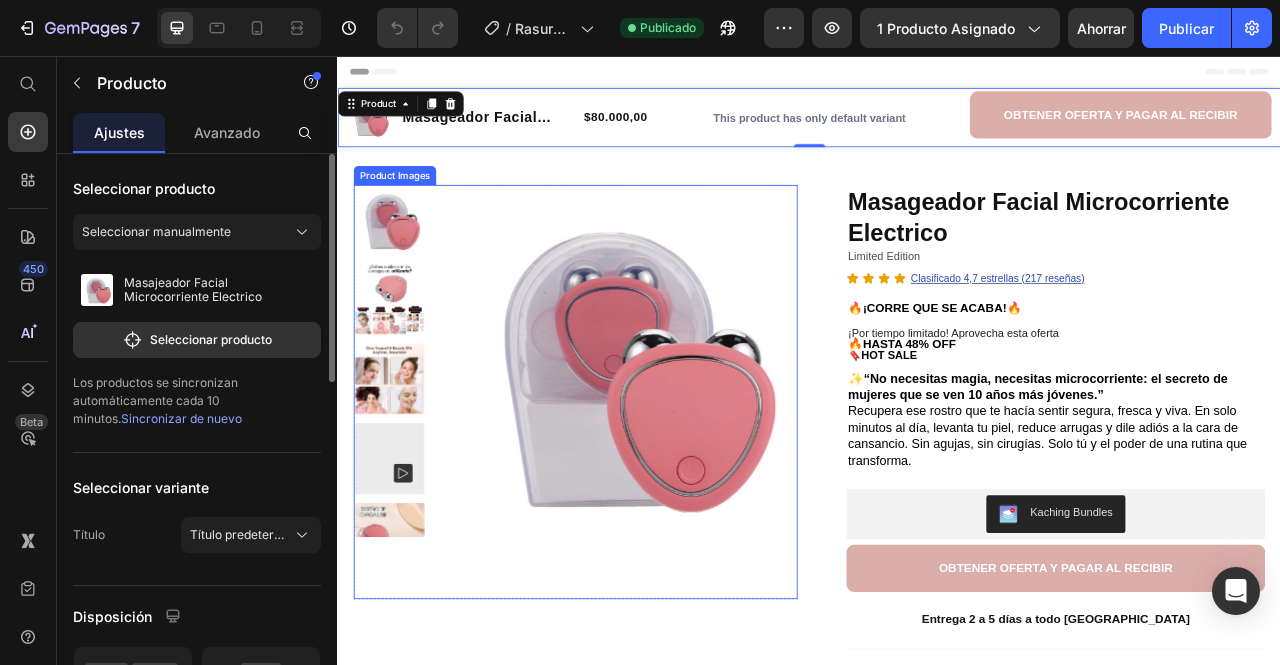 click at bounding box center (639, 443) 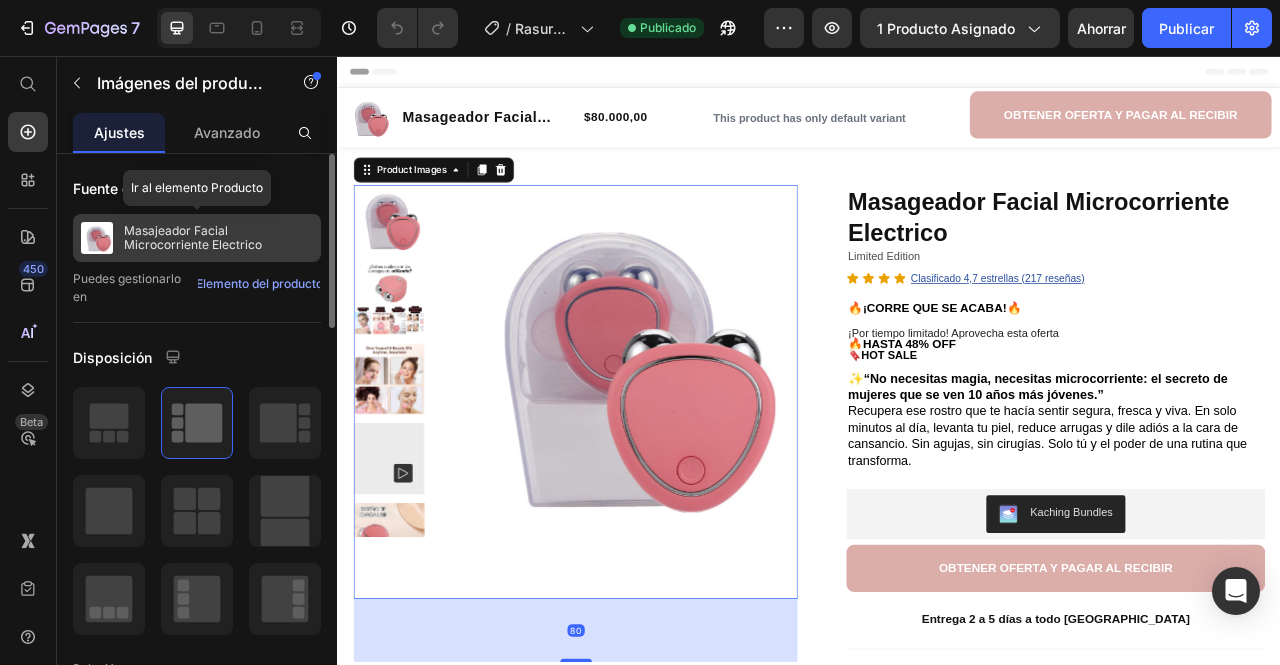 click on "Masajeador Facial Microcorriente Electrico" at bounding box center (193, 237) 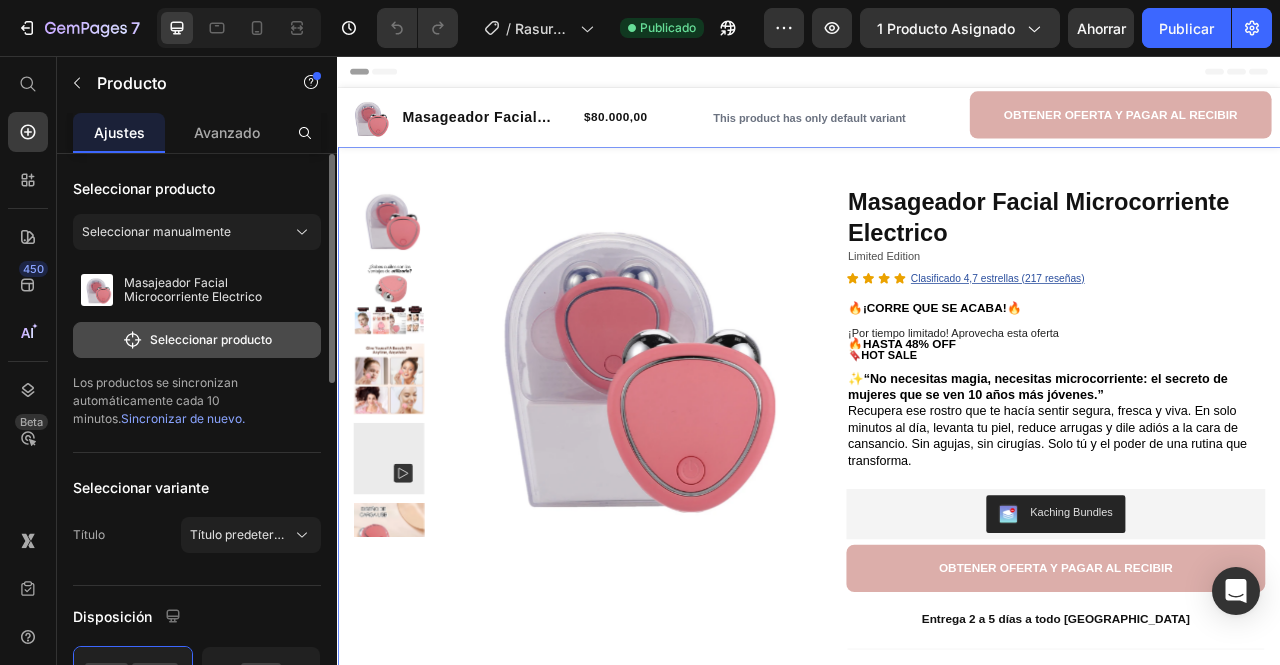 click on "Seleccionar producto" at bounding box center [197, 340] 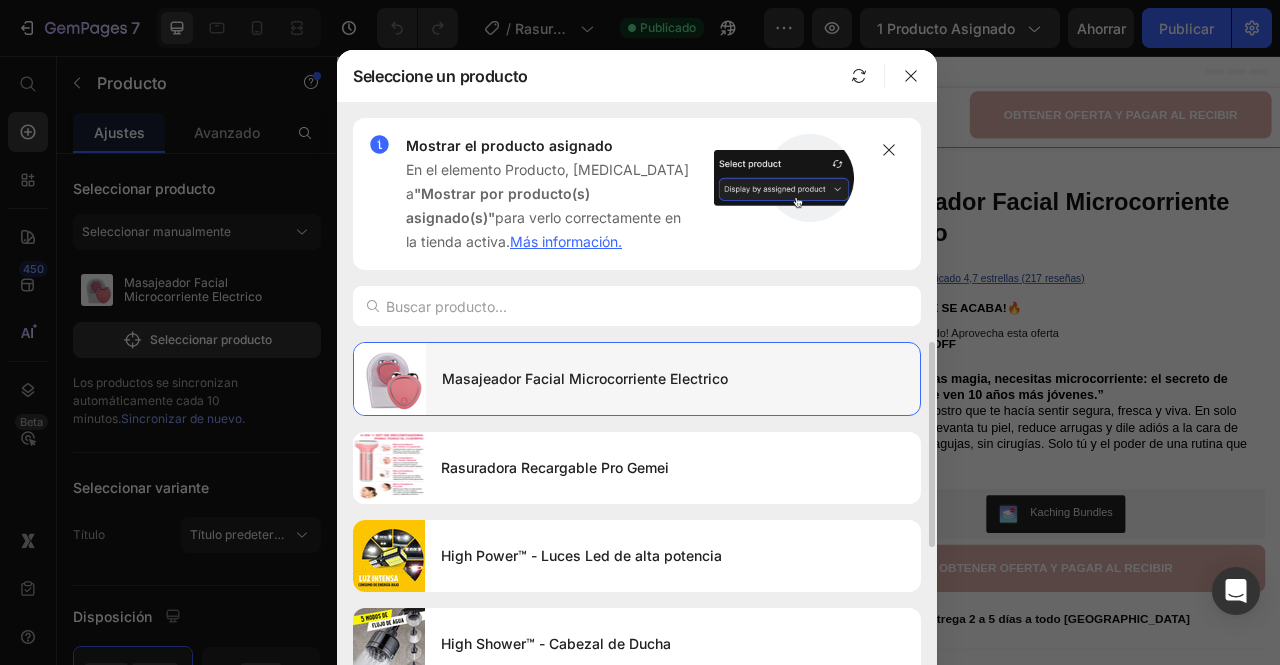 click on "Masajeador Facial Microcorriente Electrico" at bounding box center (673, 379) 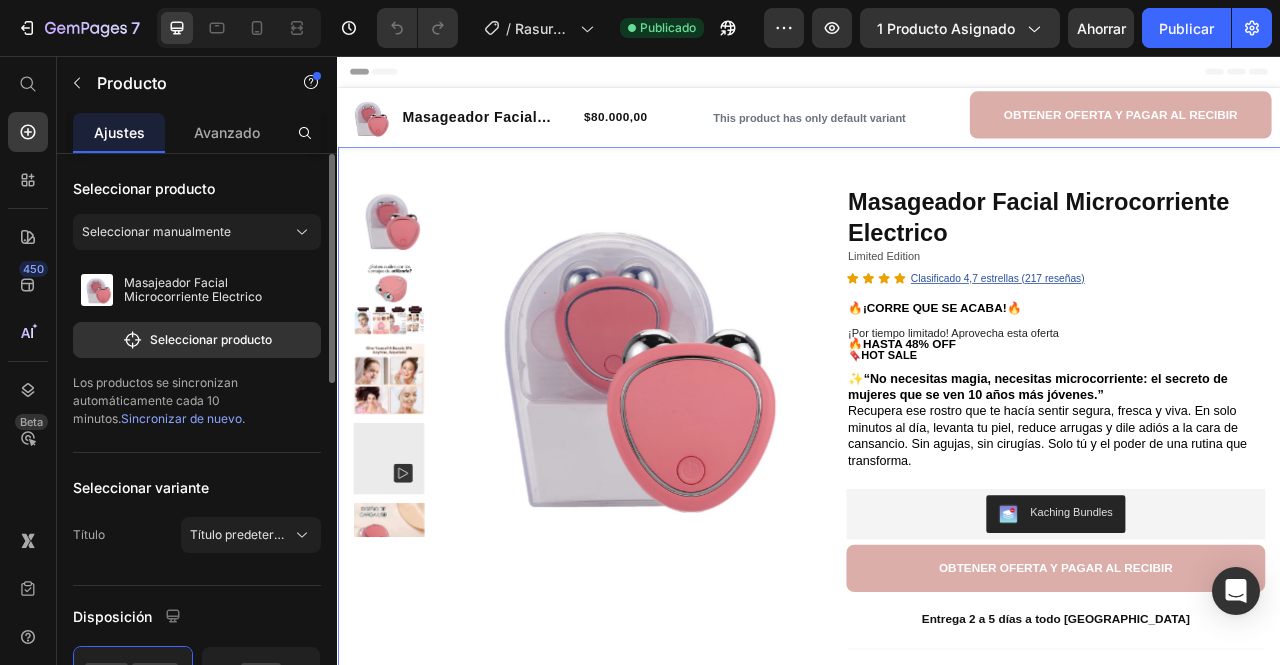 click on "Sincronizar de nuevo." at bounding box center (183, 418) 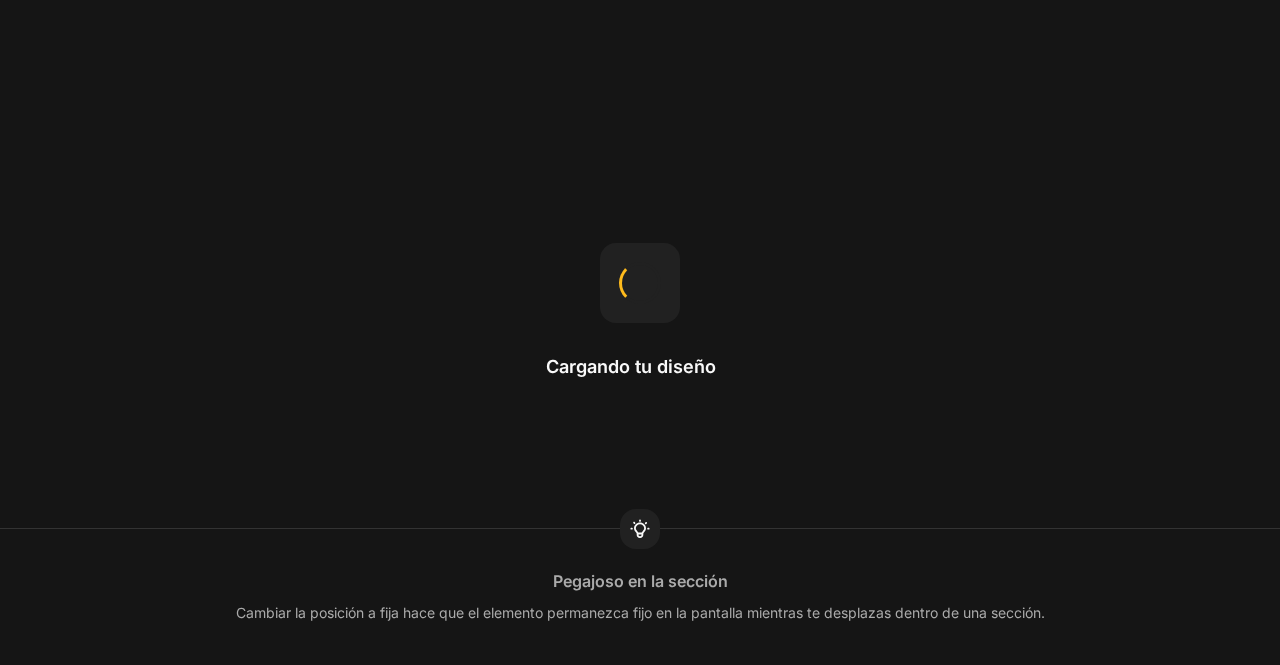 scroll, scrollTop: 0, scrollLeft: 0, axis: both 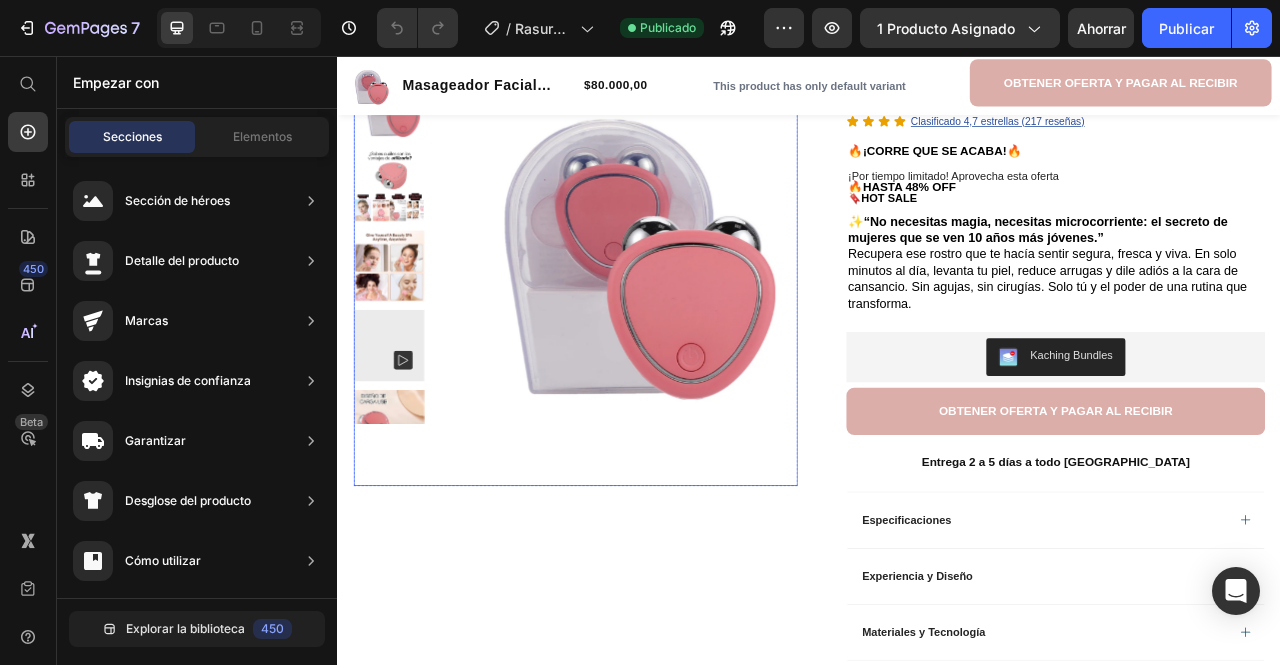 click at bounding box center [402, 526] 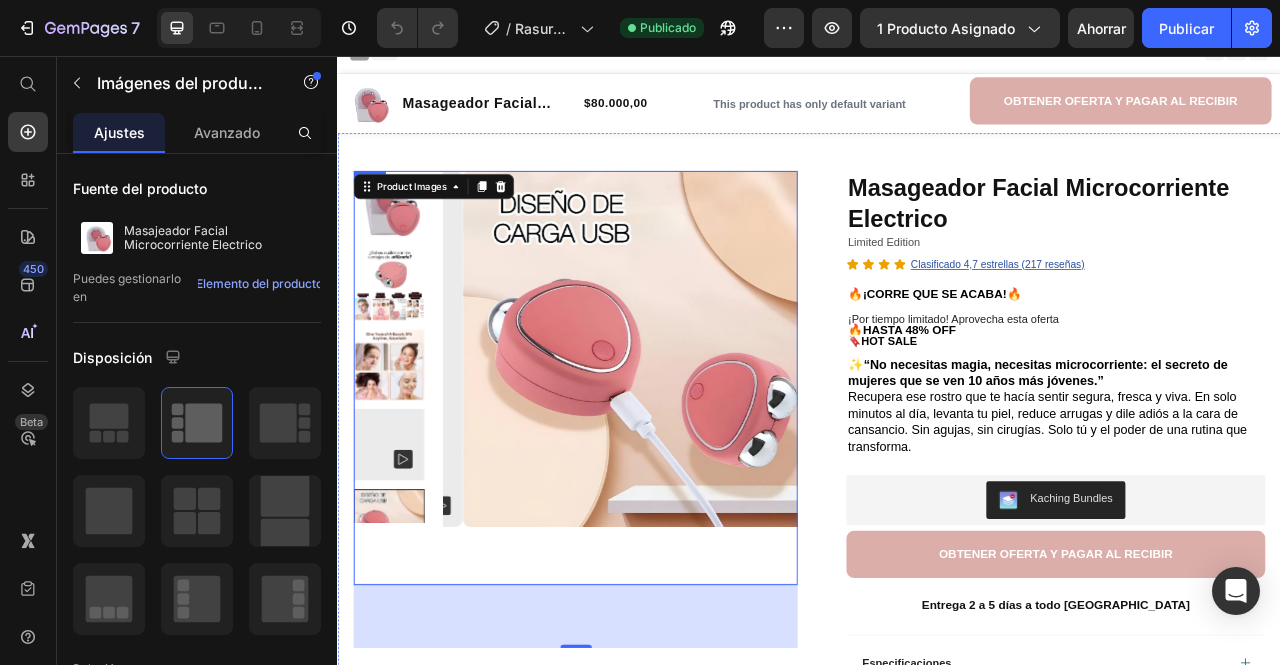 scroll, scrollTop: 0, scrollLeft: 0, axis: both 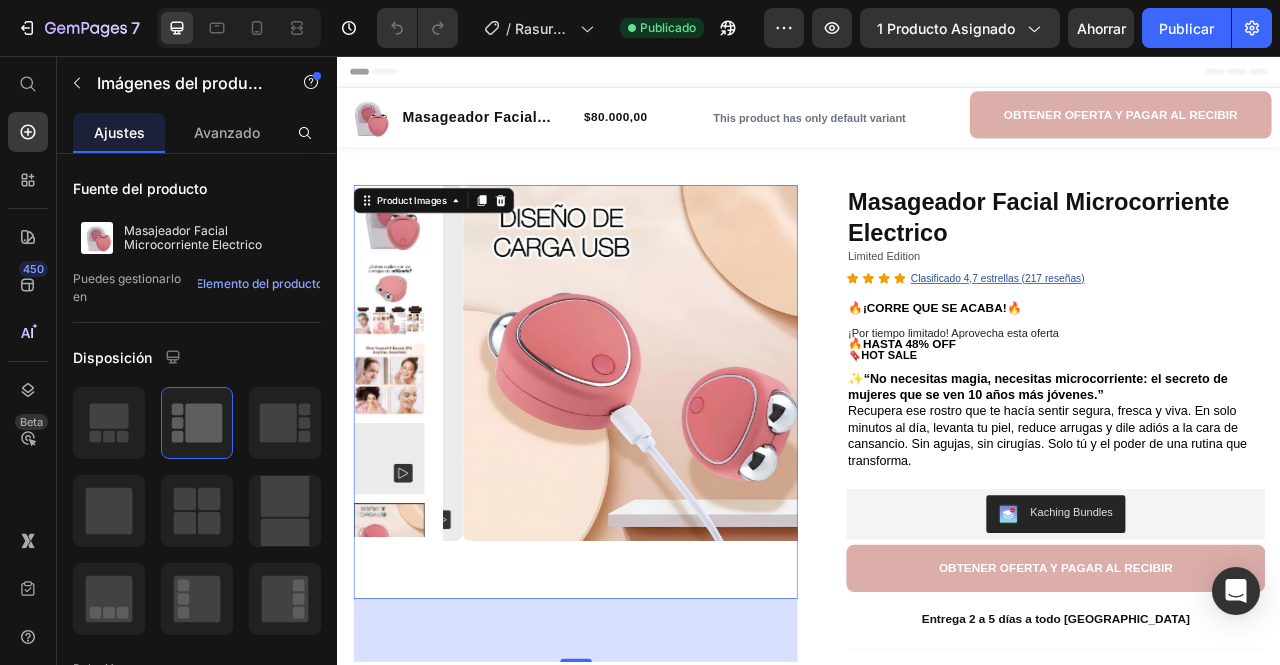 click at bounding box center [402, 568] 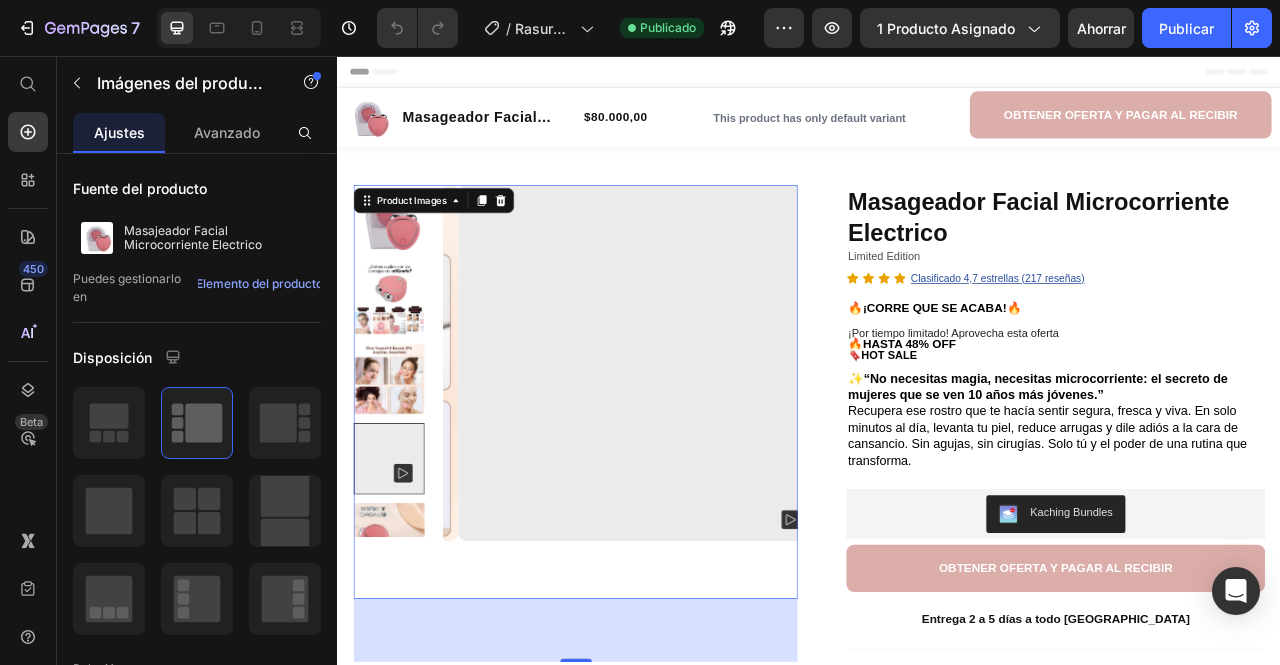 click at bounding box center [402, 467] 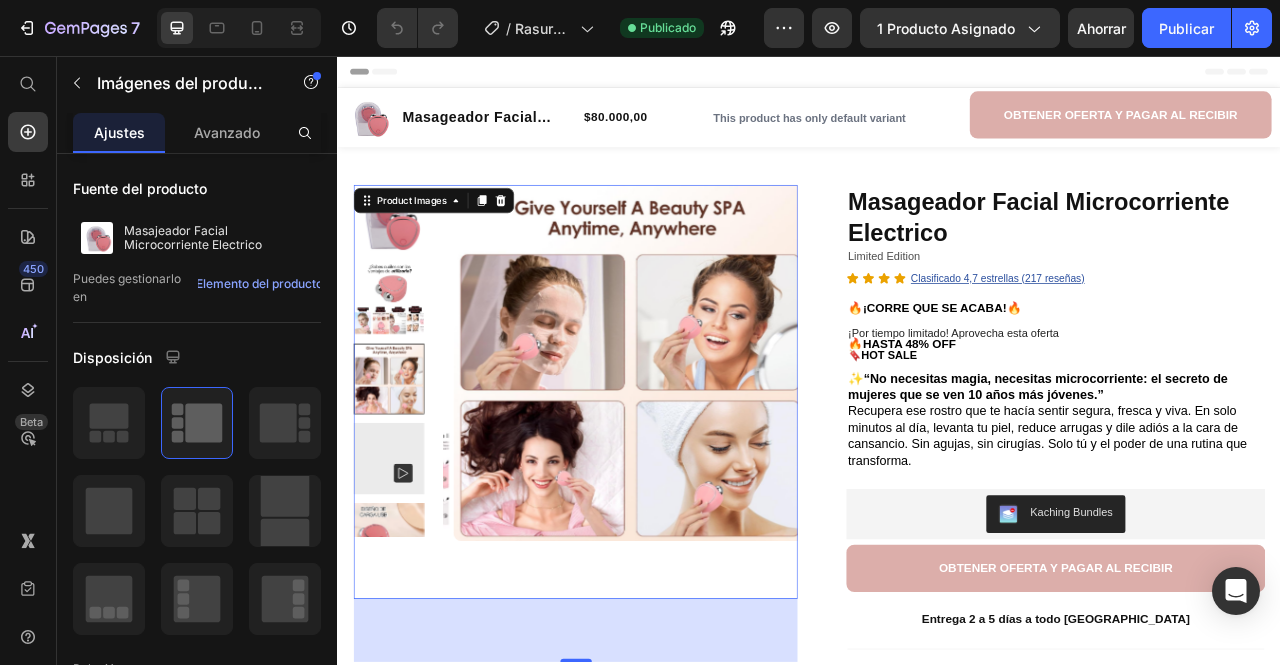 click at bounding box center (402, 670) 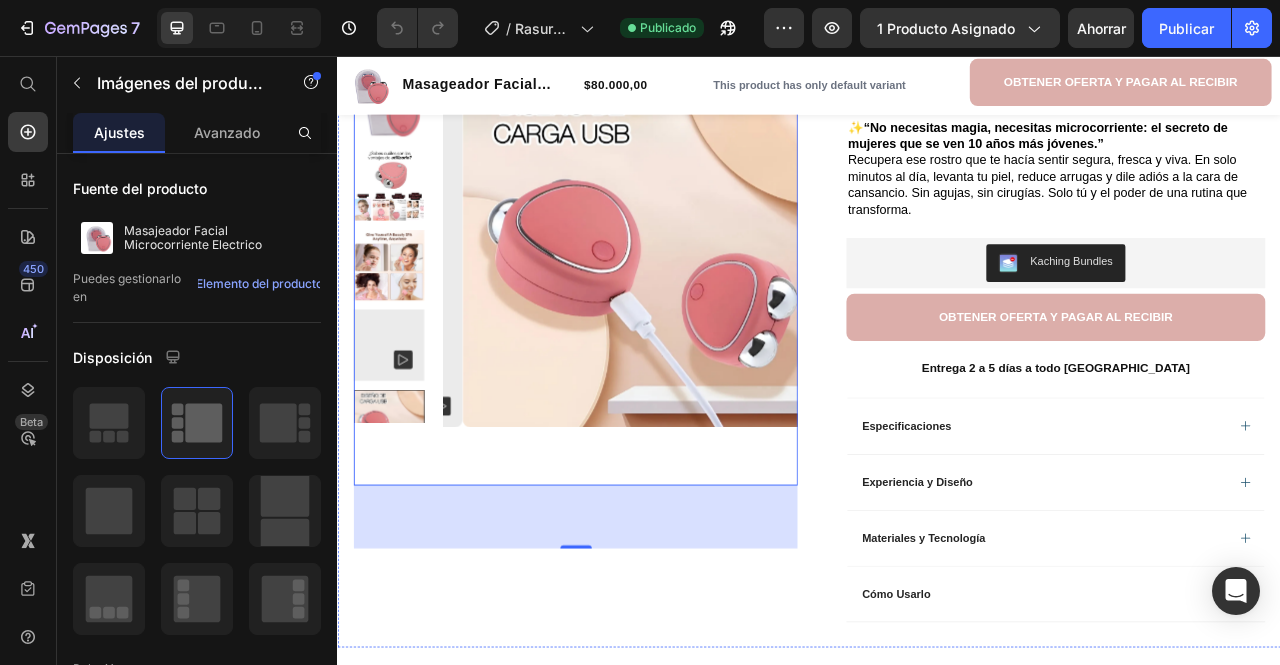 scroll, scrollTop: 400, scrollLeft: 0, axis: vertical 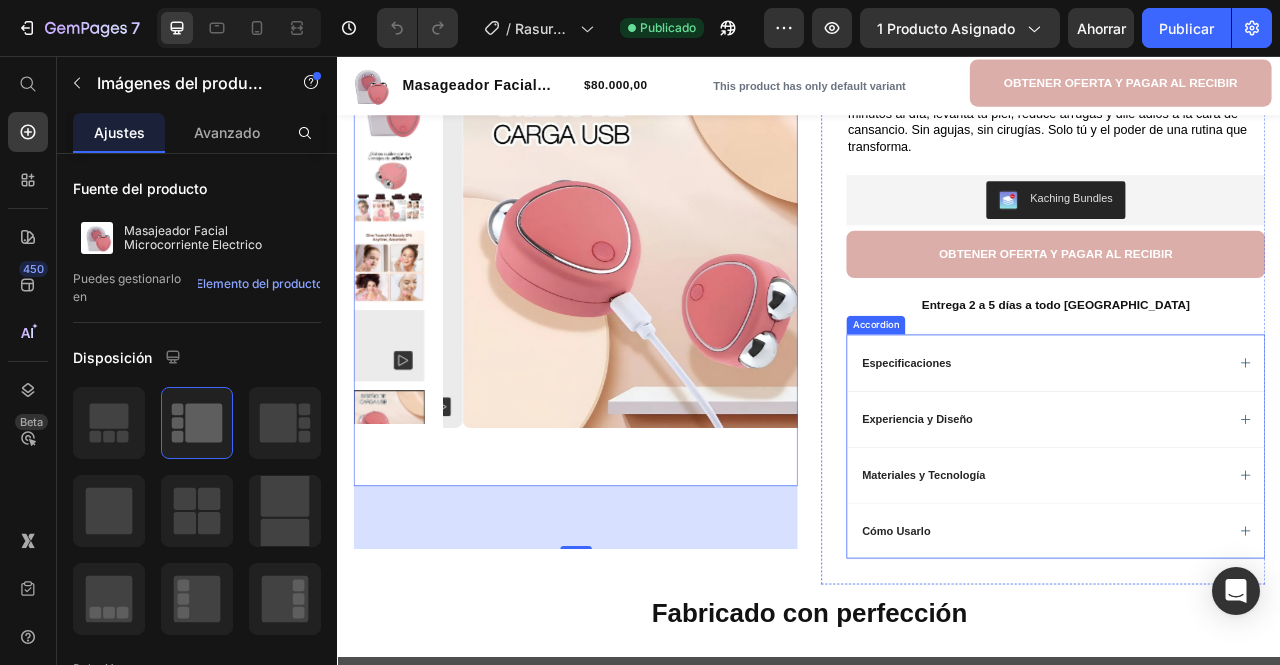click 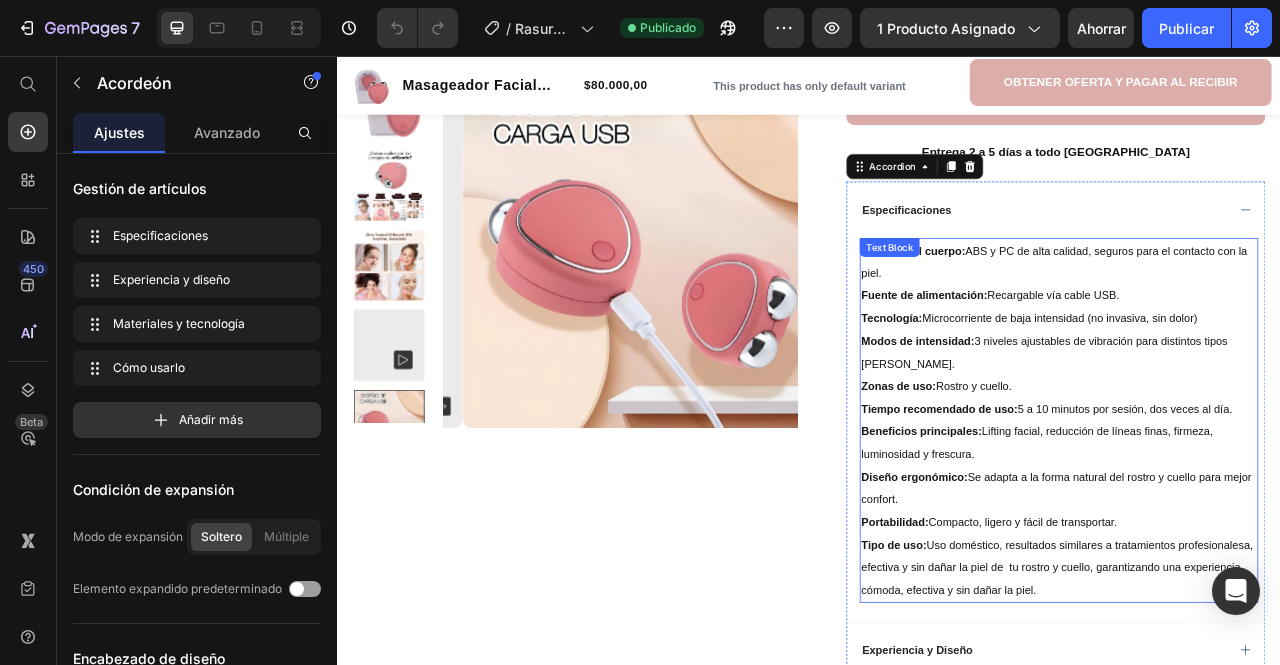 scroll, scrollTop: 400, scrollLeft: 0, axis: vertical 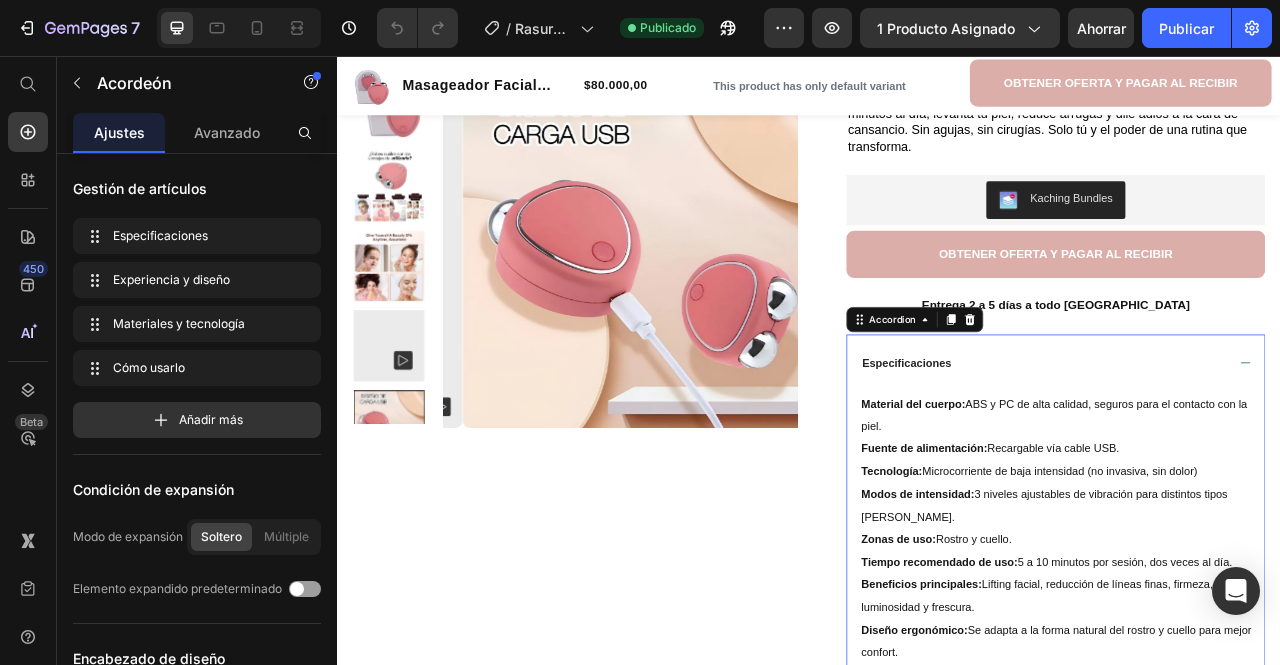 click 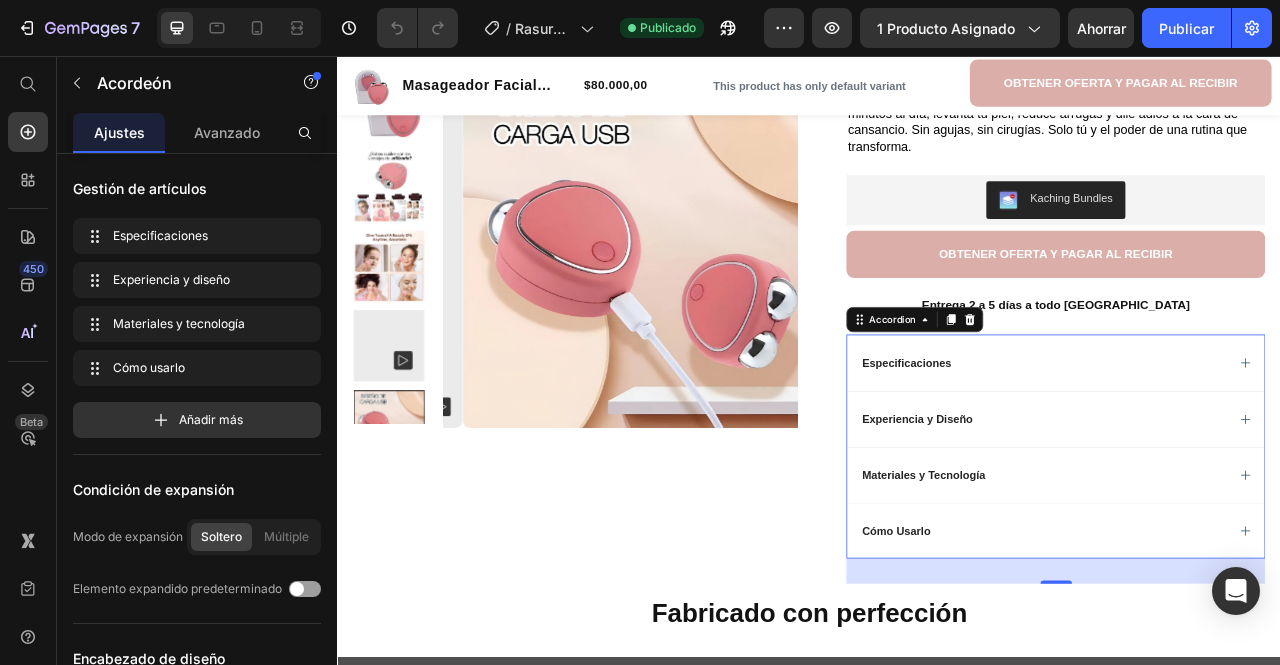 click 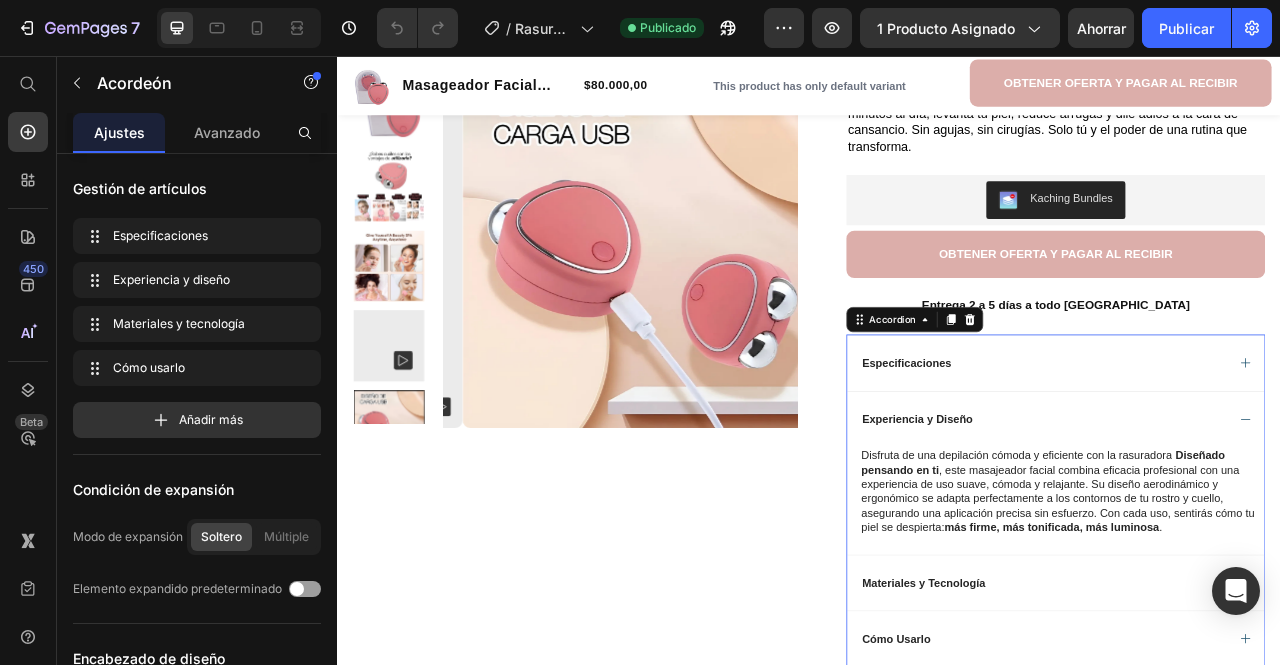 click 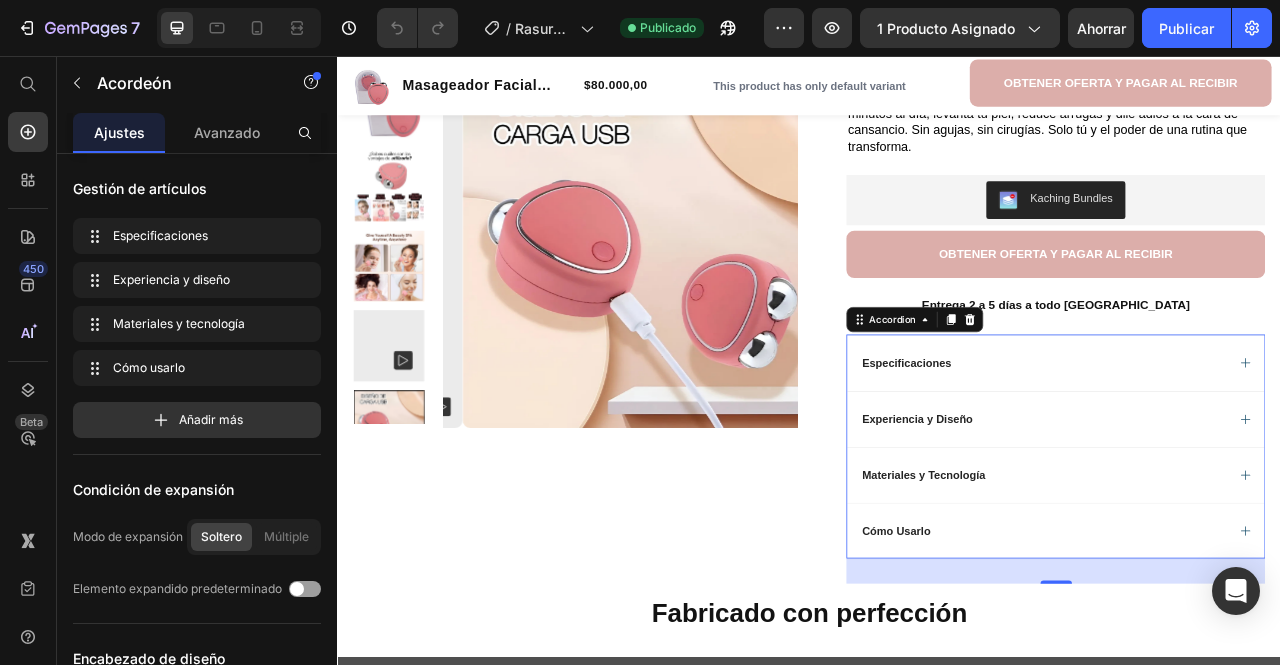 click 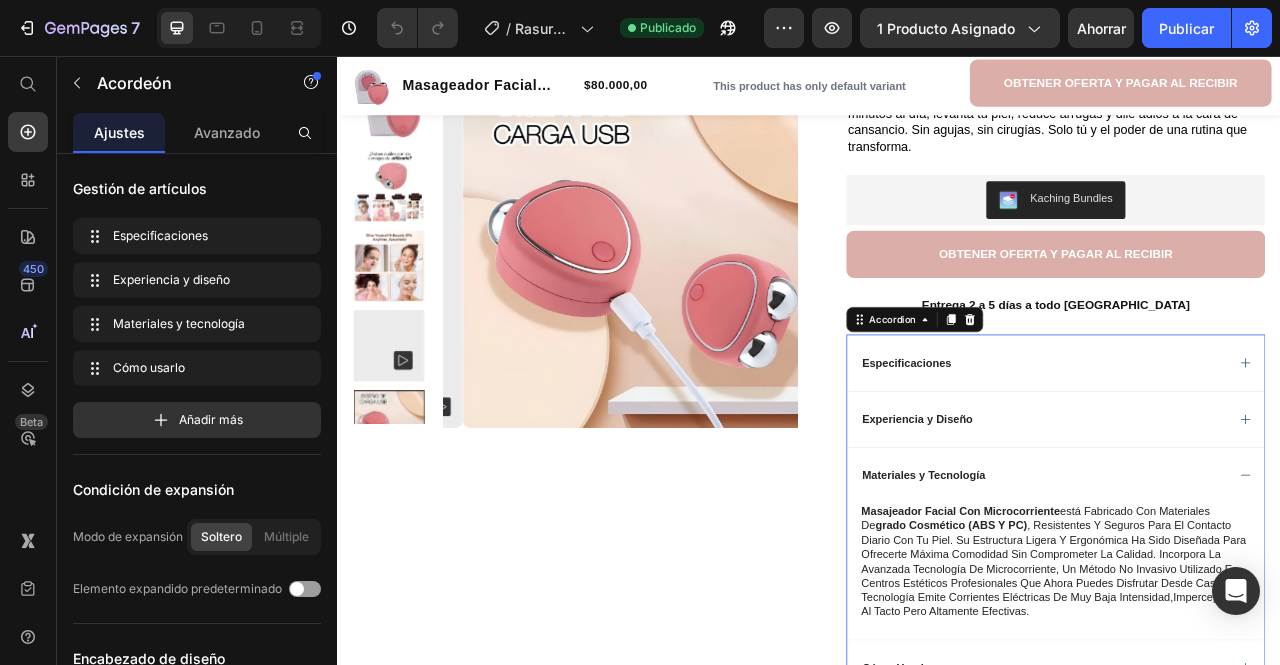 click 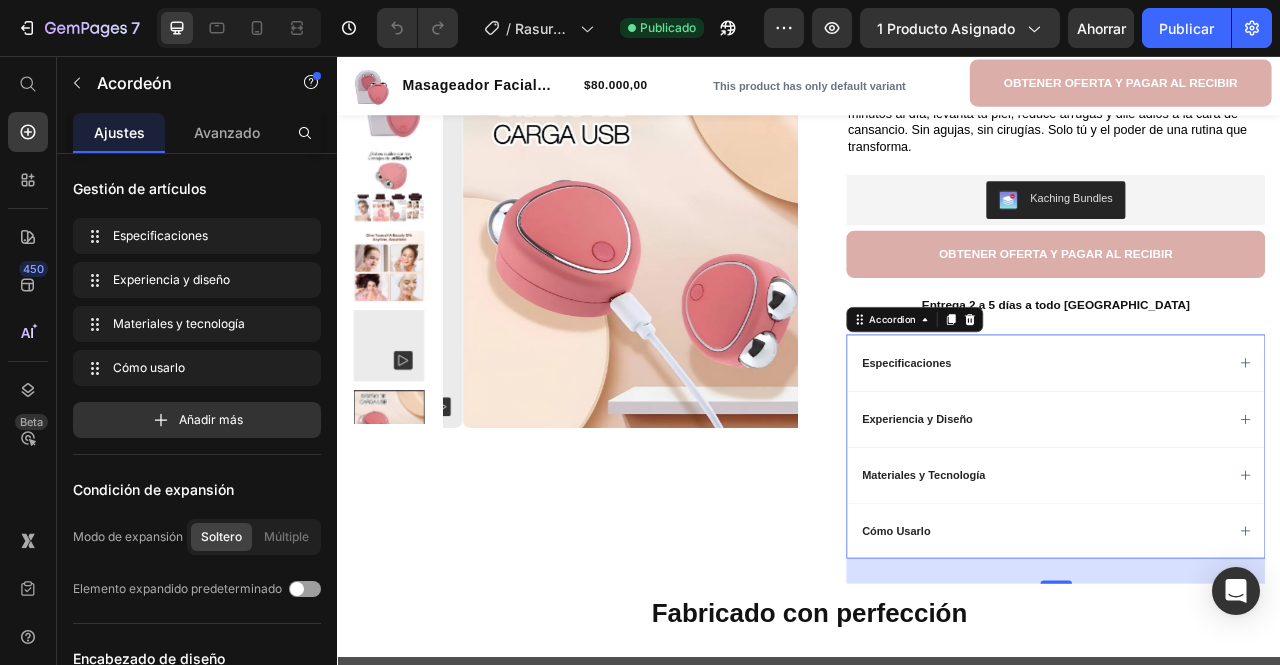 click 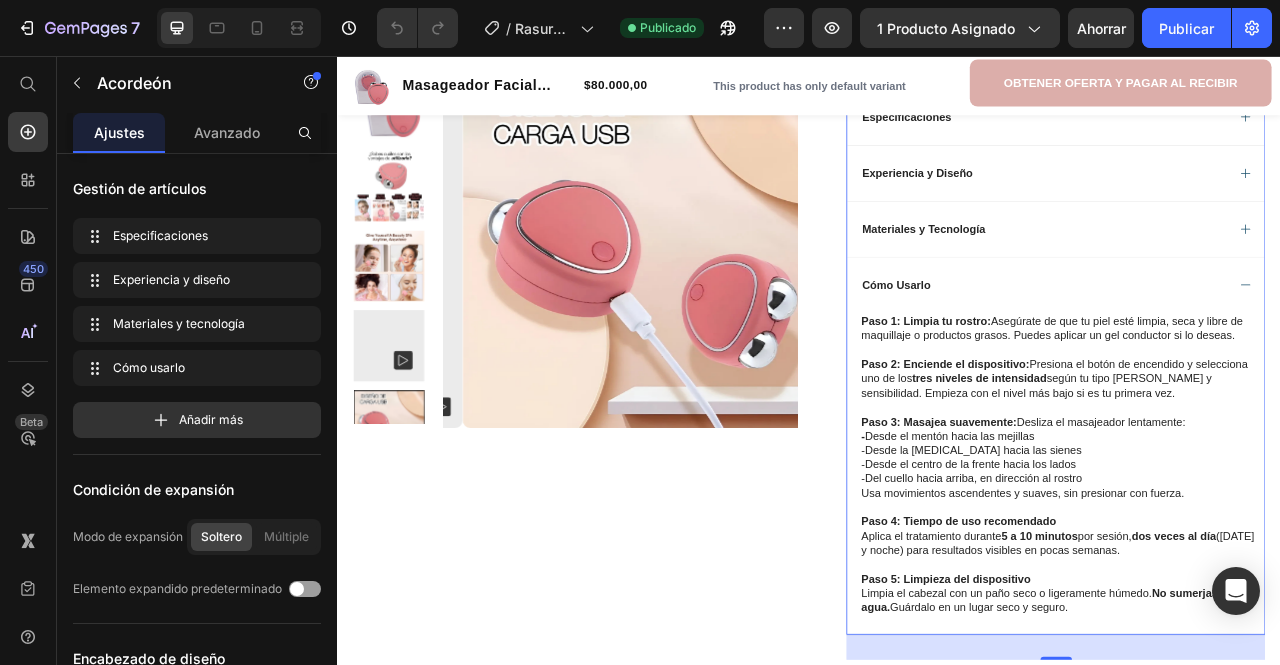 scroll, scrollTop: 500, scrollLeft: 0, axis: vertical 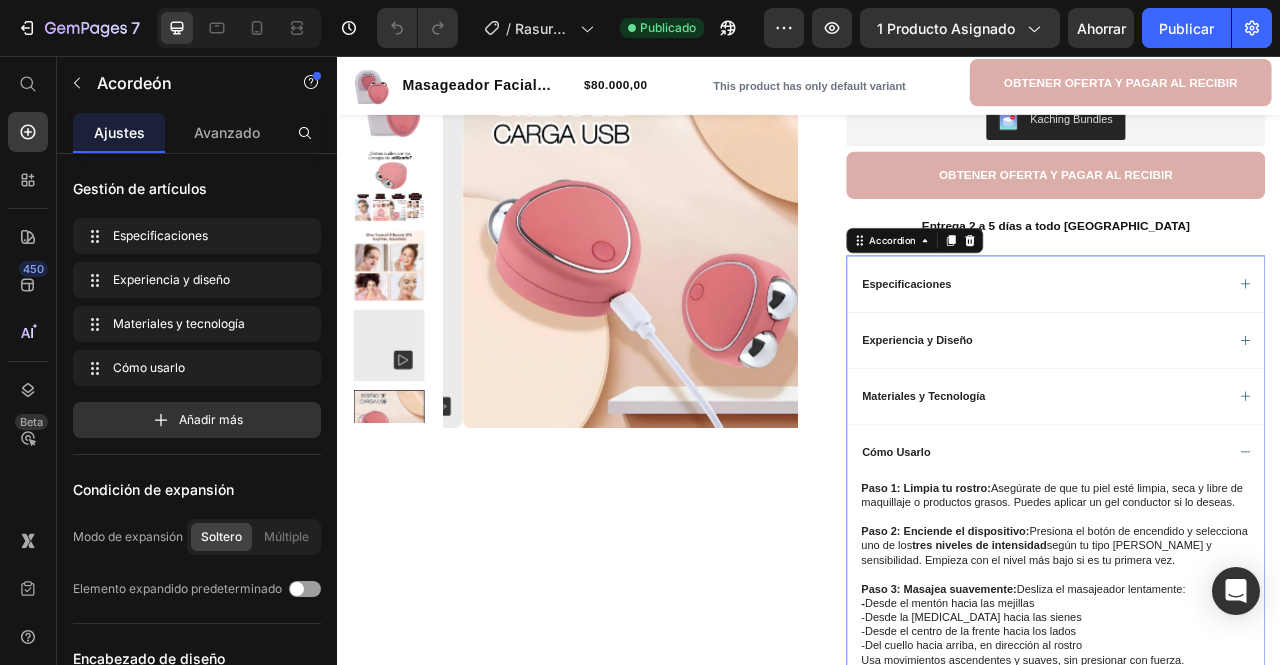 click 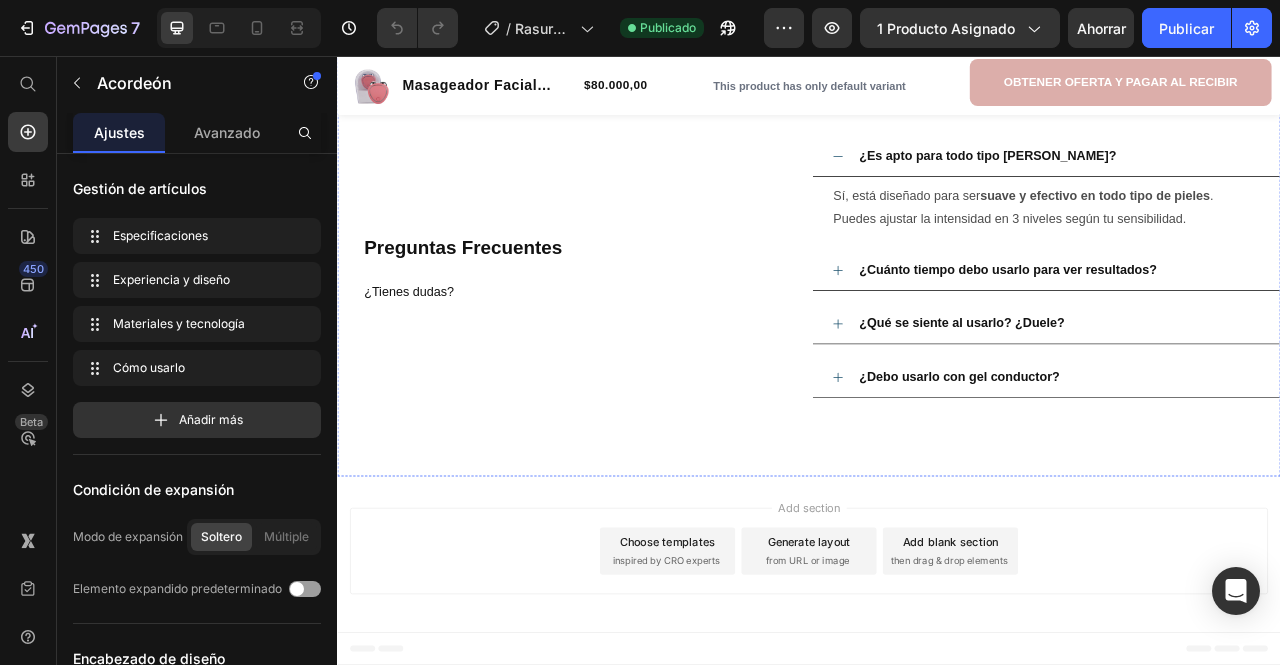 scroll, scrollTop: 3100, scrollLeft: 0, axis: vertical 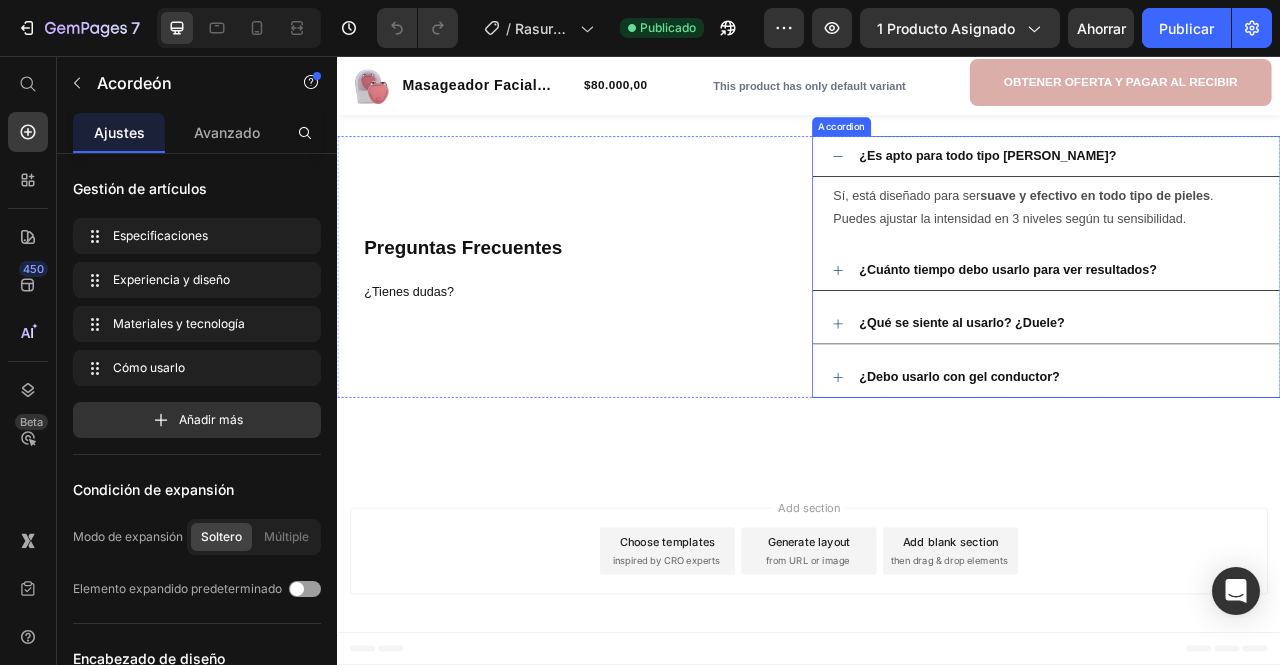 click 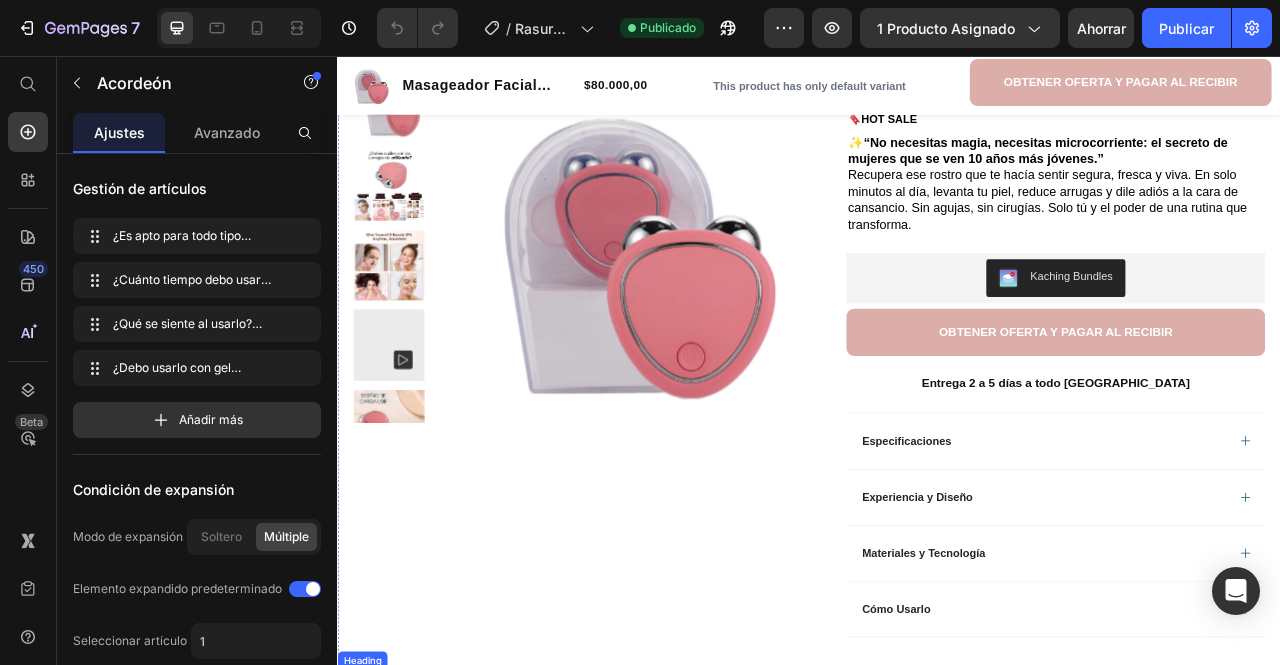 scroll, scrollTop: 0, scrollLeft: 0, axis: both 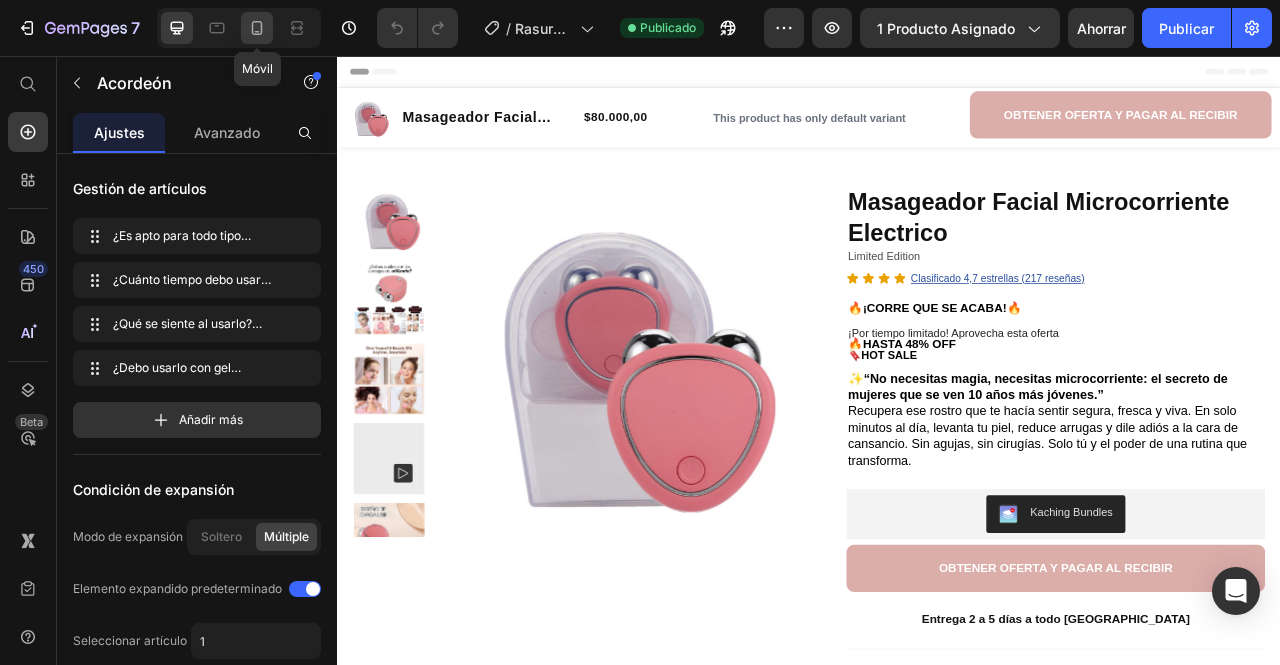 click 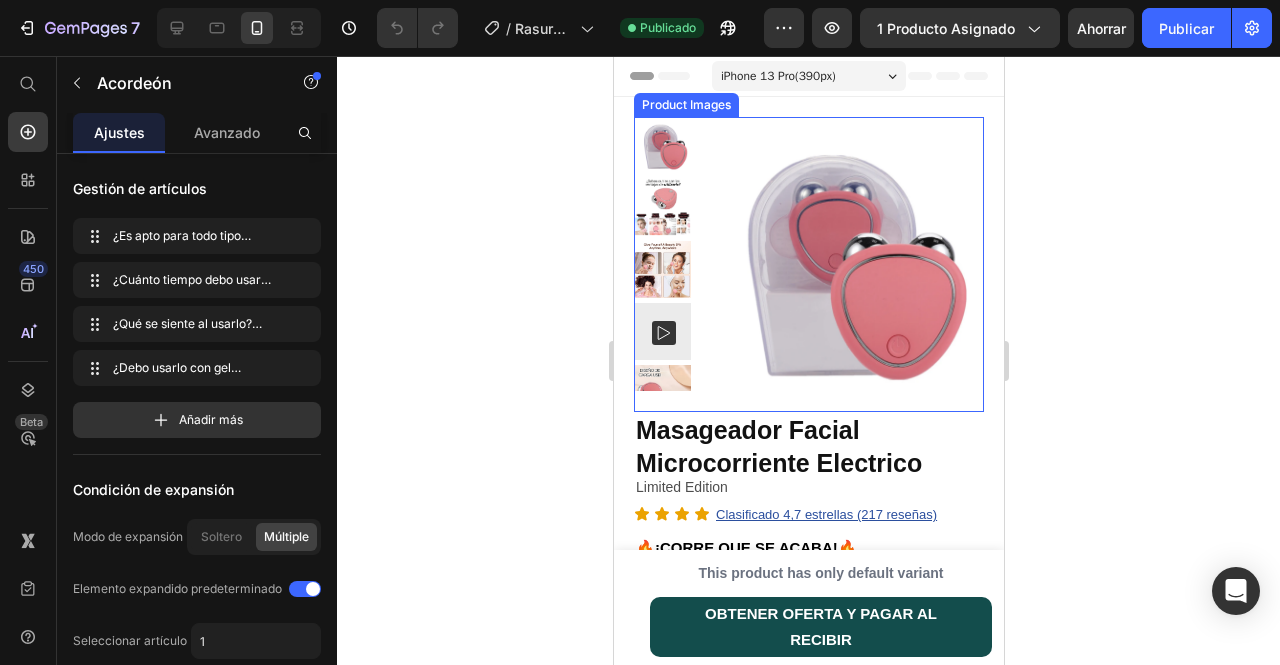click at bounding box center [661, 207] 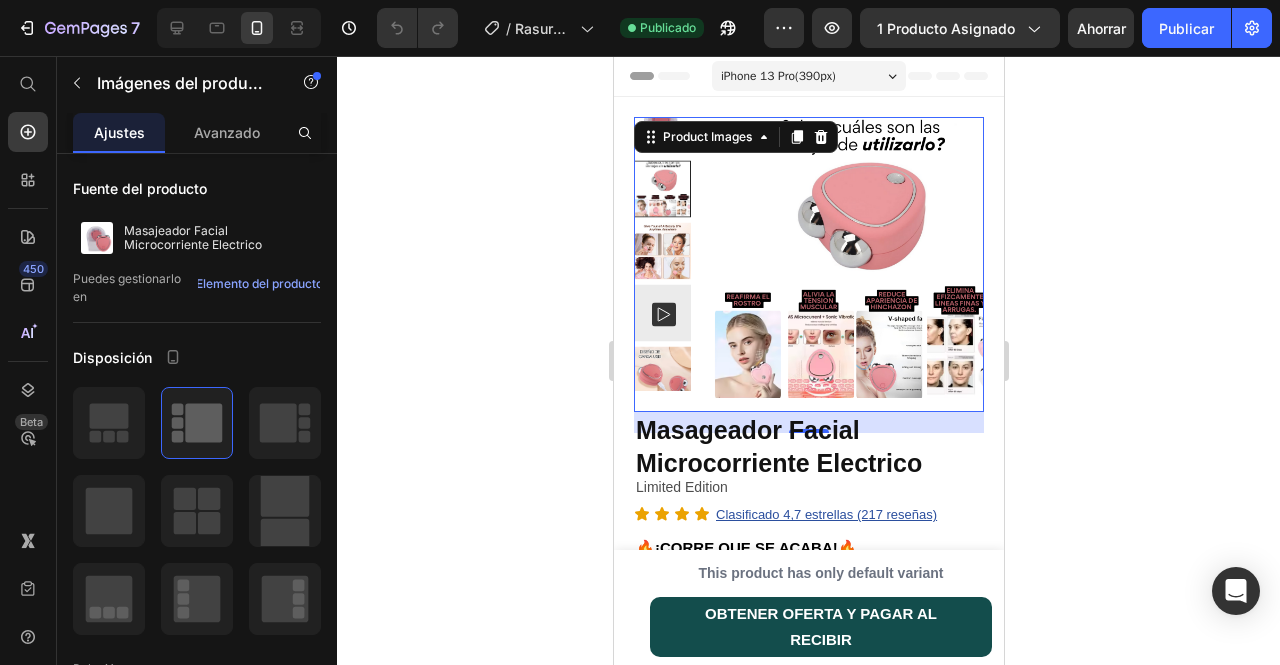 click at bounding box center (661, 251) 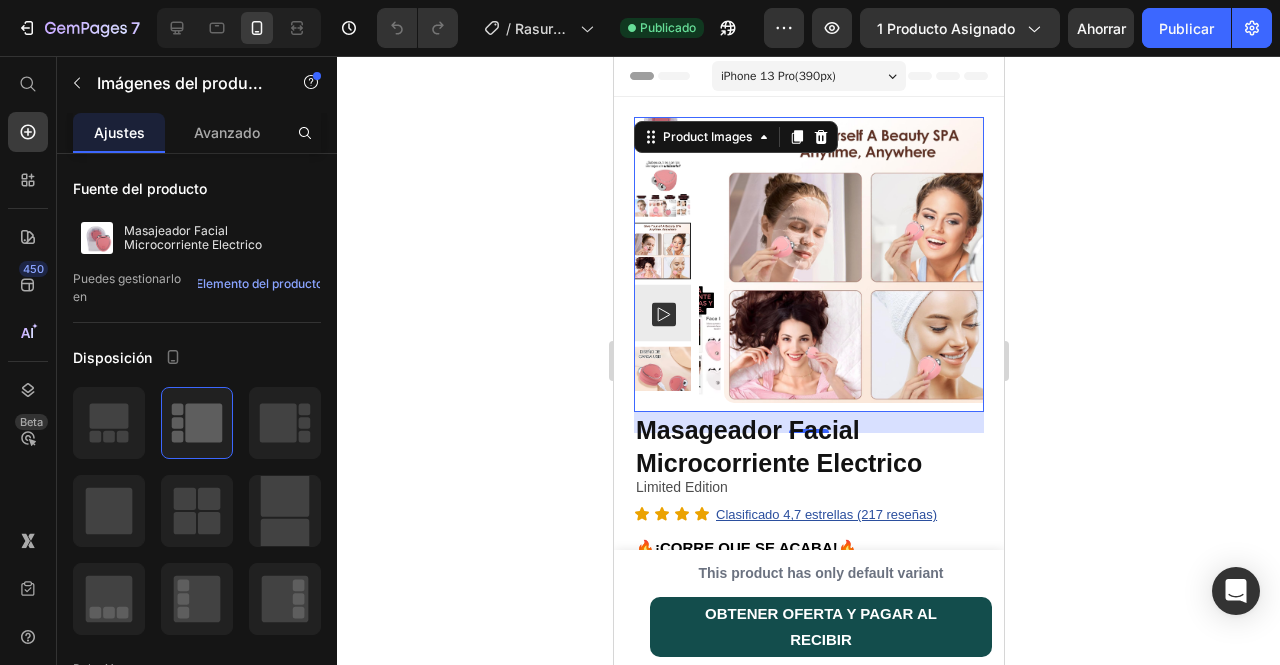 click 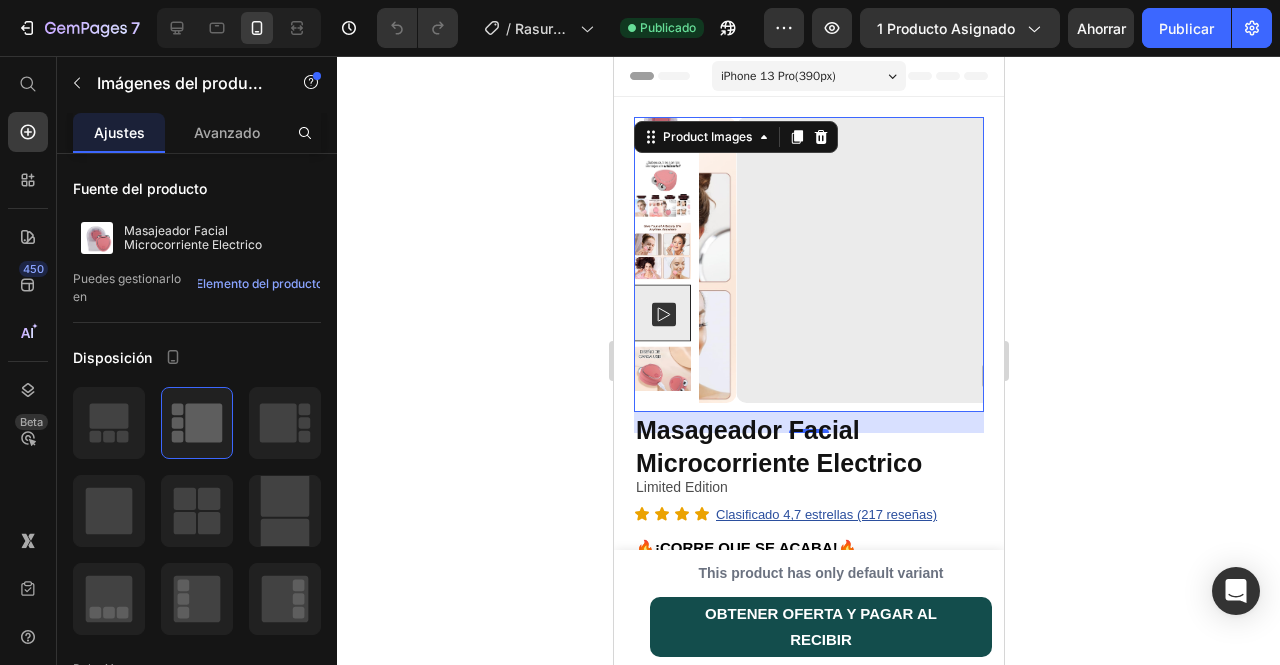 click 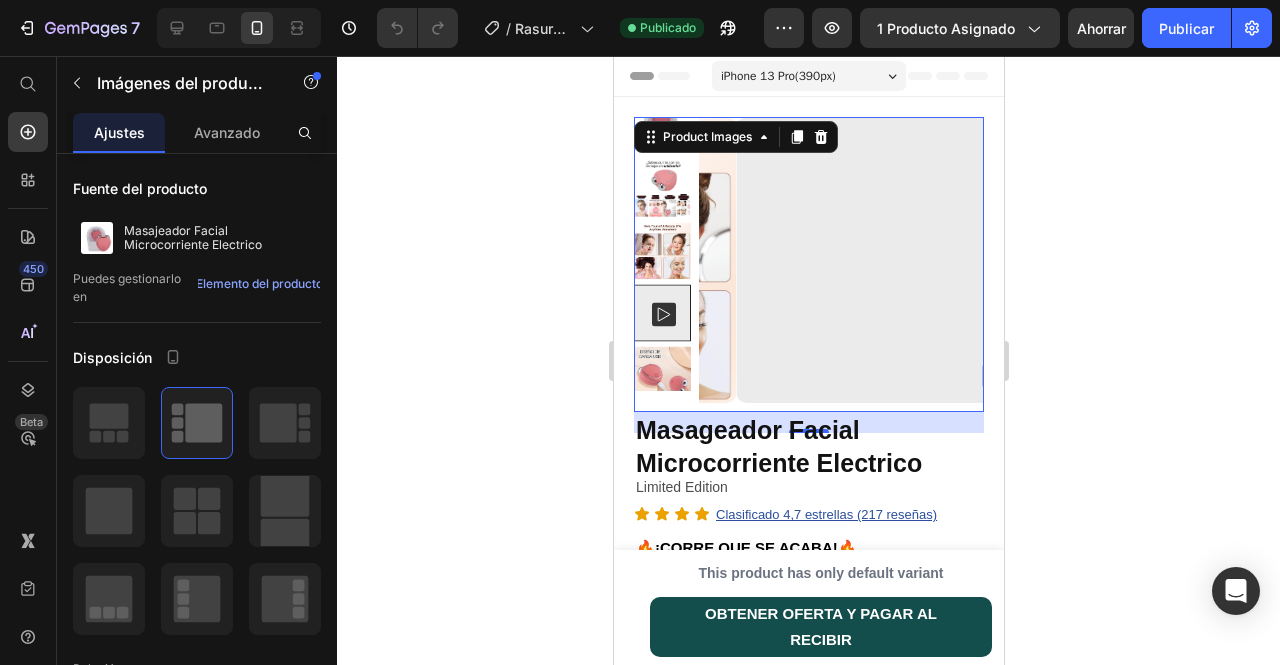 click at bounding box center [661, 313] 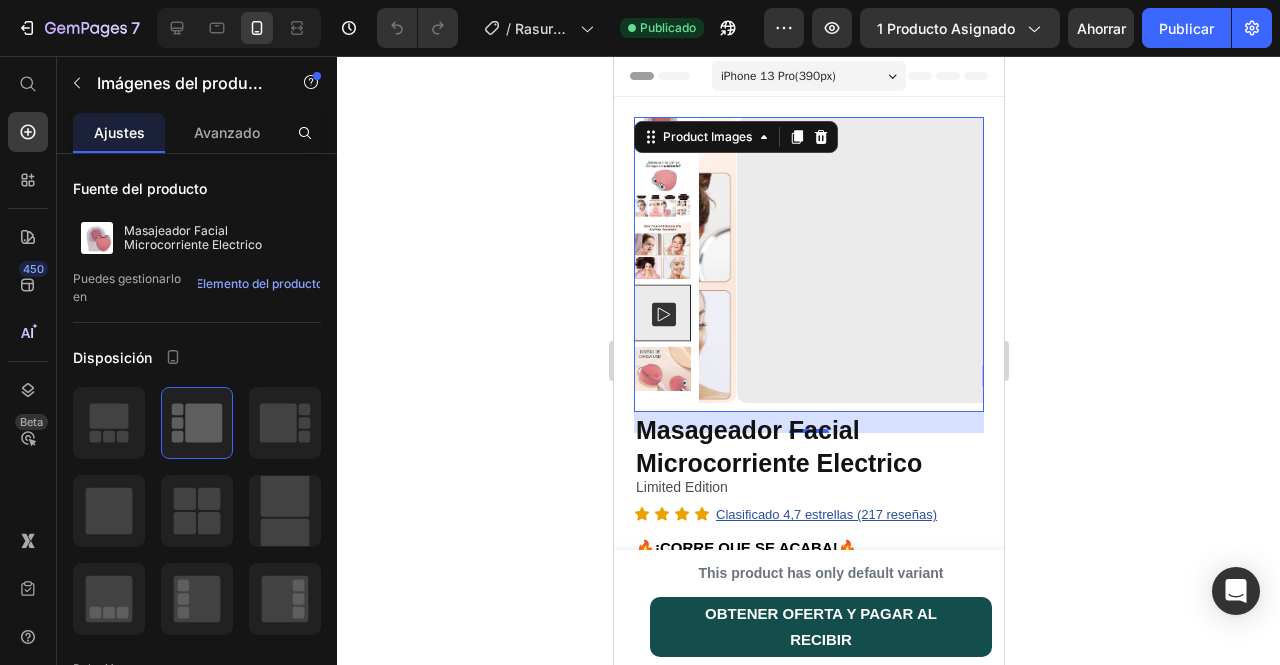 click 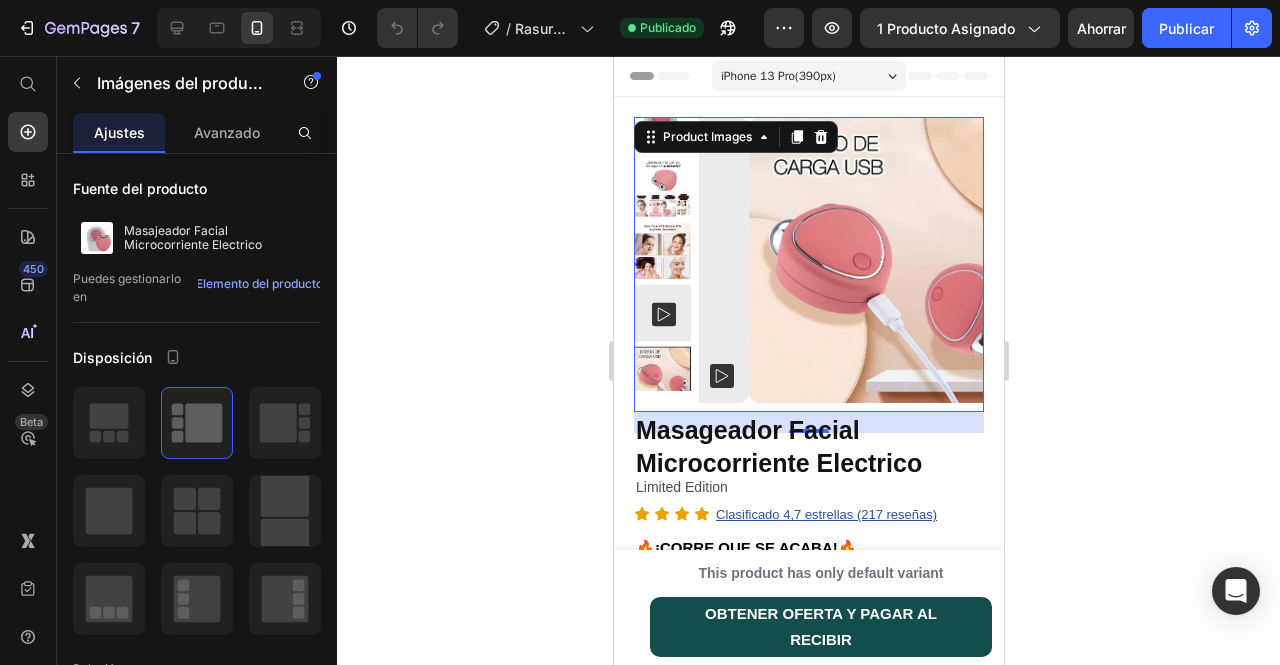 click 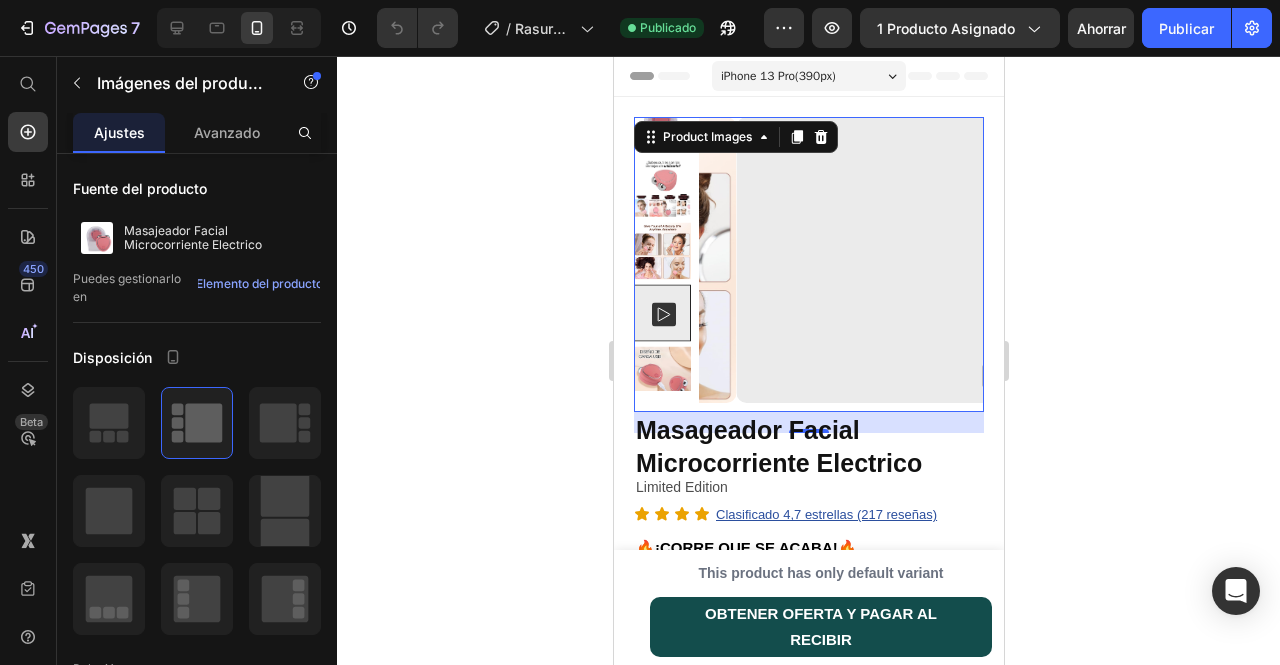 click 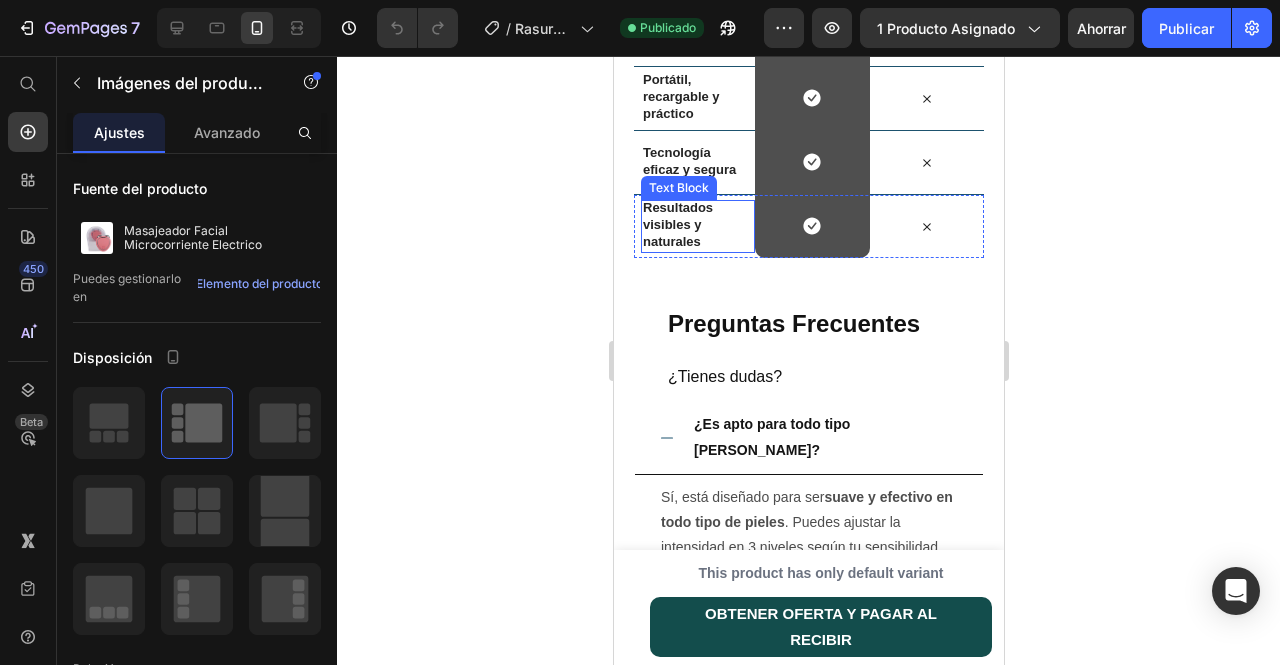 scroll, scrollTop: 3100, scrollLeft: 0, axis: vertical 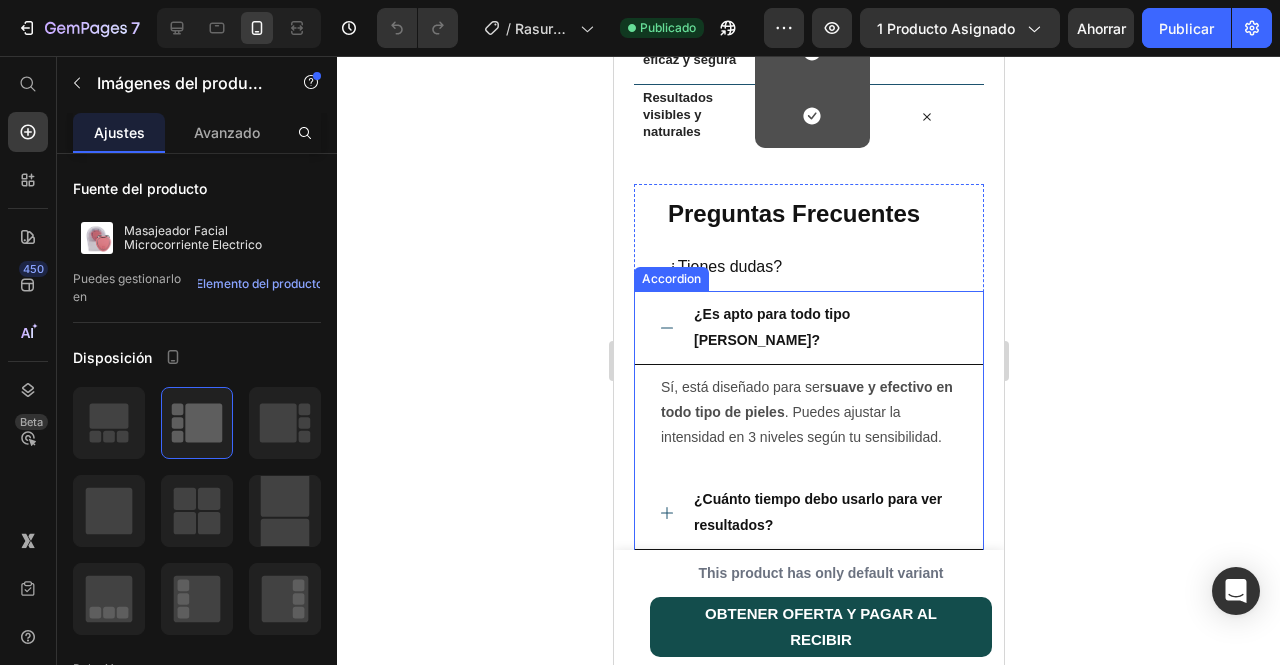 click 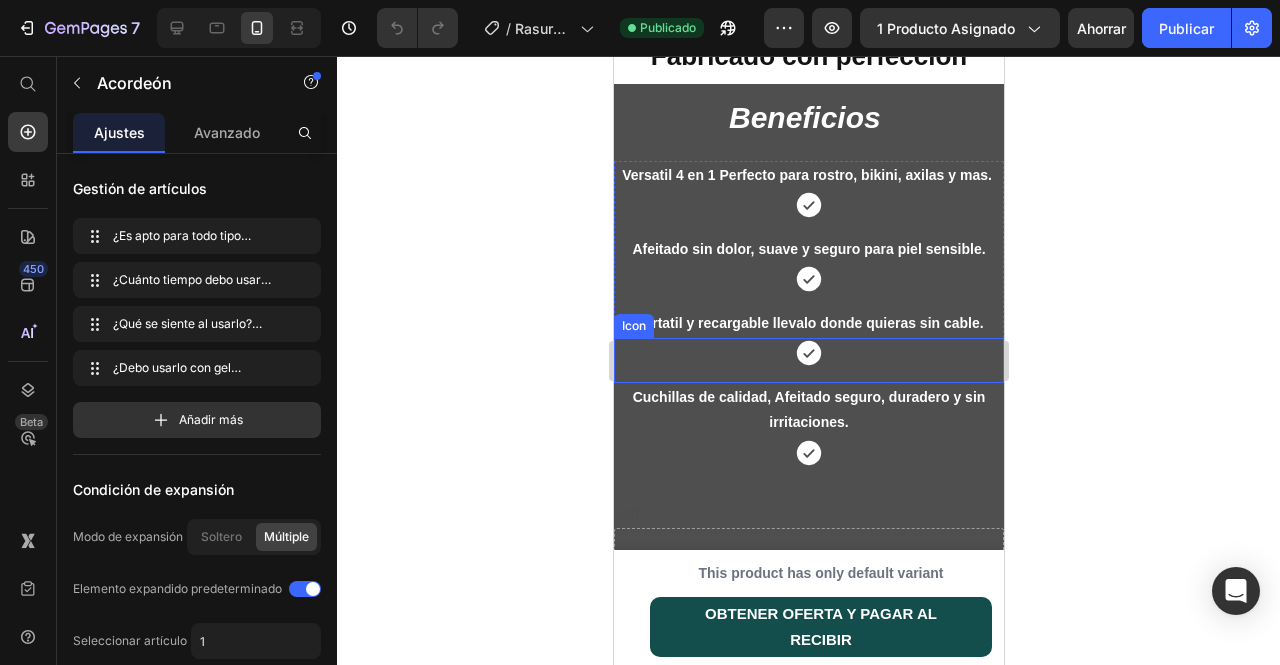 scroll, scrollTop: 1214, scrollLeft: 0, axis: vertical 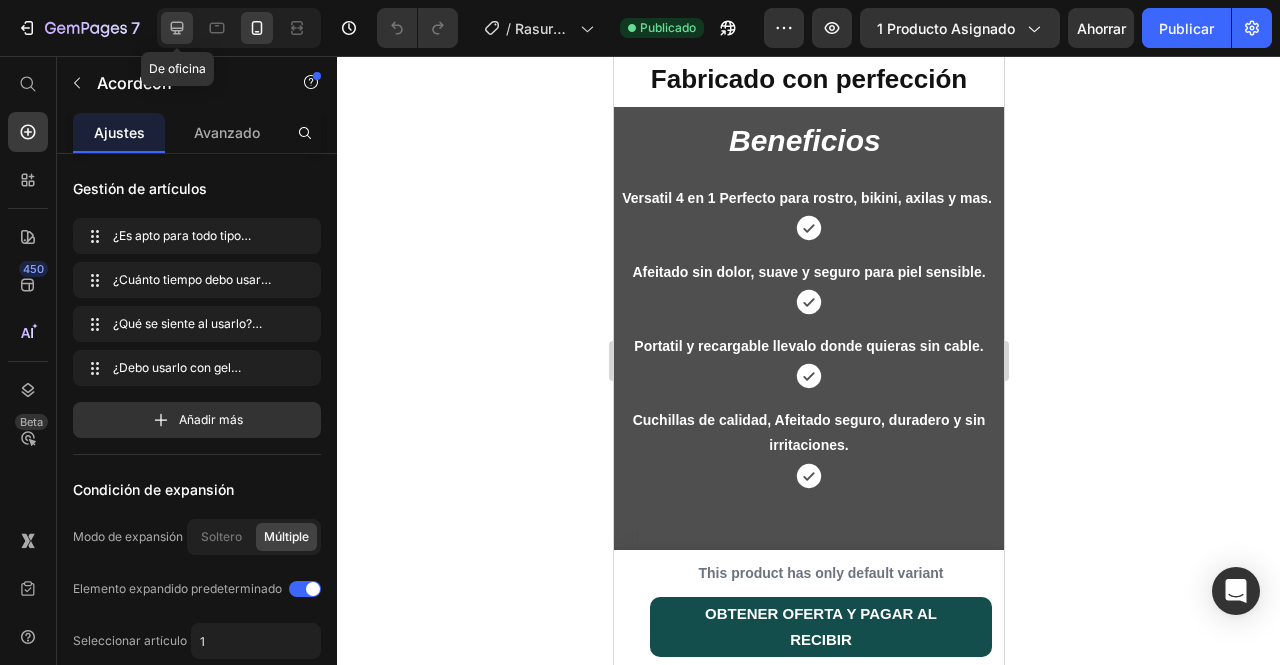 click 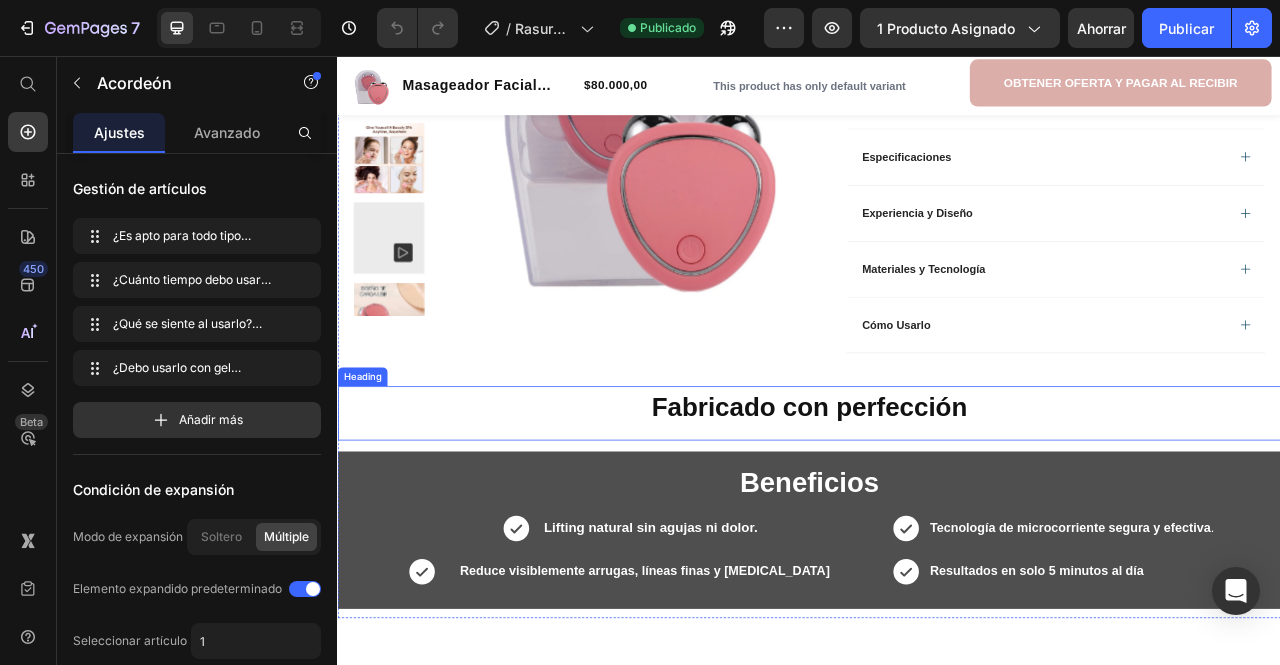 scroll, scrollTop: 962, scrollLeft: 0, axis: vertical 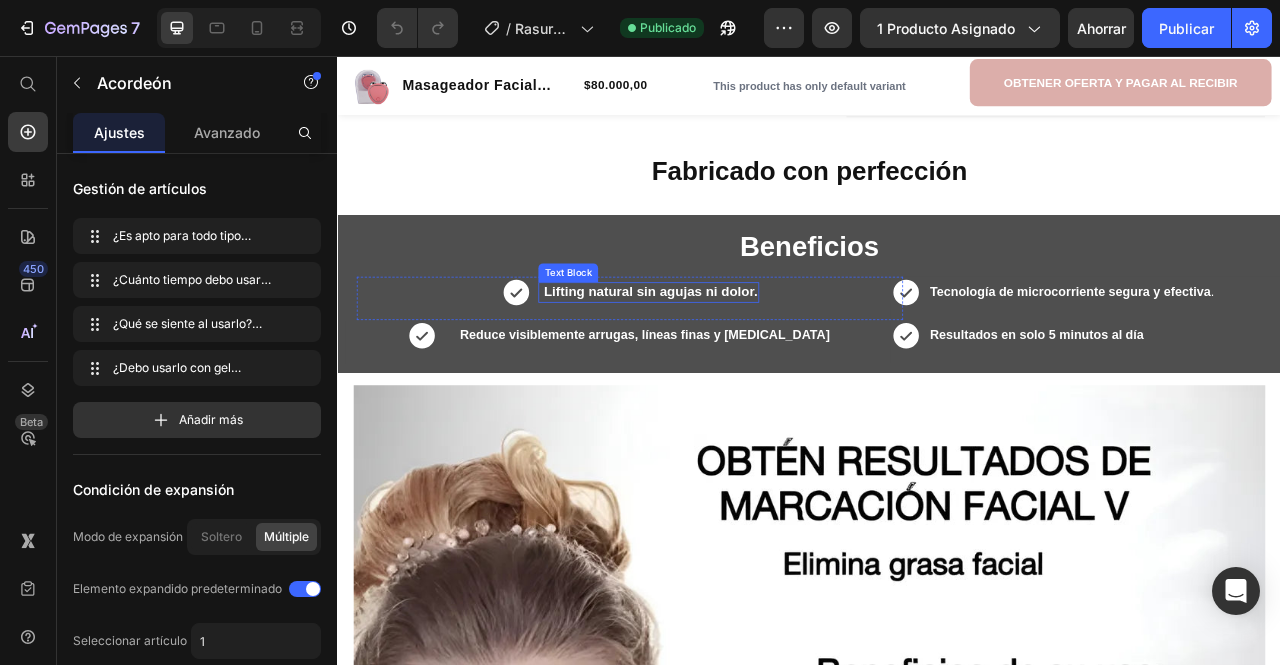 click on "Lifting natural sin agujas ni dolor." at bounding box center (735, 356) 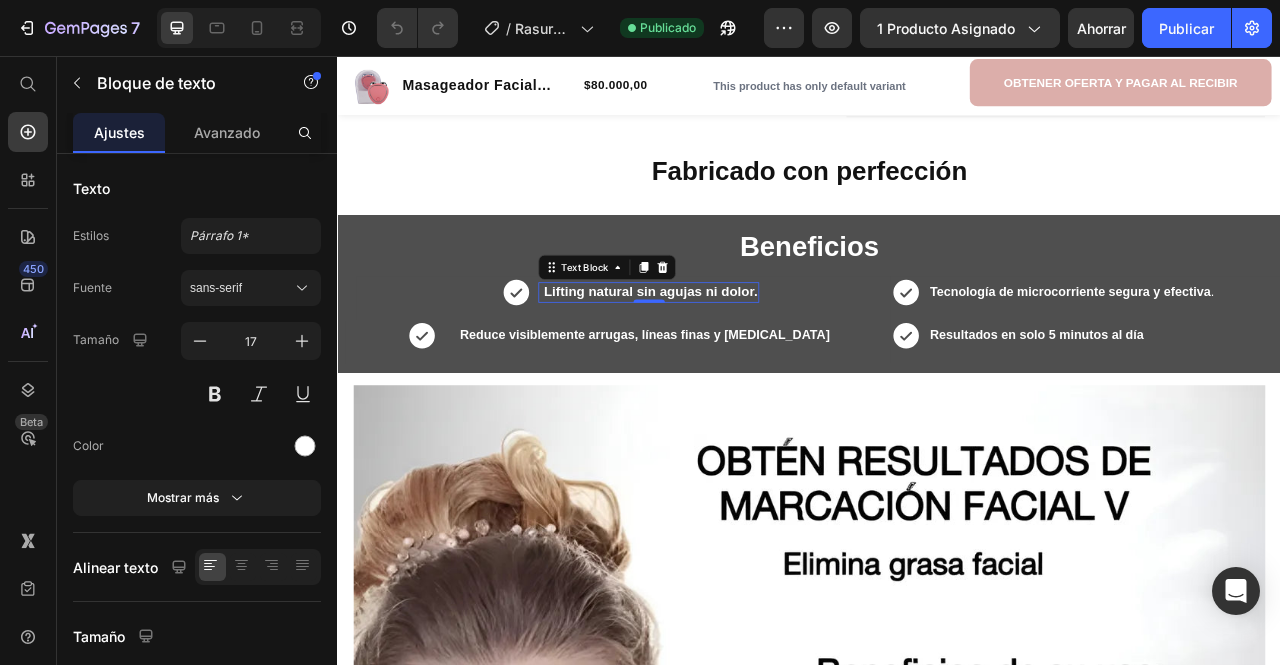 click on "Lifting natural sin agujas ni dolor." at bounding box center [735, 356] 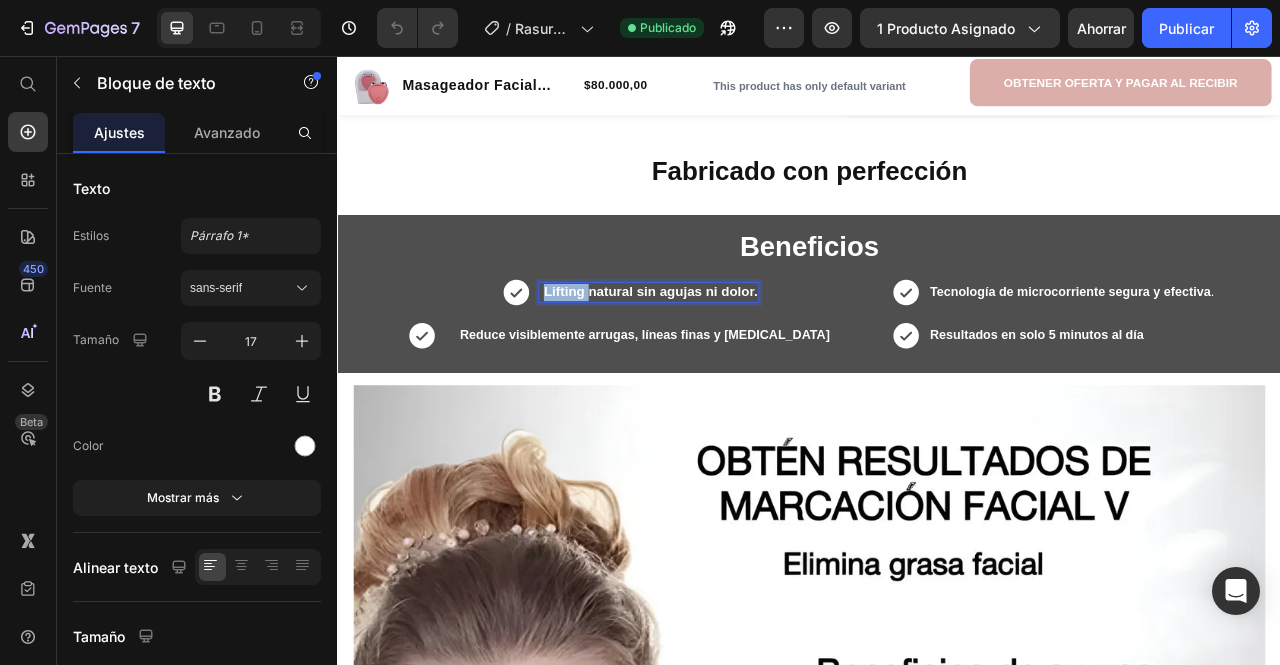 click on "Lifting natural sin agujas ni dolor." at bounding box center (735, 356) 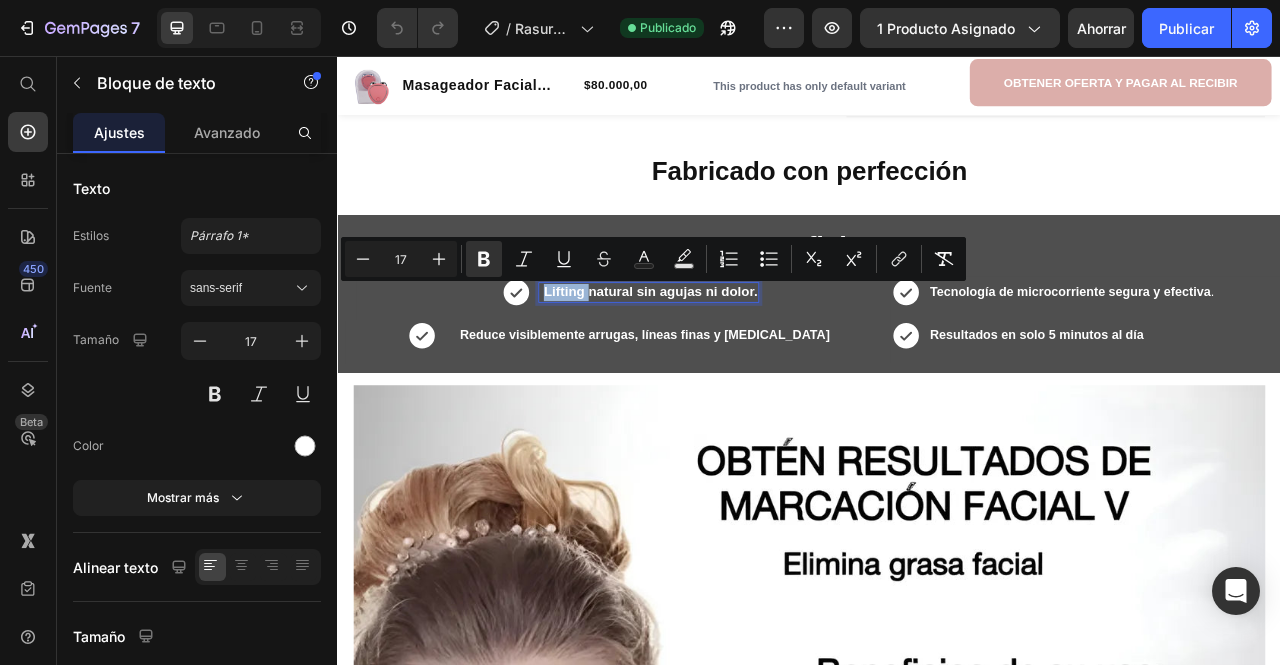 click on "Lifting natural sin agujas ni dolor." at bounding box center [735, 356] 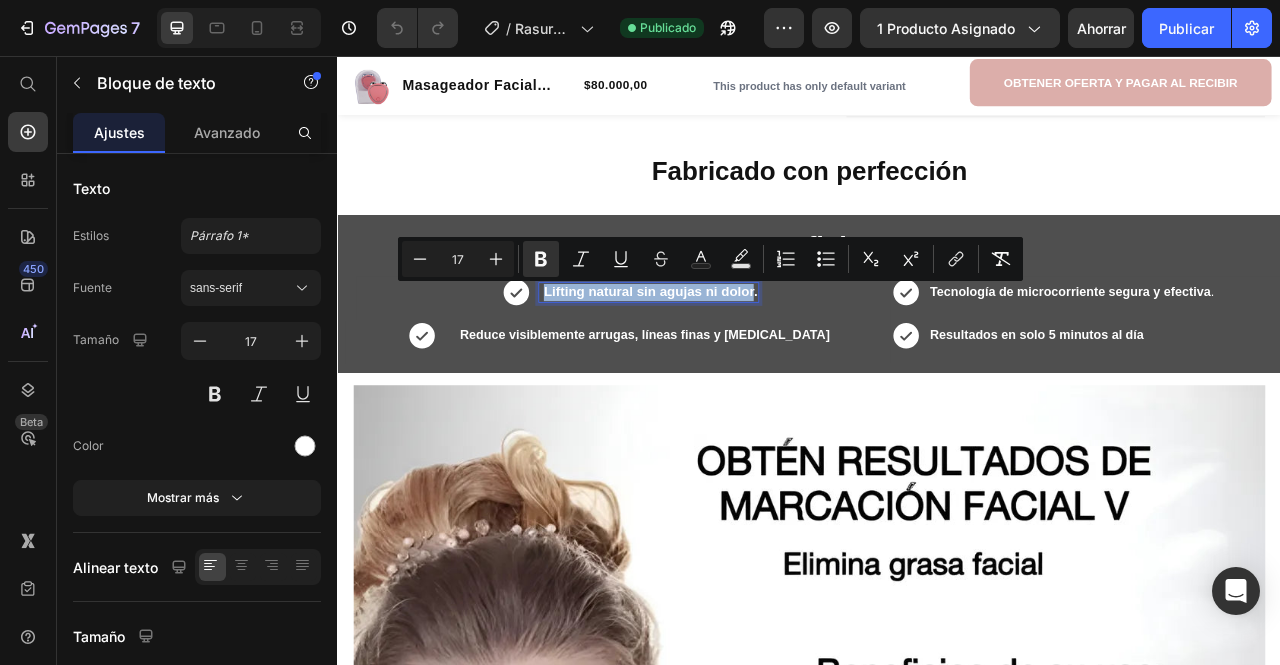 drag, startPoint x: 594, startPoint y: 354, endPoint x: 861, endPoint y: 357, distance: 267.01685 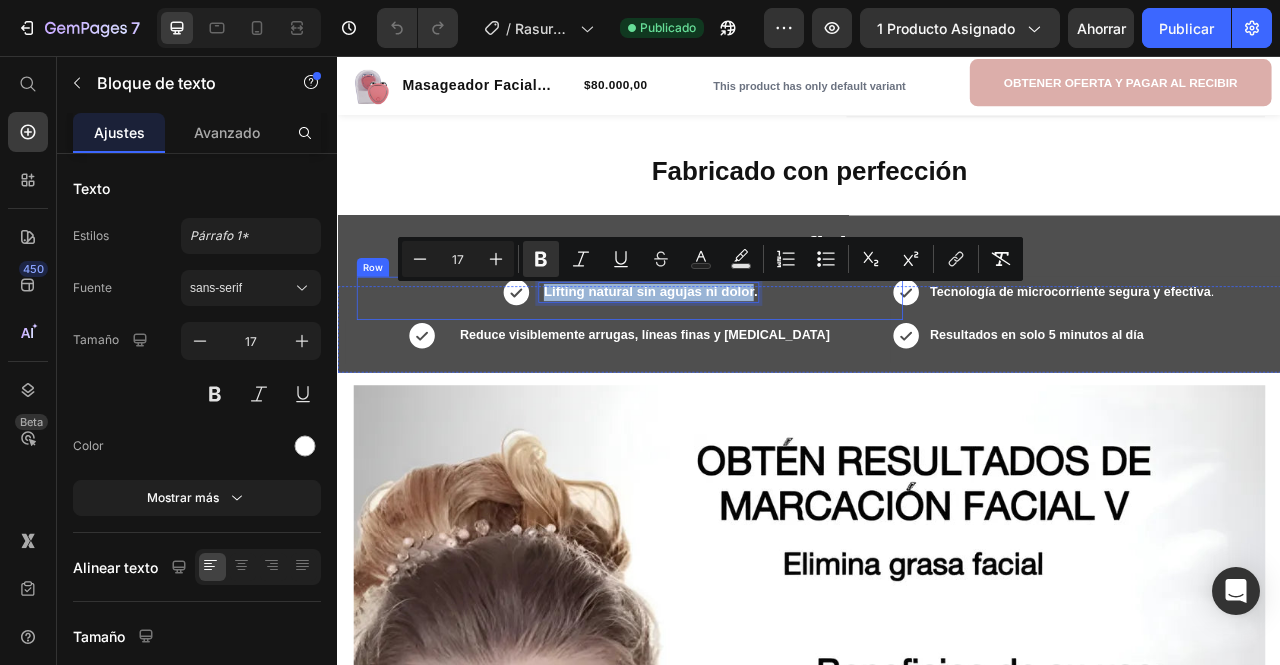 copy on "Lifting natural sin agujas ni dolor" 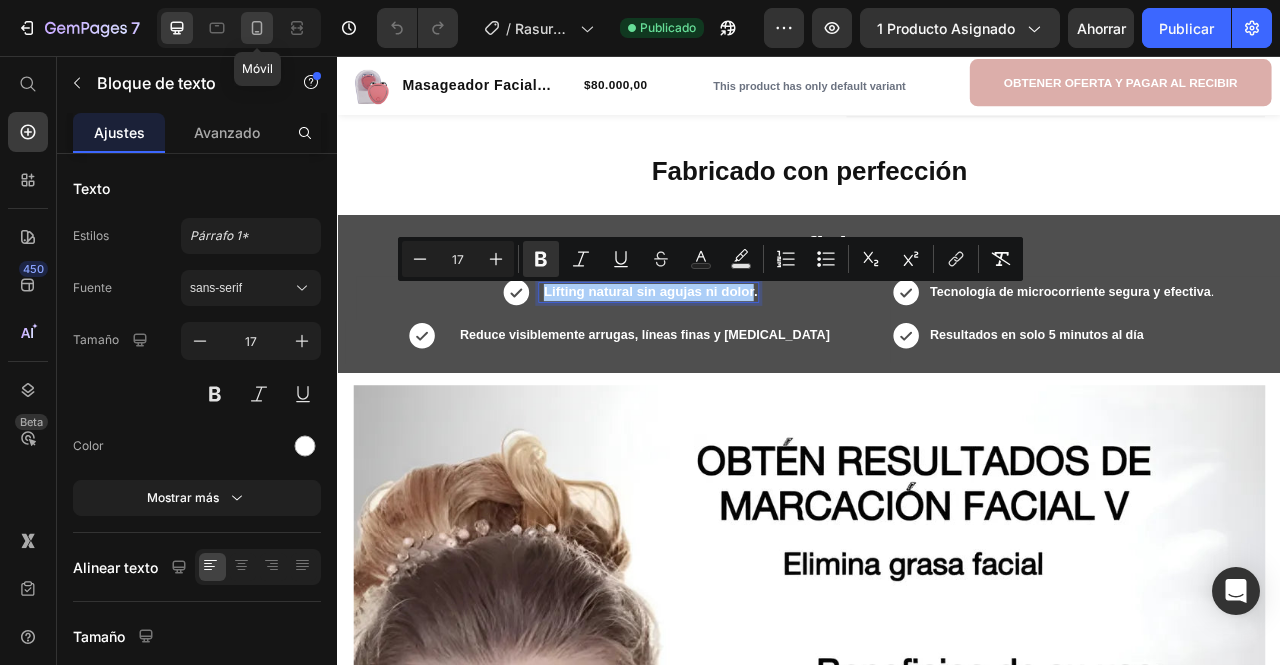 click 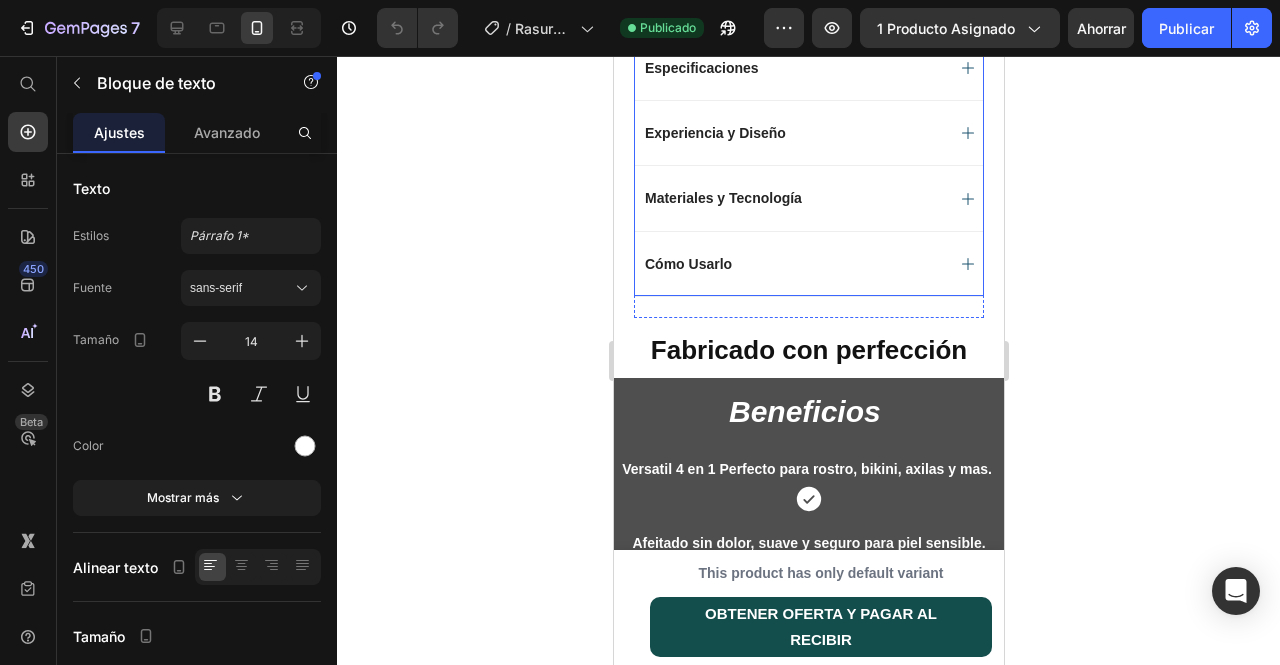 scroll, scrollTop: 1147, scrollLeft: 0, axis: vertical 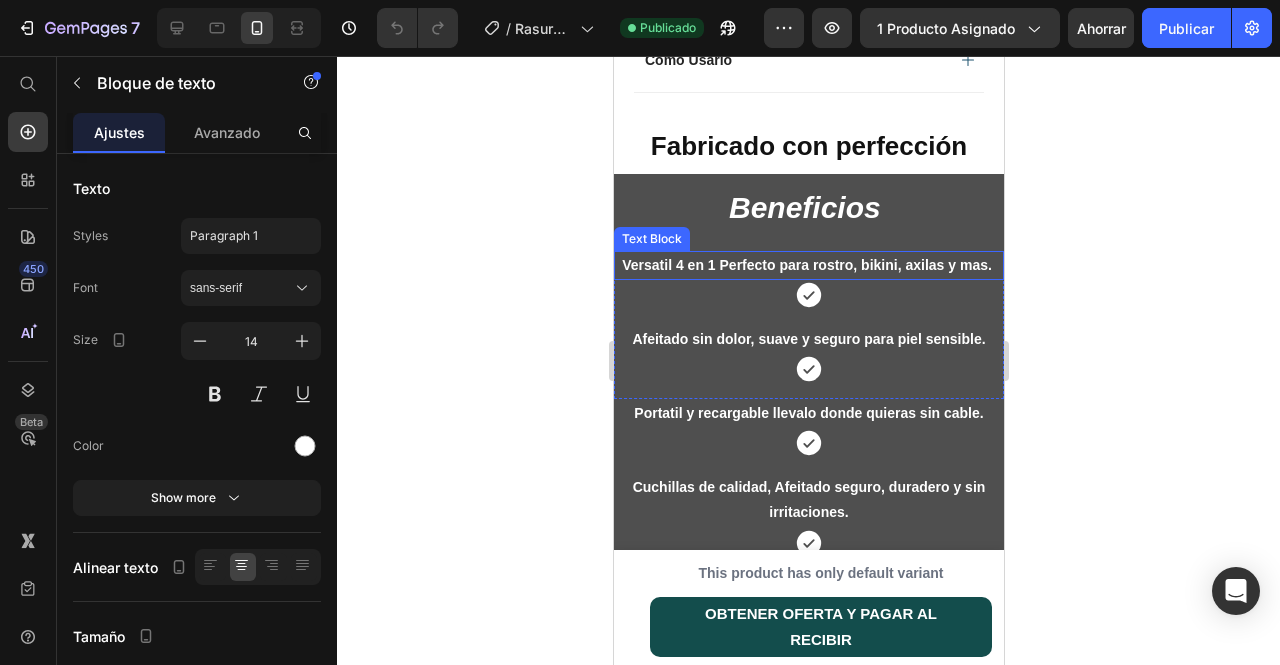 click on "Versatil 4 en 1 Perfecto para rostro, bikini, axilas y mas." at bounding box center [808, 265] 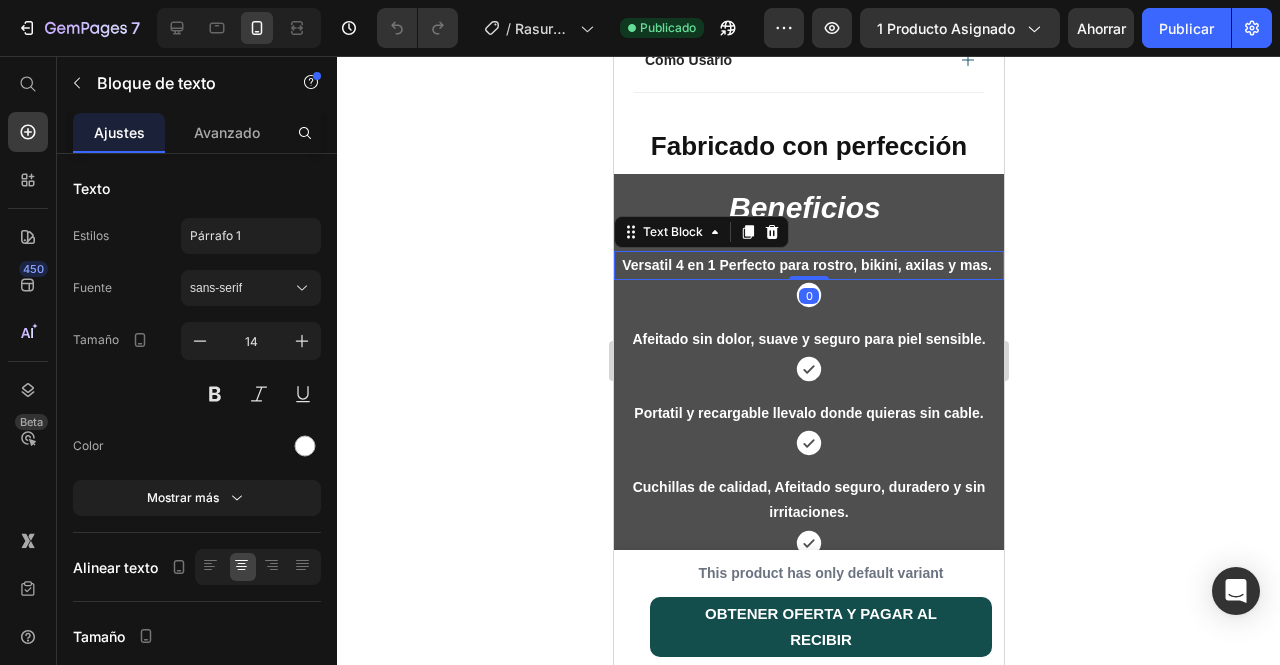 click on "Versatil 4 en 1 Perfecto para rostro, bikini, axilas y mas." at bounding box center (808, 265) 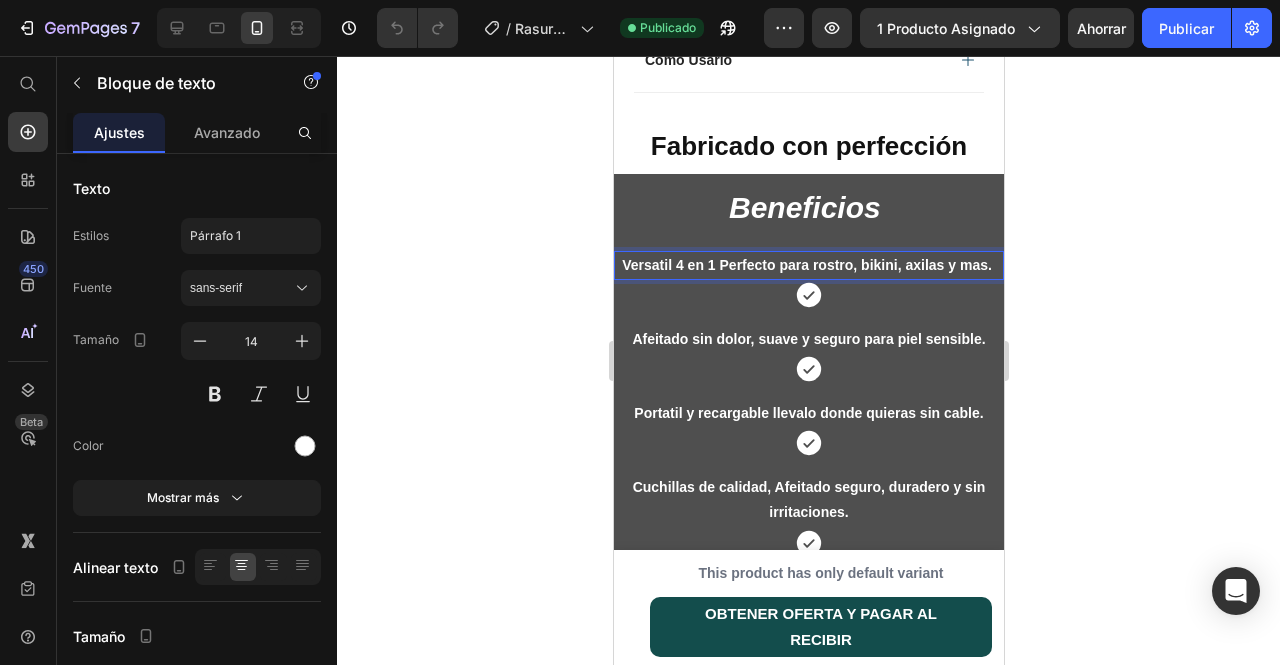 click on "Versatil 4 en 1 Perfecto para rostro, bikini, axilas y mas." at bounding box center [808, 265] 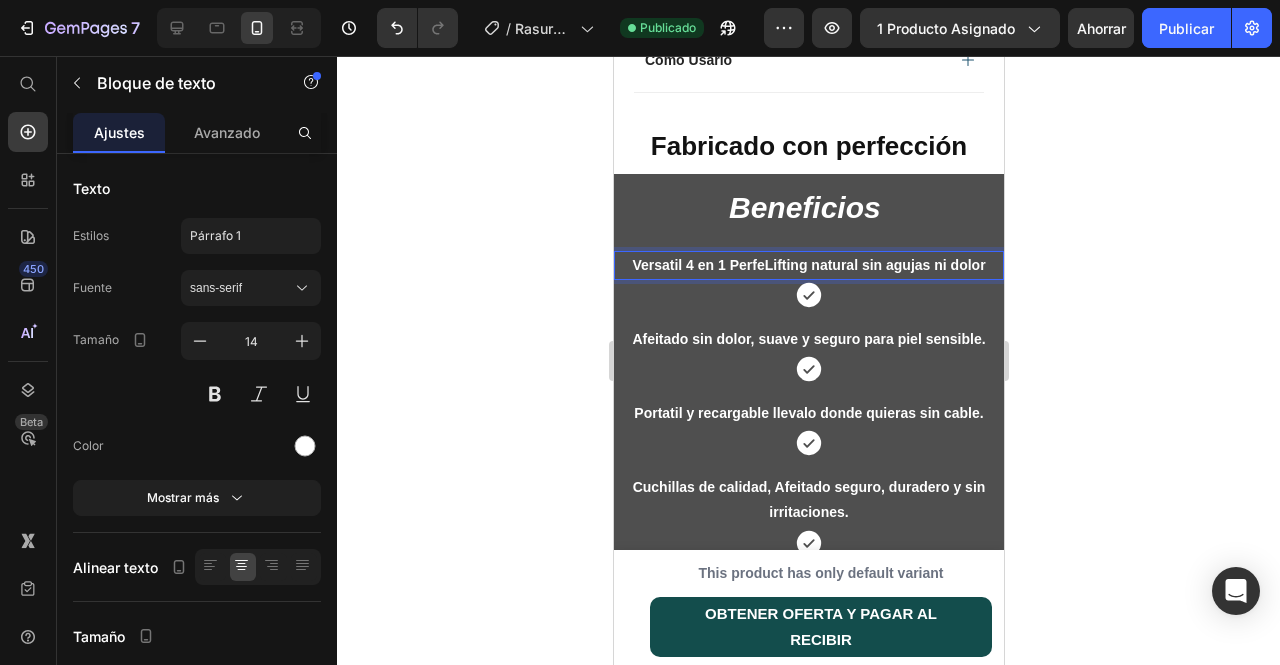click on "Versatil 4 en 1 PerfeLifting natural sin agujas ni dolor" at bounding box center (807, 265) 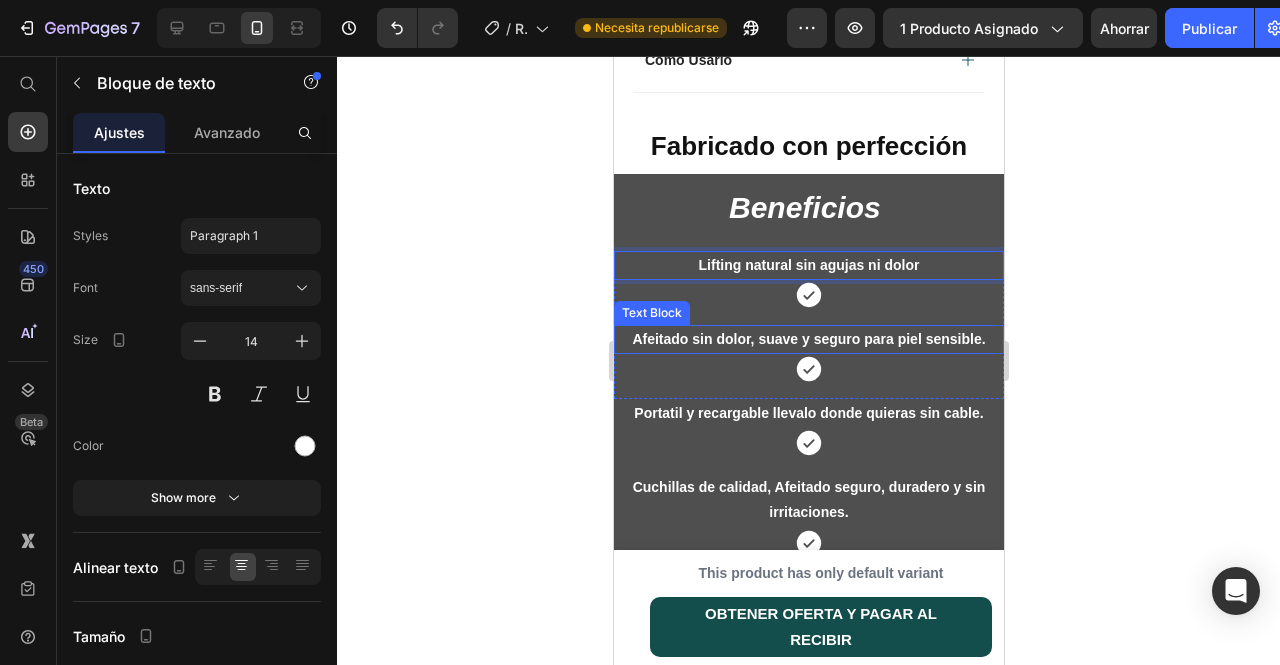 click on "Afeitado sin dolor, suave y seguro para piel sensible." at bounding box center [807, 339] 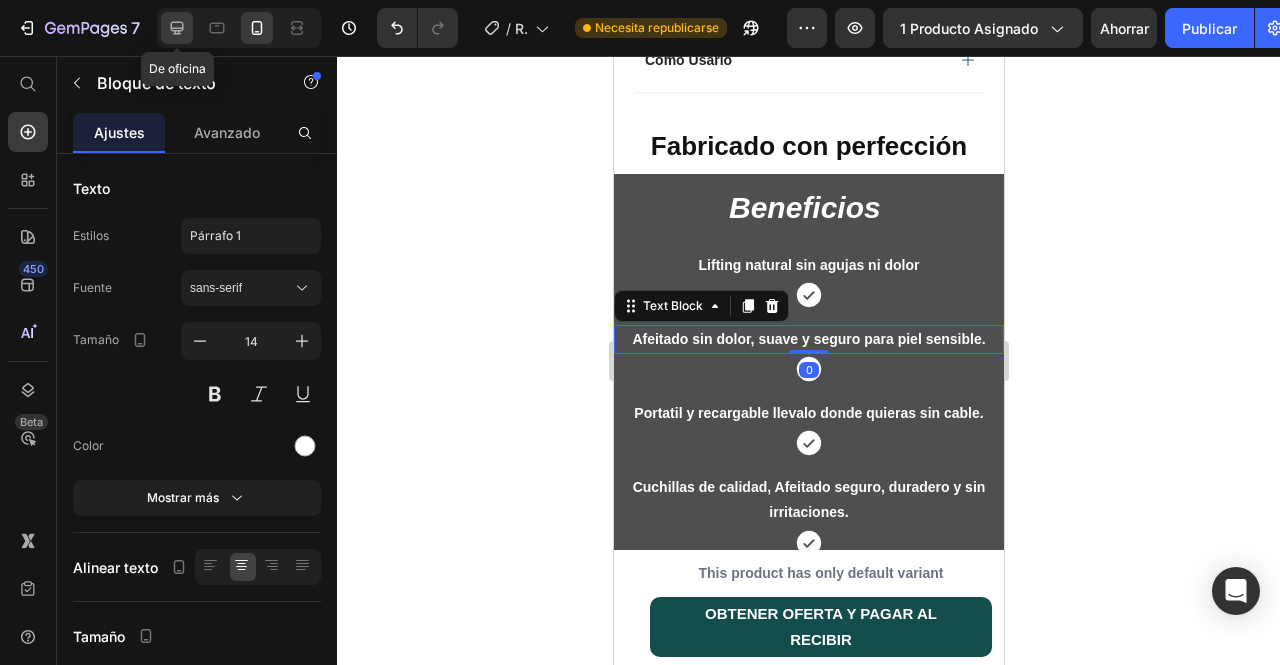 click 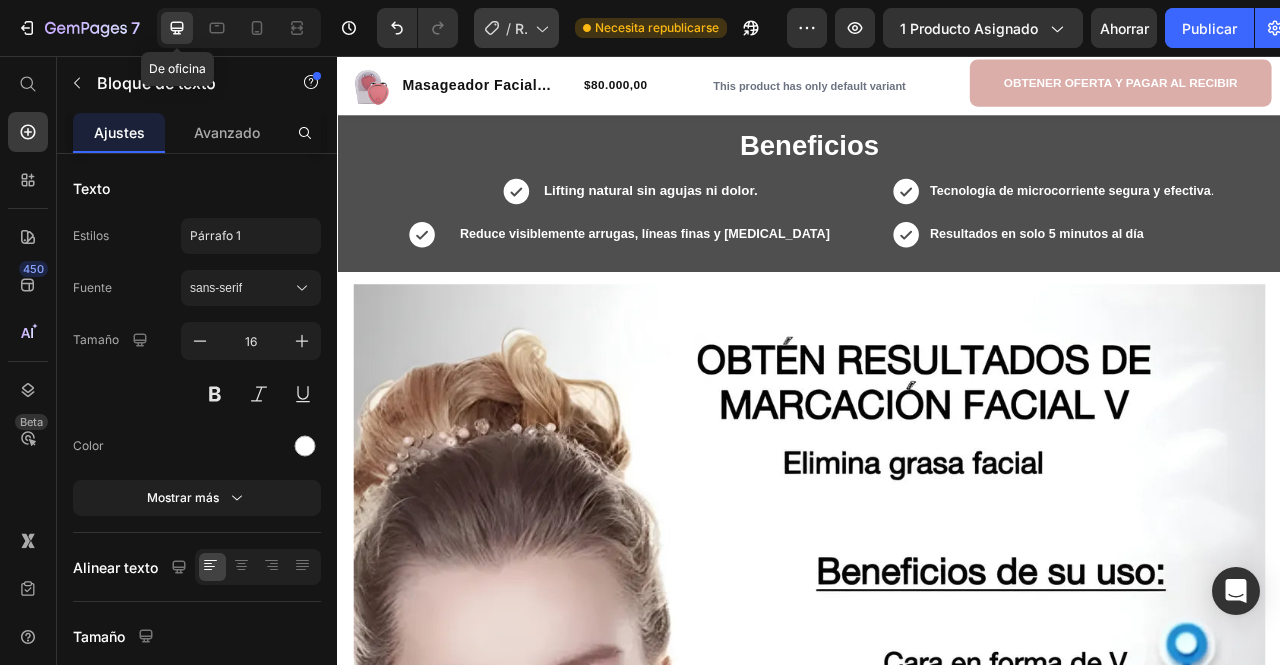 scroll, scrollTop: 1067, scrollLeft: 0, axis: vertical 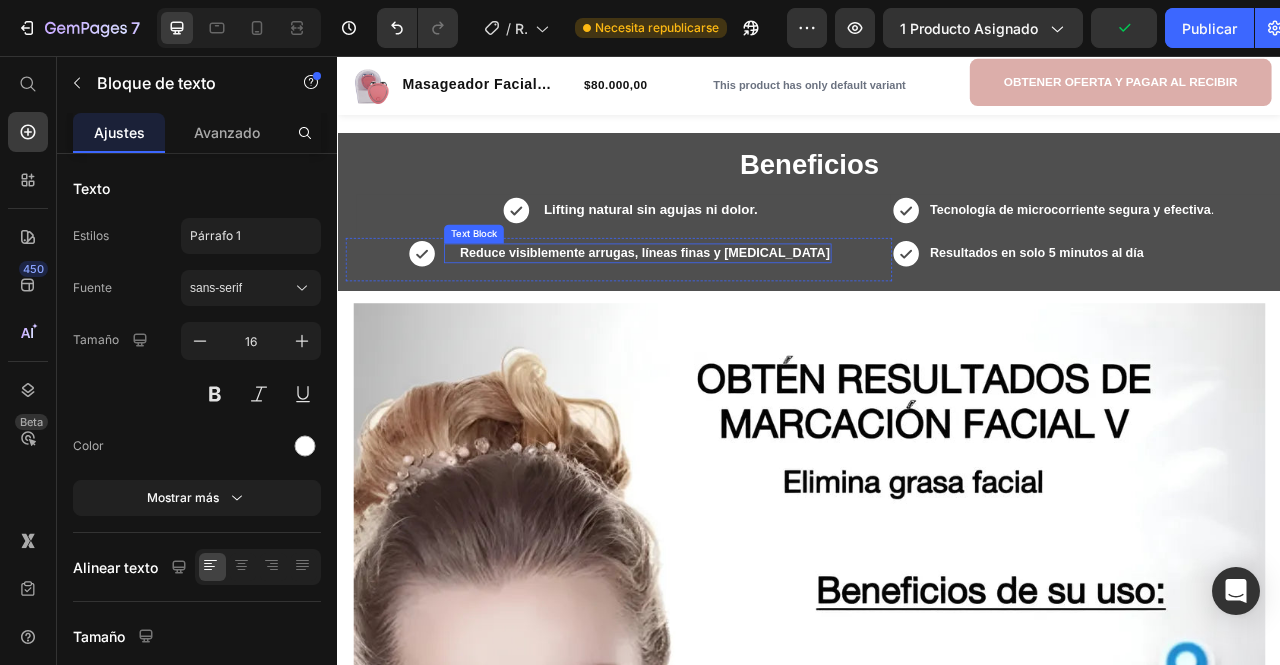 click on "Reduce visiblemente arrugas, líneas finas y [MEDICAL_DATA]" at bounding box center (727, 305) 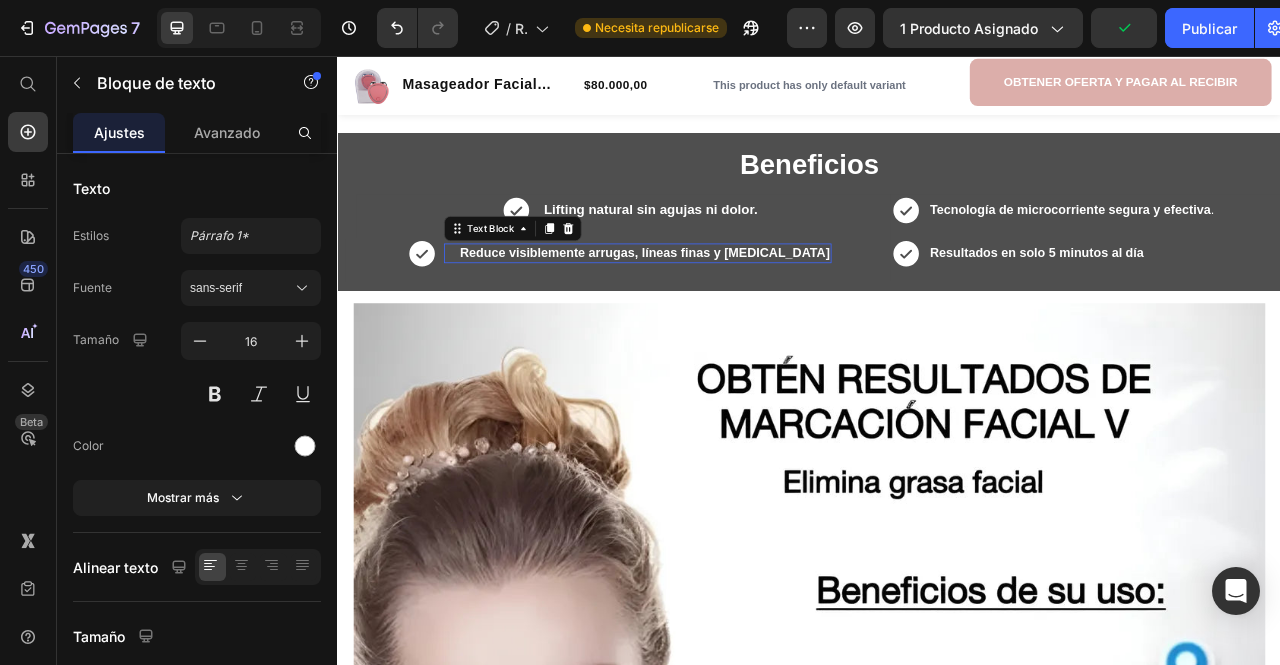 click on "Reduce visiblemente arrugas, líneas finas y [MEDICAL_DATA]" at bounding box center [727, 305] 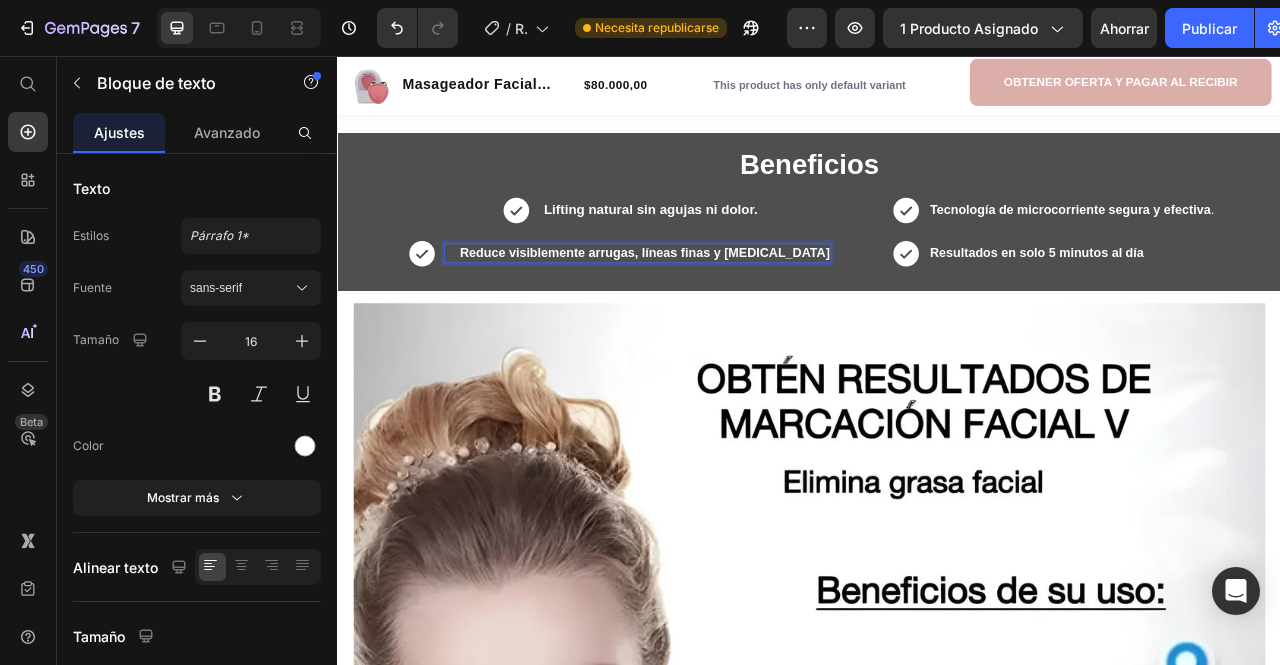 click on "Reduce visiblemente arrugas, líneas finas y [MEDICAL_DATA]" at bounding box center [727, 305] 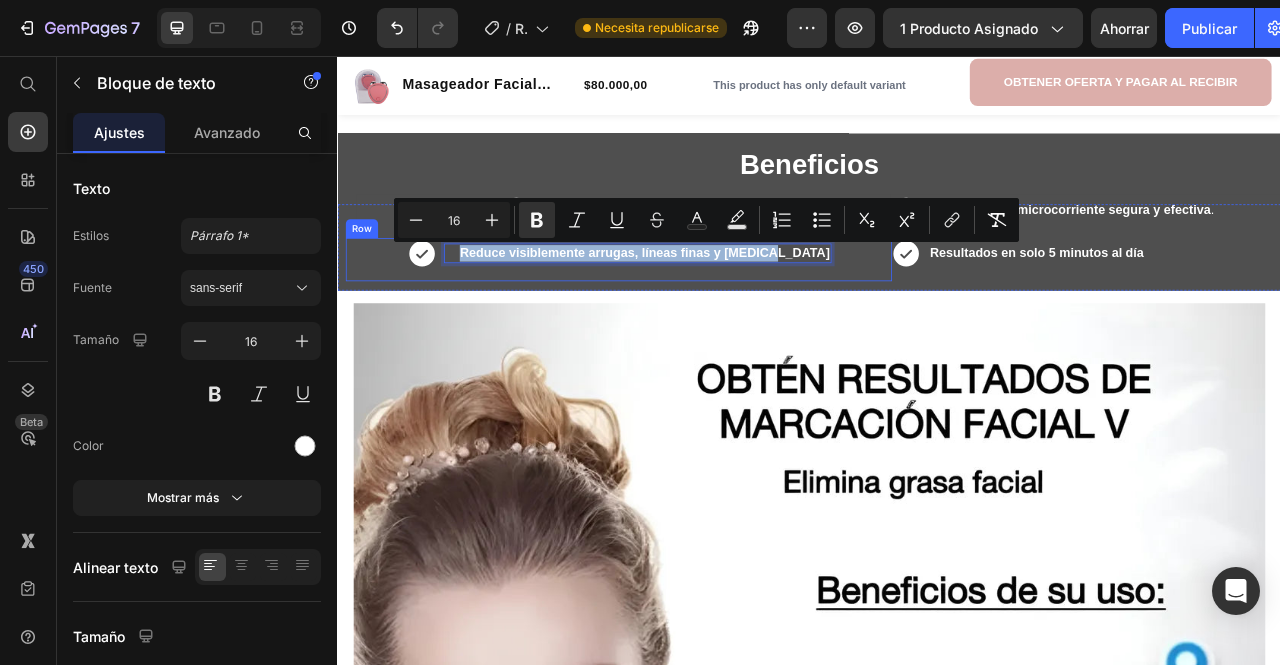 drag, startPoint x: 530, startPoint y: 303, endPoint x: 926, endPoint y: 306, distance: 396.01135 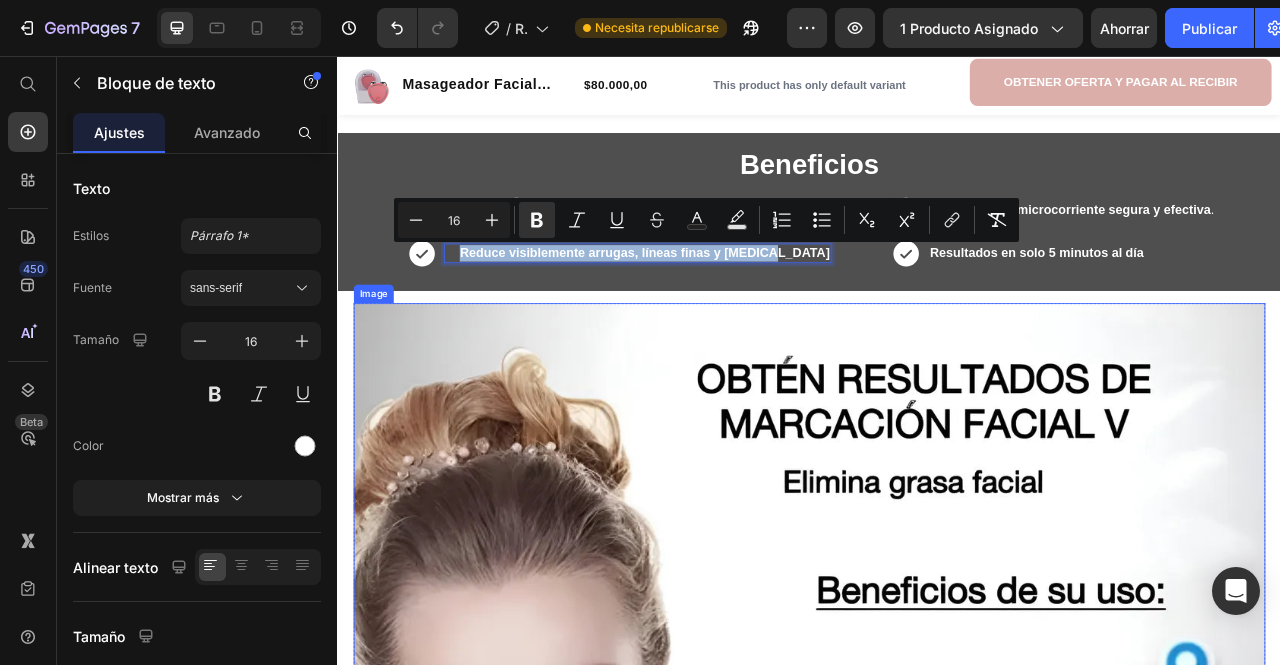 copy on "Reduce visiblemente arrugas, líneas finas y [MEDICAL_DATA]" 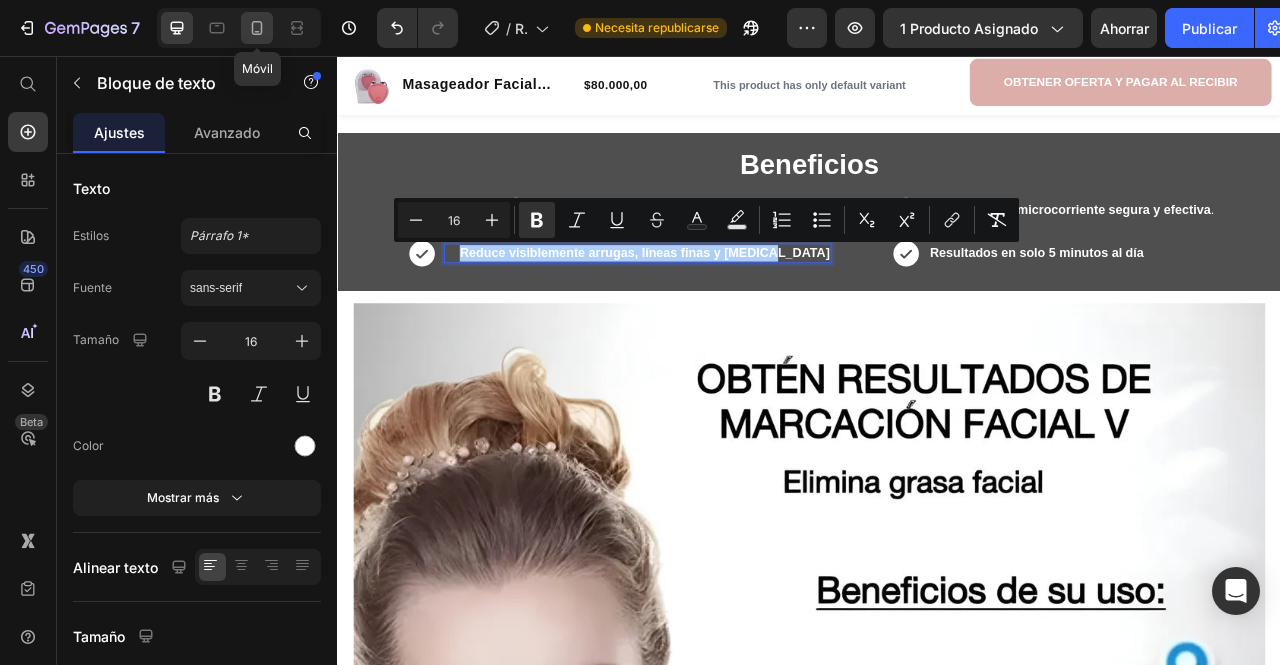 click 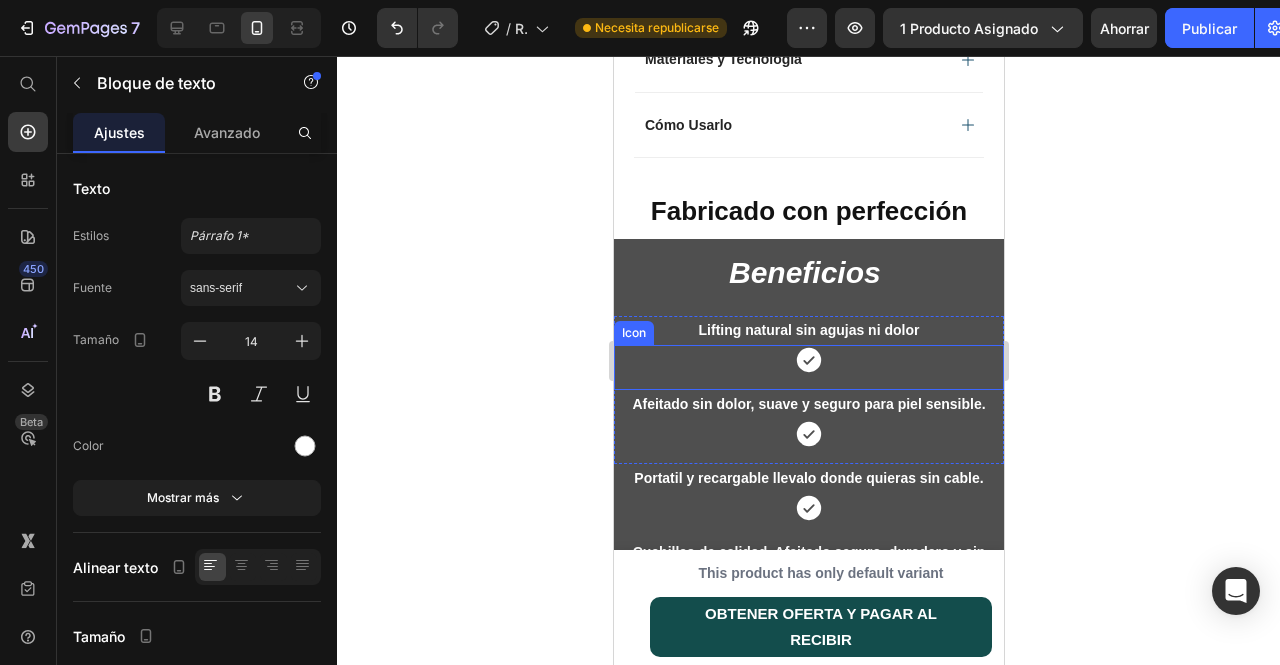 scroll, scrollTop: 1106, scrollLeft: 0, axis: vertical 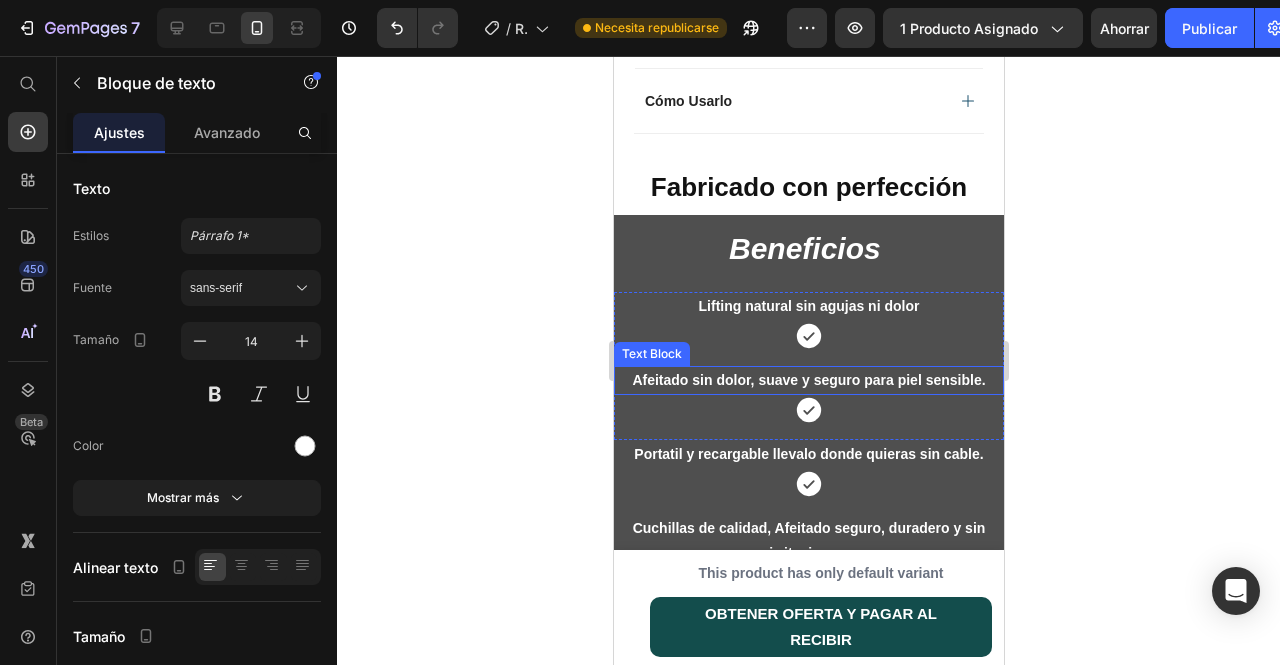 click on "Afeitado sin dolor, suave y seguro para piel sensible." at bounding box center (807, 380) 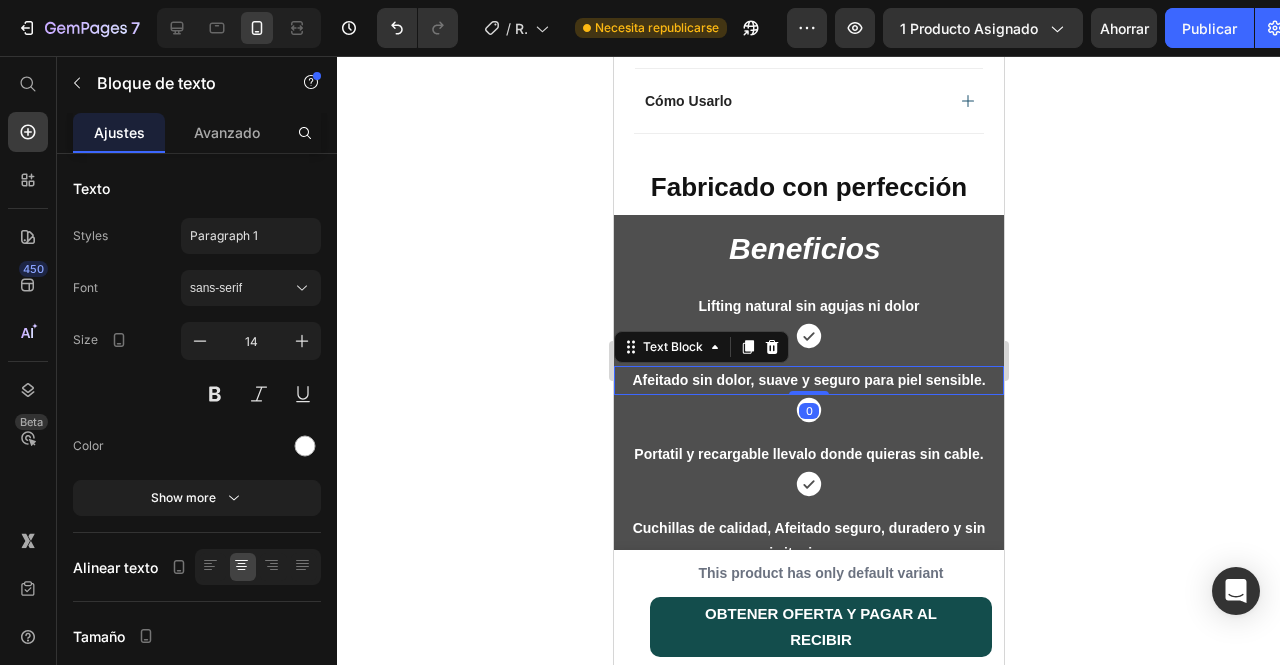 click on "Afeitado sin dolor, suave y seguro para piel sensible." at bounding box center [807, 380] 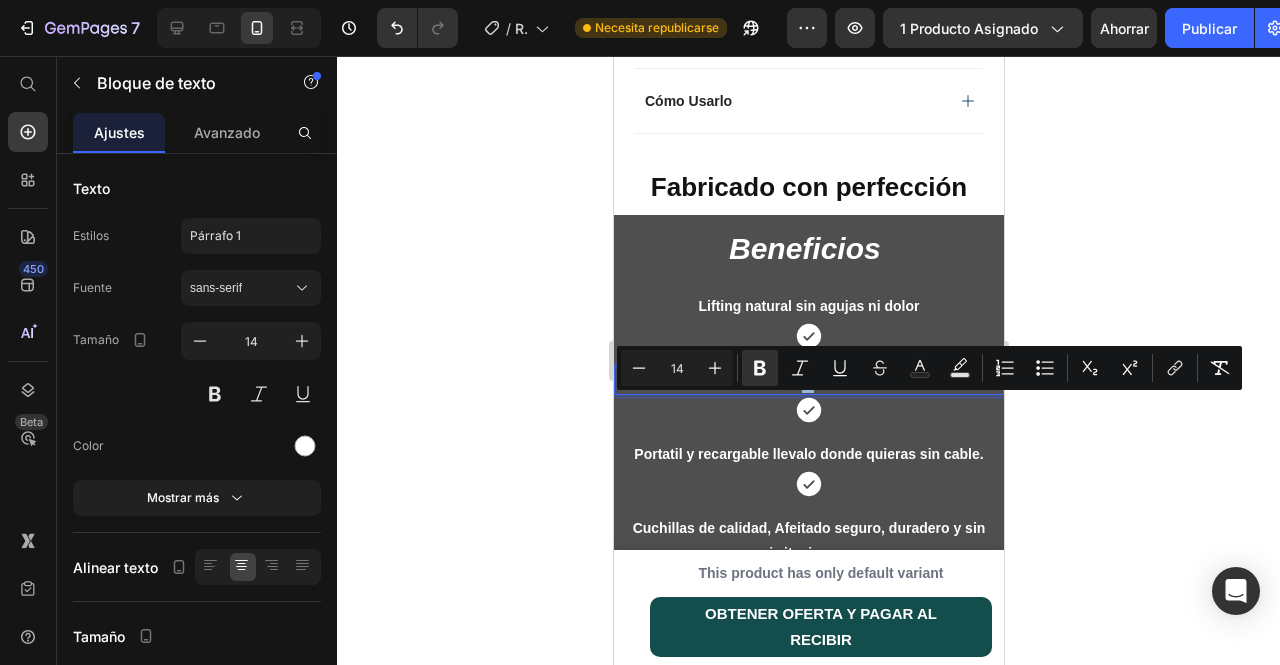 click on "Afeitado sin dolor, suave y seguro para piel sensible." at bounding box center [807, 380] 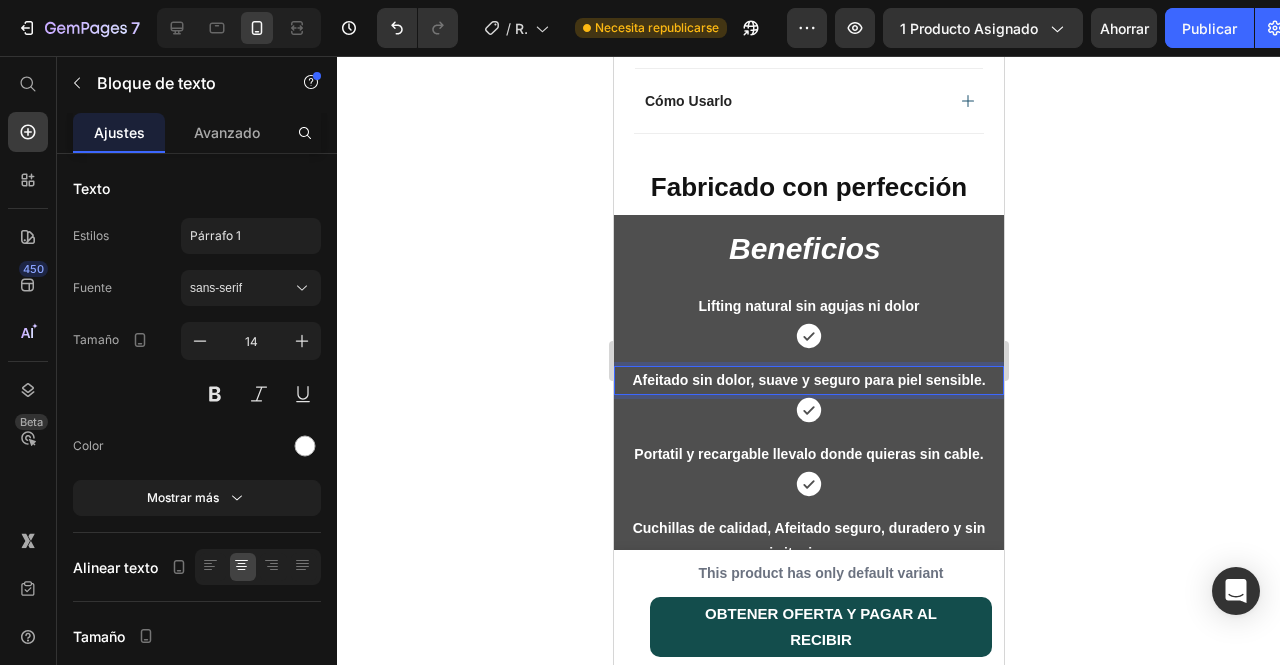 click on "Afeitado sin dolor, suave y seguro para piel sensible." at bounding box center [807, 380] 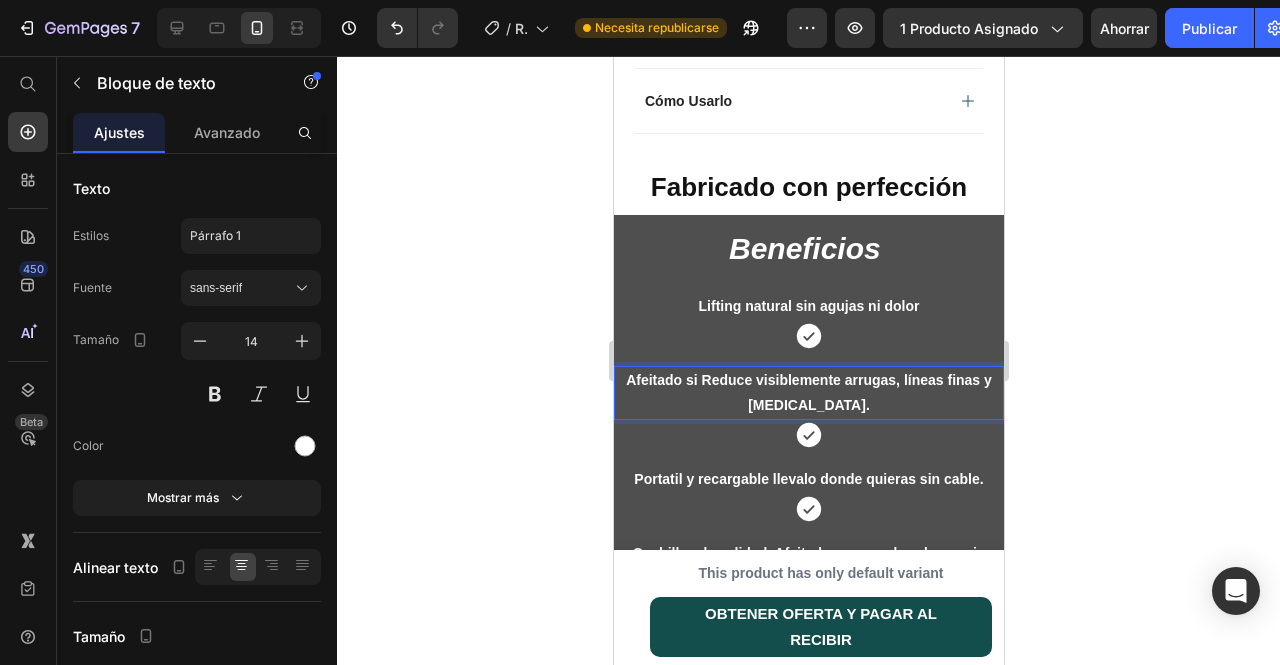 click on "Afeitado si Reduce visiblemente arrugas, líneas finas y ojeras." at bounding box center (808, 392) 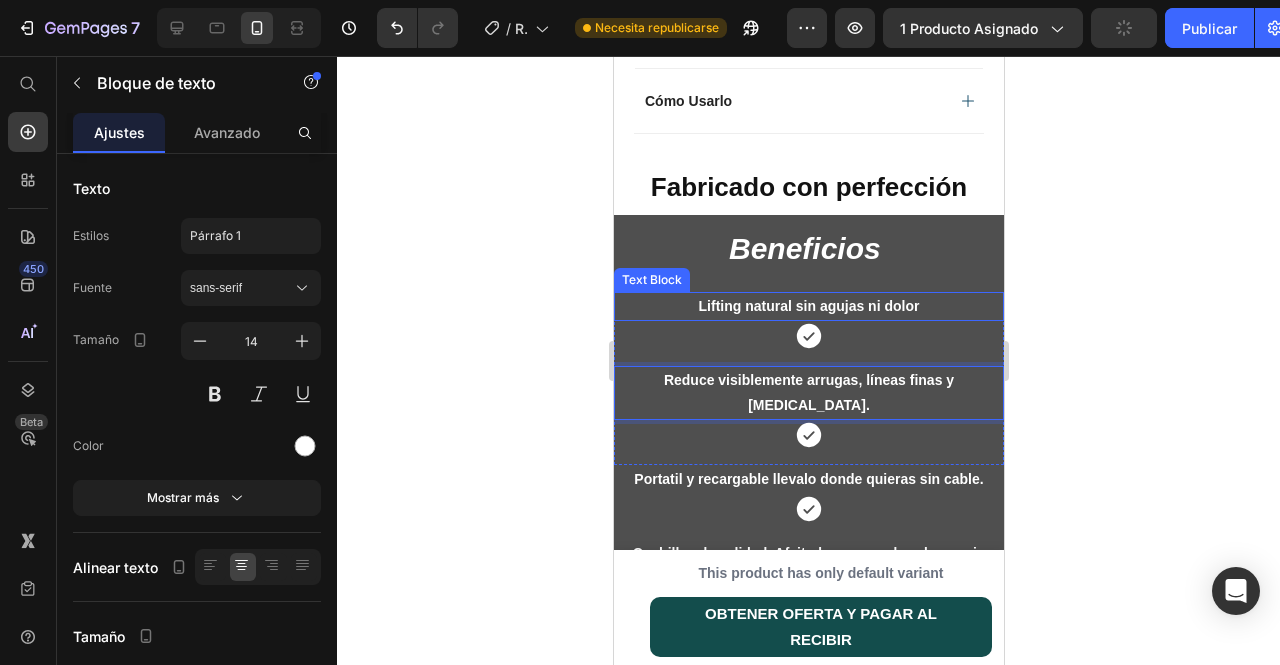 click on "Lifting natural sin agujas ni dolor" at bounding box center [808, 306] 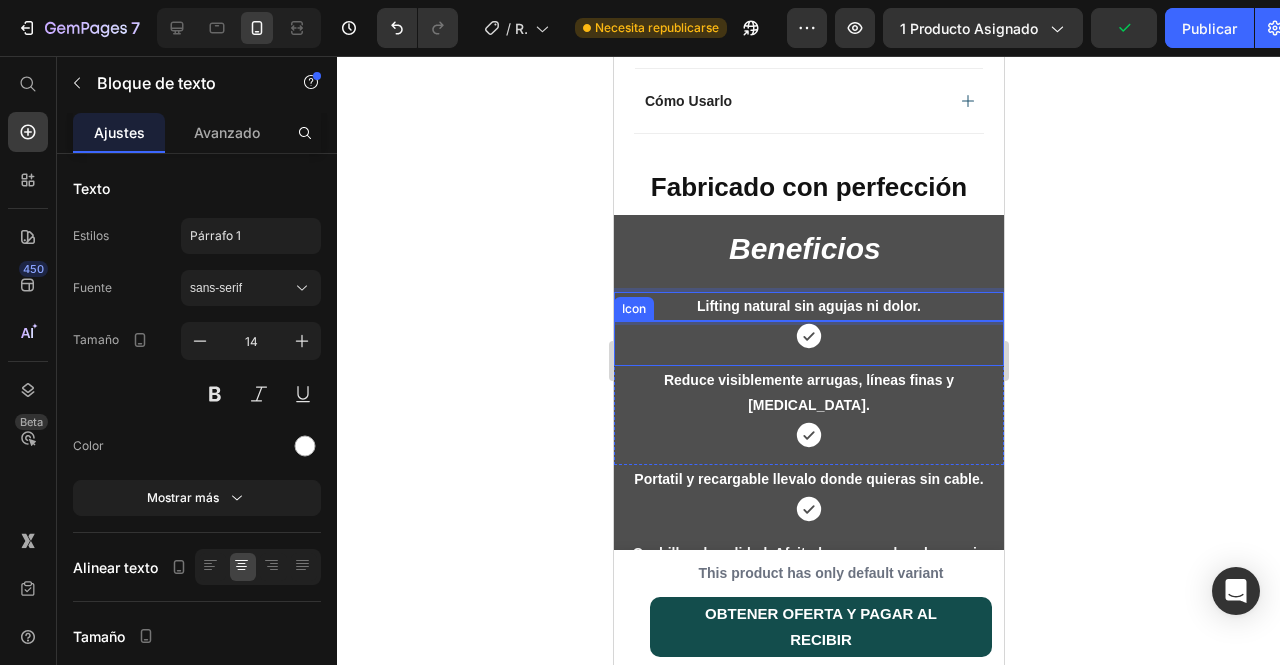 scroll, scrollTop: 1306, scrollLeft: 0, axis: vertical 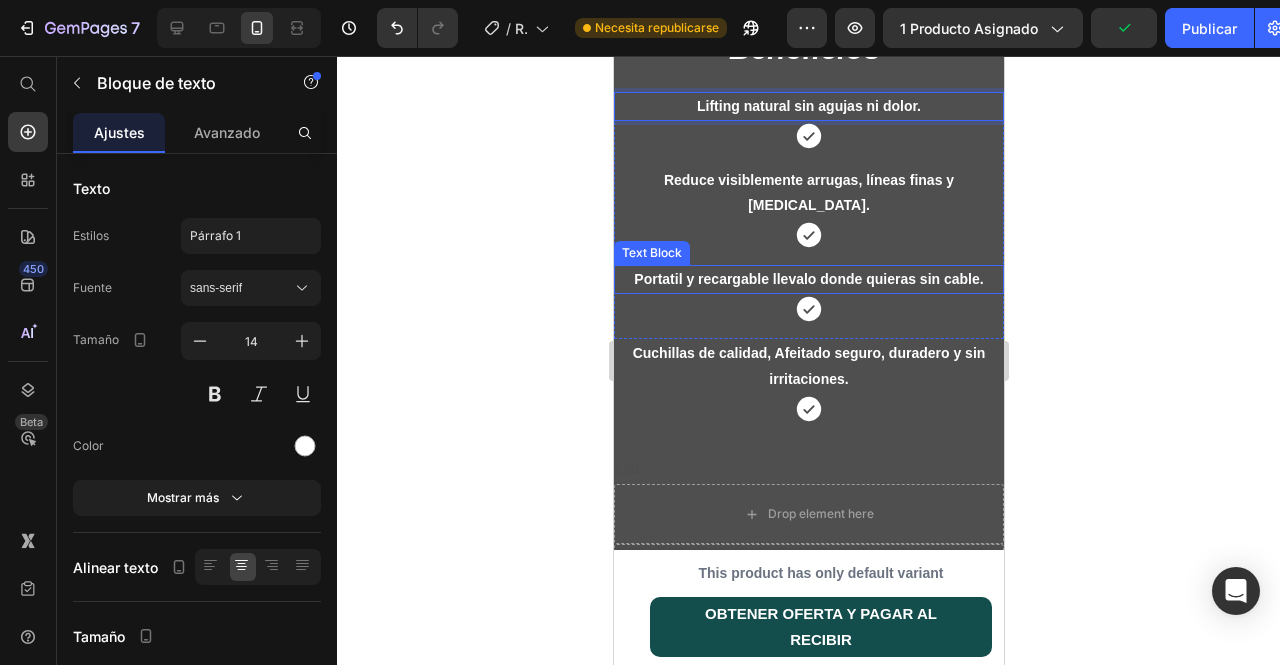 click on "Portatil y recargable llevalo donde quieras sin cable." at bounding box center (807, 279) 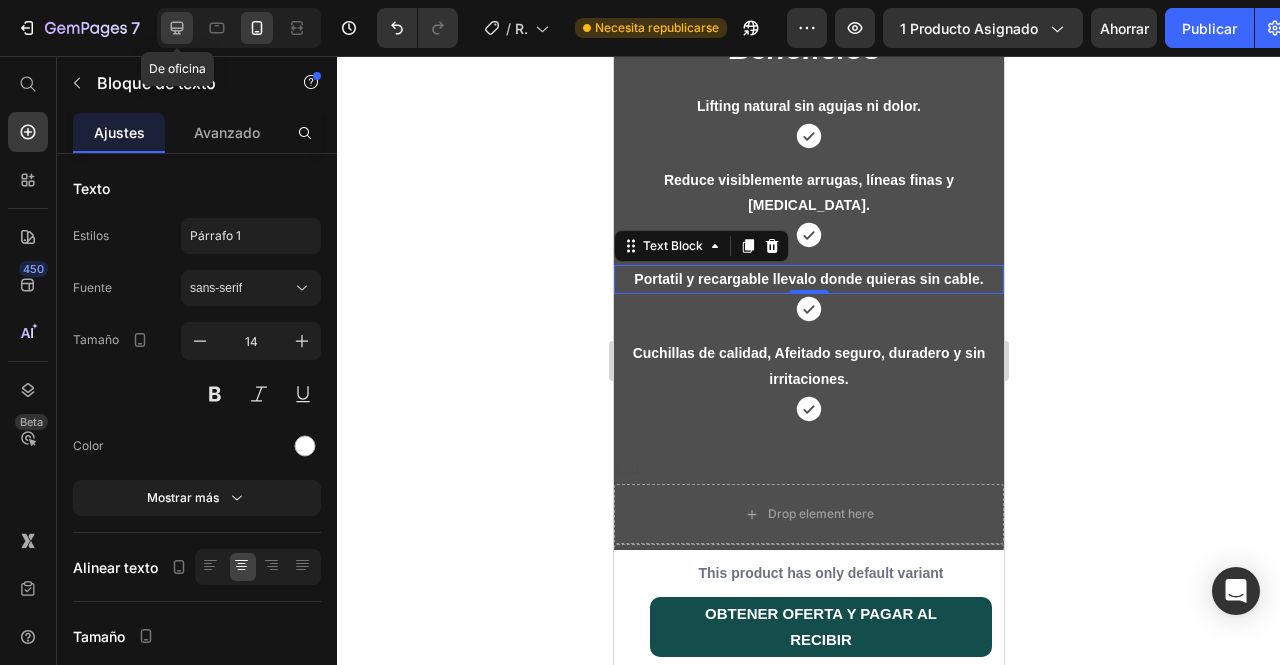 click 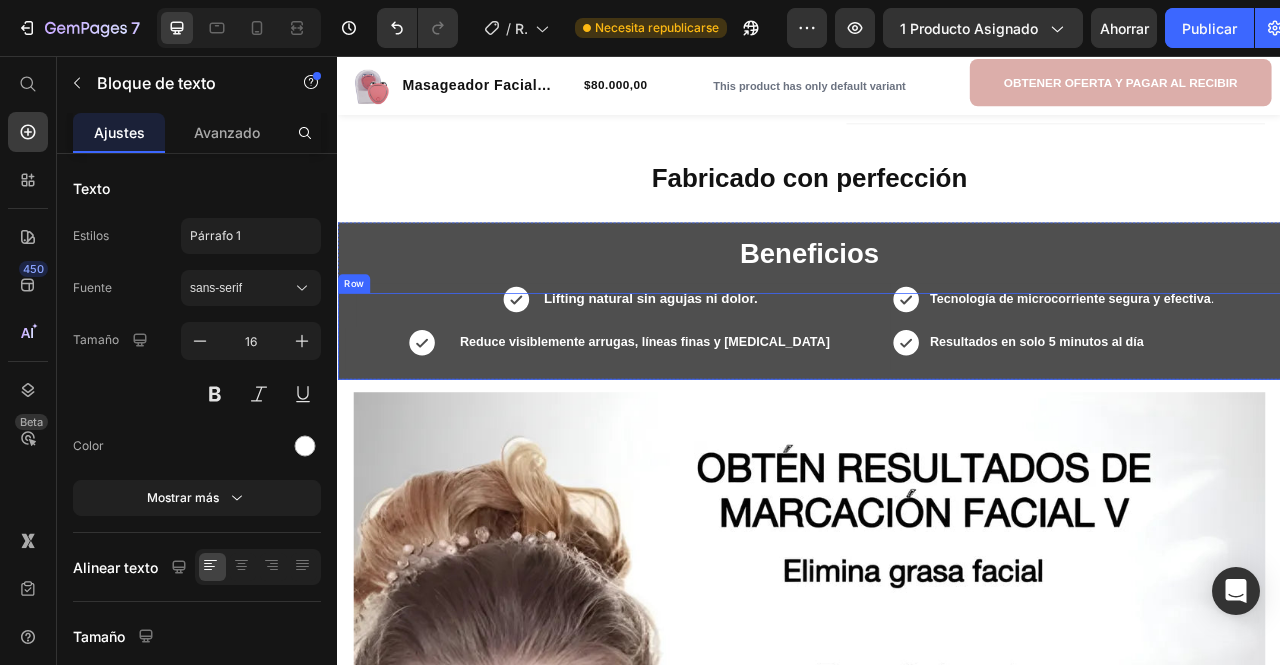 scroll, scrollTop: 929, scrollLeft: 0, axis: vertical 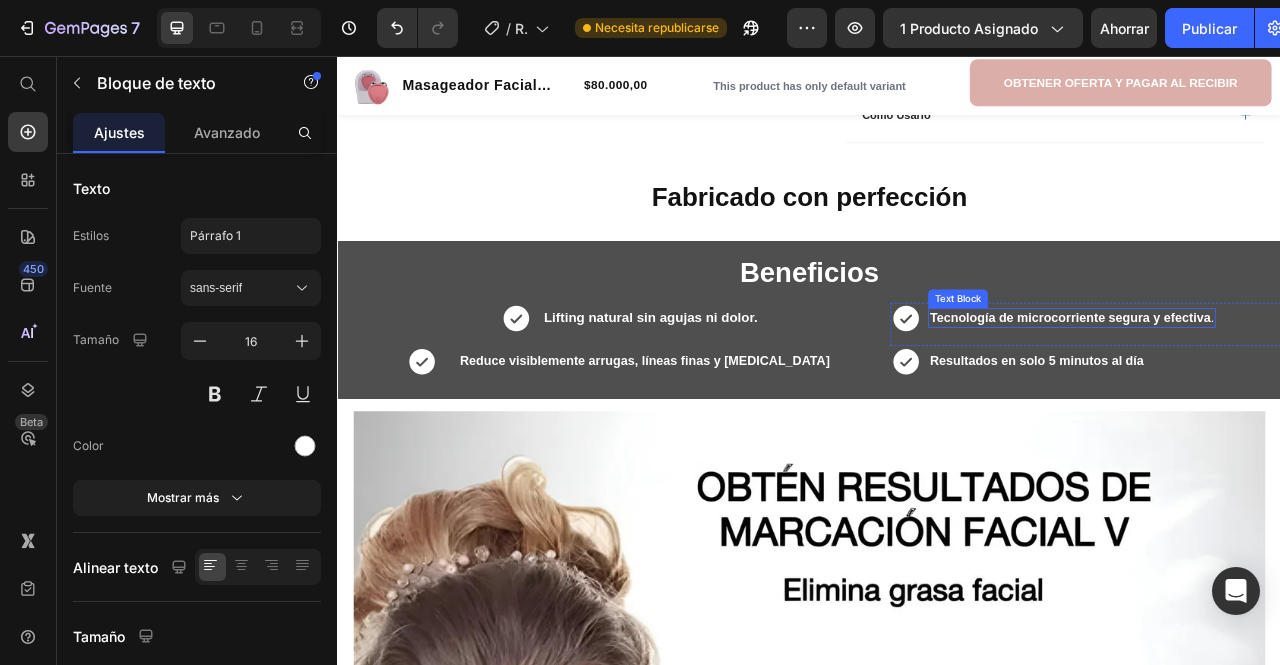 click on "Tecnología de microcorriente segura y efectiva" at bounding box center (1268, 388) 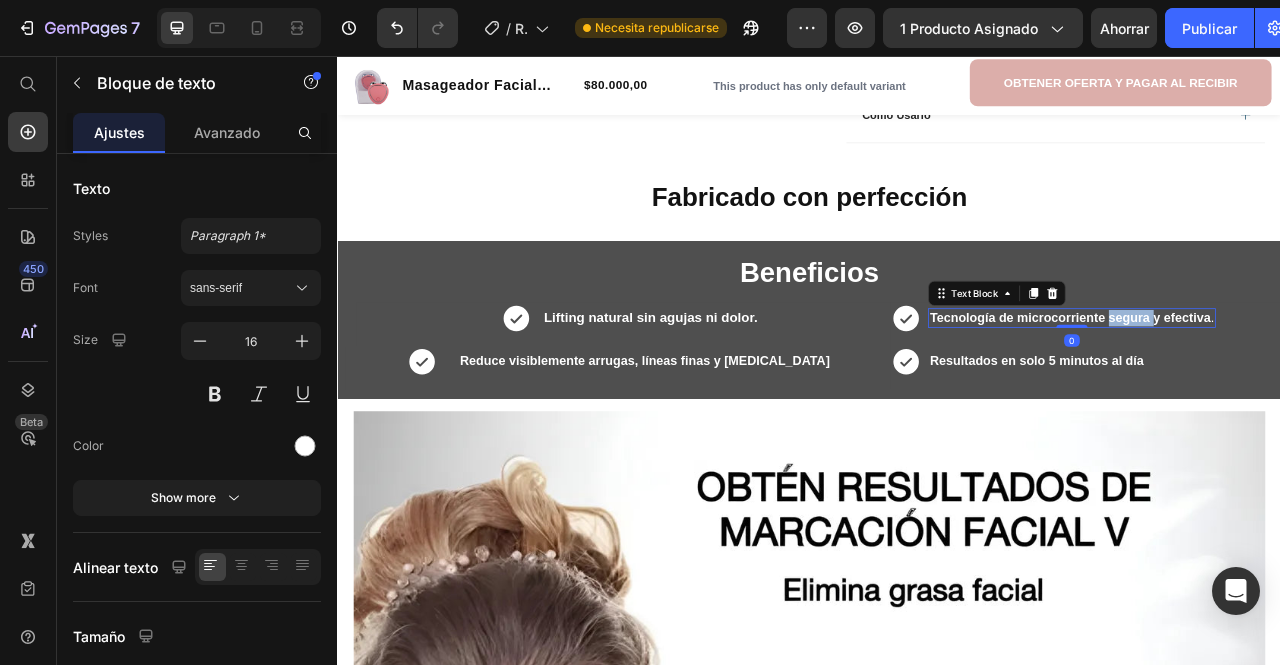 click on "Tecnología de microcorriente segura y efectiva" at bounding box center (1268, 388) 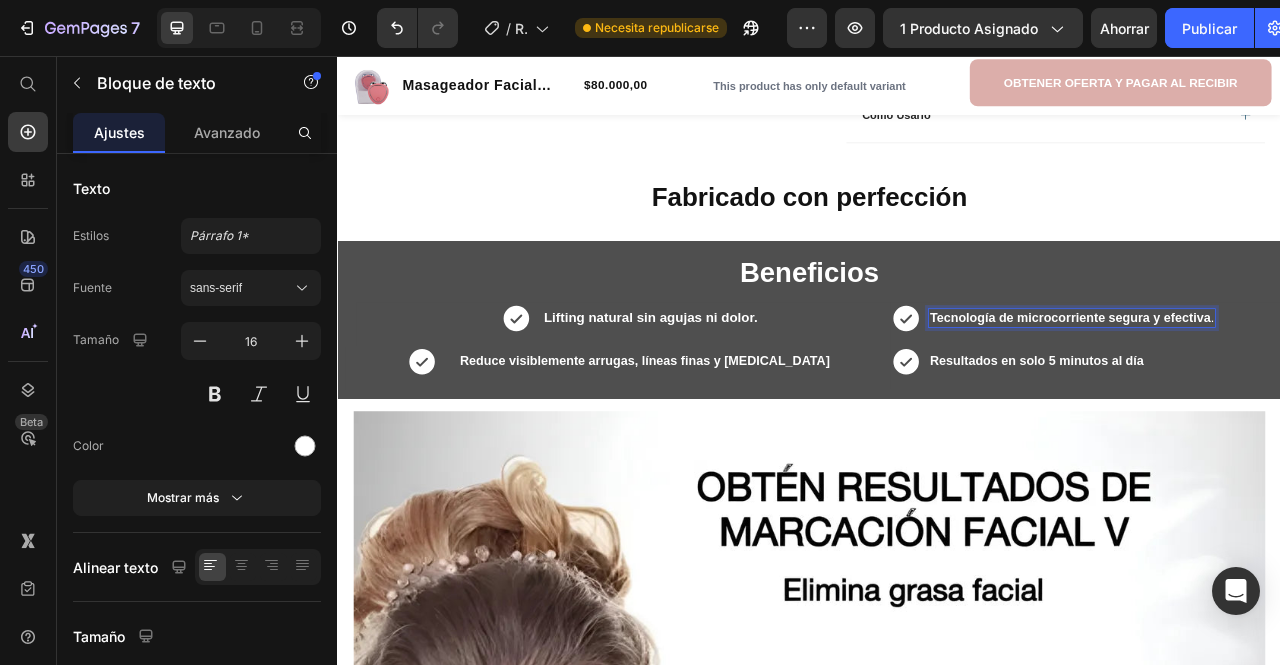 click on "Tecnología de microcorriente segura y efectiva ." at bounding box center (1271, 389) 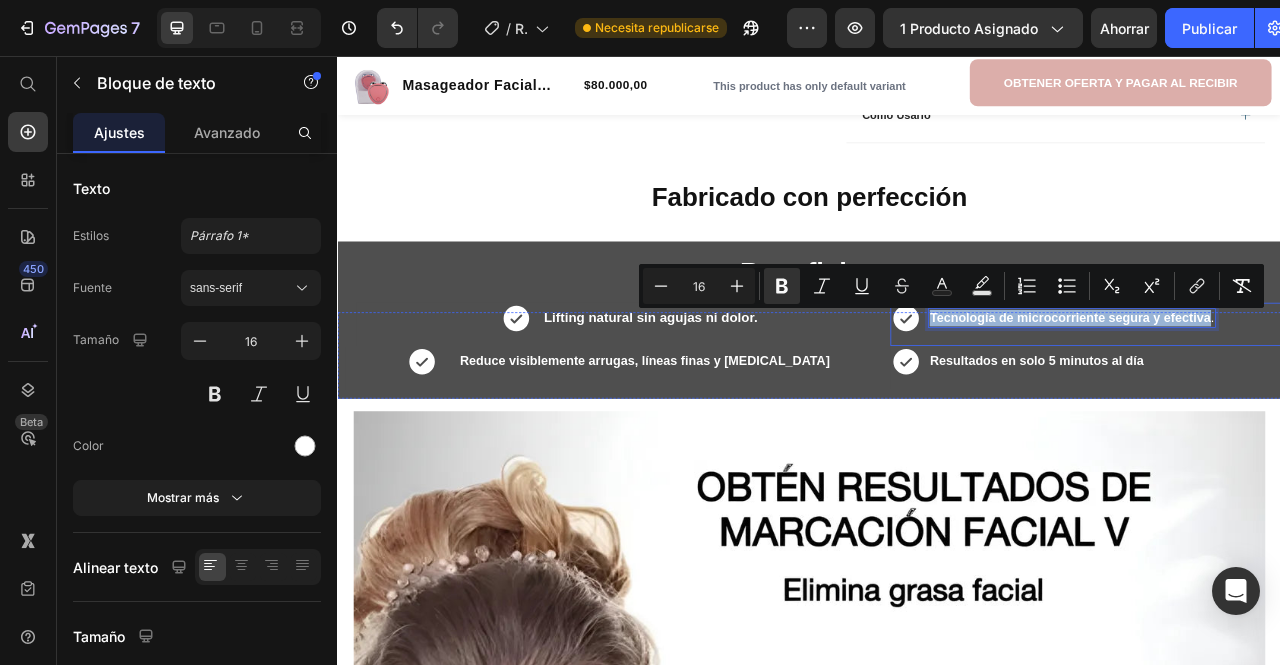 drag, startPoint x: 1437, startPoint y: 384, endPoint x: 1084, endPoint y: 408, distance: 353.8149 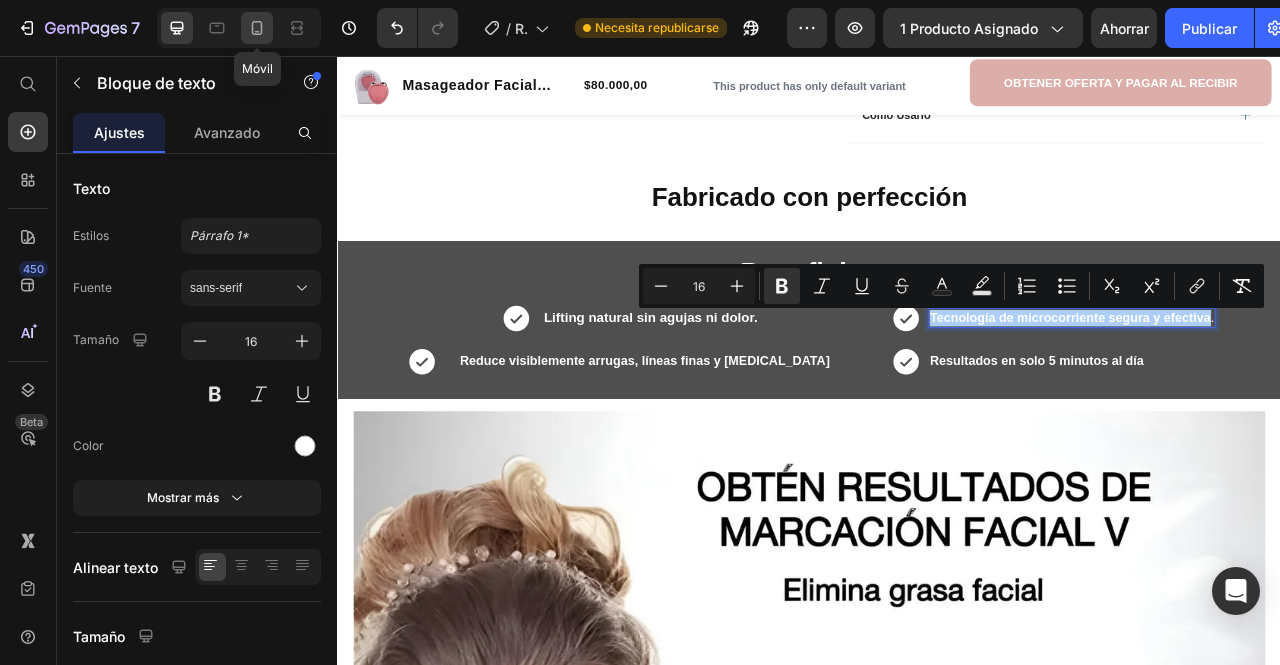 click 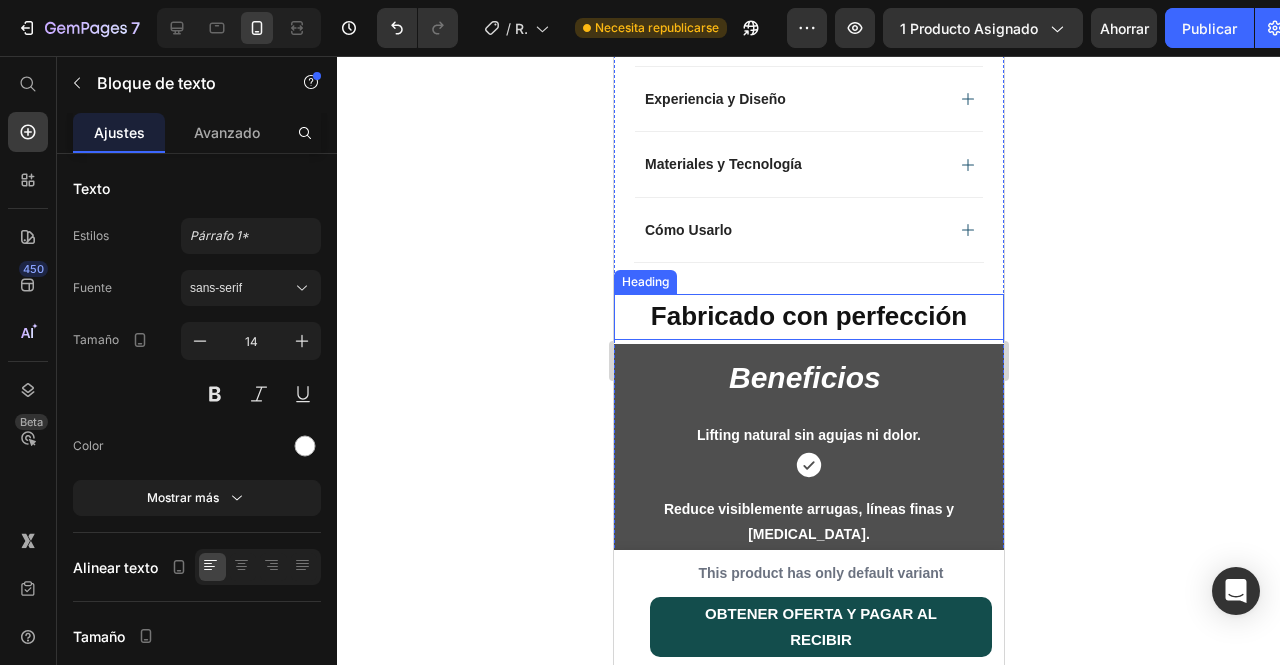 scroll, scrollTop: 1177, scrollLeft: 0, axis: vertical 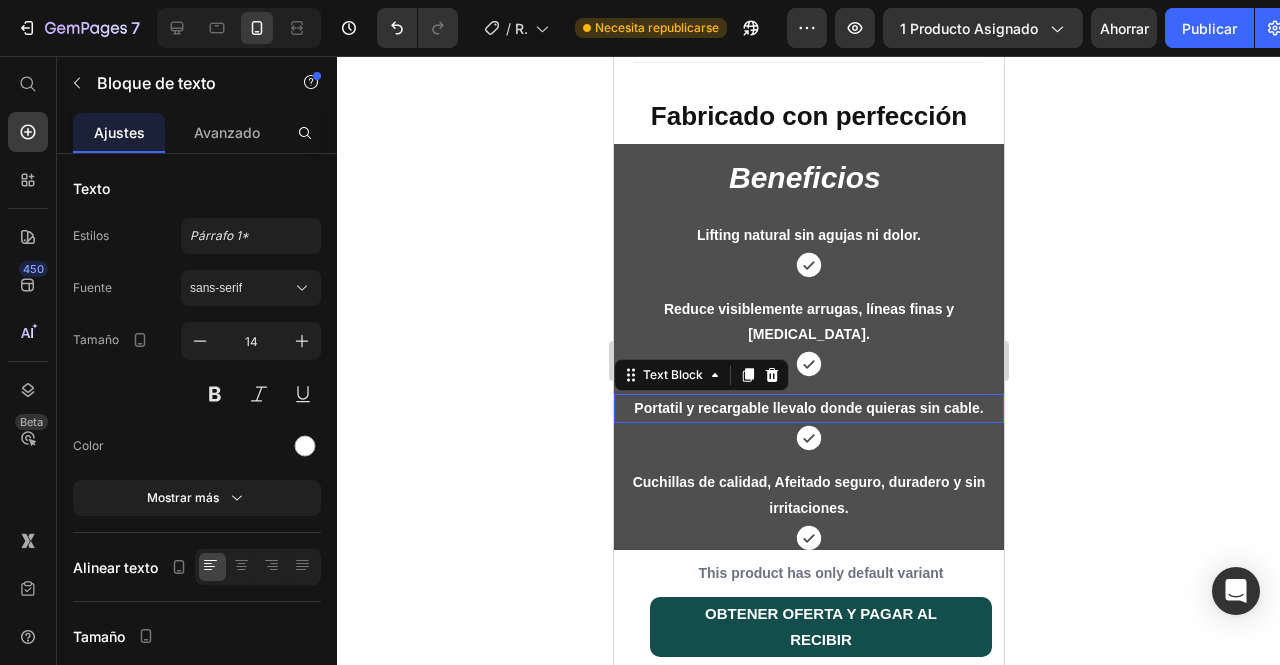 click on "Portatil y recargable llevalo donde quieras sin cable." at bounding box center (807, 408) 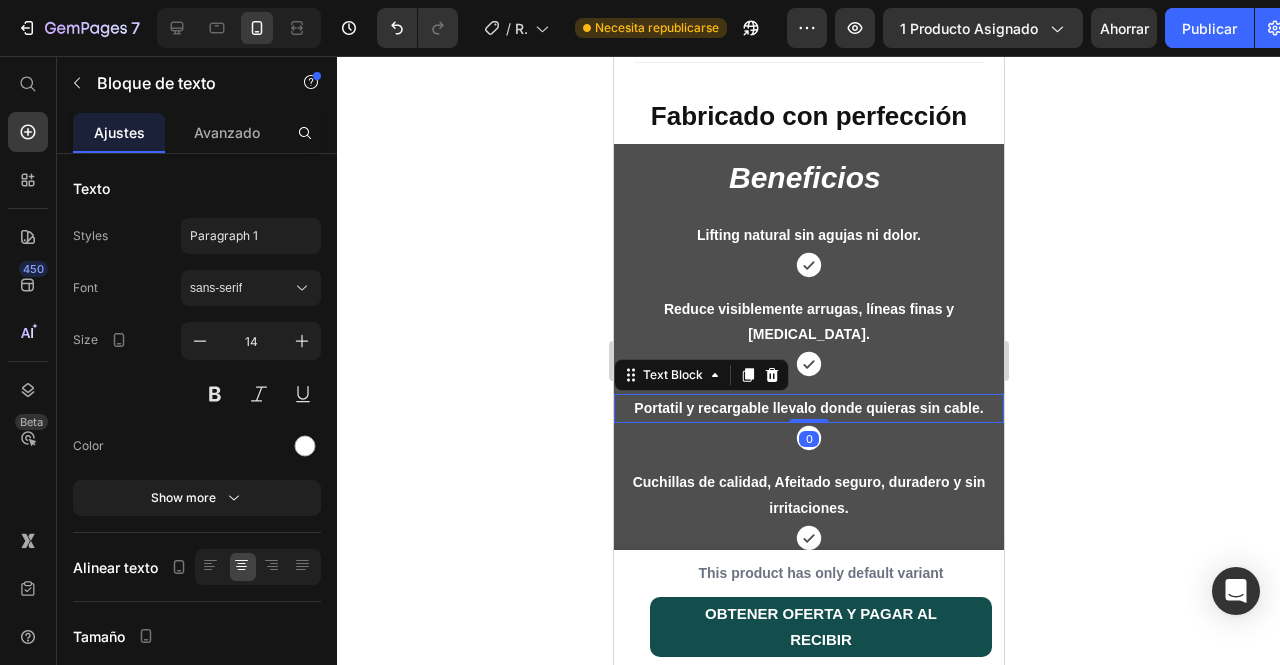 click on "Portatil y recargable llevalo donde quieras sin cable." at bounding box center (807, 408) 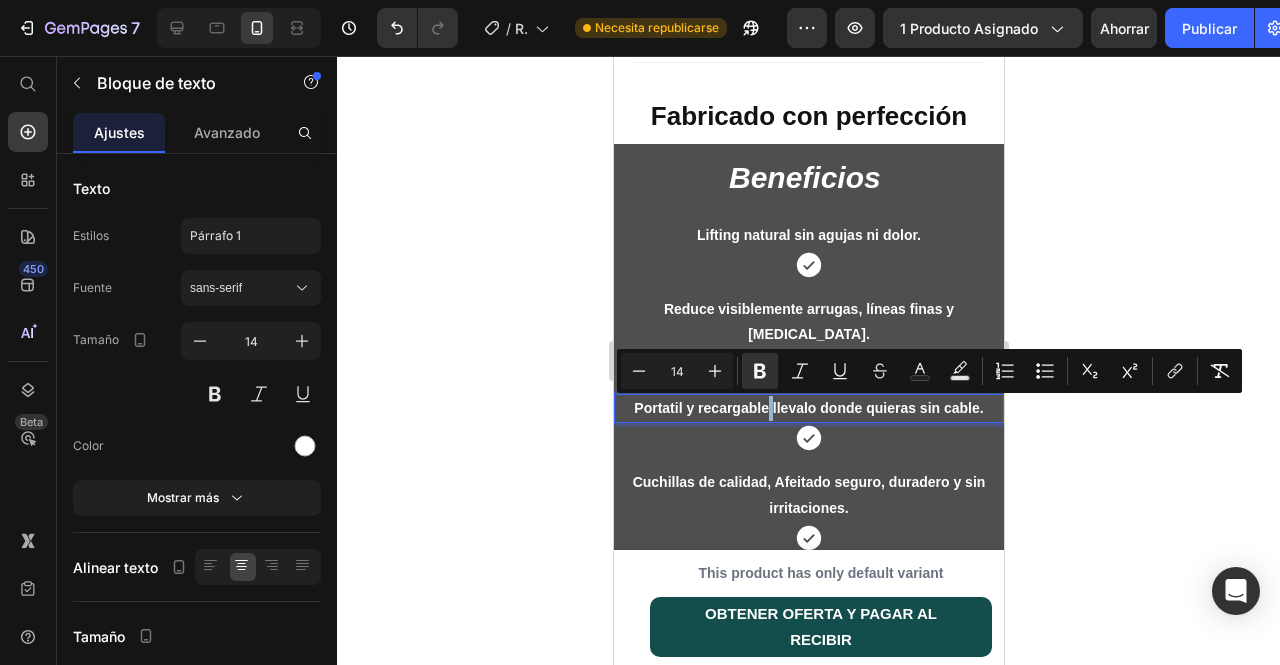 click on "Portatil y recargable llevalo donde quieras sin cable." at bounding box center (807, 408) 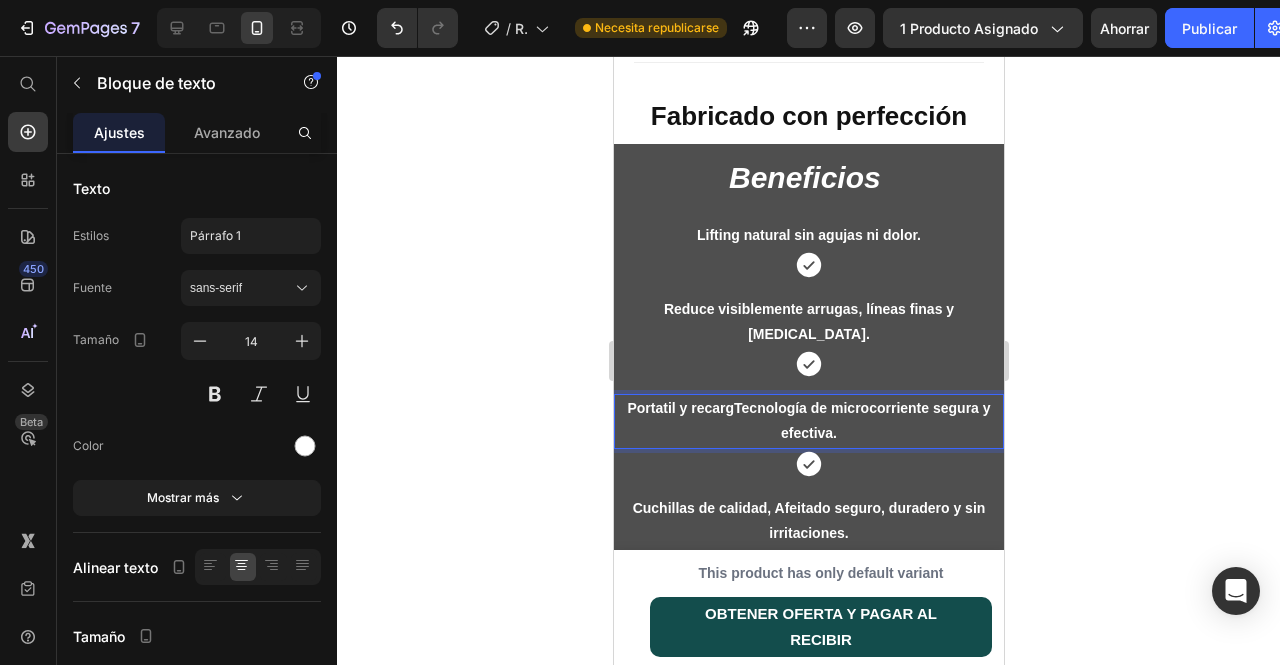 click on "Portatil y recargTecnología de microcorriente segura y efectiva." at bounding box center (807, 420) 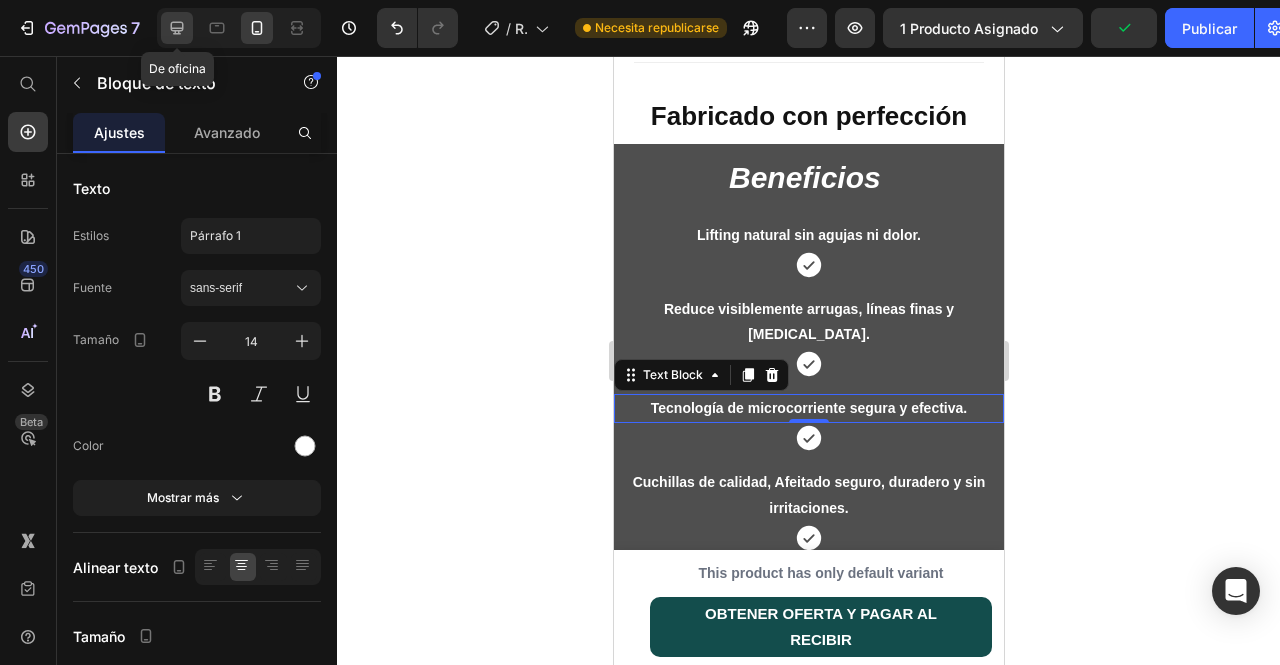 click 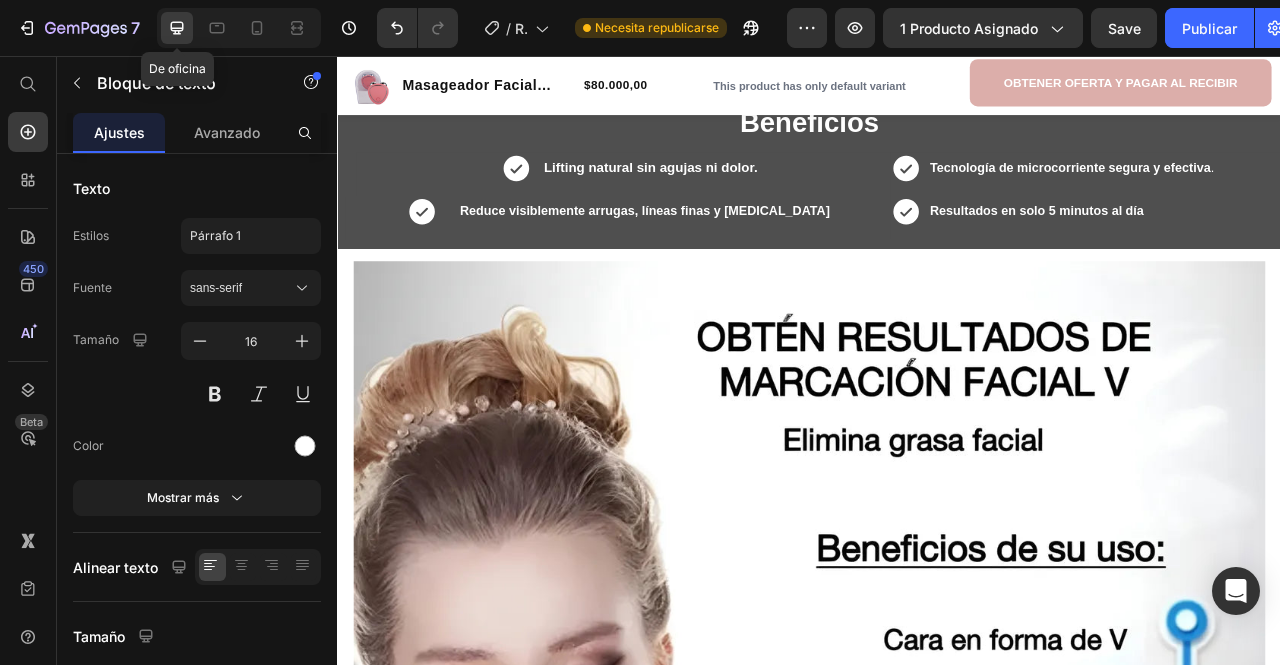 scroll, scrollTop: 1050, scrollLeft: 0, axis: vertical 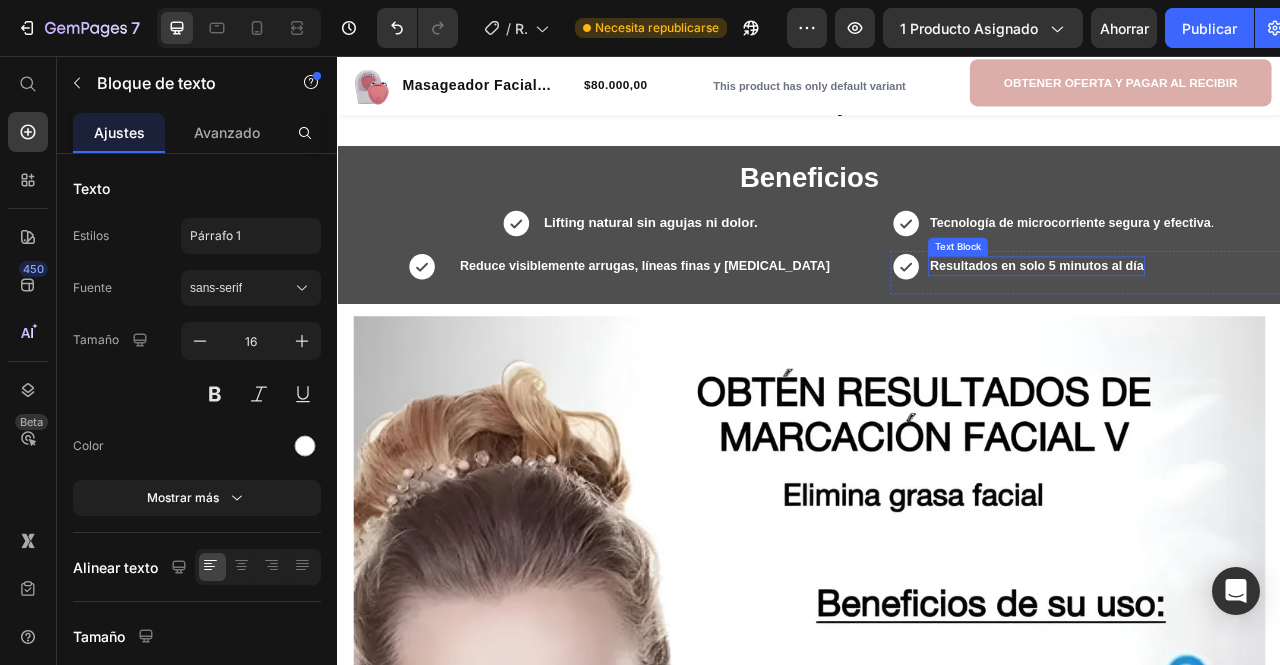 click on "Resultados en solo 5 minutos al día" at bounding box center (1226, 322) 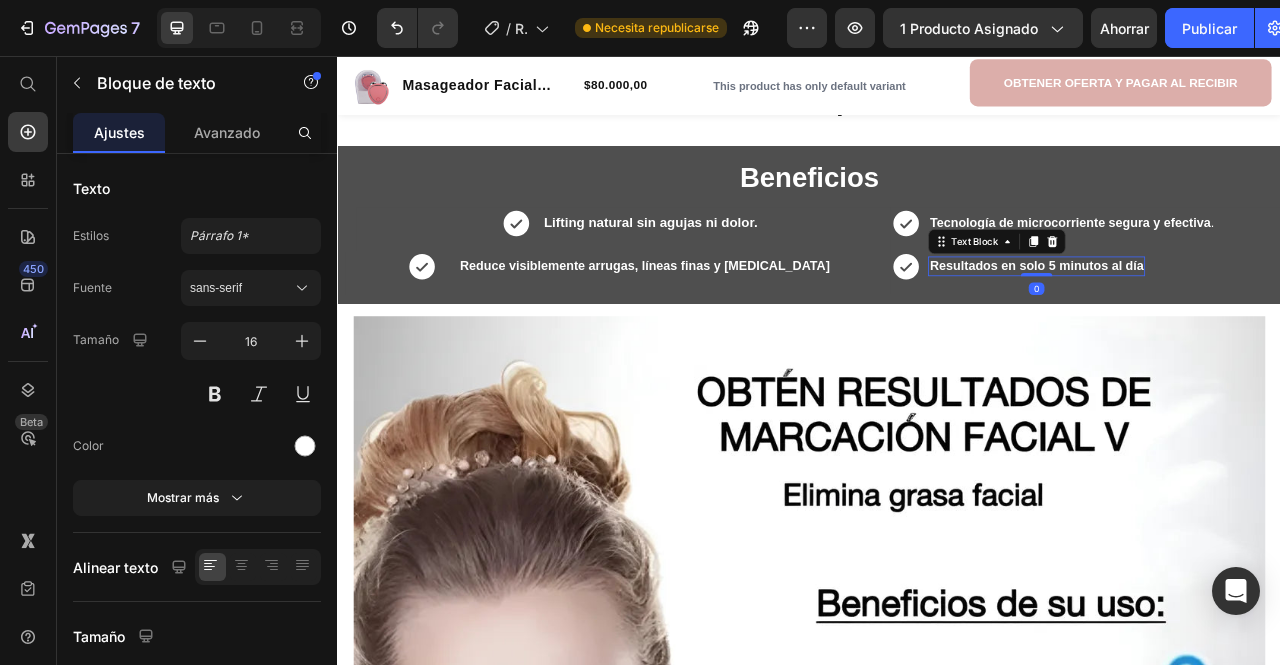 click on "Resultados en solo 5 minutos al día" at bounding box center [1226, 322] 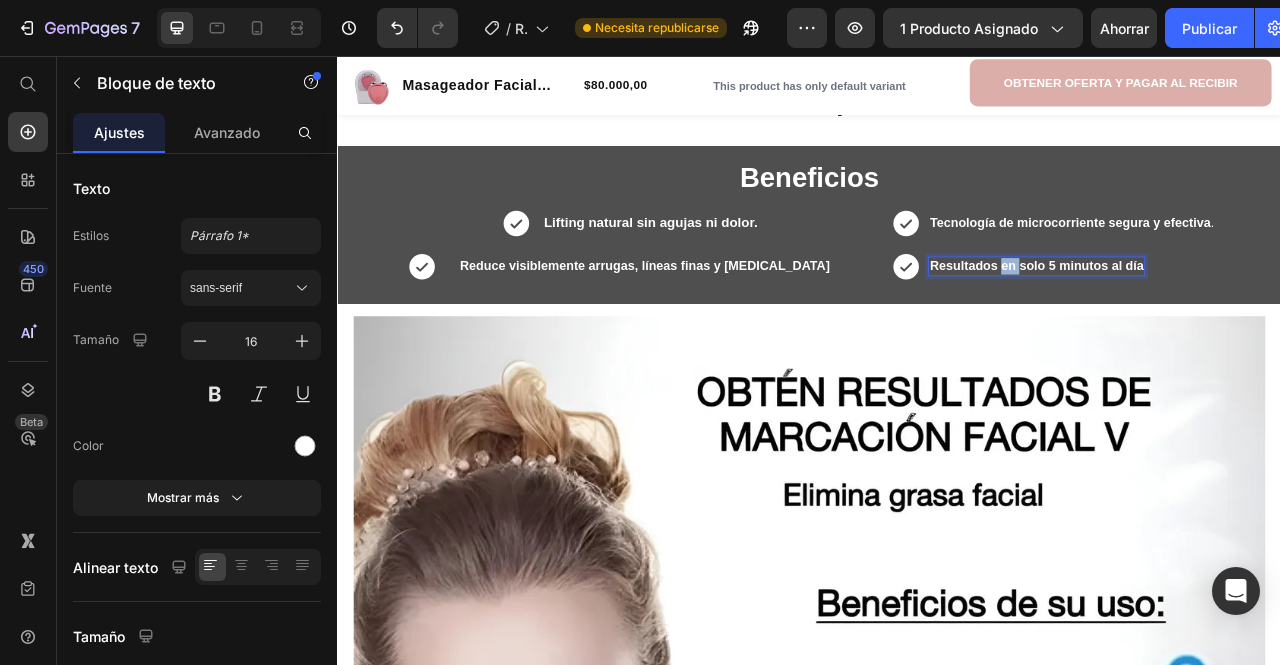 click on "Resultados en solo 5 minutos al día" at bounding box center [1226, 322] 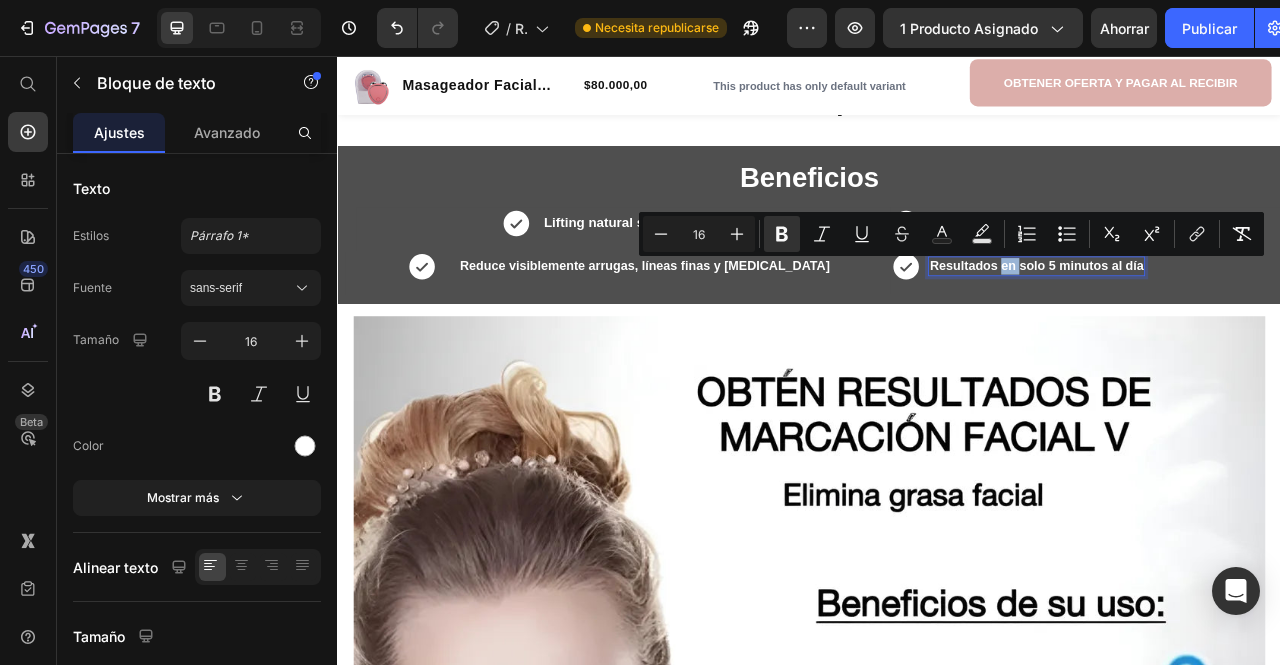 click on "Resultados en solo 5 minutos al día" at bounding box center [1226, 322] 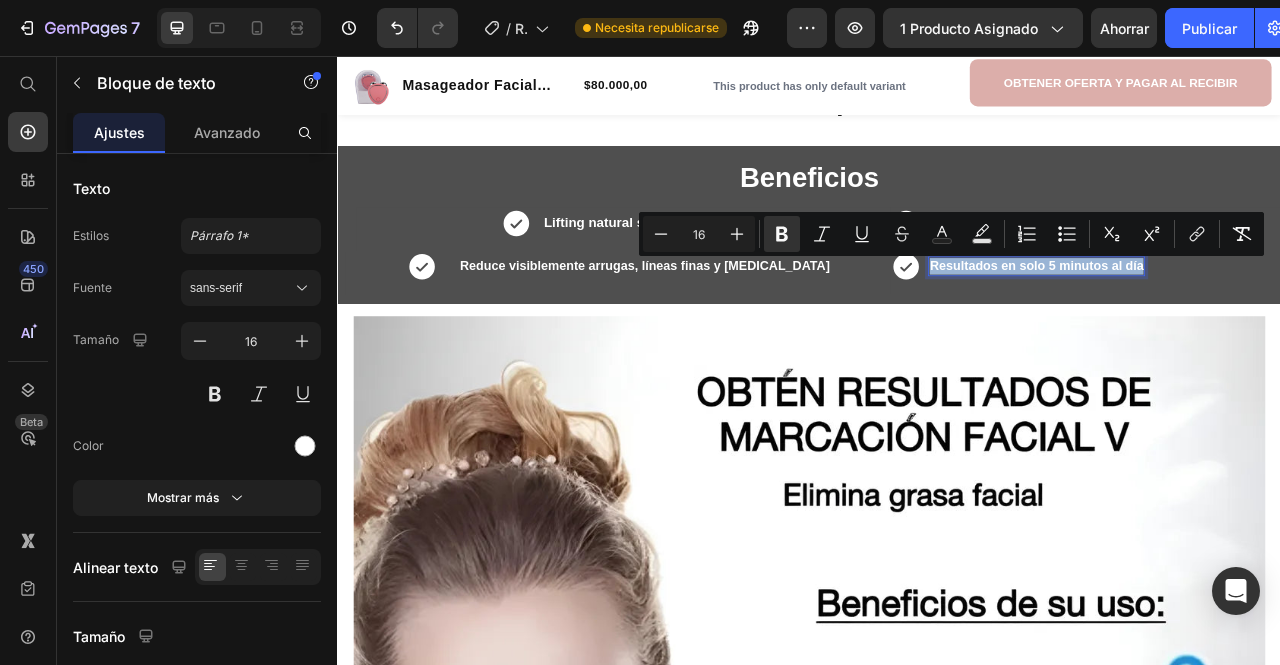 drag, startPoint x: 1350, startPoint y: 322, endPoint x: 1085, endPoint y: 330, distance: 265.12073 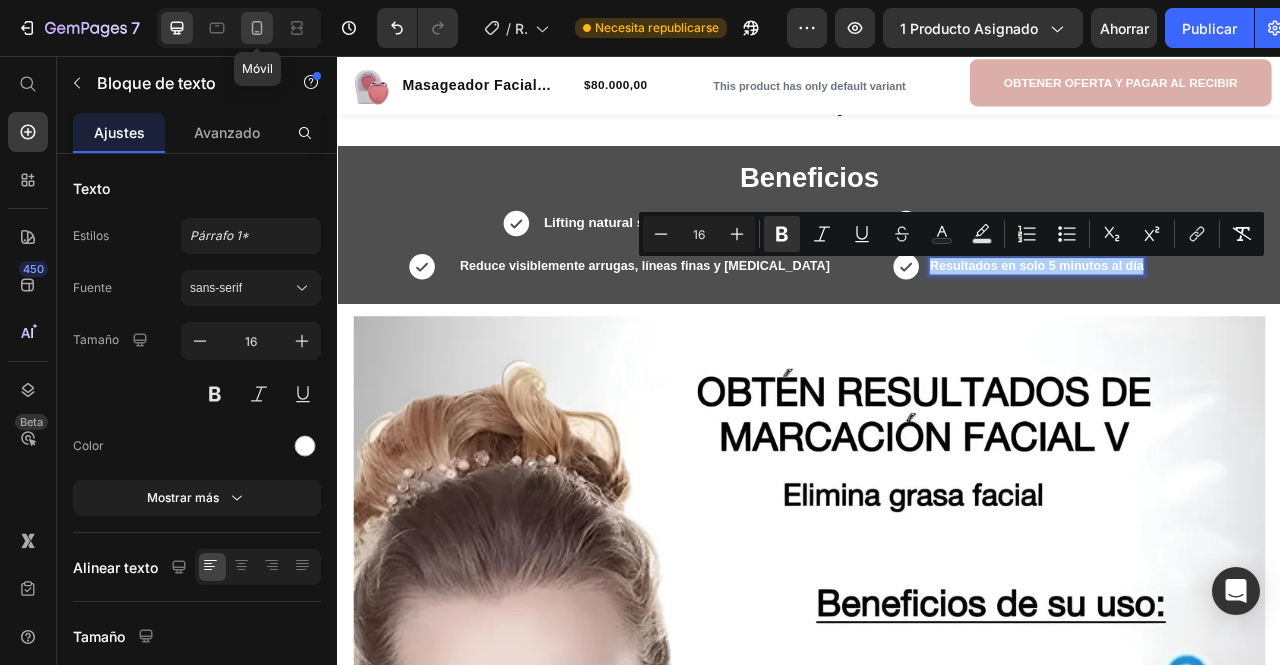 click 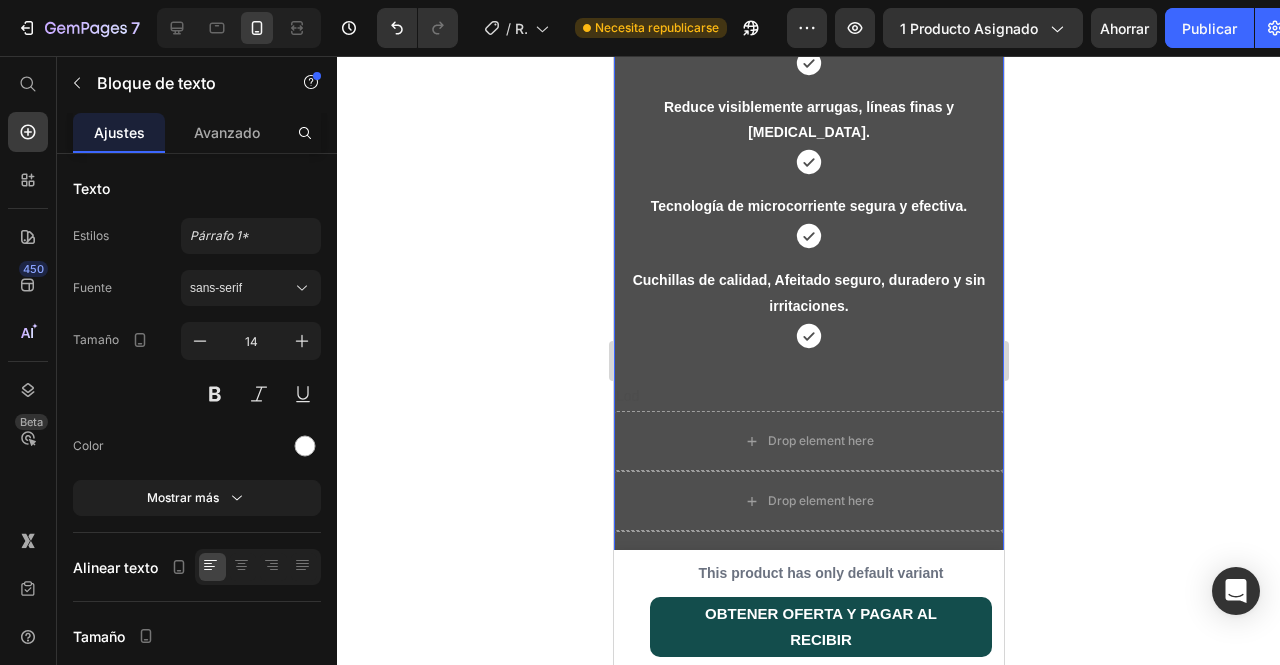 scroll, scrollTop: 1489, scrollLeft: 0, axis: vertical 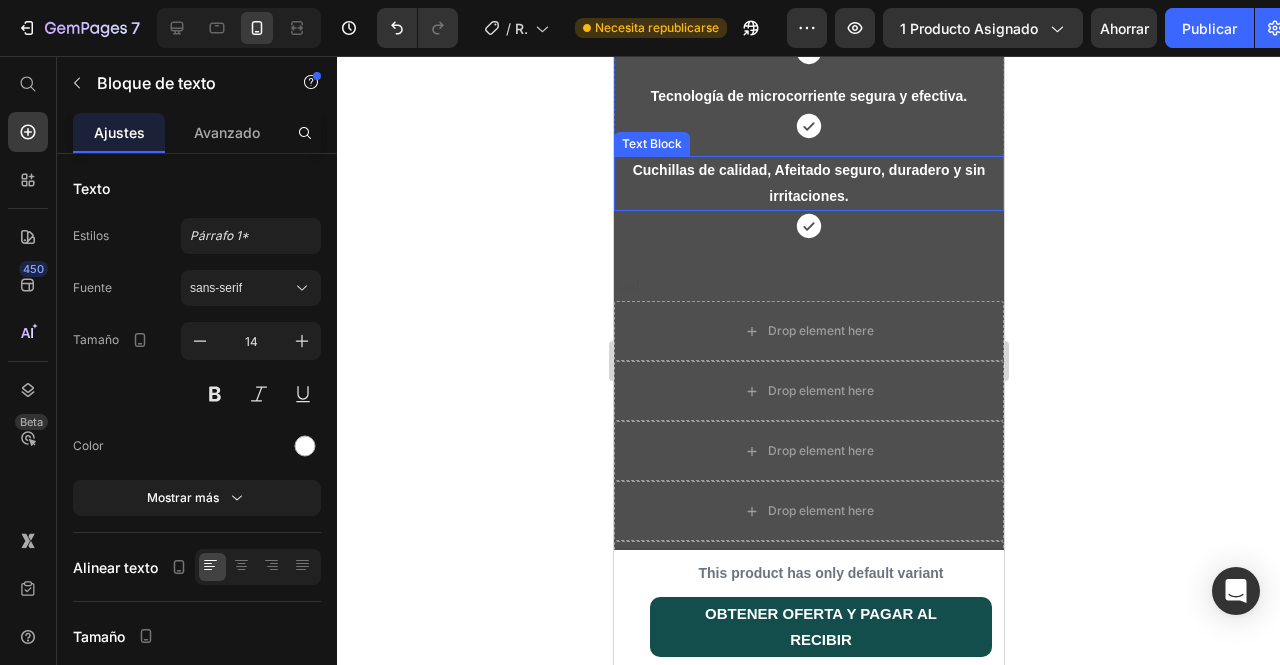 click on "Cuchillas de calidad, Afeitado seguro, duradero y sin irritaciones." at bounding box center (808, 183) 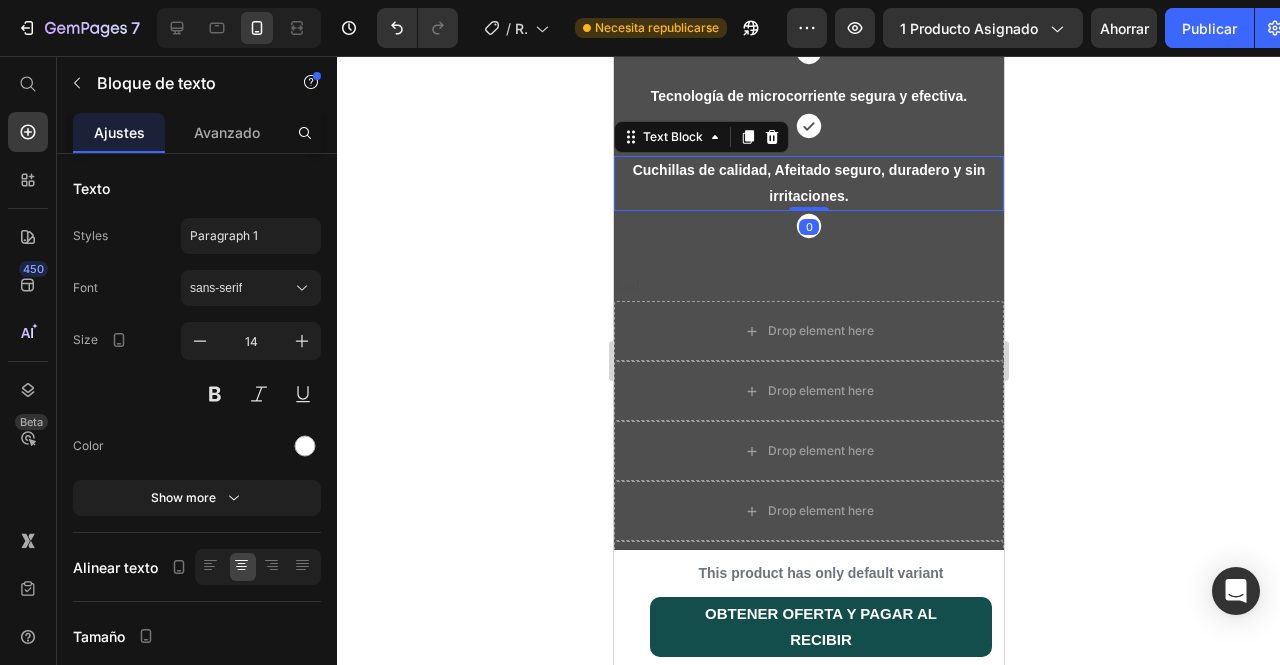 click on "Cuchillas de calidad, Afeitado seguro, duradero y sin irritaciones." at bounding box center [808, 183] 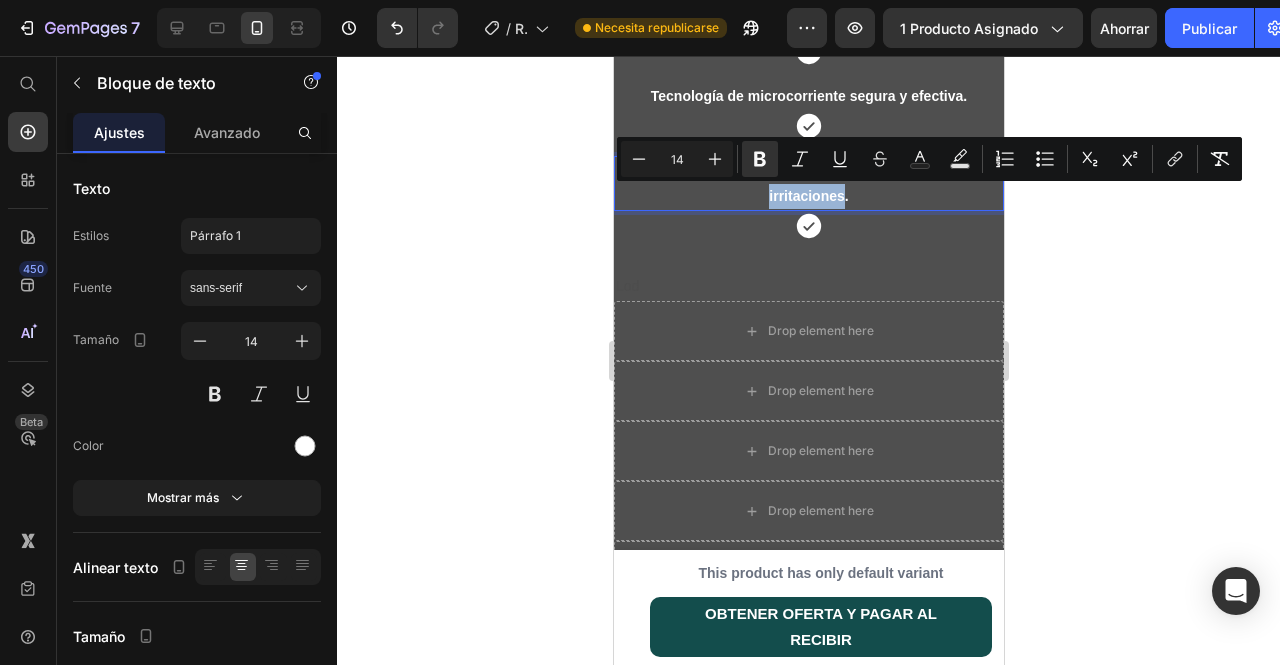 click on "Cuchillas de calidad, Afeitado seguro, duradero y sin irritaciones." at bounding box center [808, 182] 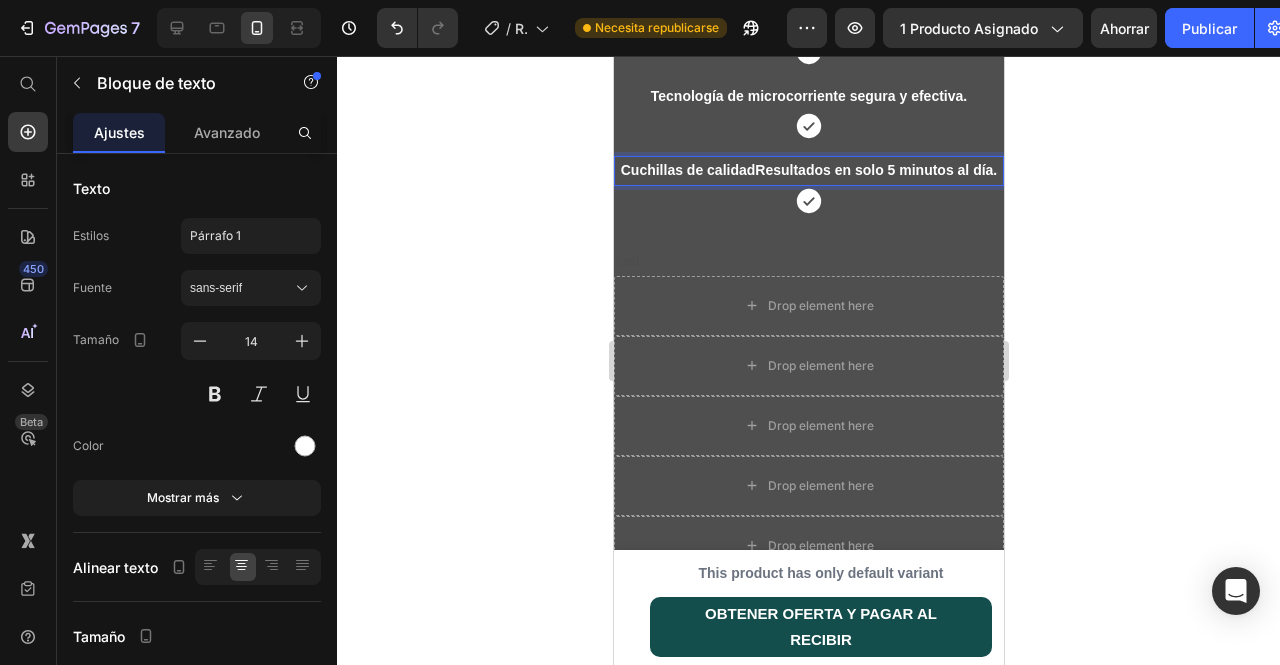 click on "Cuchillas de calidadResultados en solo 5 minutos al día." at bounding box center [808, 170] 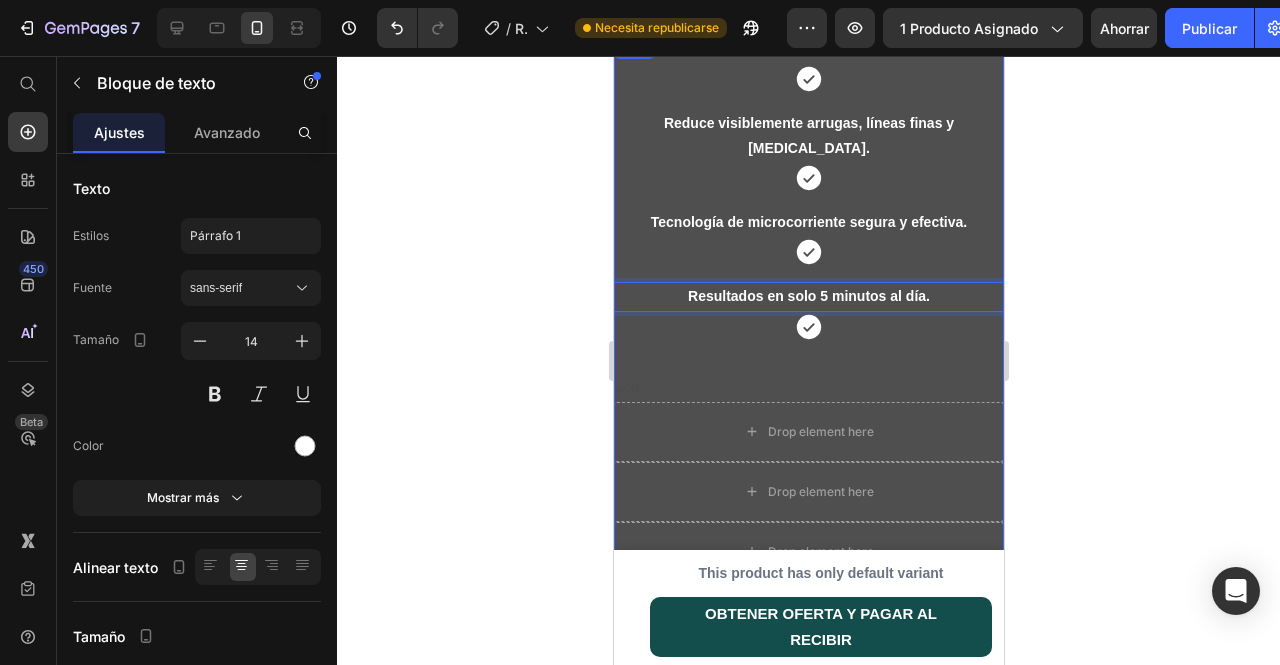 scroll, scrollTop: 1289, scrollLeft: 0, axis: vertical 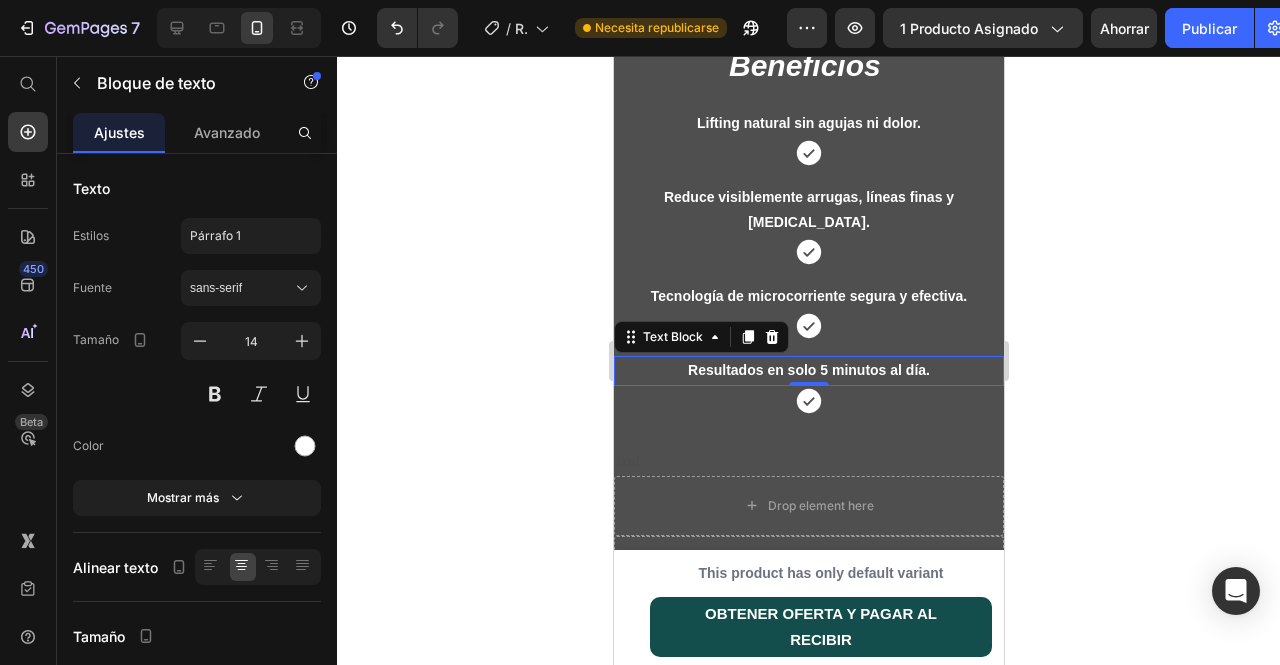 click 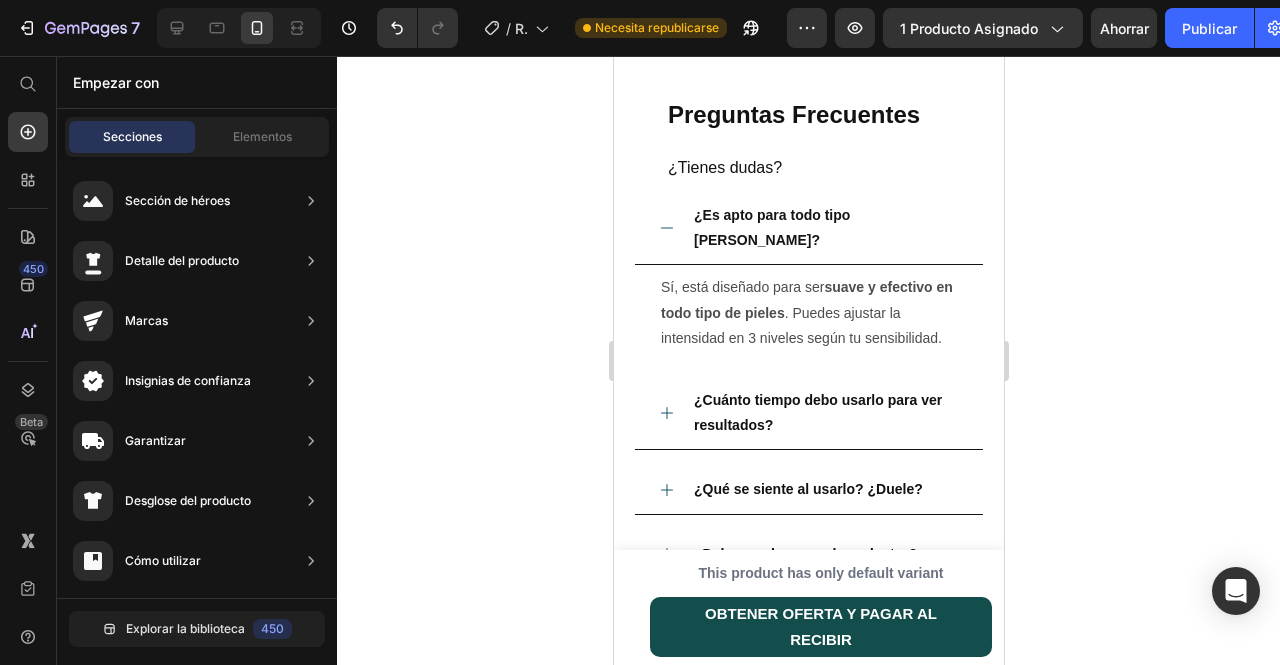 scroll, scrollTop: 3189, scrollLeft: 0, axis: vertical 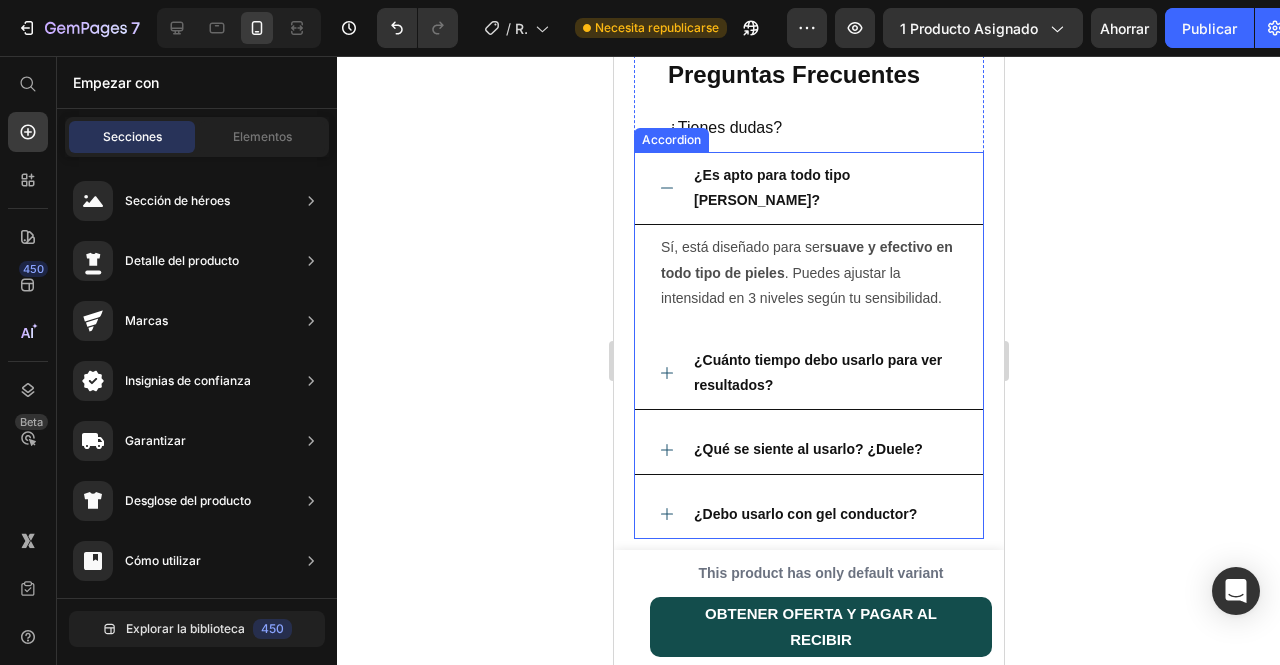 click 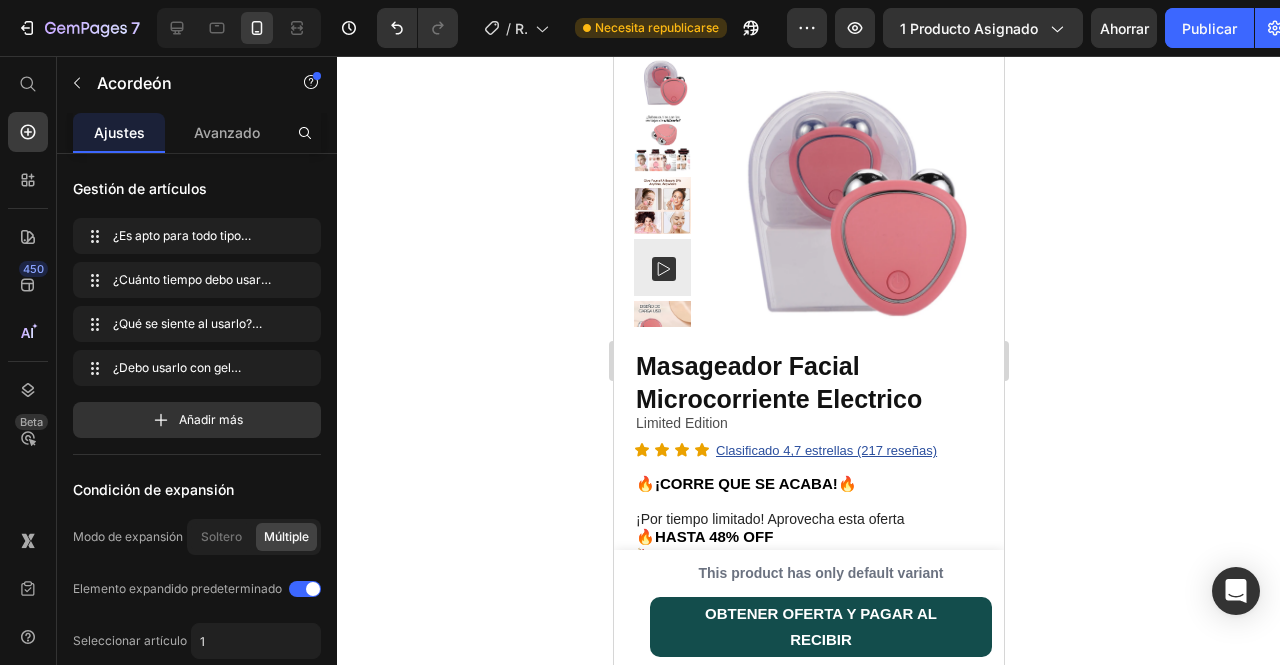 scroll, scrollTop: 0, scrollLeft: 0, axis: both 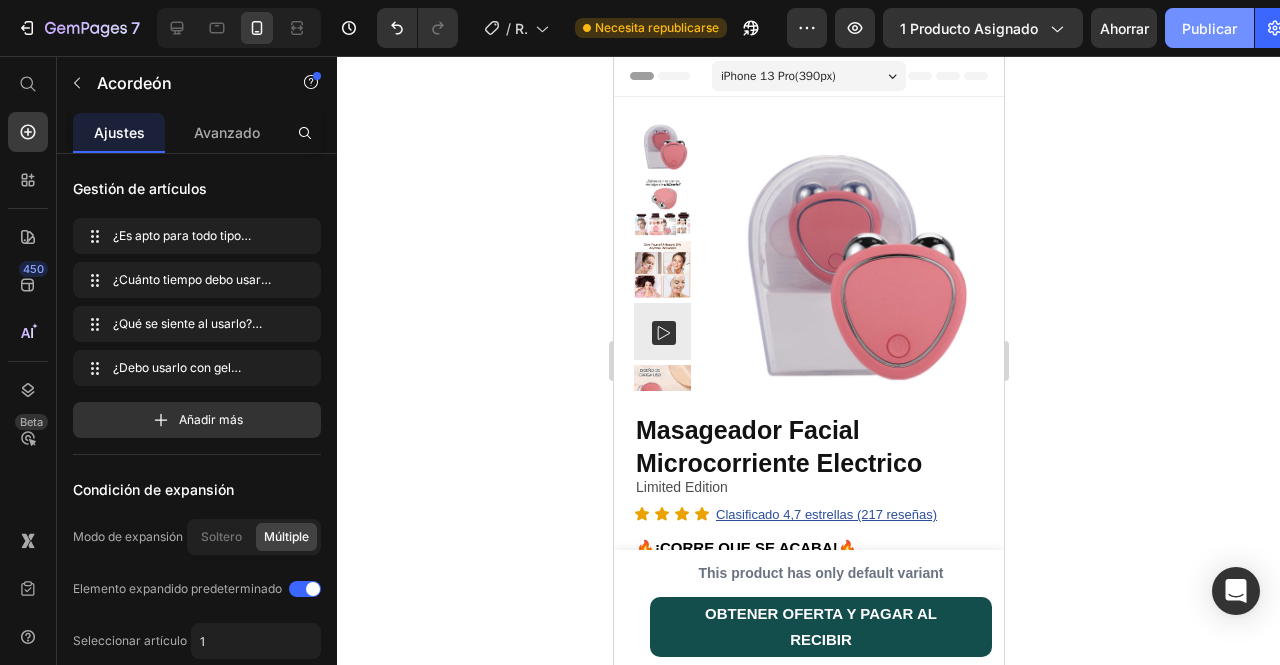 click on "Publicar" 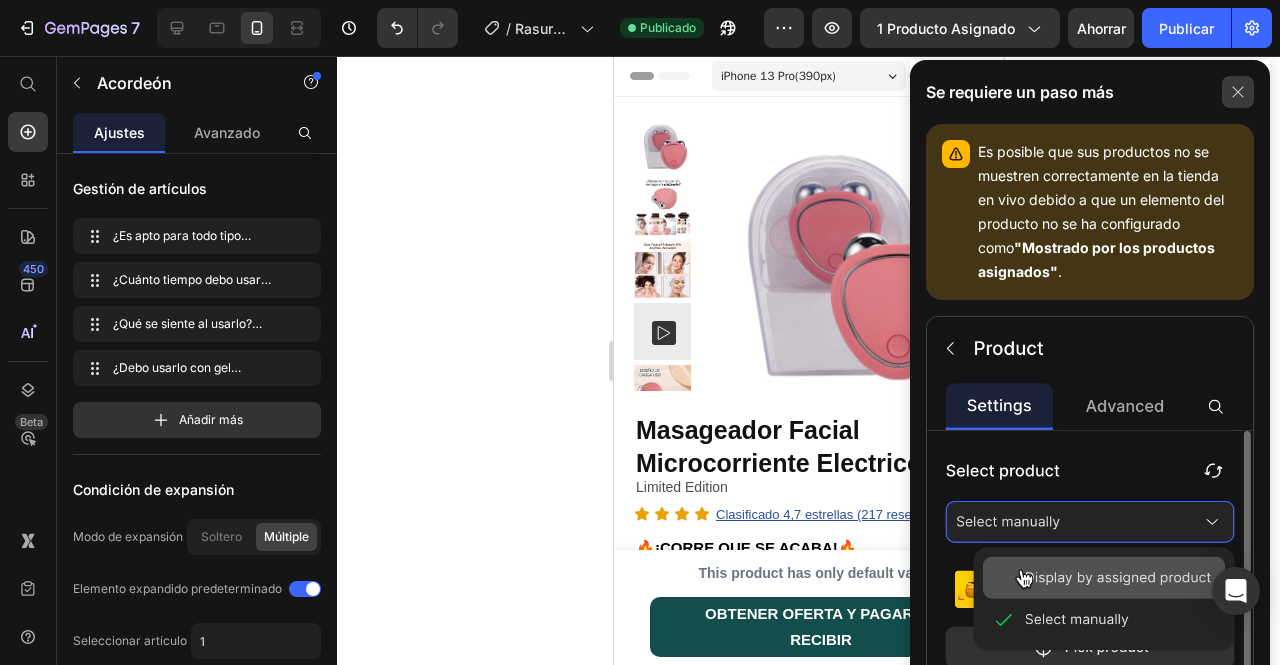 click 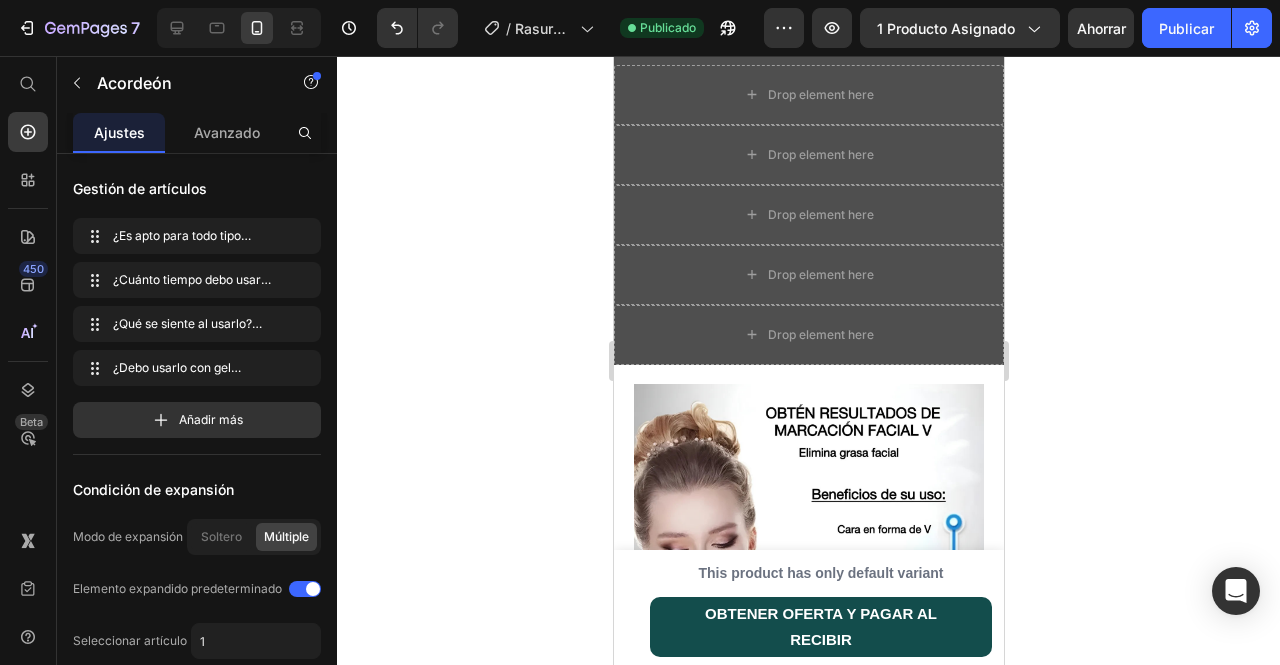 scroll, scrollTop: 2000, scrollLeft: 0, axis: vertical 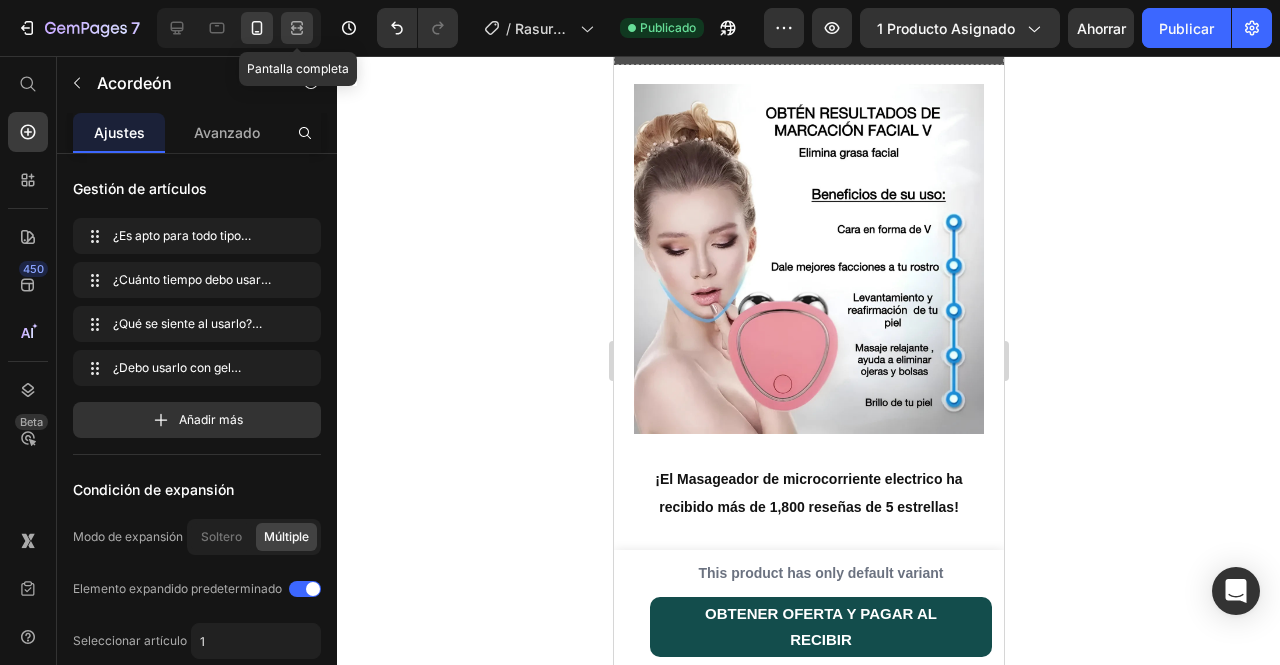 click 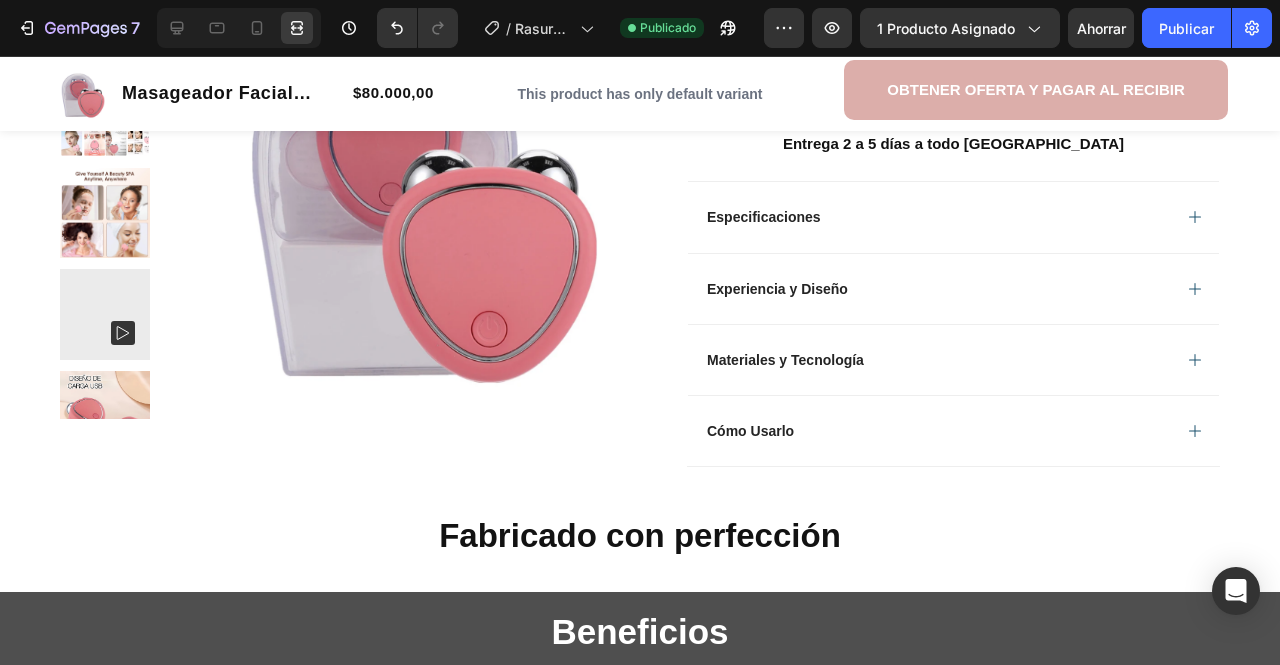 scroll, scrollTop: 229, scrollLeft: 0, axis: vertical 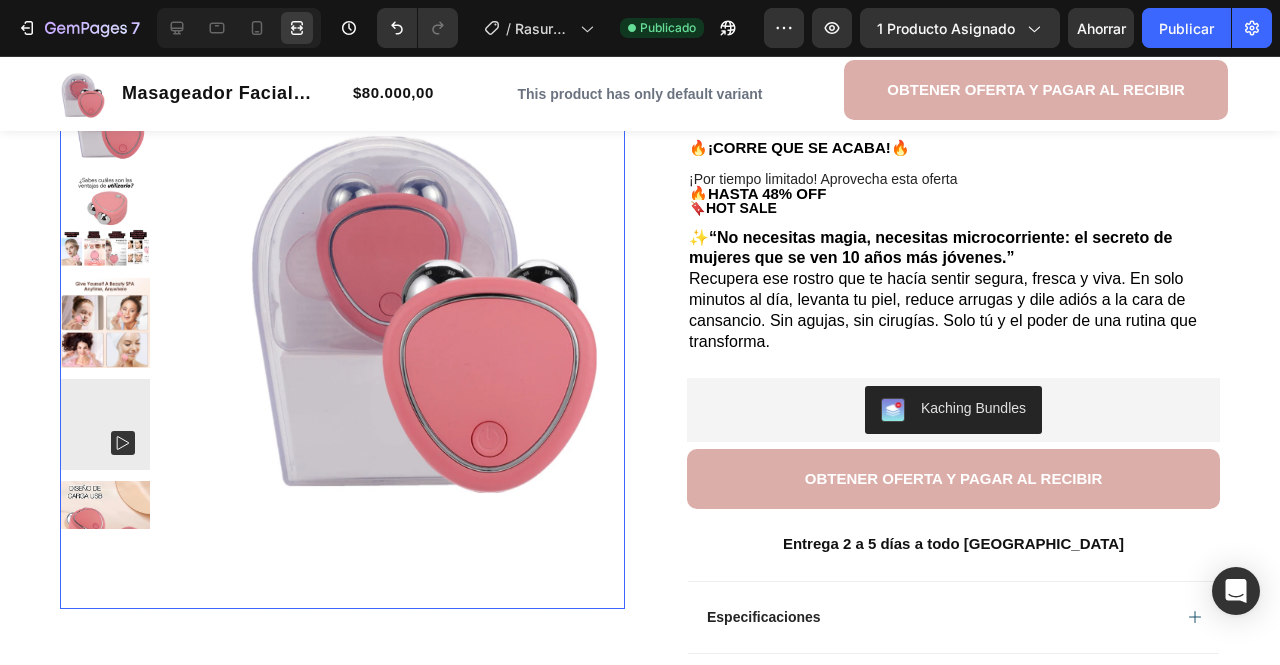 click at bounding box center (105, 526) 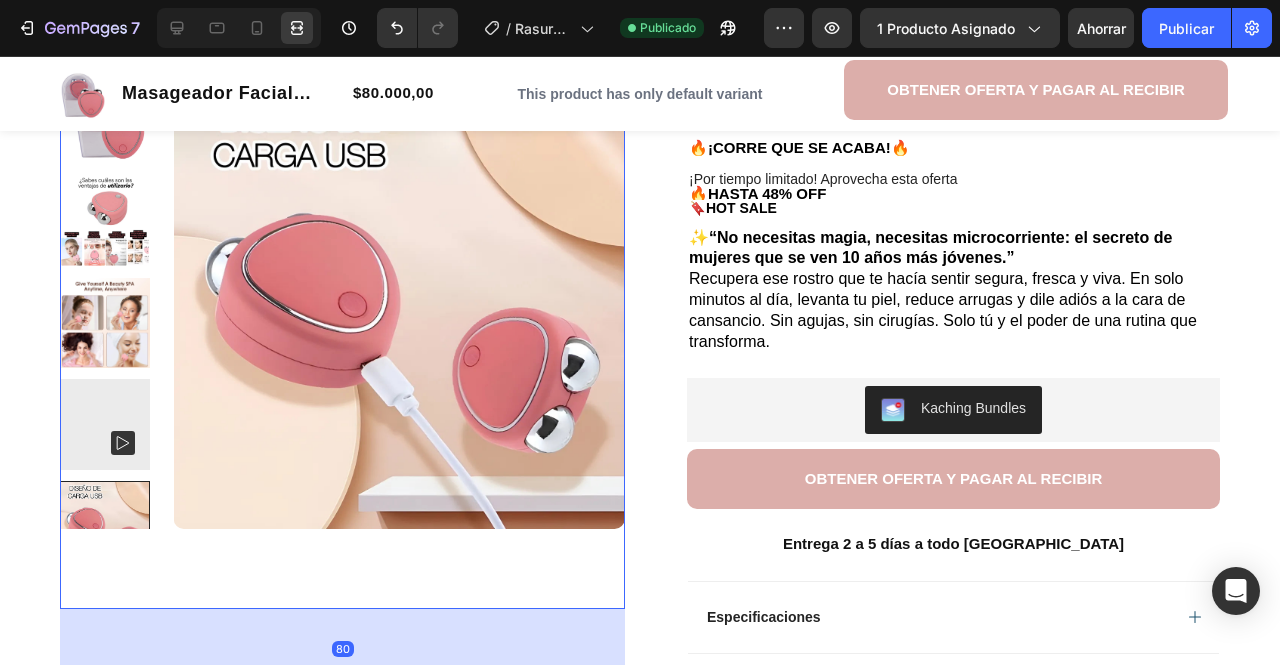 click at bounding box center [105, 424] 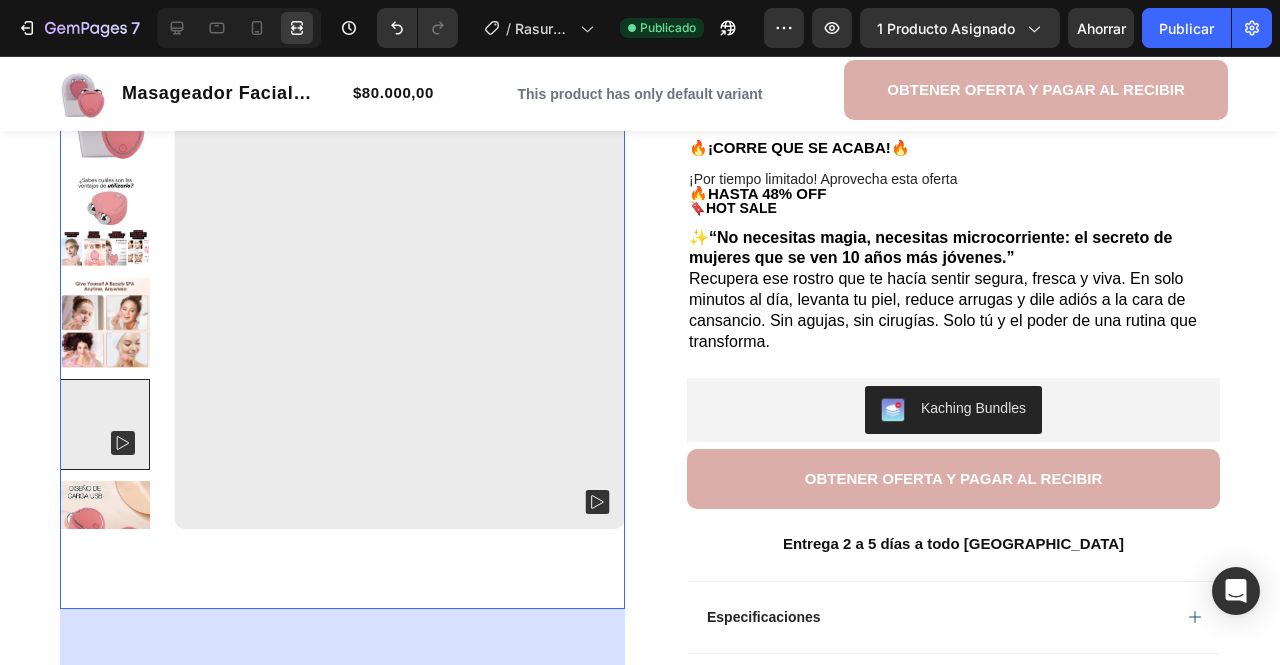 click at bounding box center [105, 323] 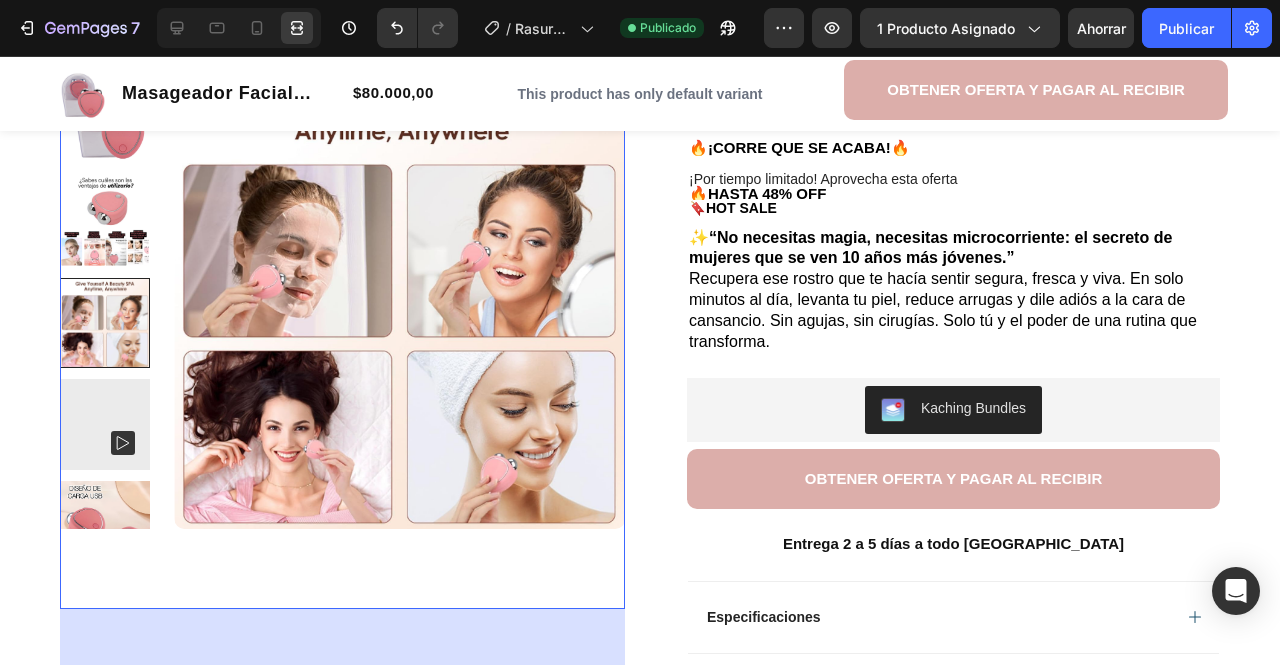 click at bounding box center [105, 222] 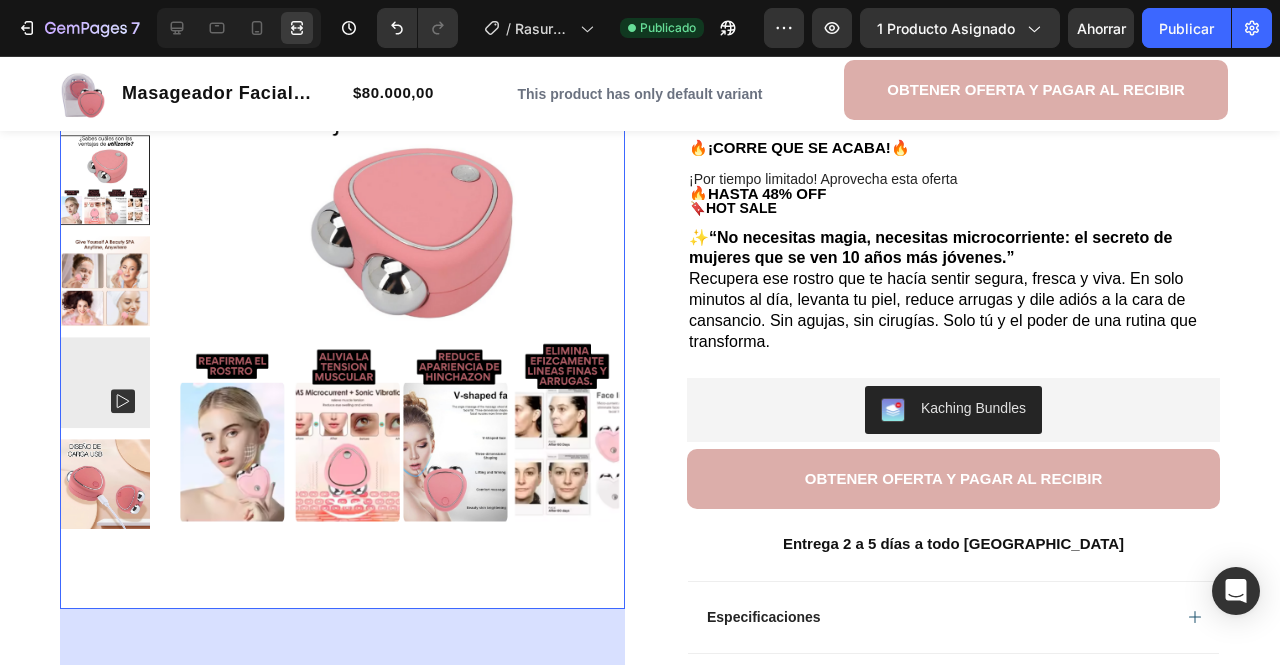 scroll, scrollTop: 29, scrollLeft: 0, axis: vertical 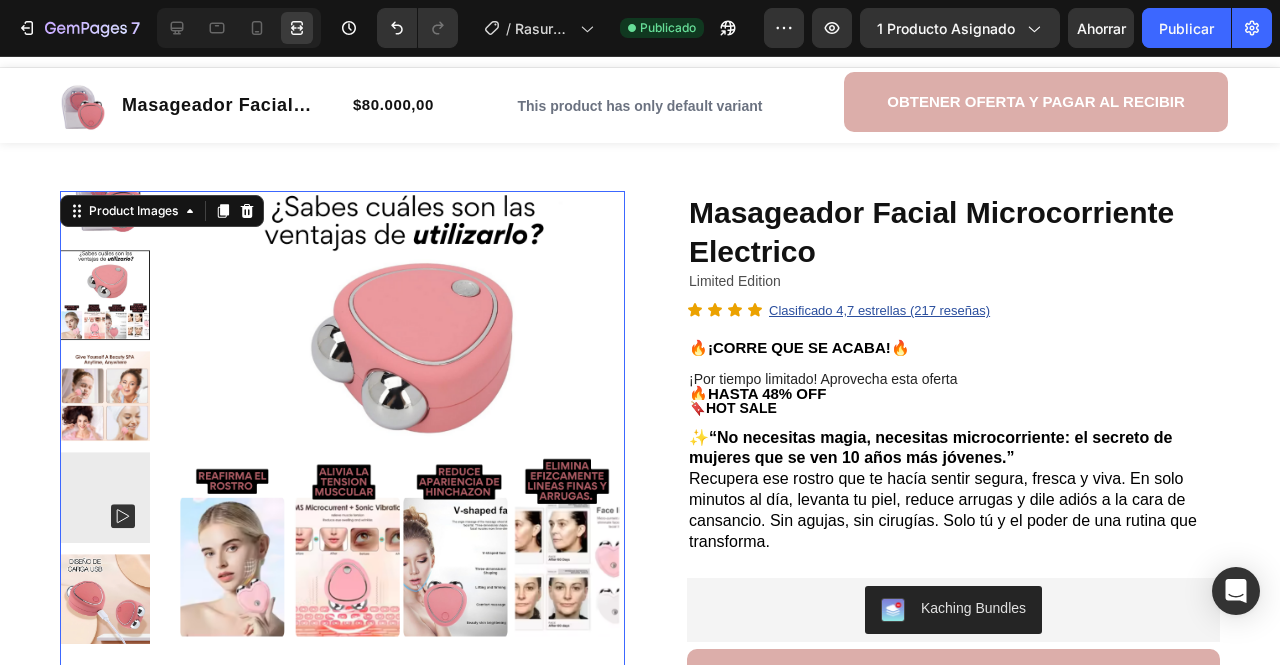 click at bounding box center [105, 194] 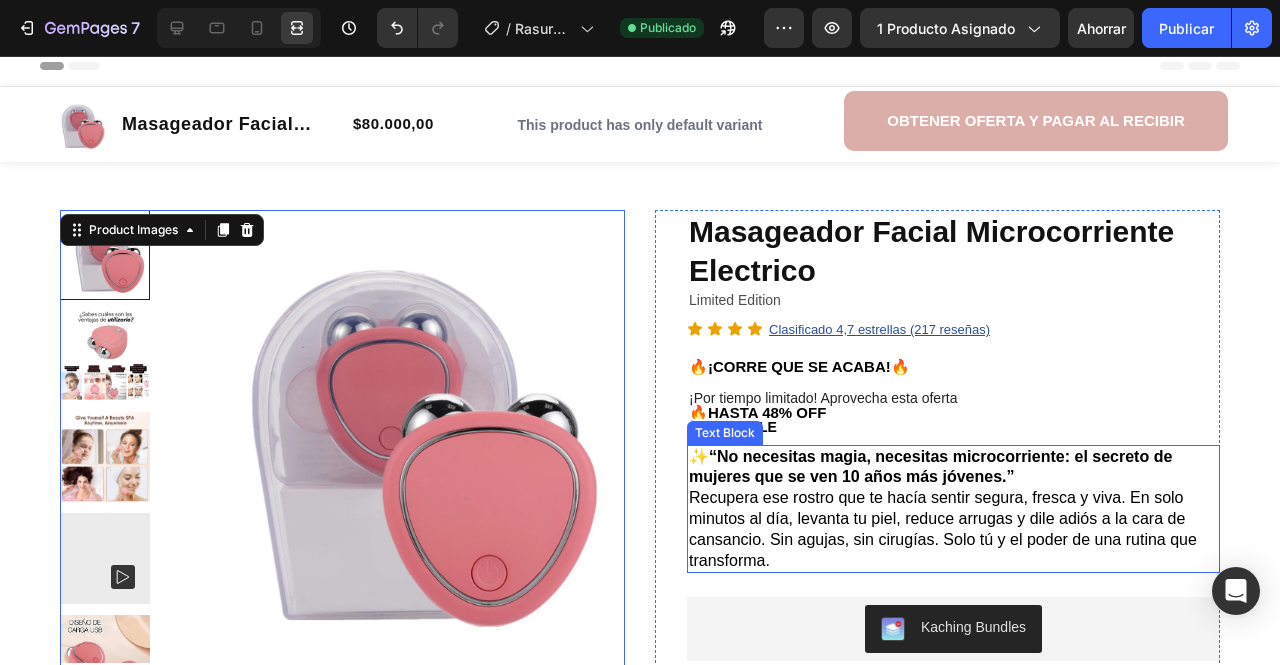 scroll, scrollTop: 0, scrollLeft: 0, axis: both 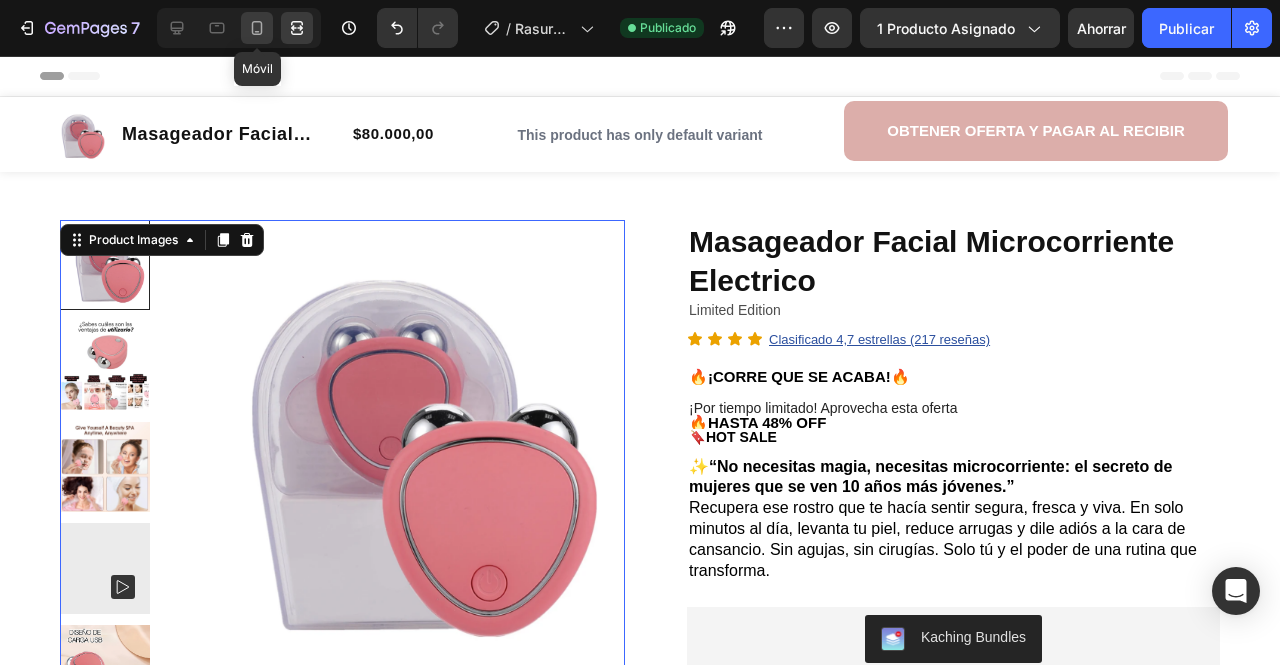 click 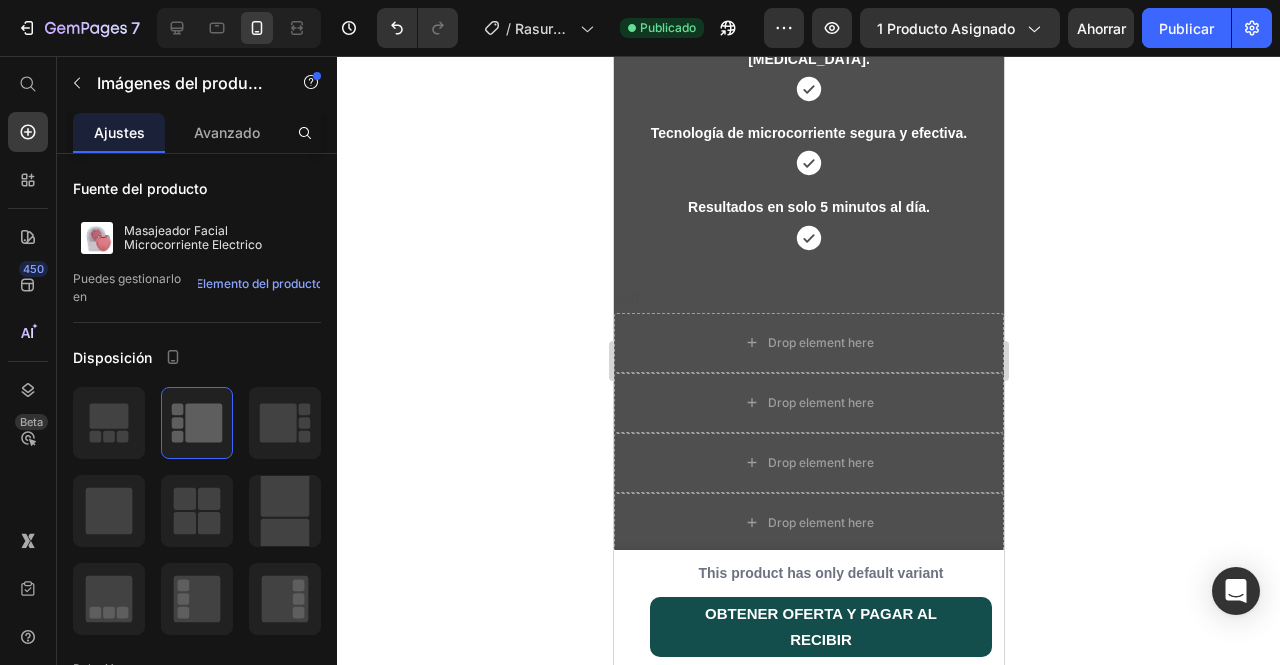 scroll, scrollTop: 1660, scrollLeft: 0, axis: vertical 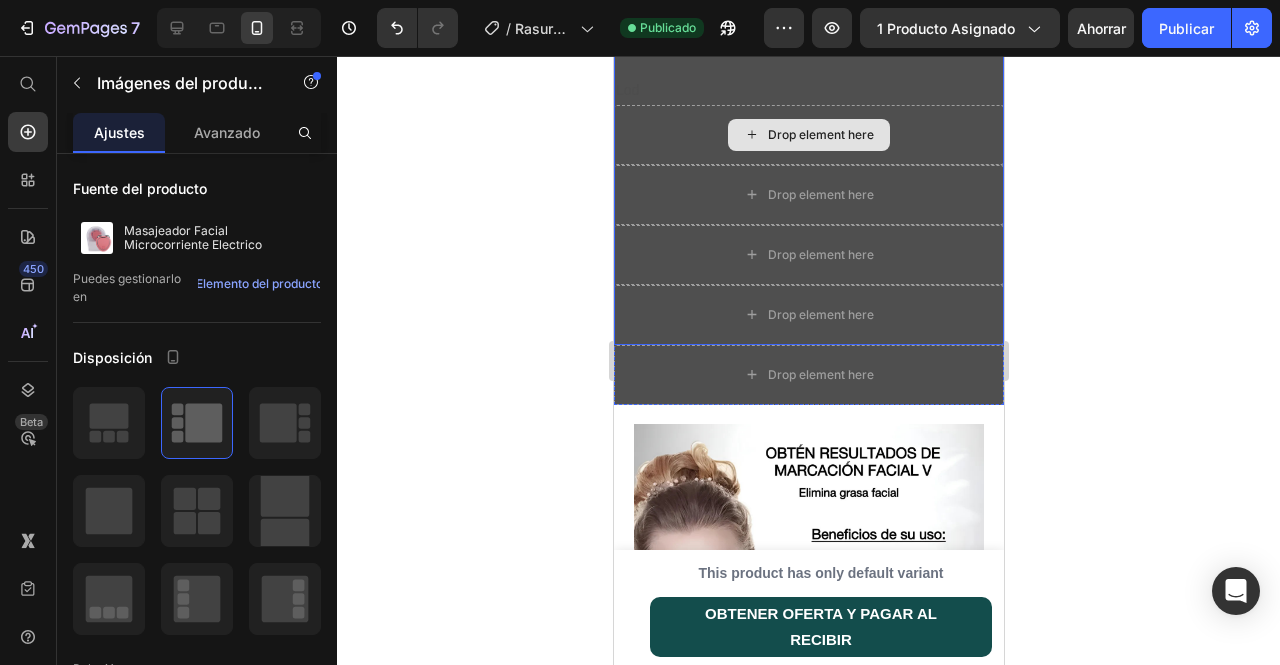 click on "Drop element here" at bounding box center [808, 135] 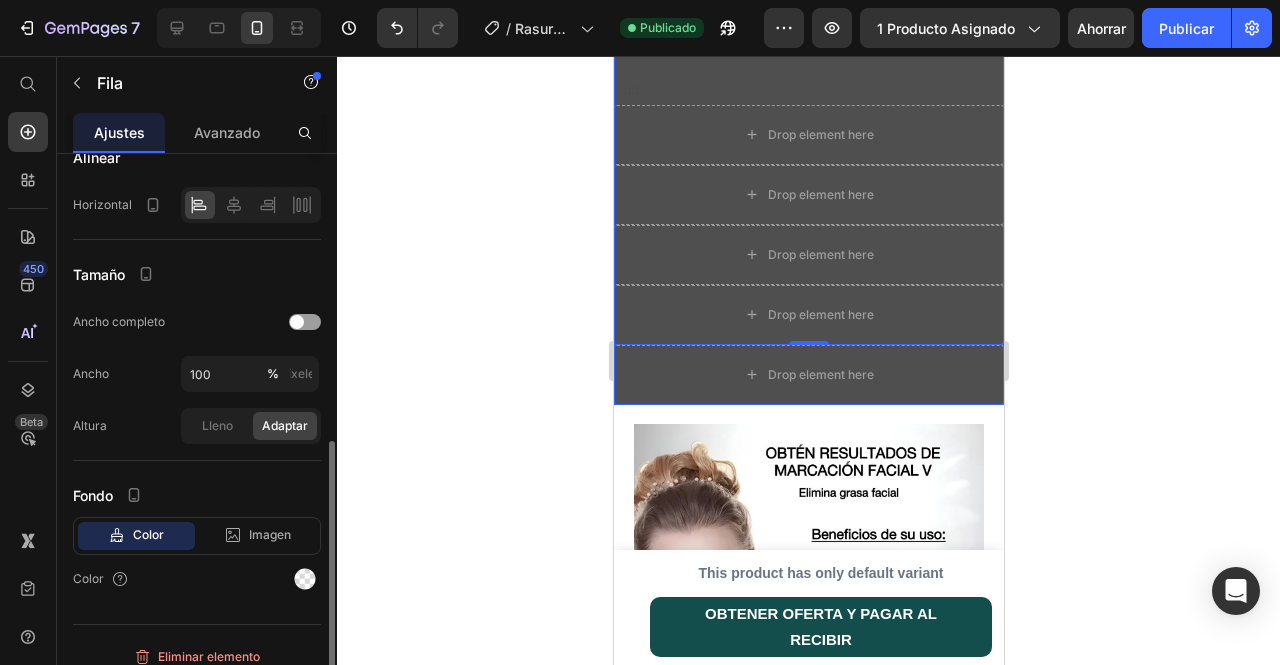 scroll, scrollTop: 617, scrollLeft: 0, axis: vertical 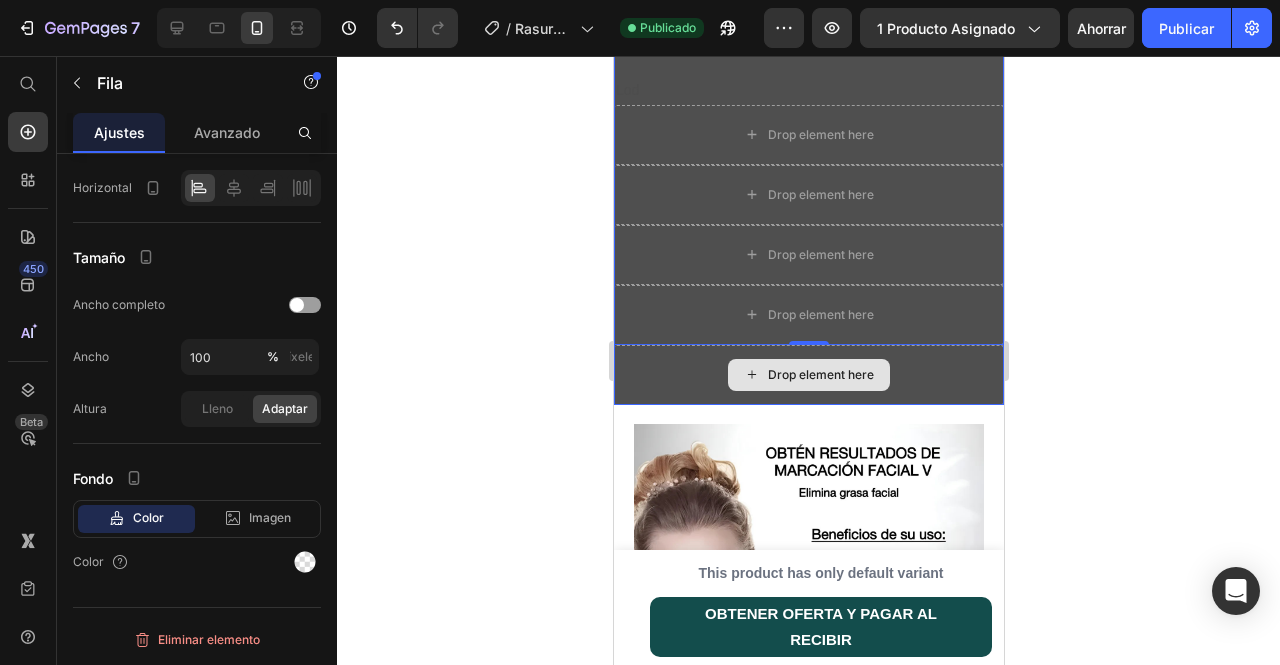 click on "Drop element here" at bounding box center [808, 375] 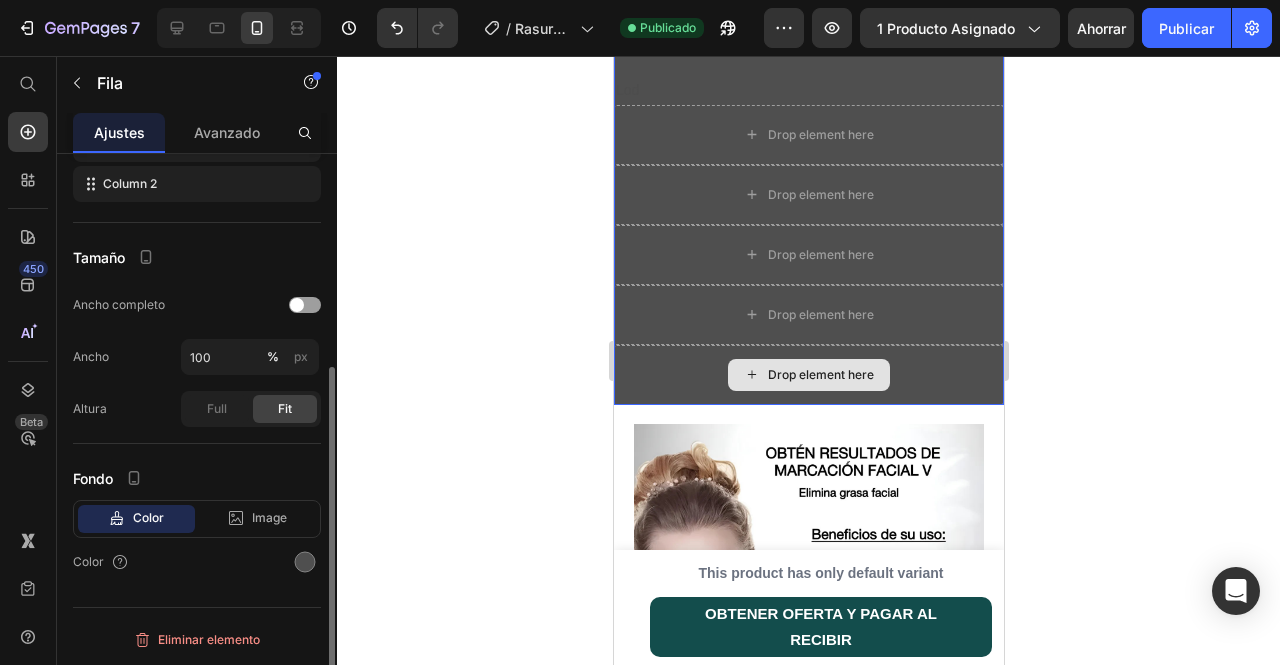 scroll, scrollTop: 340, scrollLeft: 0, axis: vertical 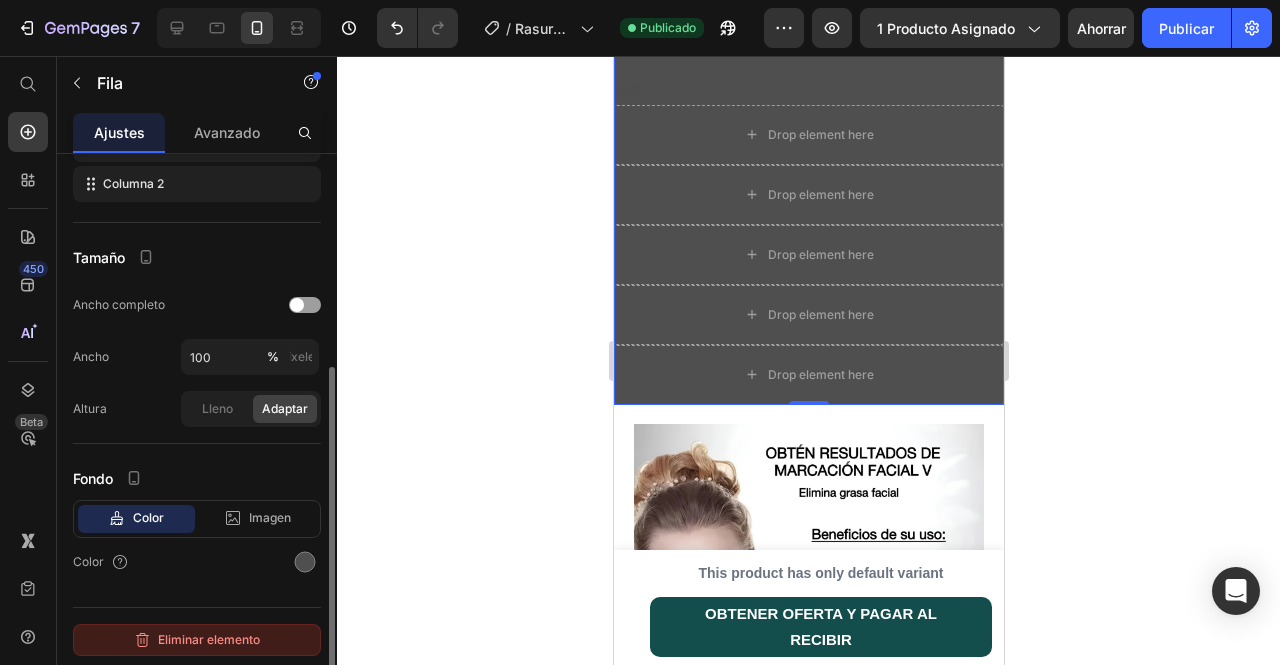 click on "Eliminar elemento" at bounding box center (209, 639) 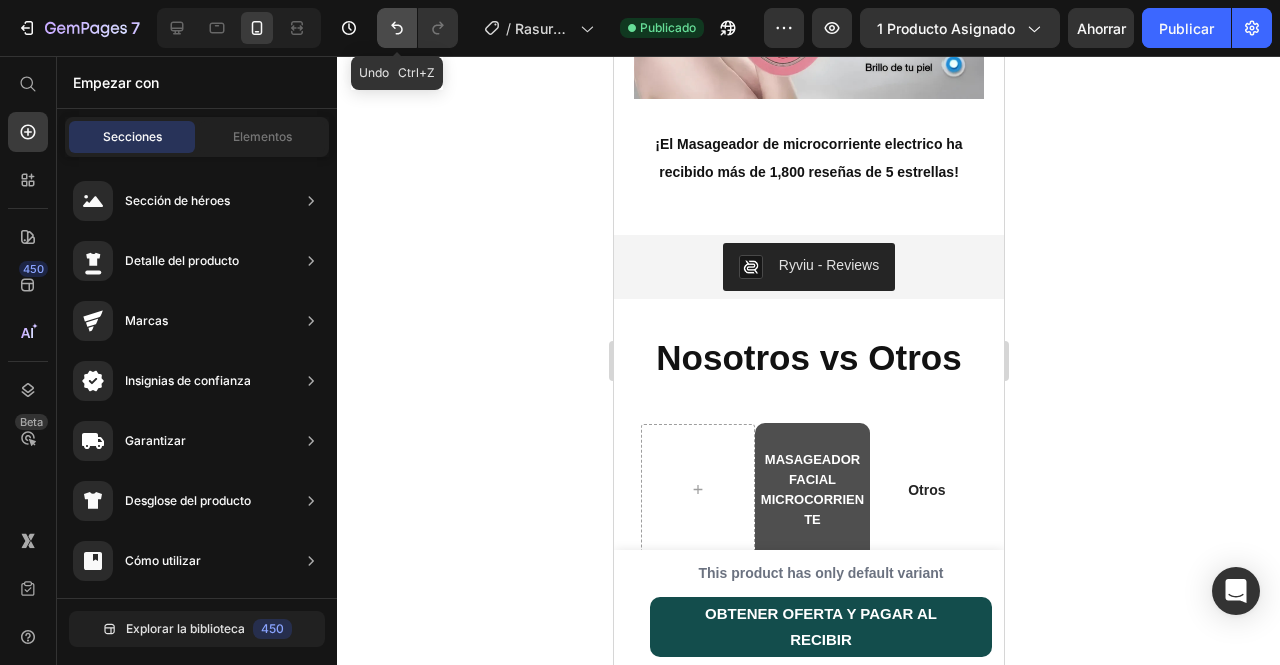 click 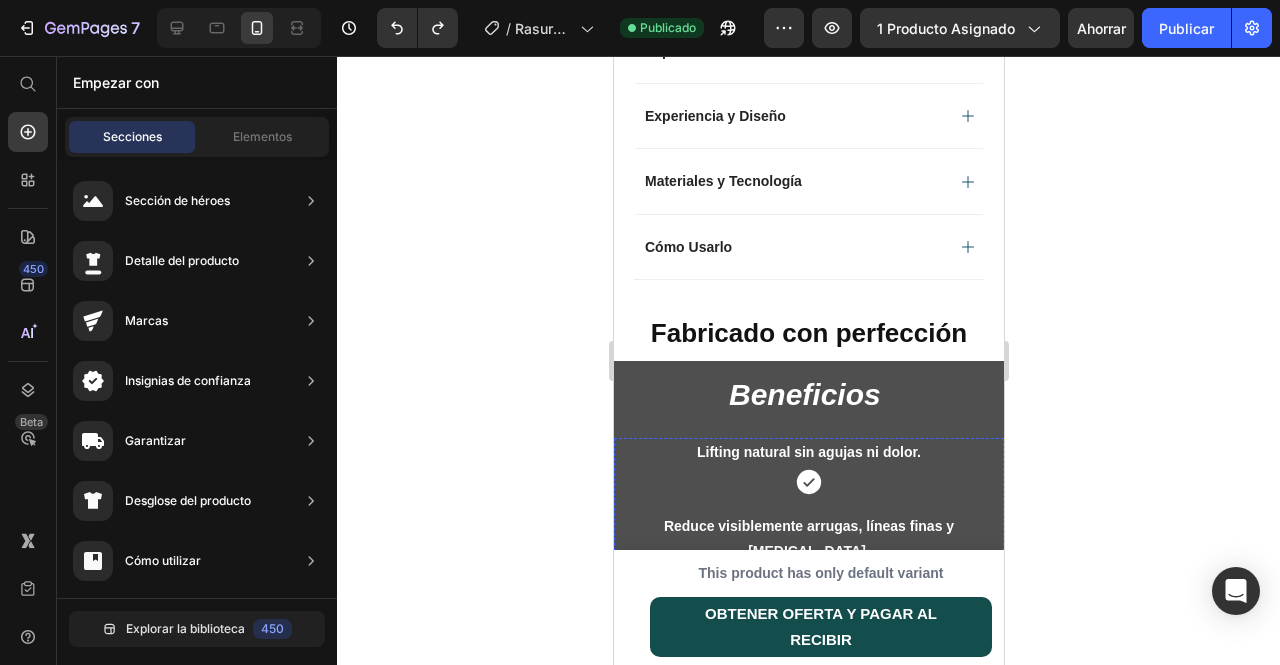 scroll, scrollTop: 1160, scrollLeft: 0, axis: vertical 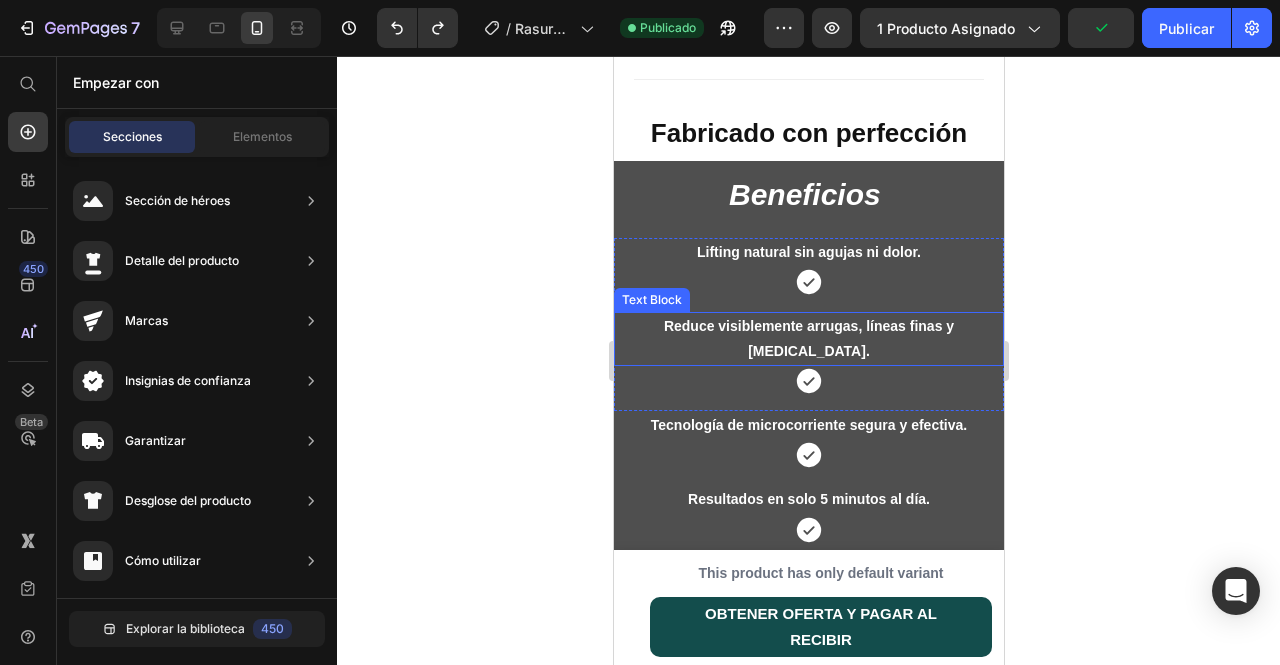 click on "Reduce visiblemente arrugas, líneas finas y [MEDICAL_DATA]." at bounding box center [808, 338] 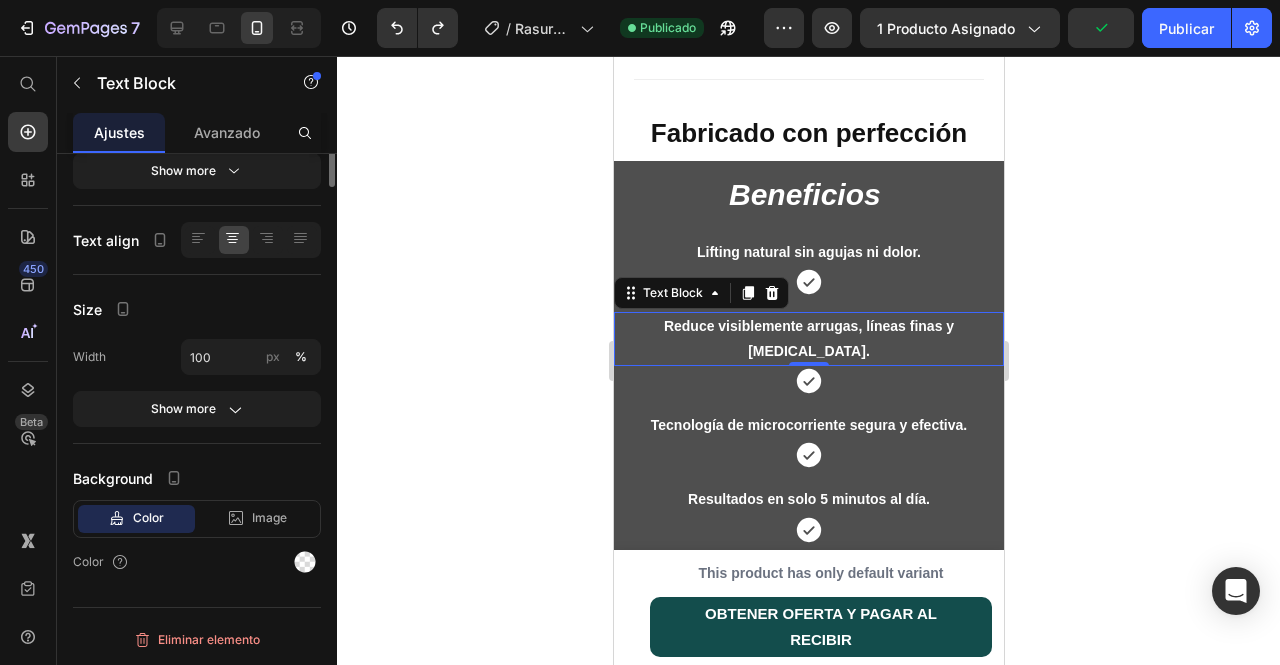 scroll, scrollTop: 0, scrollLeft: 0, axis: both 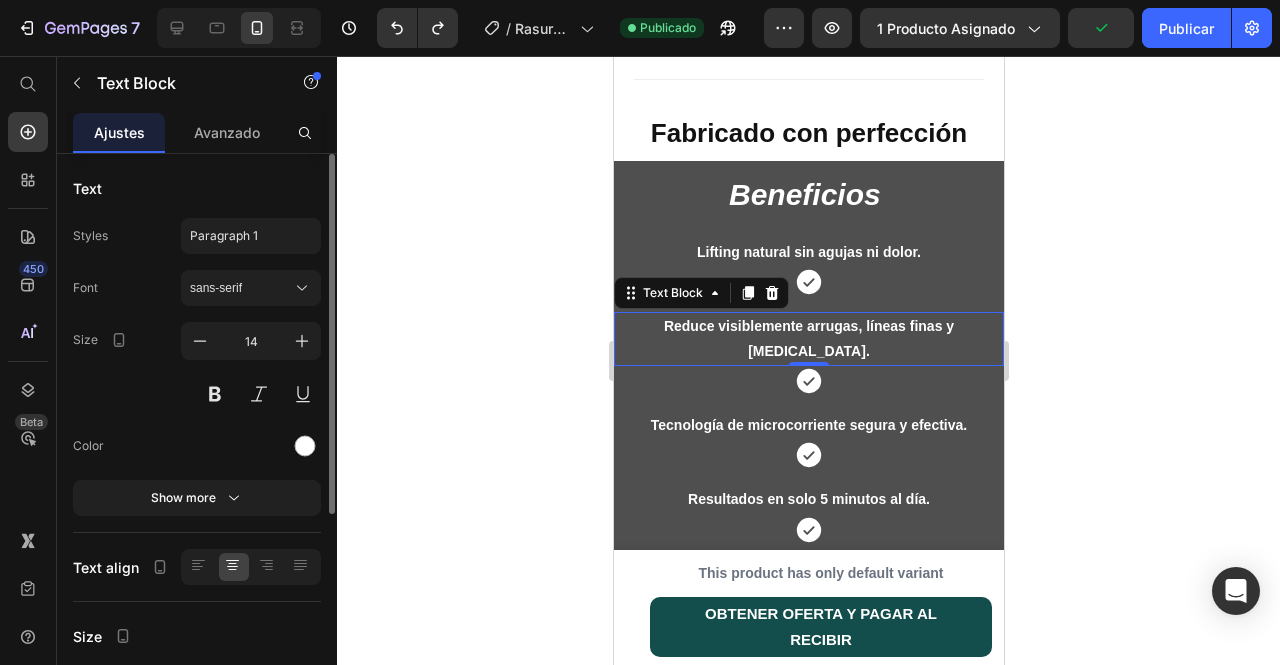 click on "Reduce visiblemente arrugas, líneas finas y [MEDICAL_DATA]." at bounding box center (808, 338) 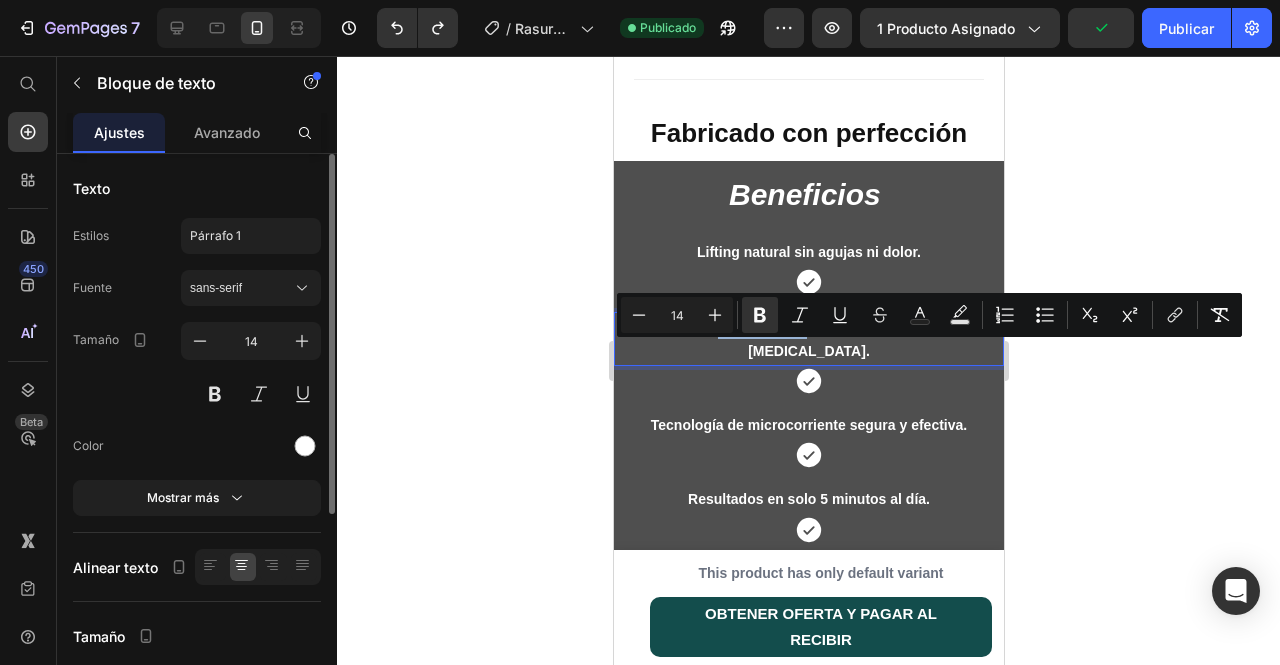click on "Reduce visiblemente arrugas, líneas finas y [MEDICAL_DATA]." at bounding box center [808, 338] 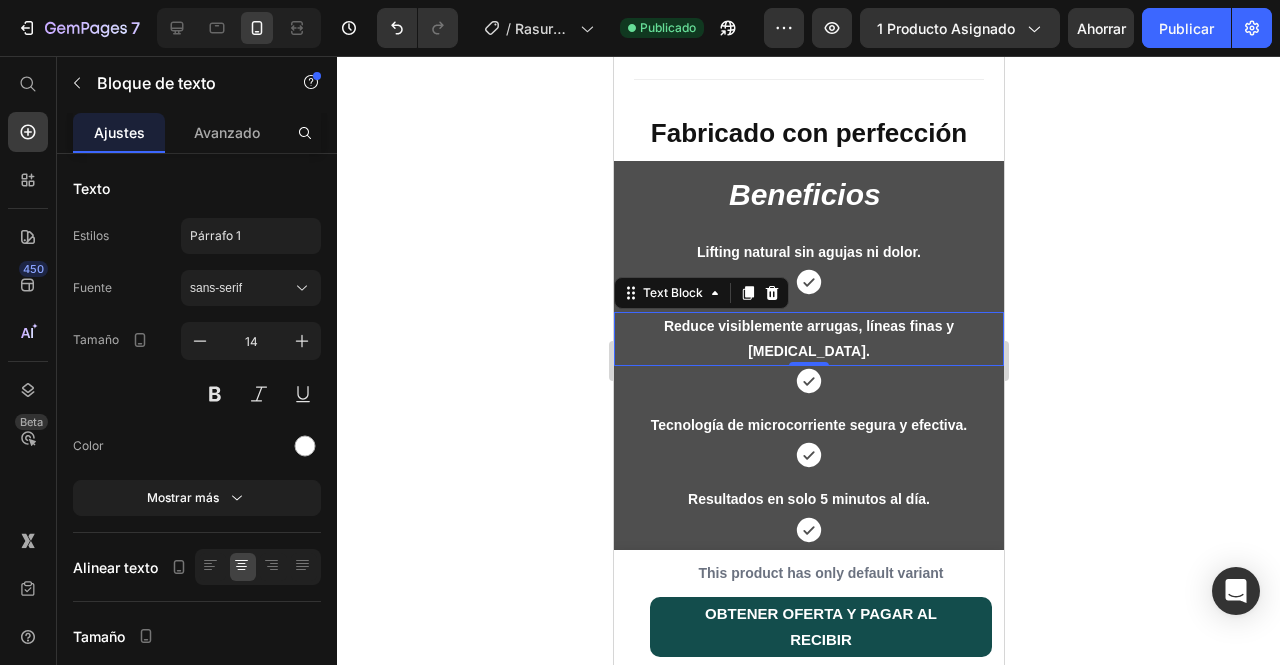 click 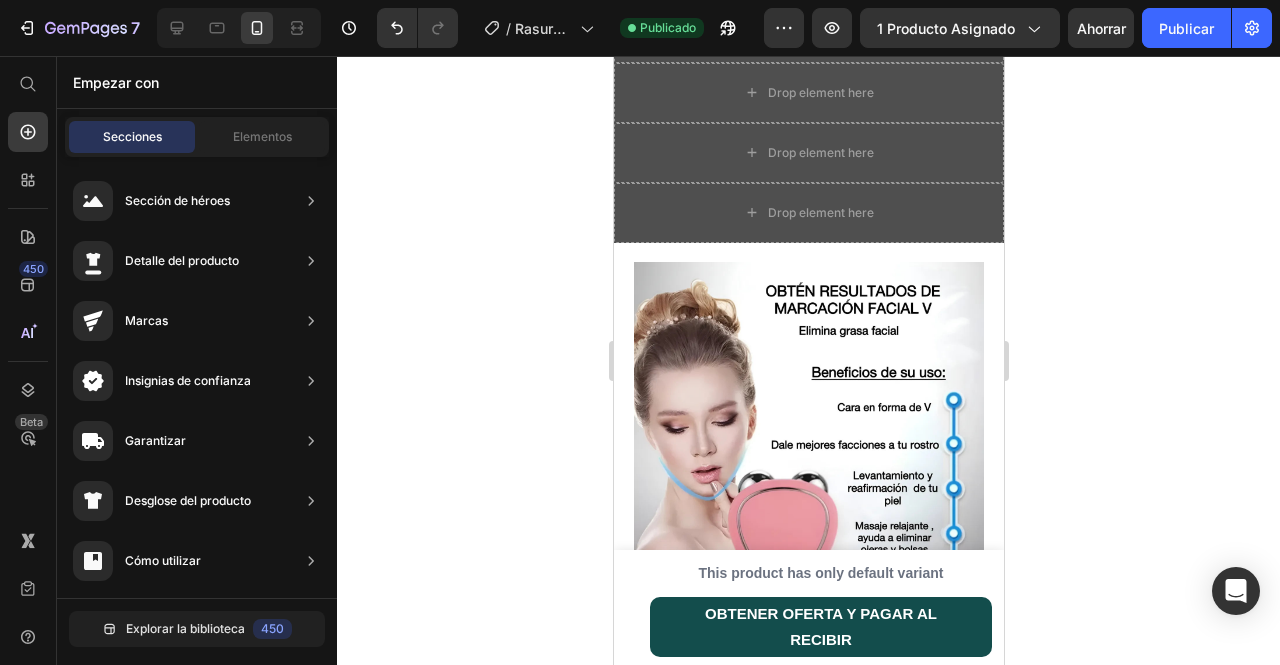 scroll, scrollTop: 1860, scrollLeft: 0, axis: vertical 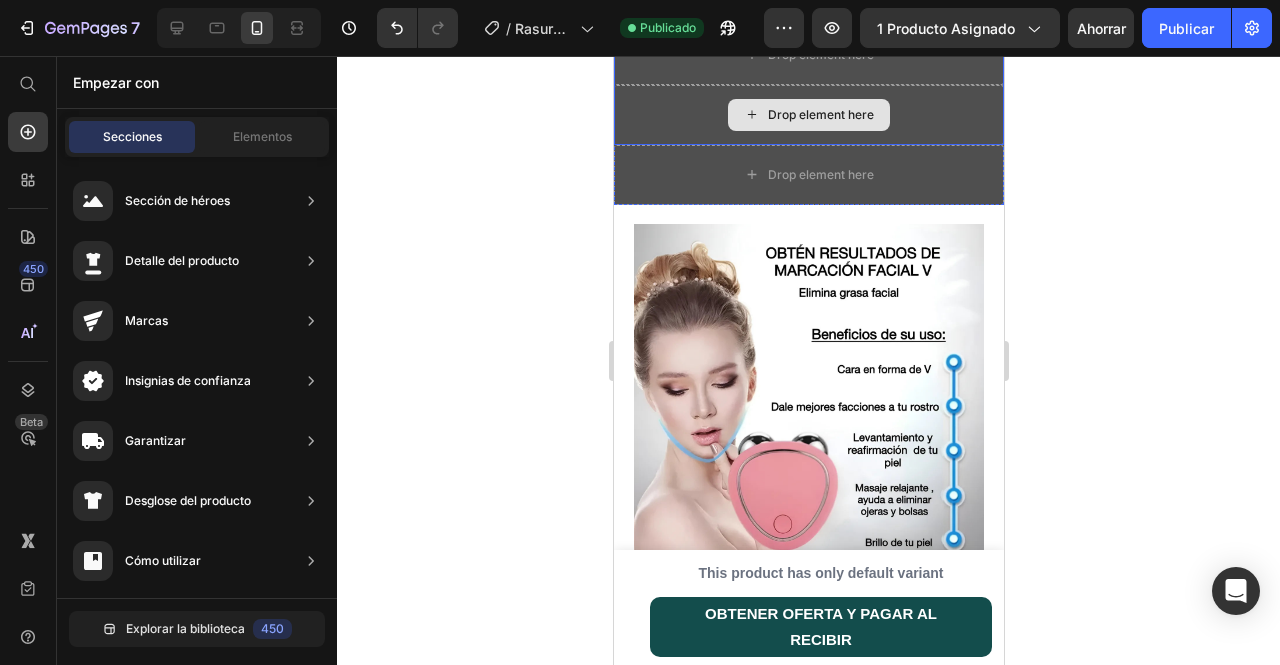 click on "Drop element here" at bounding box center [808, 115] 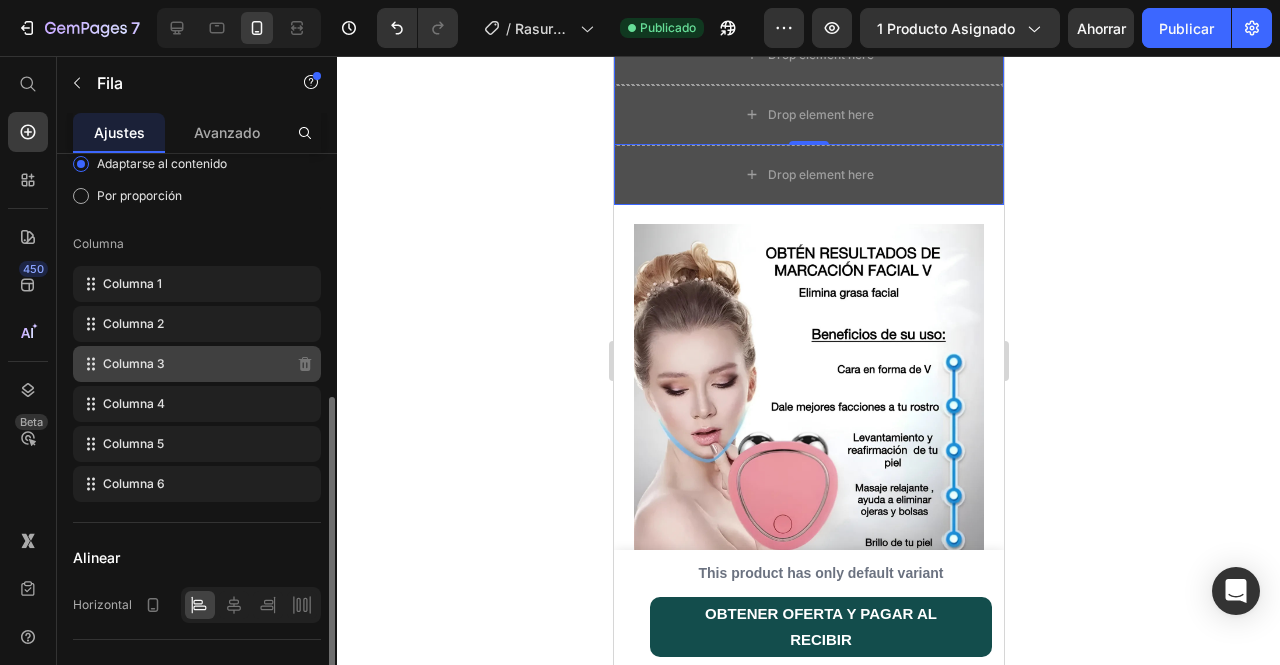 scroll, scrollTop: 500, scrollLeft: 0, axis: vertical 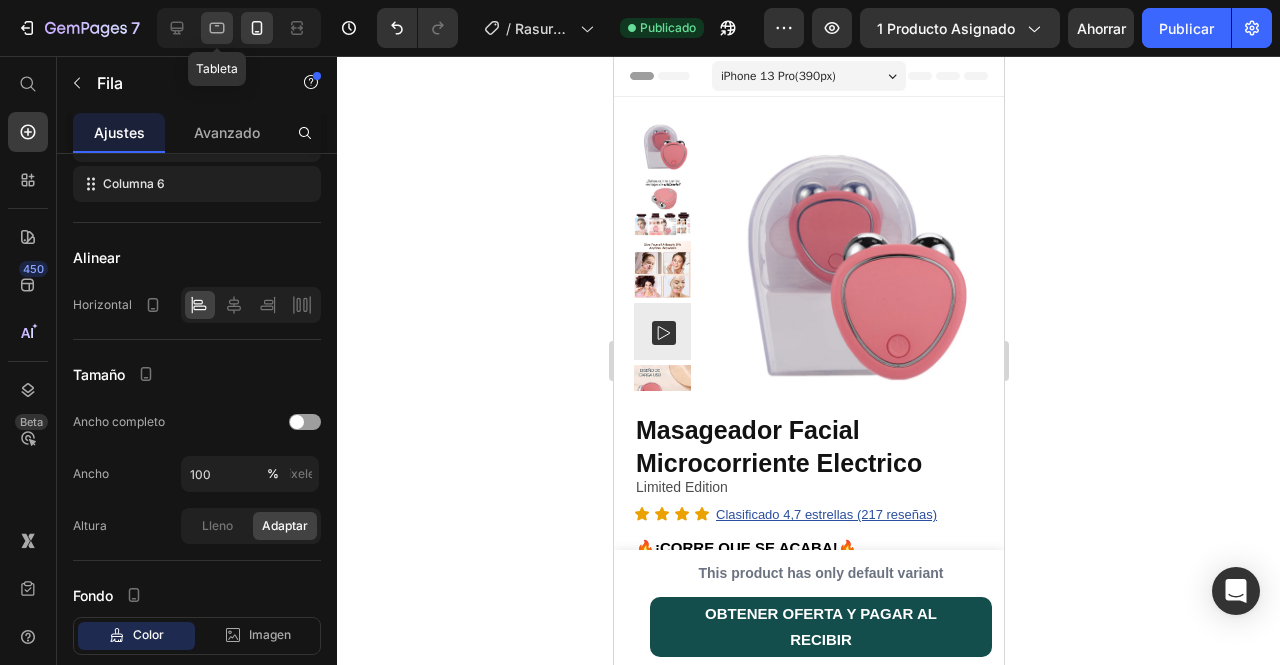 click 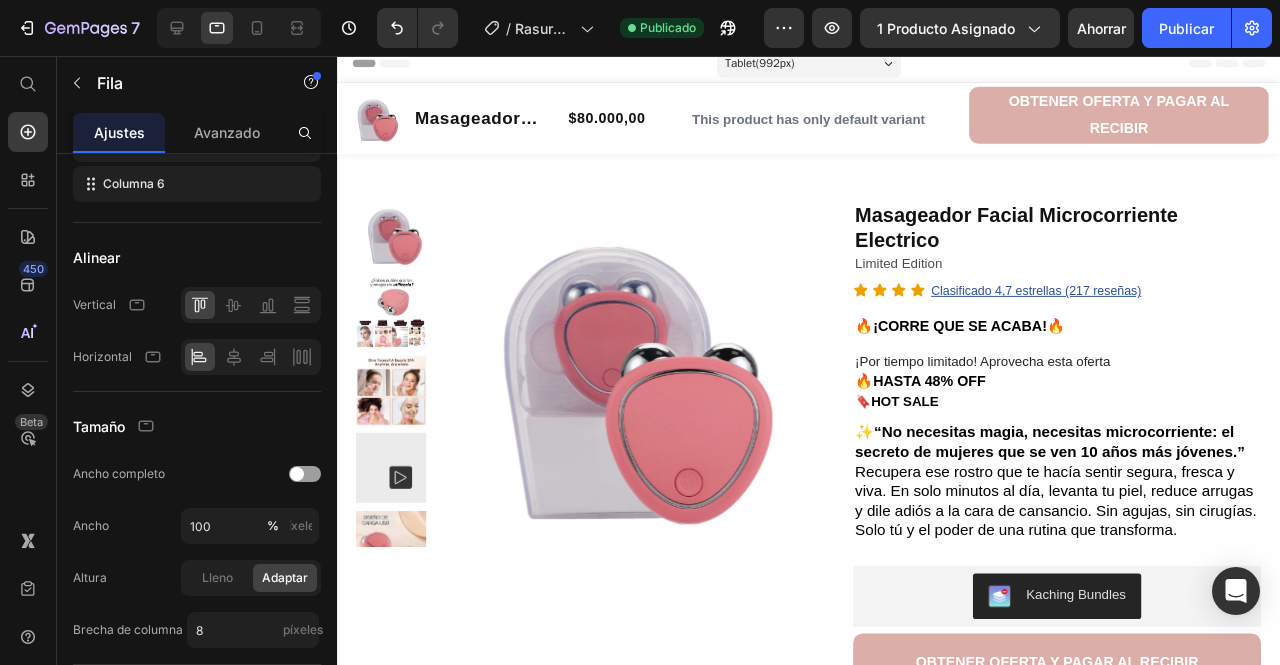 scroll, scrollTop: 0, scrollLeft: 0, axis: both 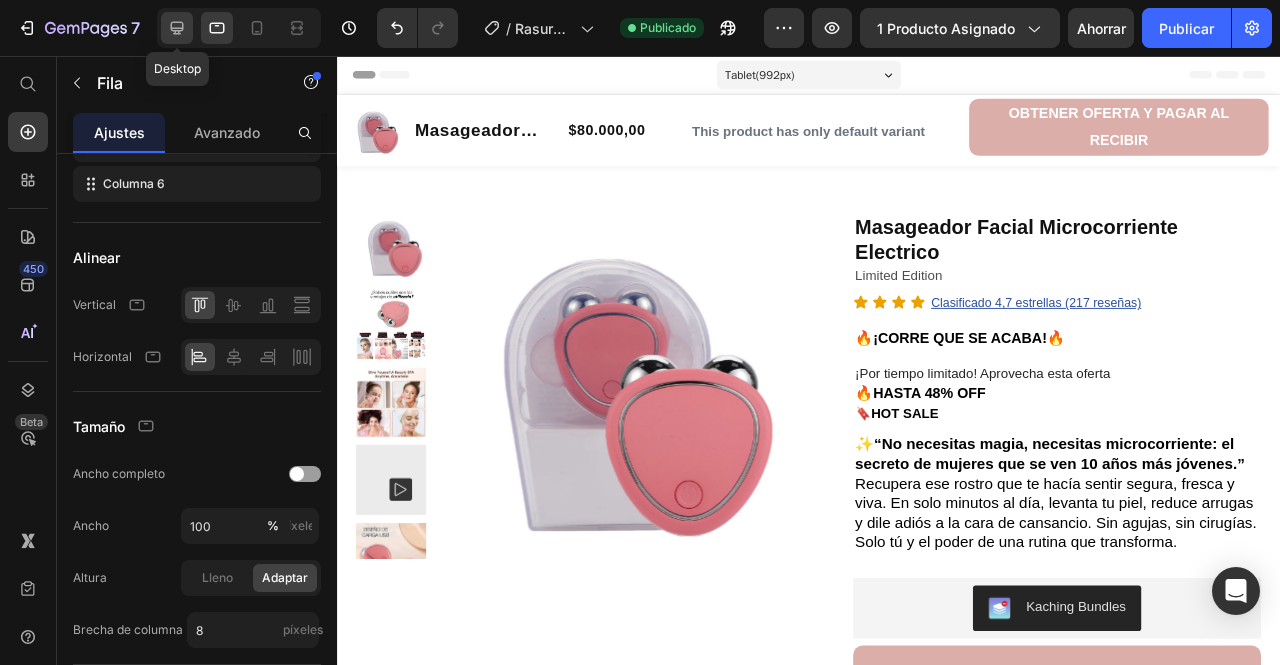 click 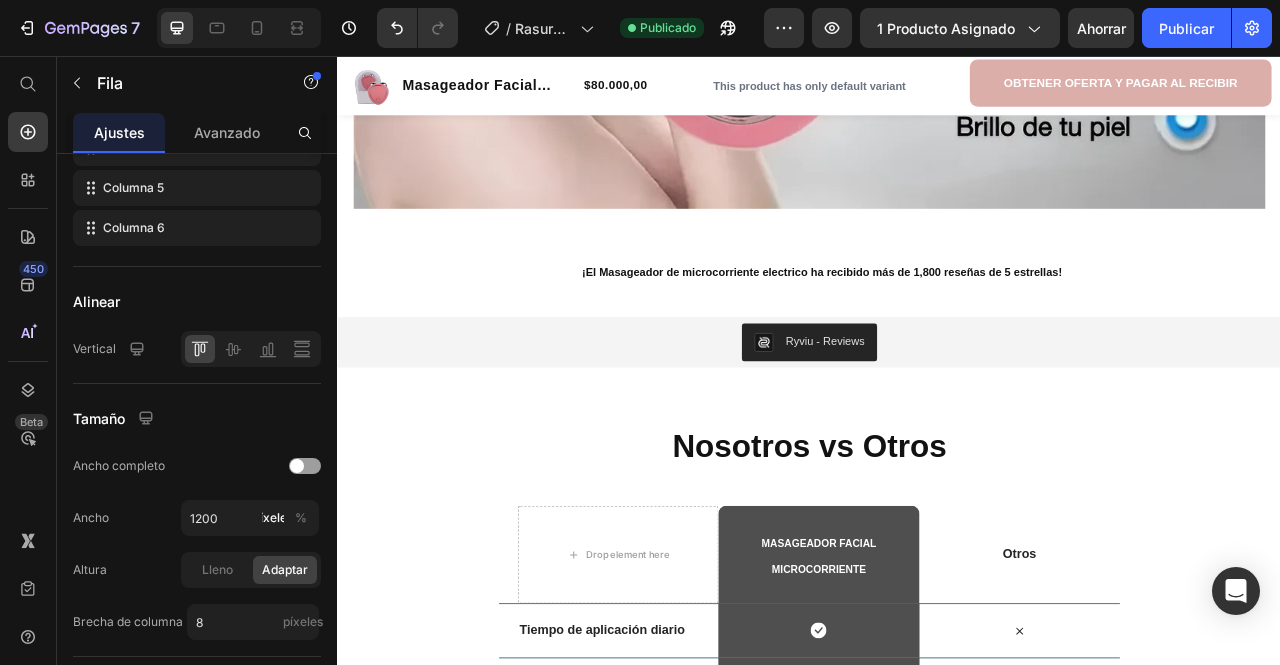 scroll, scrollTop: 1808, scrollLeft: 0, axis: vertical 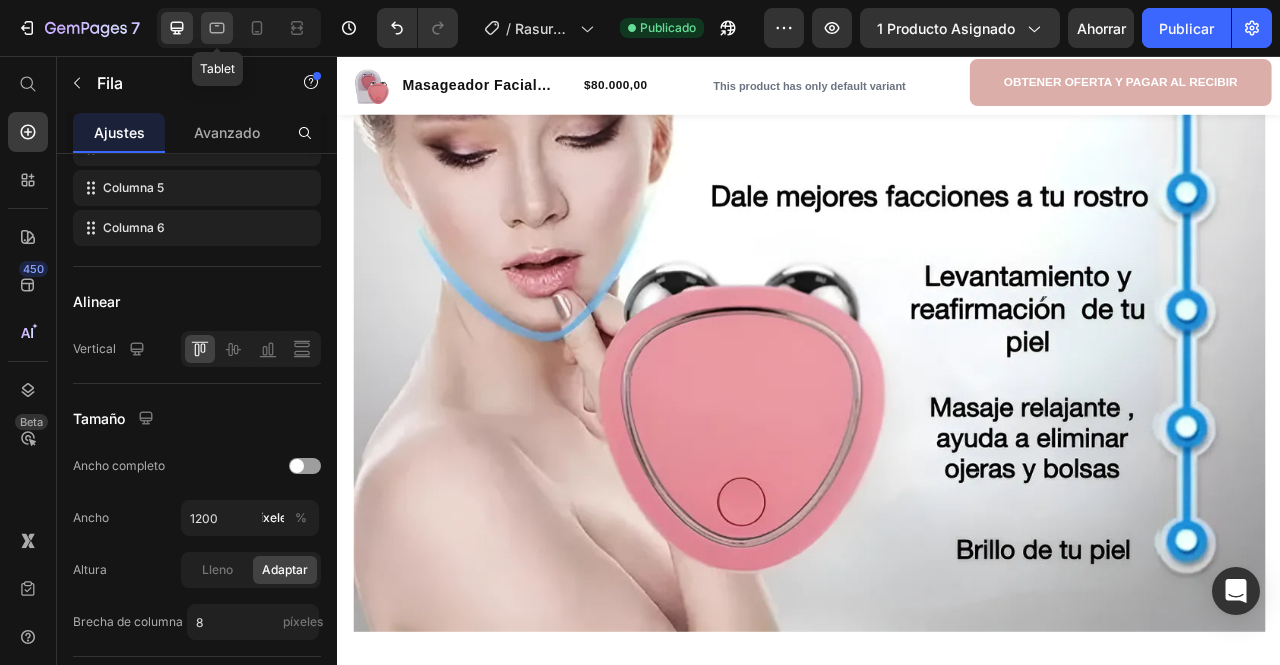 click 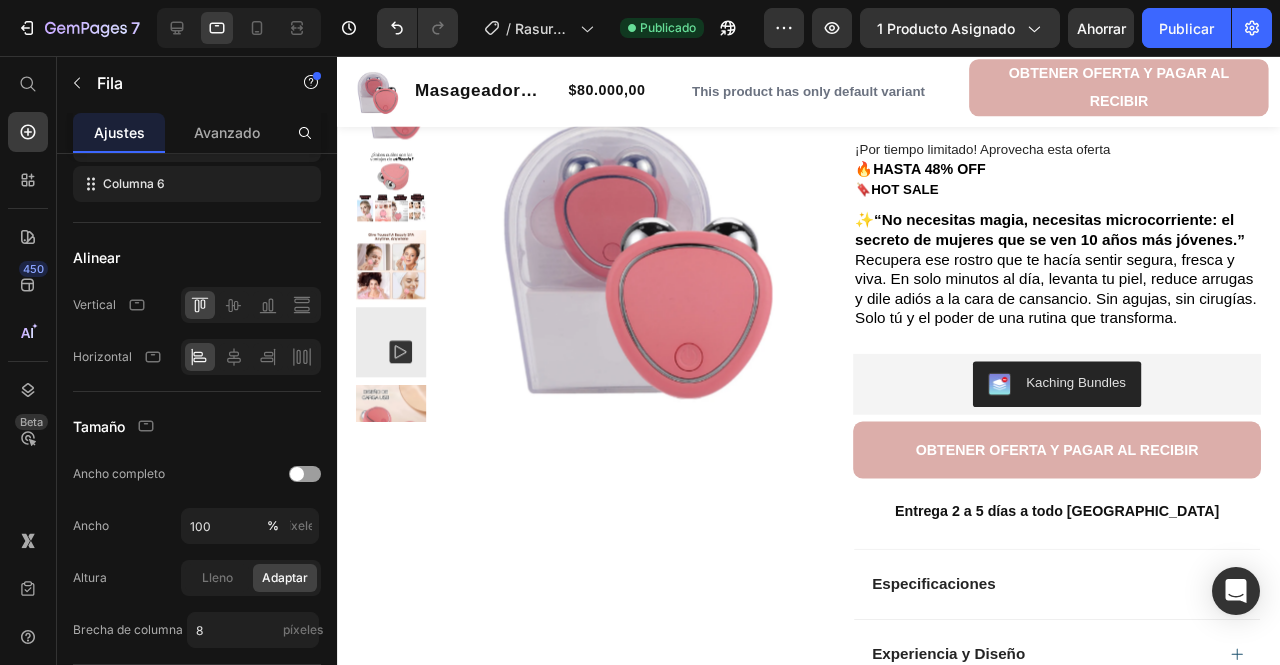 scroll, scrollTop: 0, scrollLeft: 0, axis: both 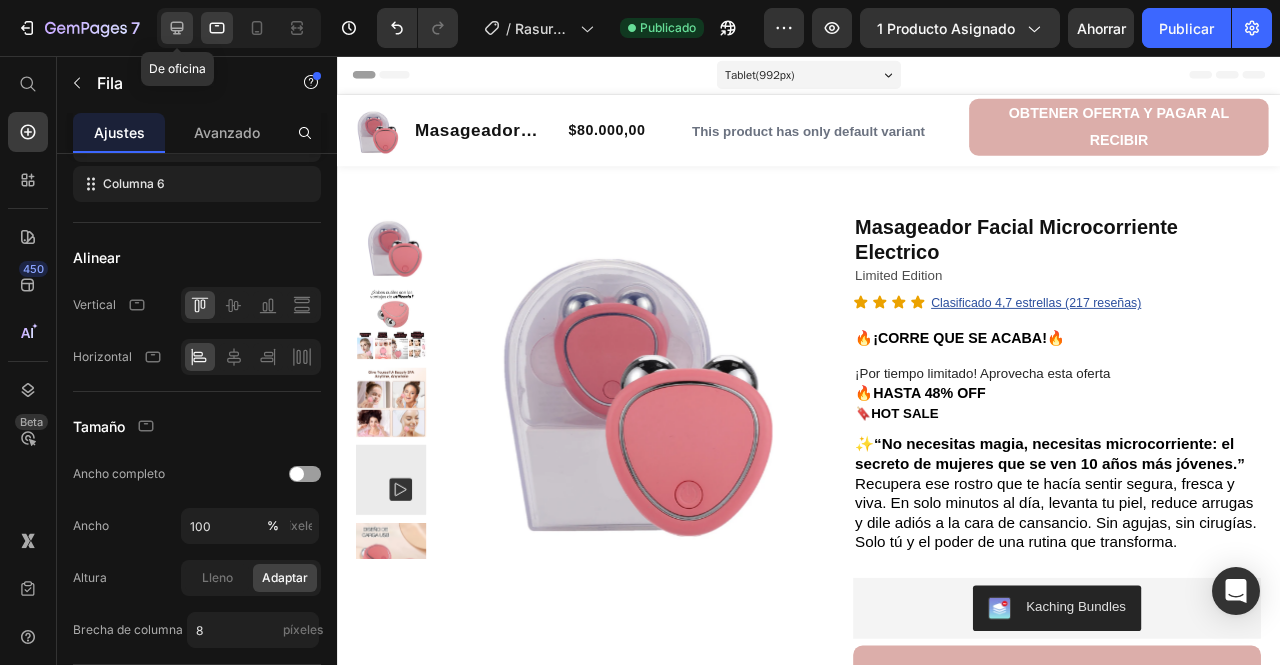 click 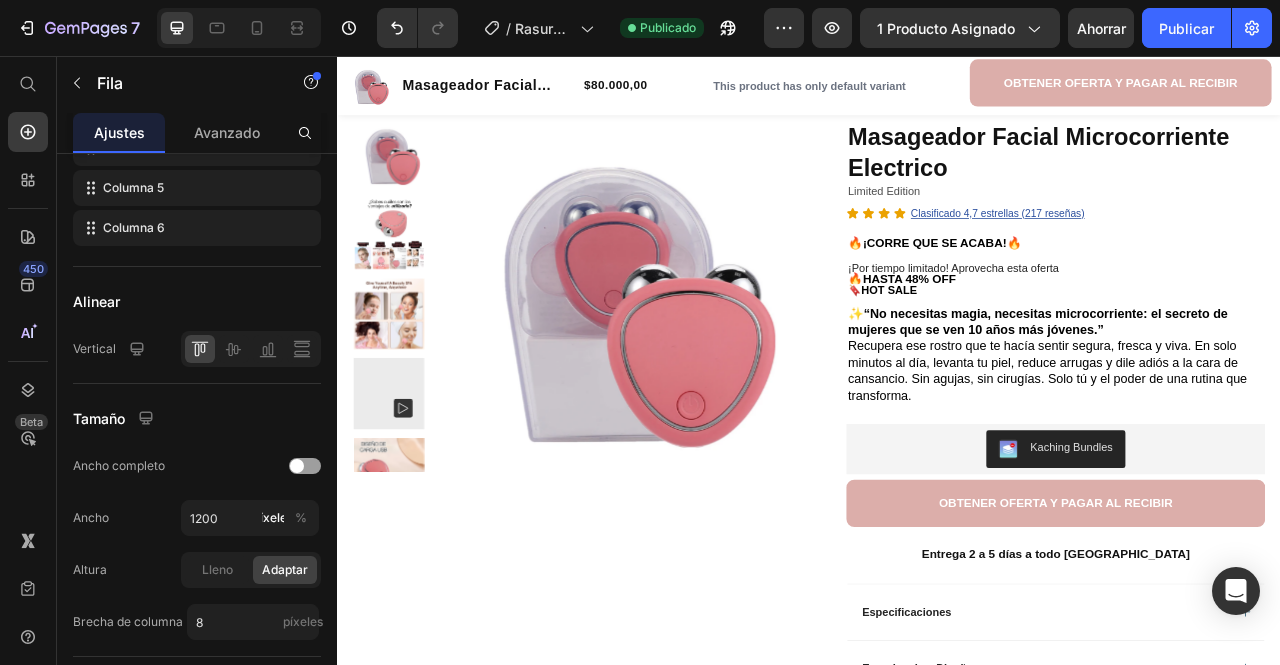 scroll, scrollTop: 0, scrollLeft: 0, axis: both 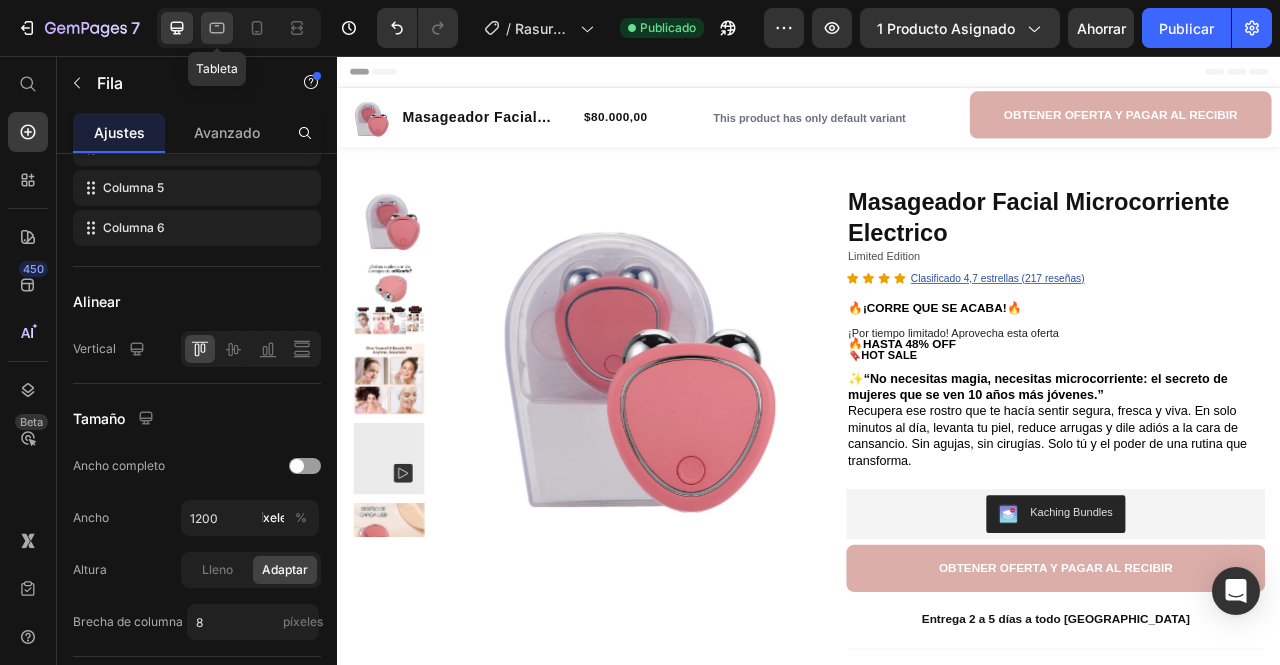 click 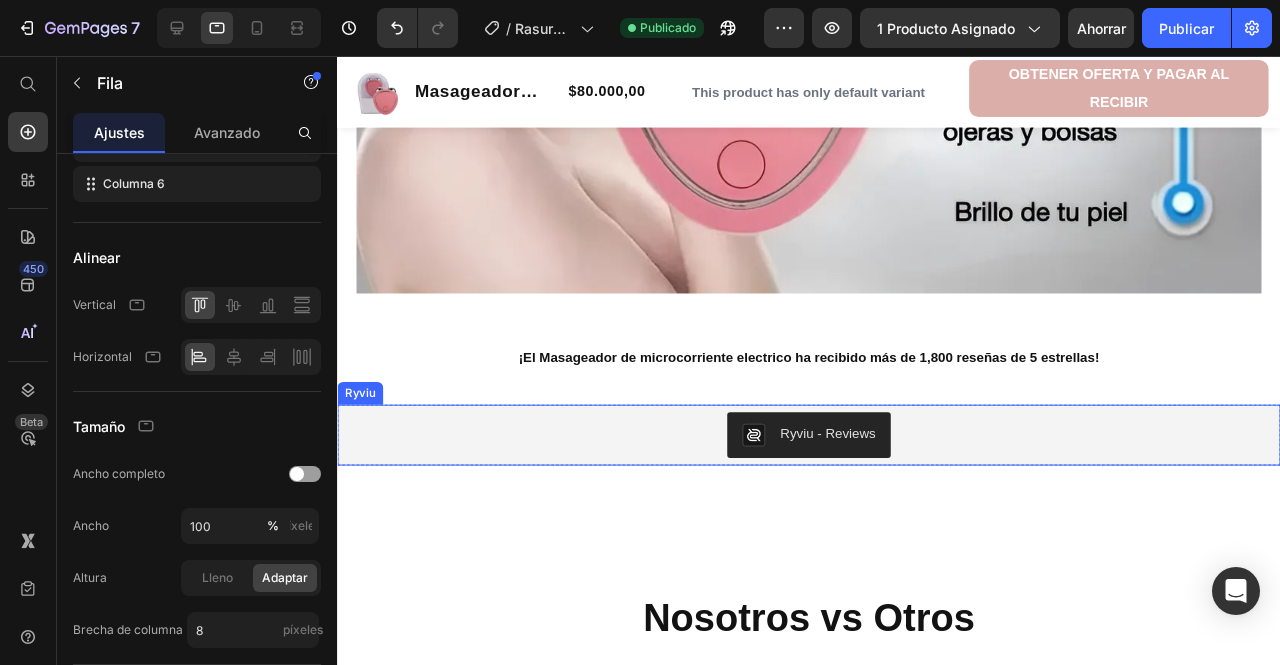 scroll, scrollTop: 2700, scrollLeft: 0, axis: vertical 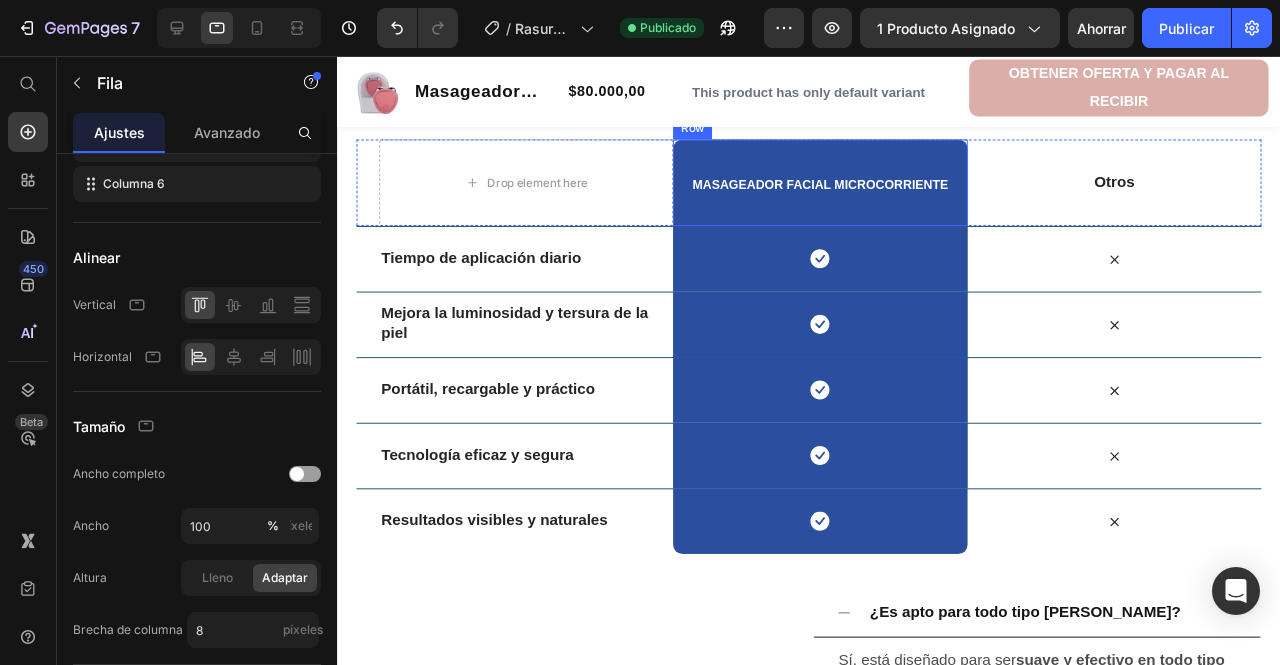 click on "MASAGEADOR FACIAL MICROCORRIENTE Heading Row" at bounding box center (844, 189) 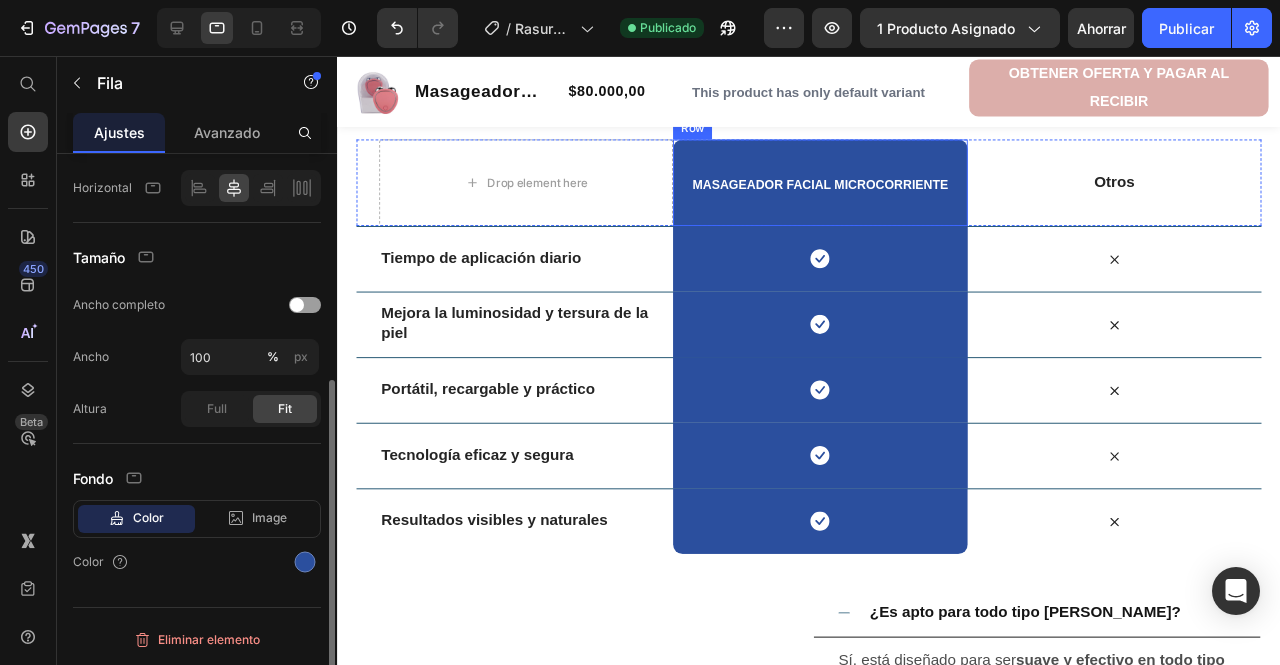 scroll, scrollTop: 373, scrollLeft: 0, axis: vertical 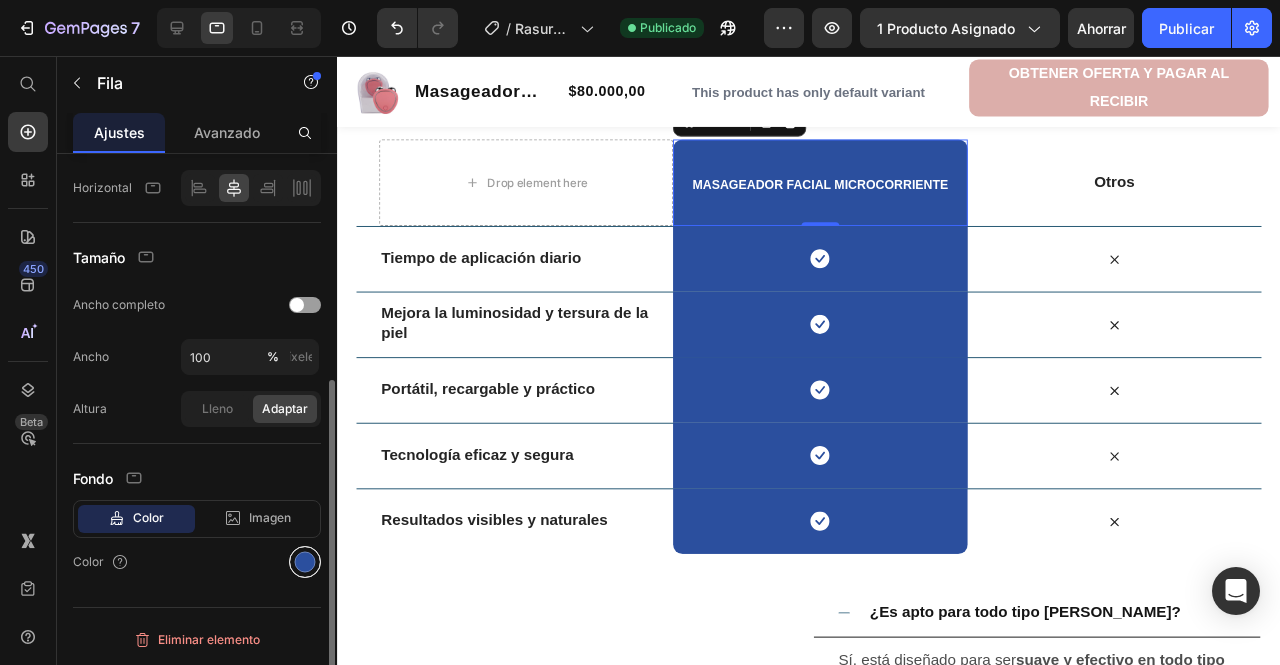 click at bounding box center (305, 562) 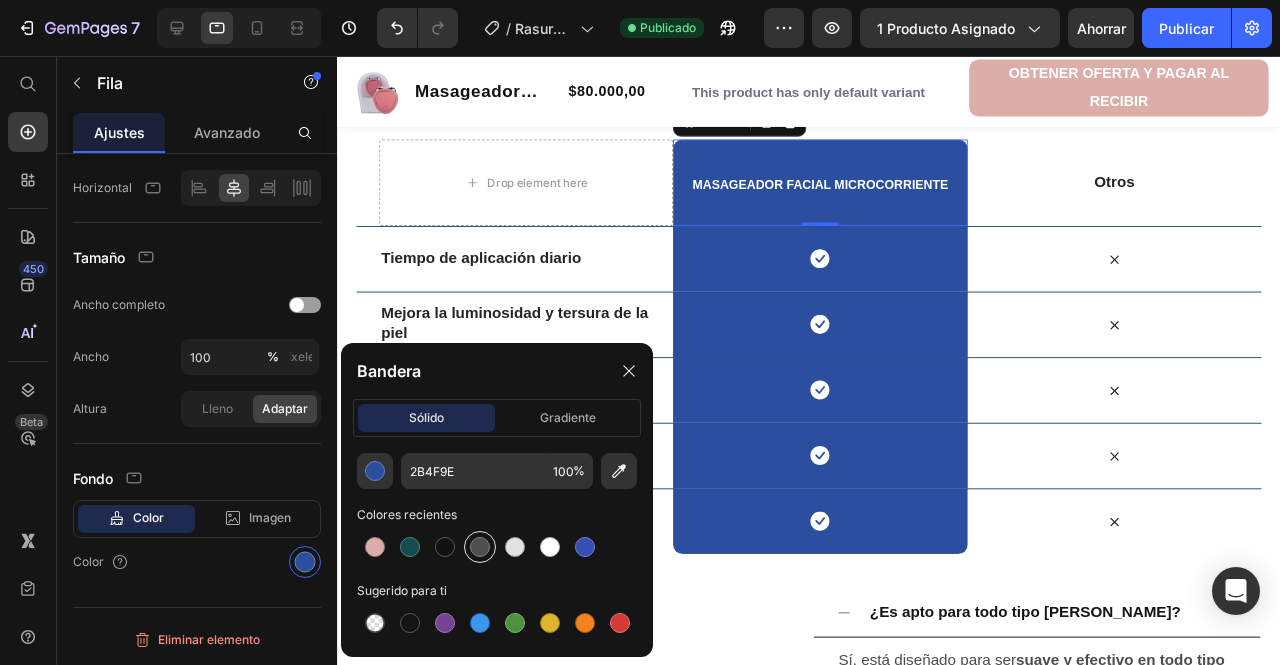 click at bounding box center [480, 547] 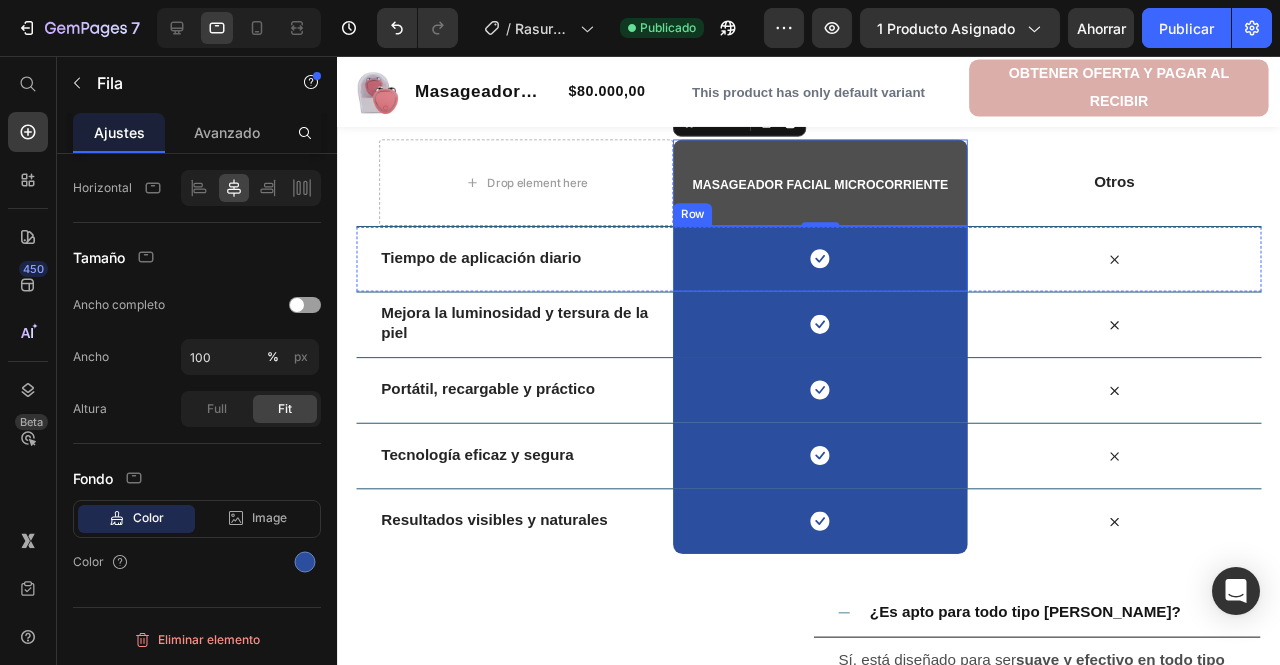 click on "Icon Row" at bounding box center (844, 269) 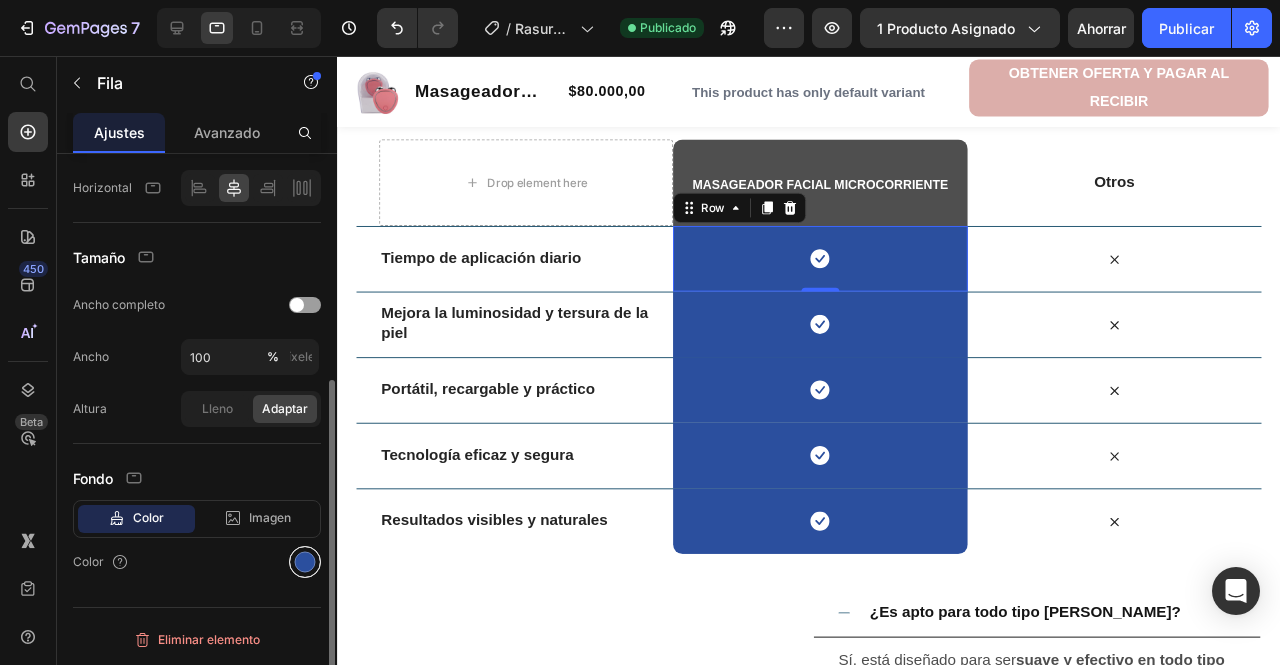 click at bounding box center (305, 562) 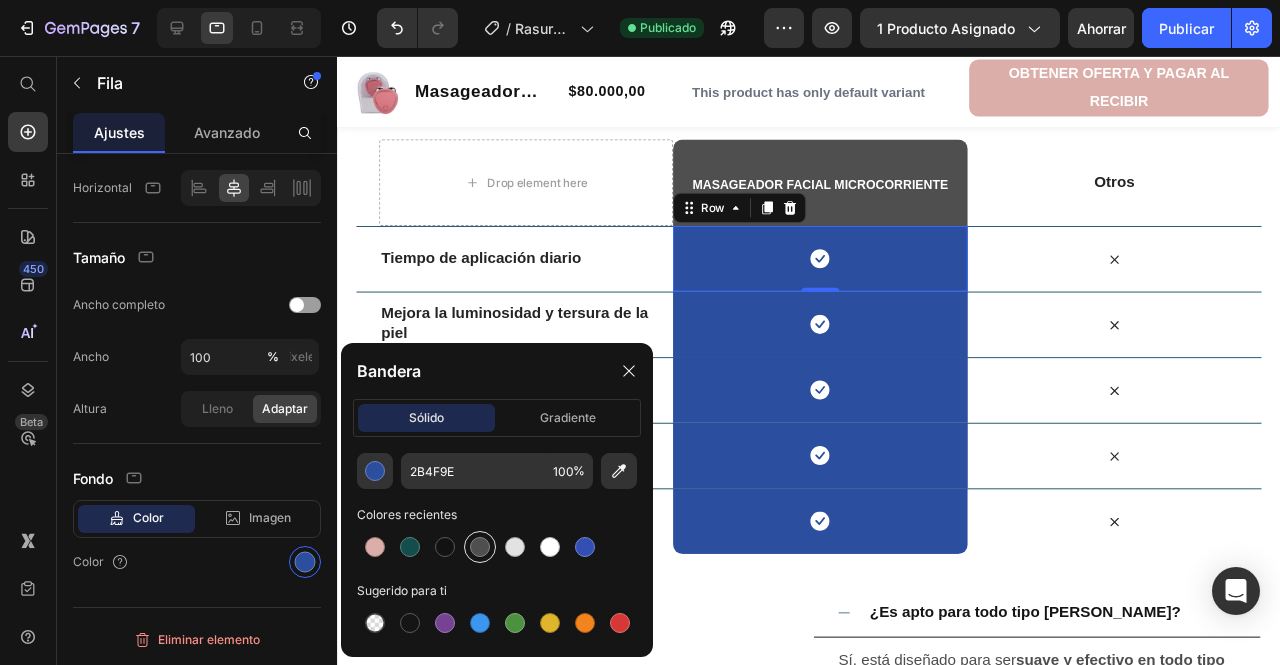 click at bounding box center [480, 547] 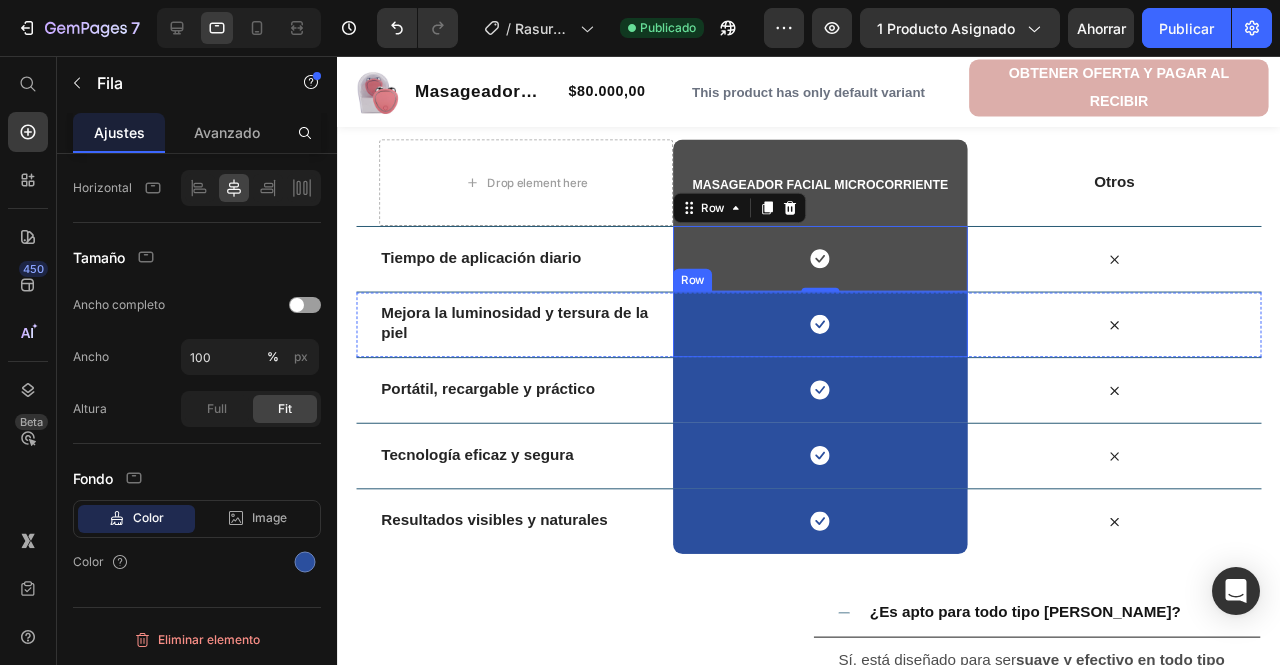 click on "Icon Row" at bounding box center (844, 338) 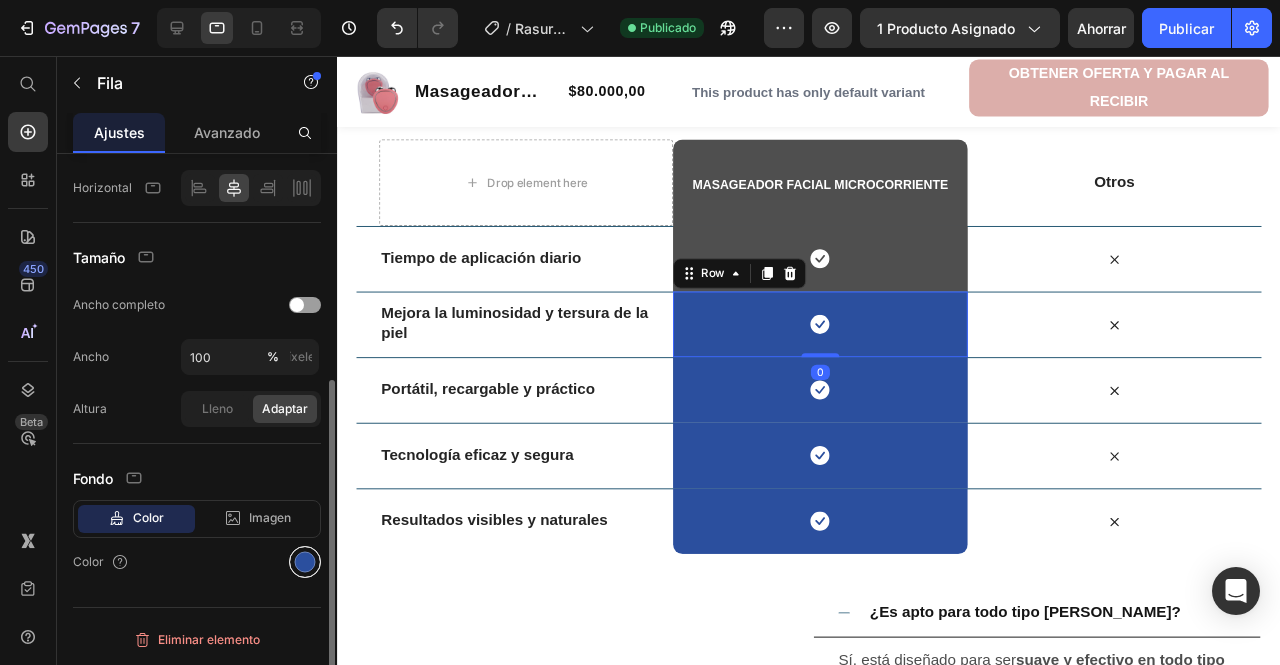 click at bounding box center (305, 562) 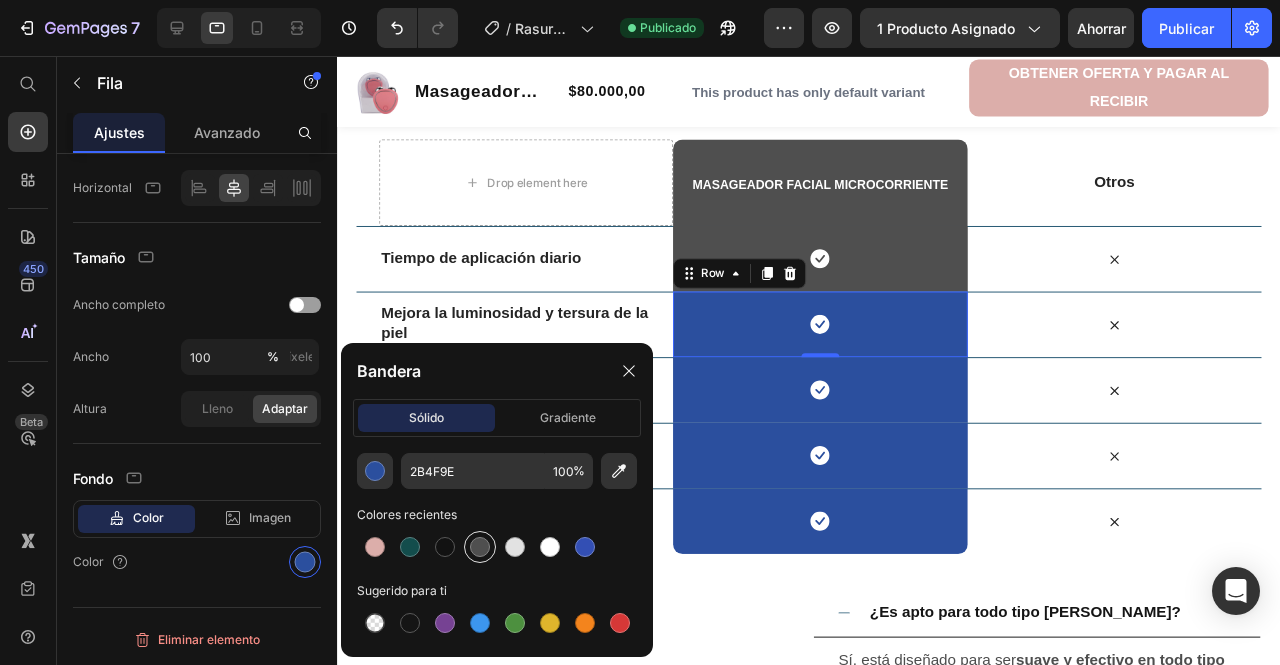click at bounding box center (480, 547) 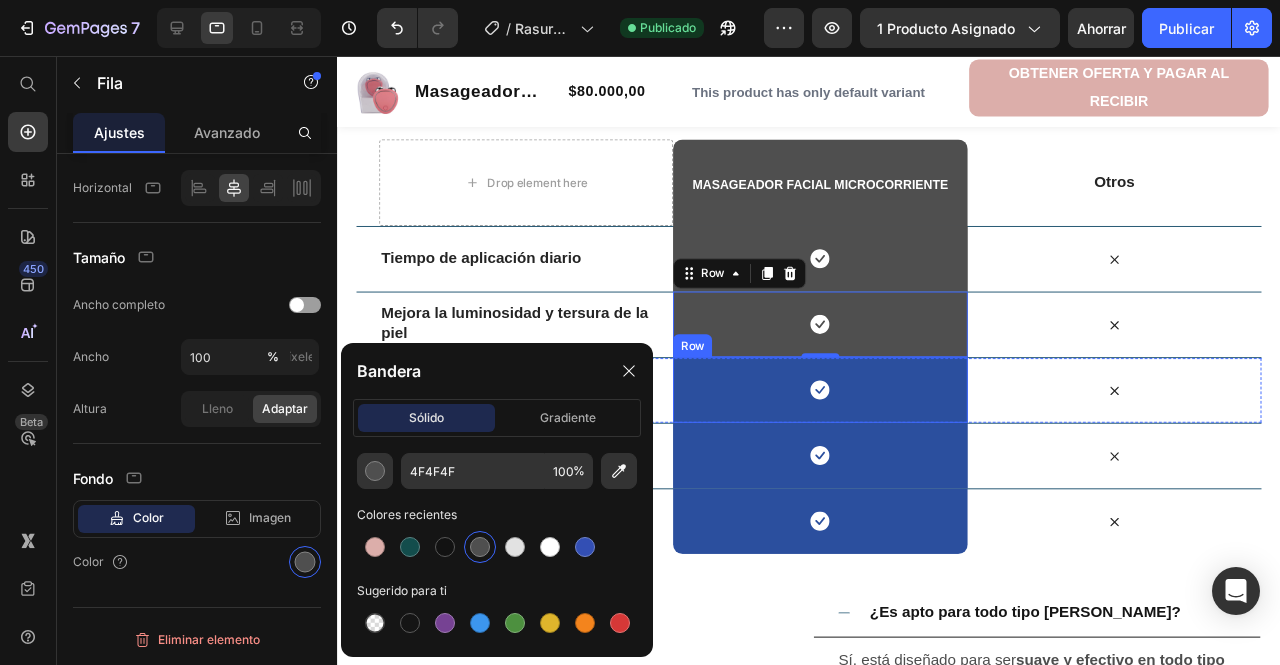 click on "Icon Row" at bounding box center (844, 407) 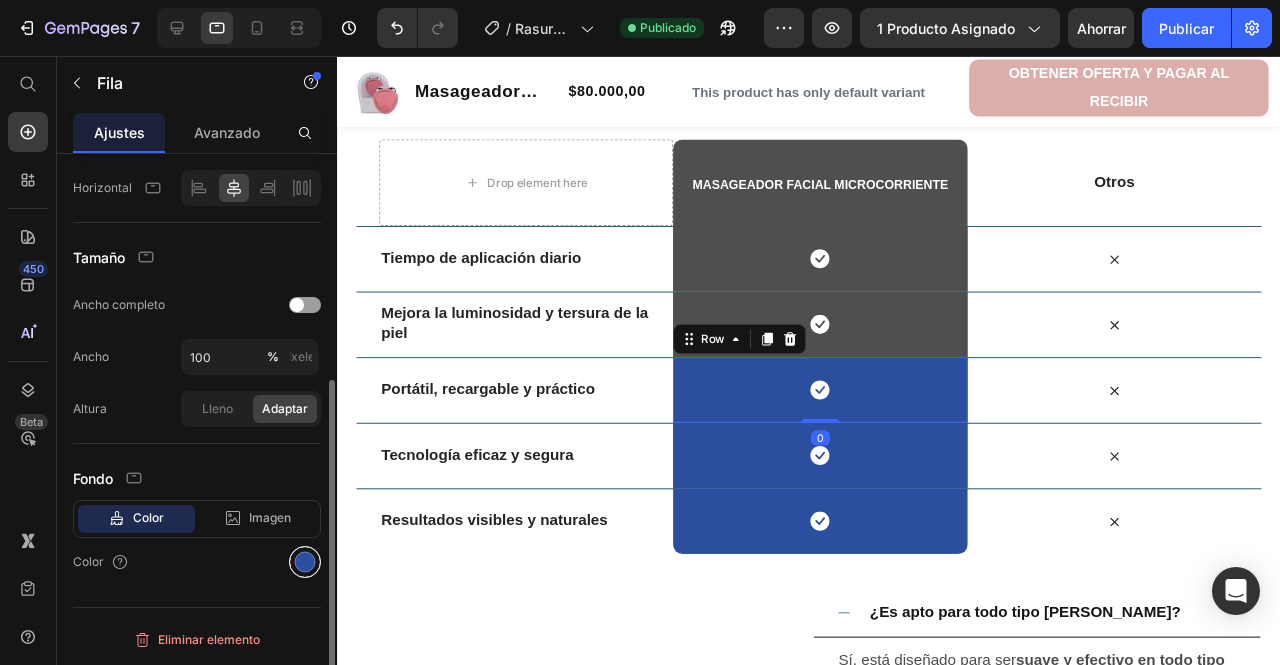 click at bounding box center (305, 562) 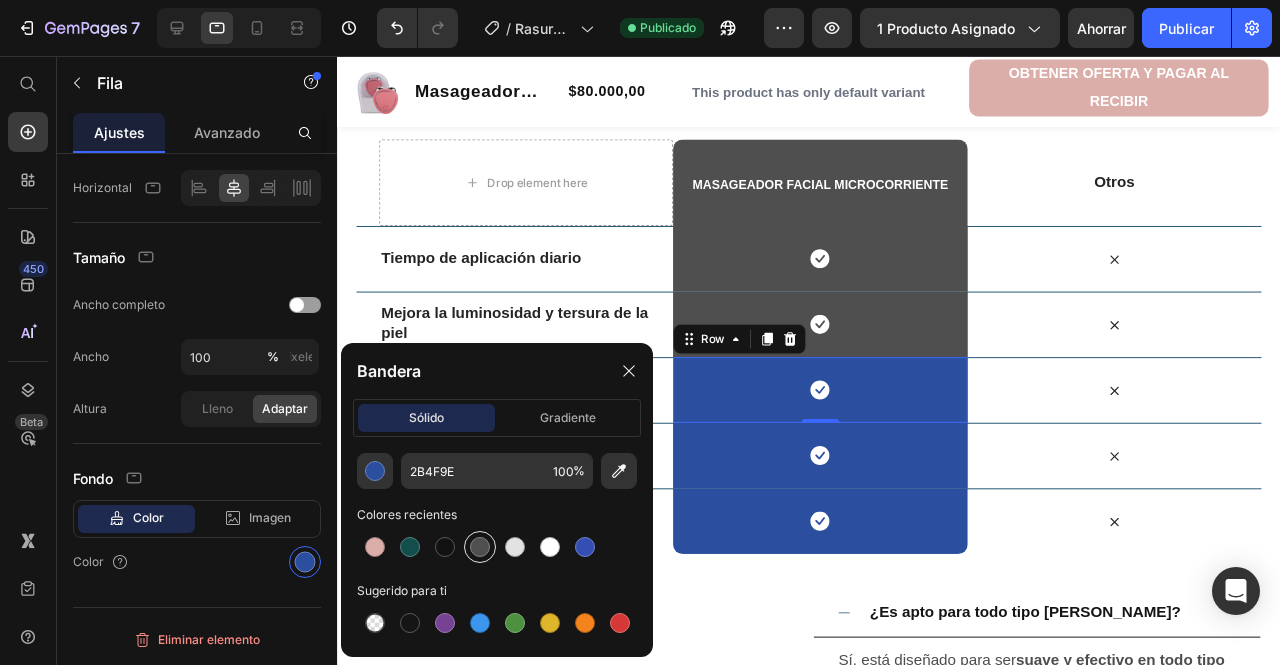 click at bounding box center (480, 547) 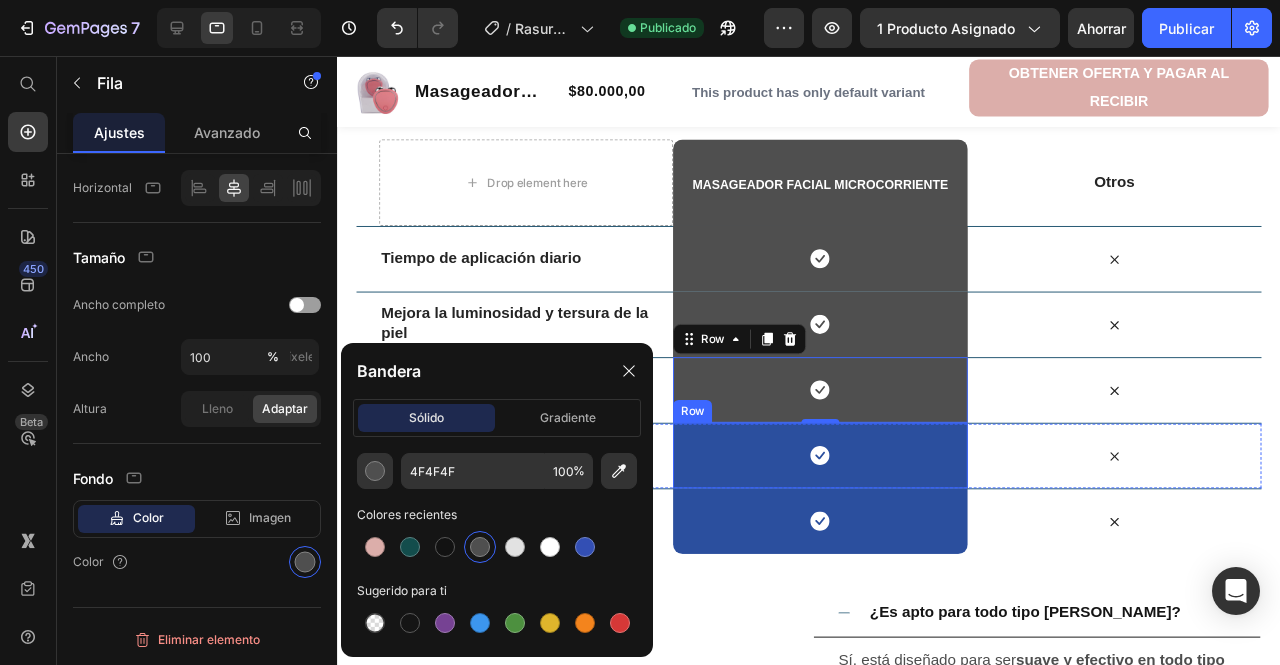 click on "Icon Row" at bounding box center (844, 476) 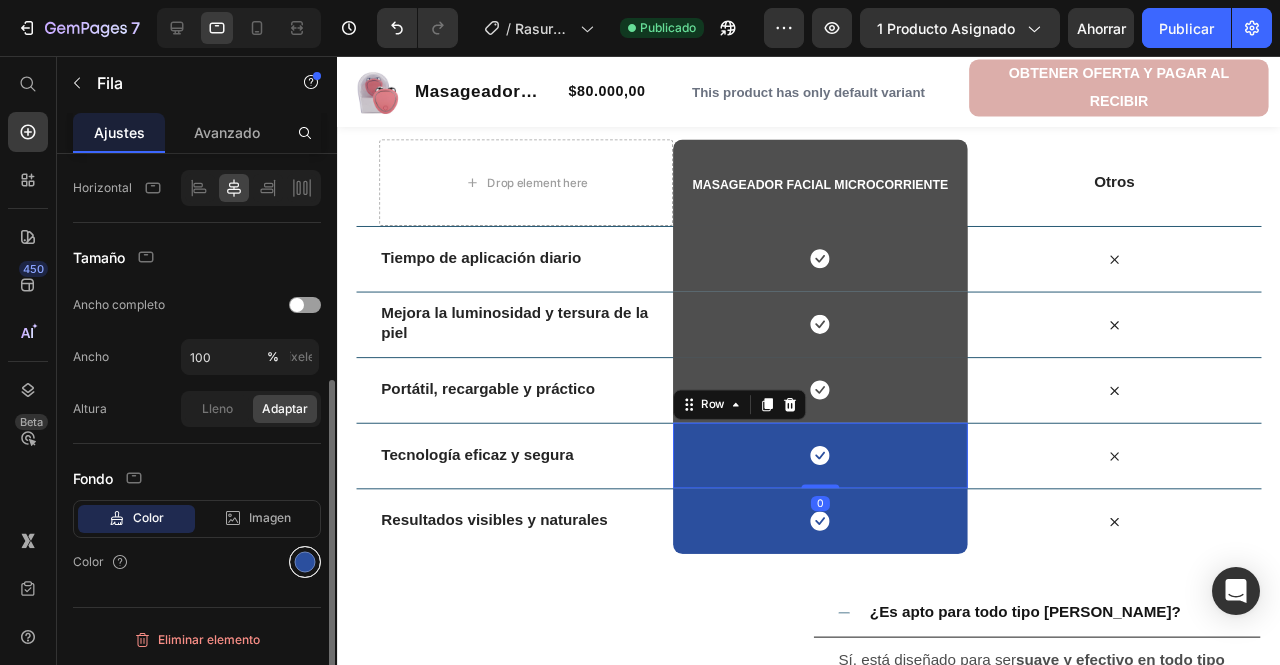 click at bounding box center (305, 562) 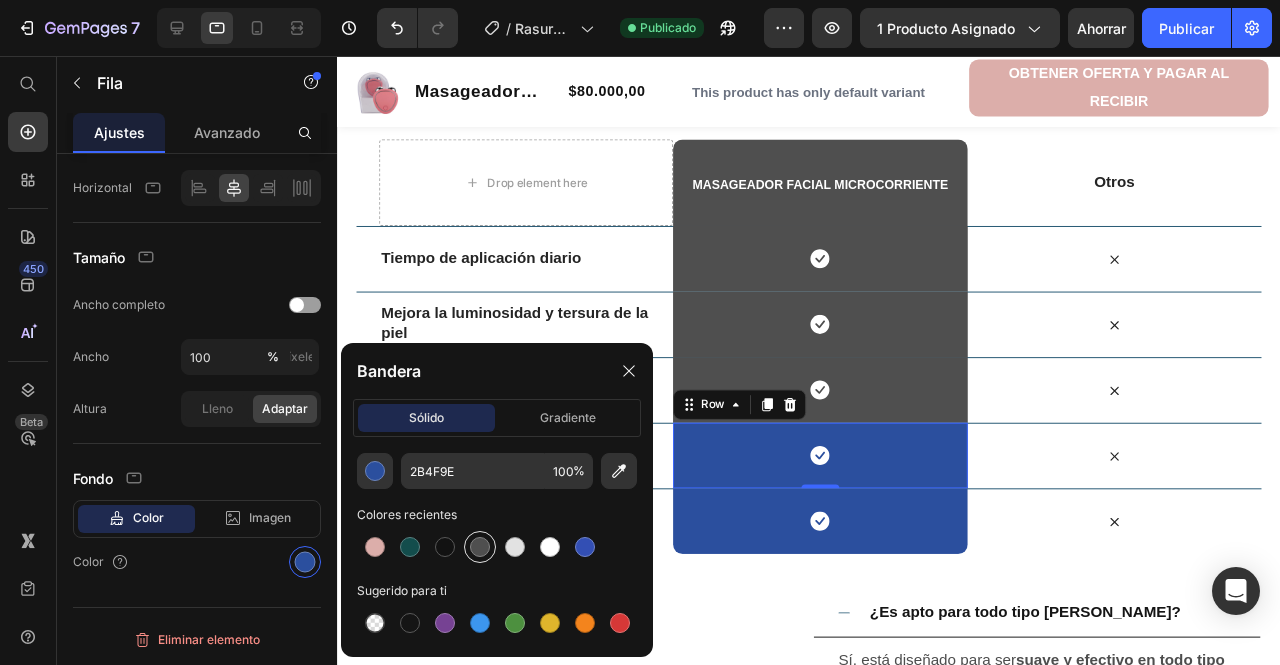click at bounding box center [480, 547] 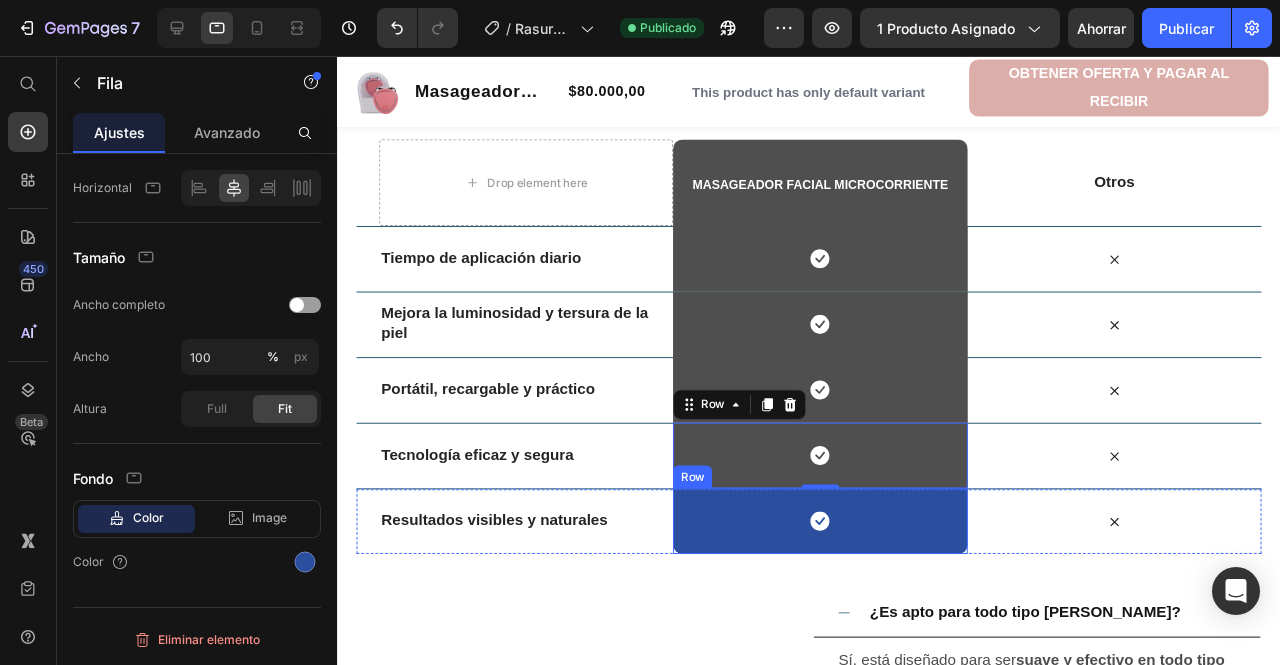 click on "Icon Row" at bounding box center (844, 545) 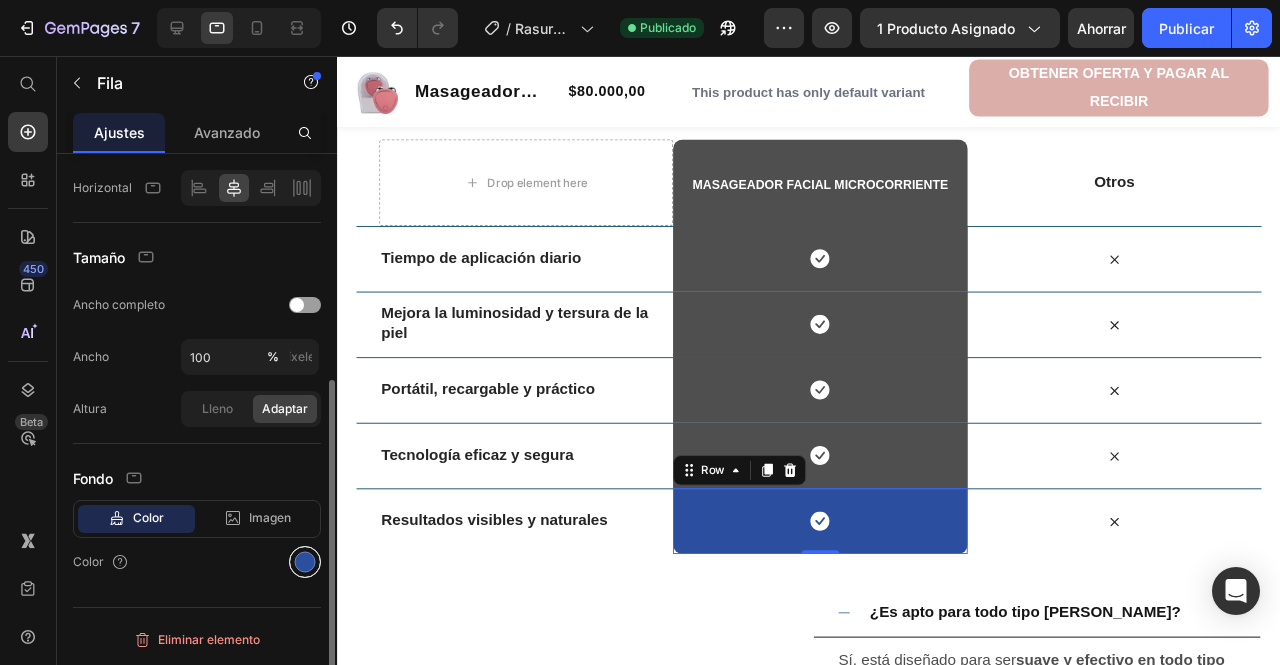 click at bounding box center [305, 562] 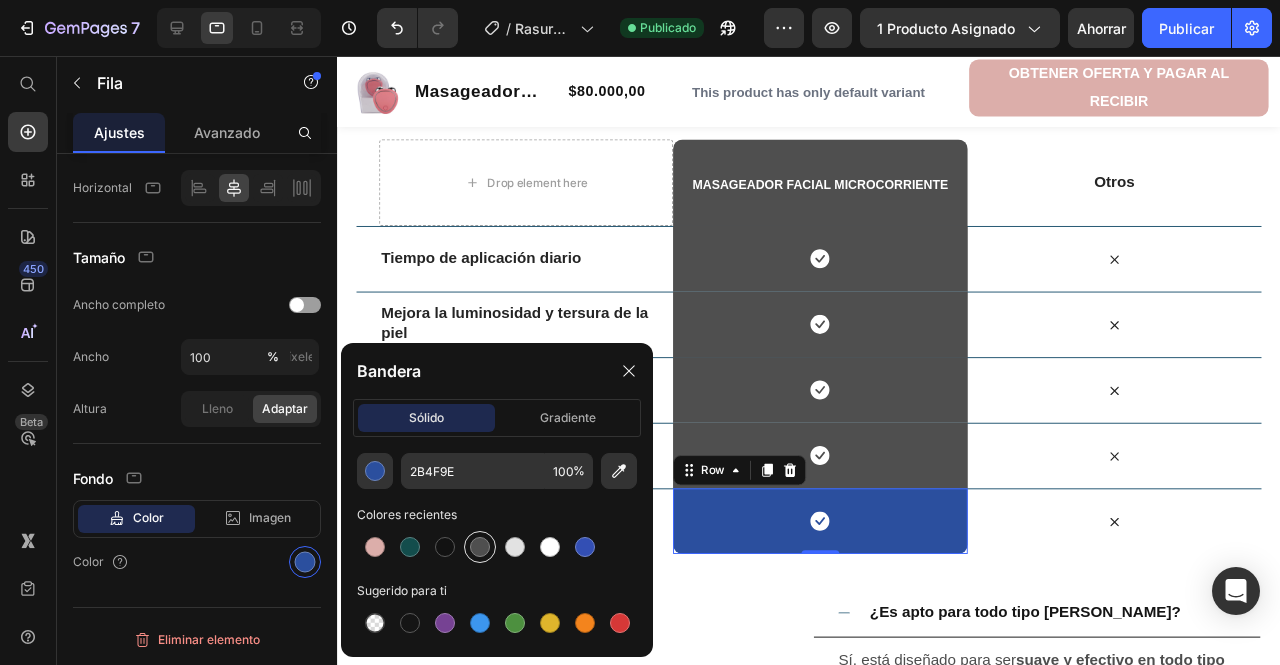 click at bounding box center [480, 547] 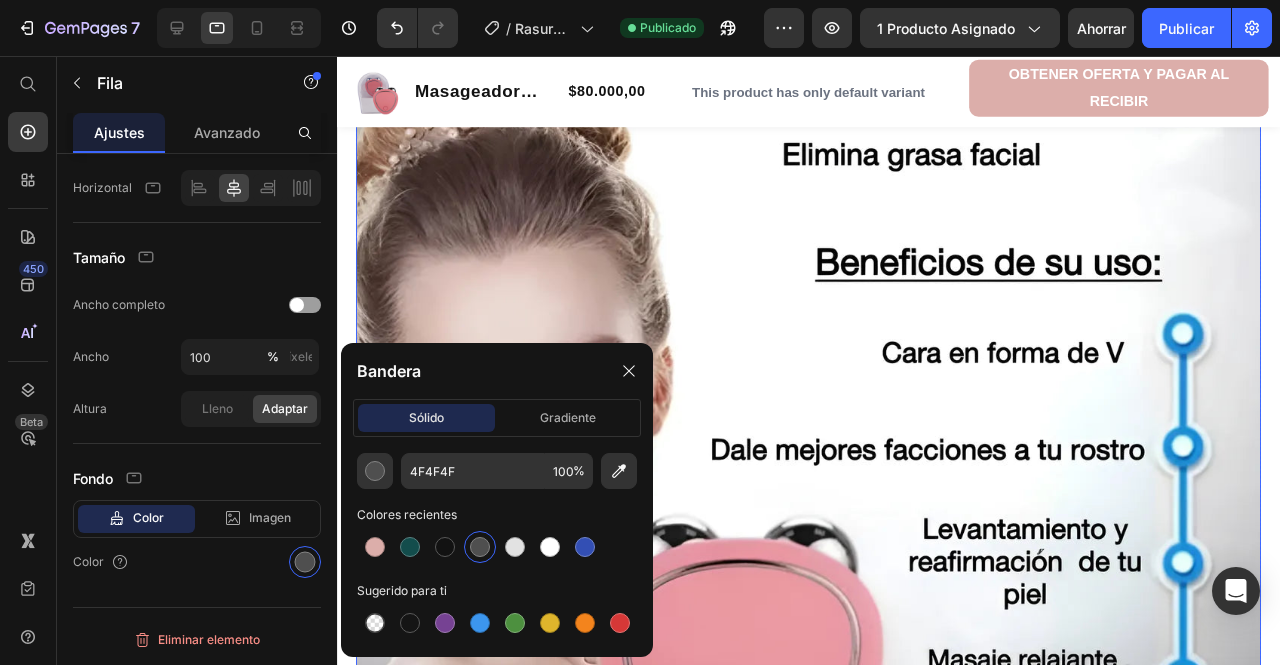 scroll, scrollTop: 1100, scrollLeft: 0, axis: vertical 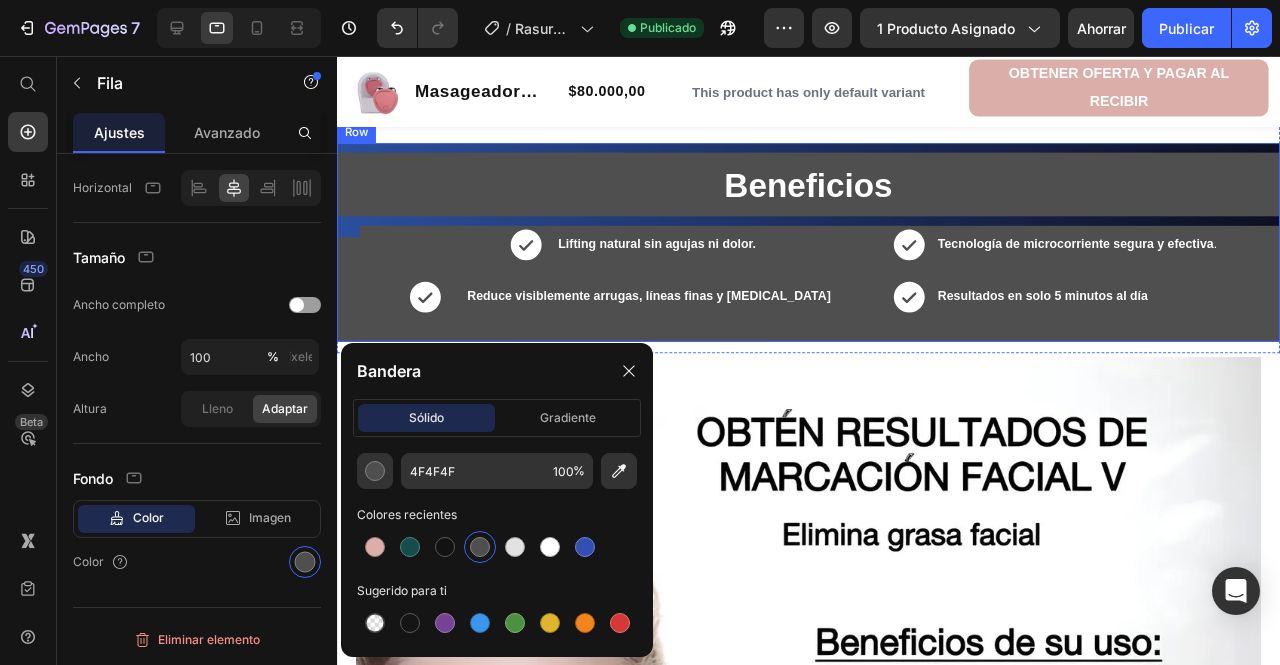 click on "Beneficios Heading
Icon   Lifting natural sin agujas ni dolor. Text Block Row
Icon       Reduce visiblemente arrugas, líneas finas y ojeras Text Block Row
Icon Tecnología de microcorriente segura y efectiva . Text Block Row
Icon Resultados en solo 5 minutos al día Text Block Row Row" at bounding box center [833, 252] 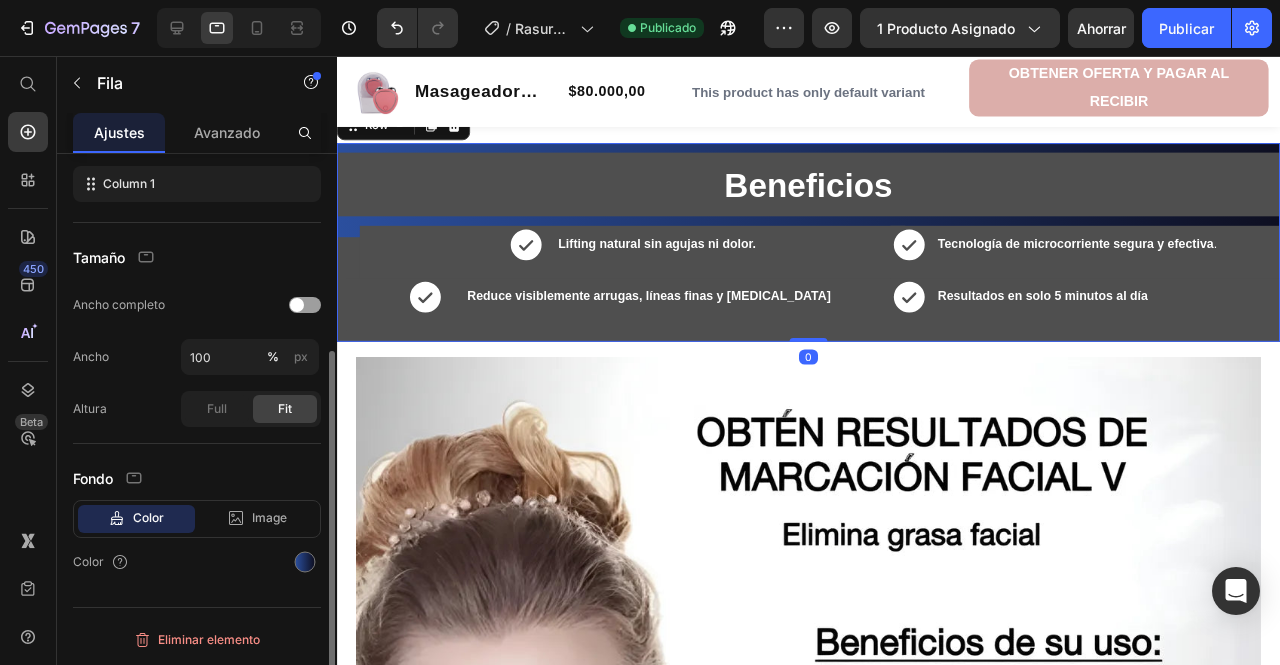 scroll, scrollTop: 300, scrollLeft: 0, axis: vertical 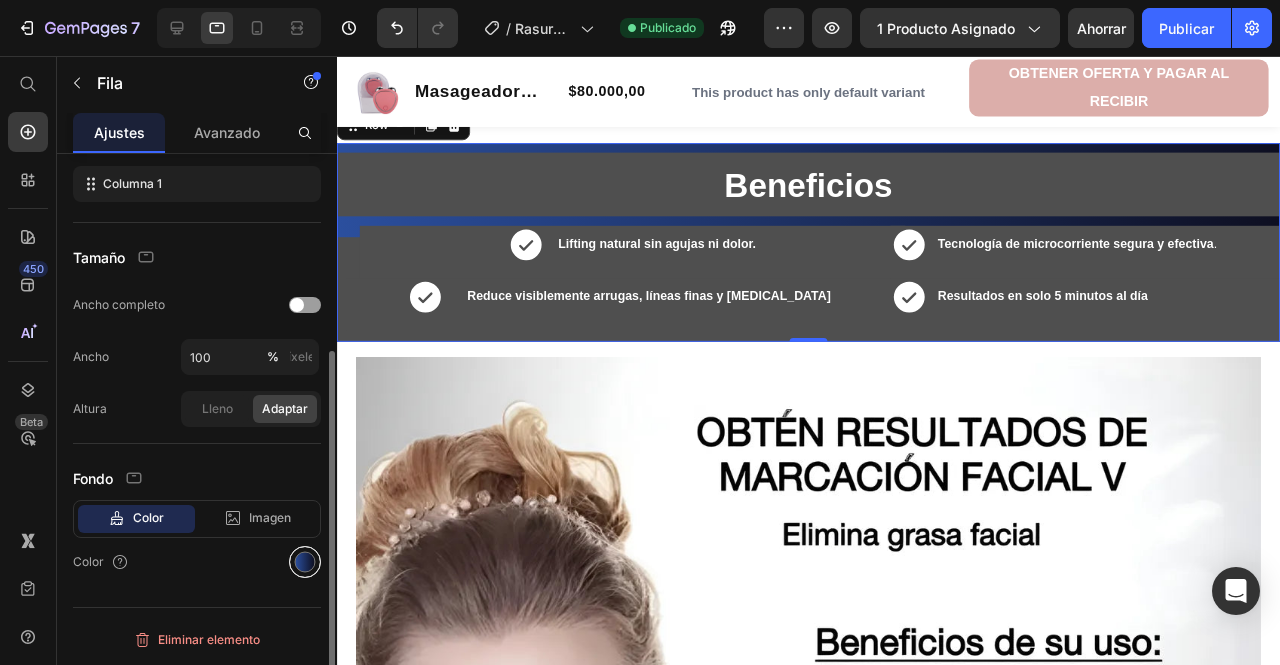 click at bounding box center [305, 562] 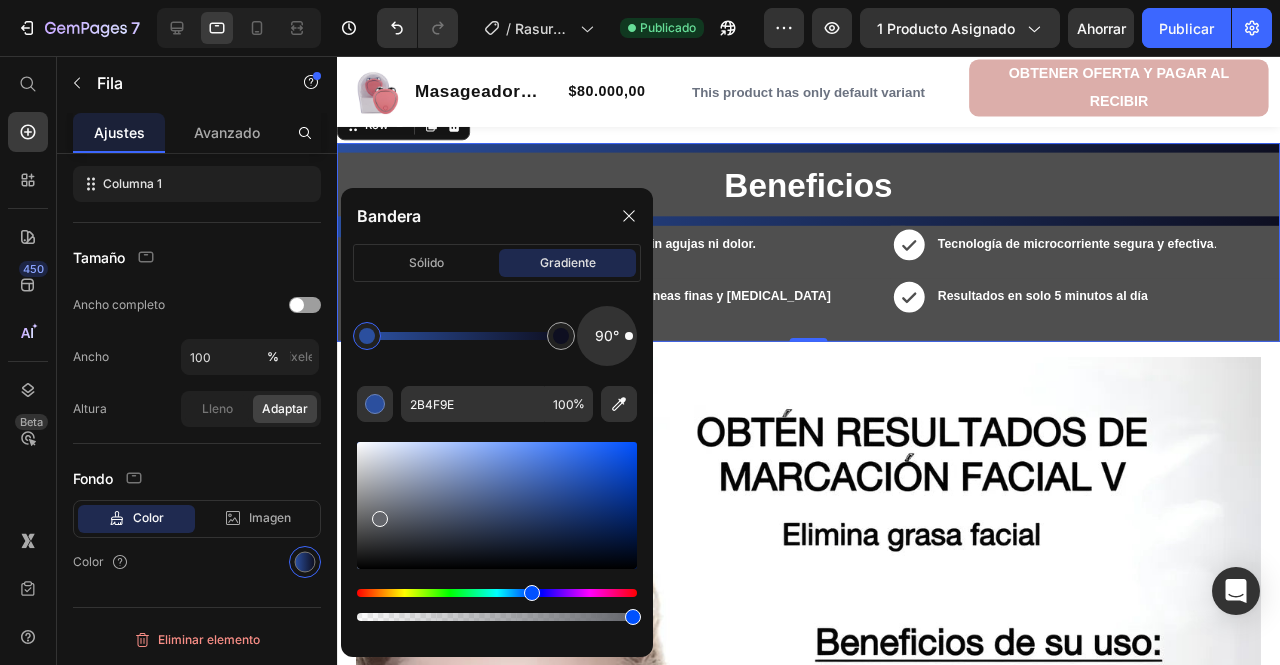 click at bounding box center [497, 505] 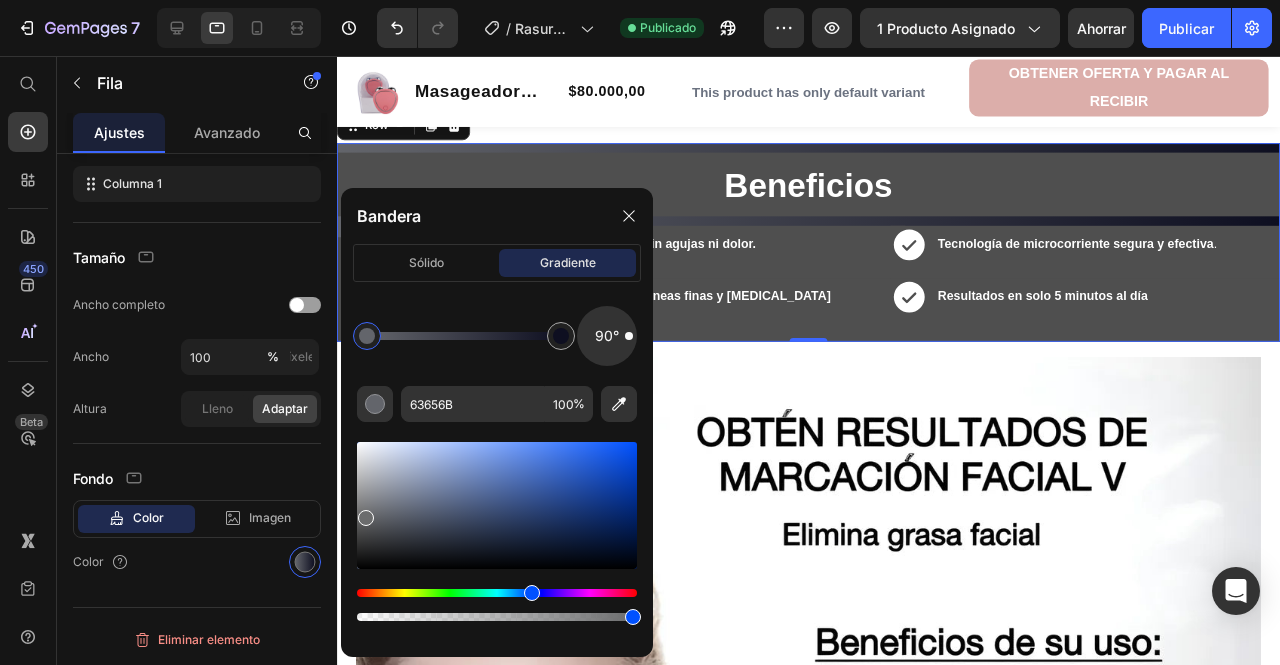 click at bounding box center [497, 505] 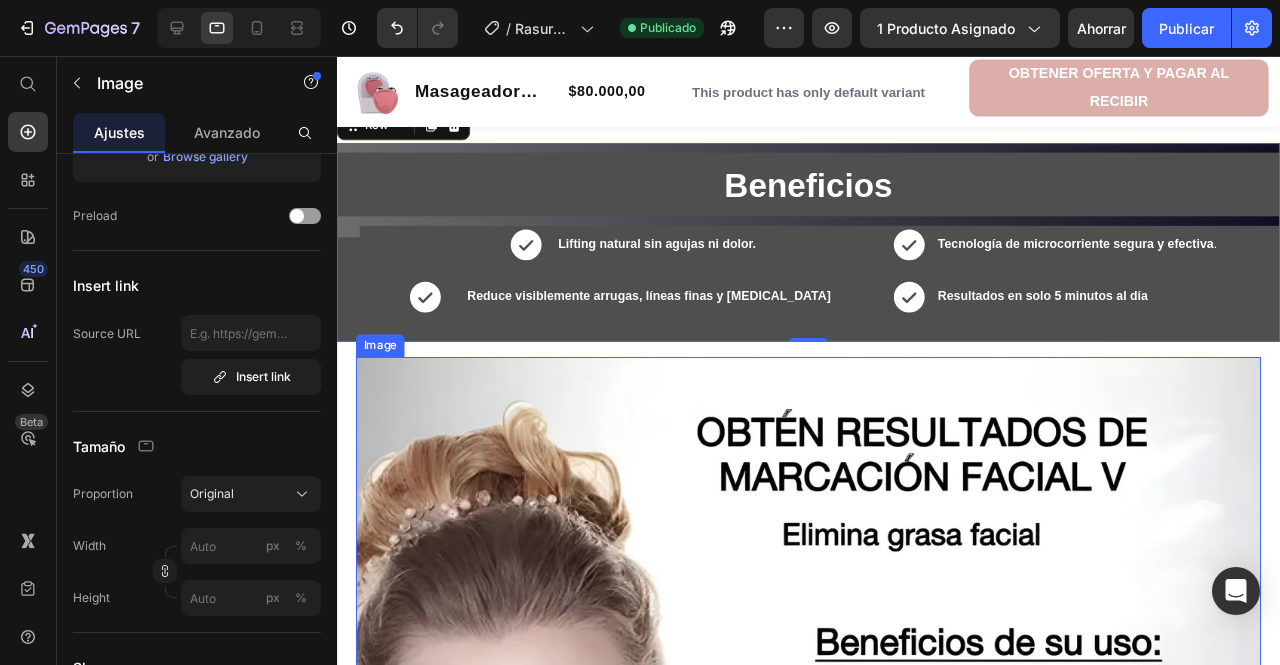 click at bounding box center [833, 849] 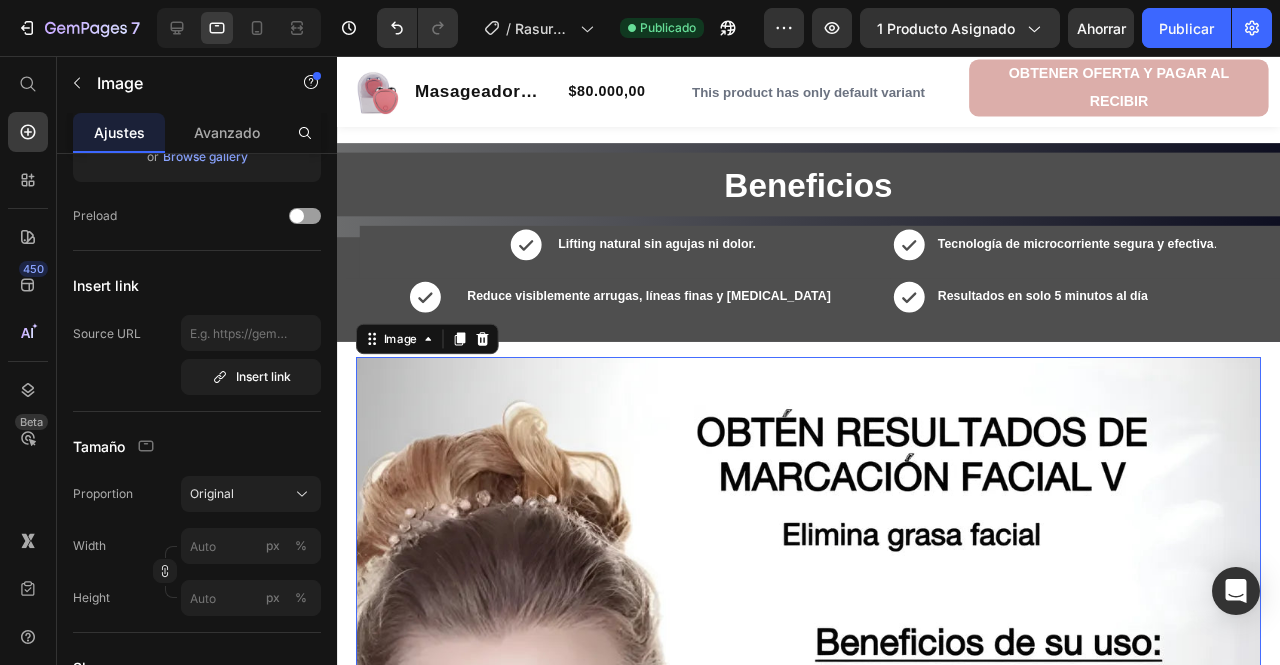 scroll, scrollTop: 0, scrollLeft: 0, axis: both 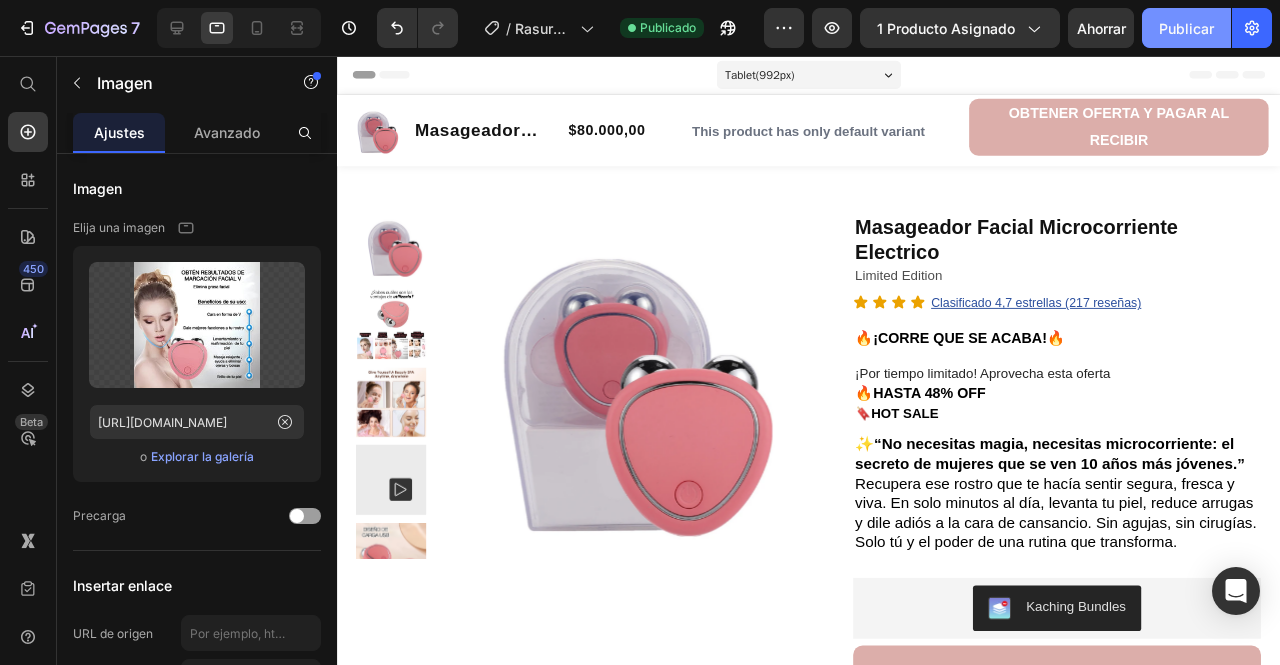 click on "Publicar" 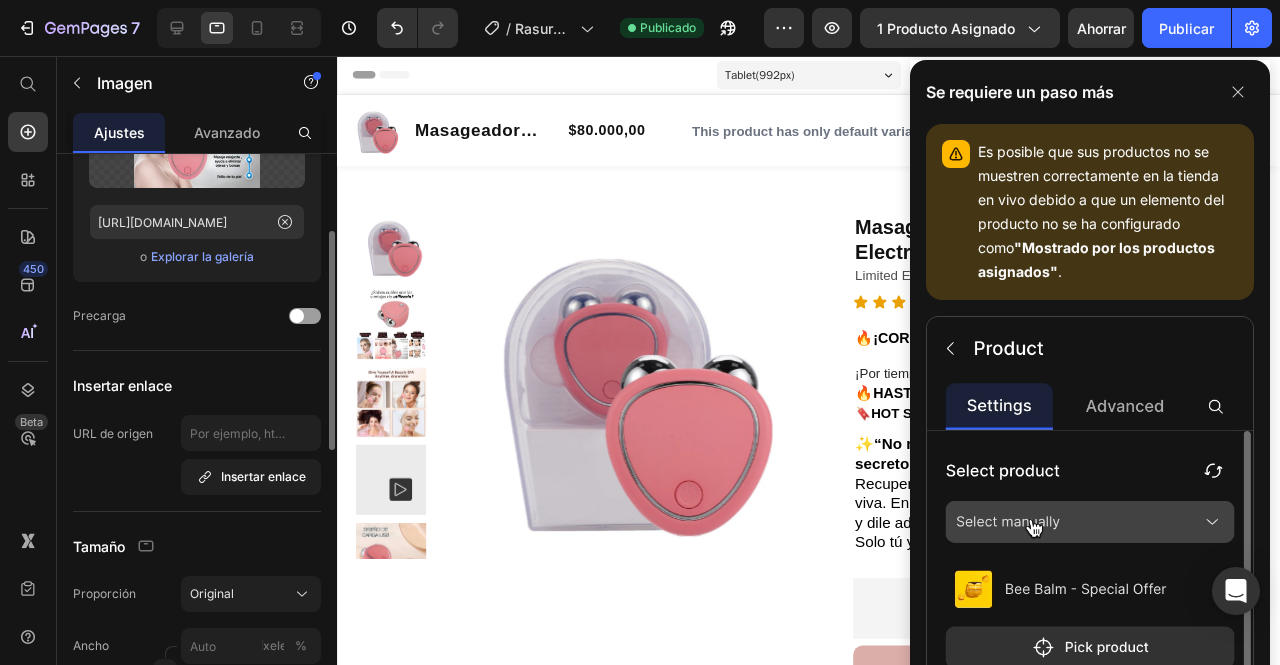 scroll, scrollTop: 0, scrollLeft: 0, axis: both 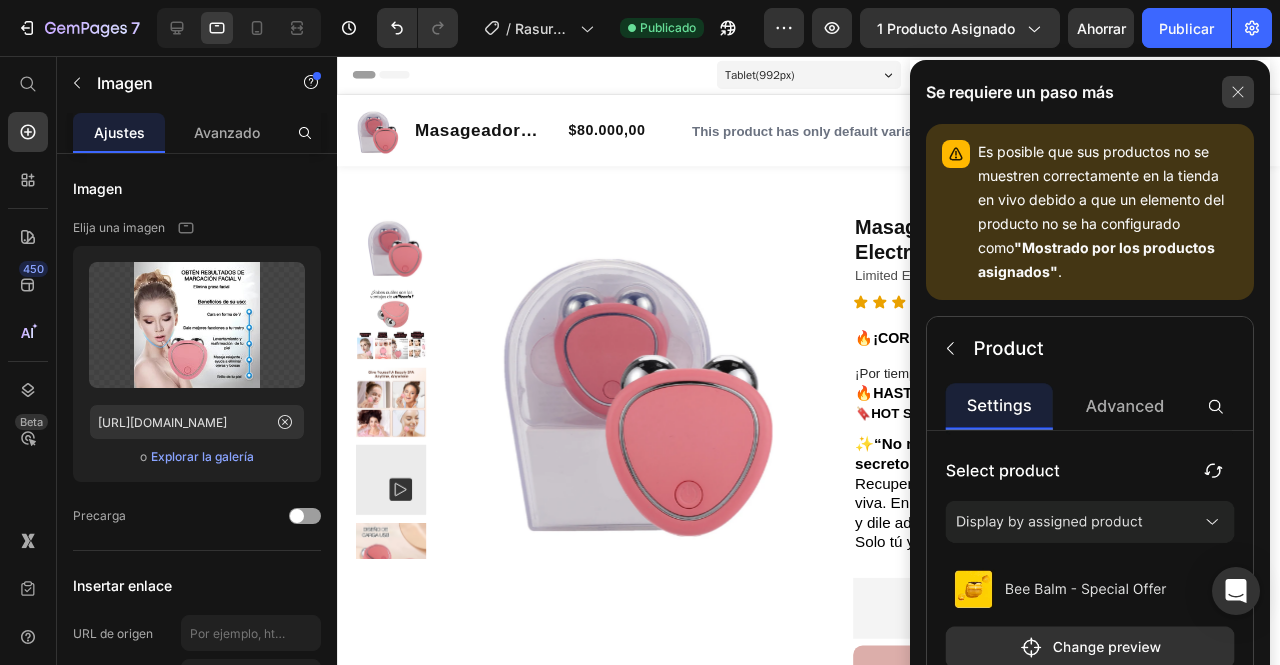 click 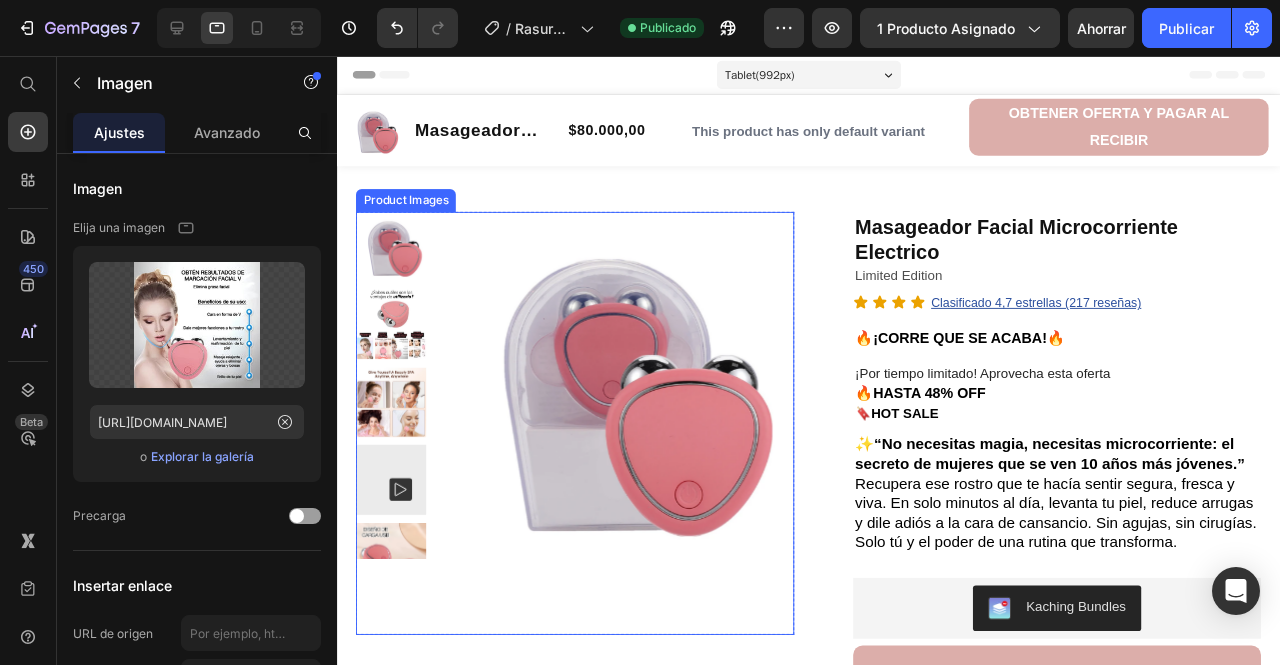 click at bounding box center [633, 405] 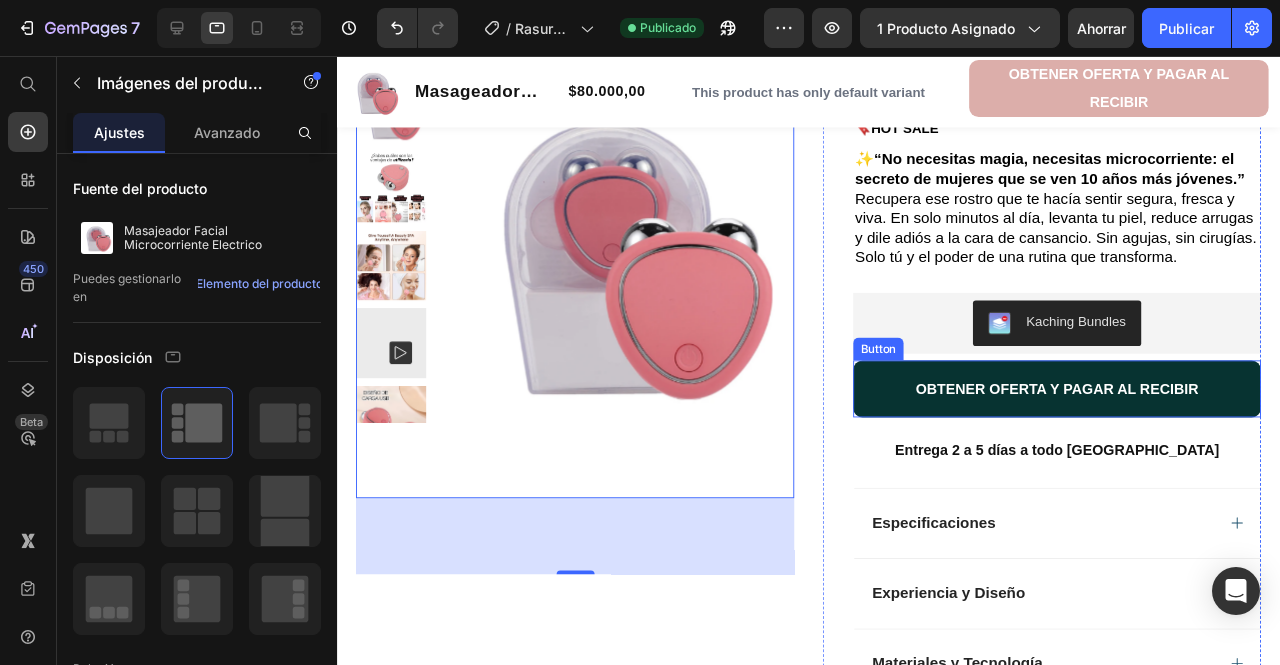 scroll, scrollTop: 0, scrollLeft: 0, axis: both 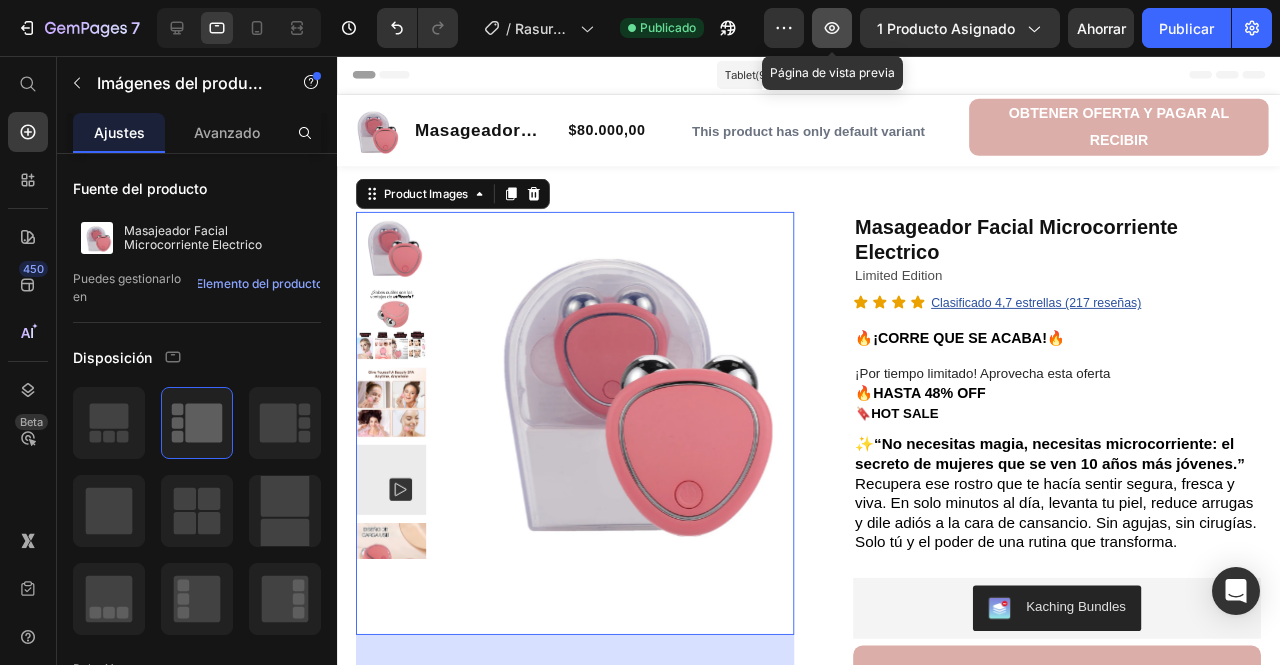 click 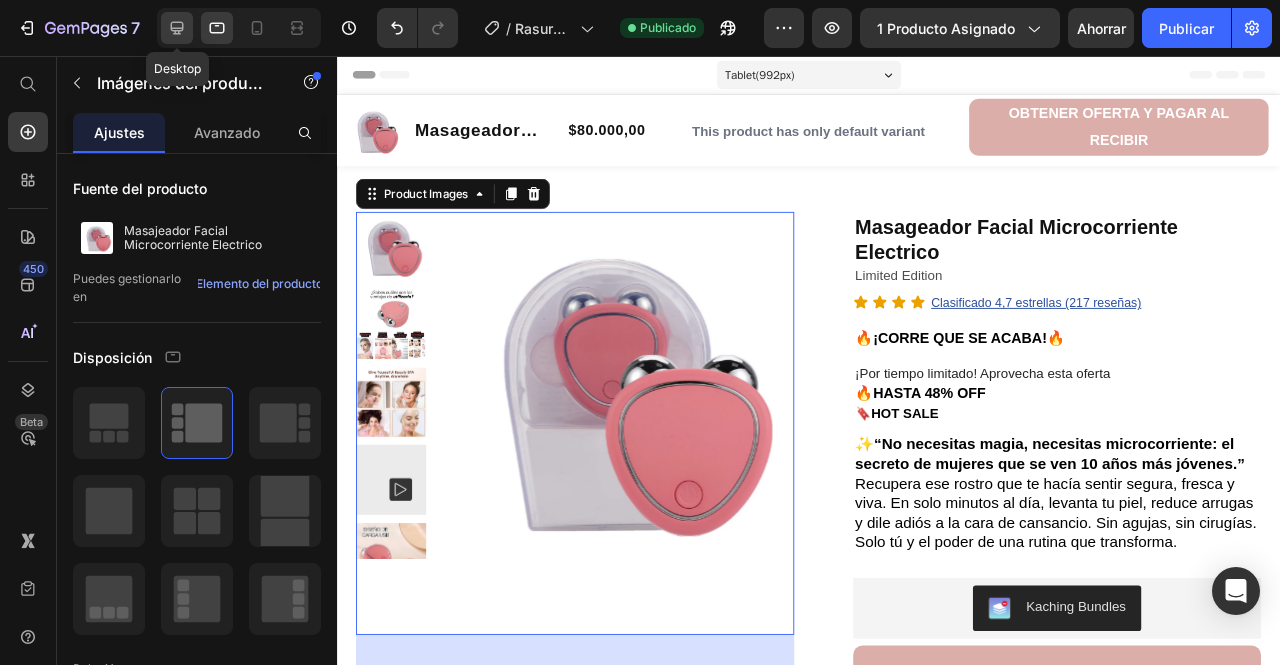click 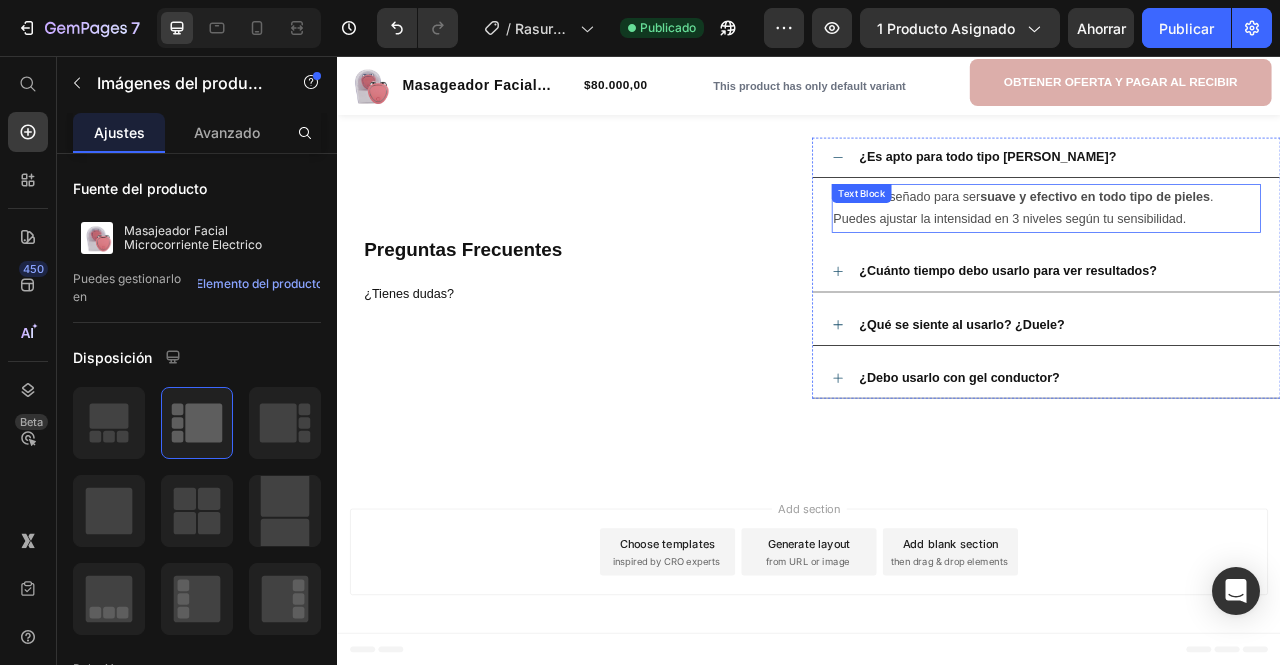 scroll, scrollTop: 3308, scrollLeft: 0, axis: vertical 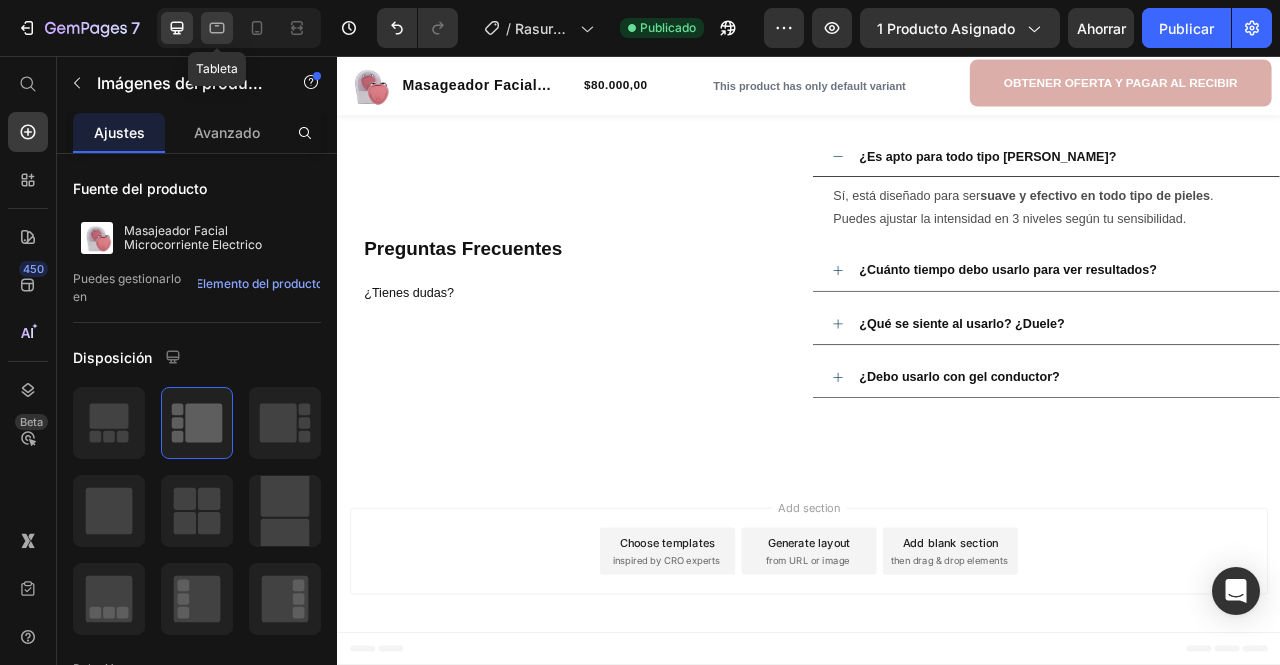 click 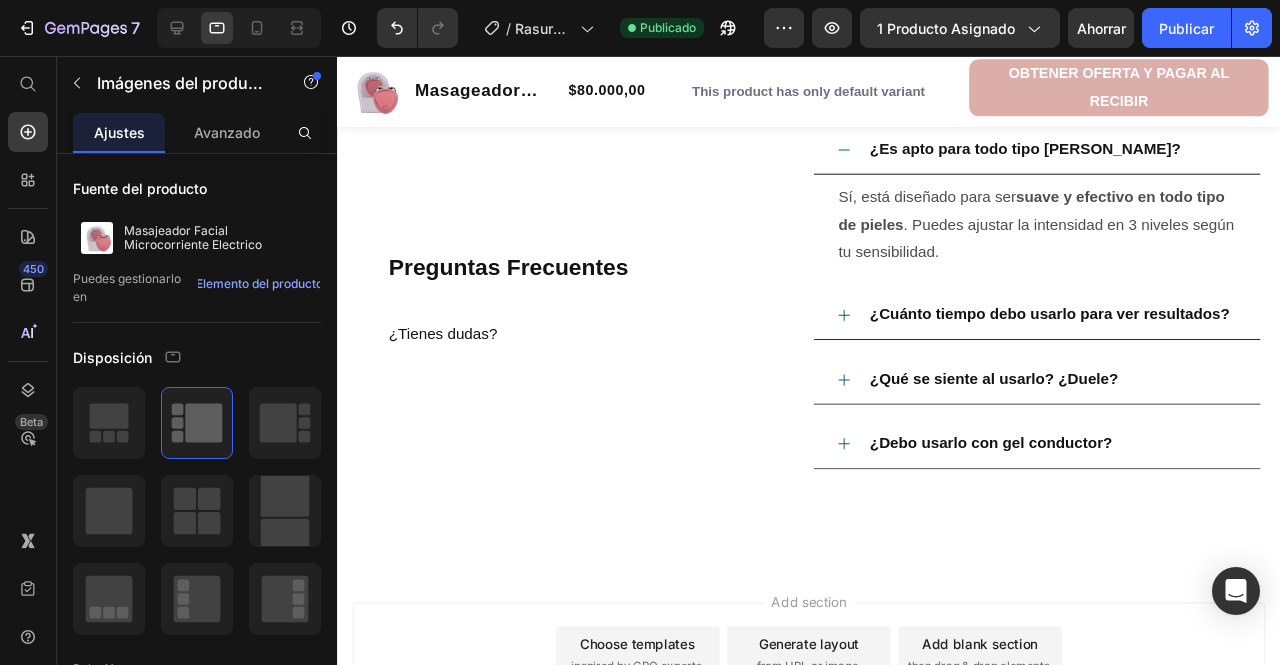 scroll, scrollTop: 2898, scrollLeft: 0, axis: vertical 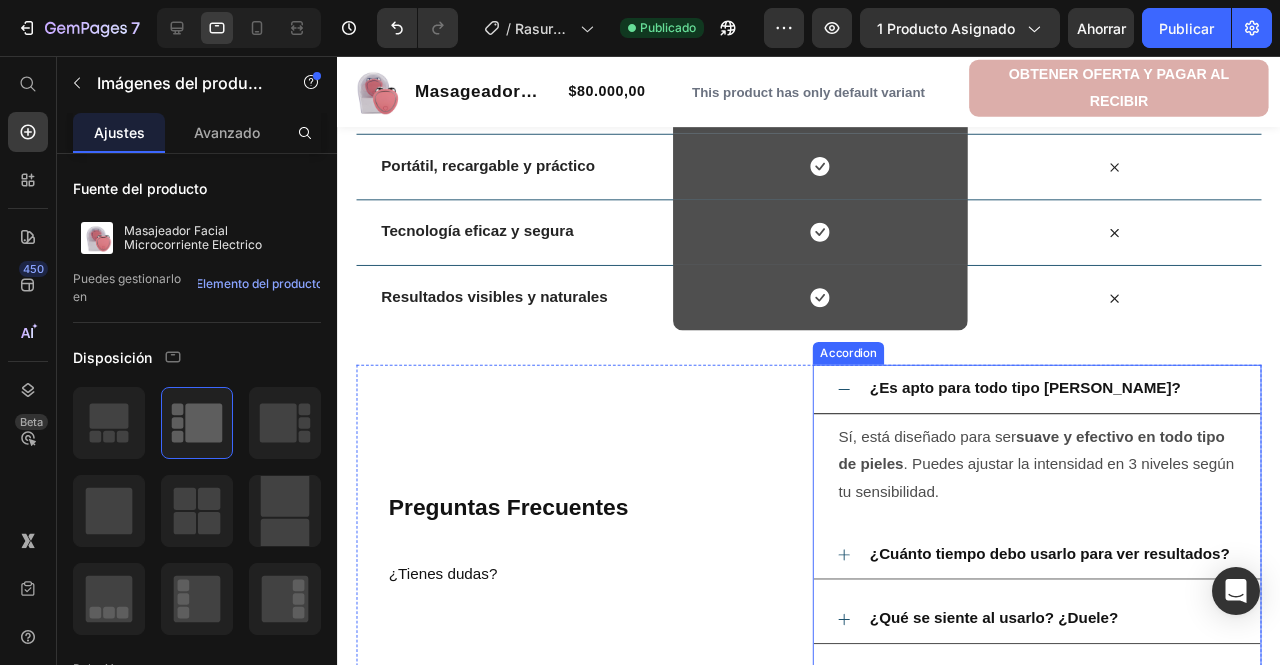 click 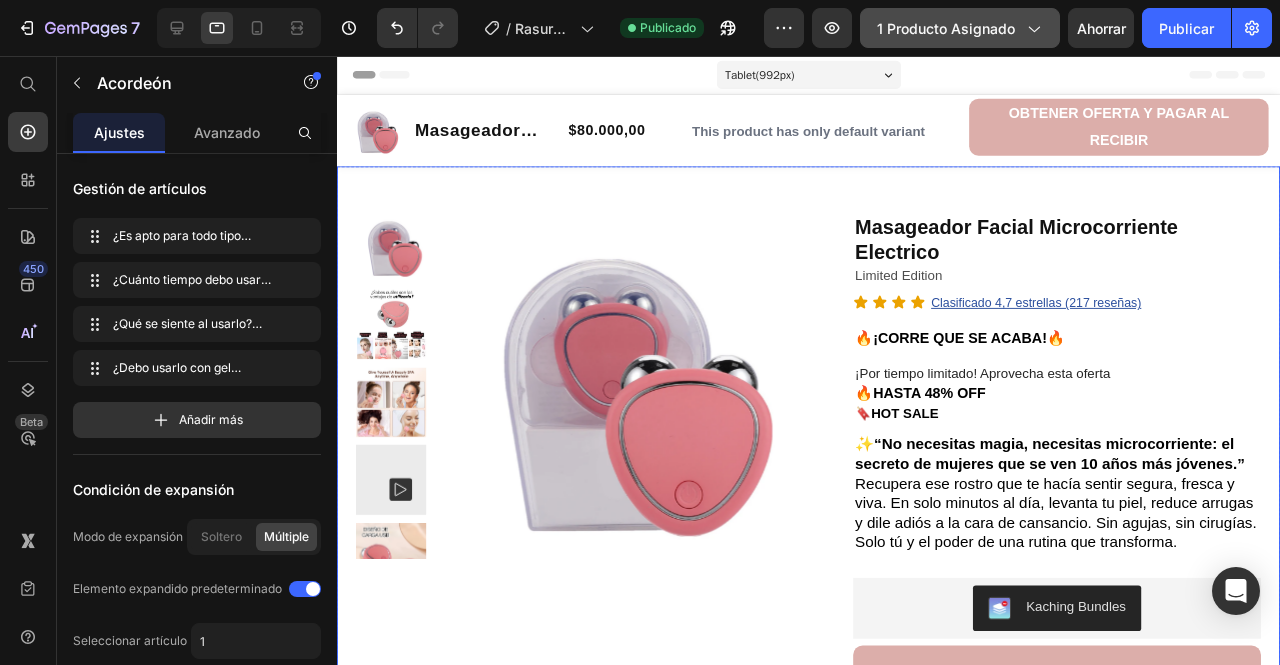 scroll, scrollTop: 0, scrollLeft: 0, axis: both 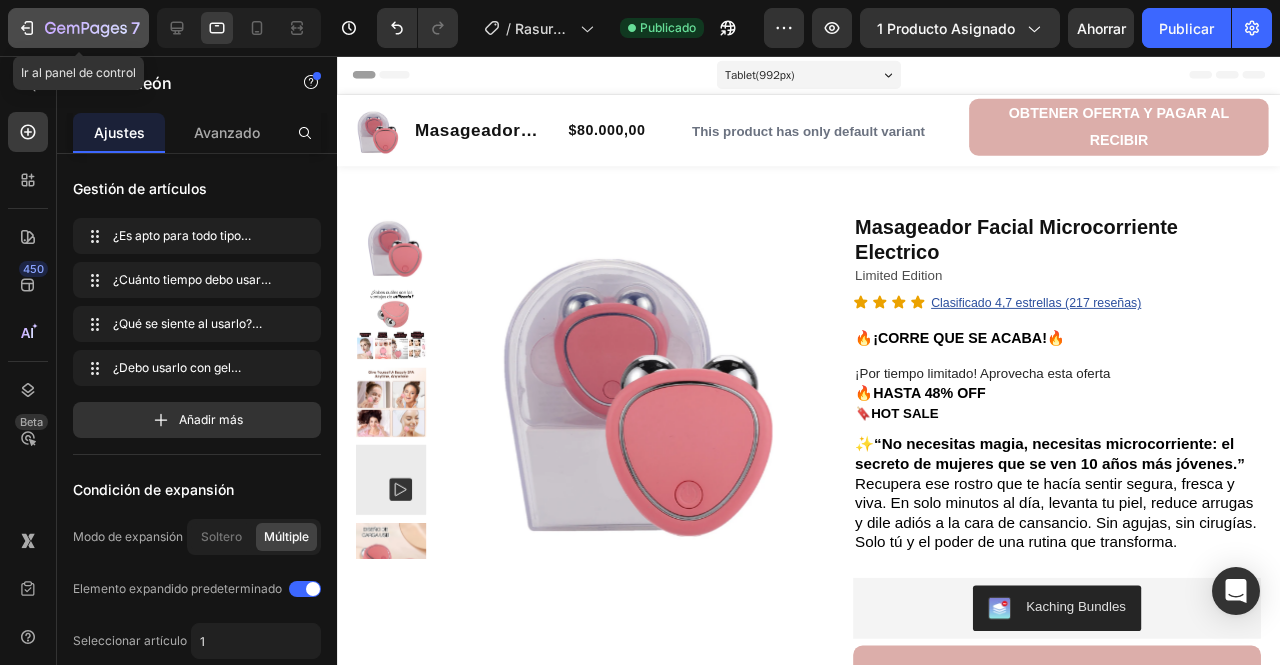 click 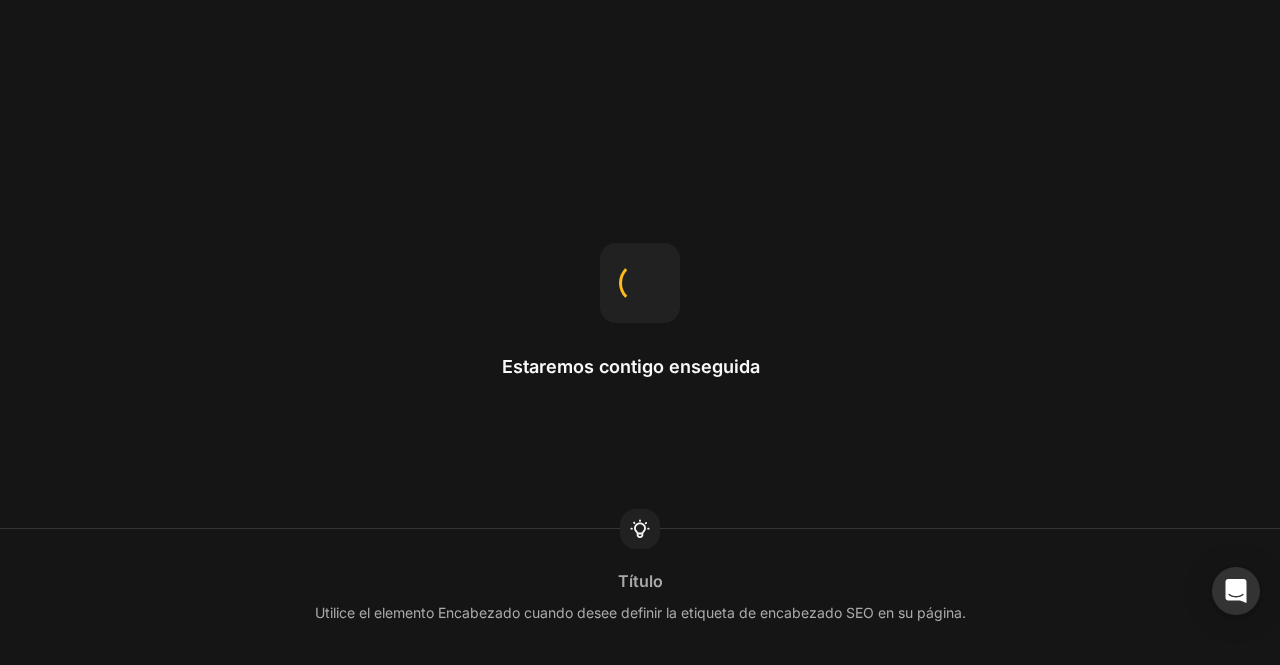 scroll, scrollTop: 0, scrollLeft: 0, axis: both 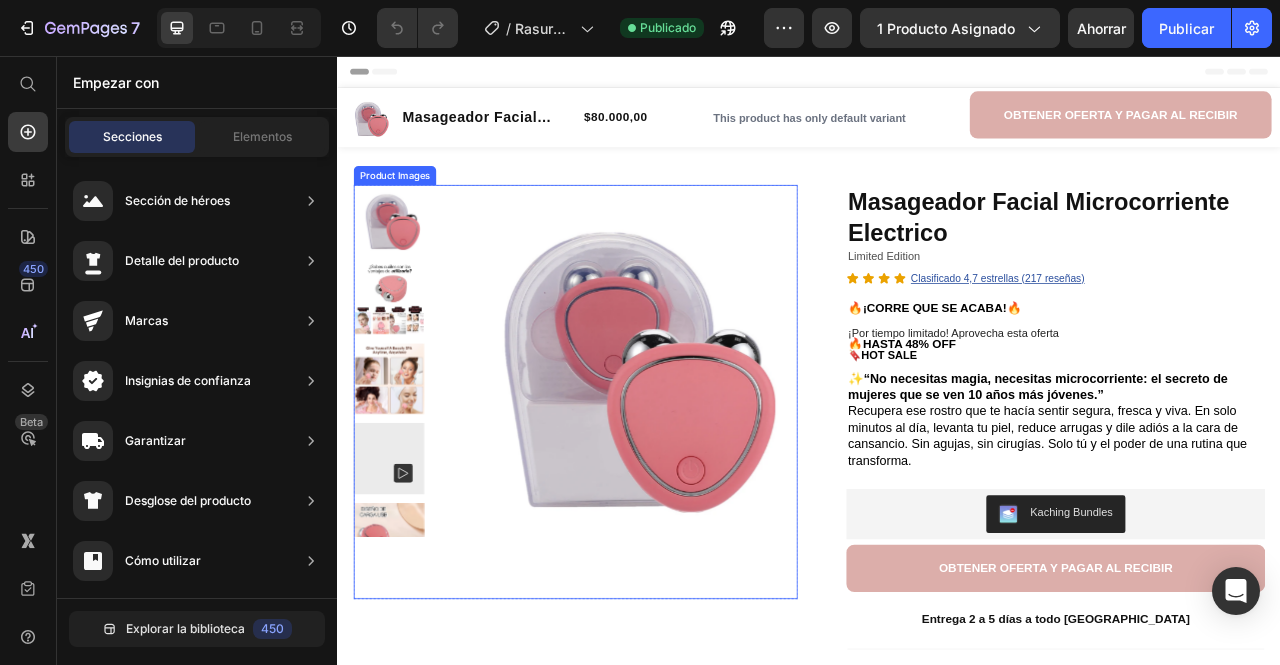 click at bounding box center (696, 446) 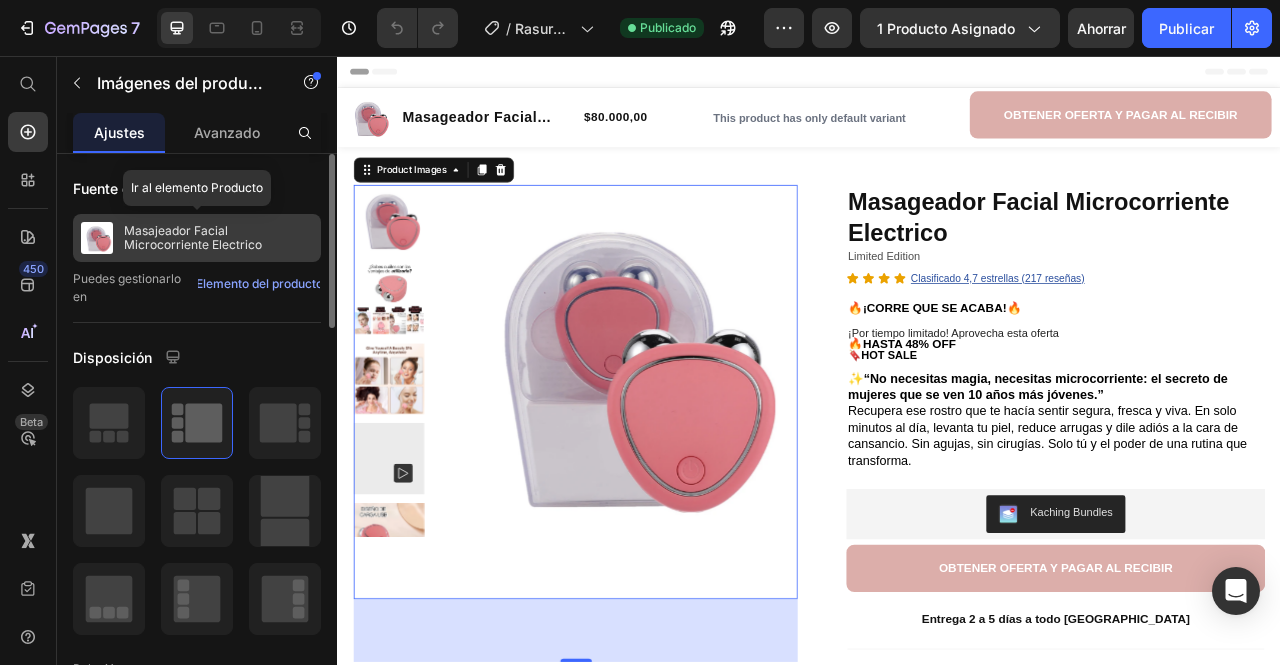 click on "Masajeador Facial Microcorriente Electrico" at bounding box center (193, 237) 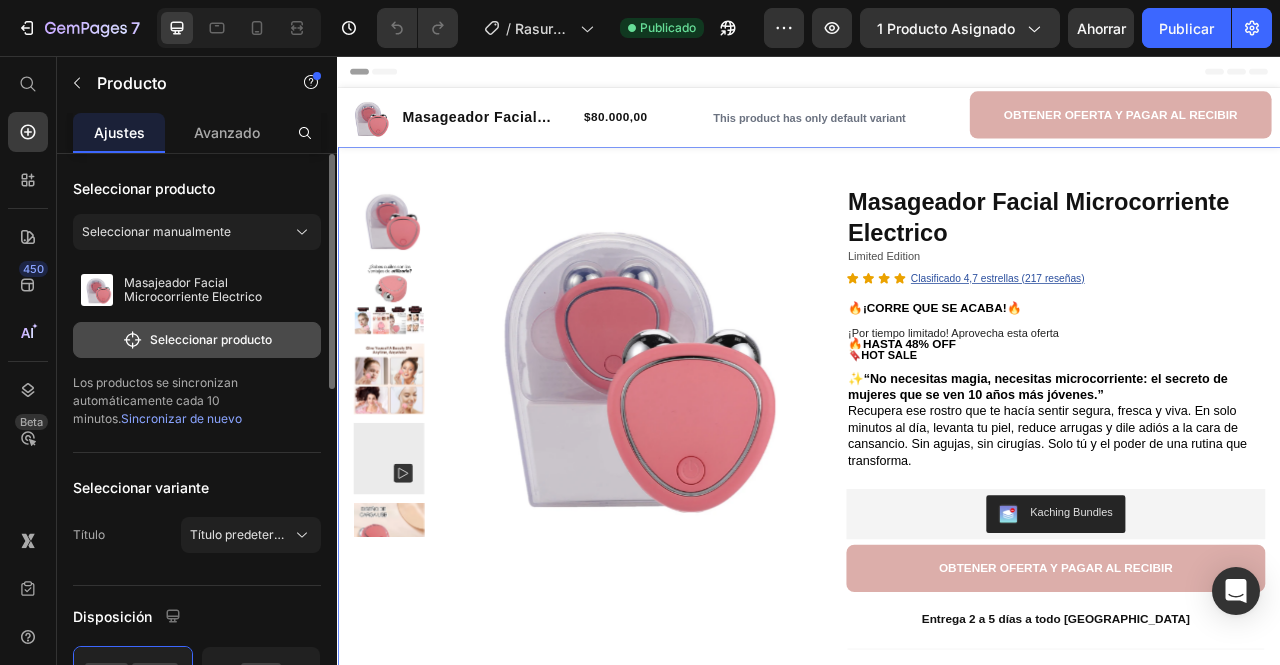 click on "Seleccionar producto" at bounding box center [211, 339] 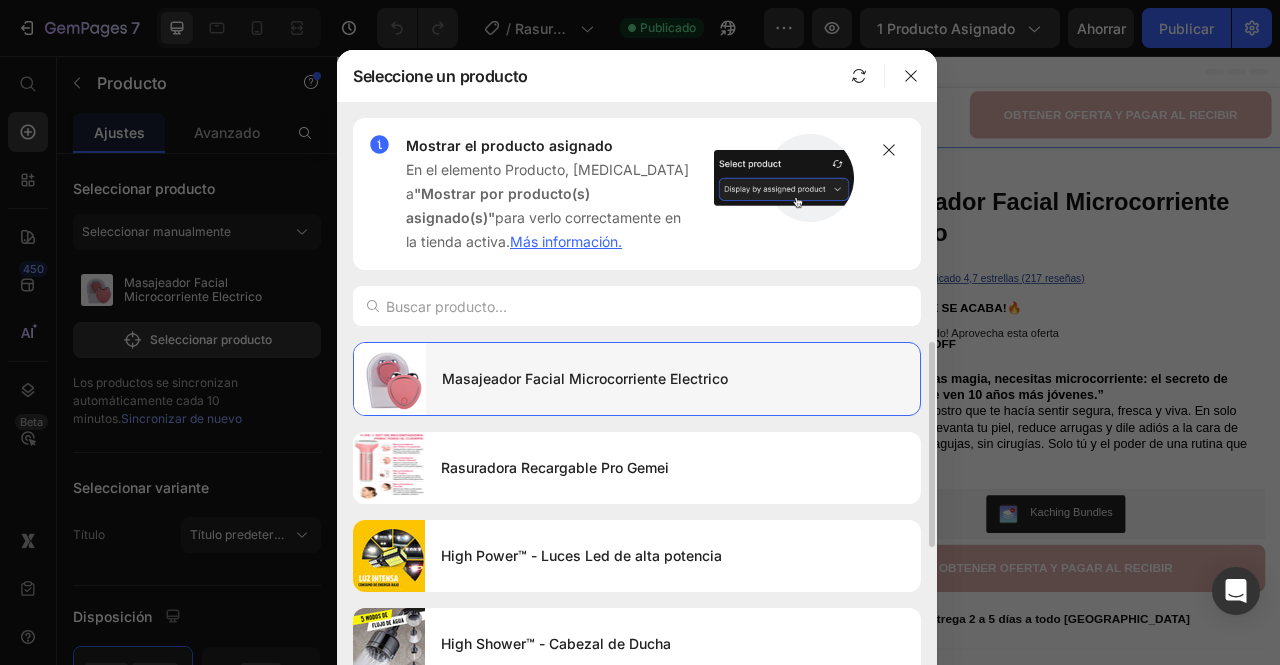 click on "Masajeador Facial Microcorriente Electrico" at bounding box center (673, 379) 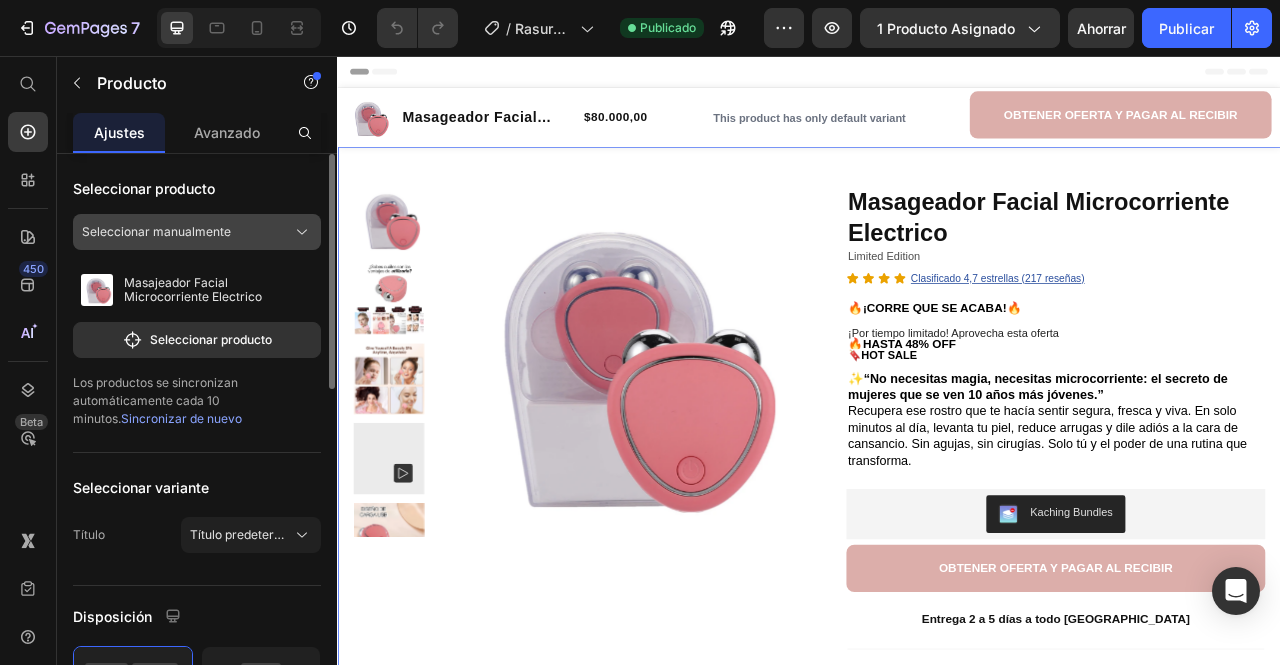 click 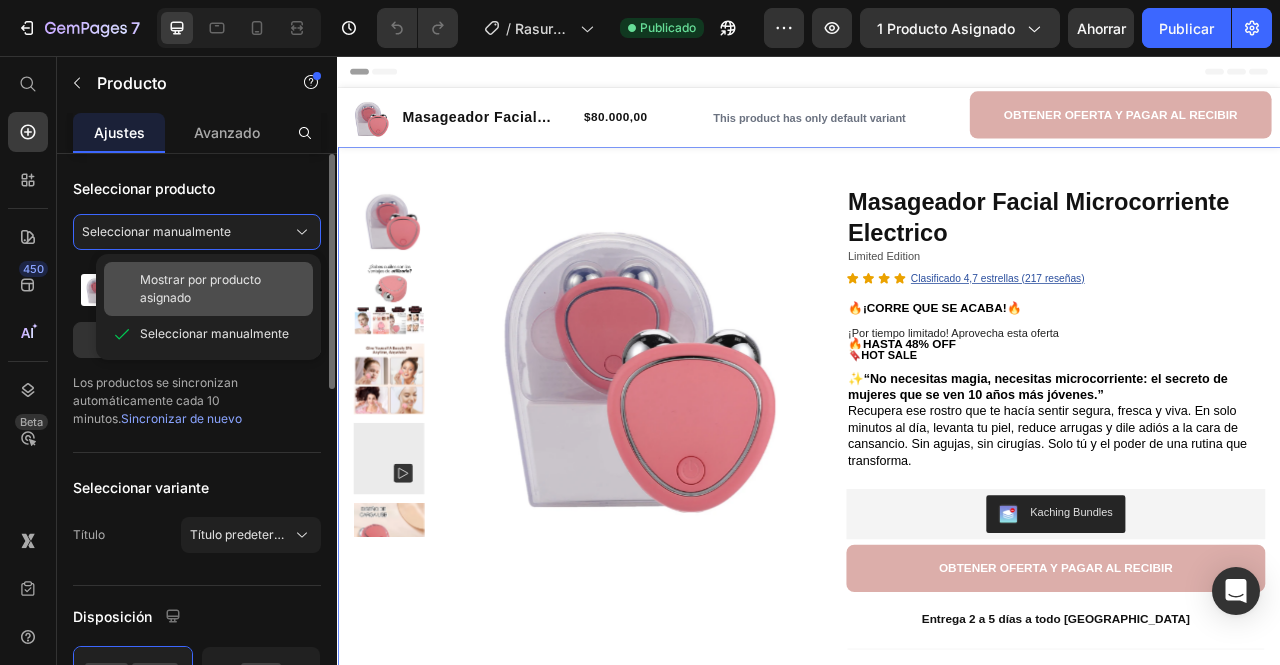 click on "Mostrar por producto asignado" at bounding box center (200, 288) 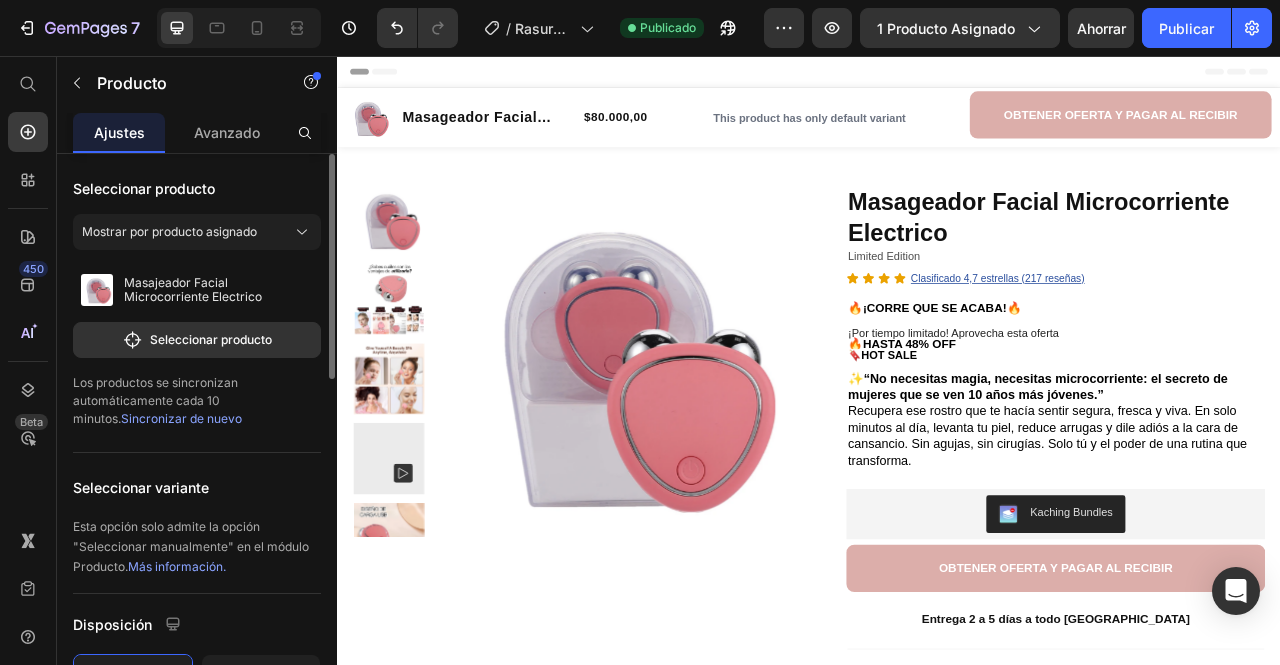 click on "Sincronizar de nuevo" at bounding box center [181, 418] 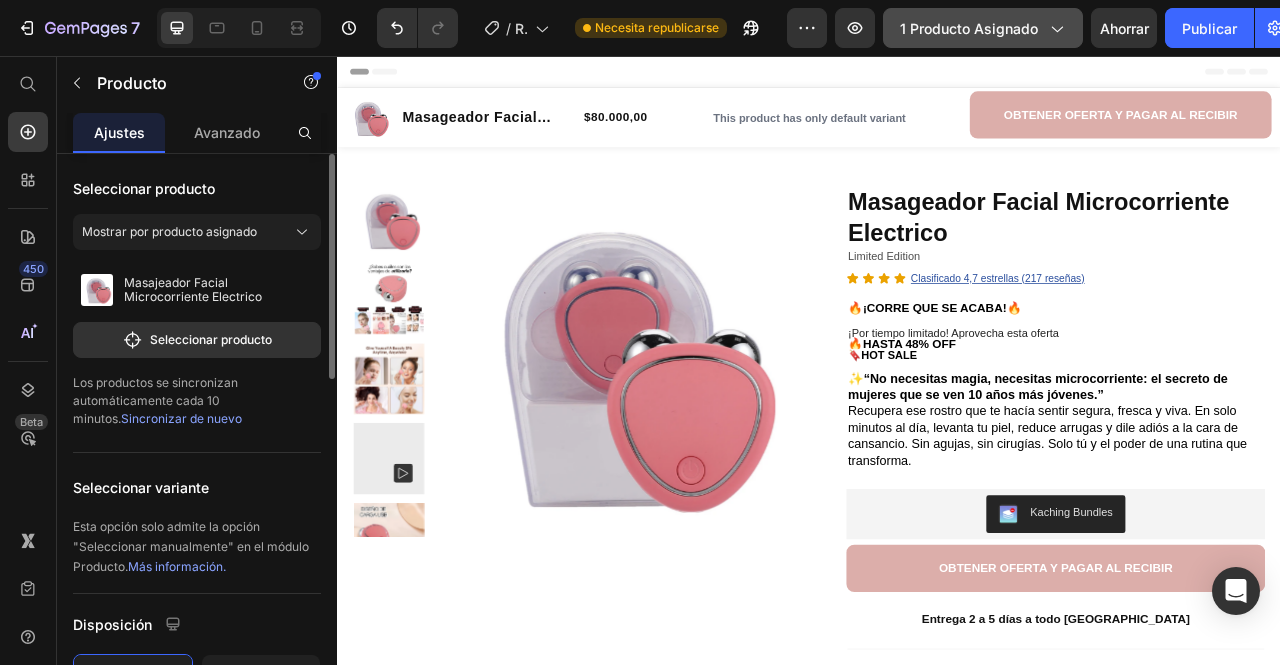 click 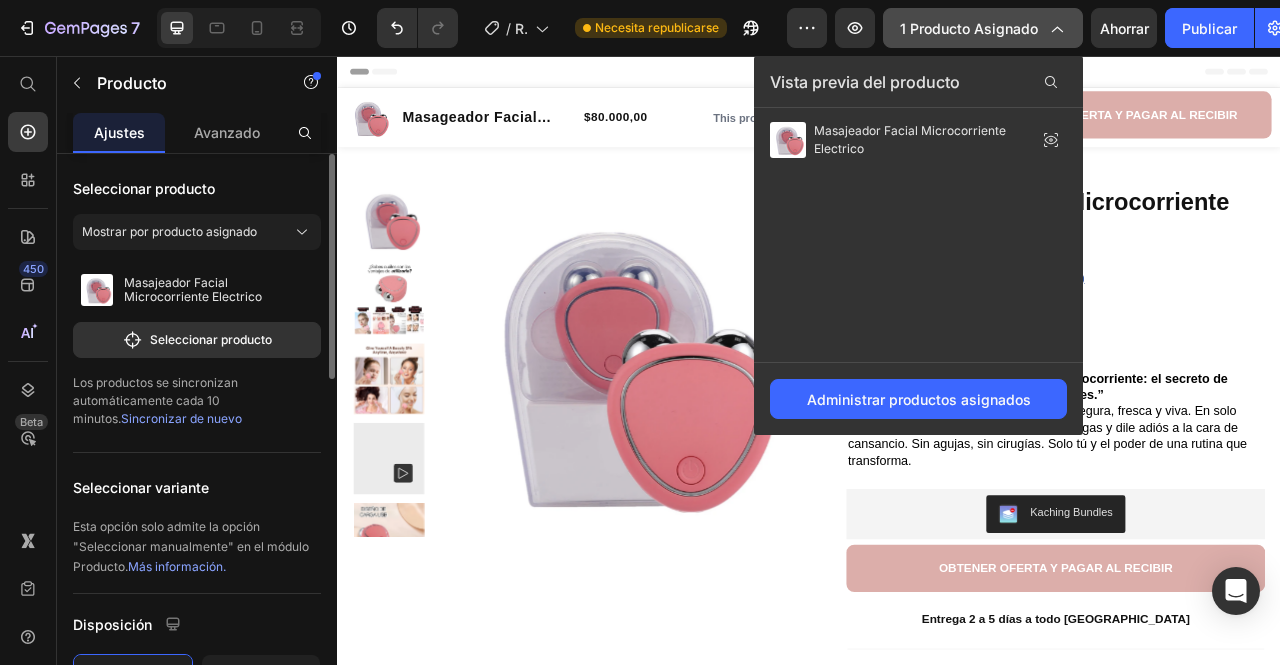 click 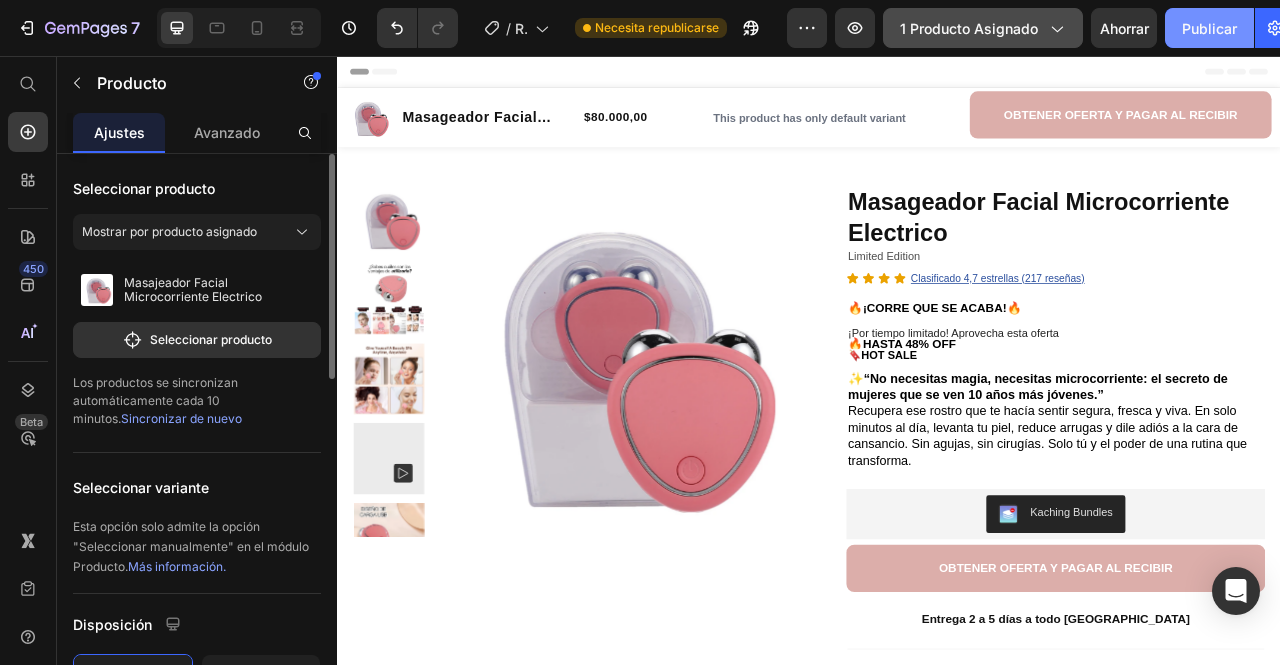 click on "Publicar" at bounding box center (1209, 28) 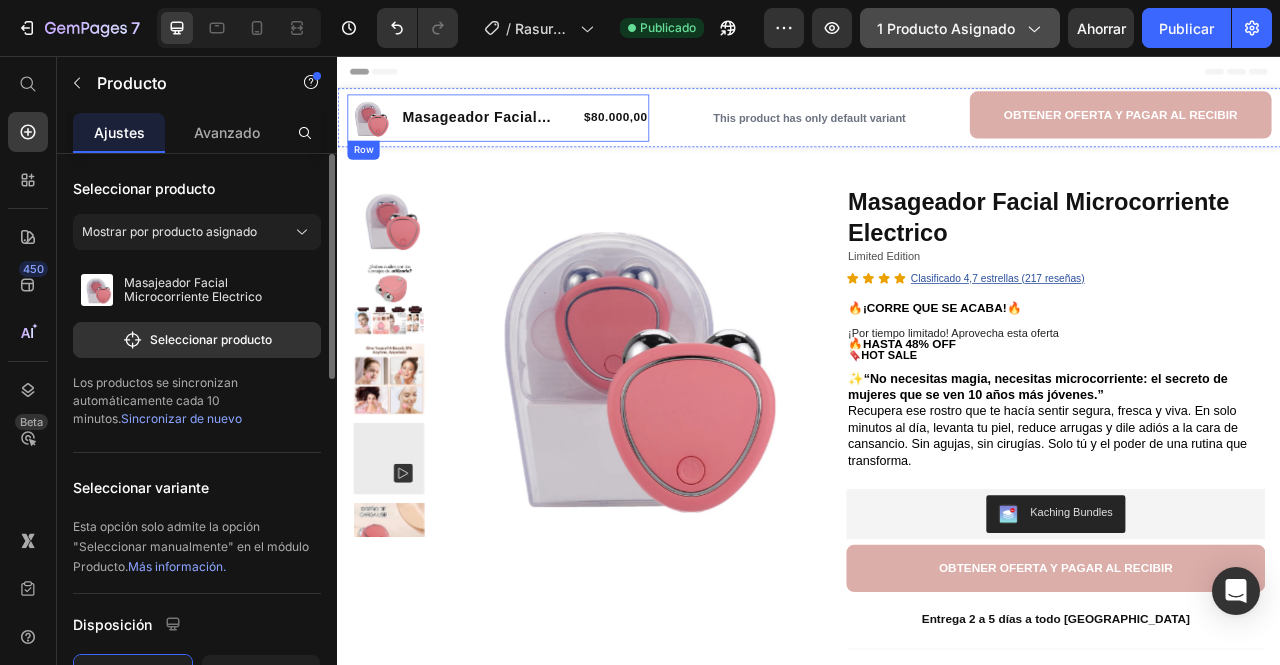 click on "Masageador Facial Microcorriente Electrico Product Title" at bounding box center [526, 135] 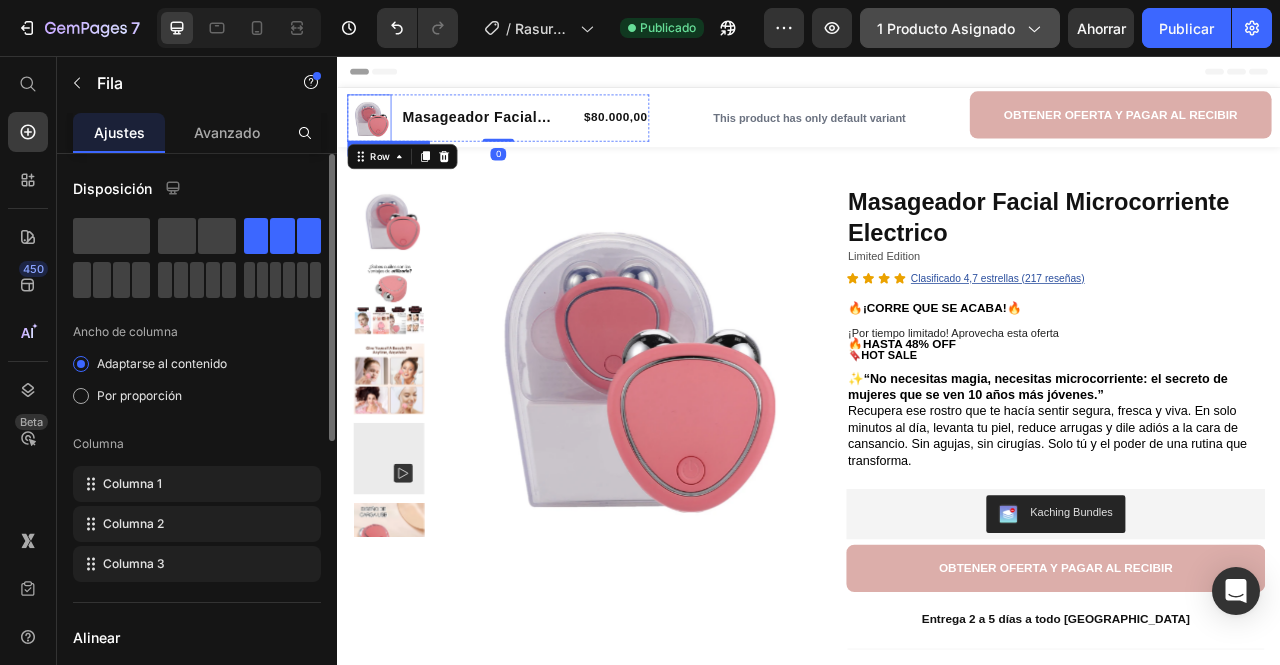 click at bounding box center [377, 135] 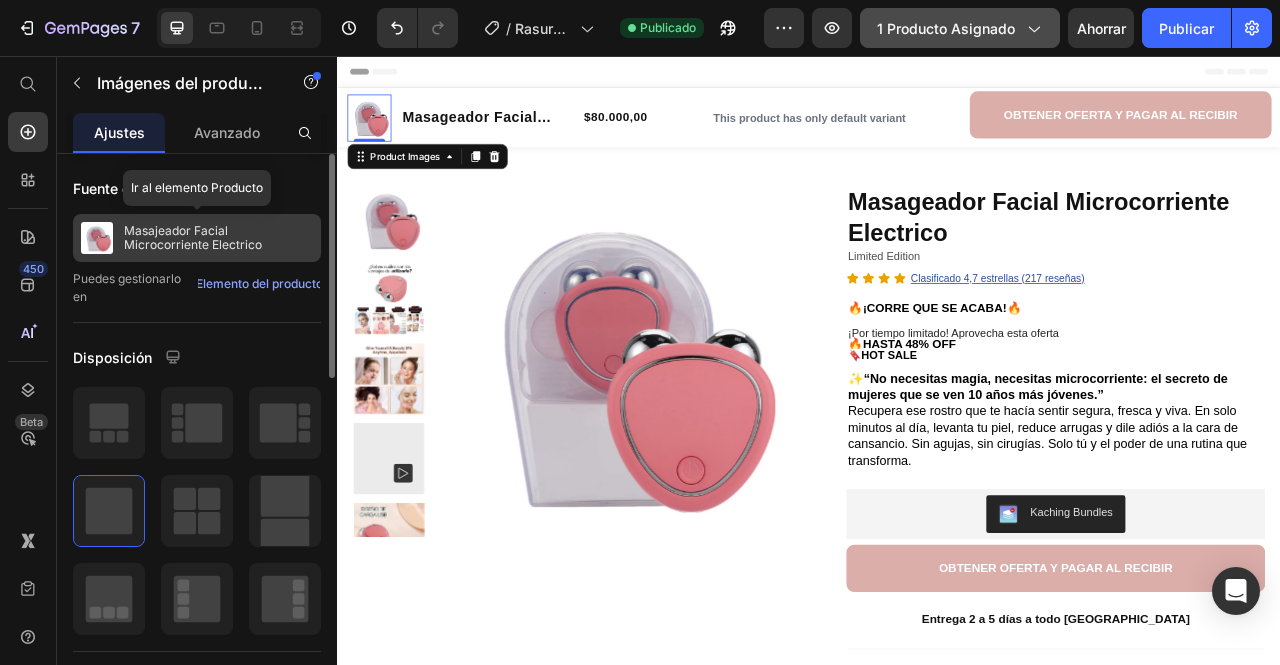 click on "Masajeador Facial Microcorriente Electrico" at bounding box center [193, 237] 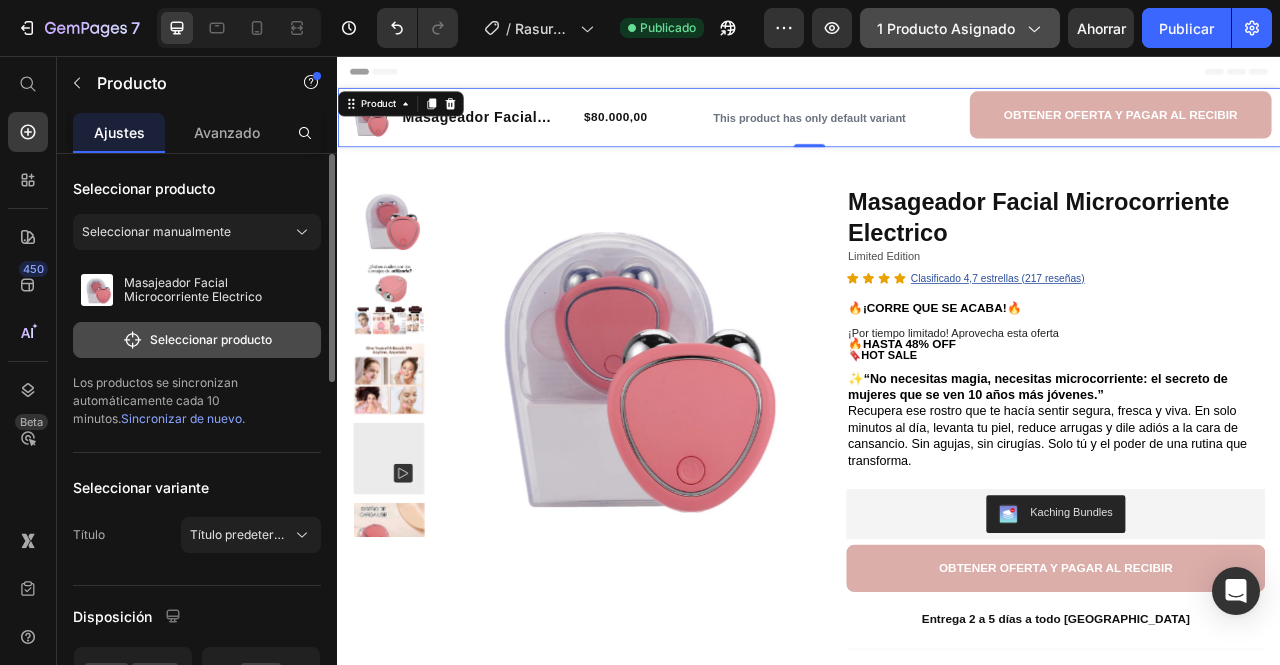 click on "Seleccionar producto" at bounding box center [211, 339] 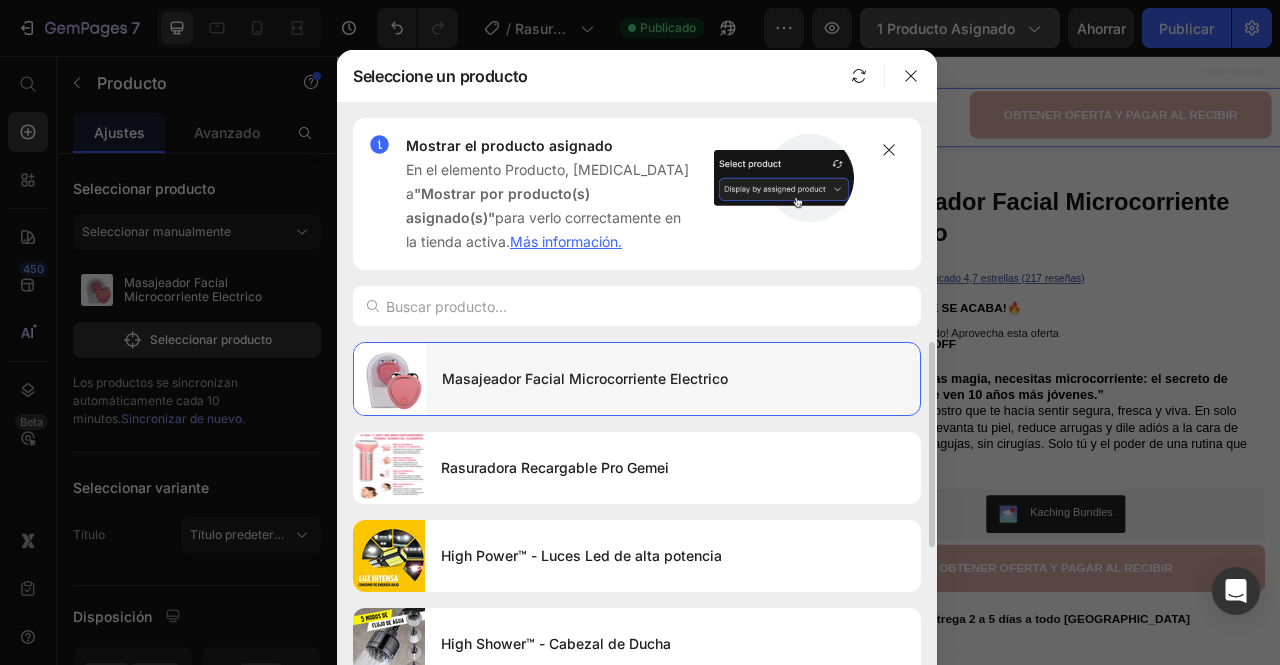 click on "Masajeador Facial Microcorriente Electrico" at bounding box center [585, 378] 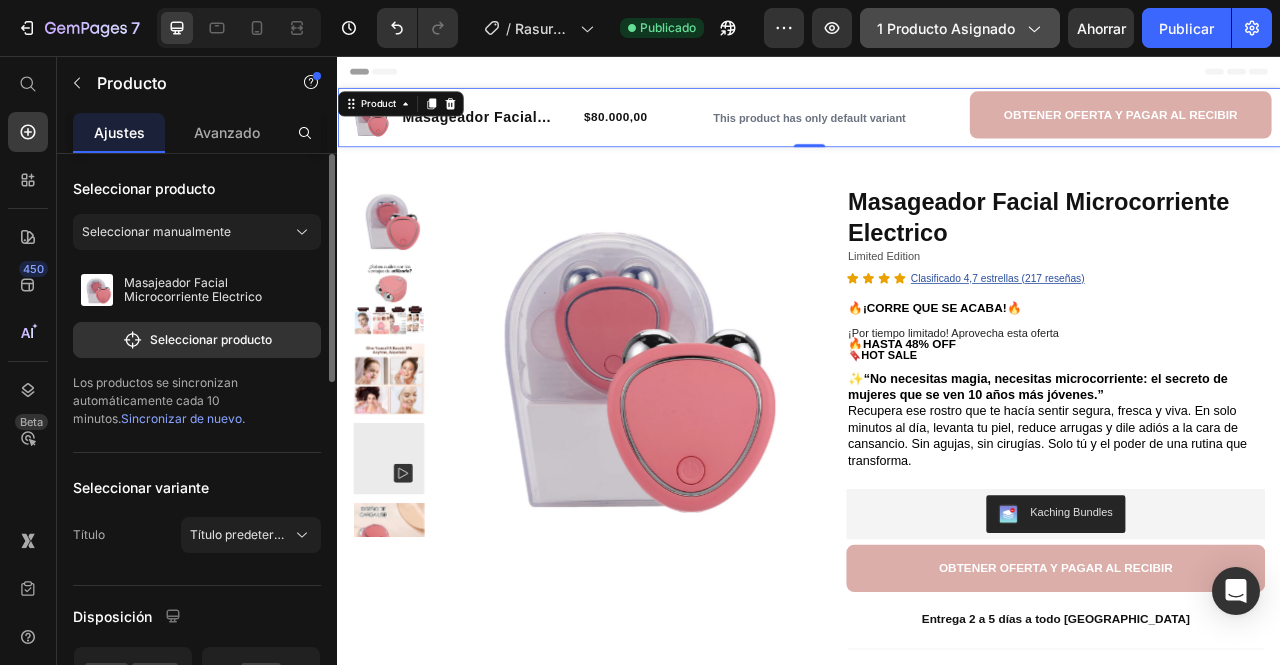 click on "Sincronizar de nuevo." at bounding box center (183, 418) 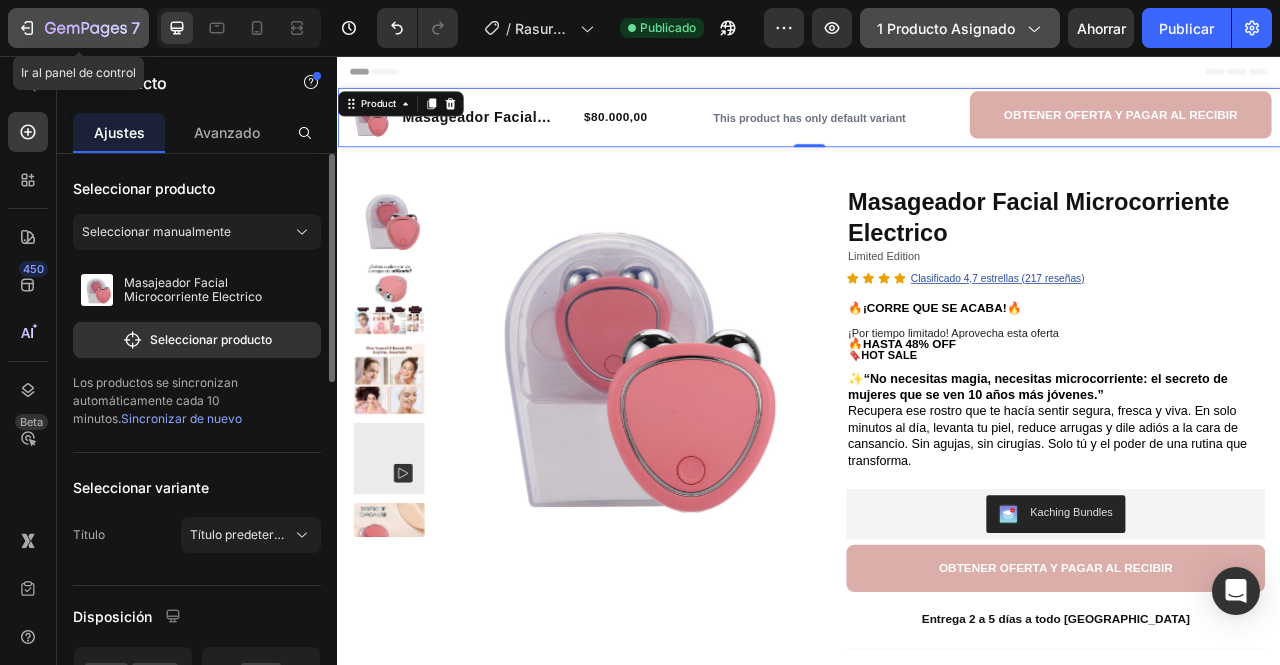click 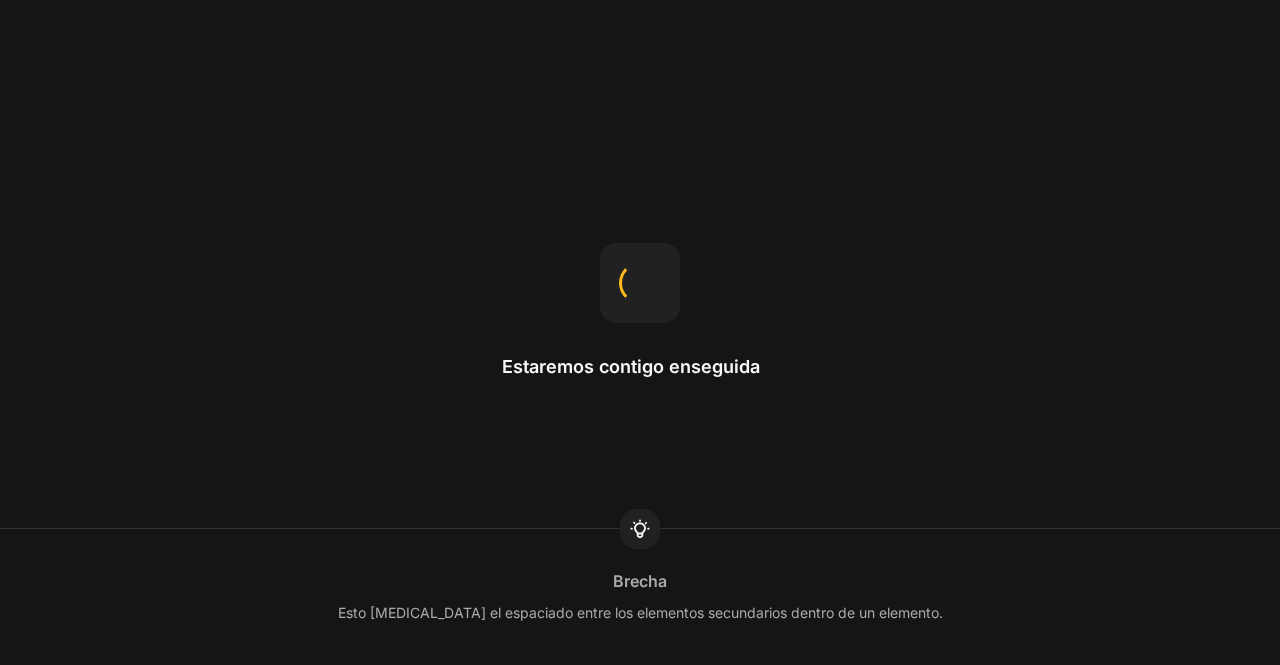 scroll, scrollTop: 0, scrollLeft: 0, axis: both 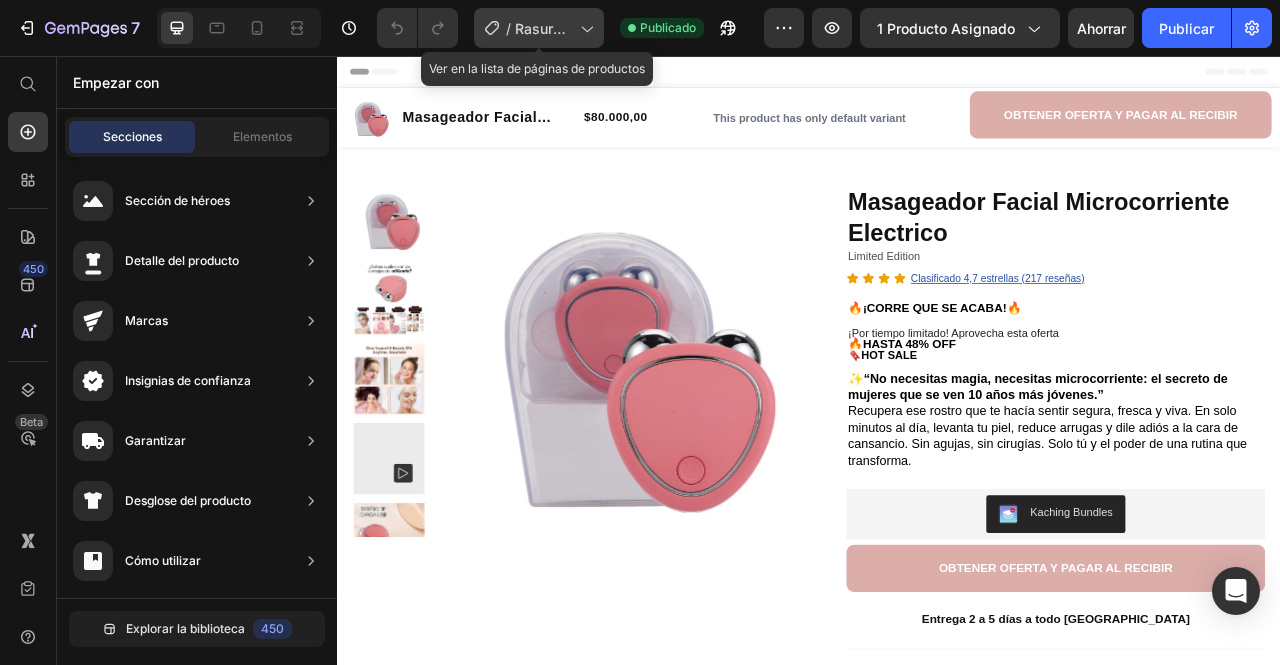 click 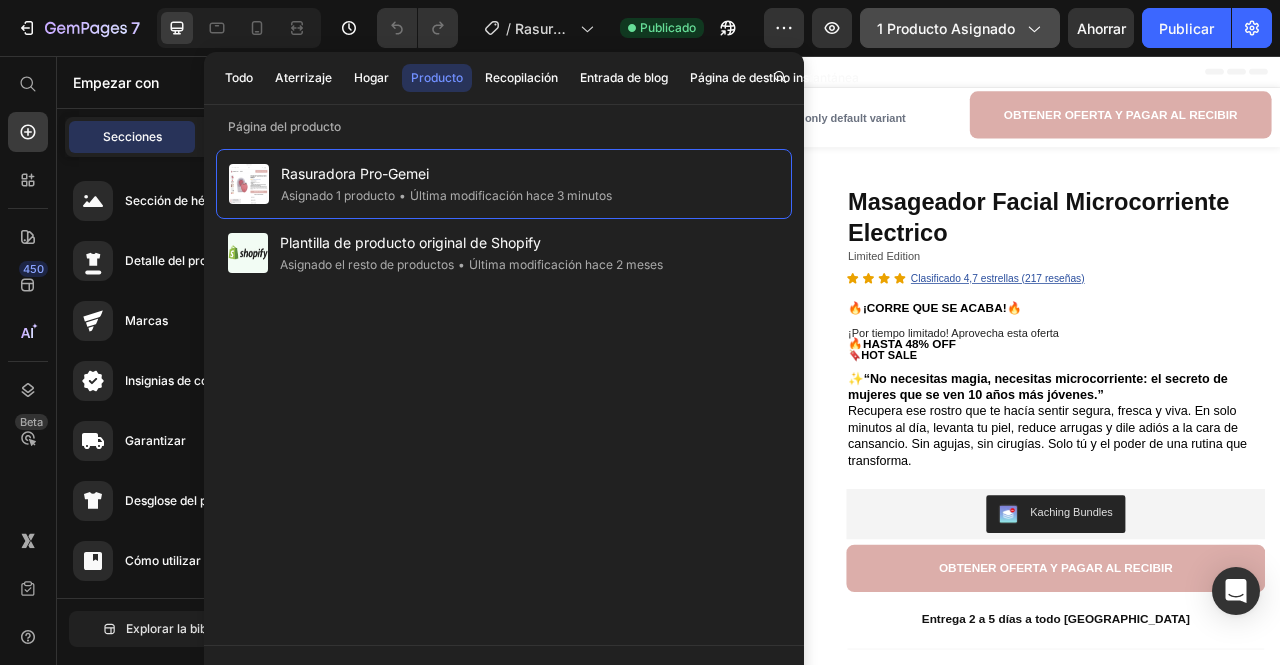 click on "1 producto asignado" at bounding box center (960, 28) 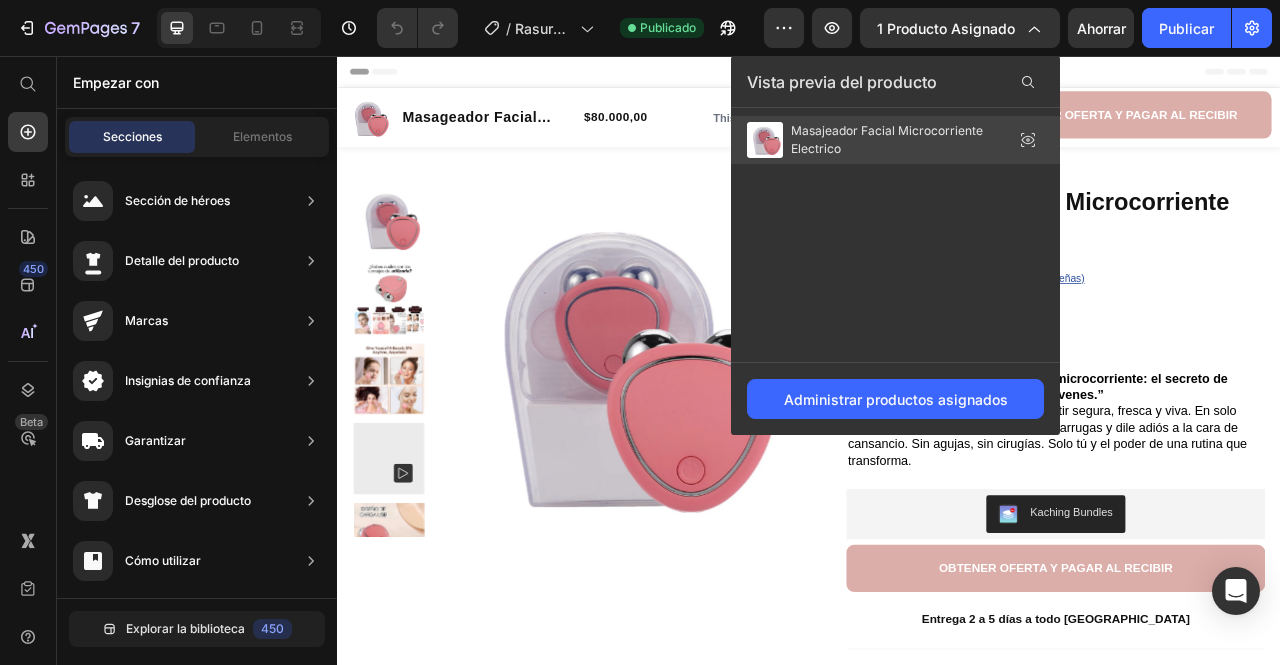 click on "Masajeador Facial Microcorriente Electrico" at bounding box center [891, 140] 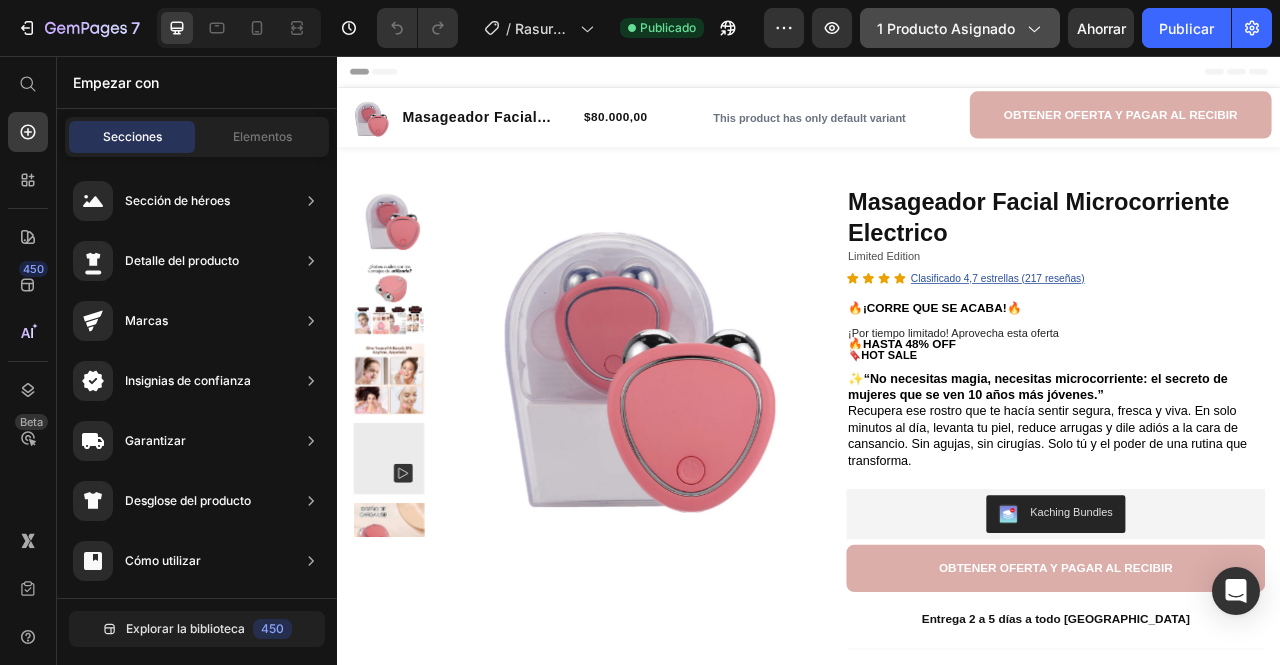 click on "1 producto asignado" at bounding box center (960, 28) 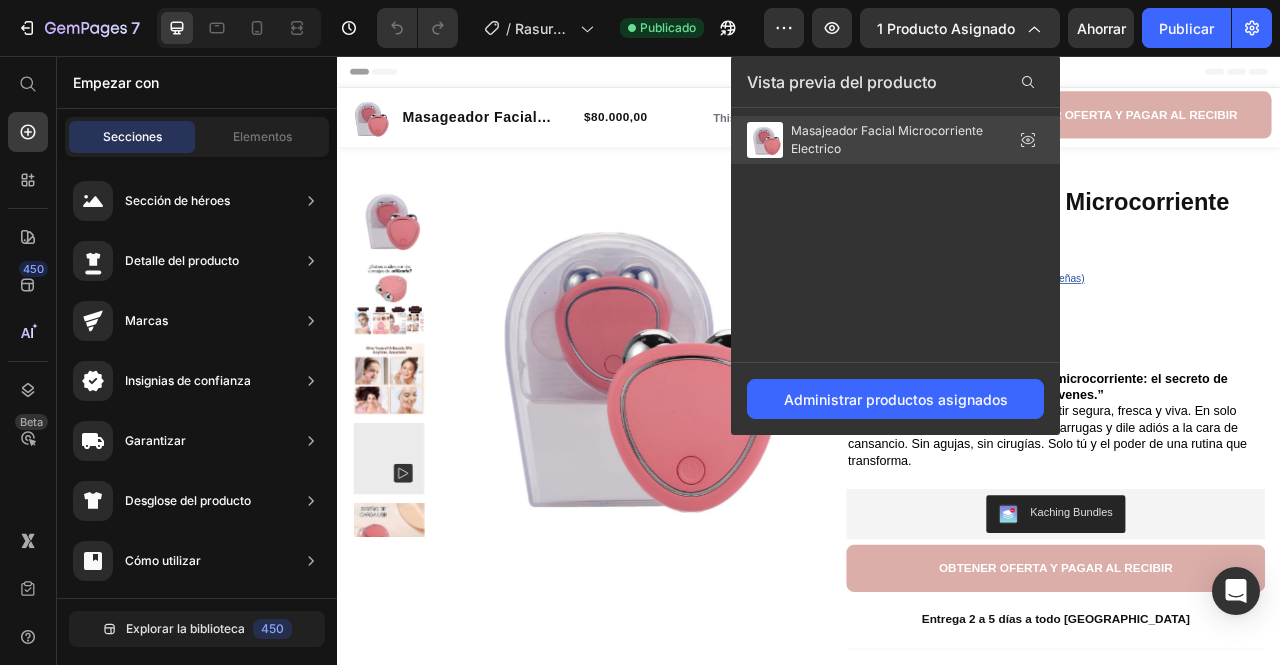 click 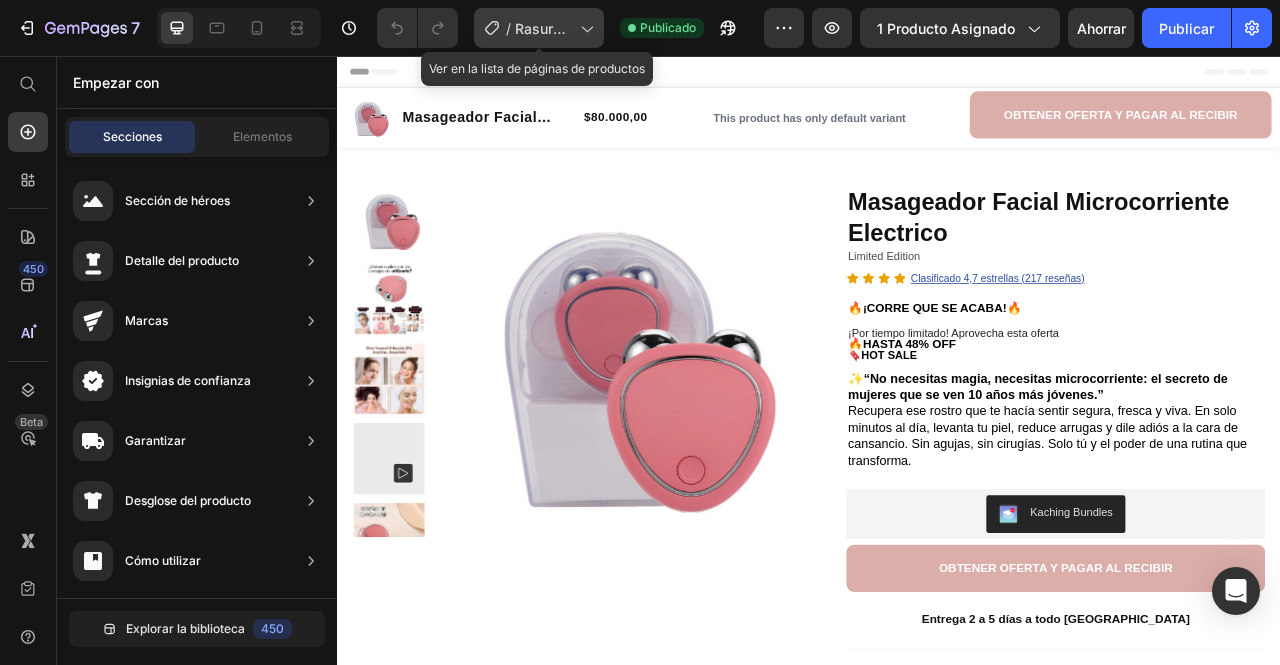 click on "Rasuradora Pro-Gemei" at bounding box center (542, 49) 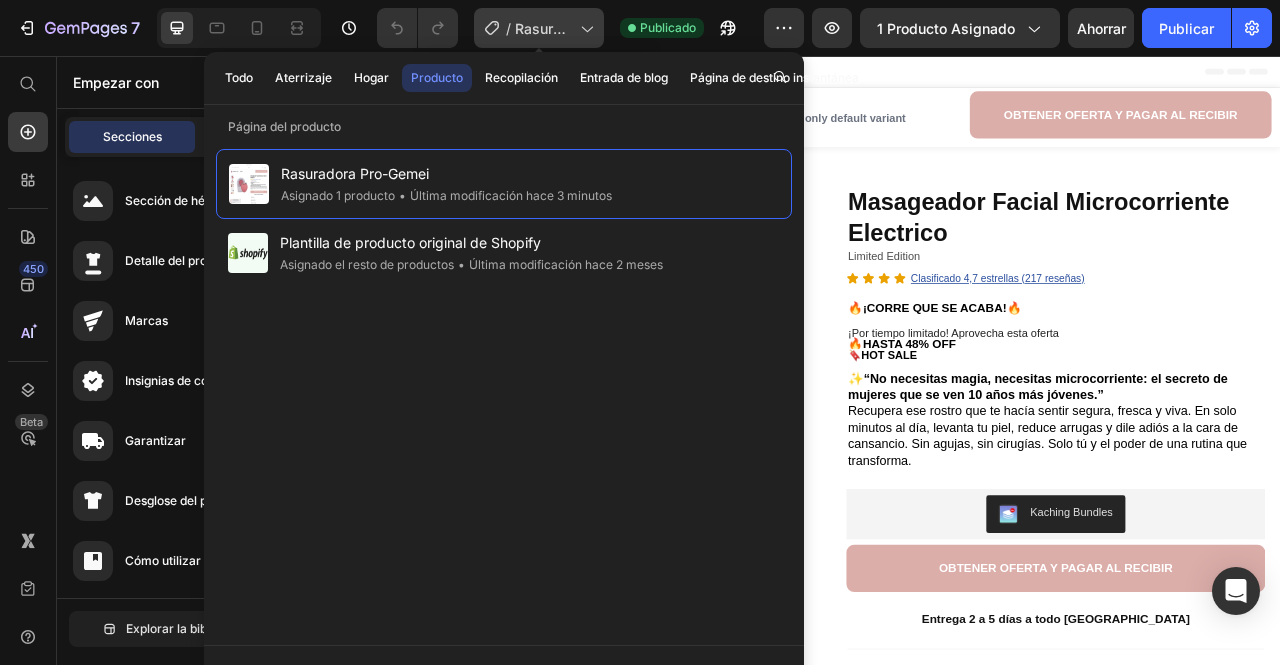 click 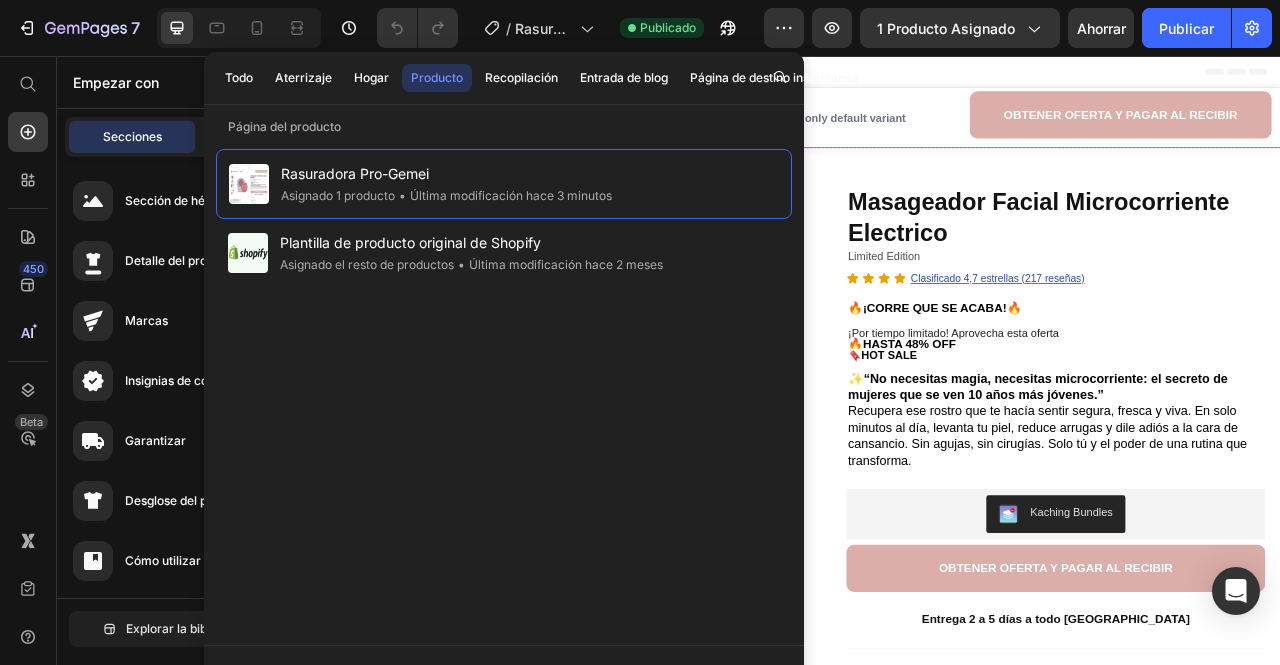 click on "Product Images Row Masageador Facial Microcorriente Electrico Product Title Limited Edition Text Block Icon Icon Icon Icon  Clasificado 4,7 estrellas (217 reseñas) Text Block Icon List 🔥¡CORRE QUE SE ACABA!🔥 Text Block Row  ¡Por tiempo limitado! Aprovecha esta oferta 🔥HASTA 48% OFF 🔖  HOT SALE Text Block ✨  “No necesitas magia, necesitas microcorriente: el secreto de mujeres que se ven 10 años más jóvenes.” Recupera ese rostro que te hacía sentir segura, fresca y viva. En solo minutos al día, levanta tu piel, reduce arrugas y dile adiós a la cara de cansancio. Sin agujas, sin cirugías. Solo tú y el poder de una rutina que transforma. Text Block Kaching Bundles Kaching Bundles OBTENER OFERTA Y PAGAR AL RECIBIR Button Entrega 2 a 5 días a todo [GEOGRAPHIC_DATA] Text Block Row
Especificaciones
Experiencia y Diseño
Materiales y Tecnología
Row" at bounding box center (937, 650) 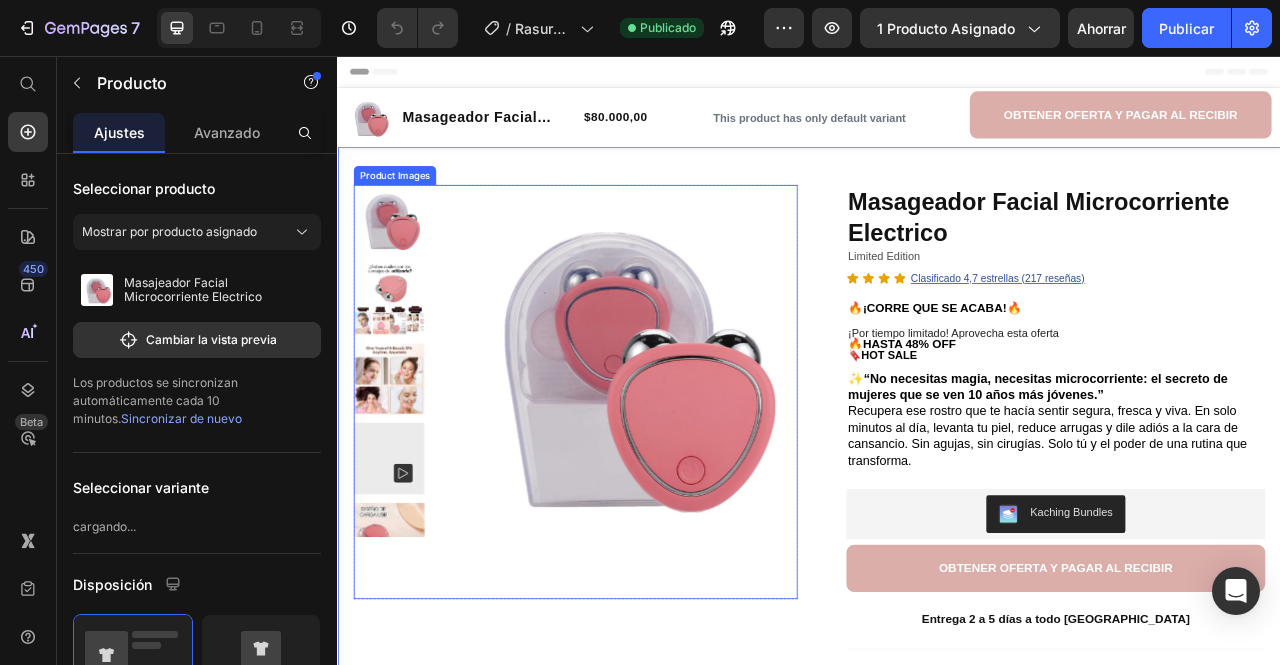 click at bounding box center (696, 446) 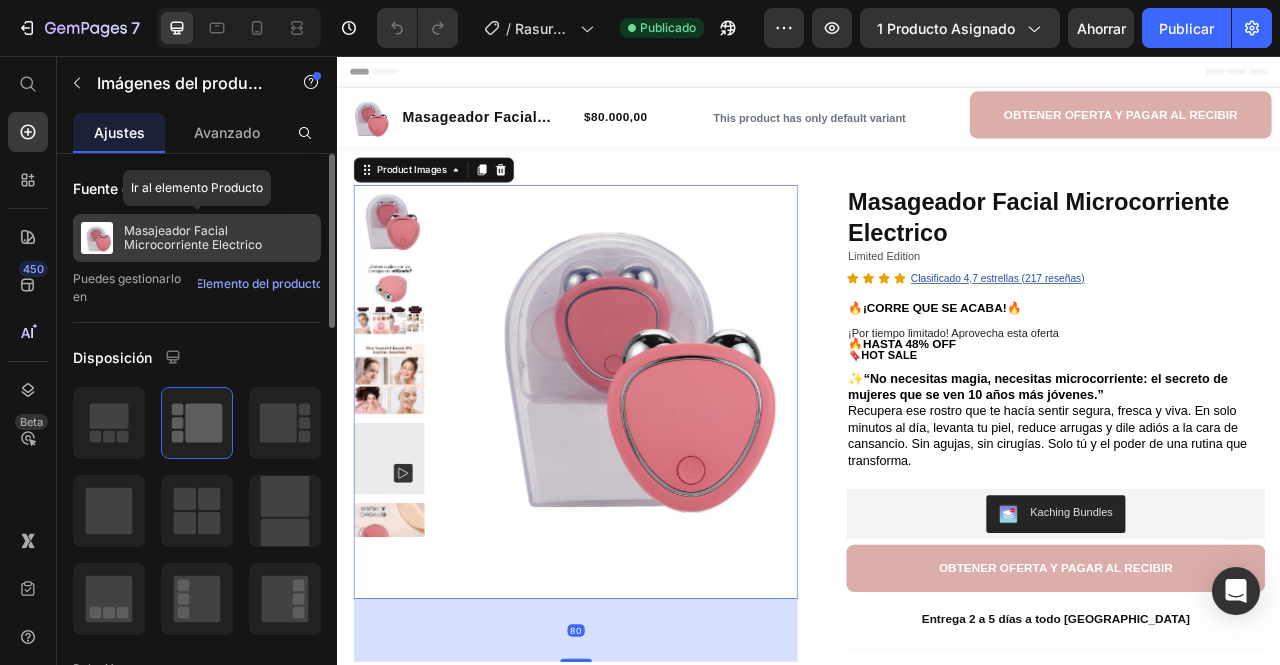 click on "Masajeador Facial Microcorriente Electrico" at bounding box center (193, 237) 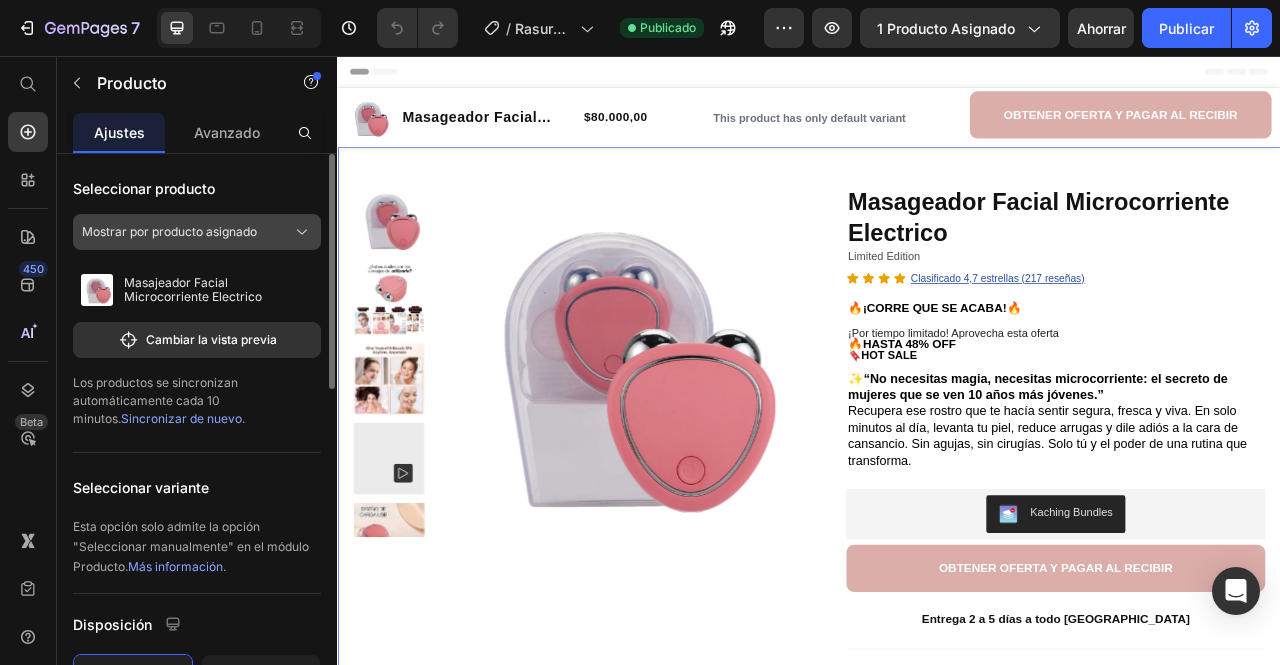click on "Mostrar por producto asignado" at bounding box center [169, 231] 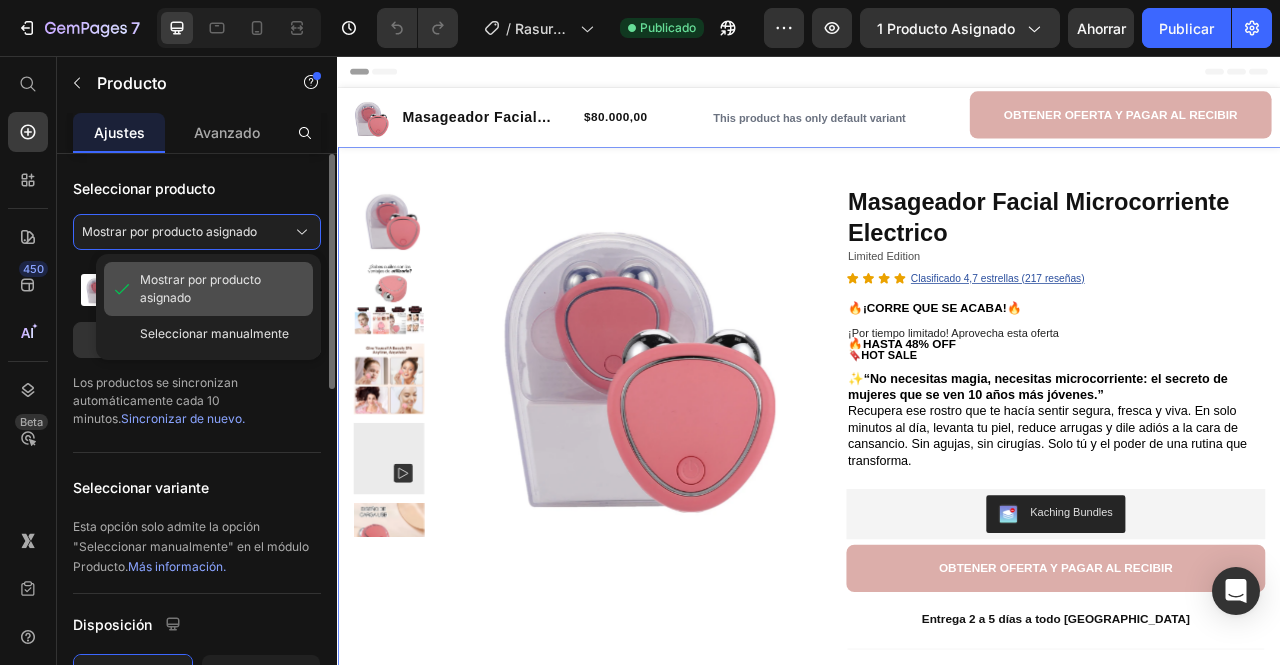 click on "Mostrar por producto asignado" at bounding box center [222, 289] 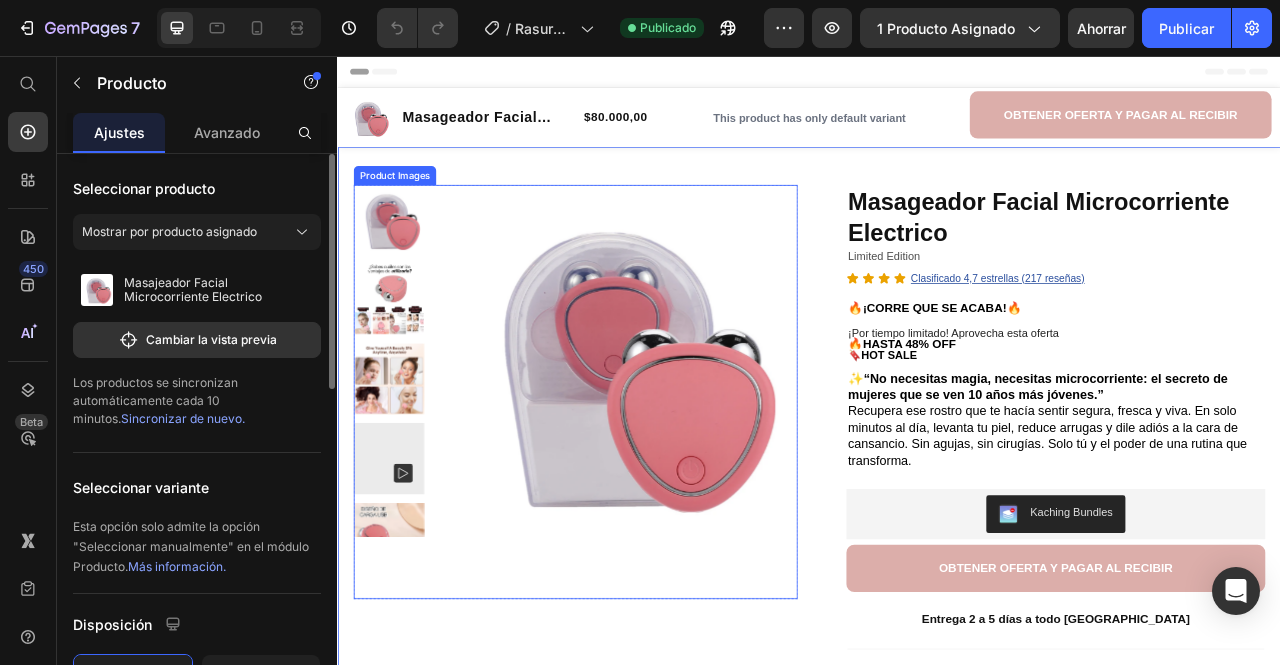 click at bounding box center [696, 446] 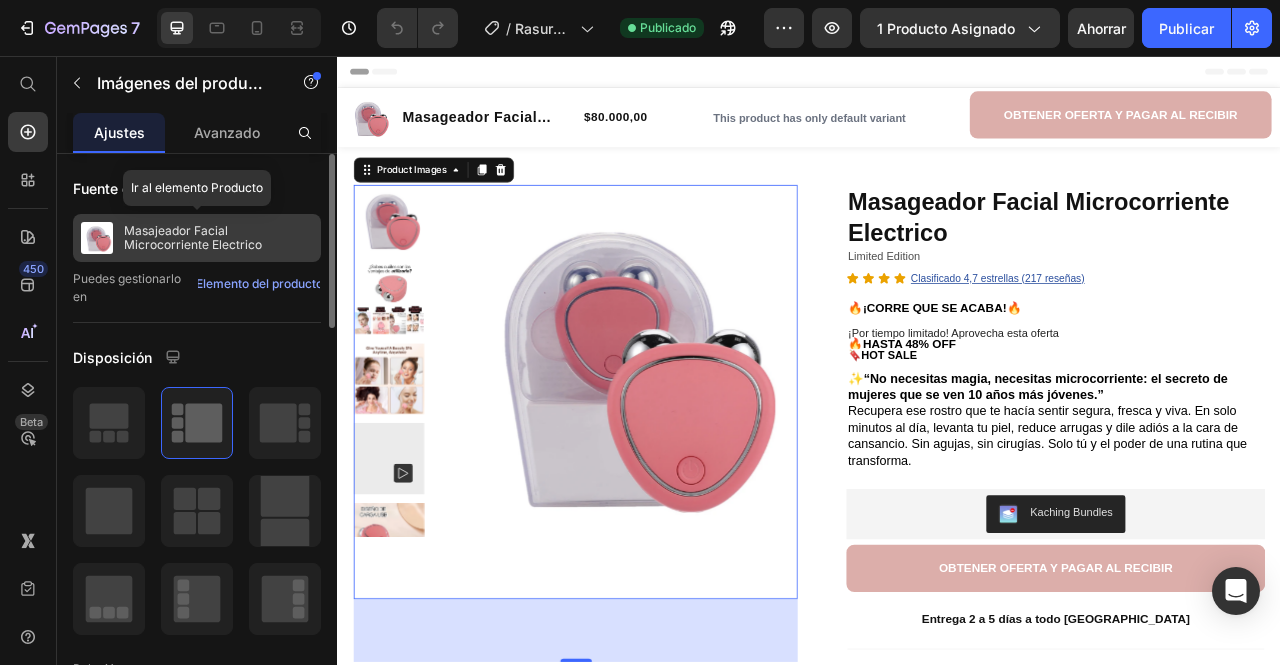 click on "Masajeador Facial Microcorriente Electrico" at bounding box center [193, 237] 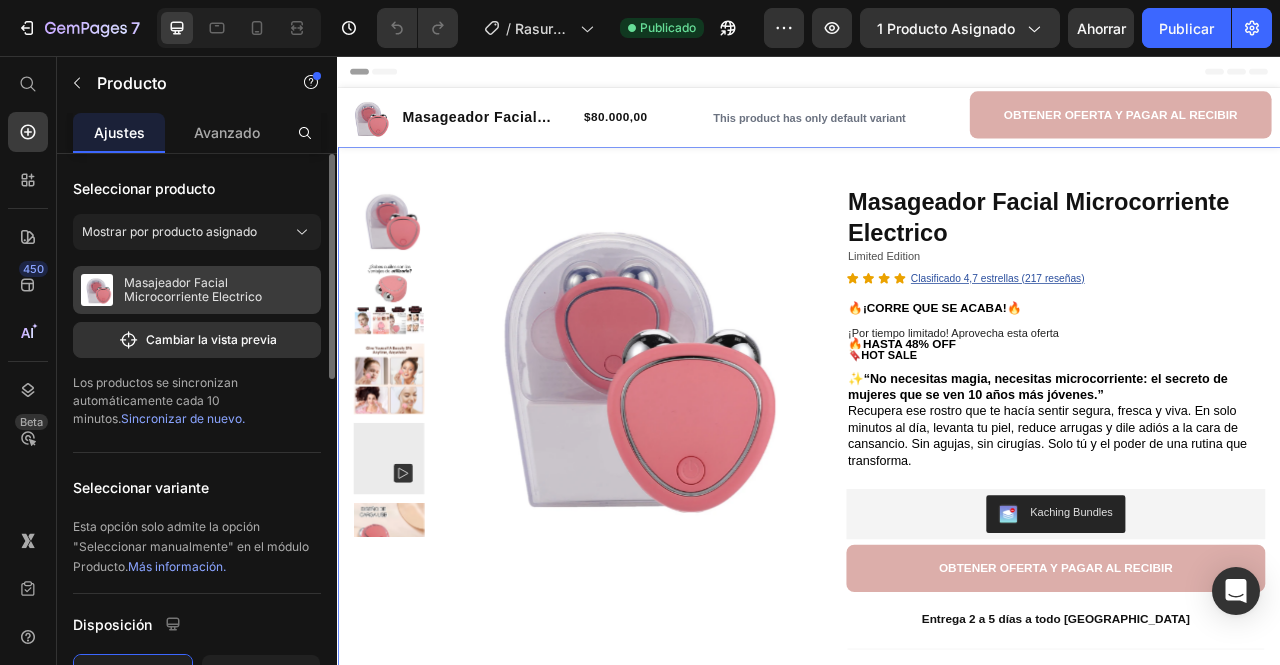 click on "Masajeador Facial Microcorriente Electrico" at bounding box center [193, 289] 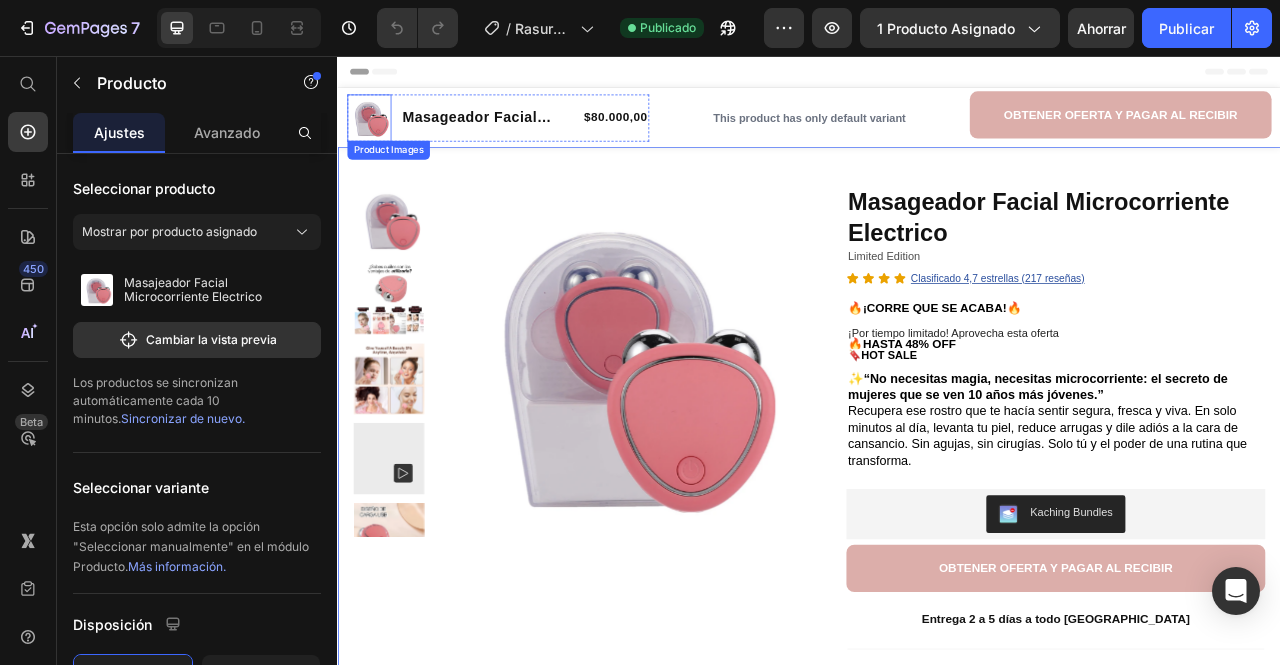 click at bounding box center [377, 135] 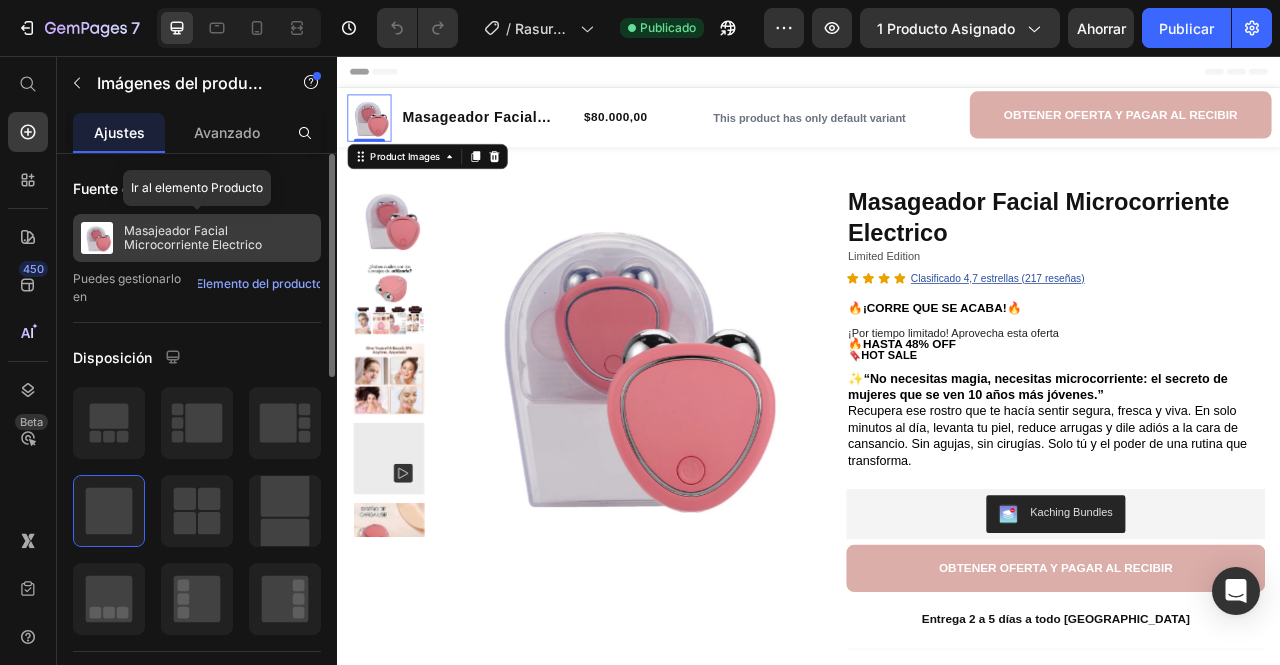 click on "Masajeador Facial Microcorriente Electrico" at bounding box center (218, 238) 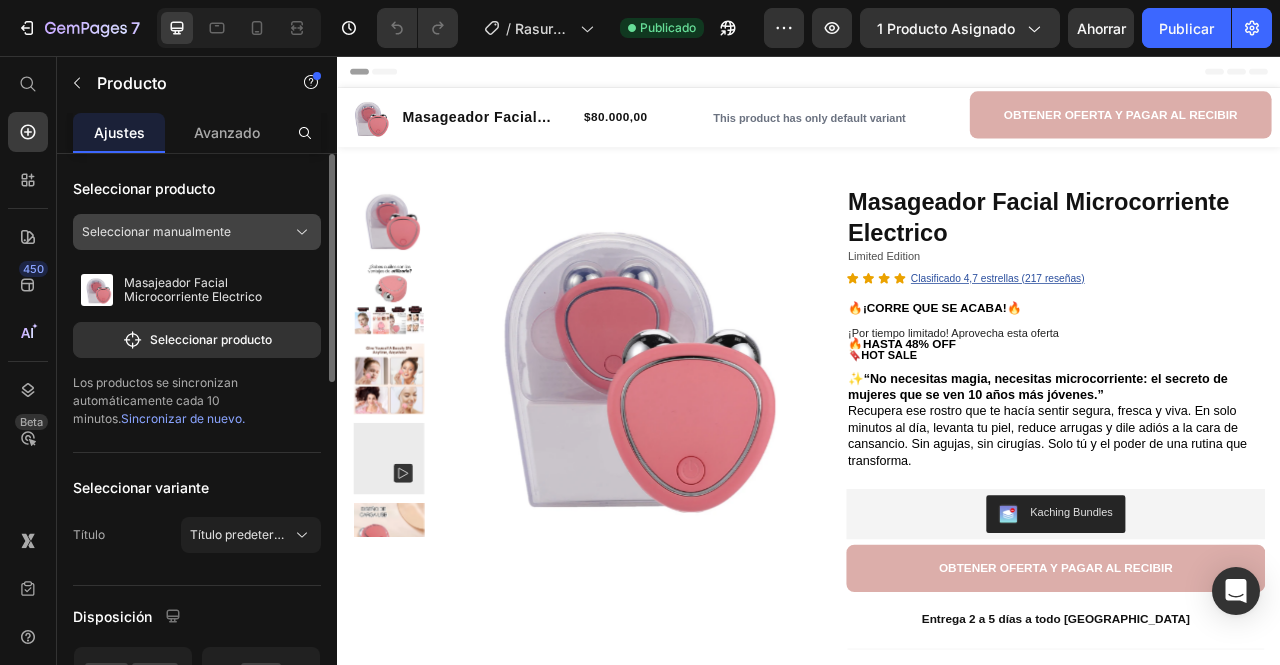 click 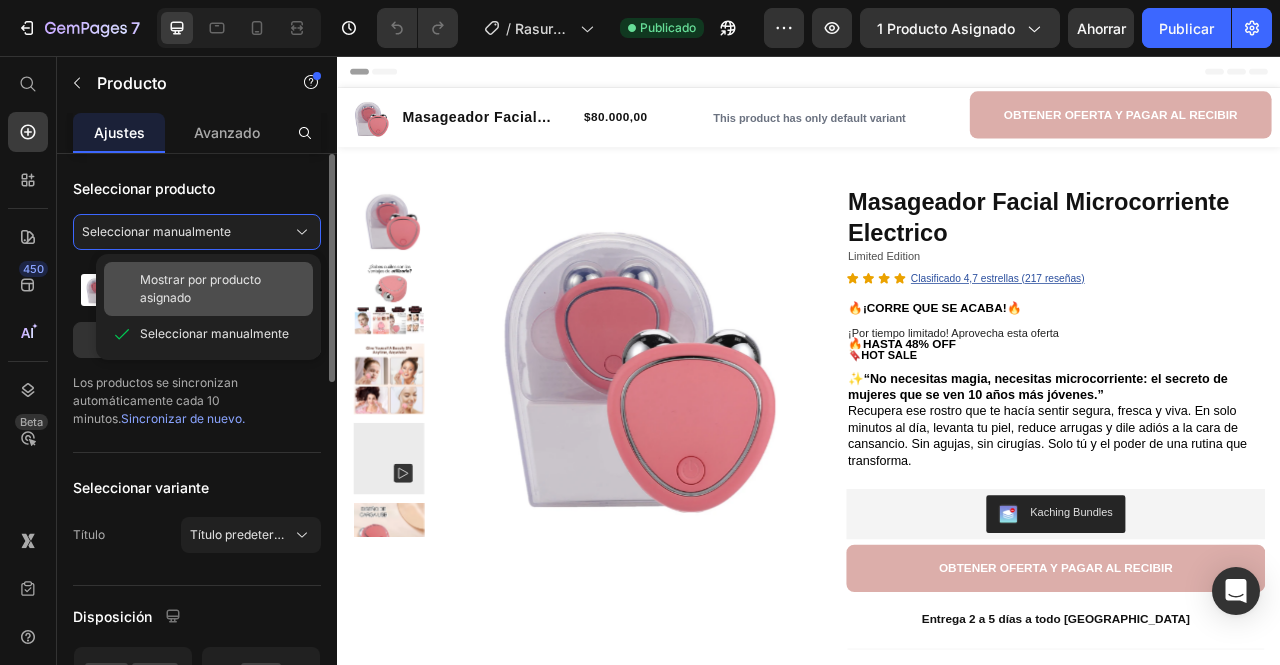 click on "Mostrar por producto asignado" at bounding box center (222, 289) 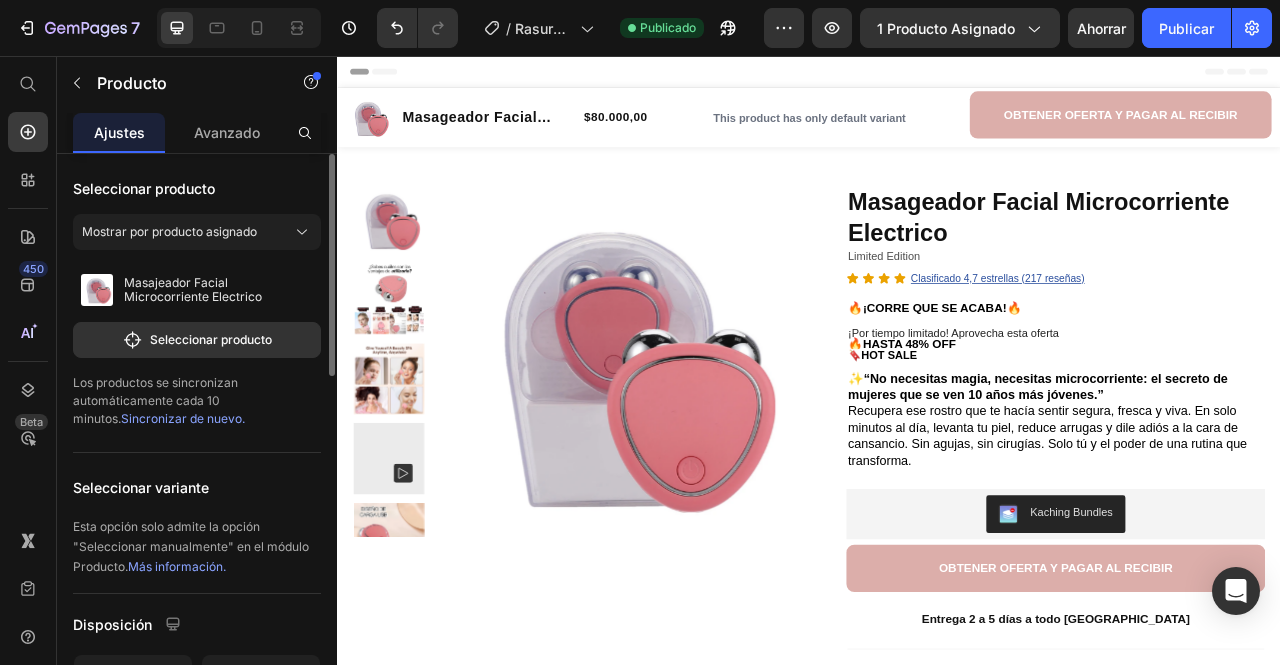 click on "Sincronizar de nuevo." at bounding box center [183, 418] 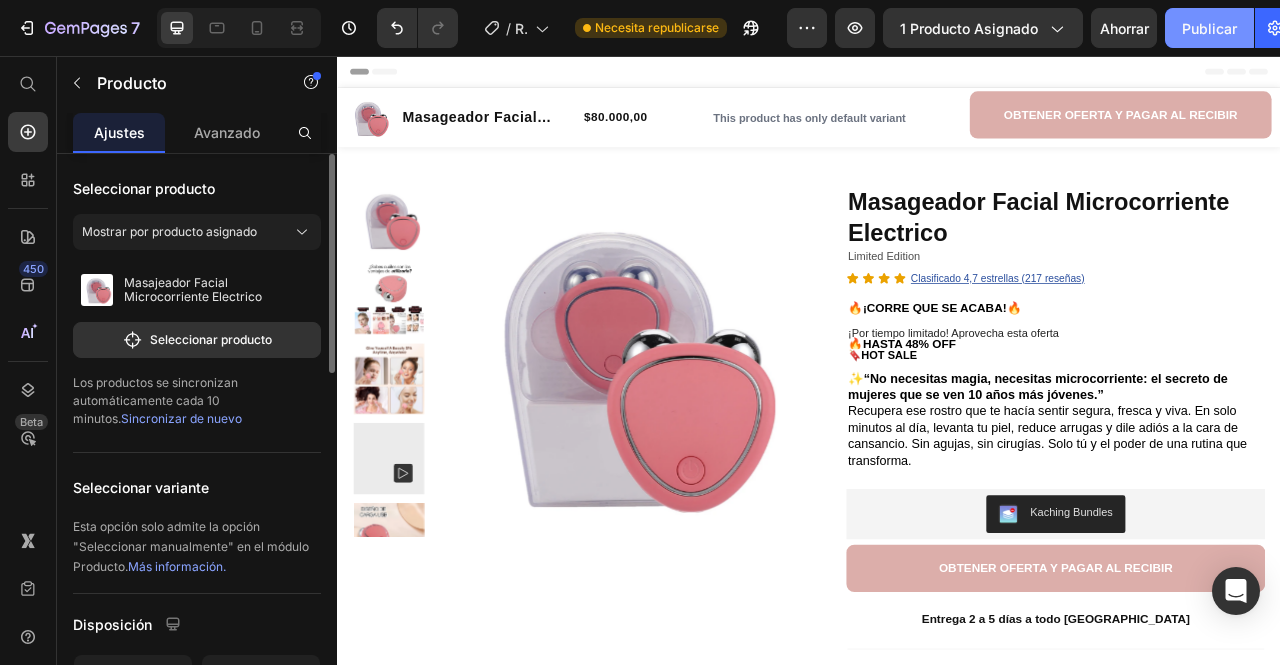 click on "Publicar" at bounding box center [1209, 28] 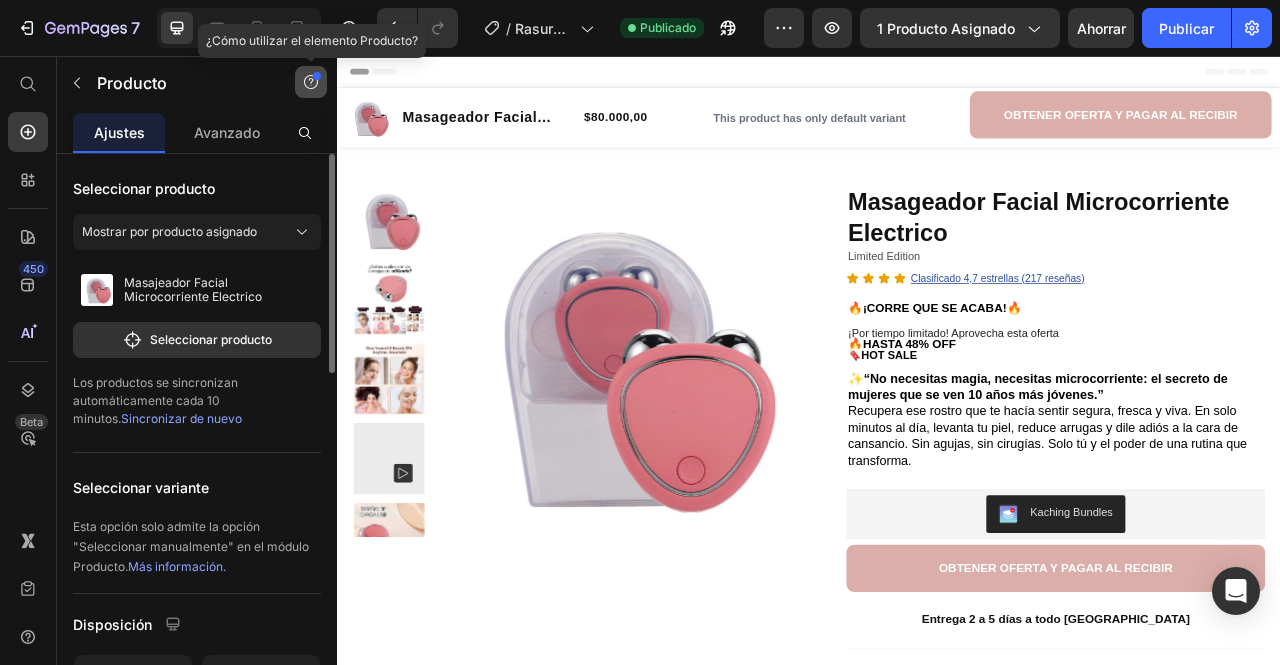 click 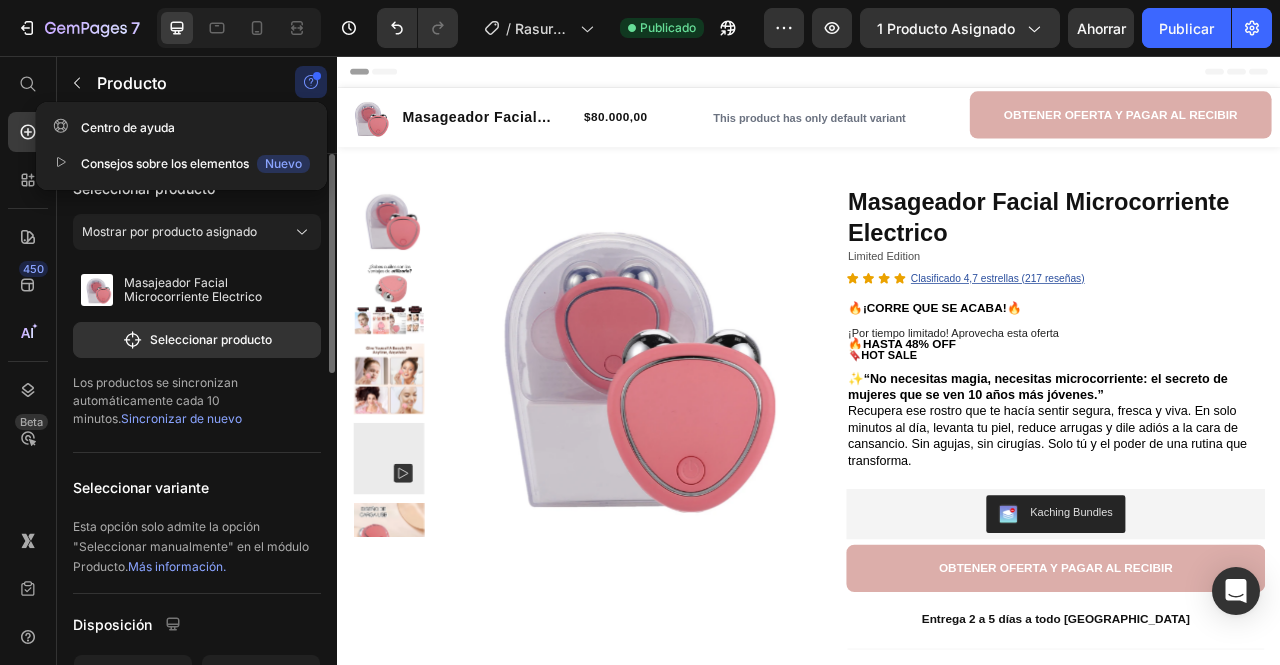 click 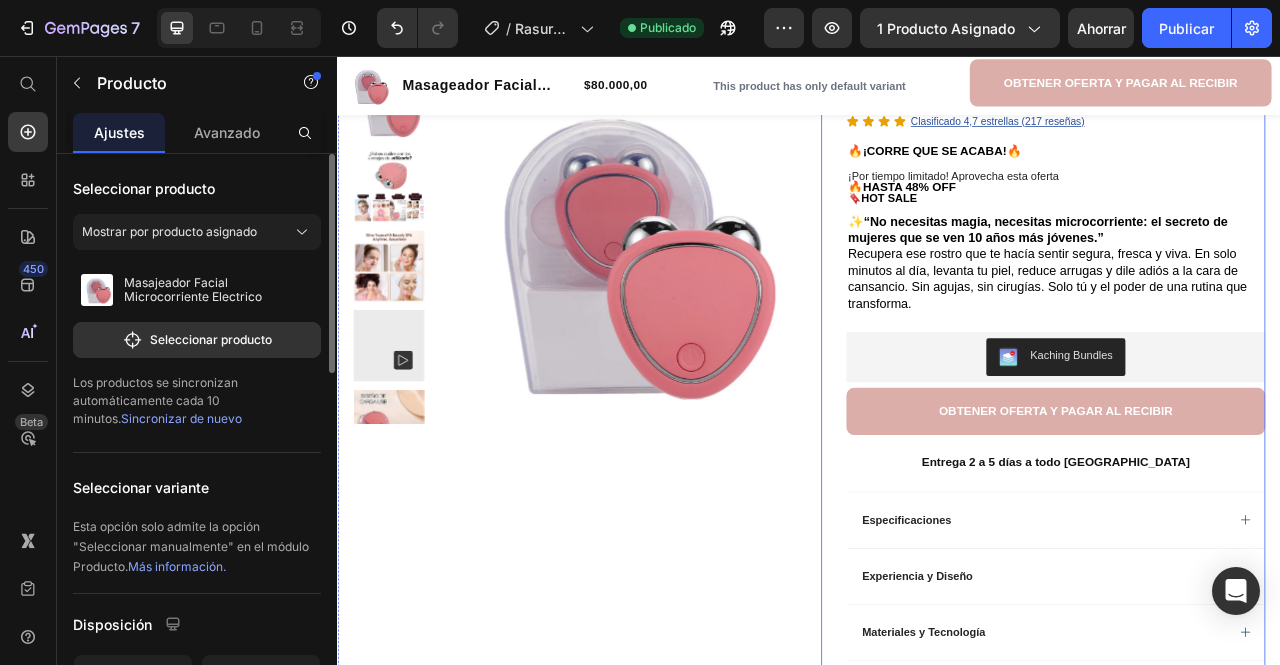 scroll, scrollTop: 0, scrollLeft: 0, axis: both 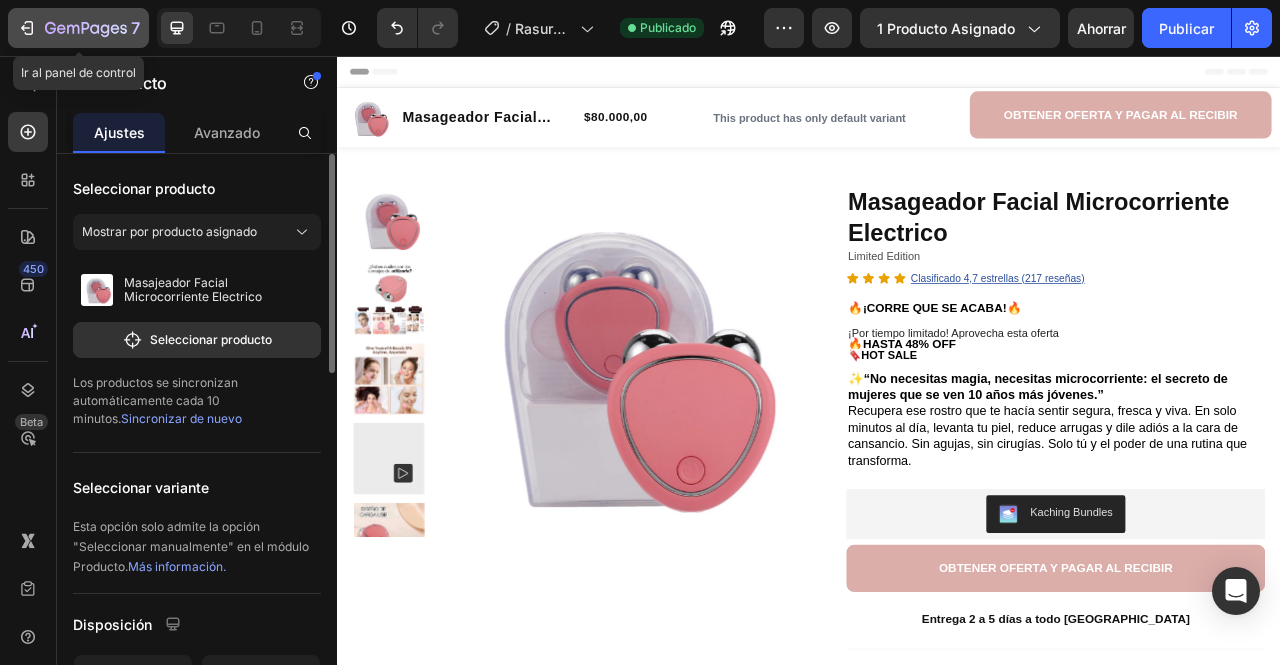 click 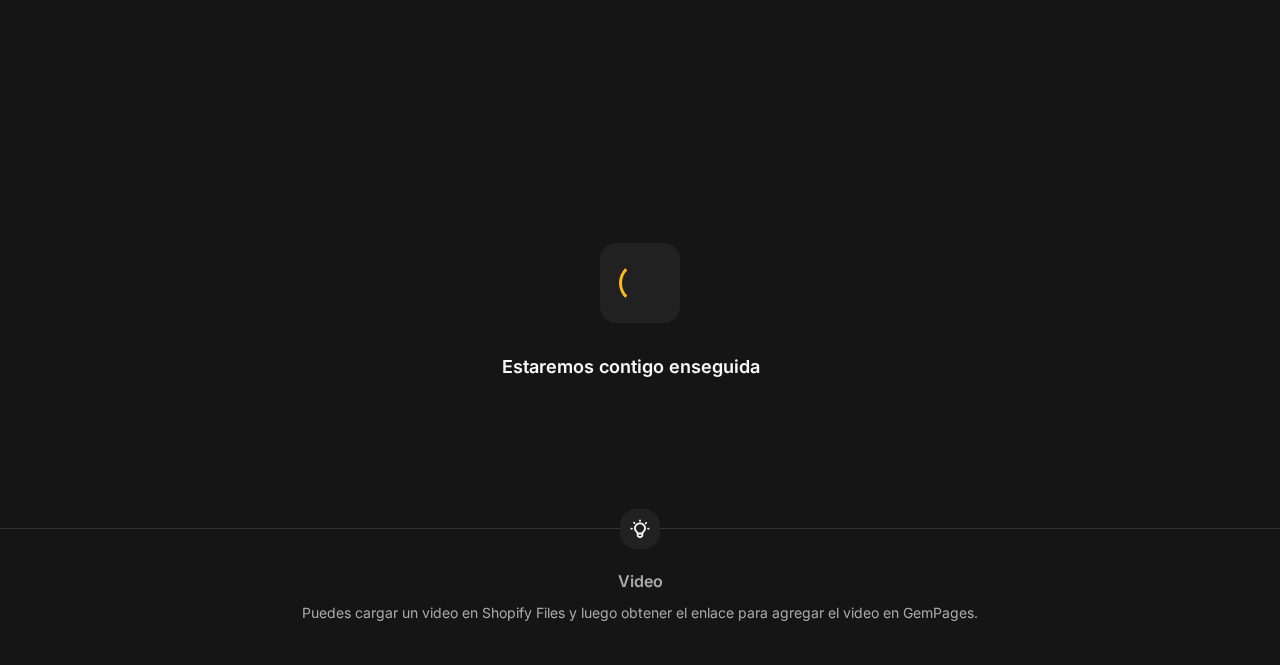 scroll, scrollTop: 0, scrollLeft: 0, axis: both 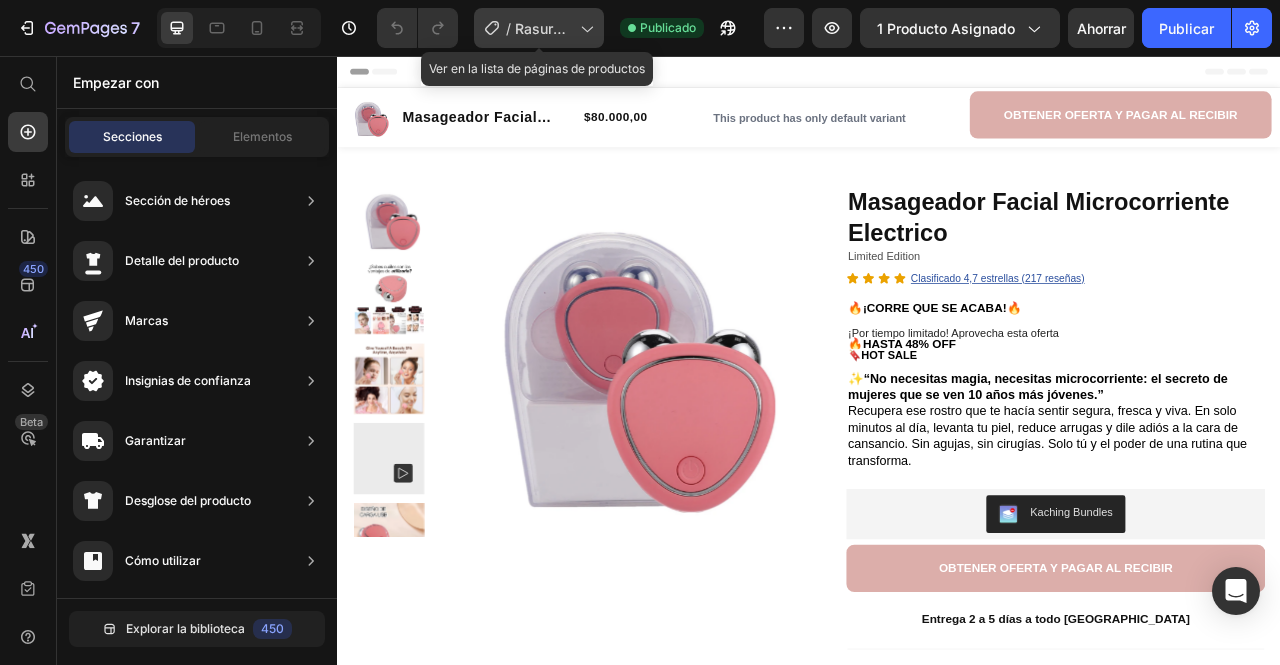 click on "Rasuradora Pro-Gemei" at bounding box center (542, 49) 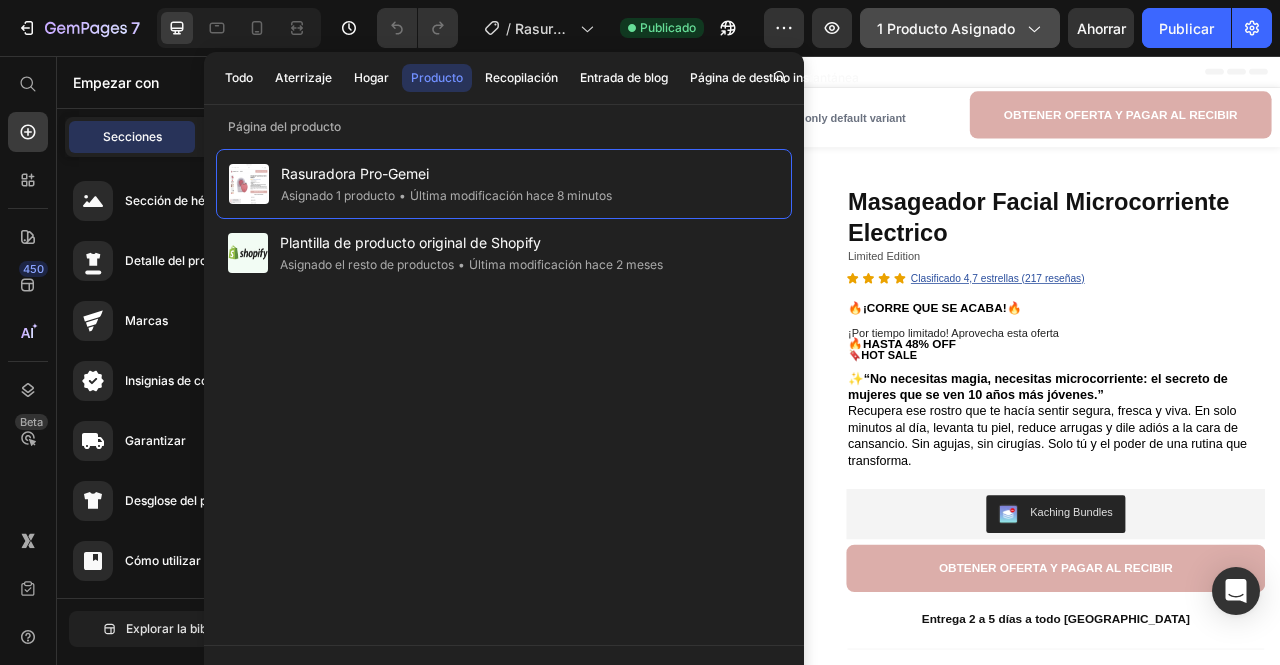 click 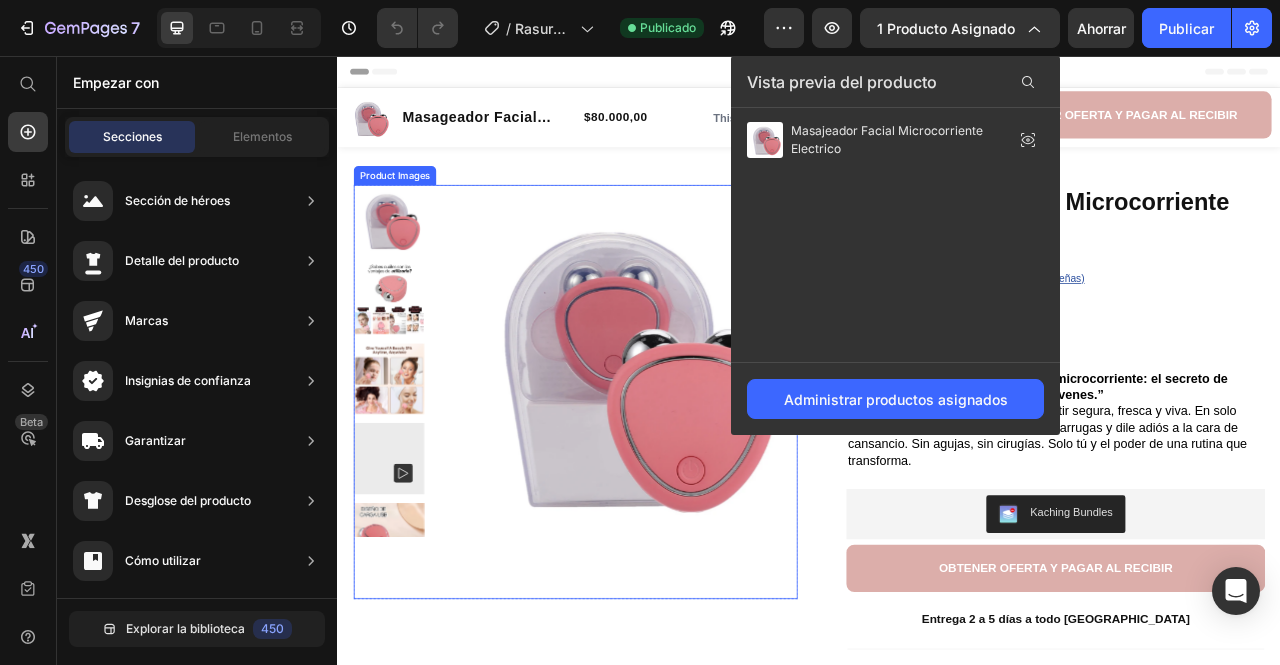 click at bounding box center (696, 446) 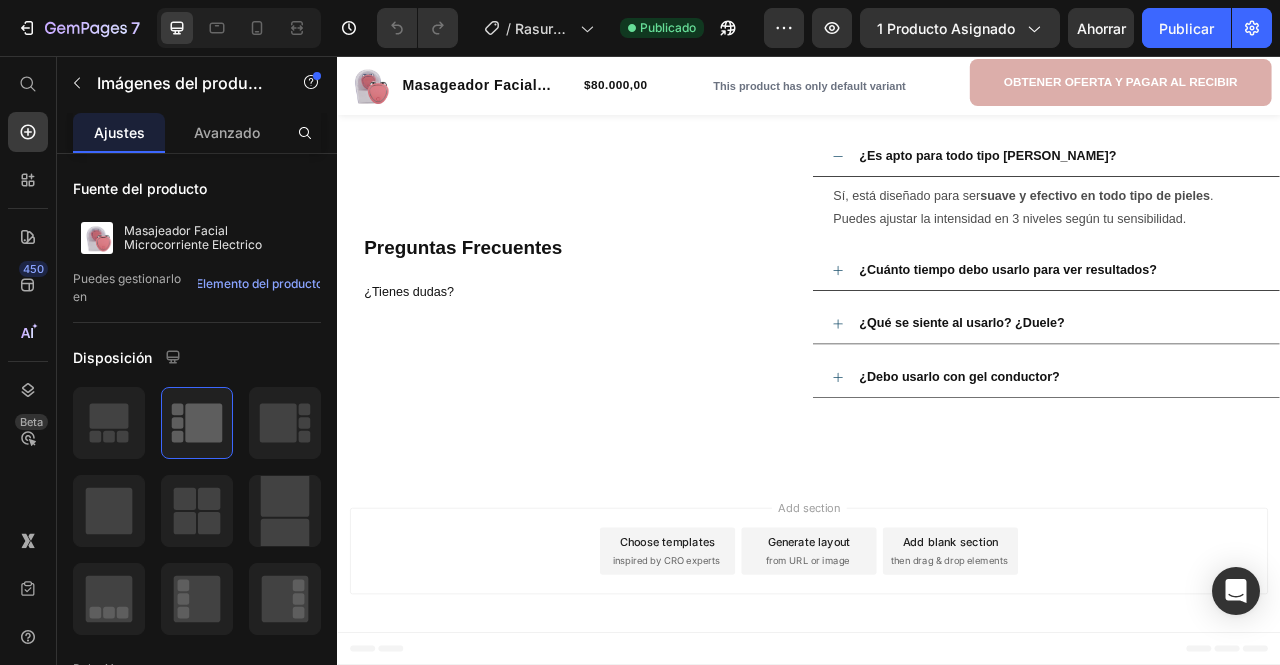 scroll, scrollTop: 3100, scrollLeft: 0, axis: vertical 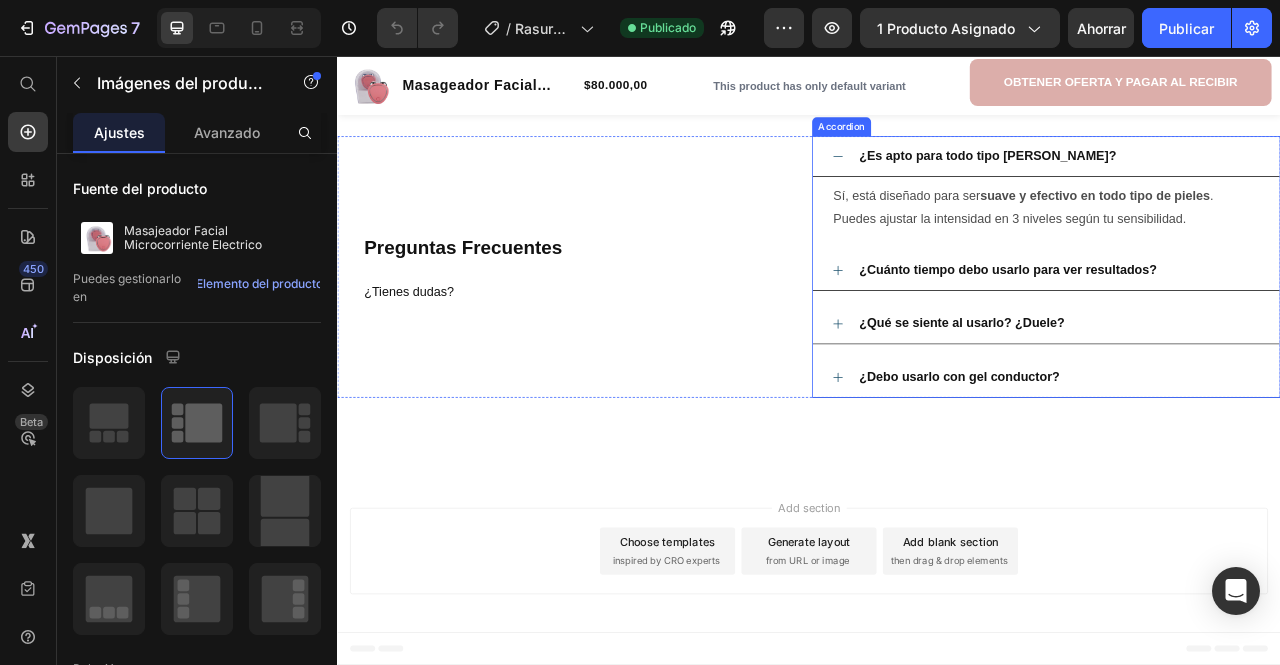click 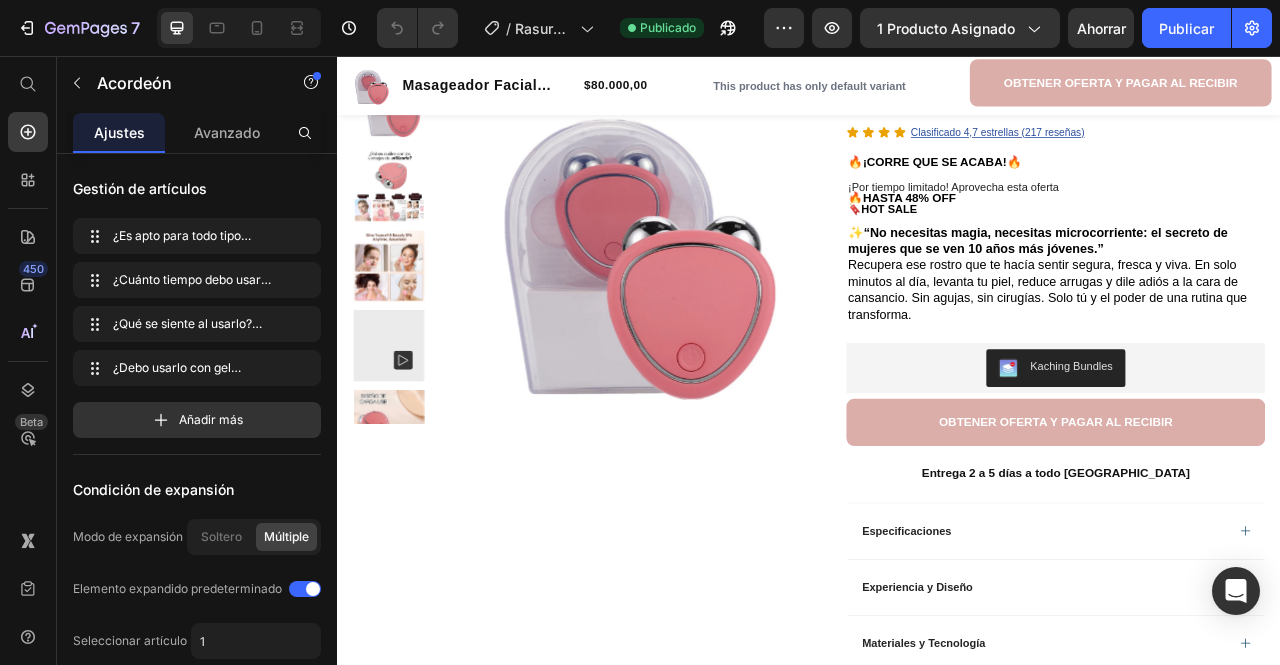scroll, scrollTop: 0, scrollLeft: 0, axis: both 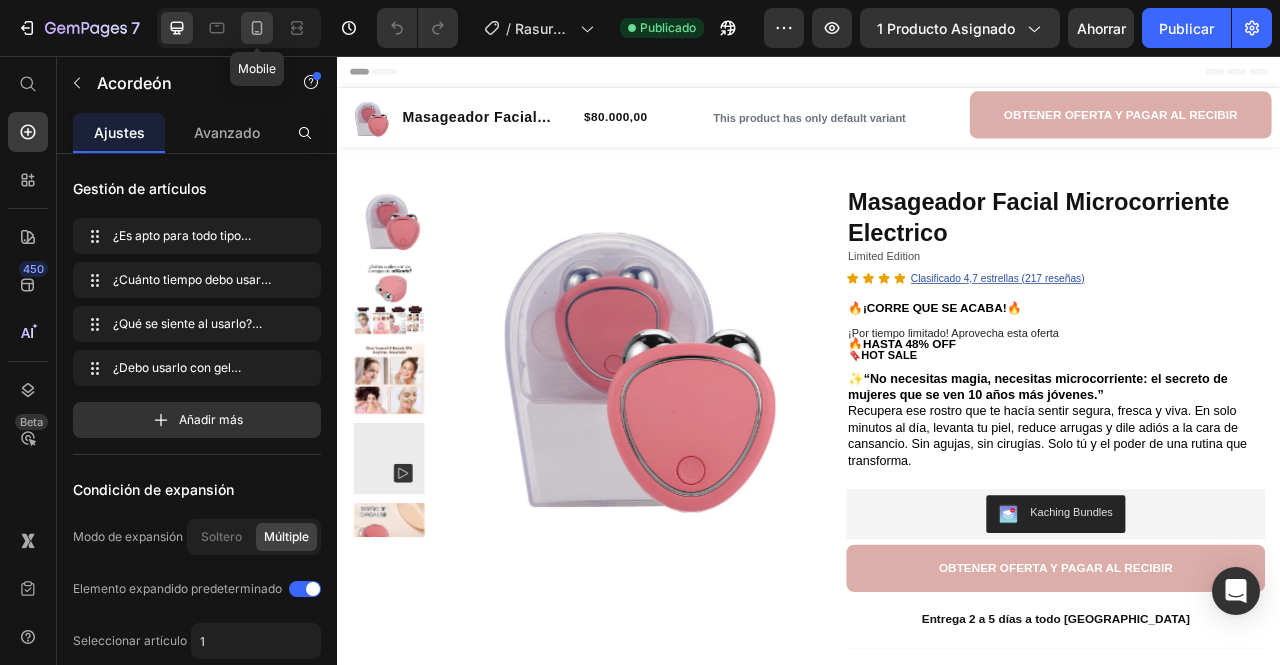 click 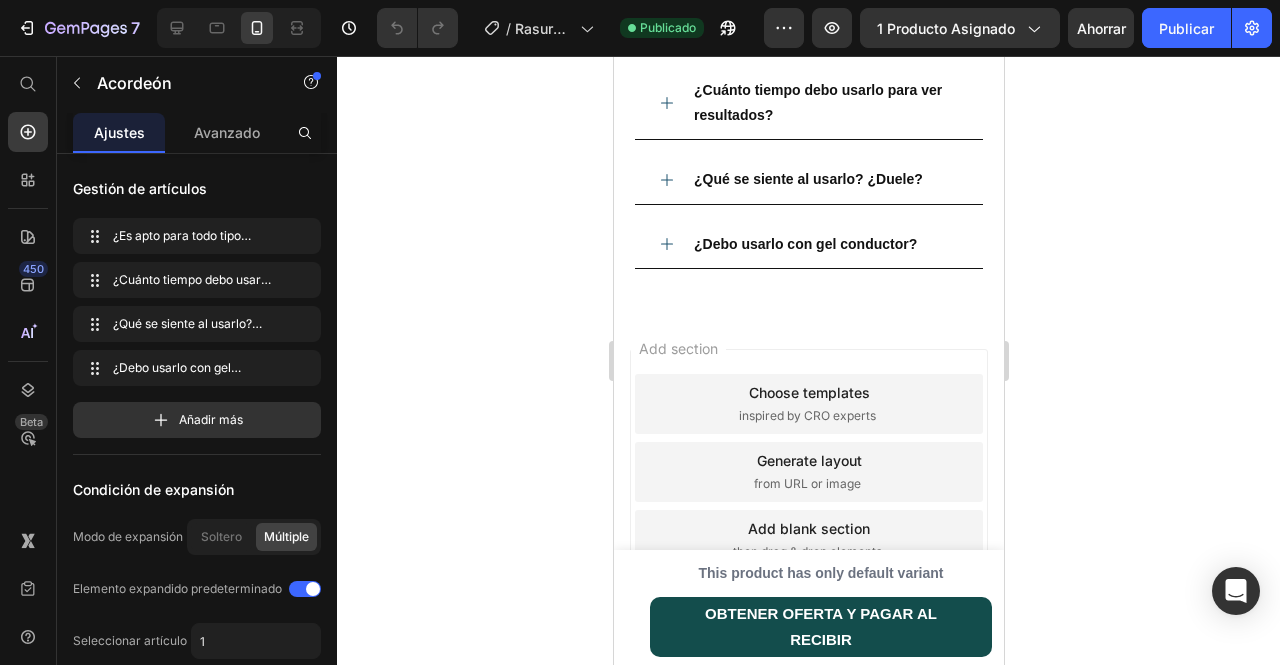 scroll, scrollTop: 3460, scrollLeft: 0, axis: vertical 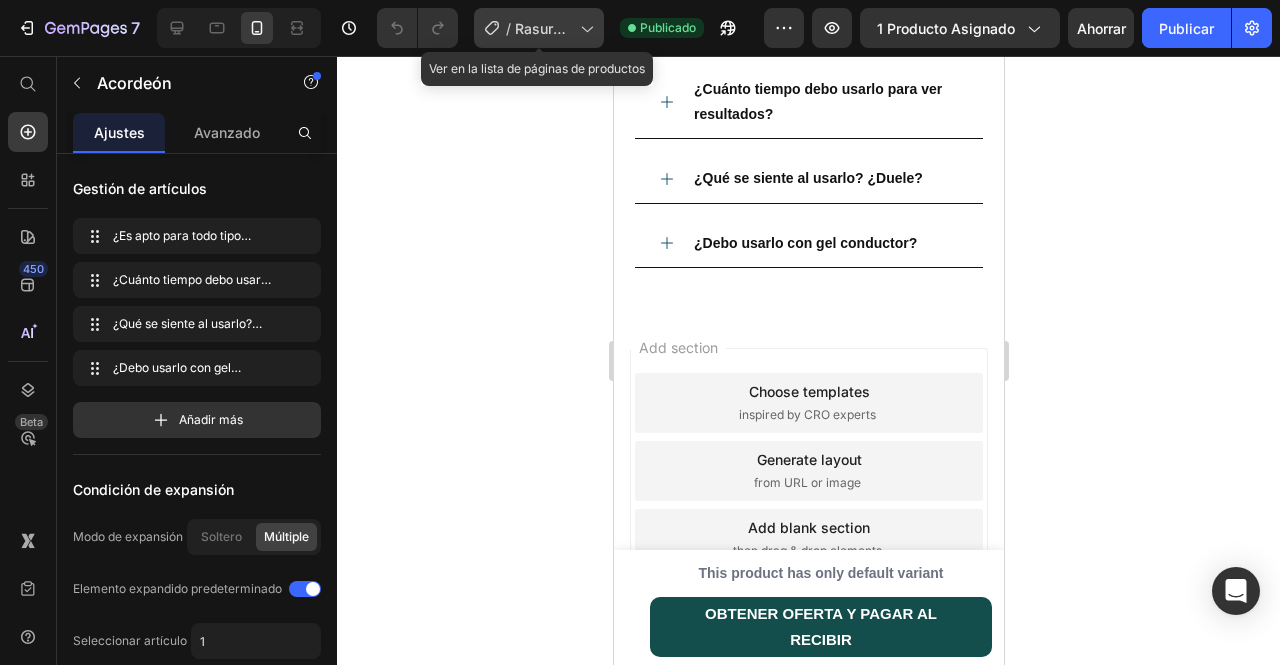 click 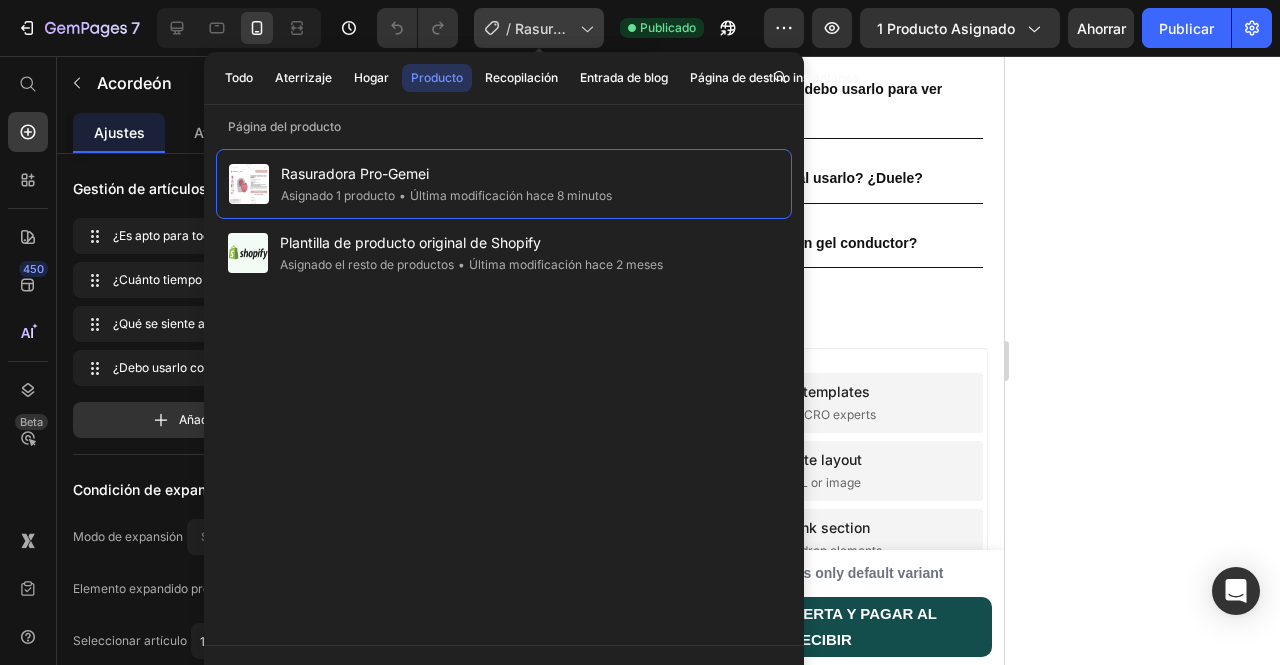 click 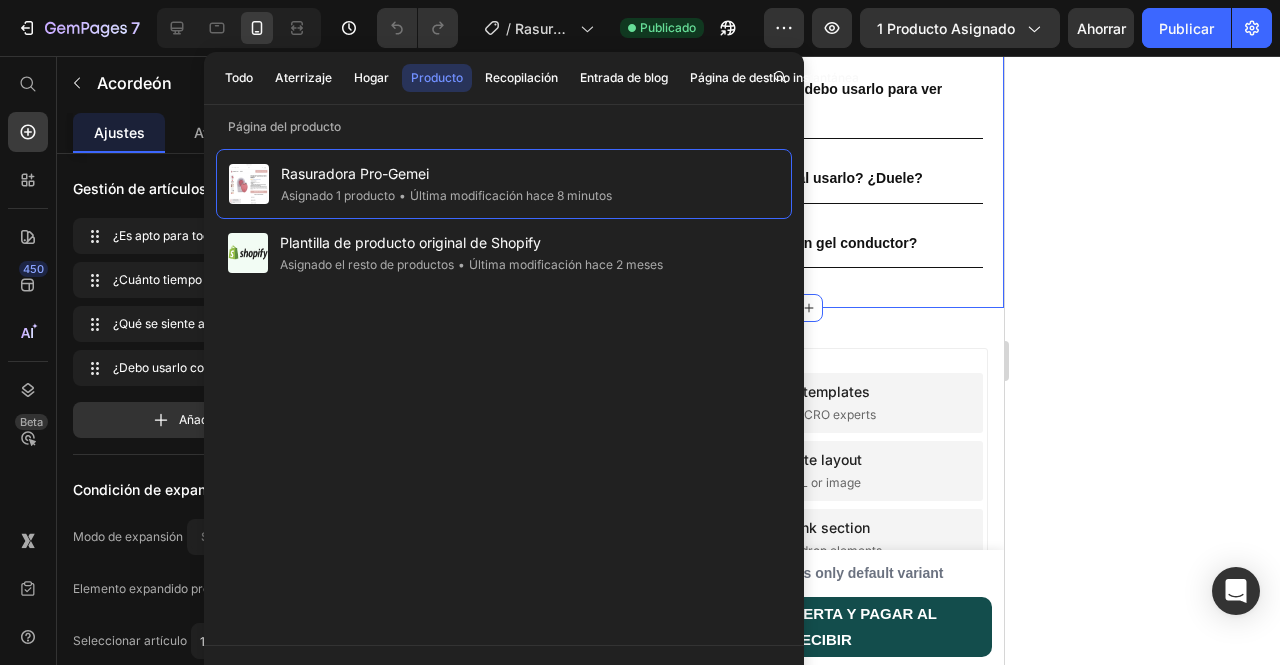 click 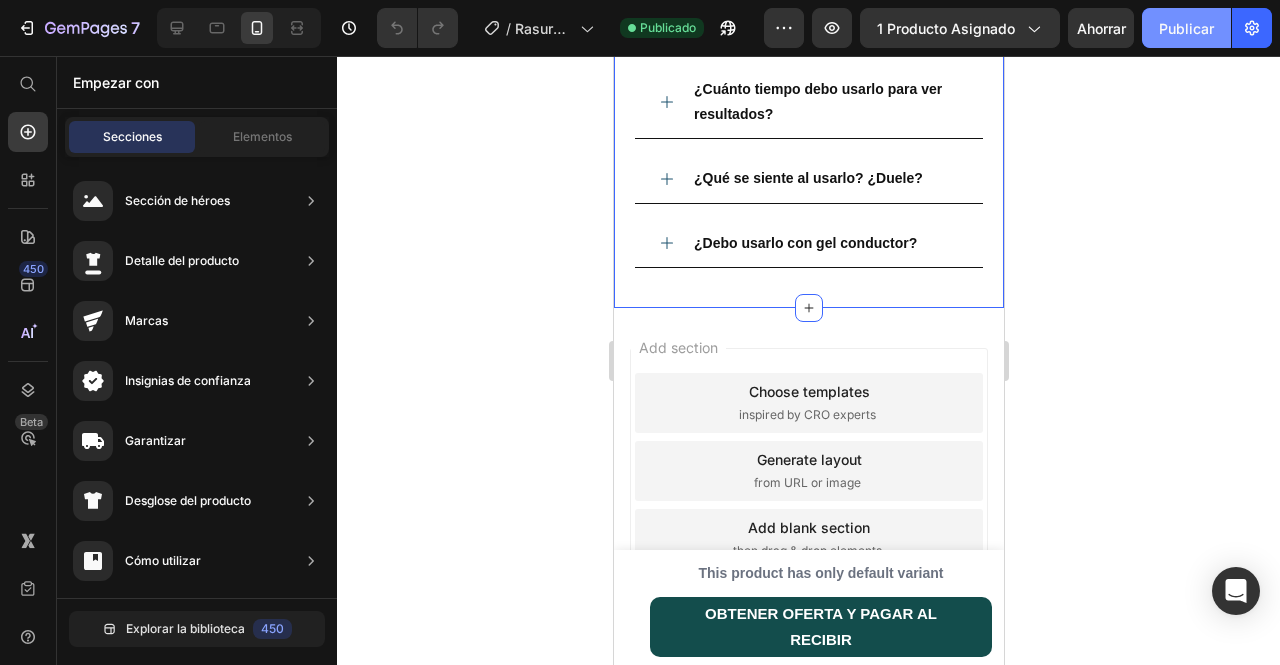 click on "Publicar" 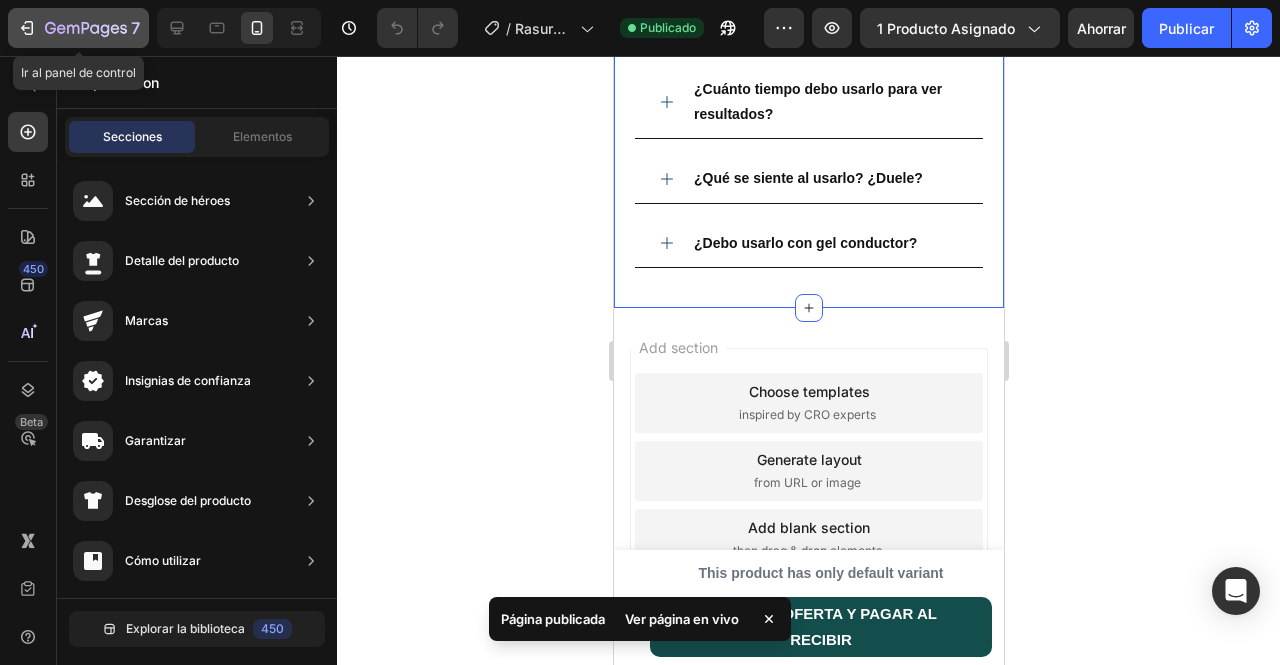 click on "7" 